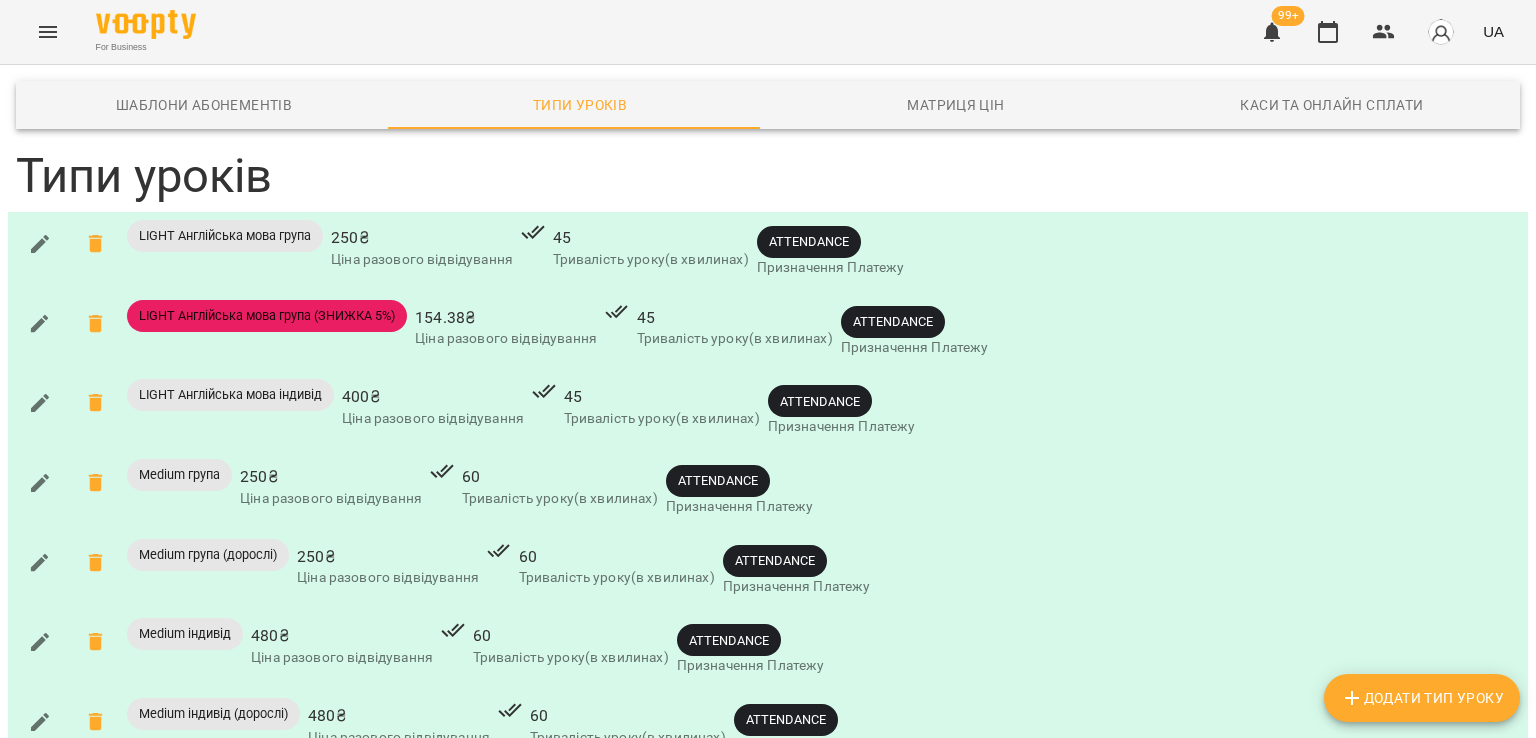 scroll, scrollTop: 0, scrollLeft: 0, axis: both 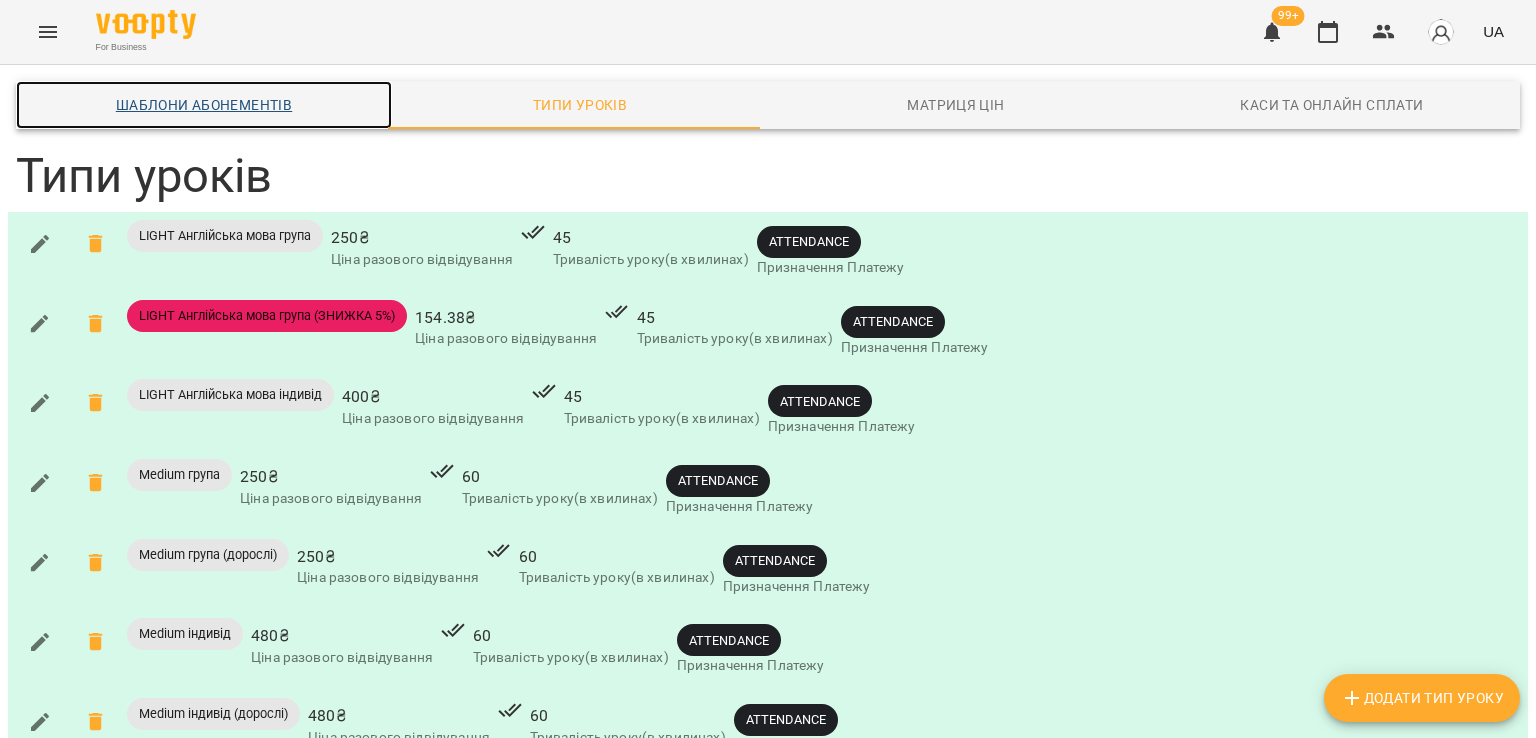 click on "Шаблони Абонементів" at bounding box center (204, 105) 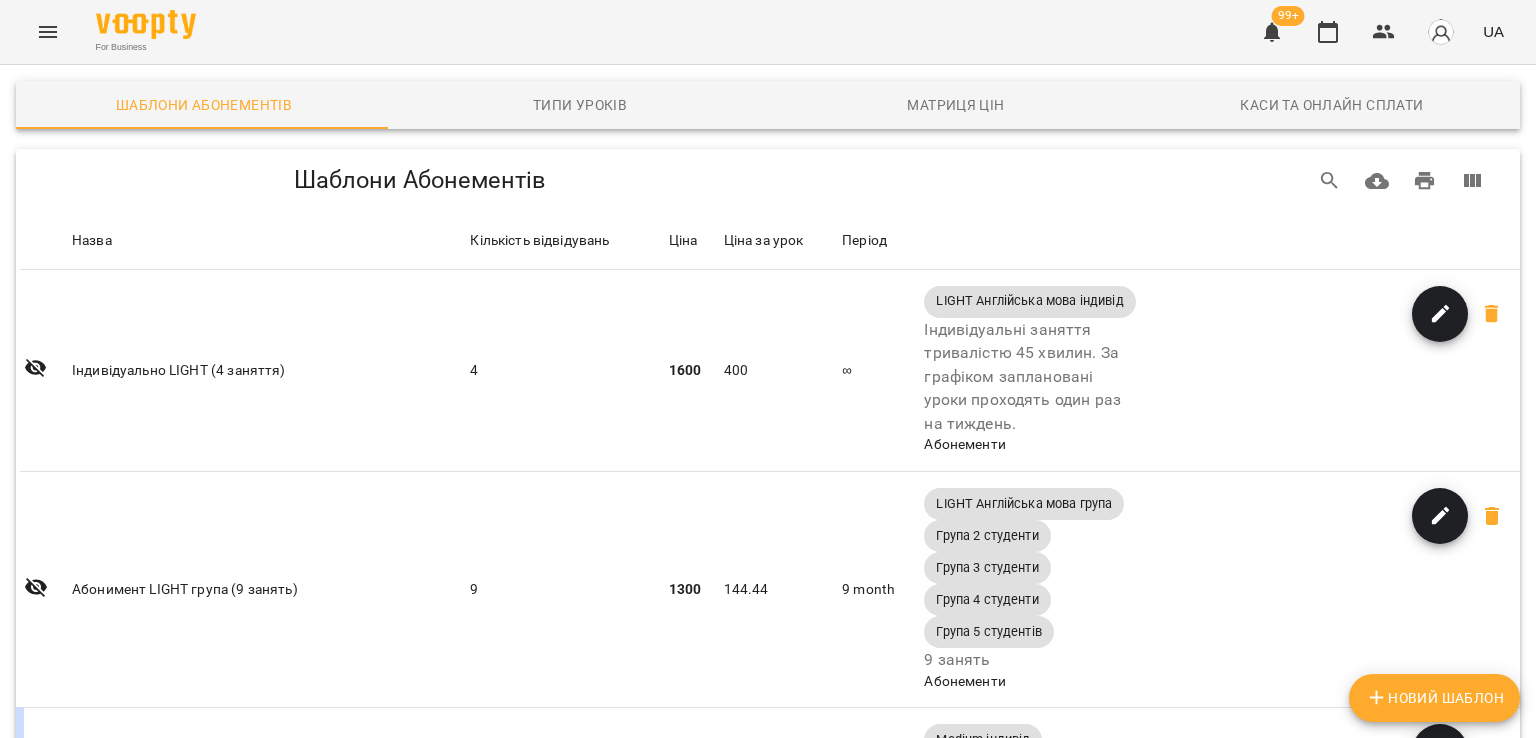 scroll, scrollTop: 2483, scrollLeft: 0, axis: vertical 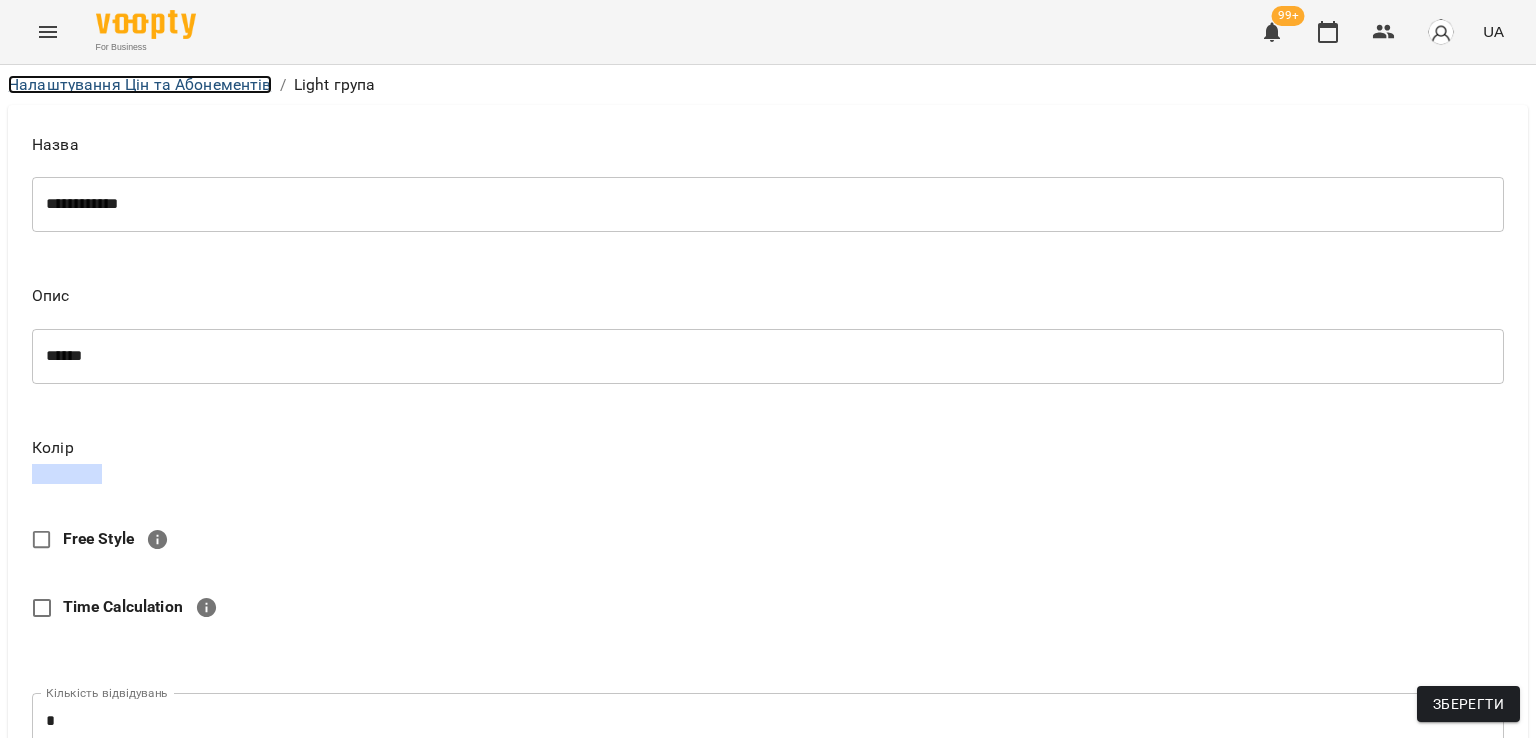 click on "Налаштування Цін та Абонементів" at bounding box center [140, 84] 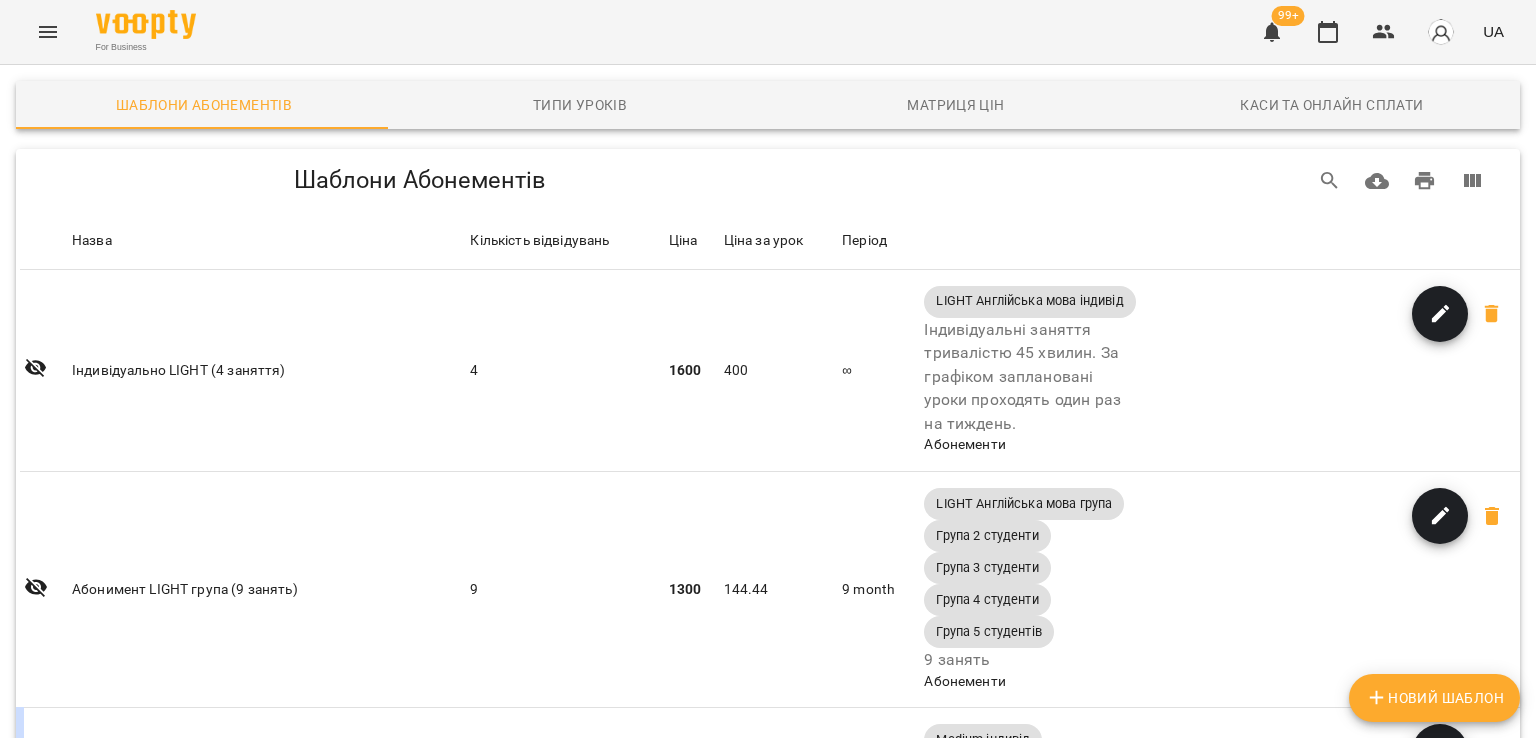 click at bounding box center [48, 32] 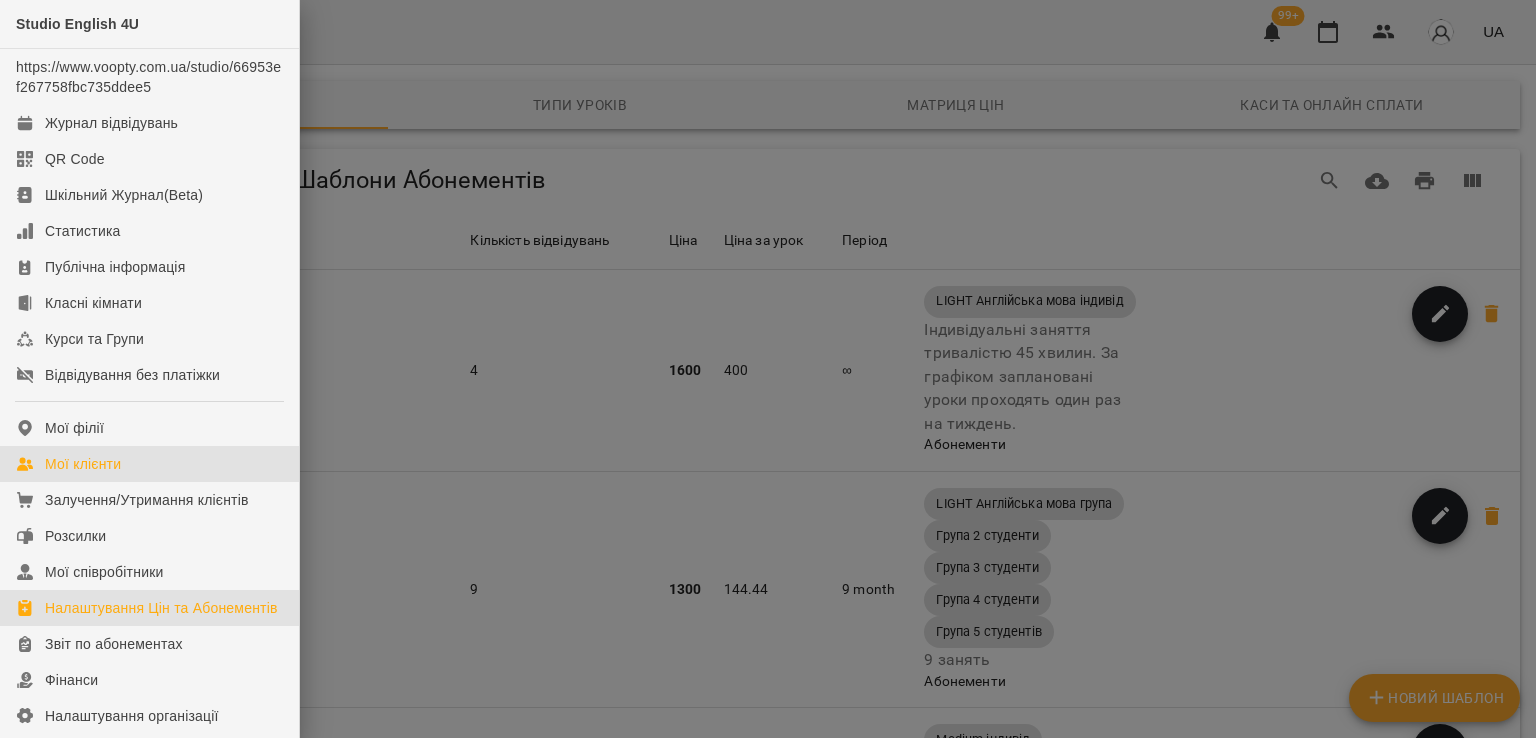 click on "Мої клієнти" at bounding box center (83, 464) 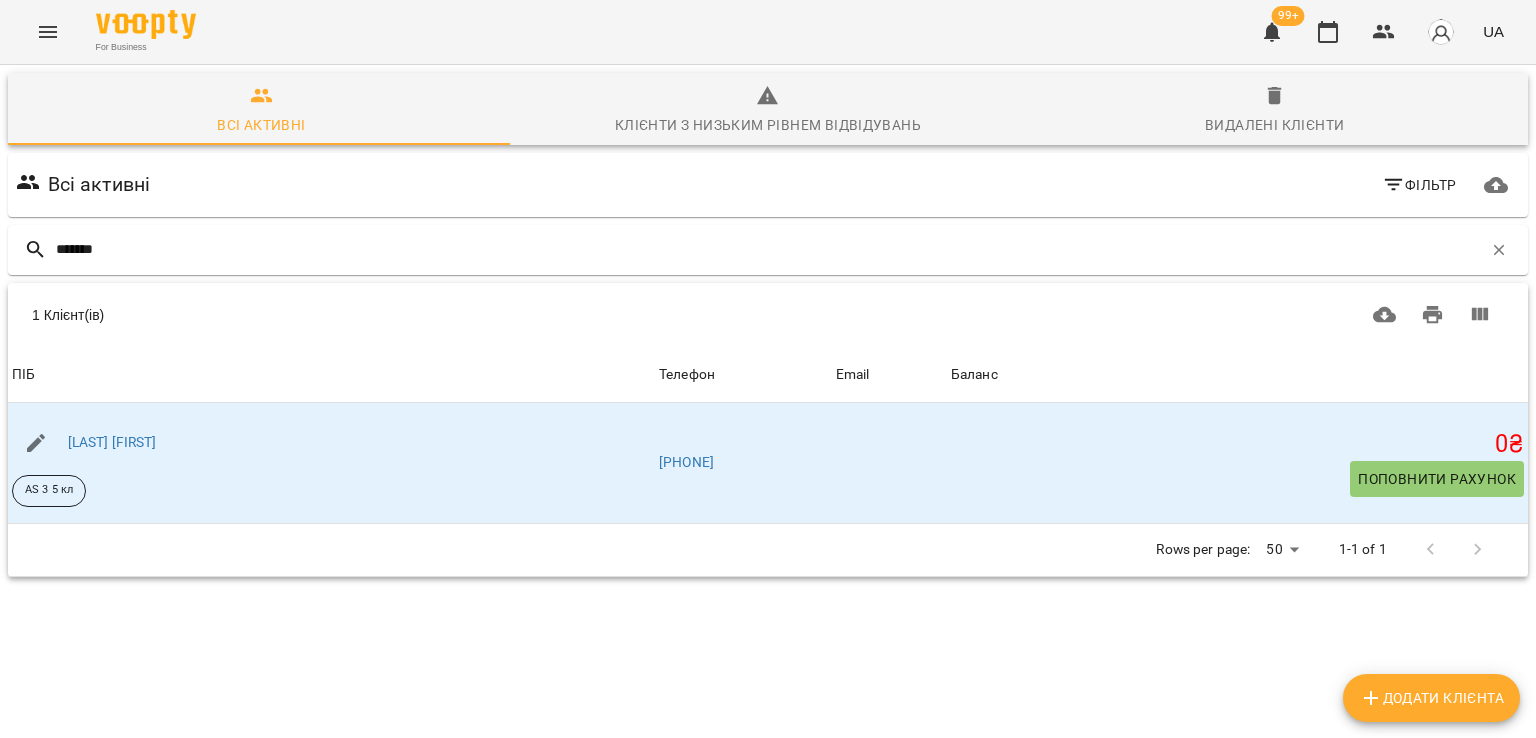 type on "*******" 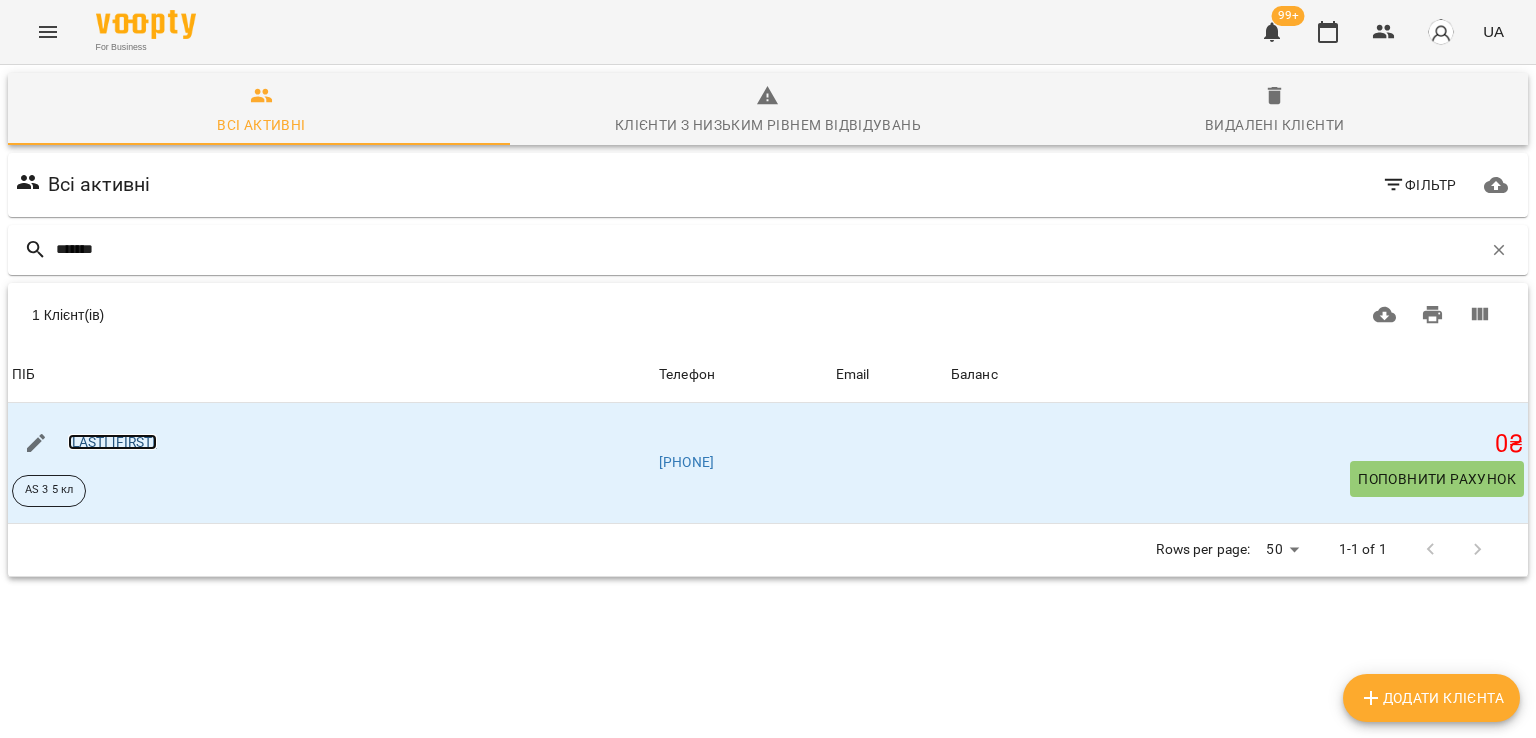 click on "[LAST] [FIRST]" at bounding box center [112, 442] 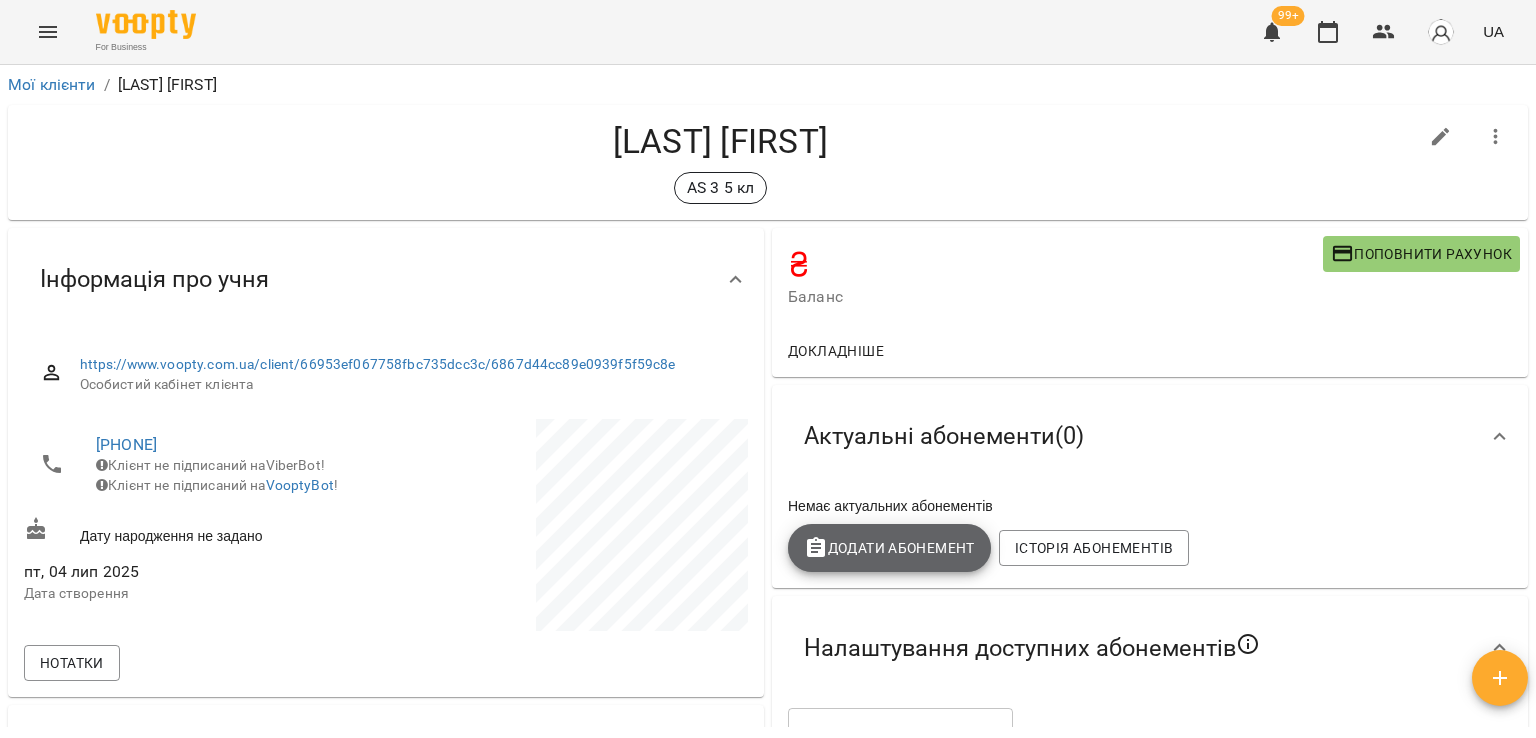 click on "Додати Абонемент" at bounding box center (889, 548) 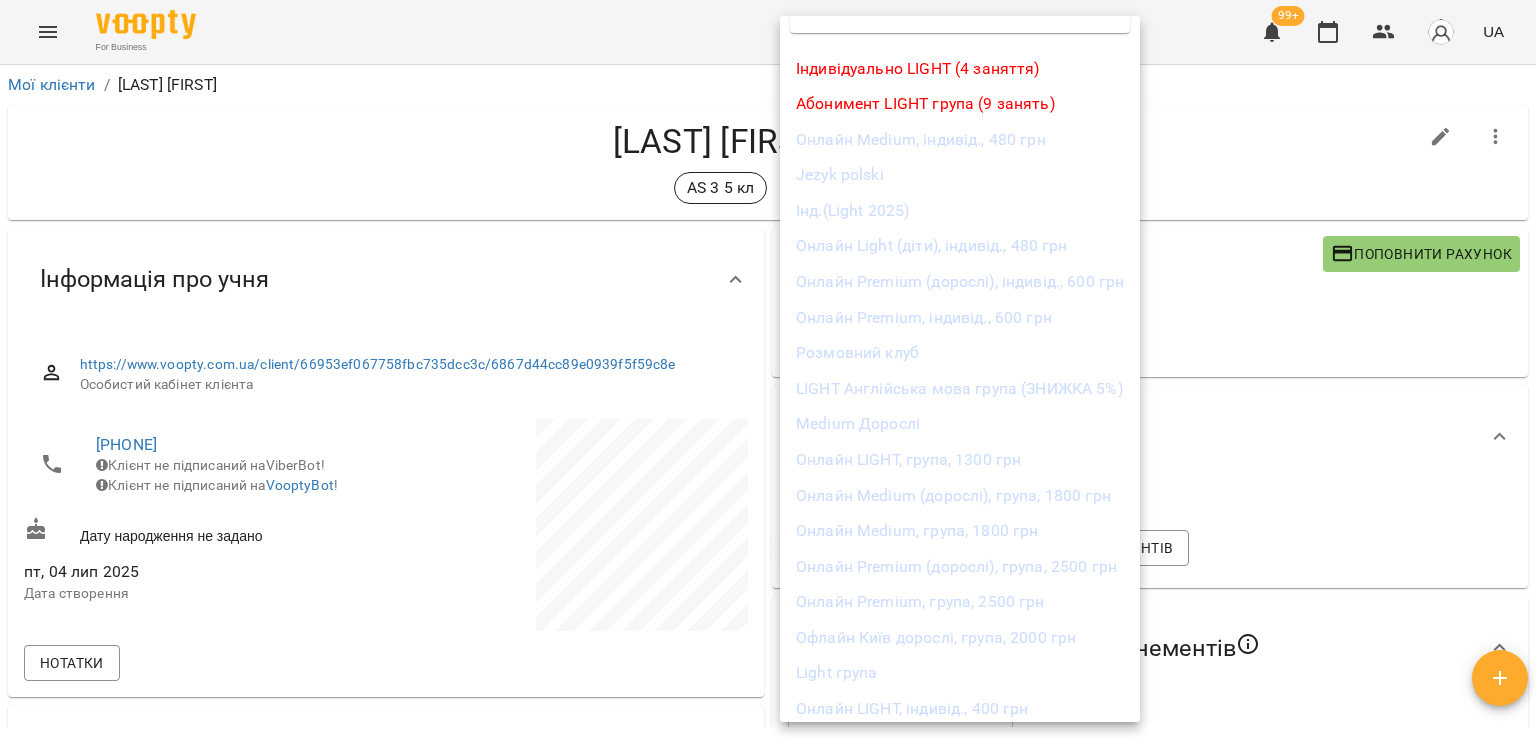 scroll, scrollTop: 99, scrollLeft: 0, axis: vertical 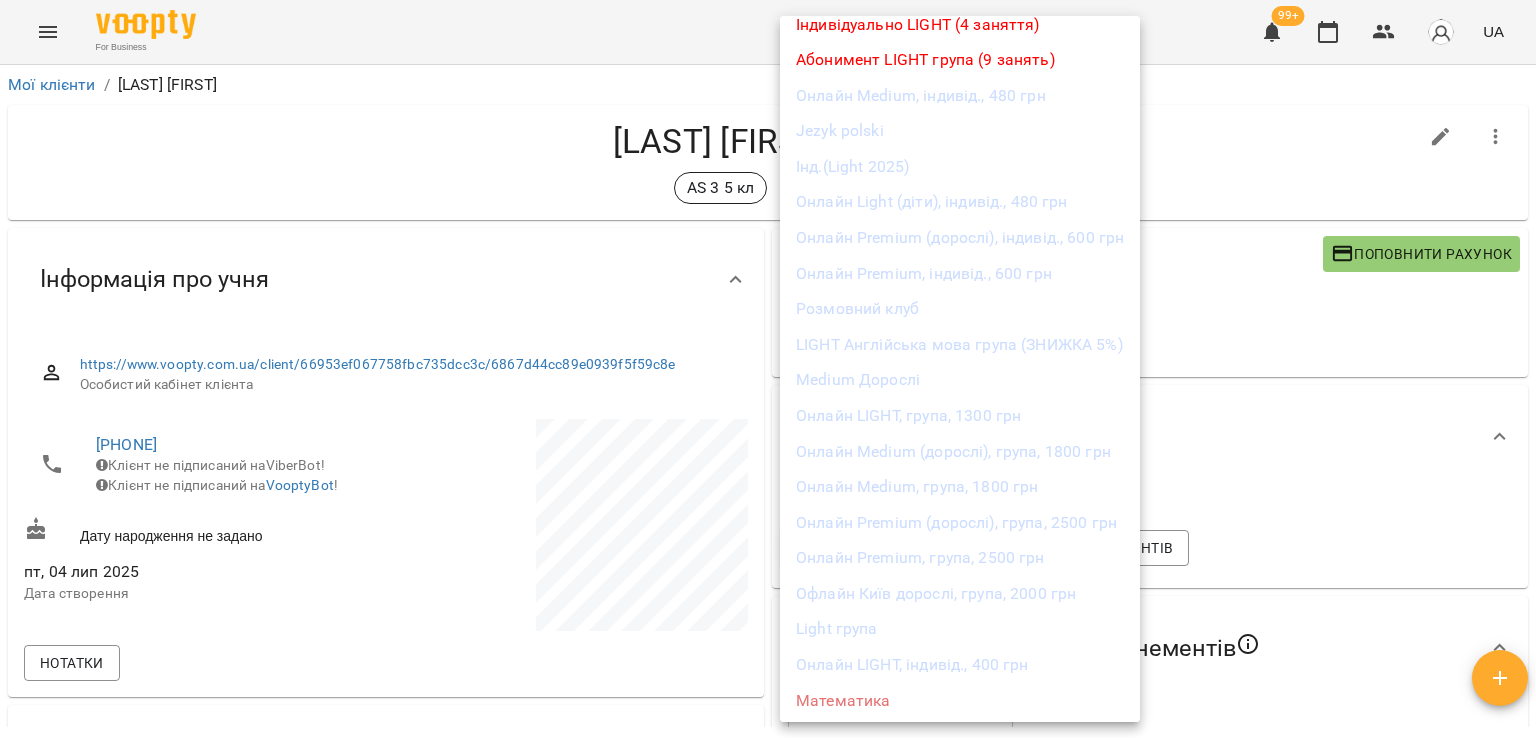 click on "Light група" at bounding box center (960, 629) 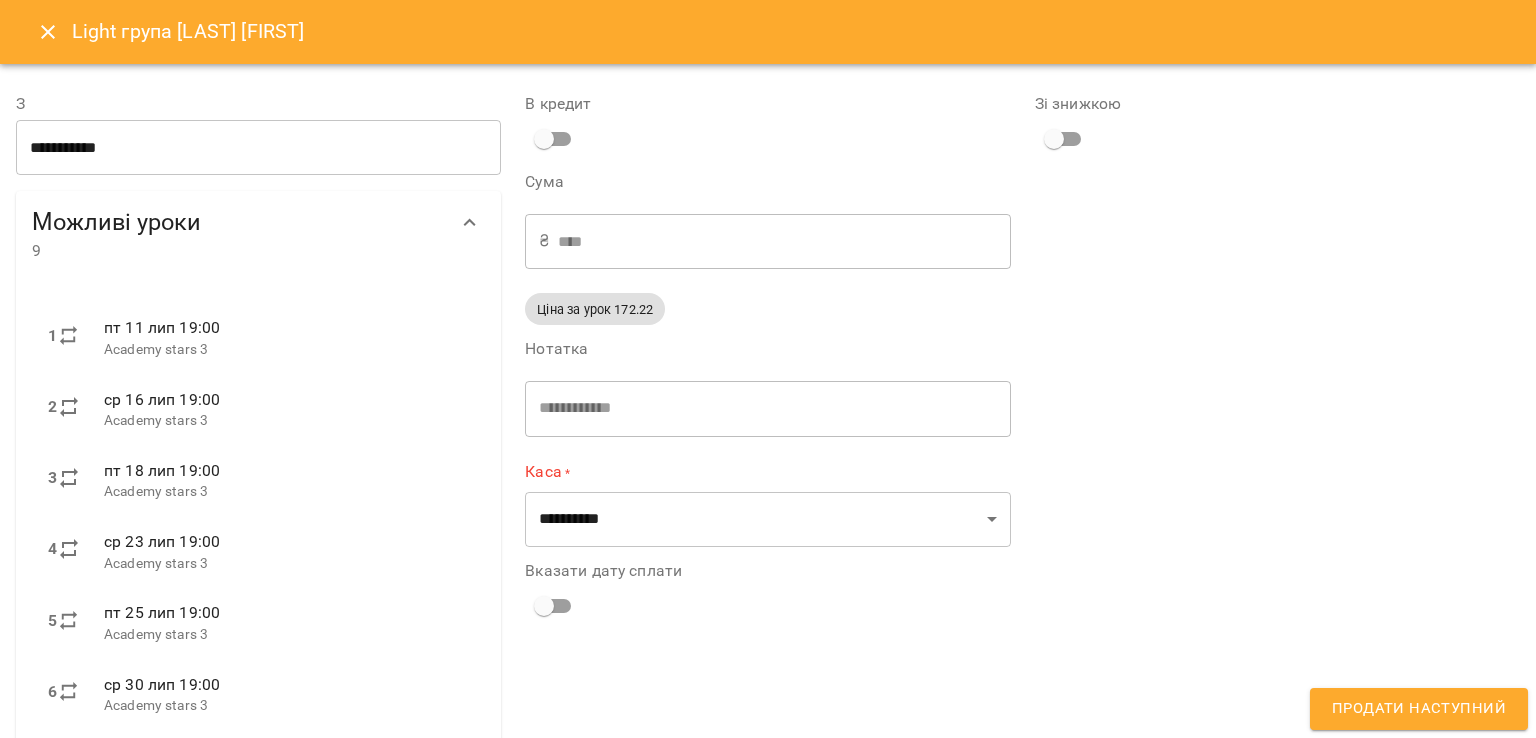 click on "**********" at bounding box center (258, 148) 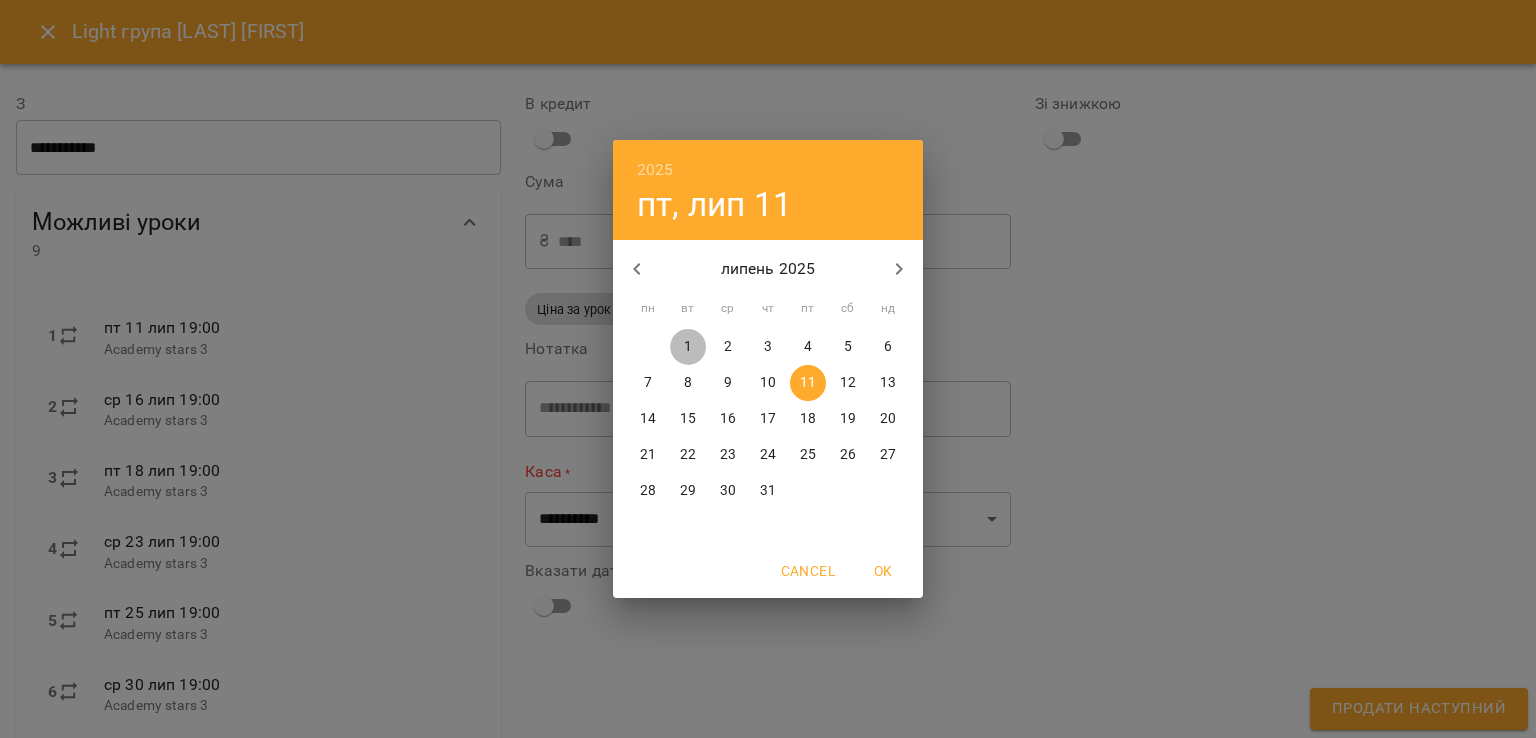 click on "1" at bounding box center (688, 347) 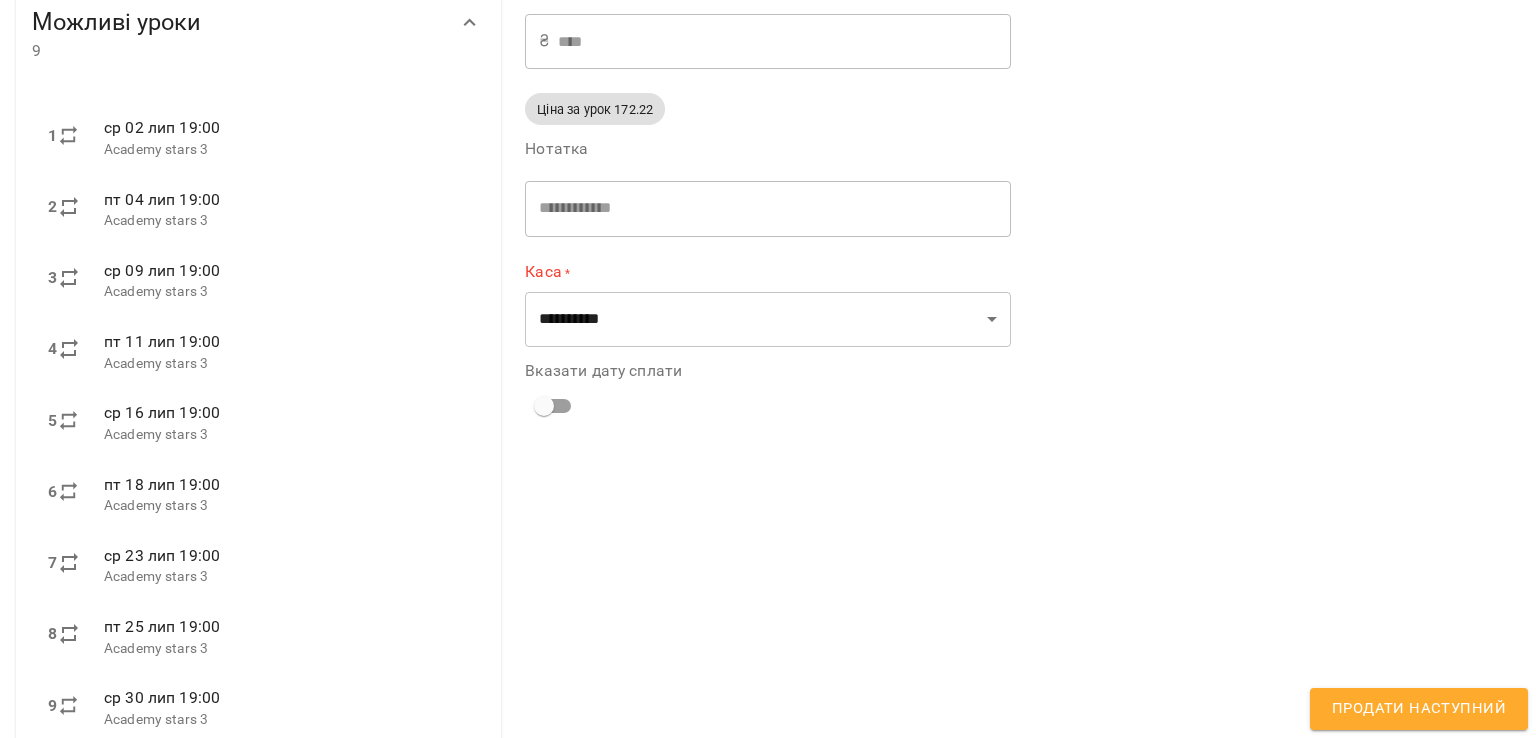 scroll, scrollTop: 253, scrollLeft: 0, axis: vertical 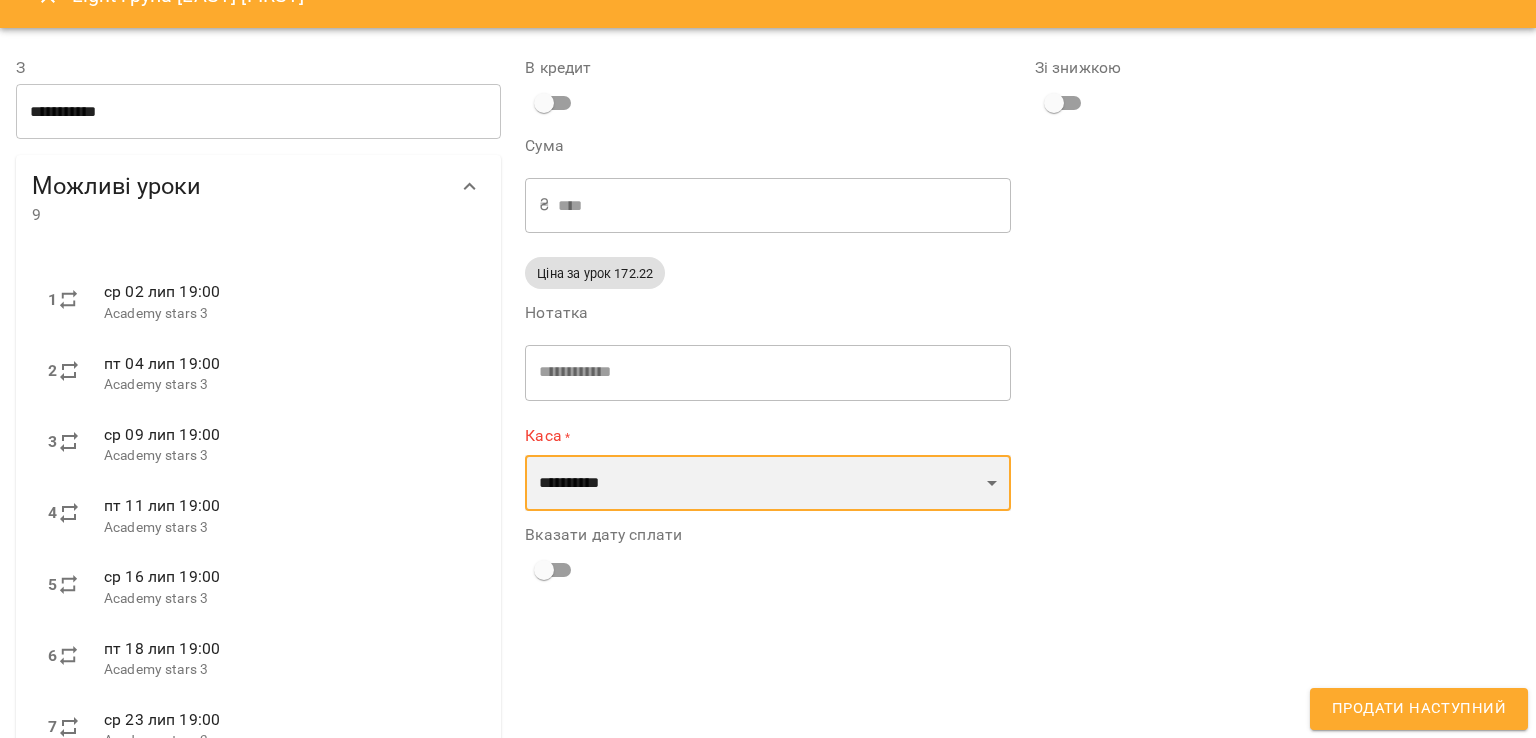 click on "**********" at bounding box center [767, 483] 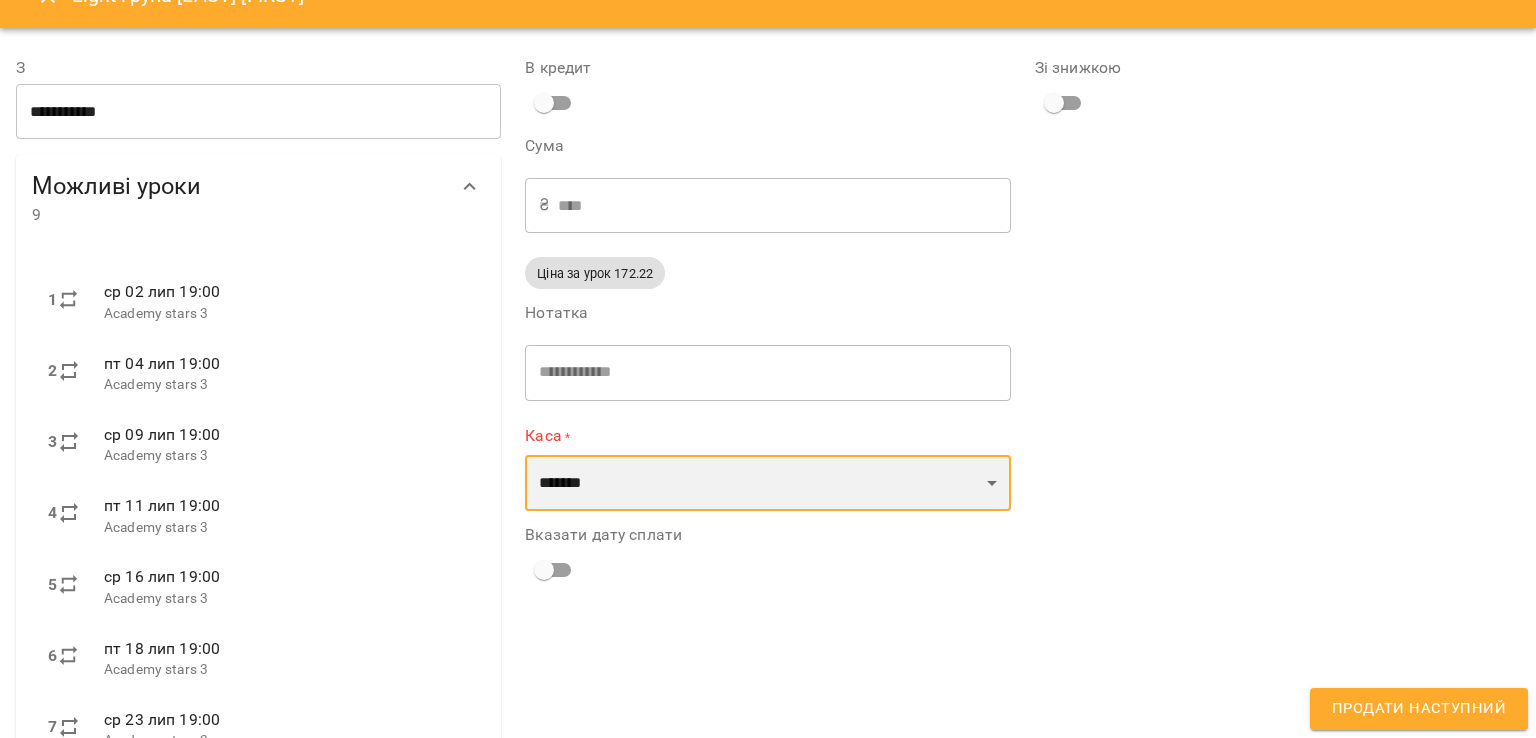click on "**********" at bounding box center (767, 483) 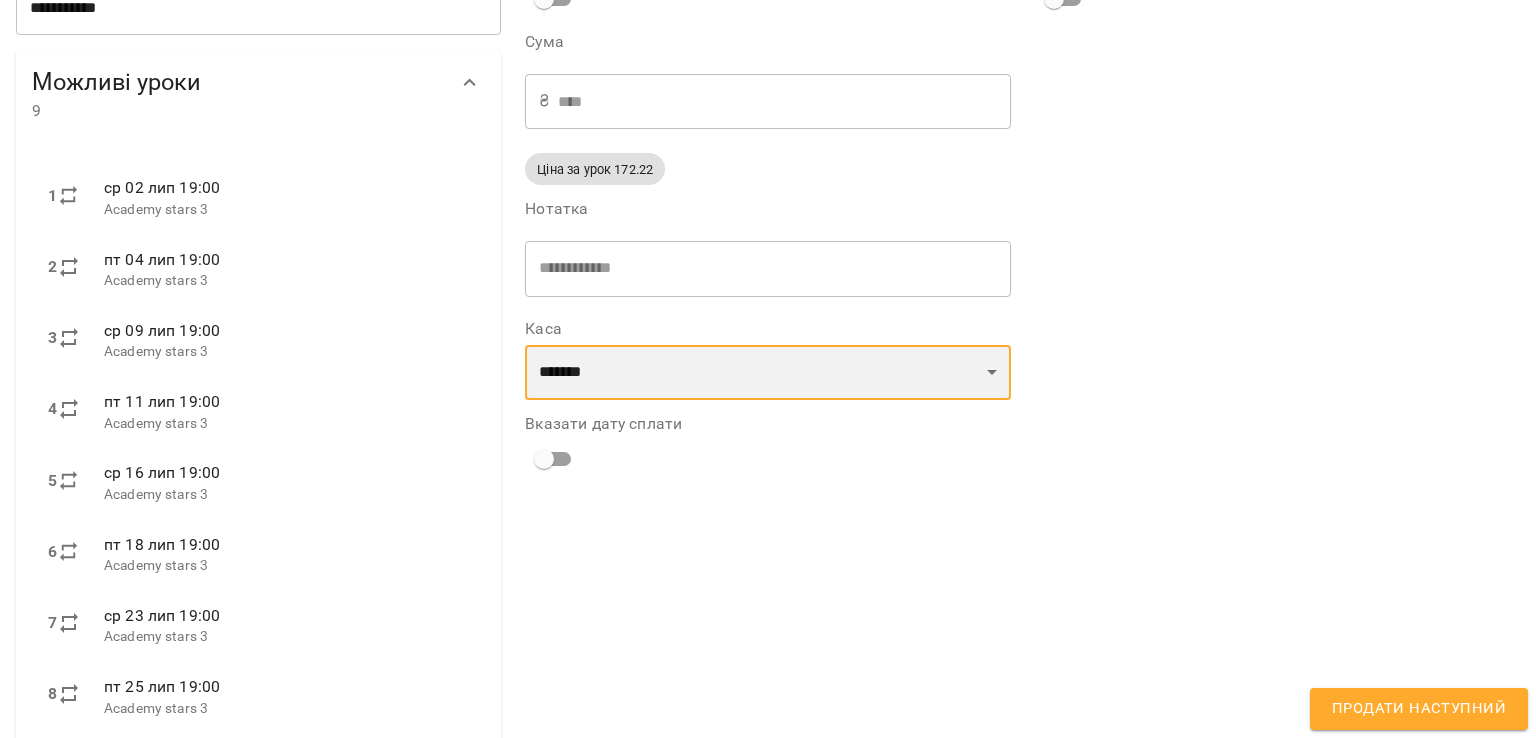 scroll, scrollTop: 0, scrollLeft: 0, axis: both 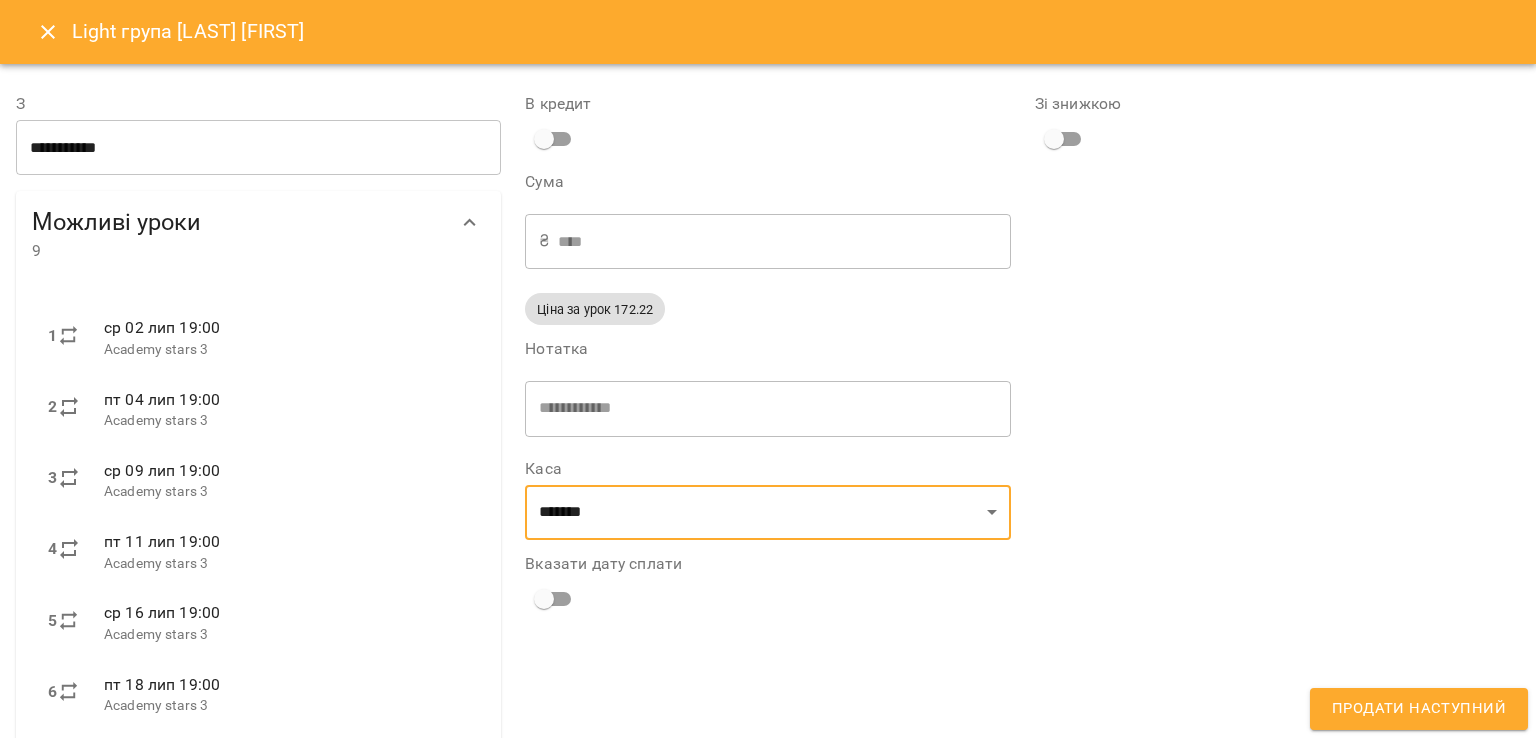 click 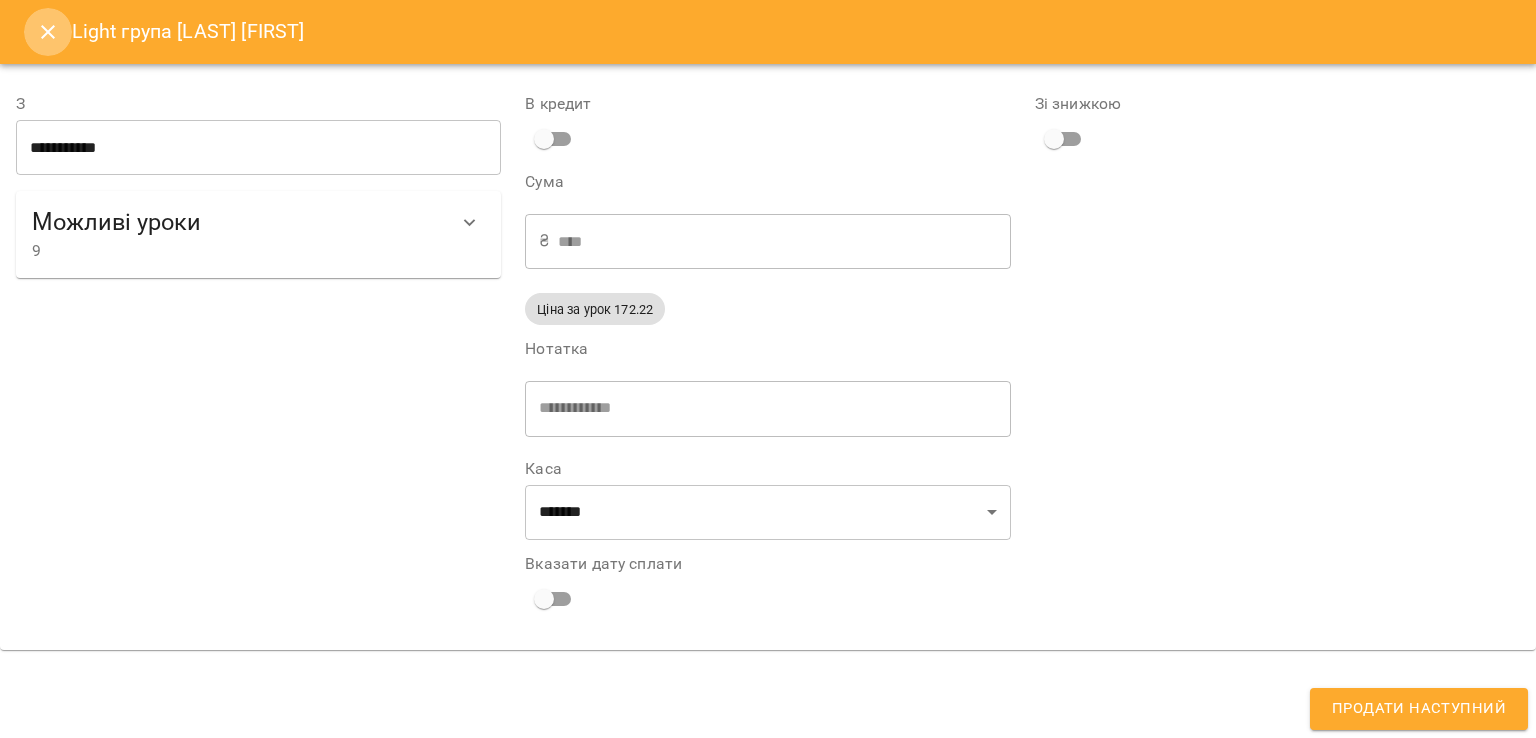 click 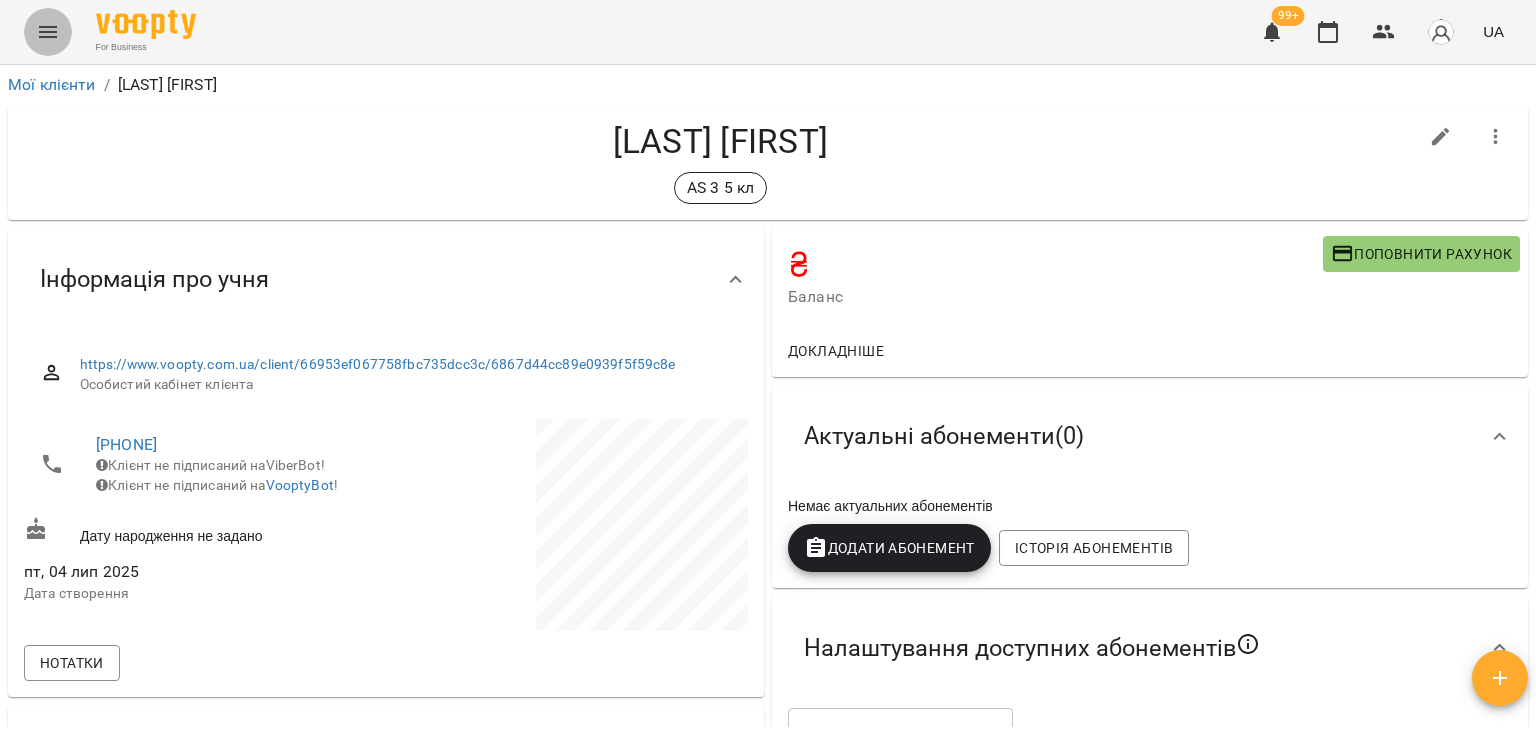 click 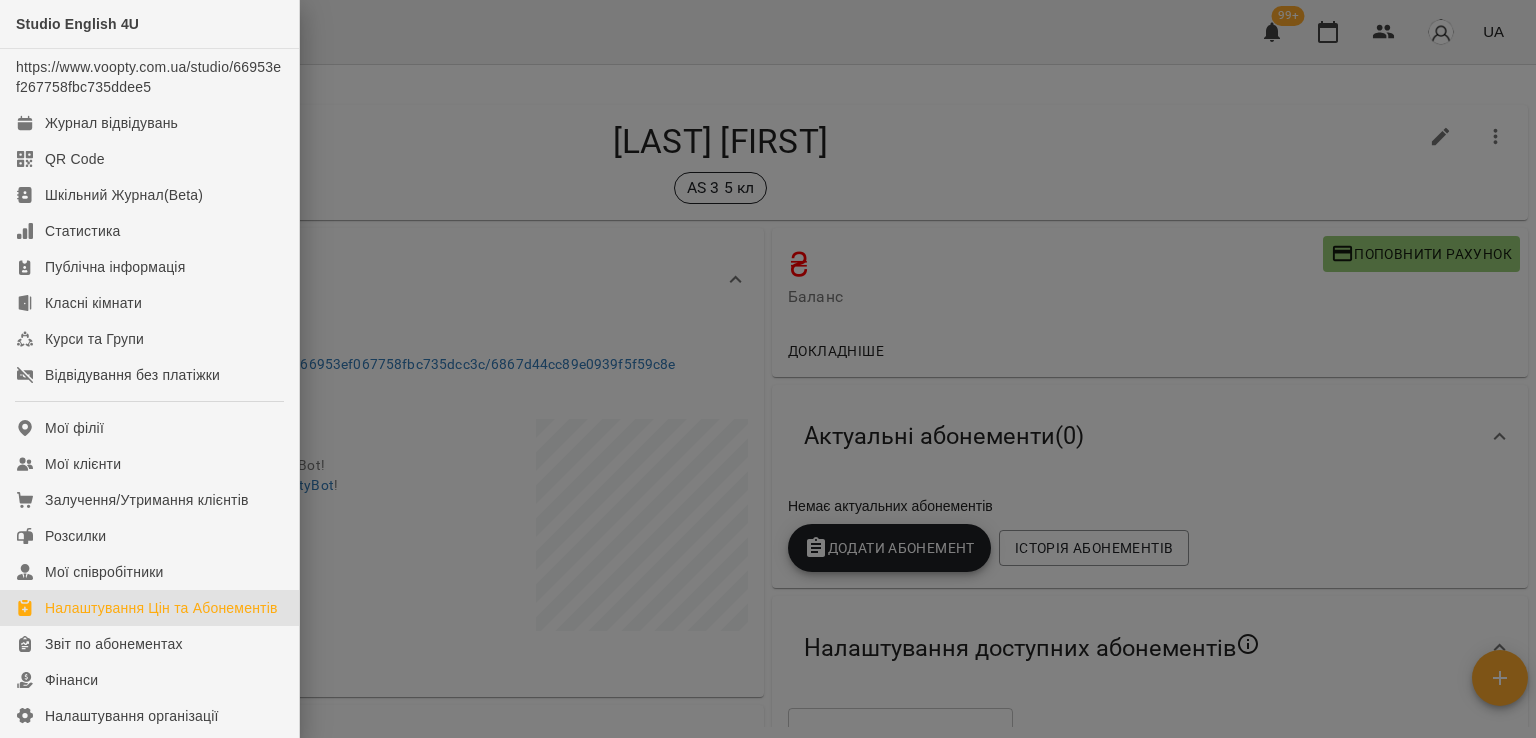 click on "Налаштування Цін та Абонементів" at bounding box center [161, 608] 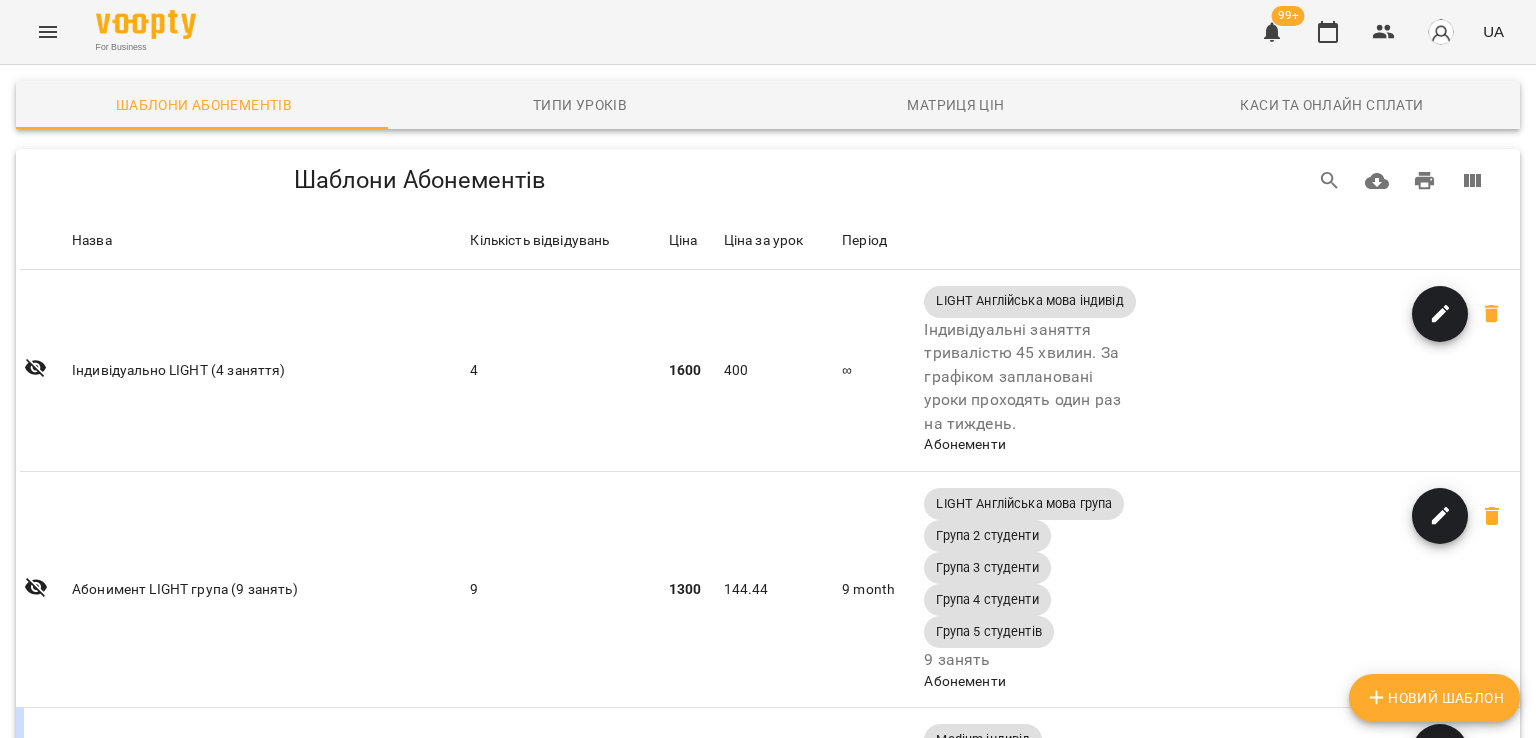 scroll, scrollTop: 2483, scrollLeft: 0, axis: vertical 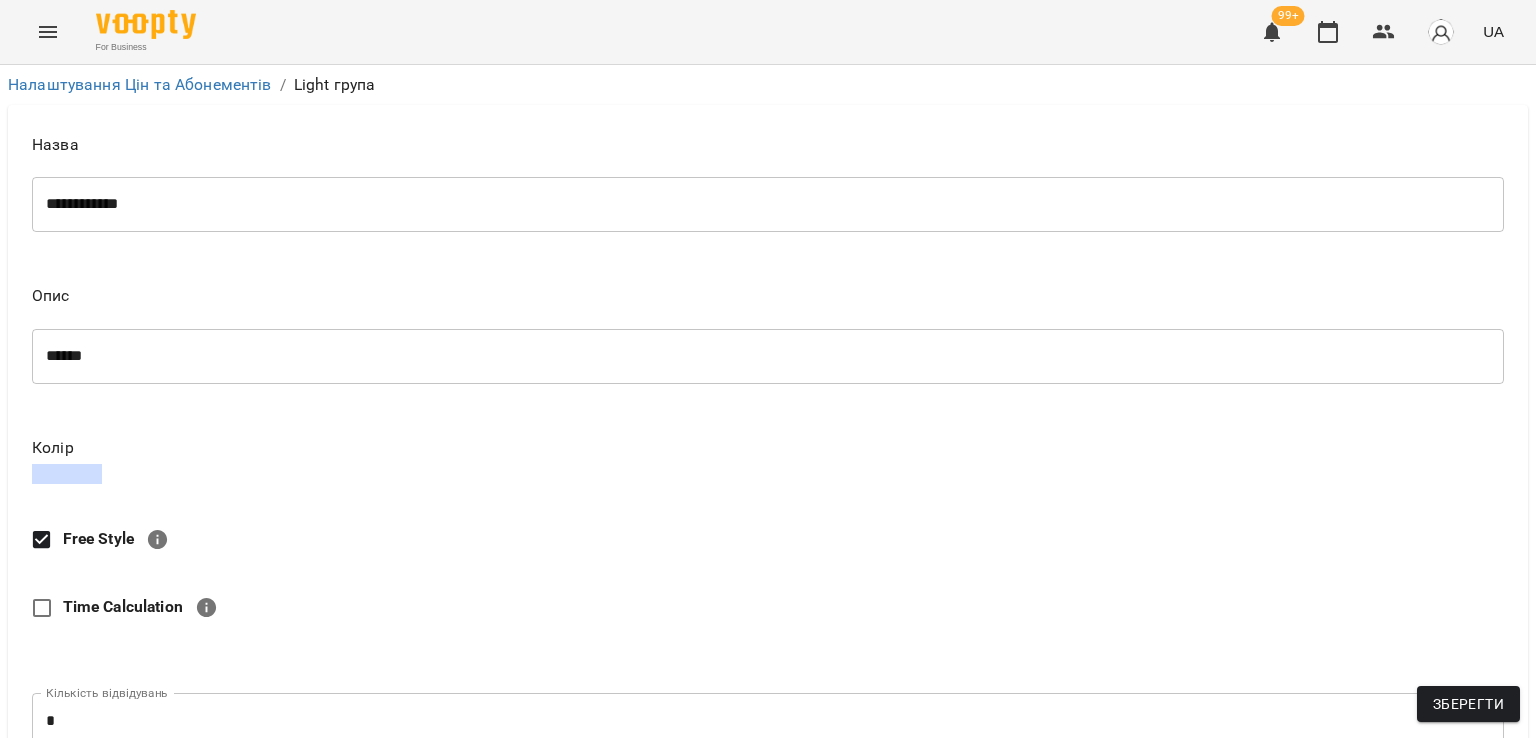click 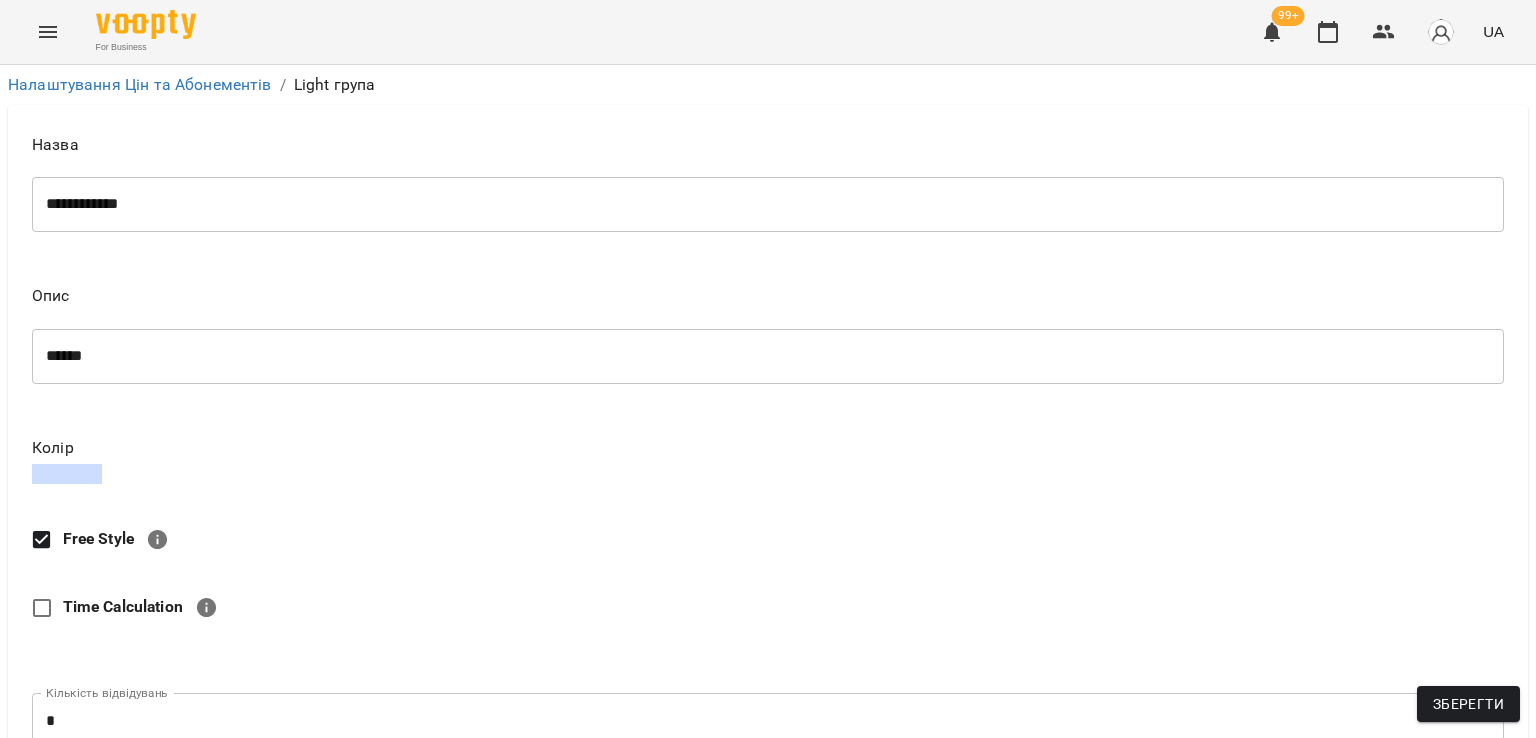 scroll, scrollTop: 224, scrollLeft: 0, axis: vertical 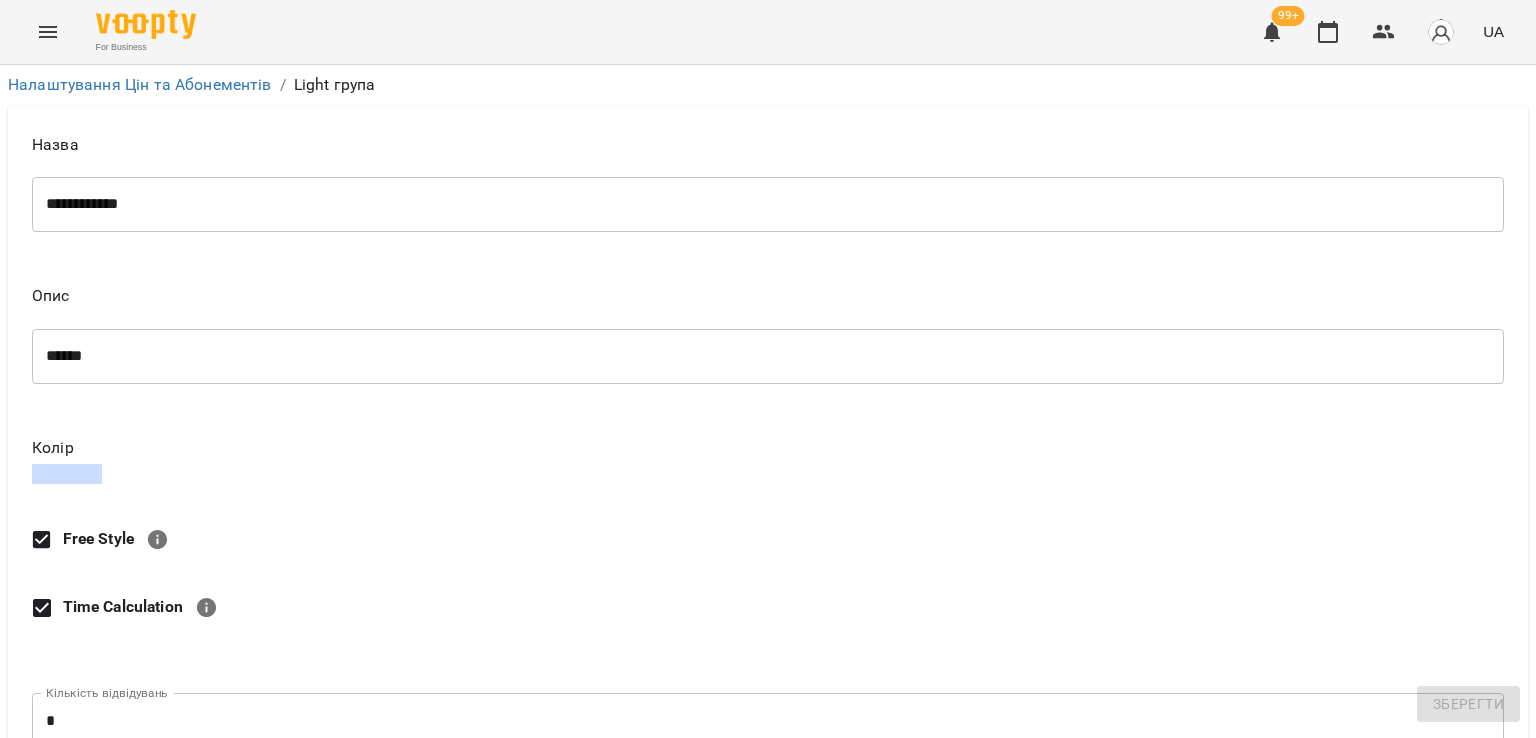 click on "Free Style" at bounding box center (98, 538) 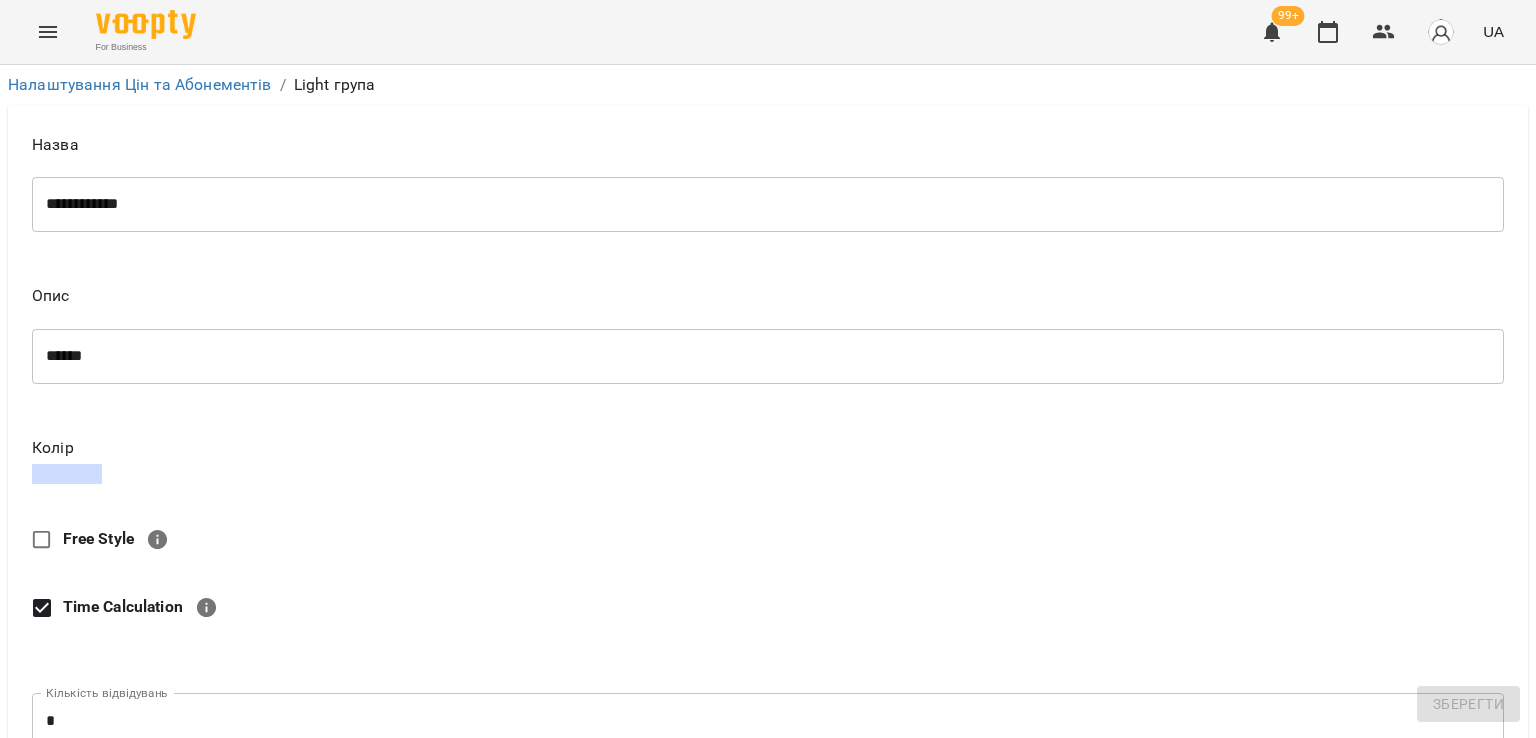 click on "Free Style" at bounding box center (98, 538) 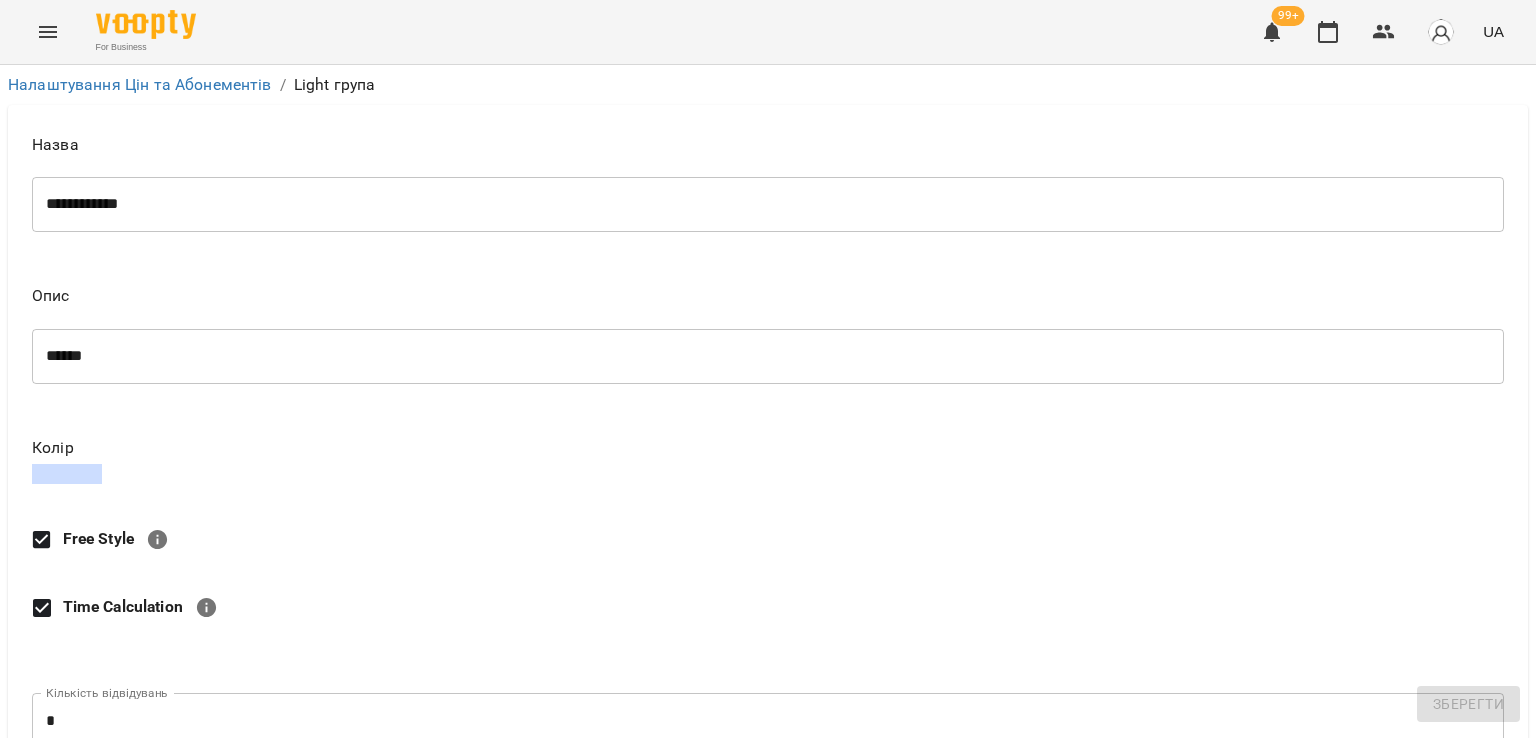 click on "Time Calculation" at bounding box center (147, 608) 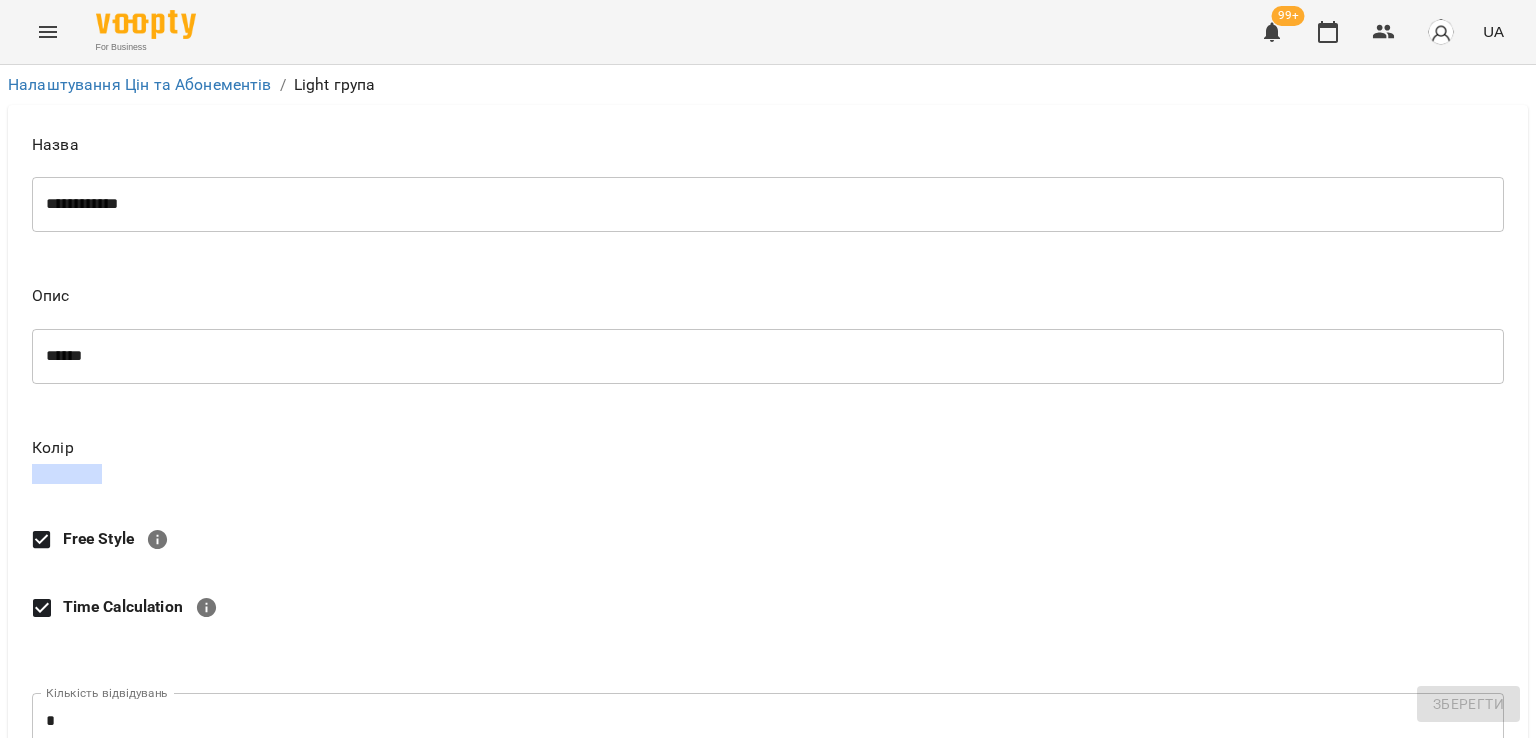 type on "******" 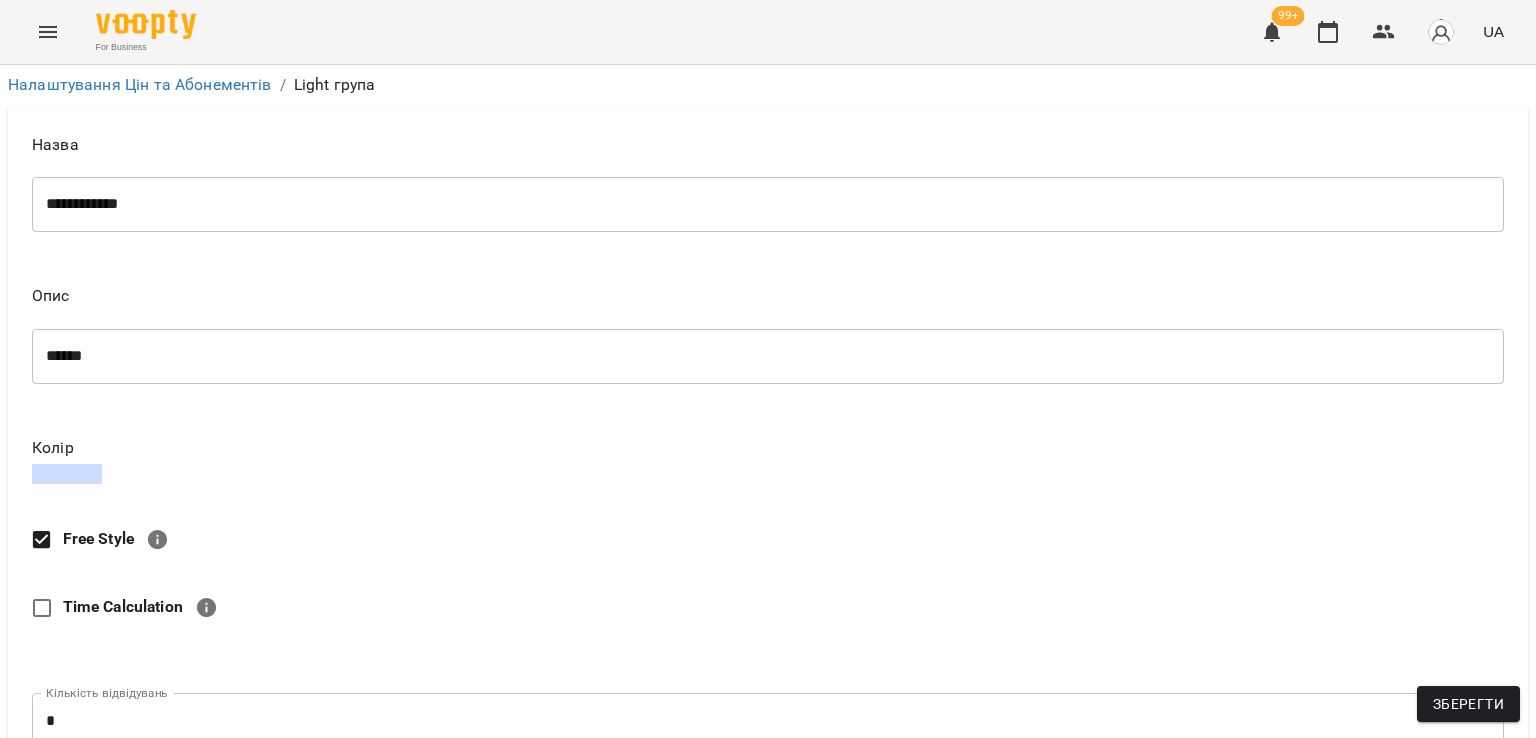 click on "Time Calculation" at bounding box center [123, 606] 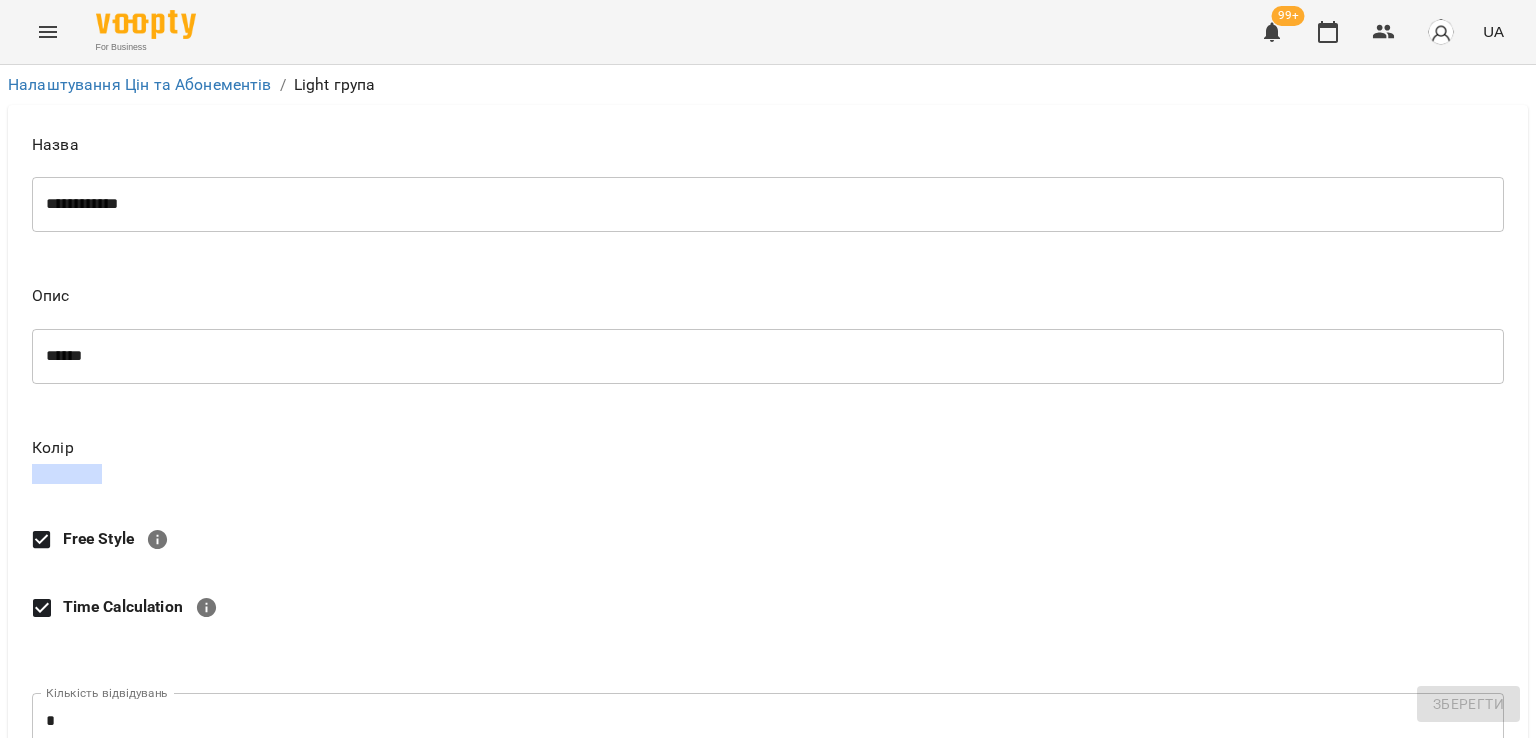 click on "Free Style" at bounding box center (98, 538) 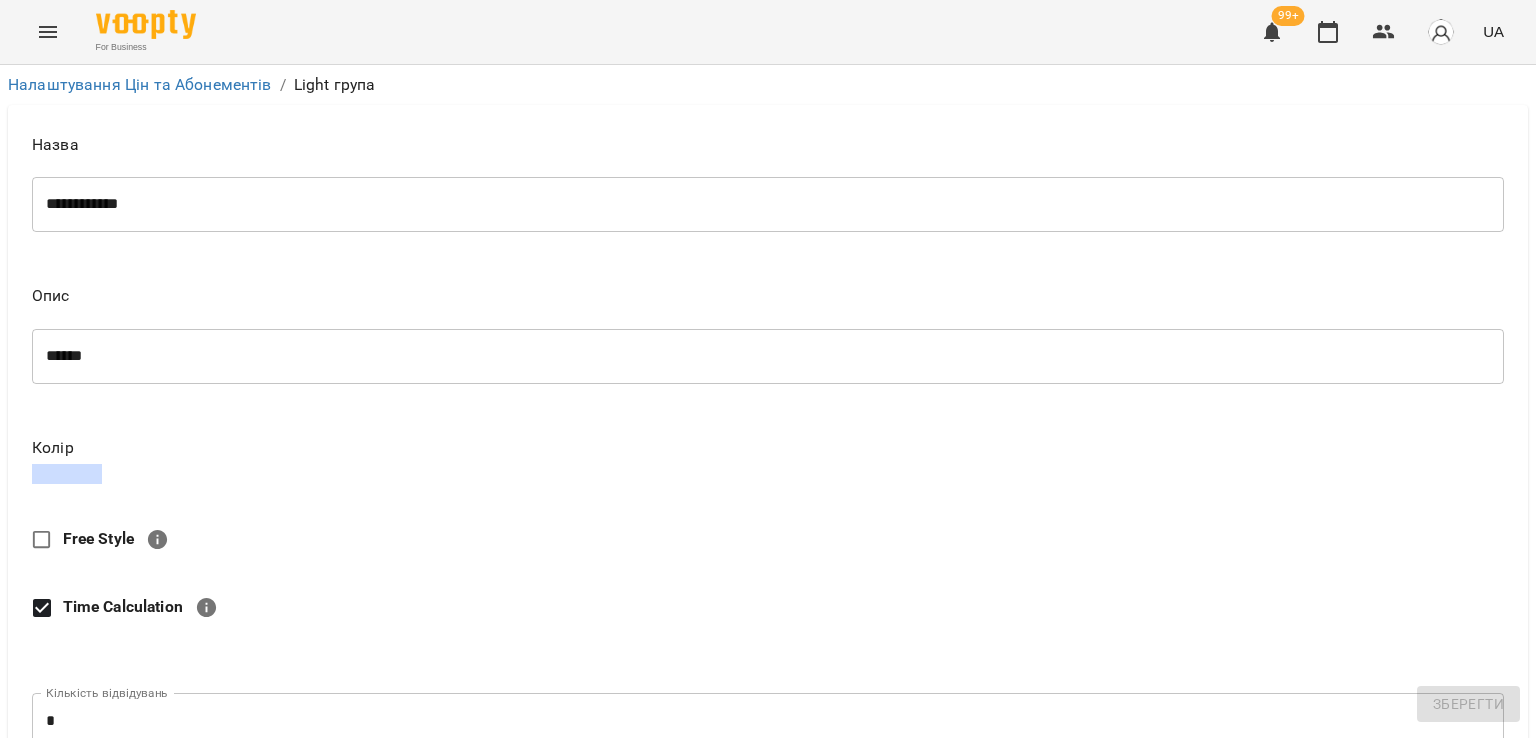 click on "Time Calculation" at bounding box center (147, 608) 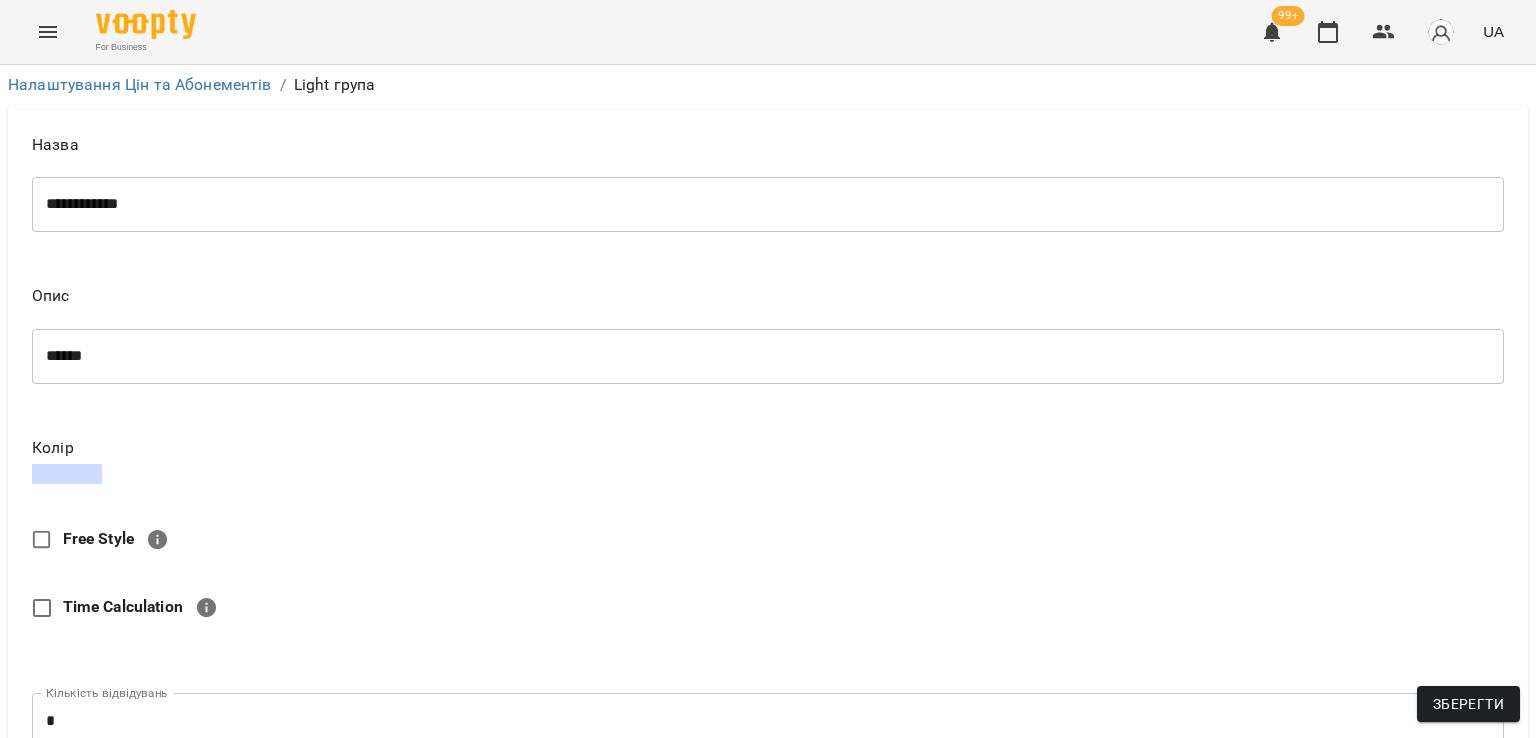 click on "Free Style" at bounding box center [98, 538] 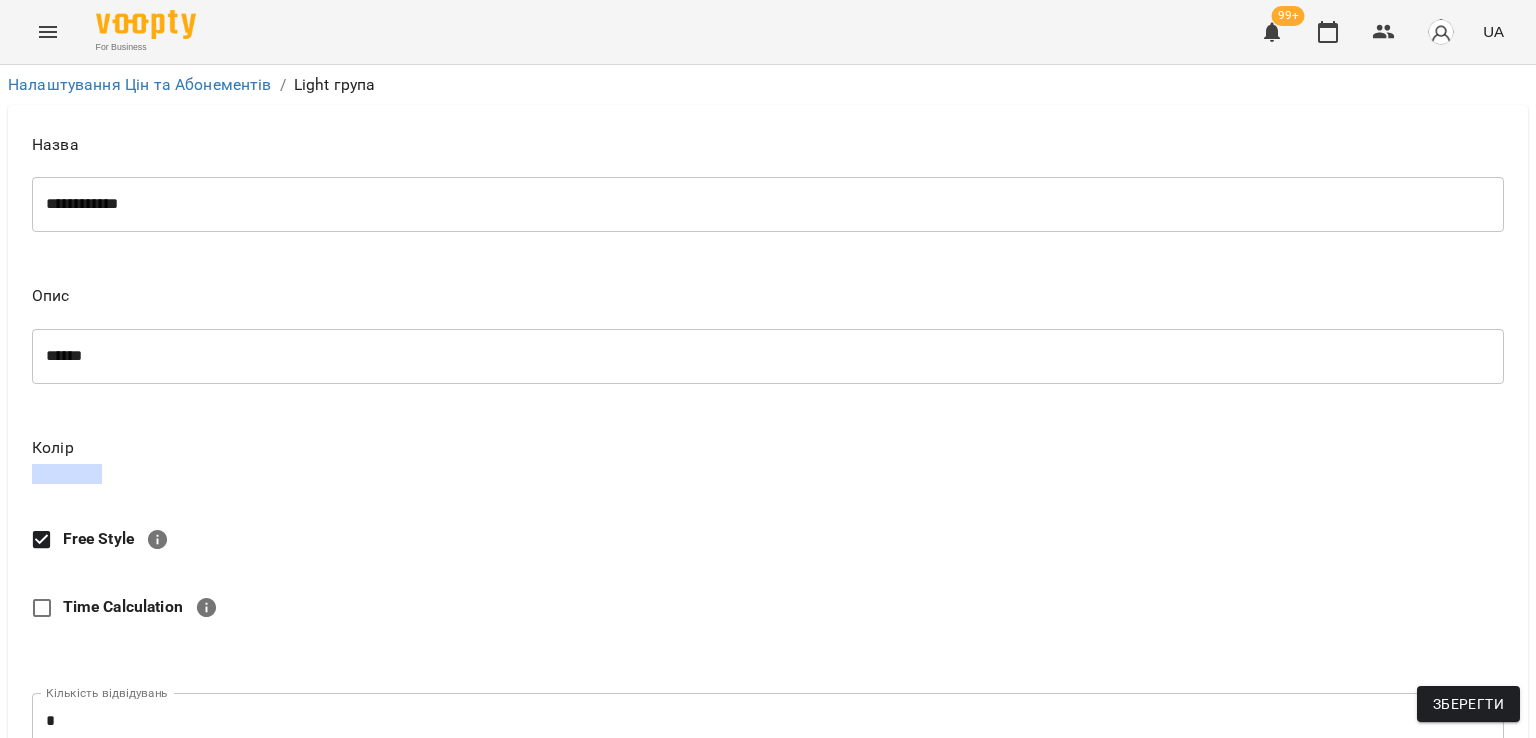 click on "Зберегти" at bounding box center [1468, 704] 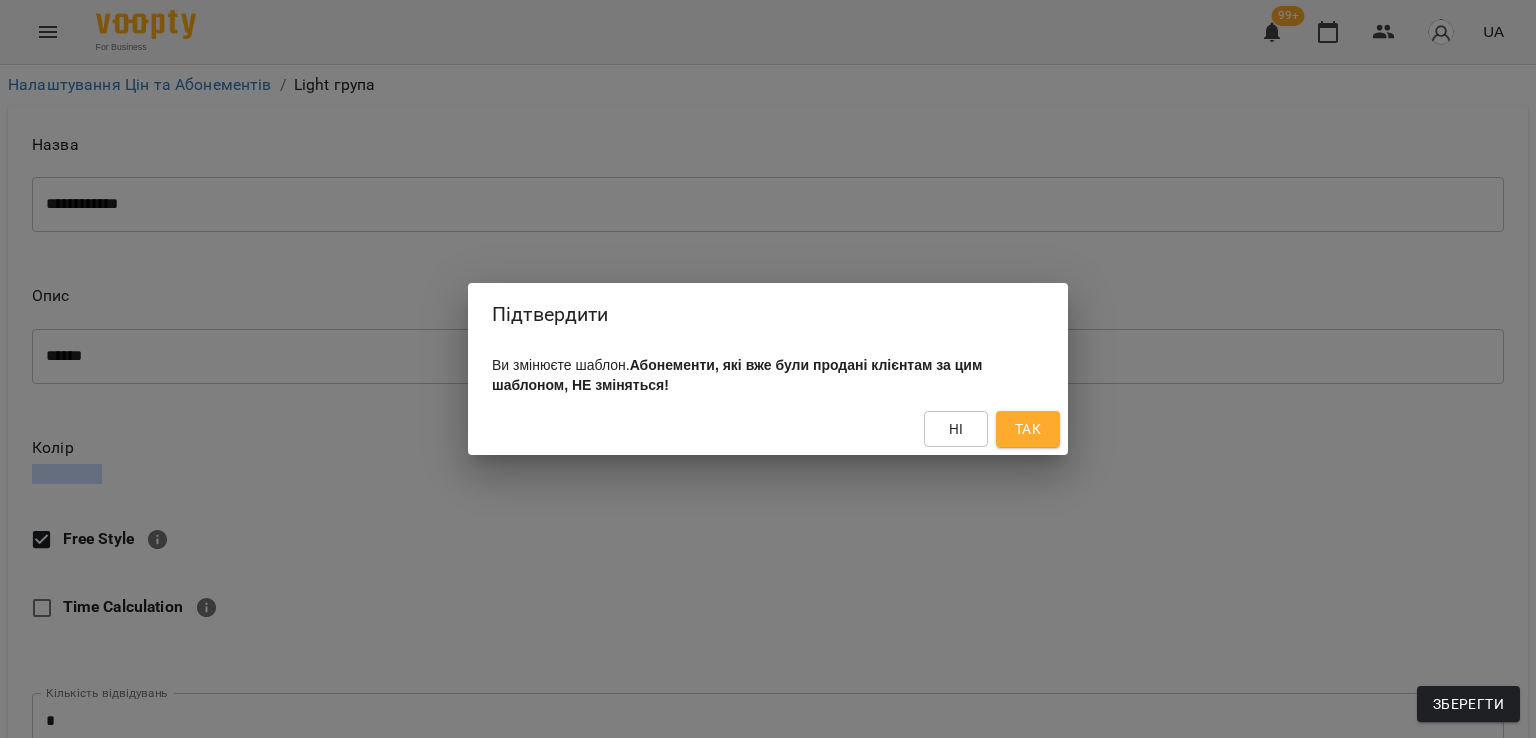 click on "Так" at bounding box center (1028, 429) 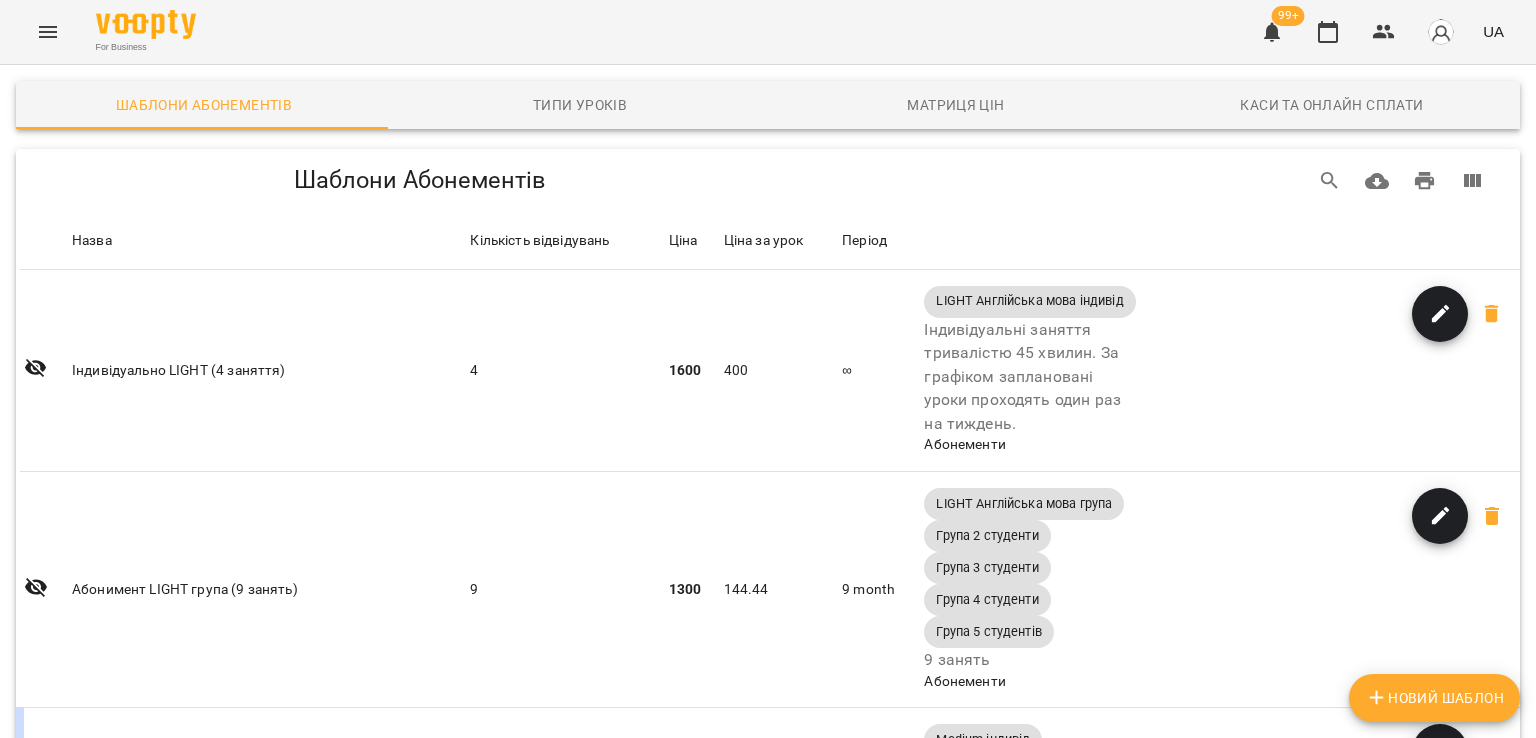scroll, scrollTop: 0, scrollLeft: 0, axis: both 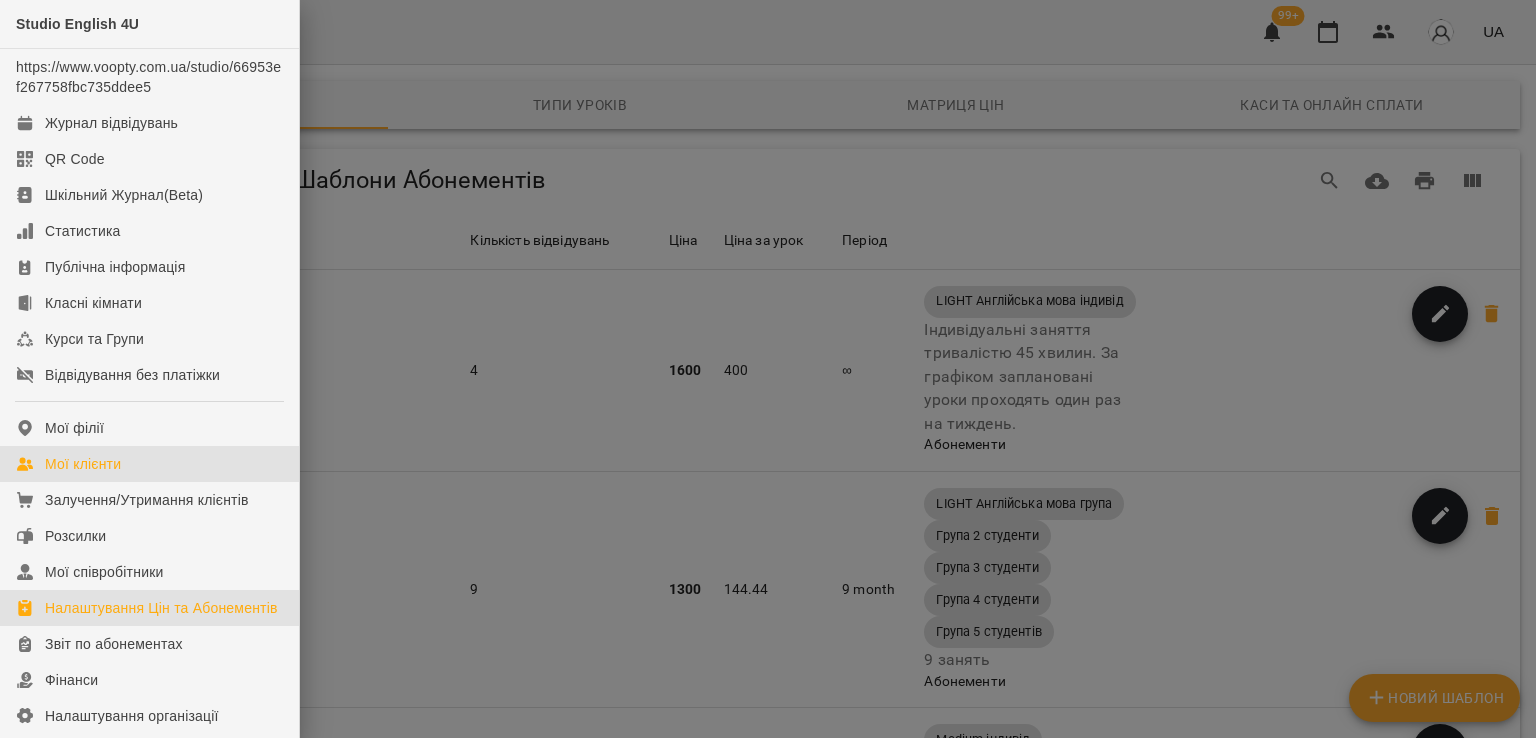click on "Мої клієнти" at bounding box center [83, 464] 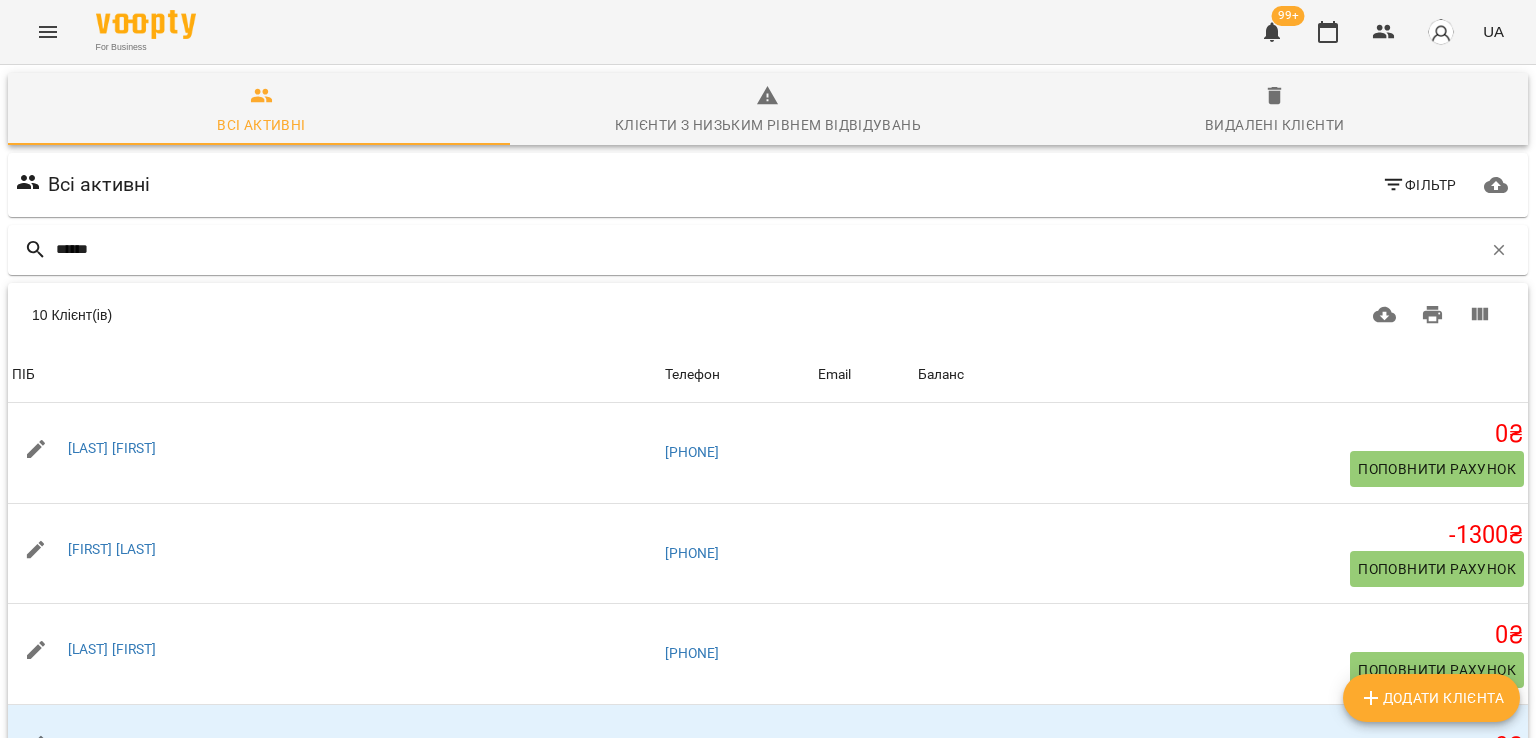 type on "*******" 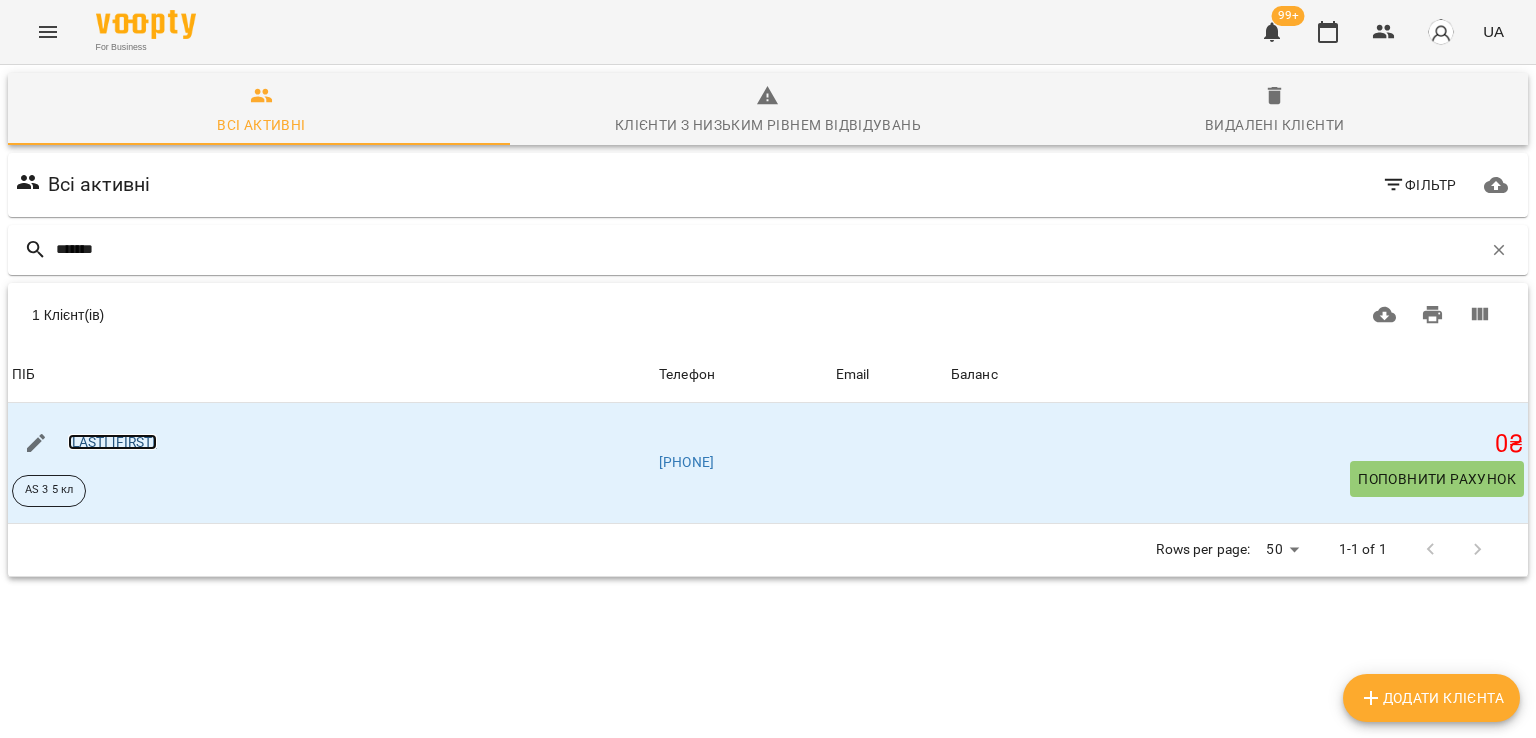 click on "[LAST] [FIRST]" at bounding box center (112, 442) 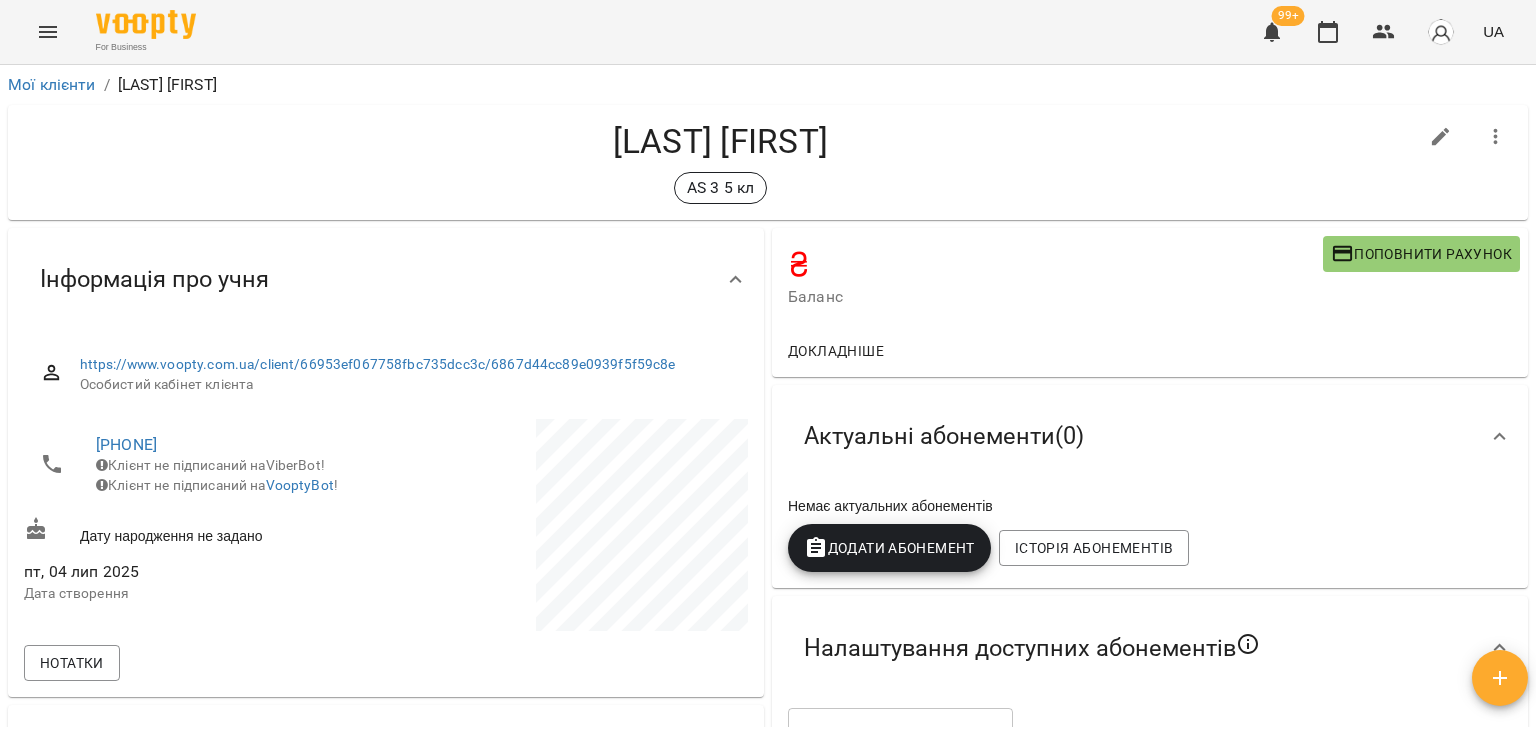 click on "Додати Абонемент" at bounding box center [889, 548] 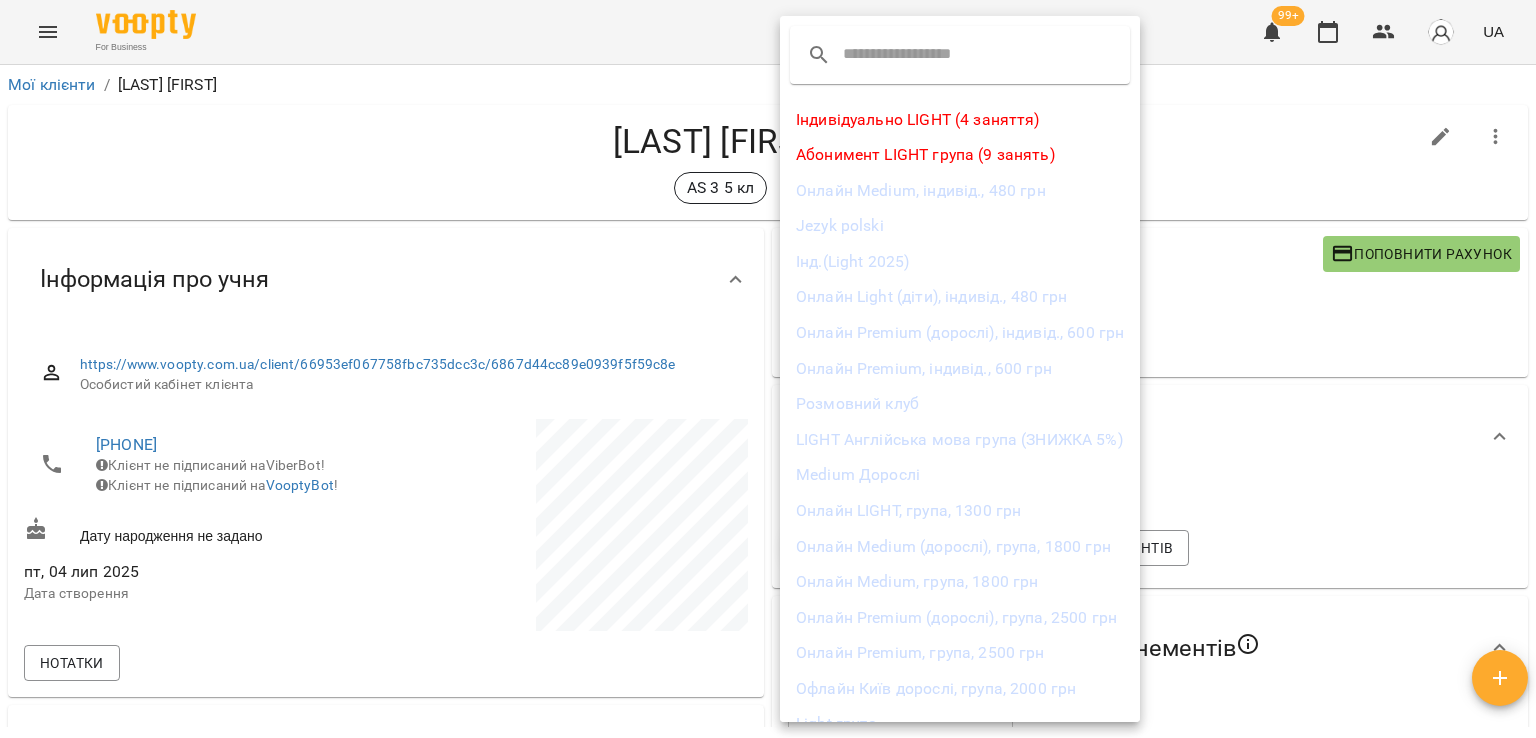 scroll, scrollTop: 99, scrollLeft: 0, axis: vertical 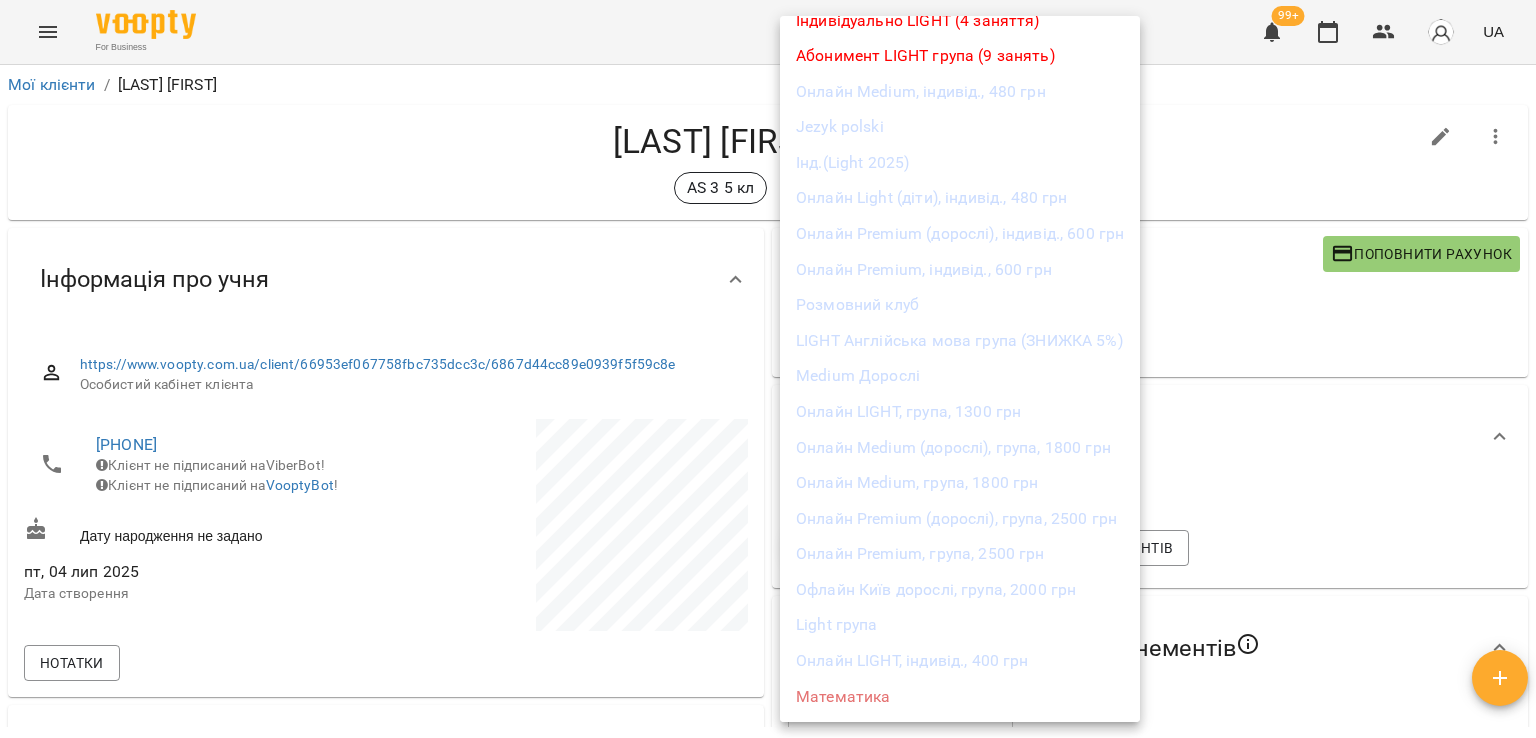 click on "Light група" at bounding box center [960, 625] 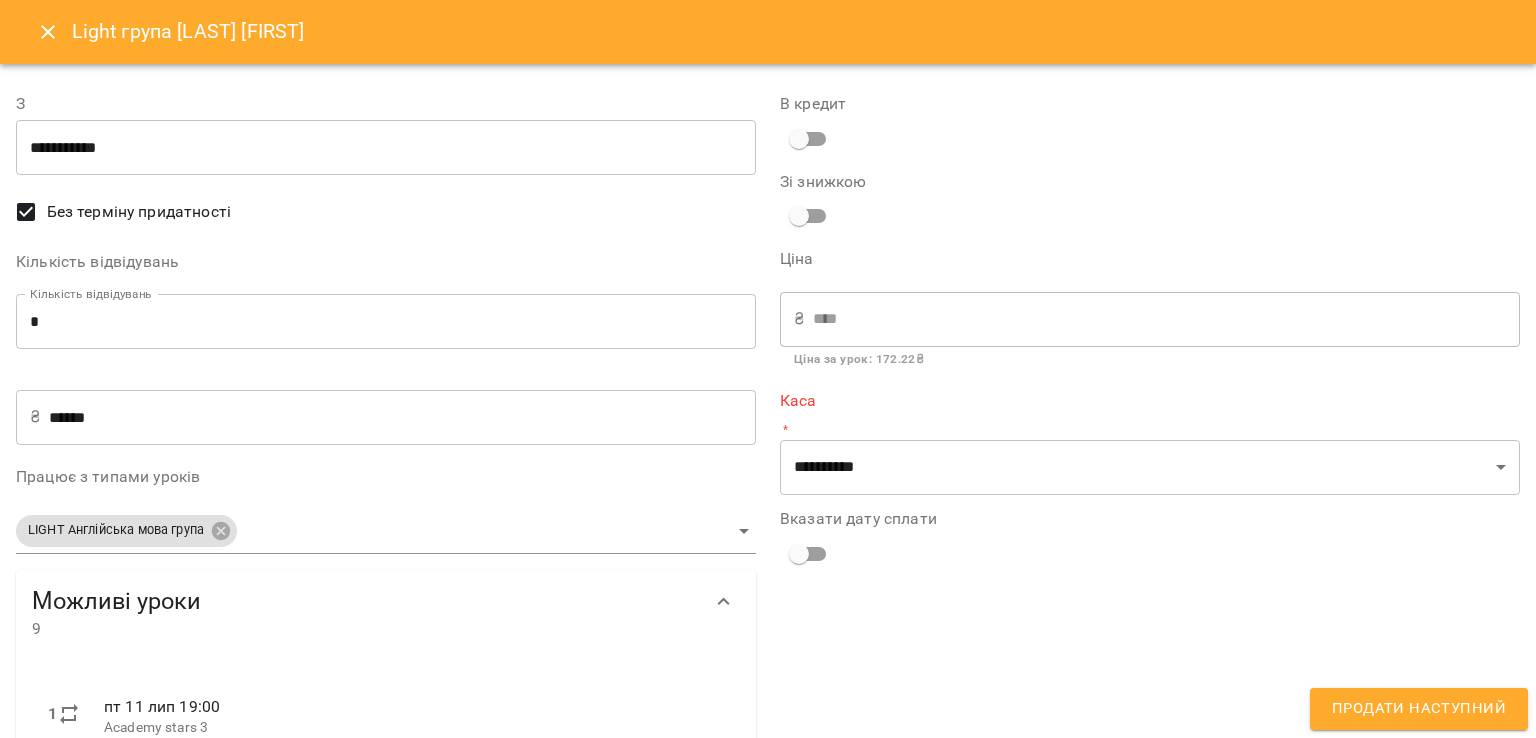 click on "**********" at bounding box center (386, 148) 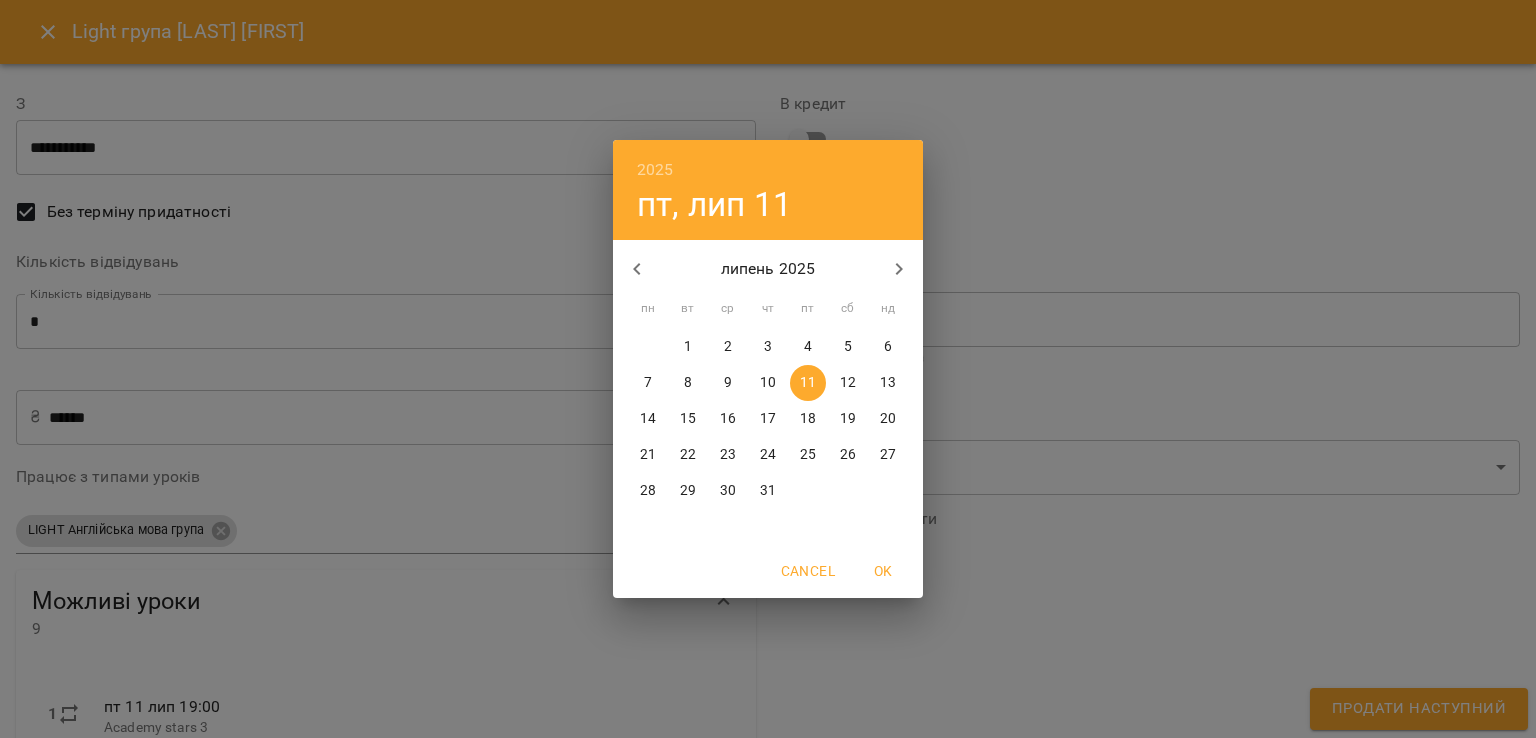 click on "1" at bounding box center [688, 347] 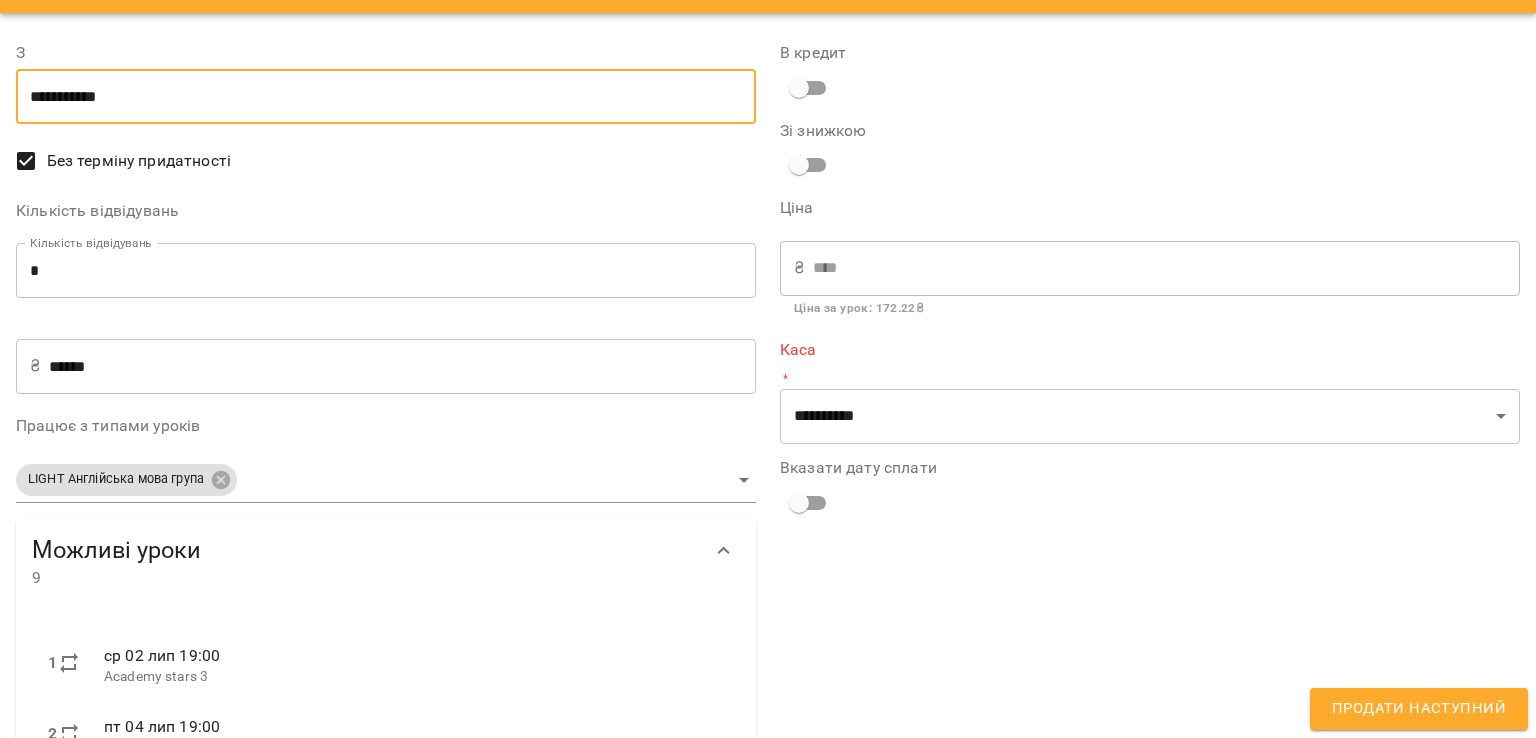scroll, scrollTop: 0, scrollLeft: 0, axis: both 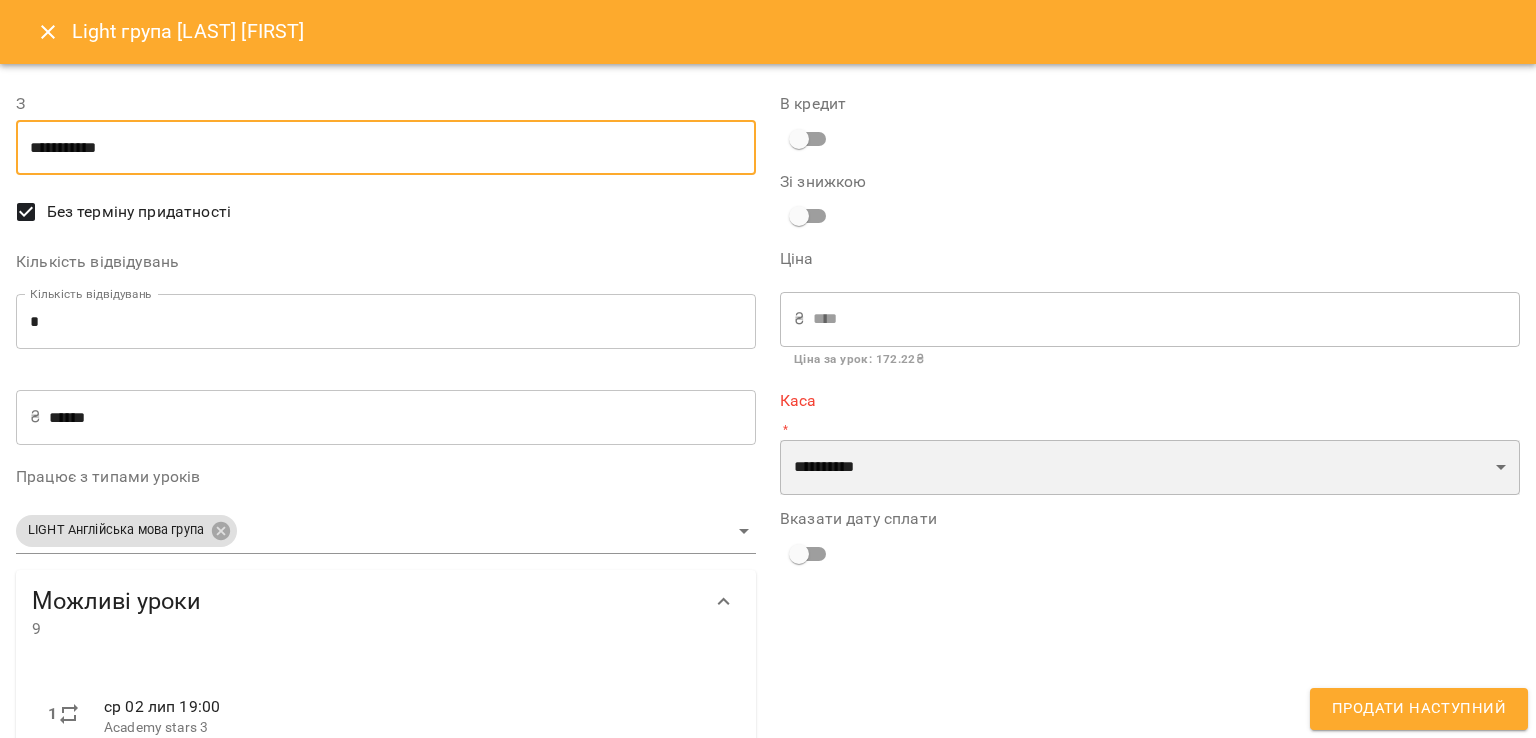 click on "**********" at bounding box center [1150, 468] 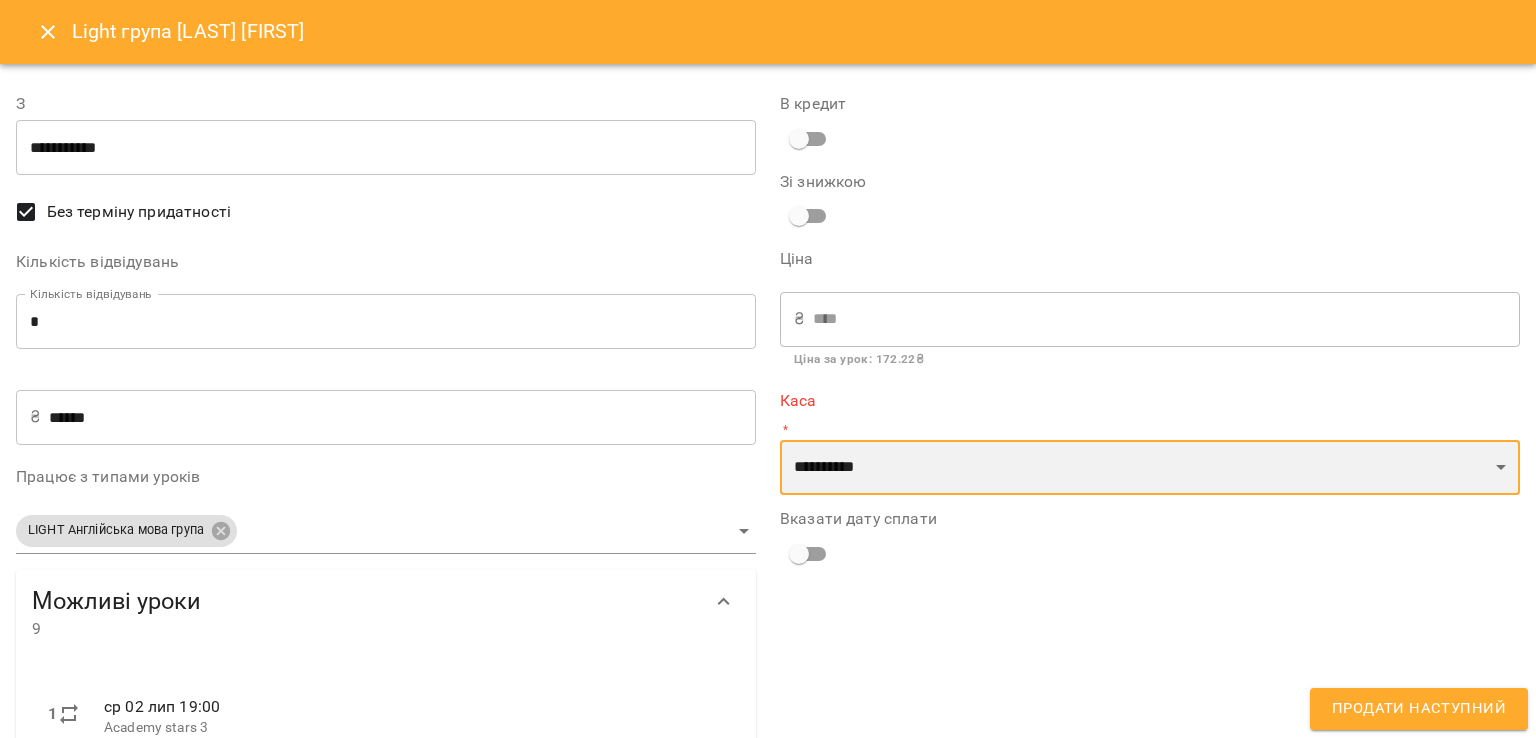 select on "****" 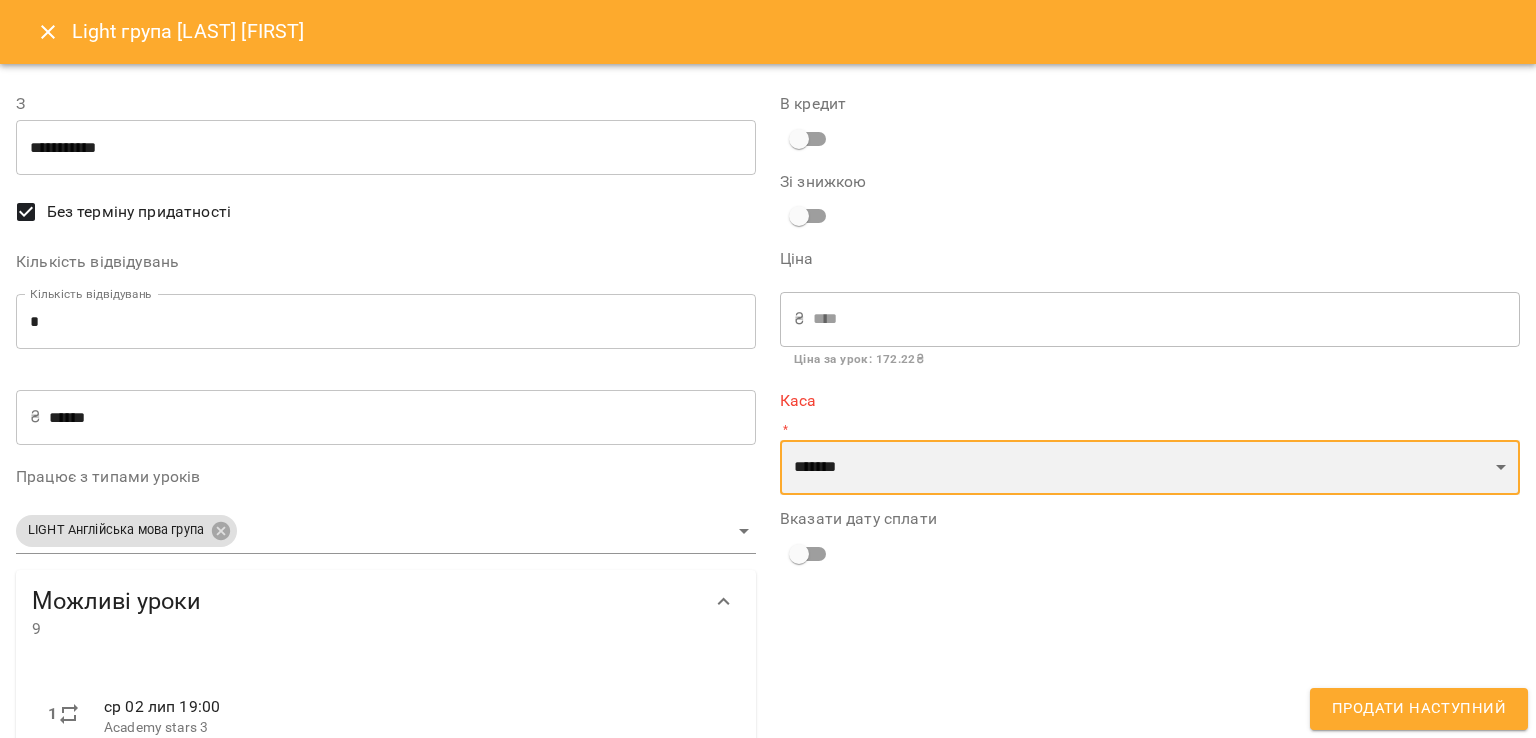 click on "**********" at bounding box center [1150, 468] 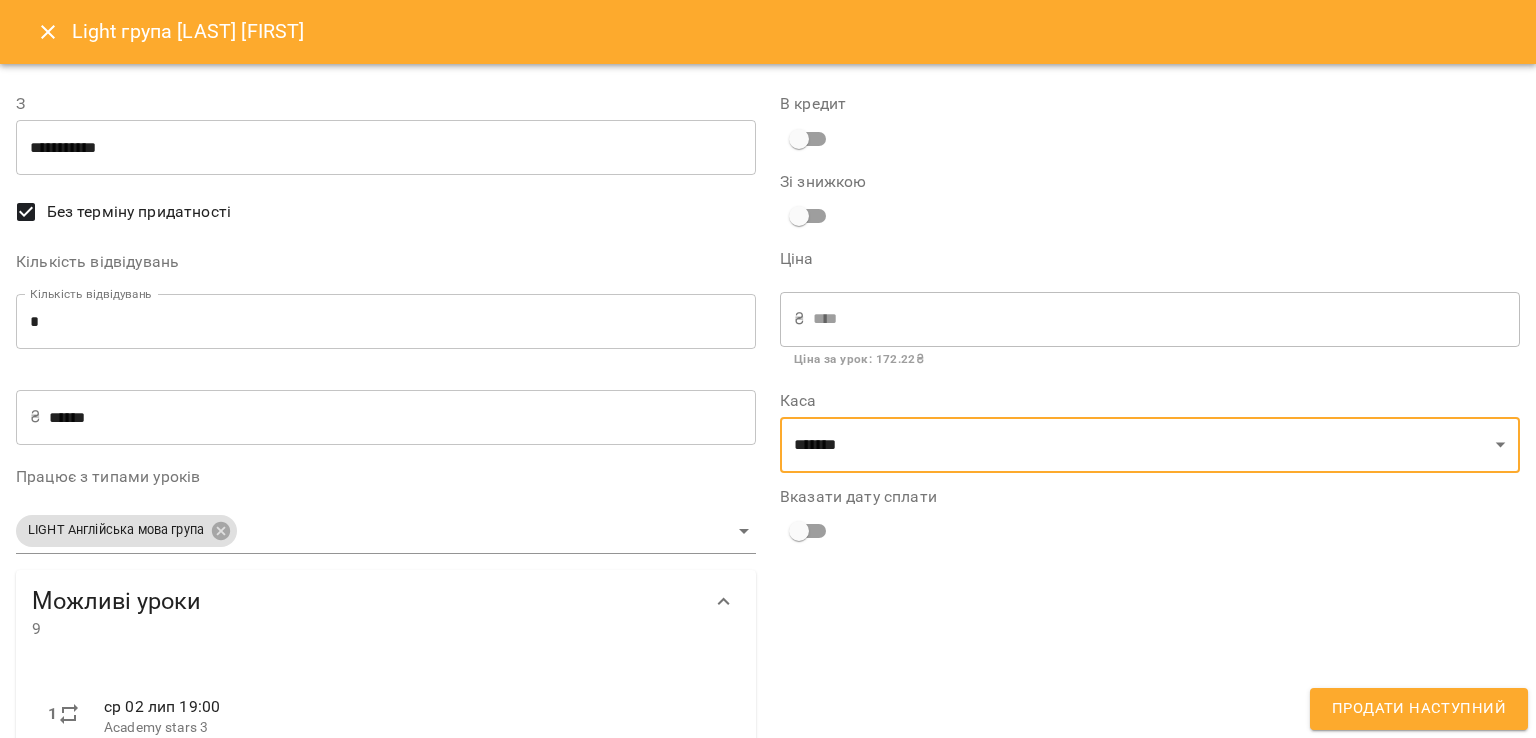click on "Без терміну придатності" at bounding box center (139, 212) 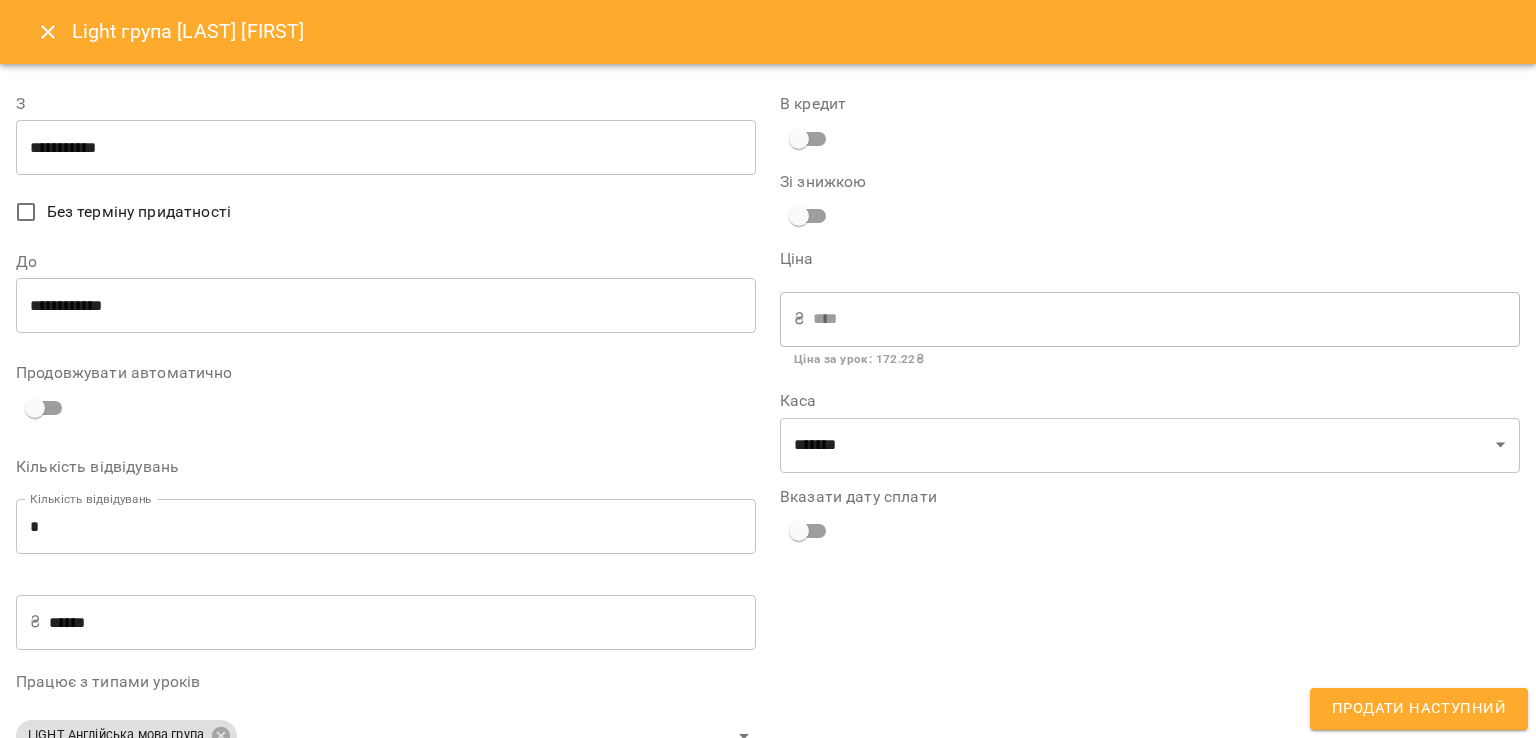 click on "**********" at bounding box center [386, 306] 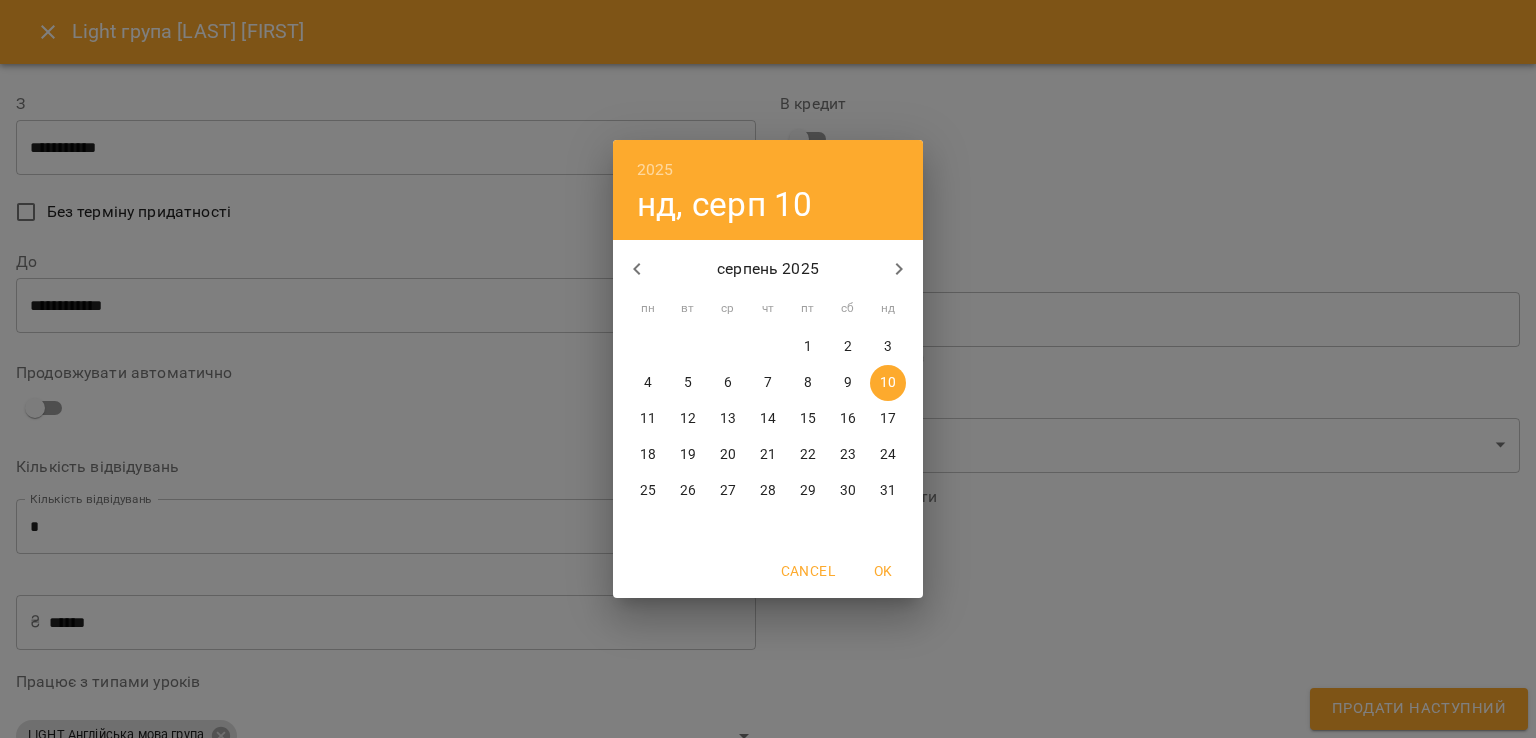click 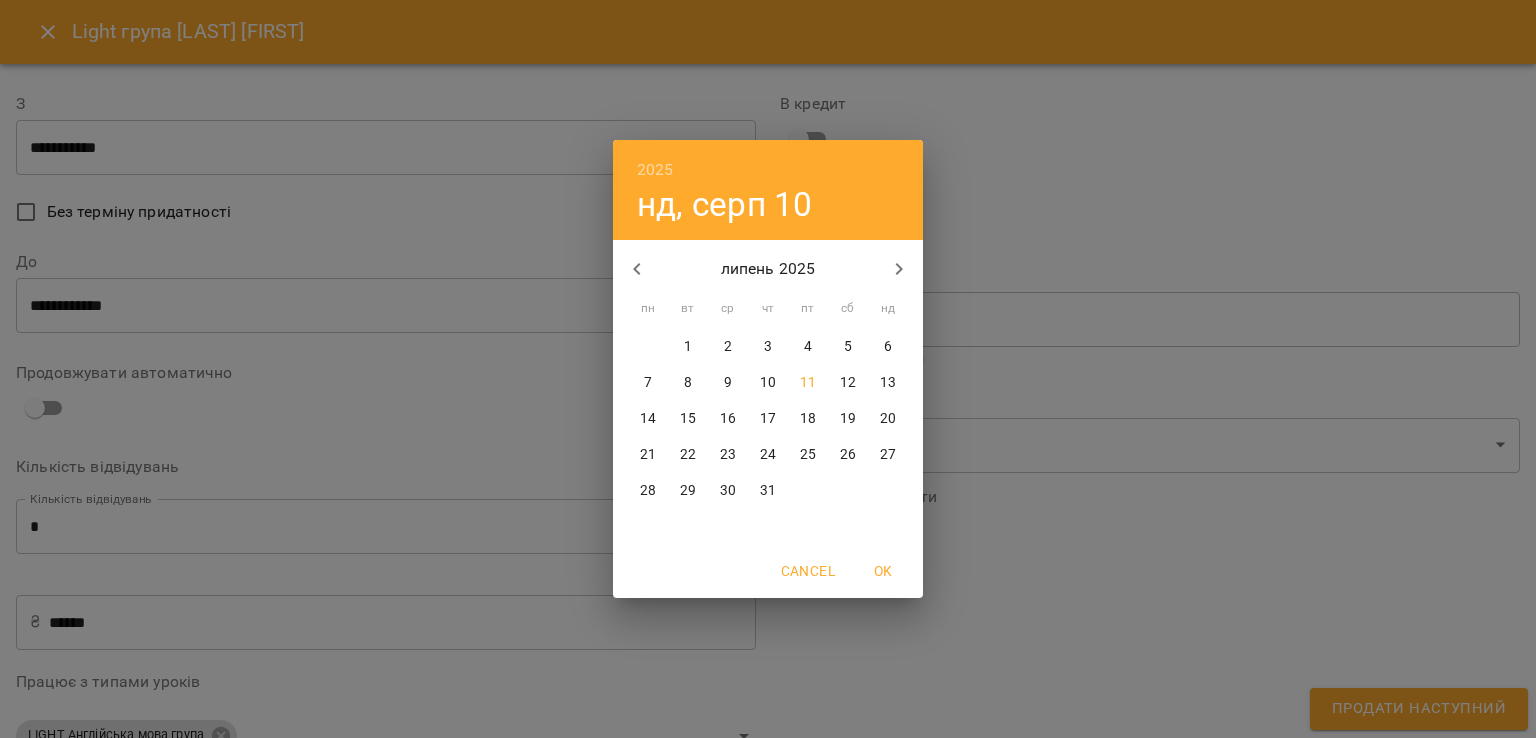 click on "31" at bounding box center (768, 491) 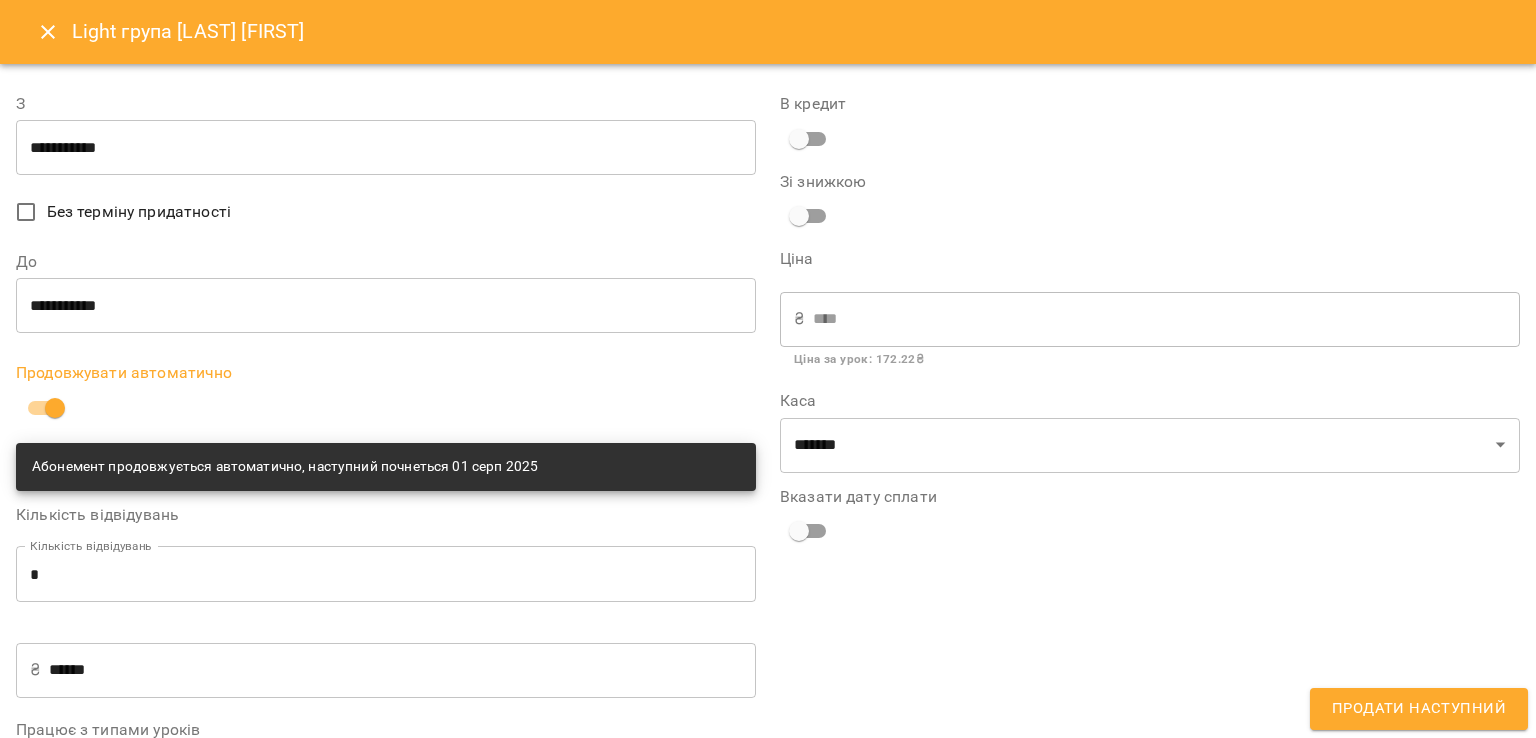 click on "Продати наступний" at bounding box center (1419, 709) 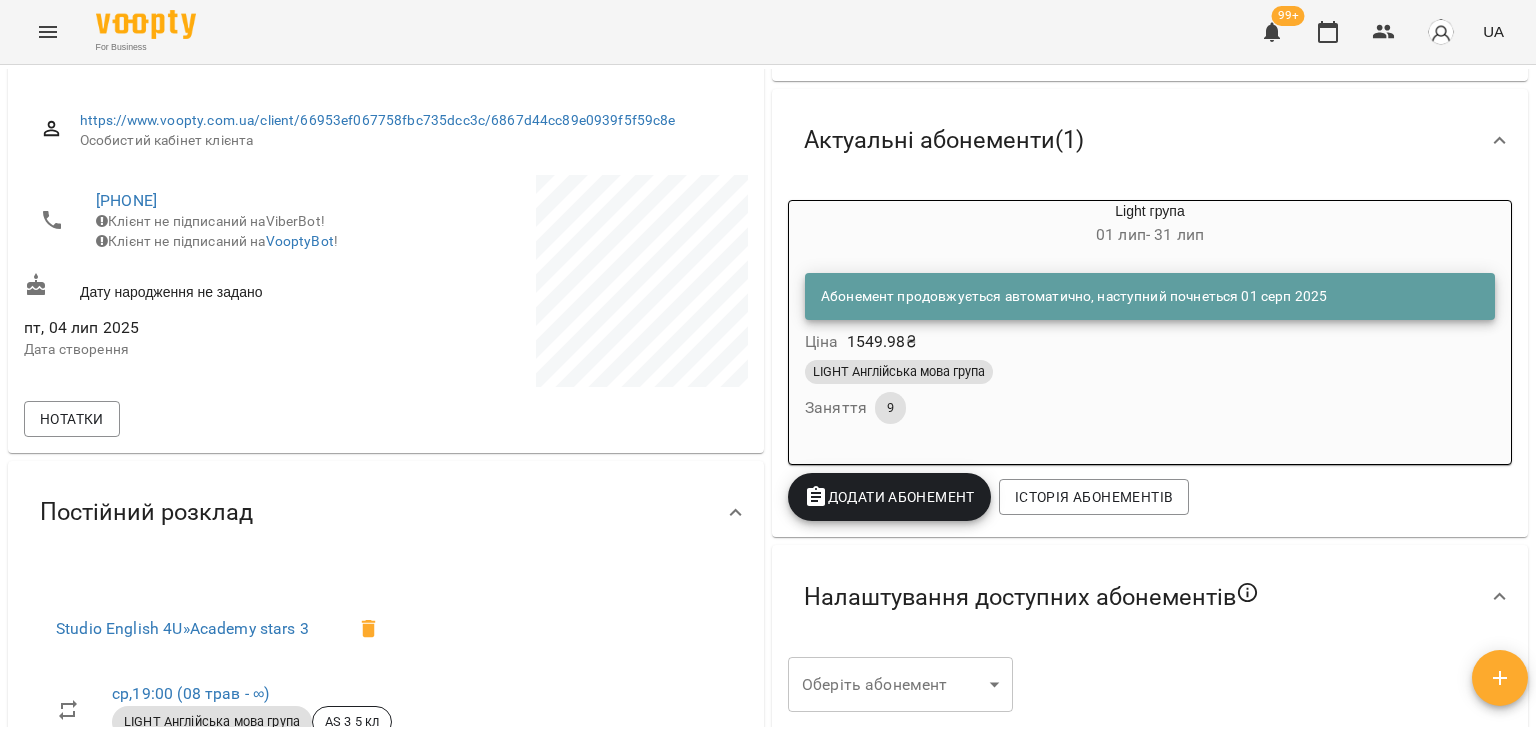 scroll, scrollTop: 253, scrollLeft: 0, axis: vertical 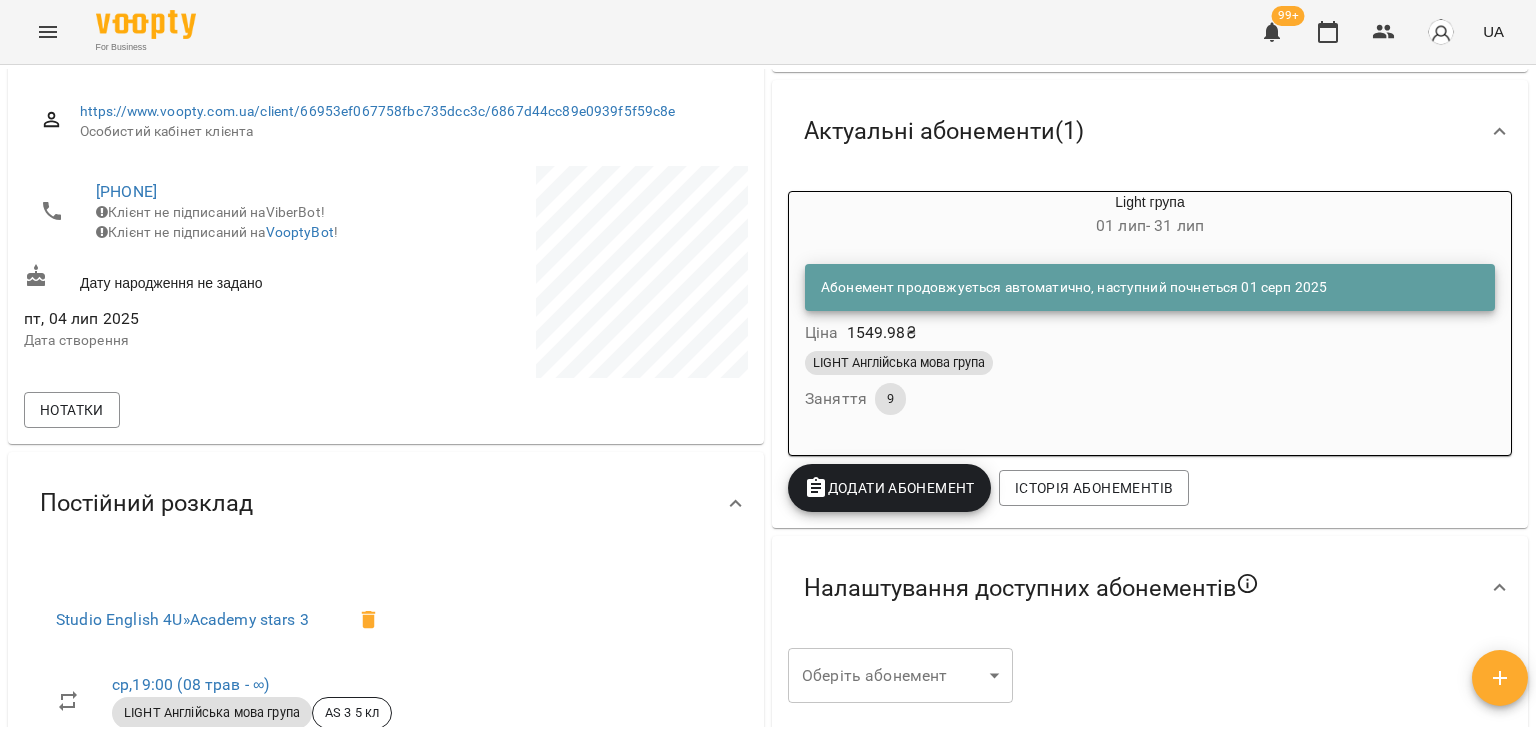click on "Абонемент продовжується автоматично, наступний почнеться 01 серп 2025" at bounding box center (1074, 288) 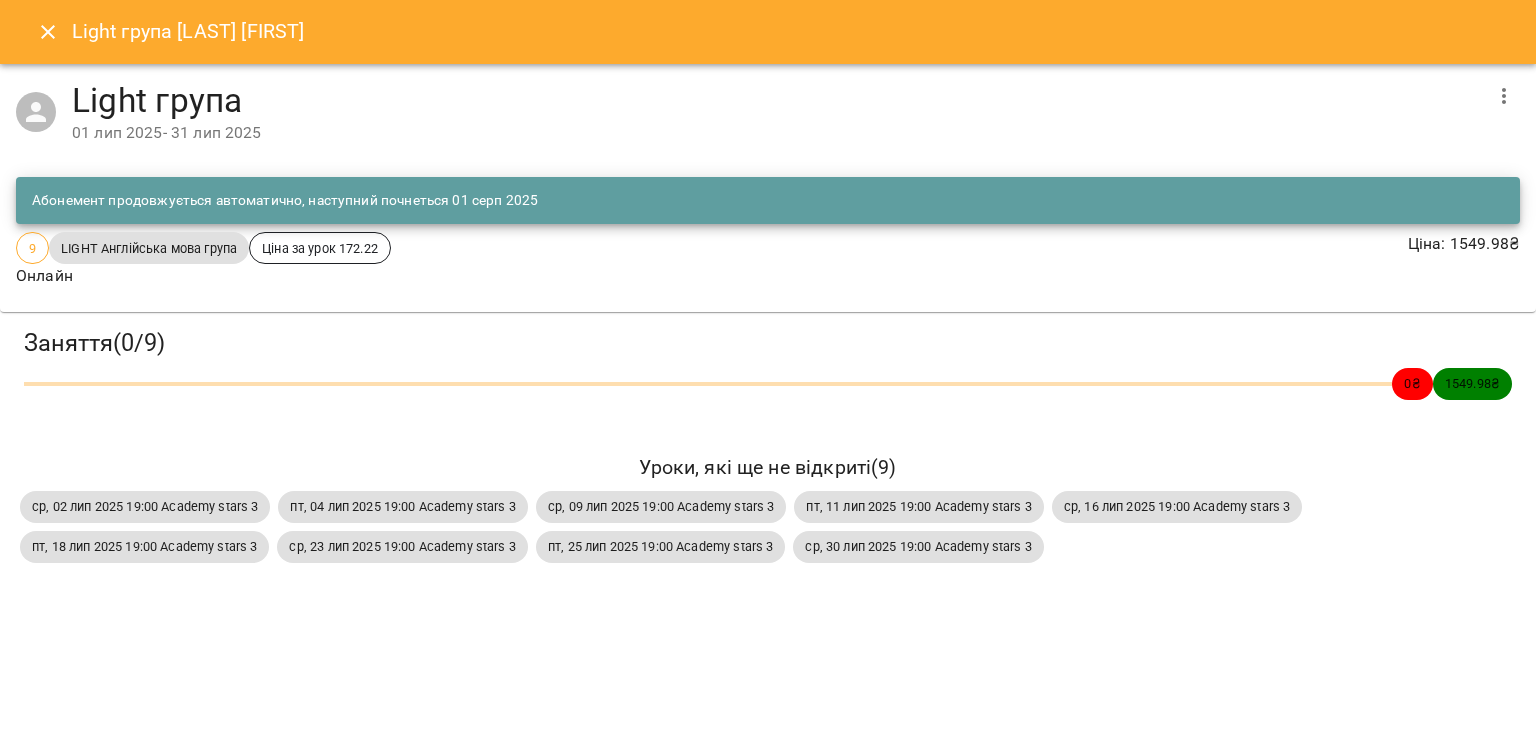 click at bounding box center [48, 32] 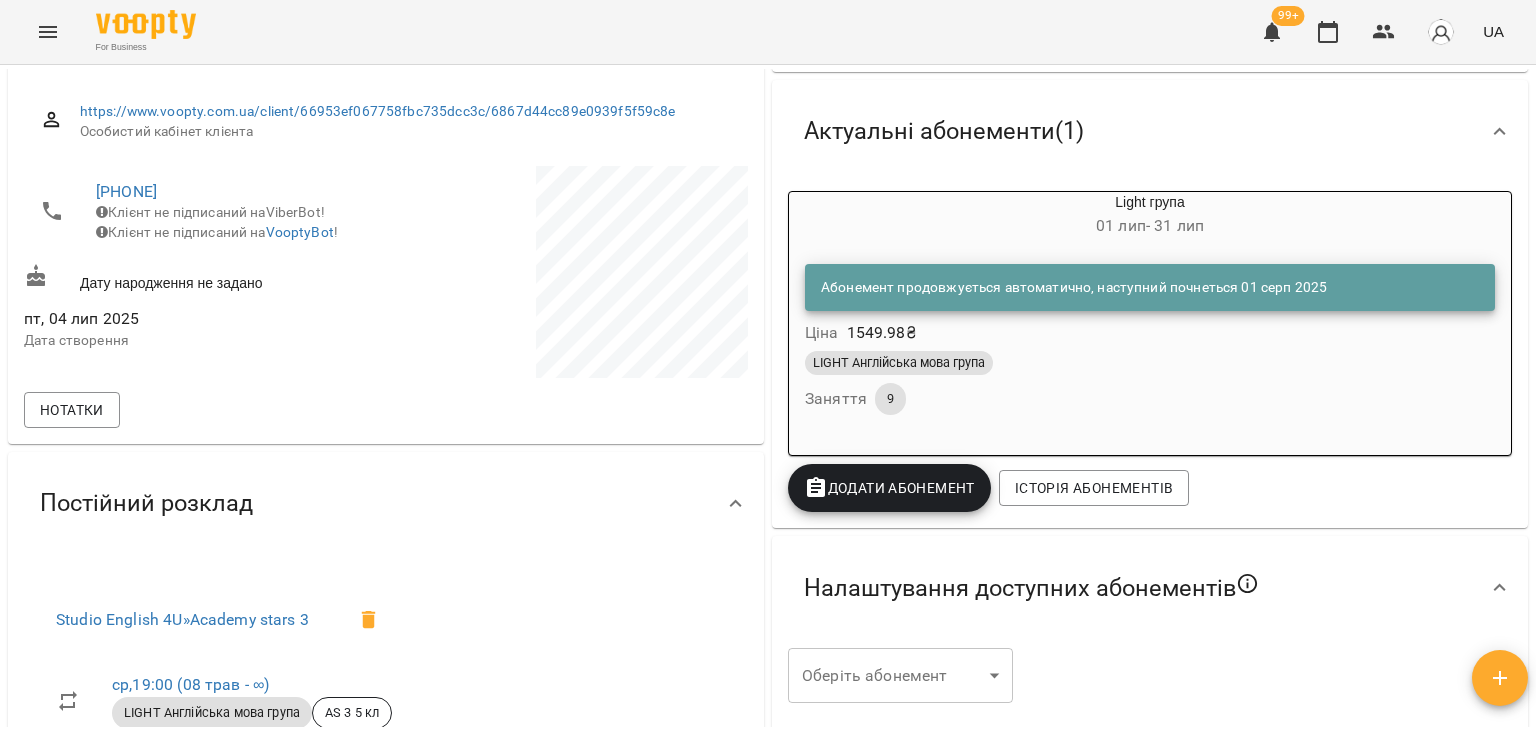 click on "Абонемент продовжується автоматично, наступний почнеться 01 серп 2025" at bounding box center (1074, 288) 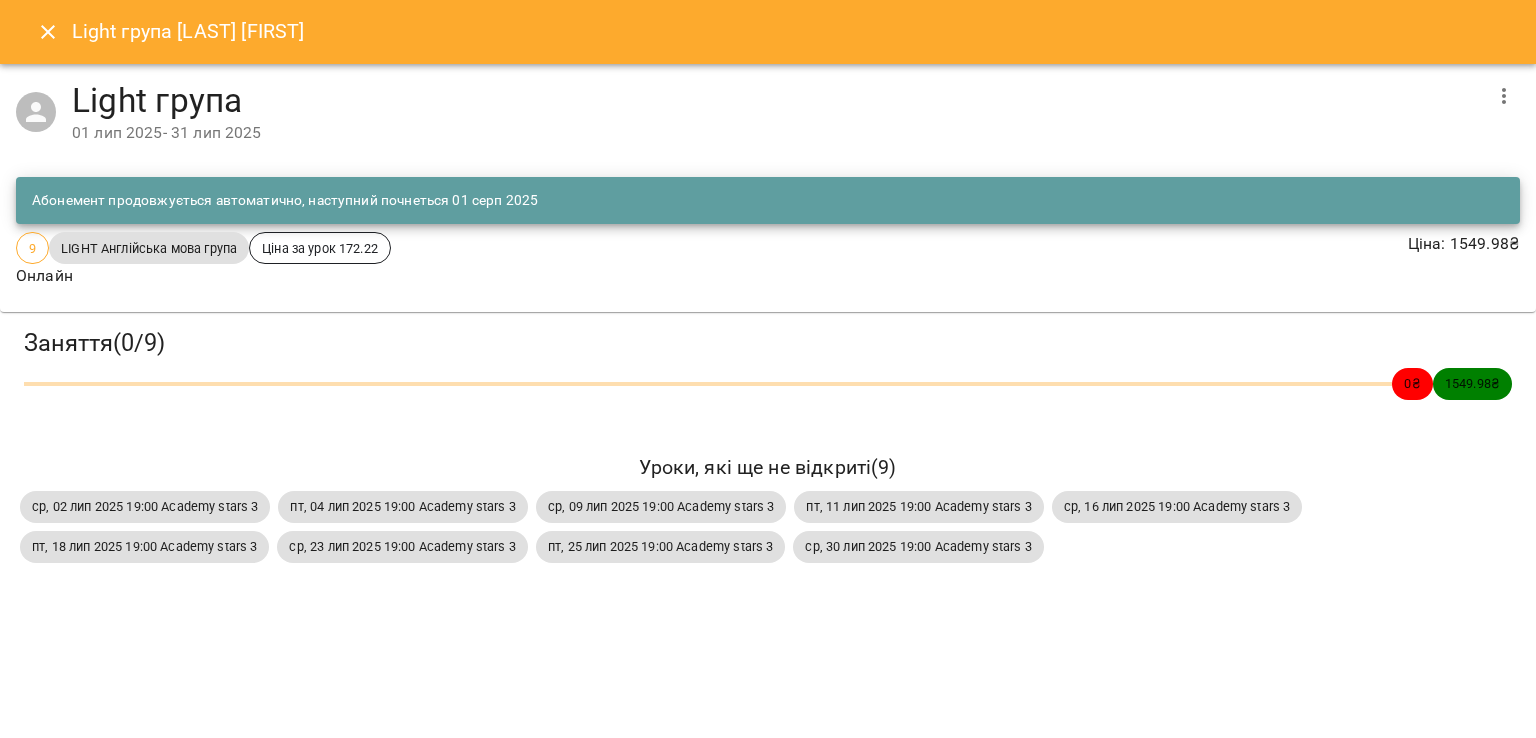 click at bounding box center [1504, 96] 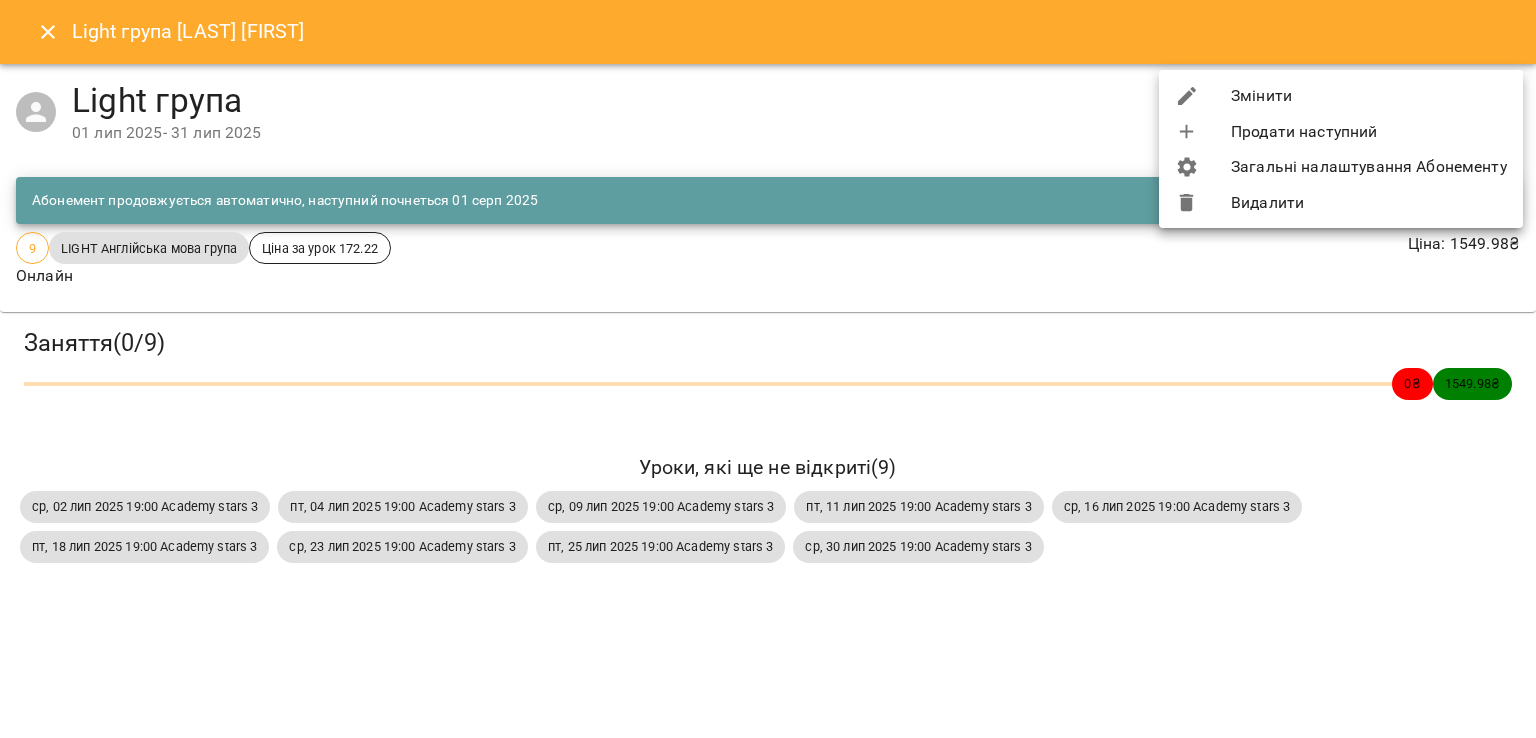 click on "Змінити" at bounding box center (1341, 96) 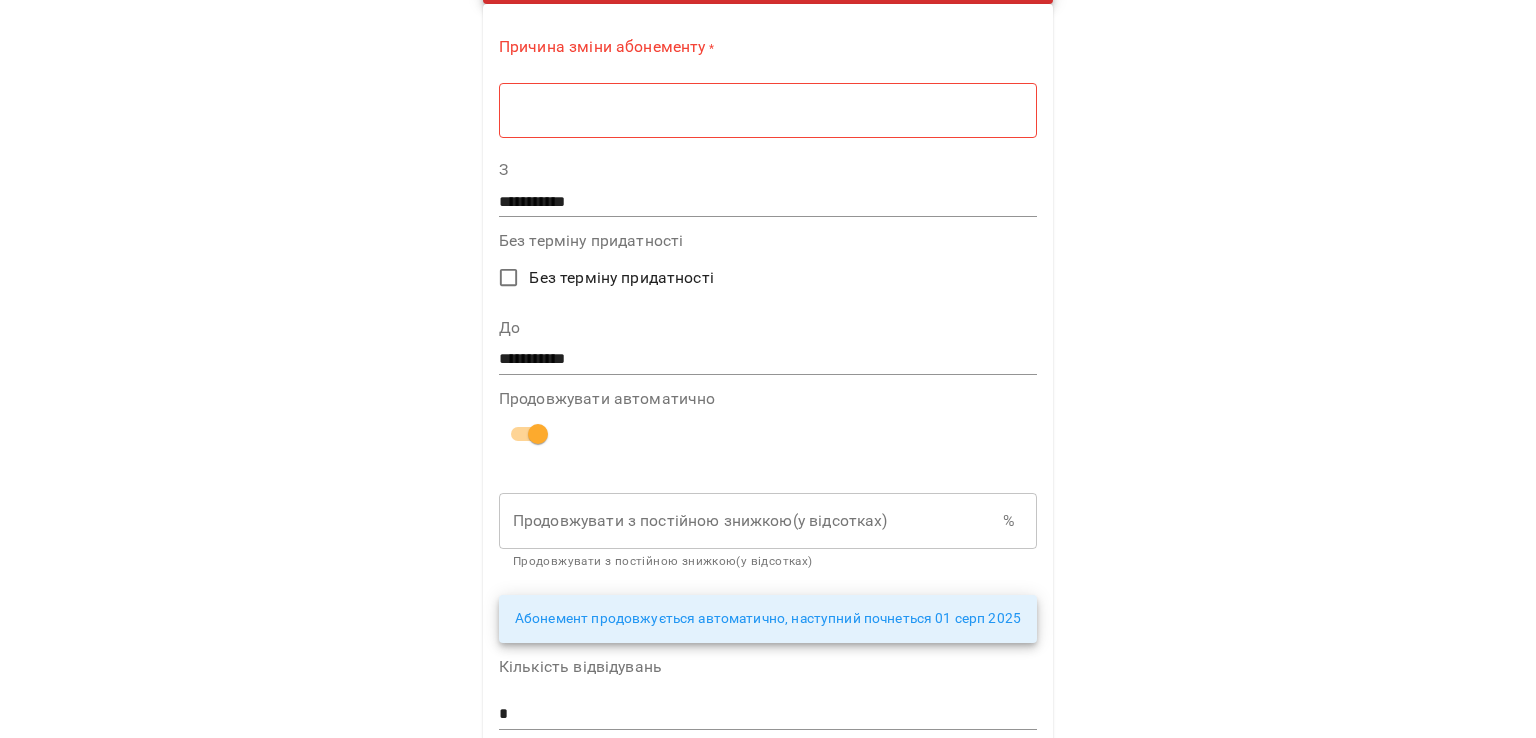 scroll, scrollTop: 0, scrollLeft: 0, axis: both 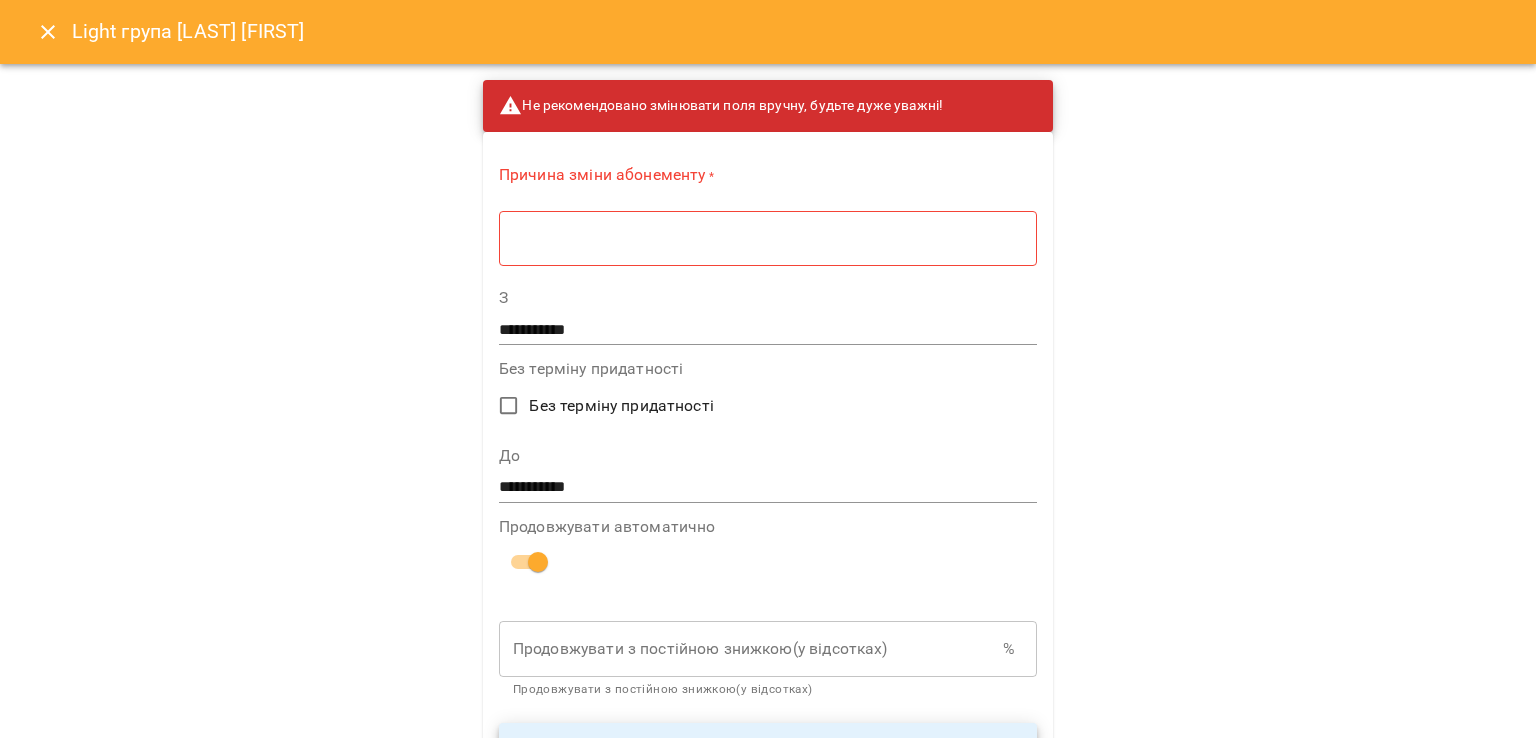 click 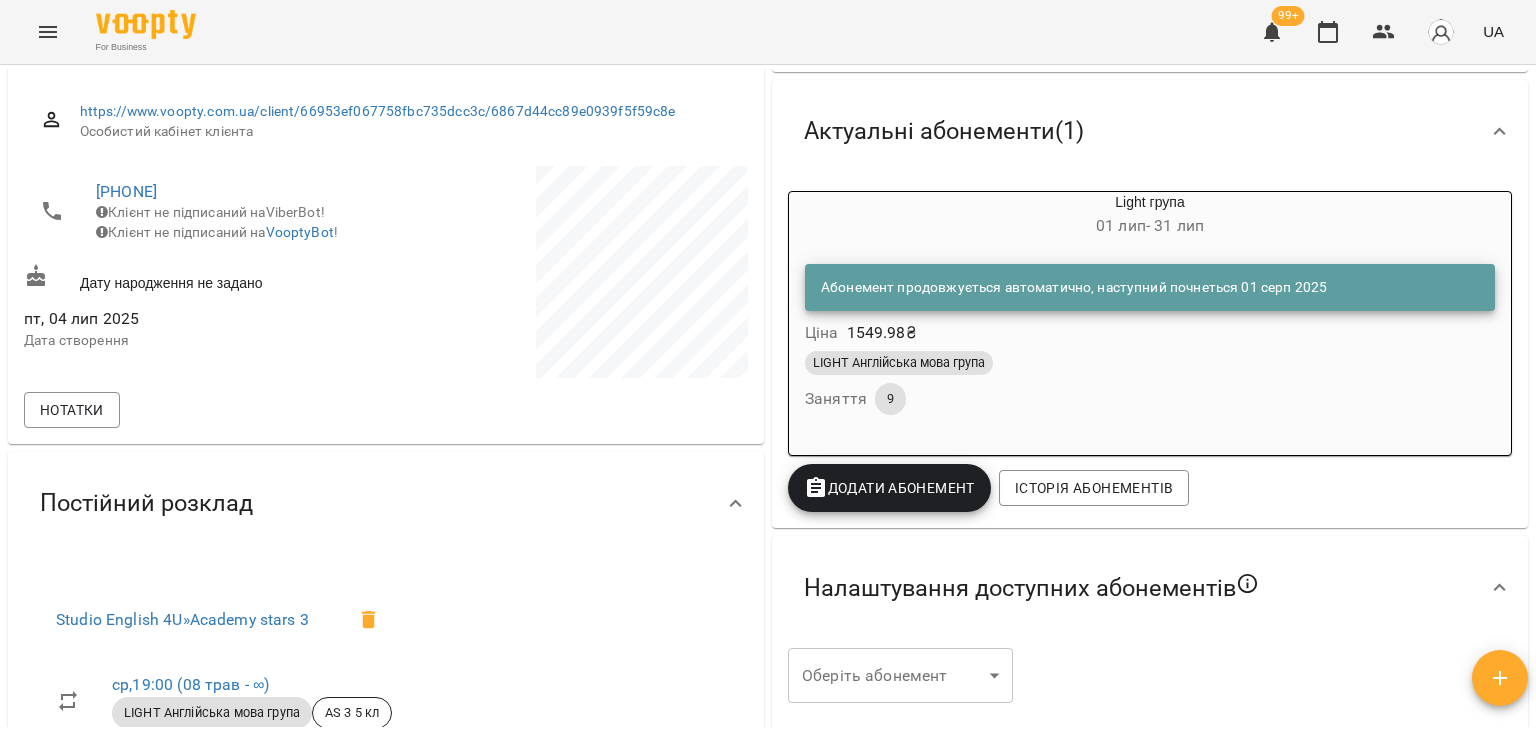 click 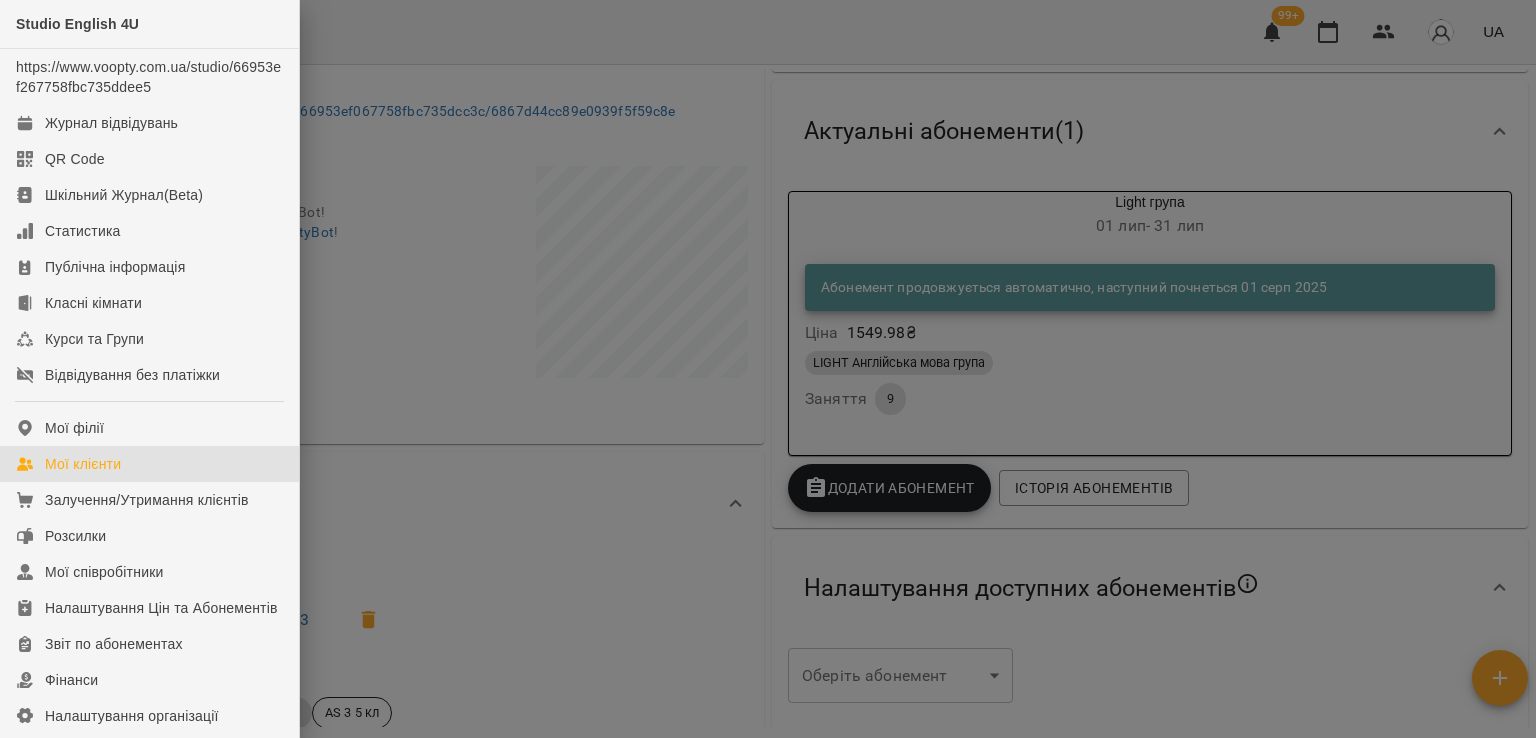 click on "Мої клієнти" at bounding box center (83, 464) 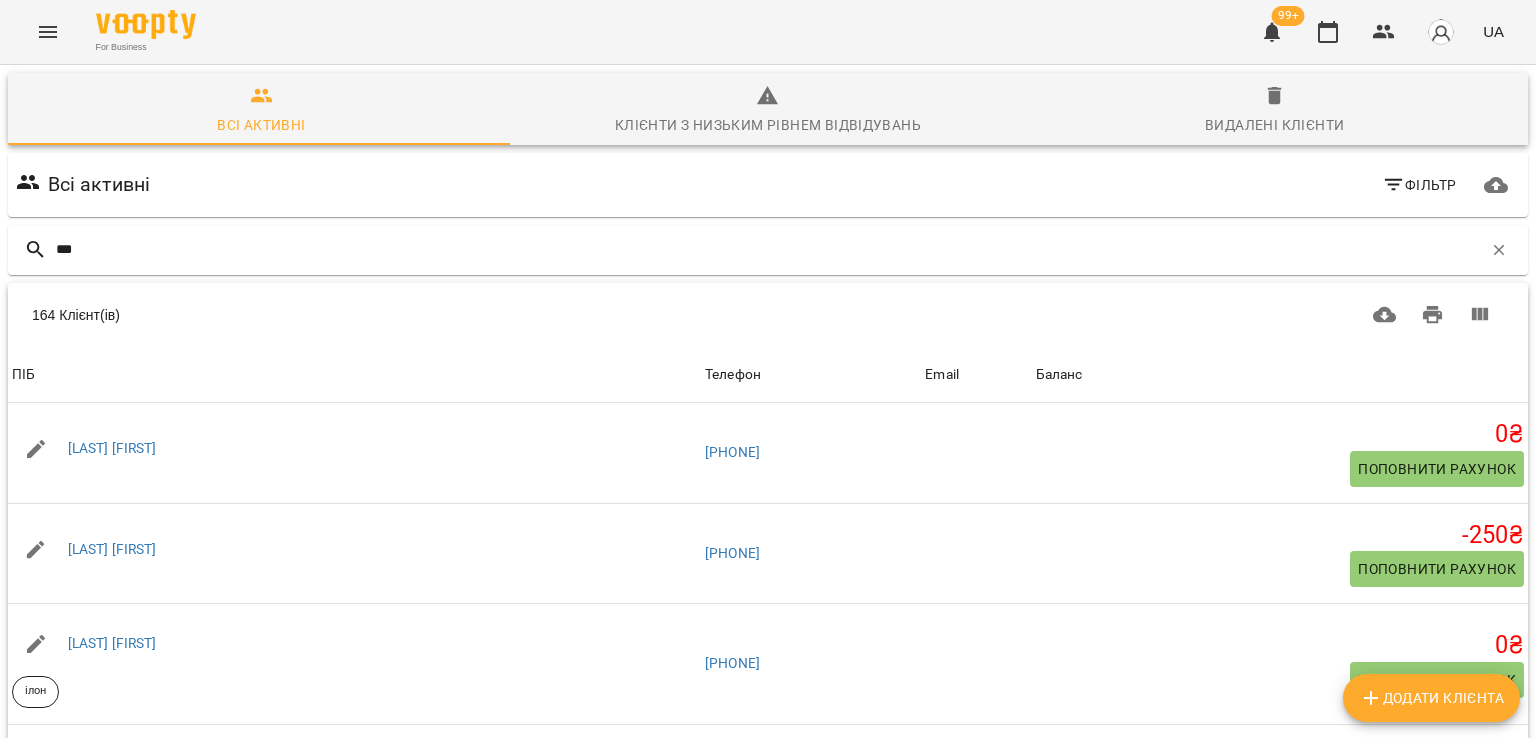 type on "****" 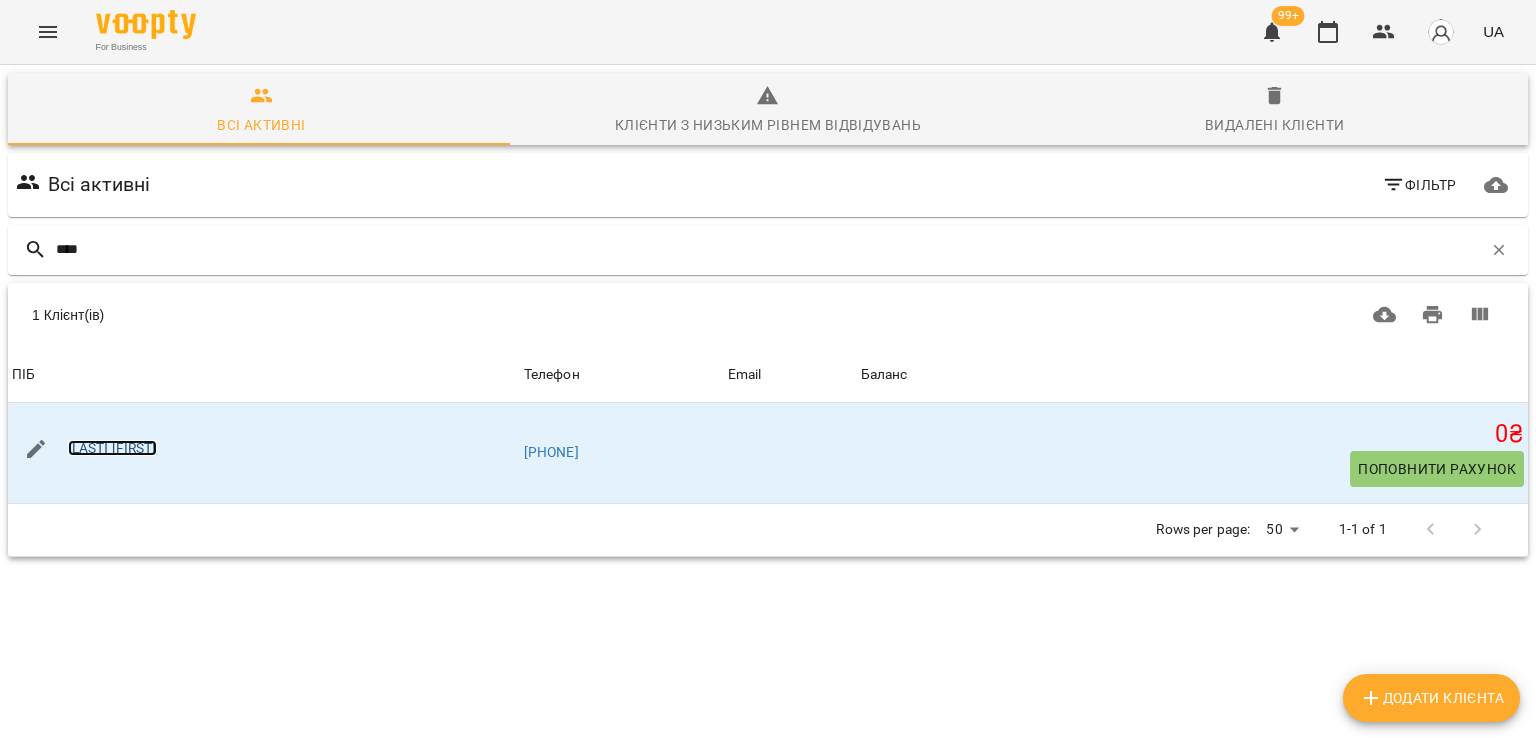 click on "[LAST] [FIRST]" at bounding box center (112, 448) 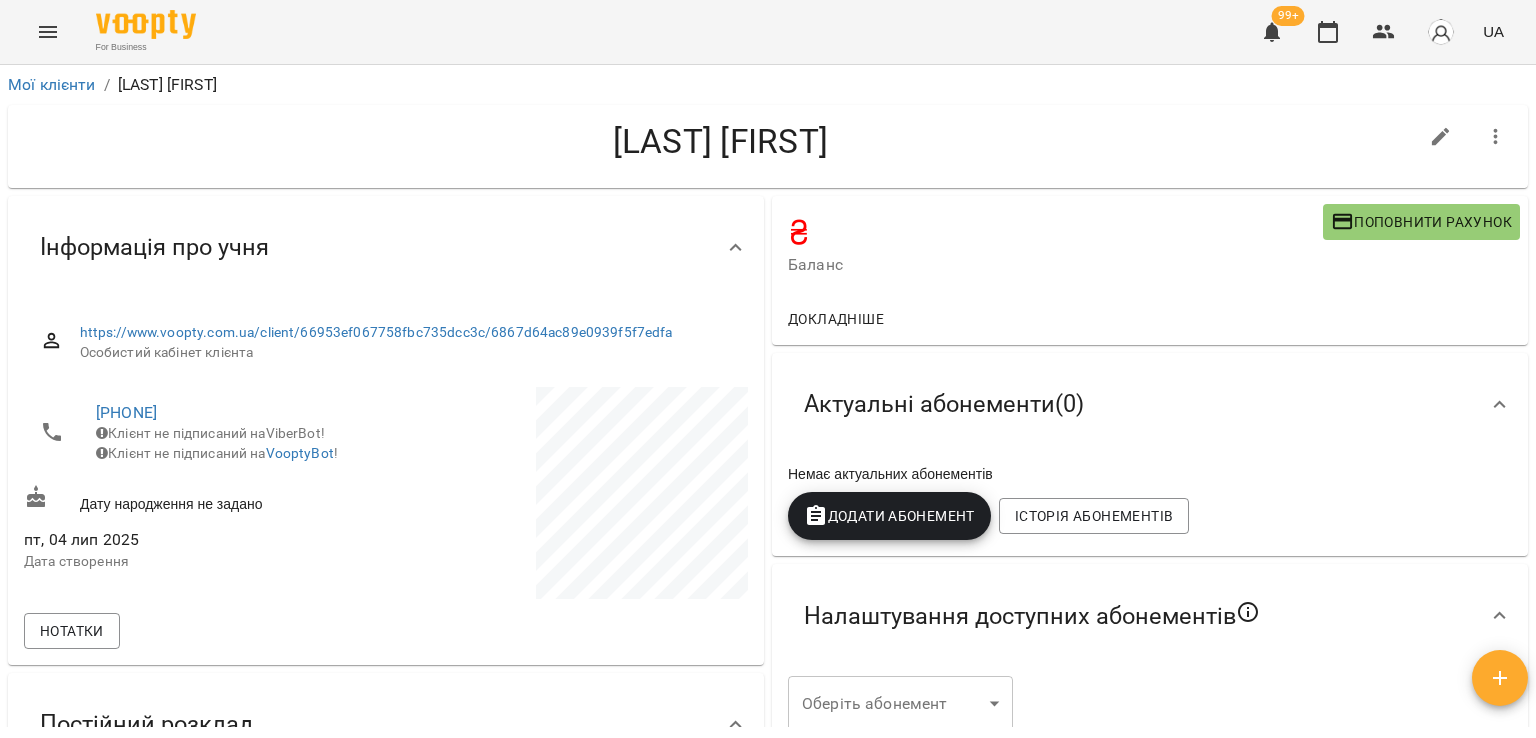 click on "Додати Абонемент" at bounding box center (889, 516) 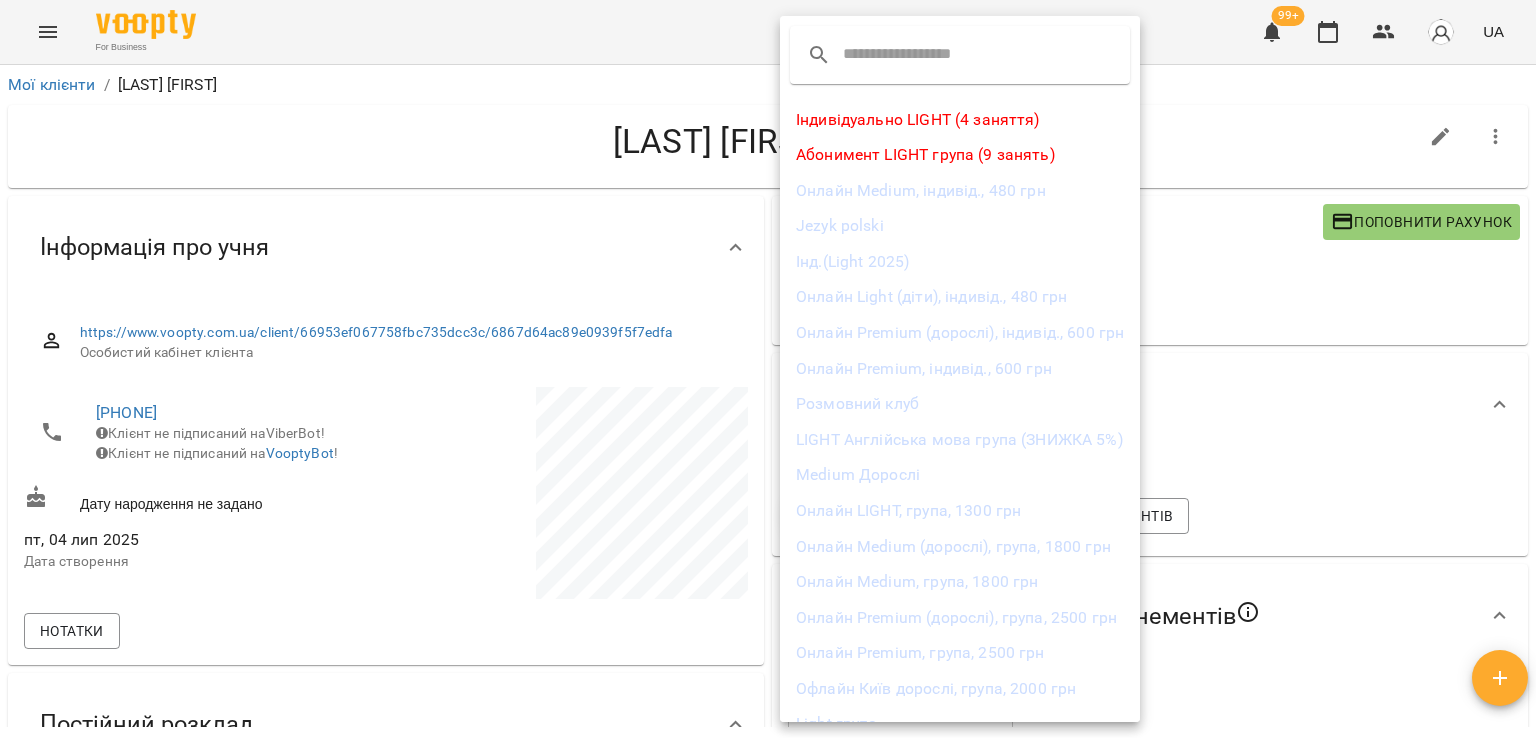 scroll, scrollTop: 99, scrollLeft: 0, axis: vertical 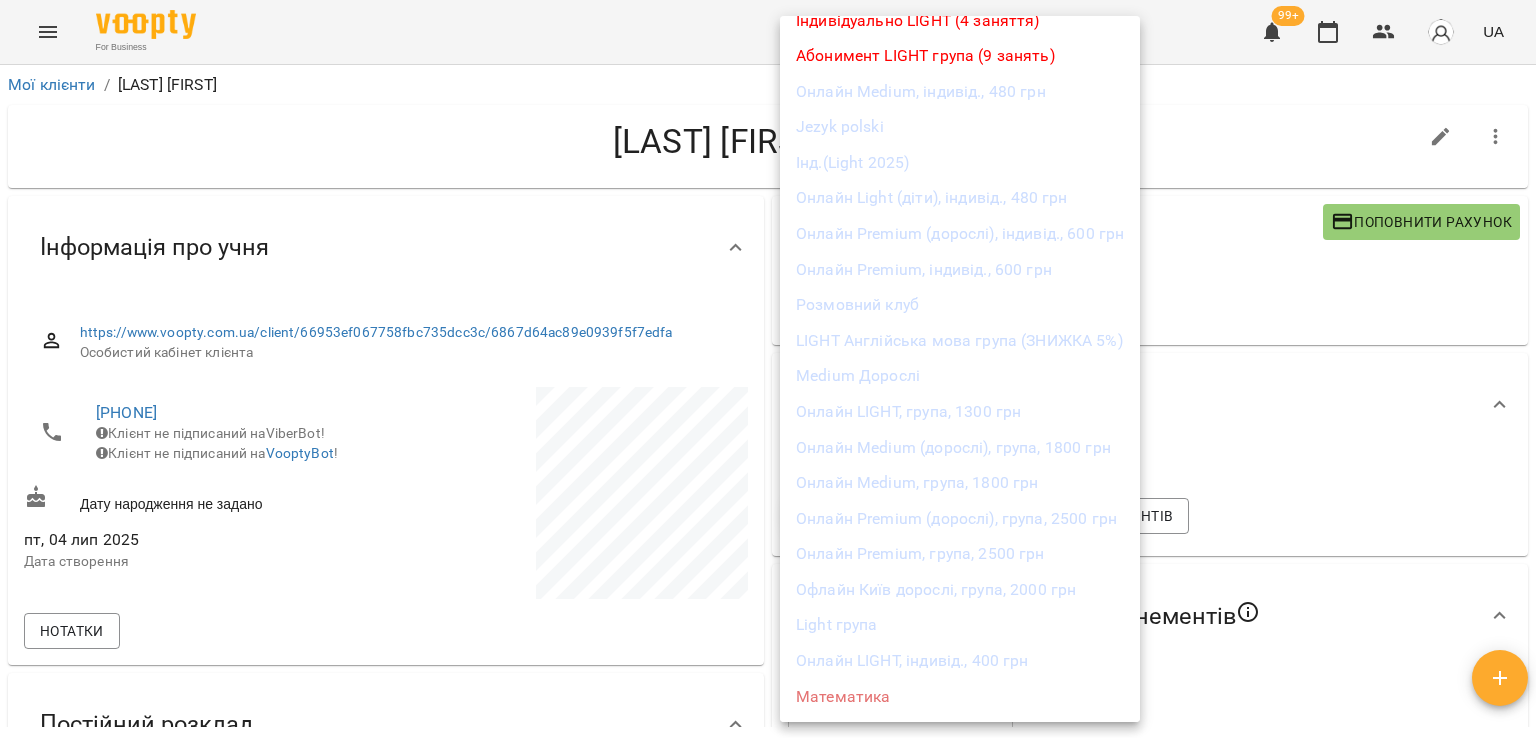 click on "Light група" at bounding box center (960, 625) 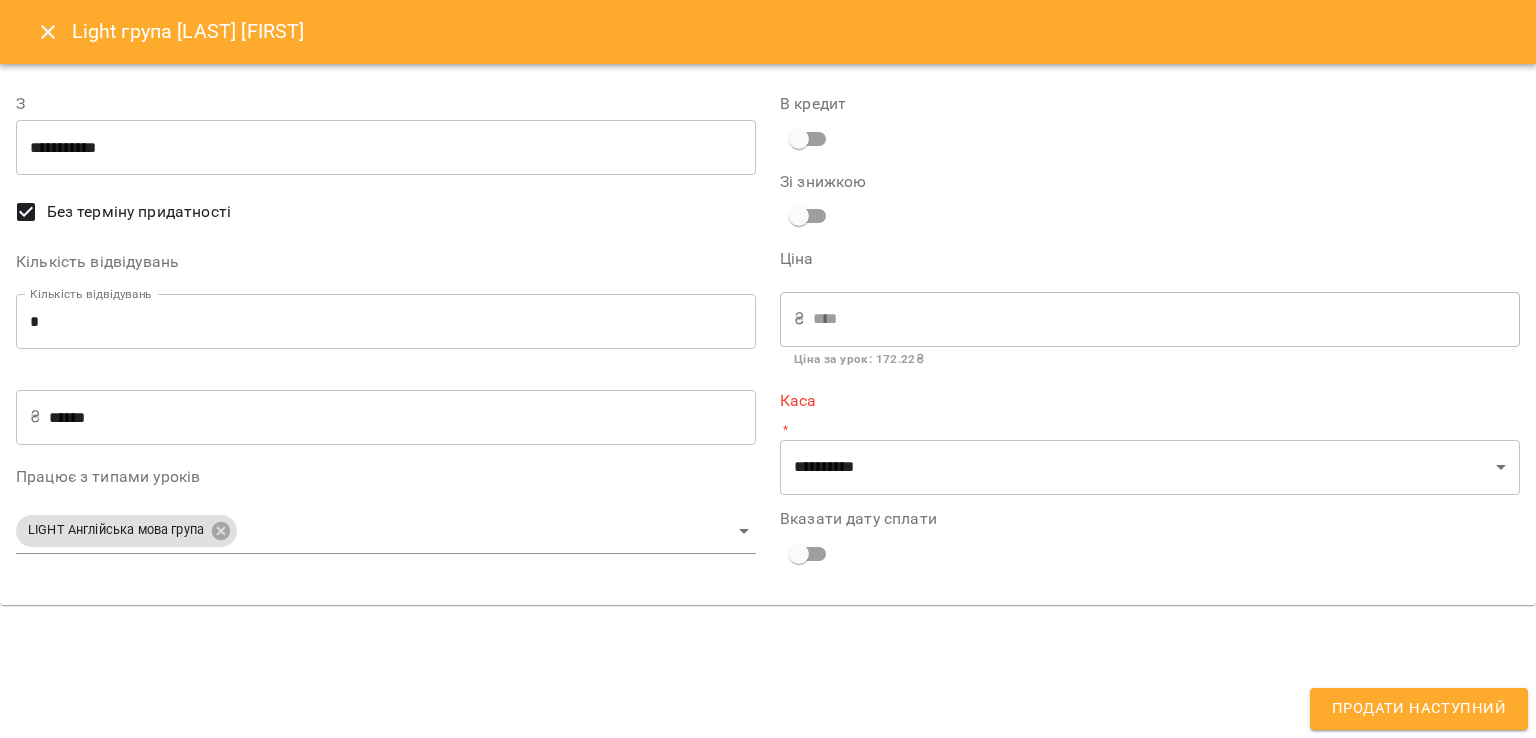 click on "**********" at bounding box center (386, 148) 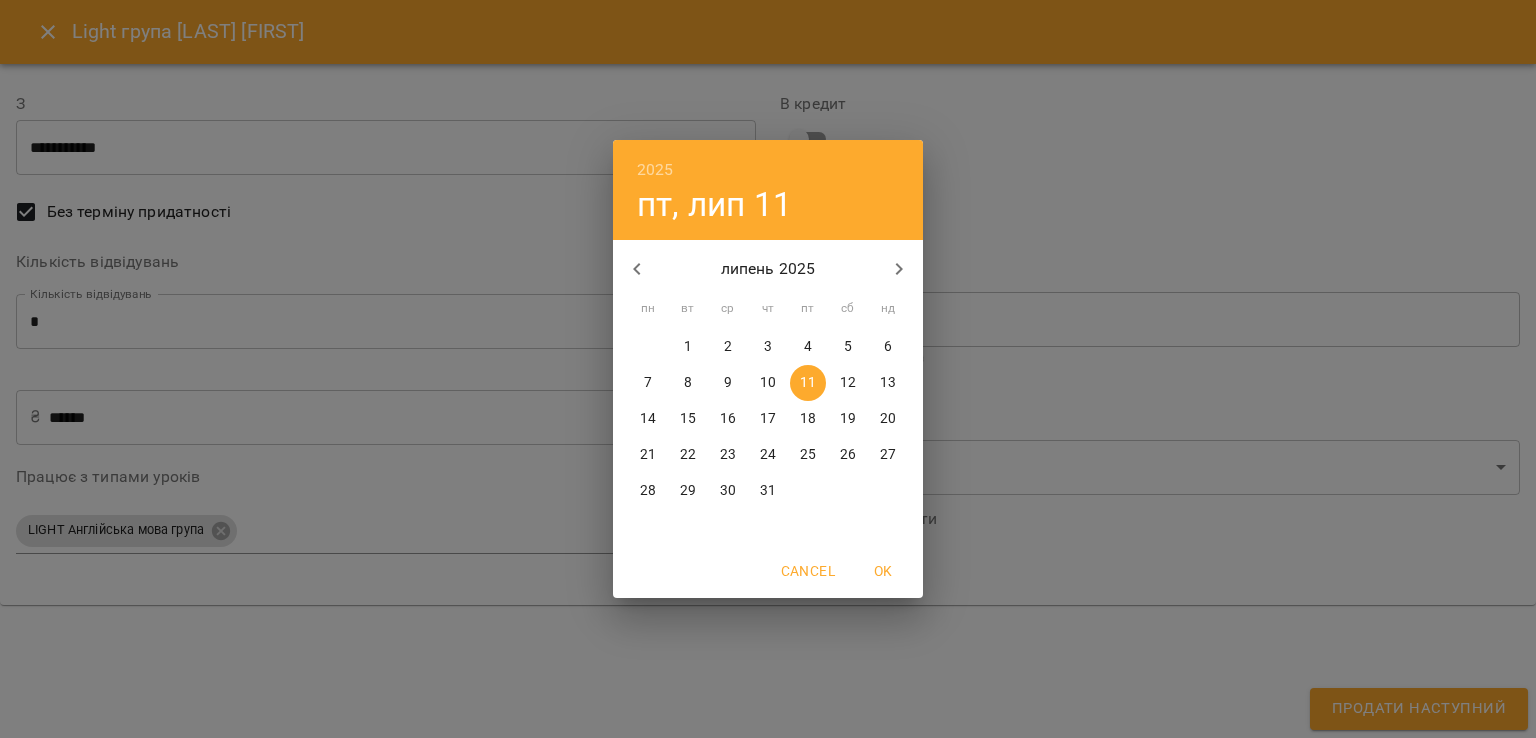 click on "1" at bounding box center (688, 347) 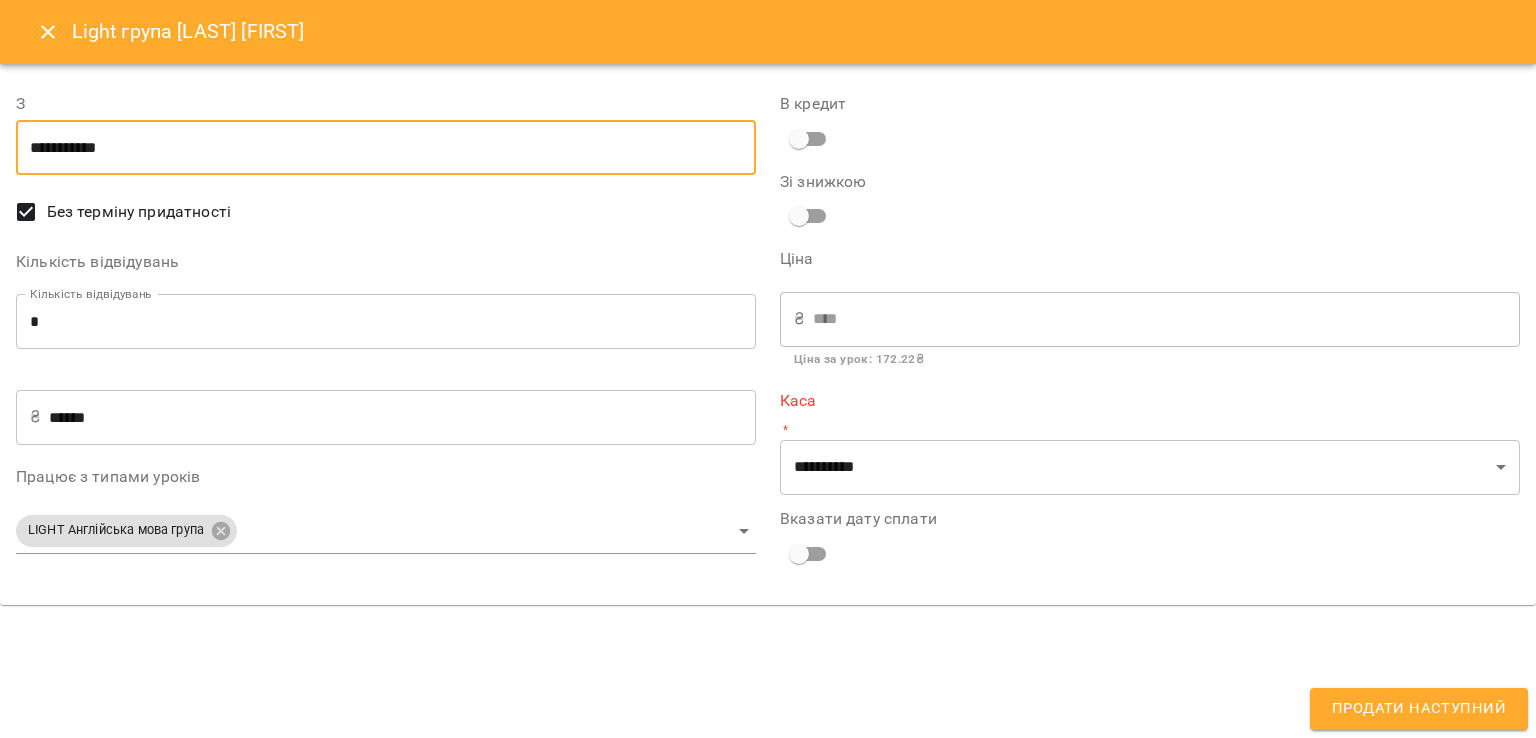 click on "Без терміну придатності" at bounding box center [139, 212] 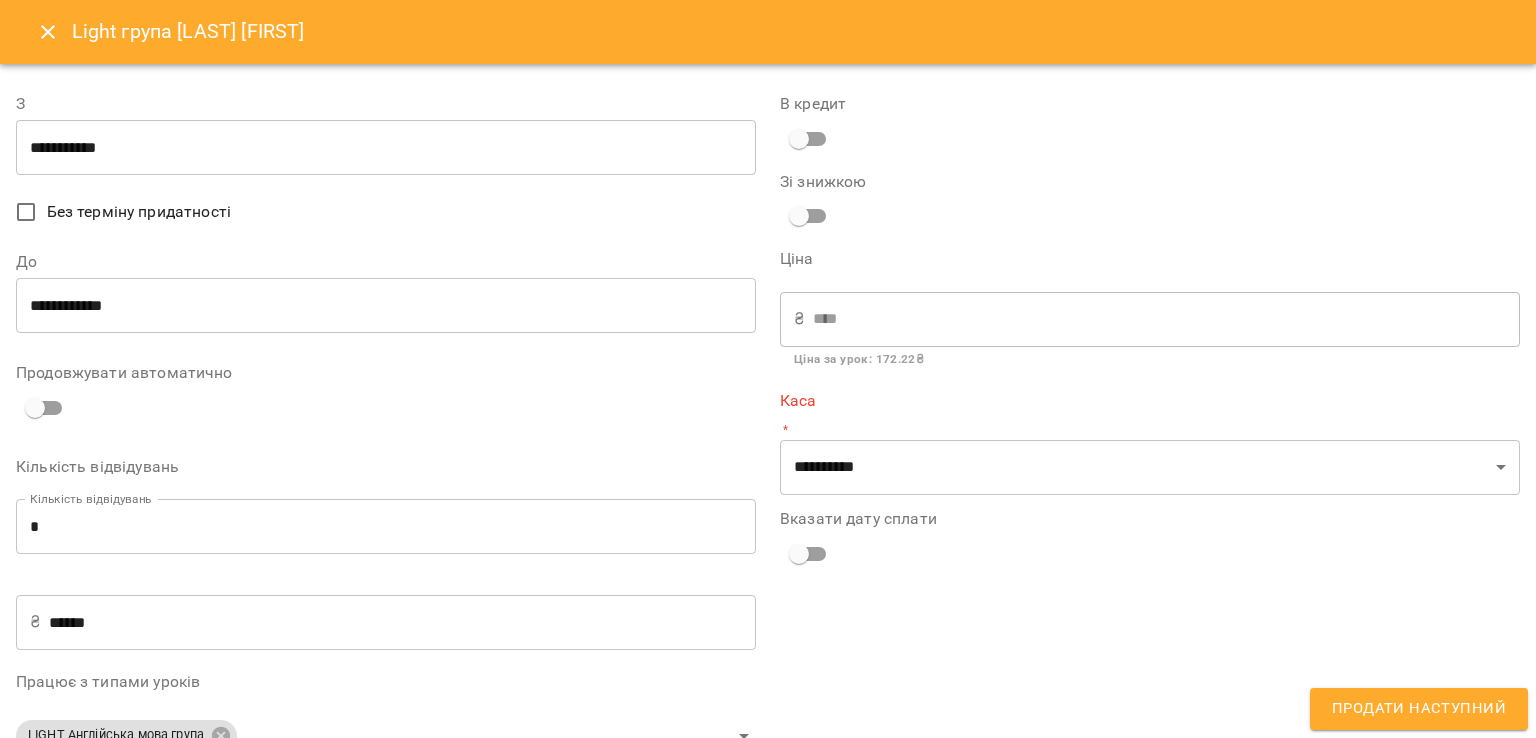 click on "**********" at bounding box center [386, 306] 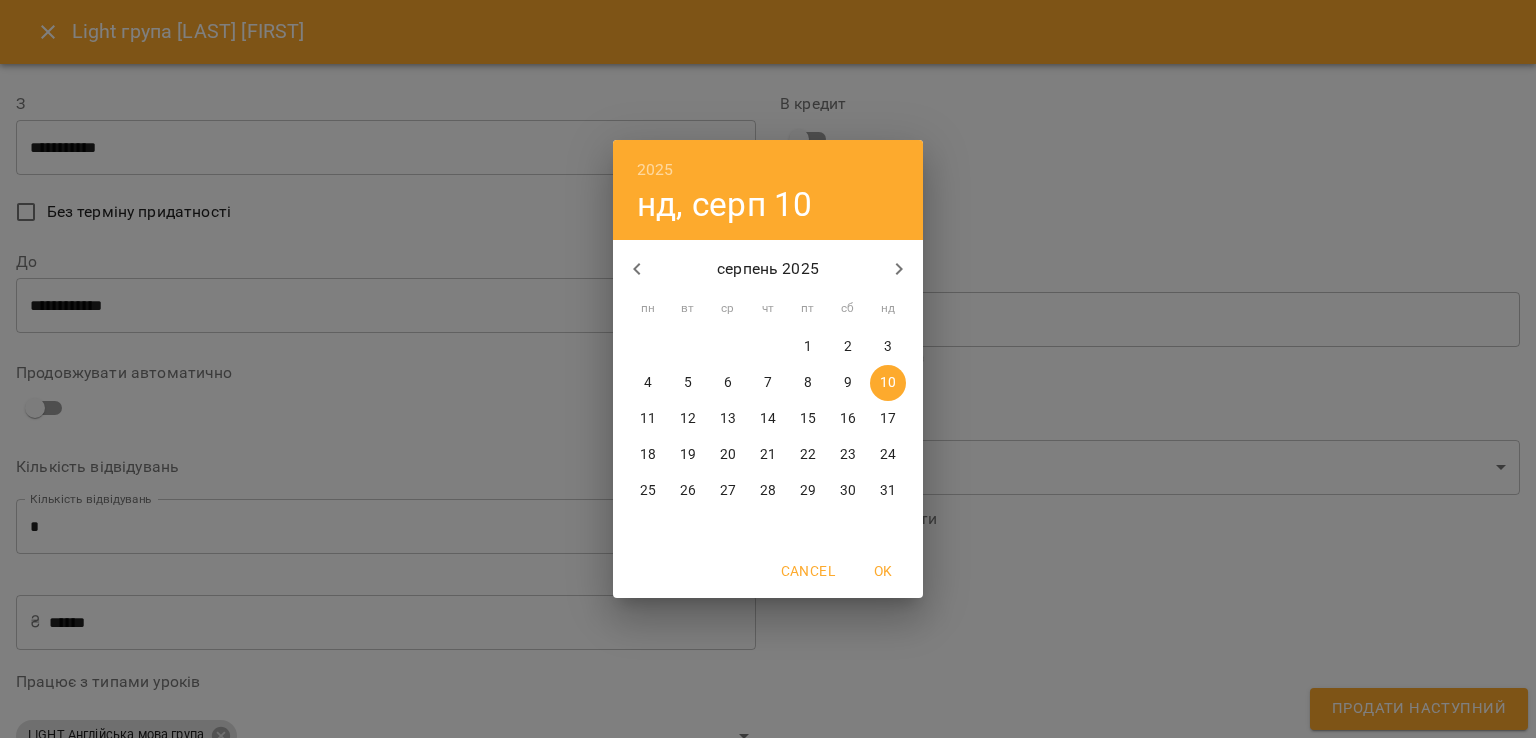 click on "1" at bounding box center [808, 347] 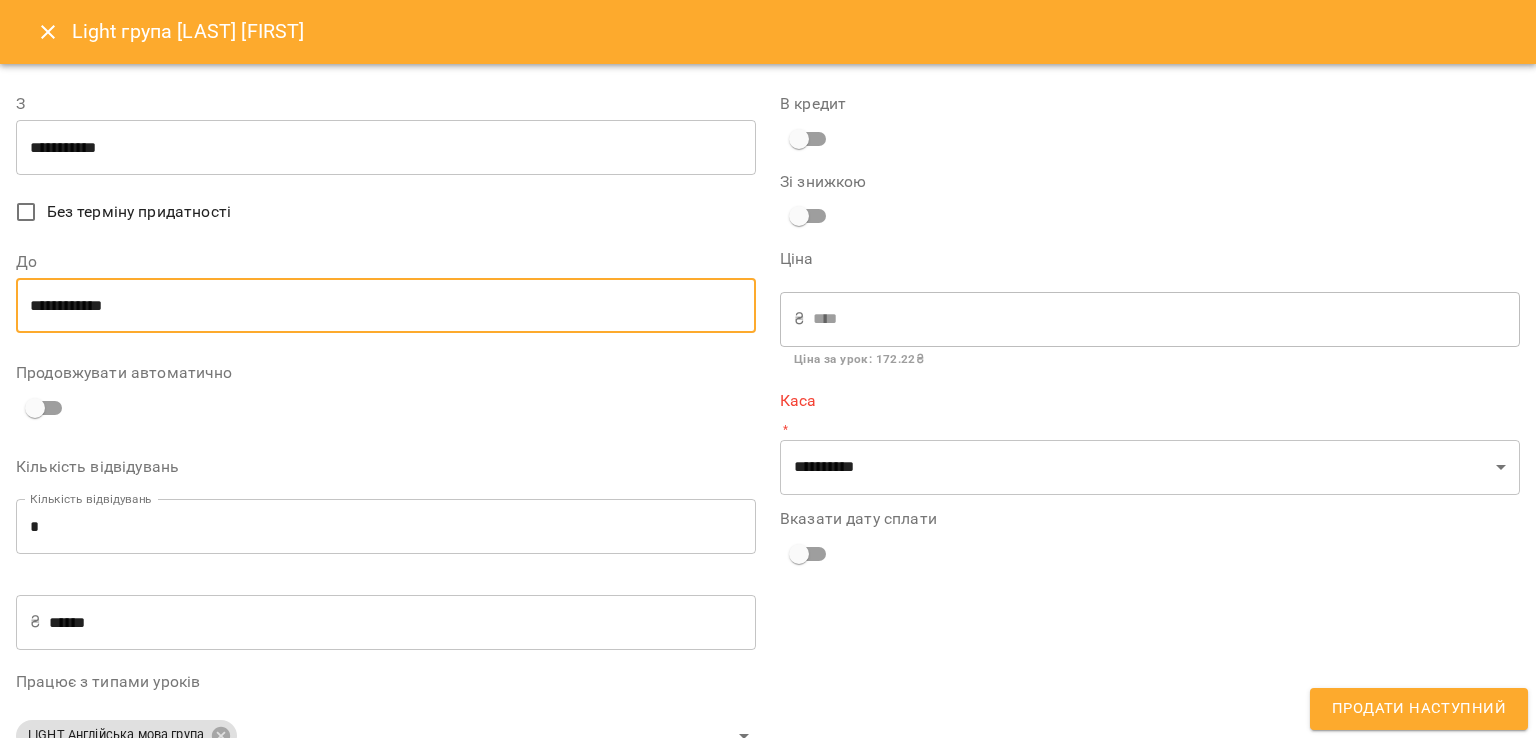 click on "**********" at bounding box center (386, 306) 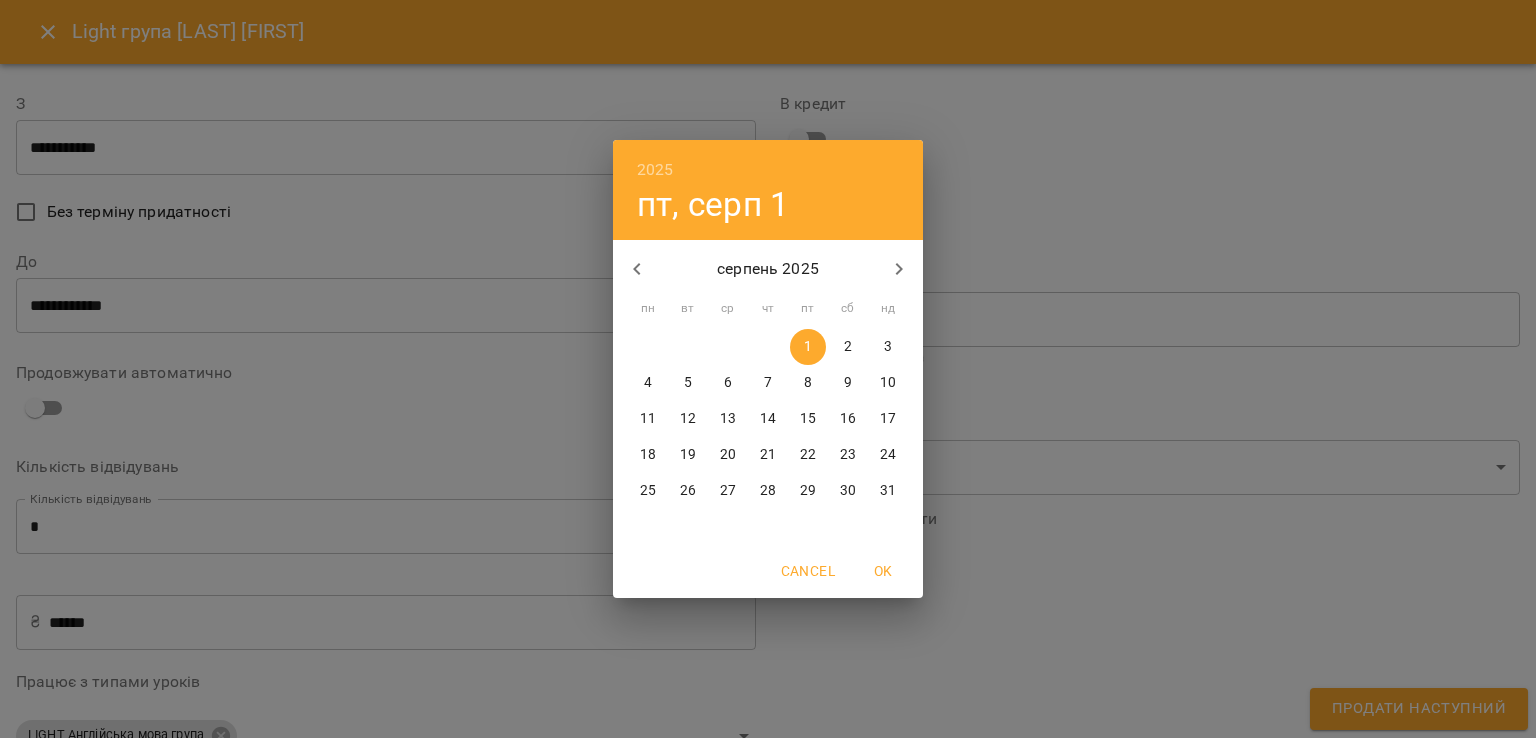 click 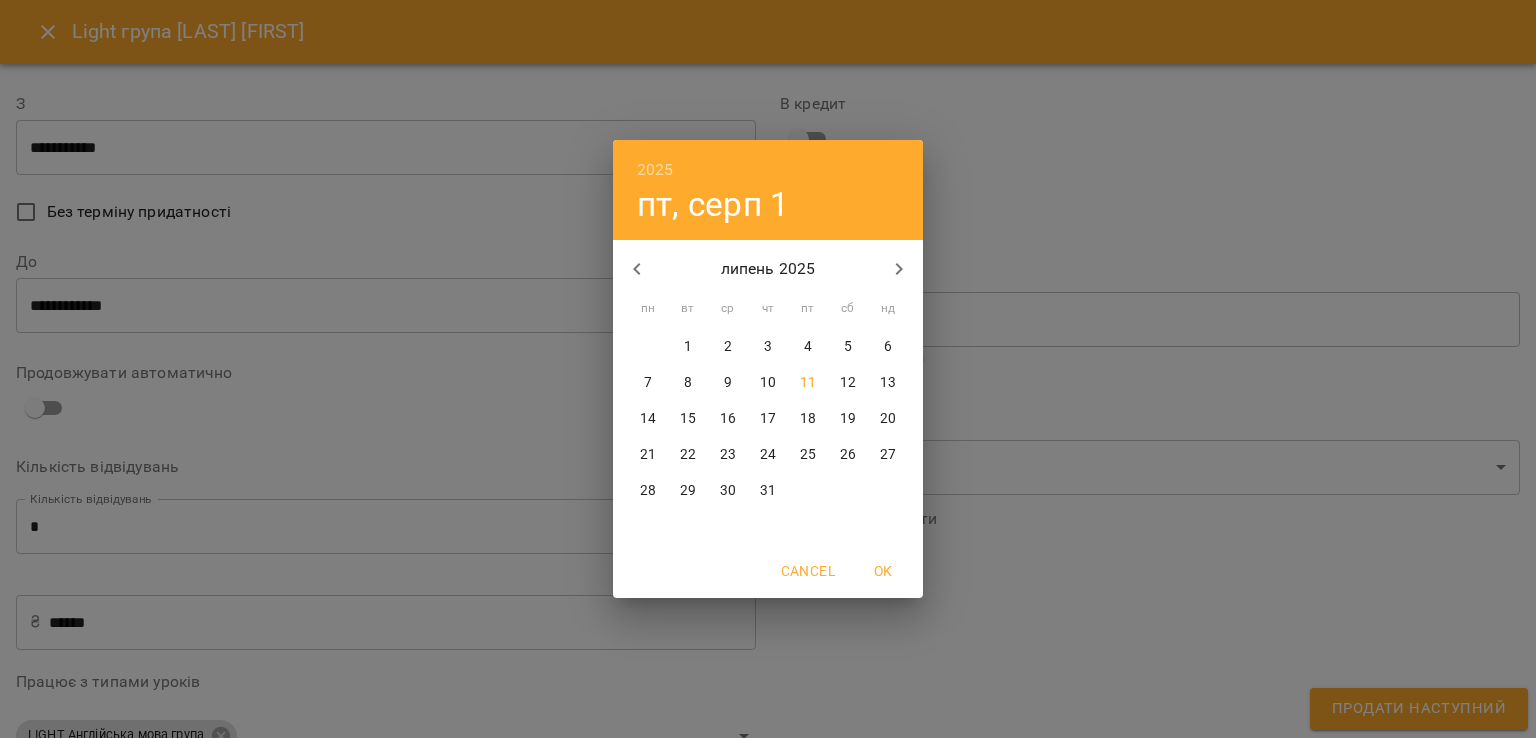 click on "31" at bounding box center [768, 491] 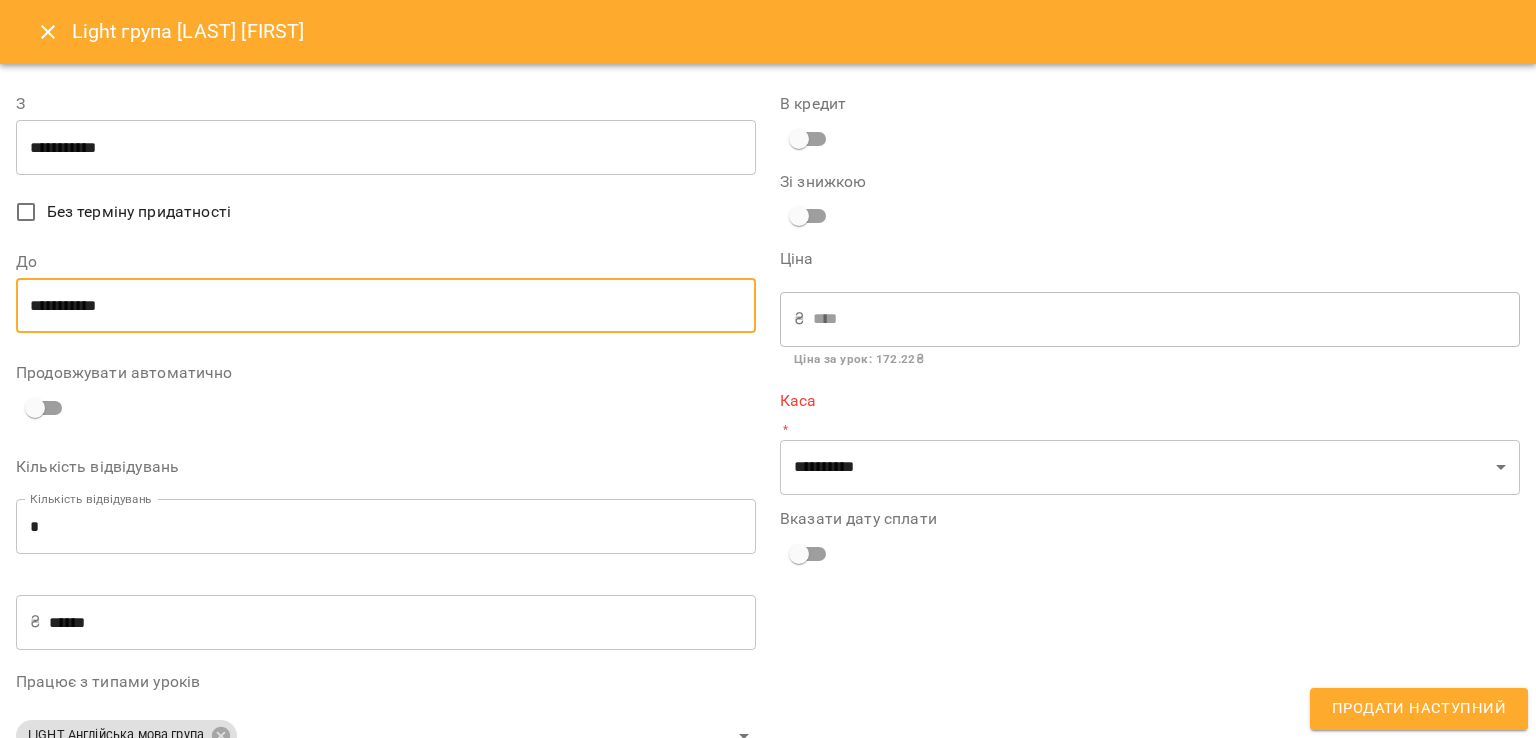 scroll, scrollTop: 52, scrollLeft: 0, axis: vertical 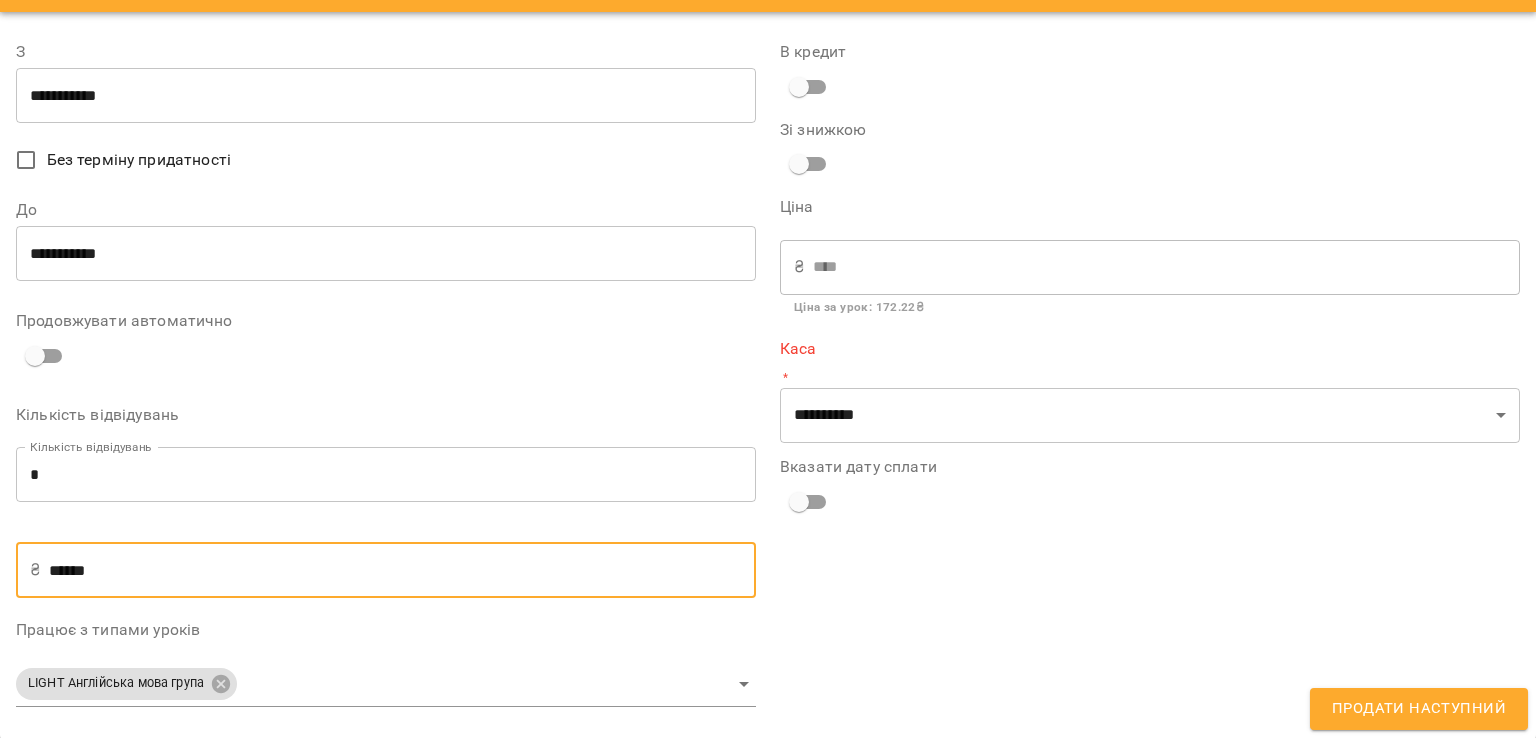 click on "******" at bounding box center (402, 570) 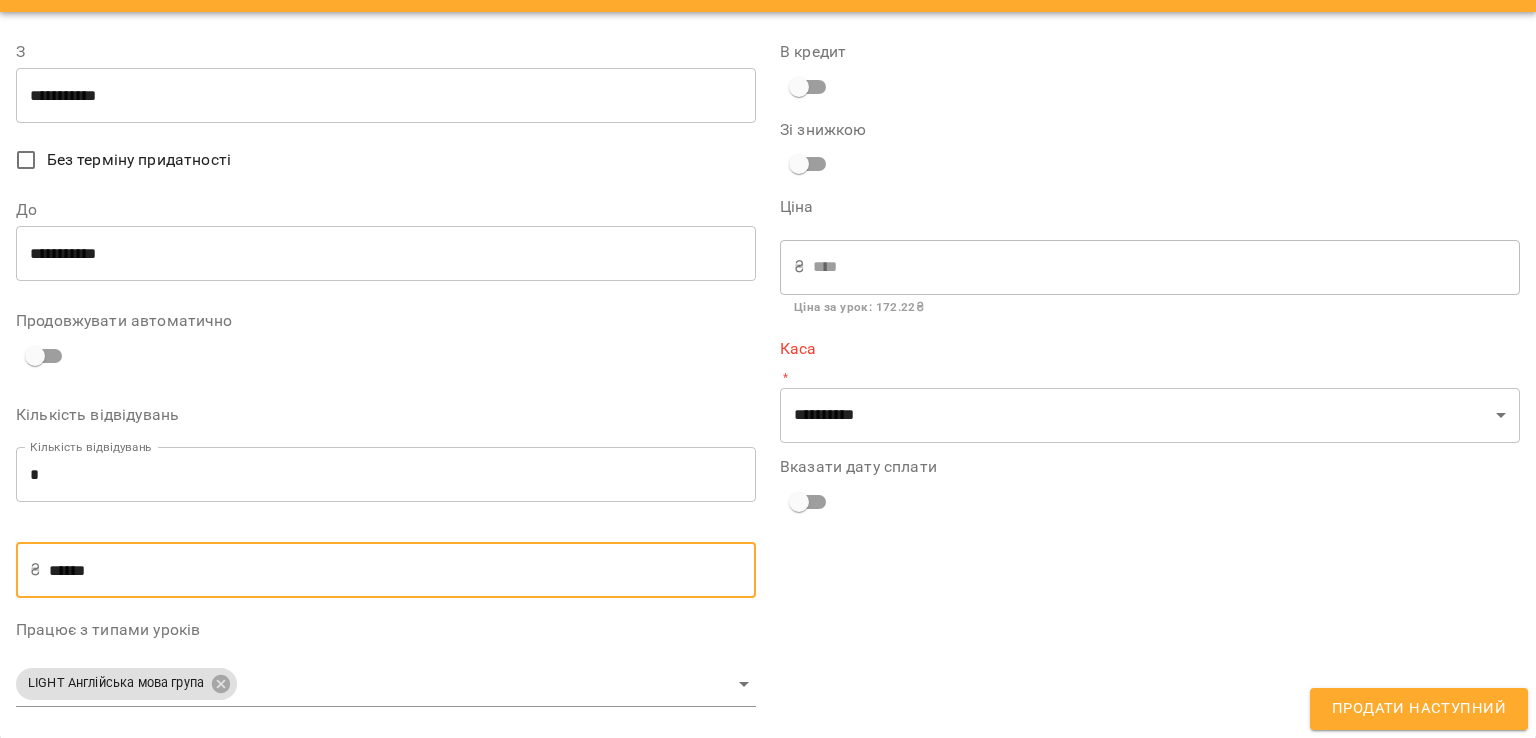type on "******" 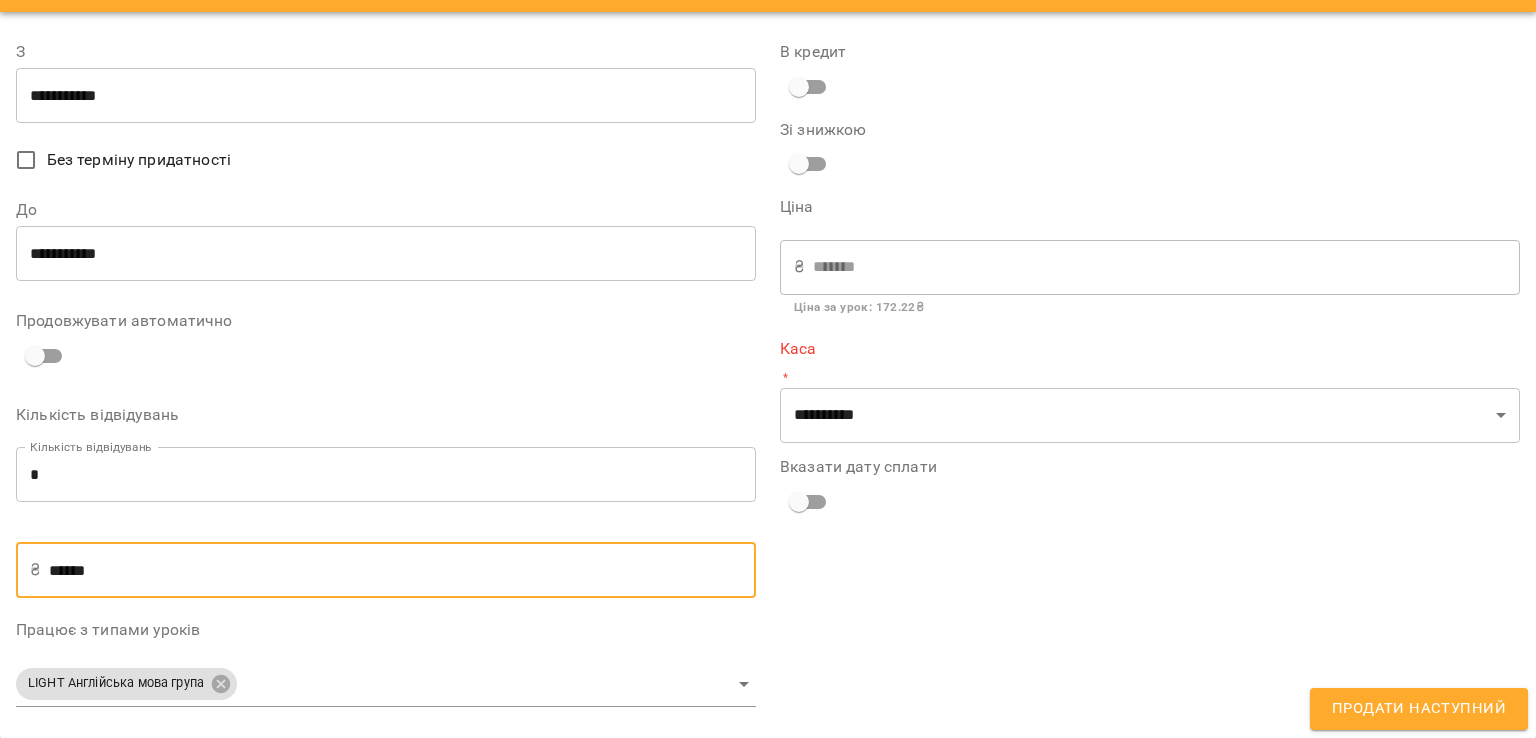 click on "******" at bounding box center (402, 570) 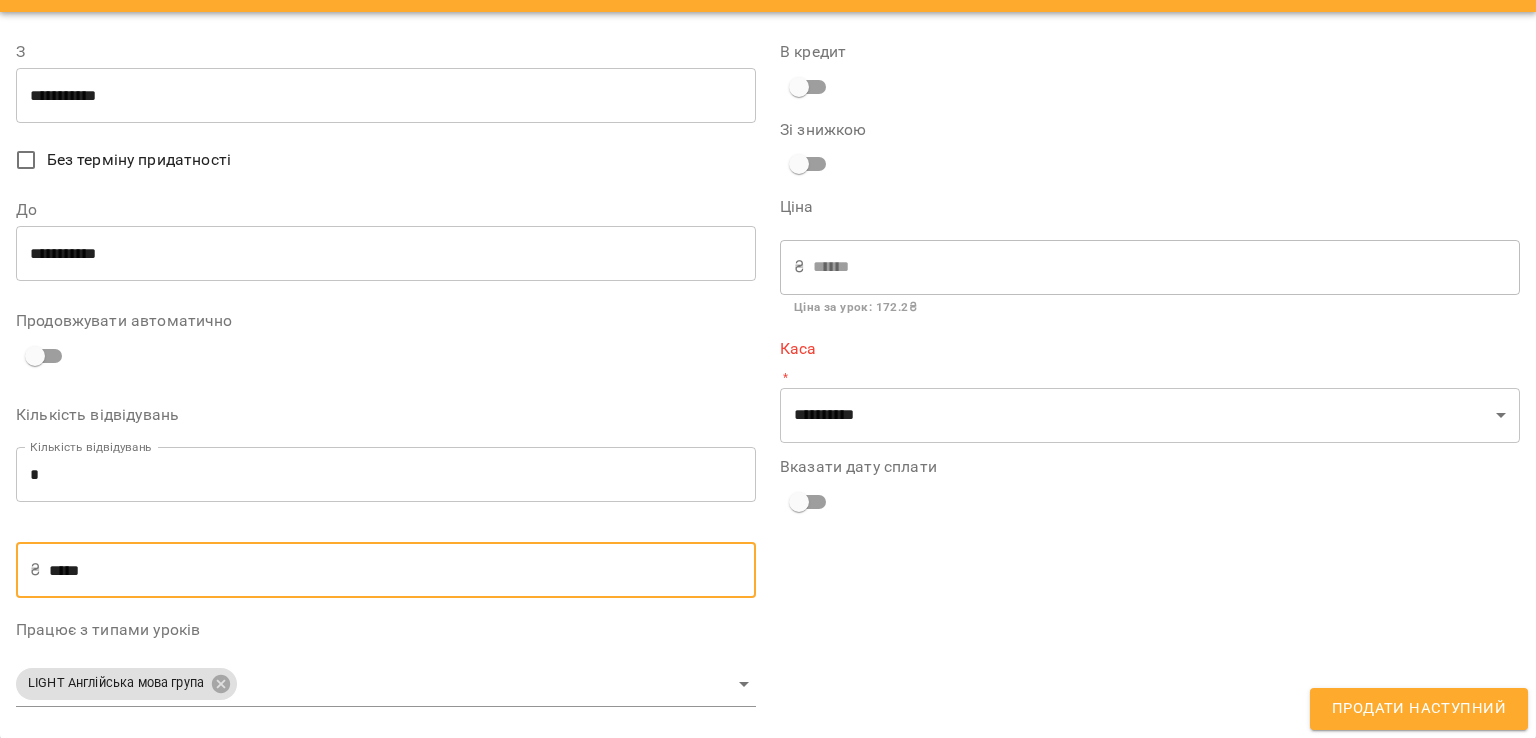 type on "****" 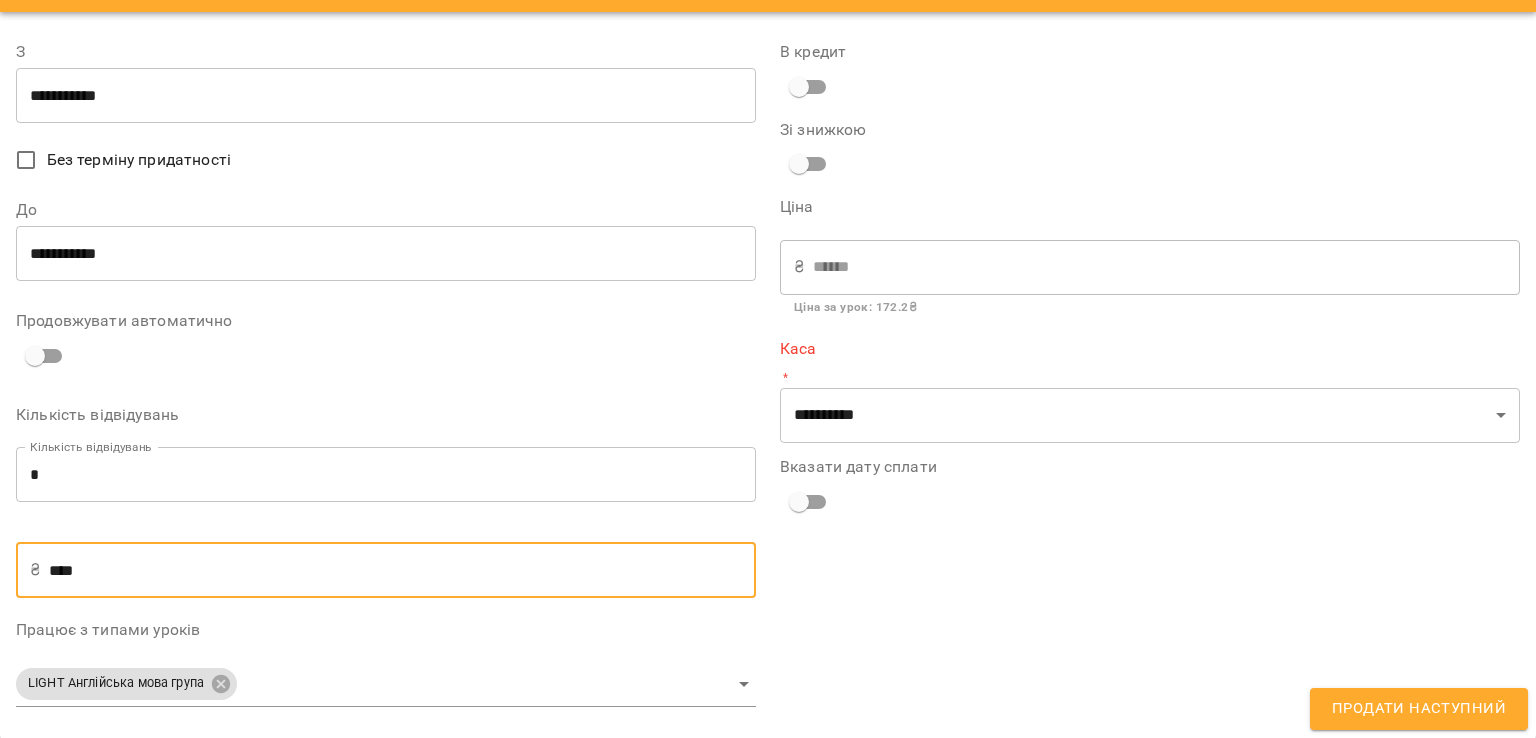 type on "****" 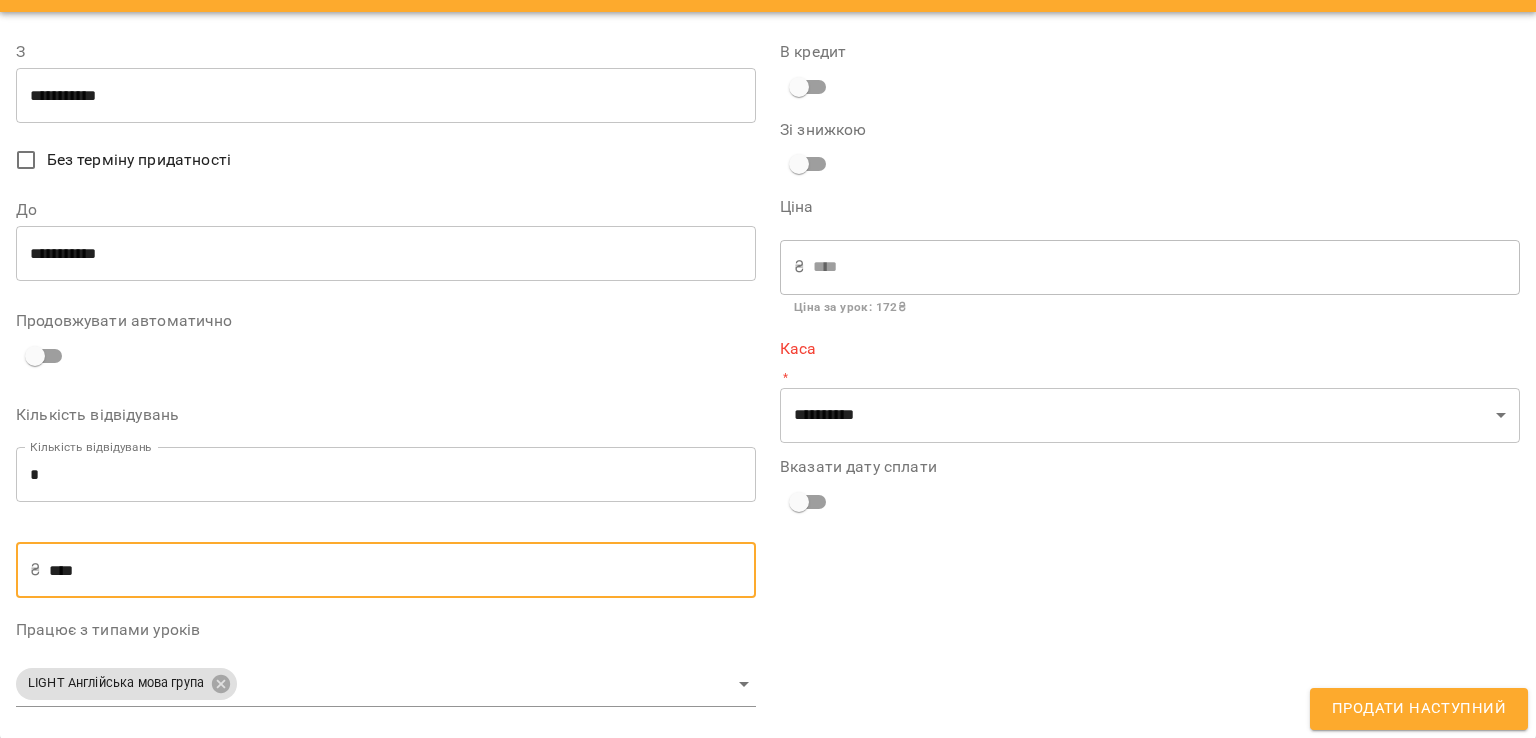 type on "*****" 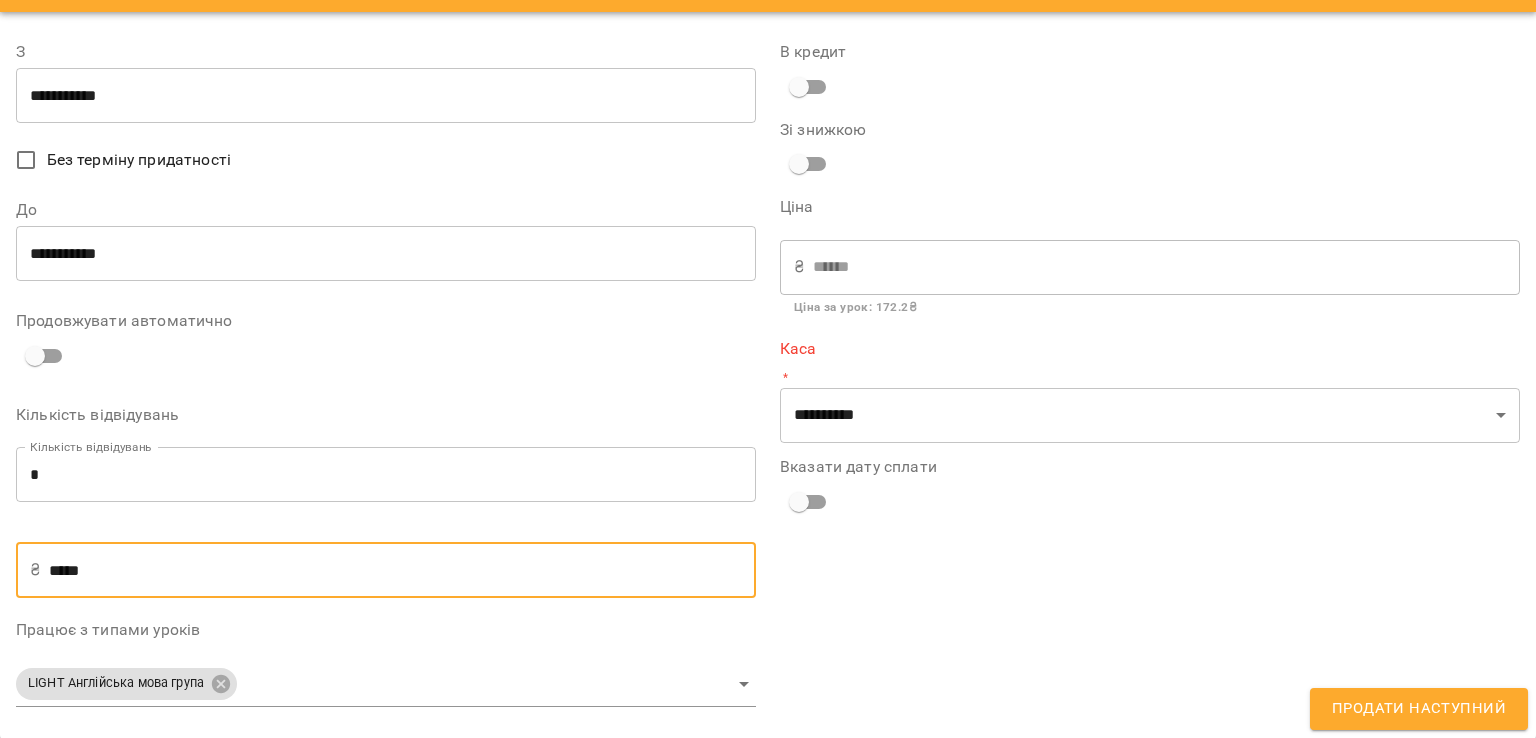 type on "******" 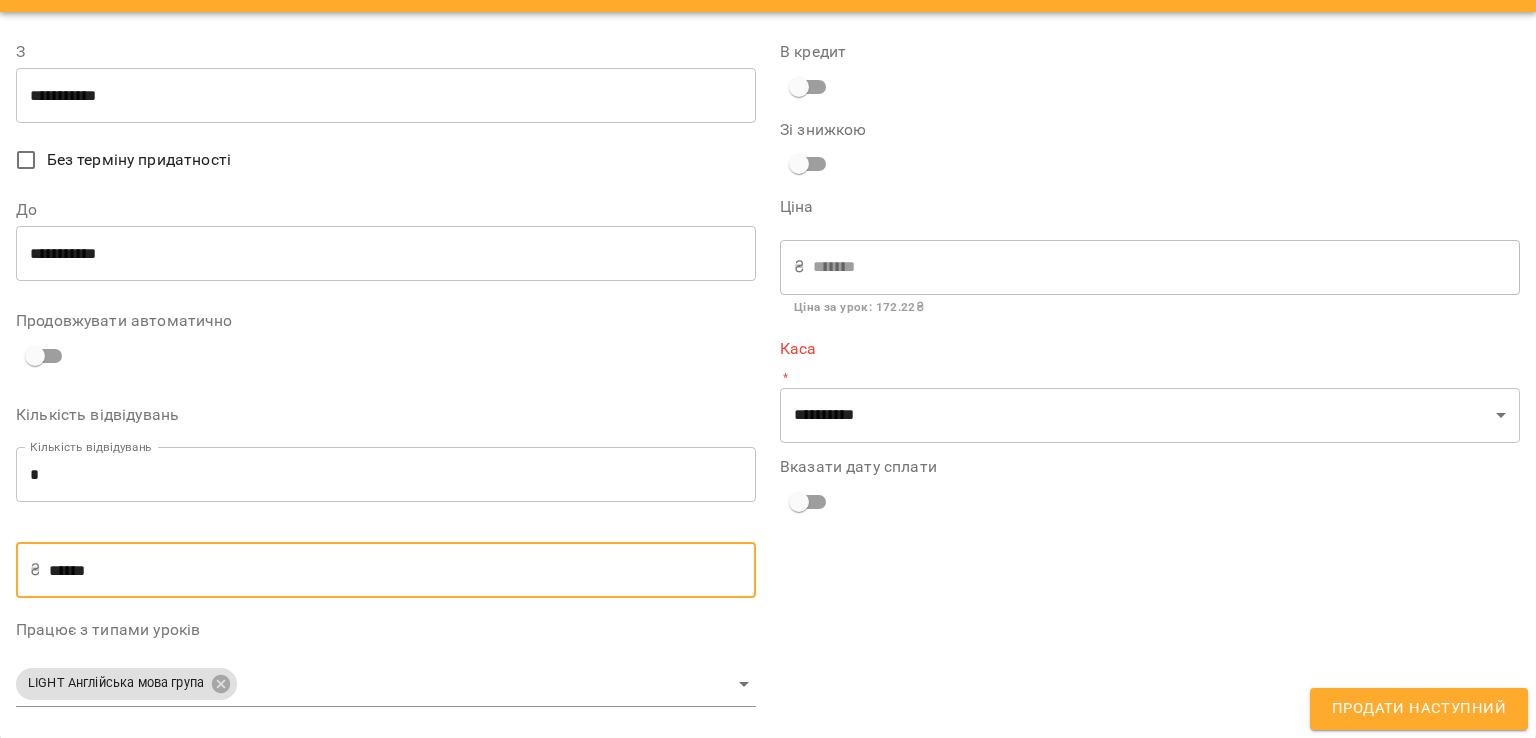 type on "*****" 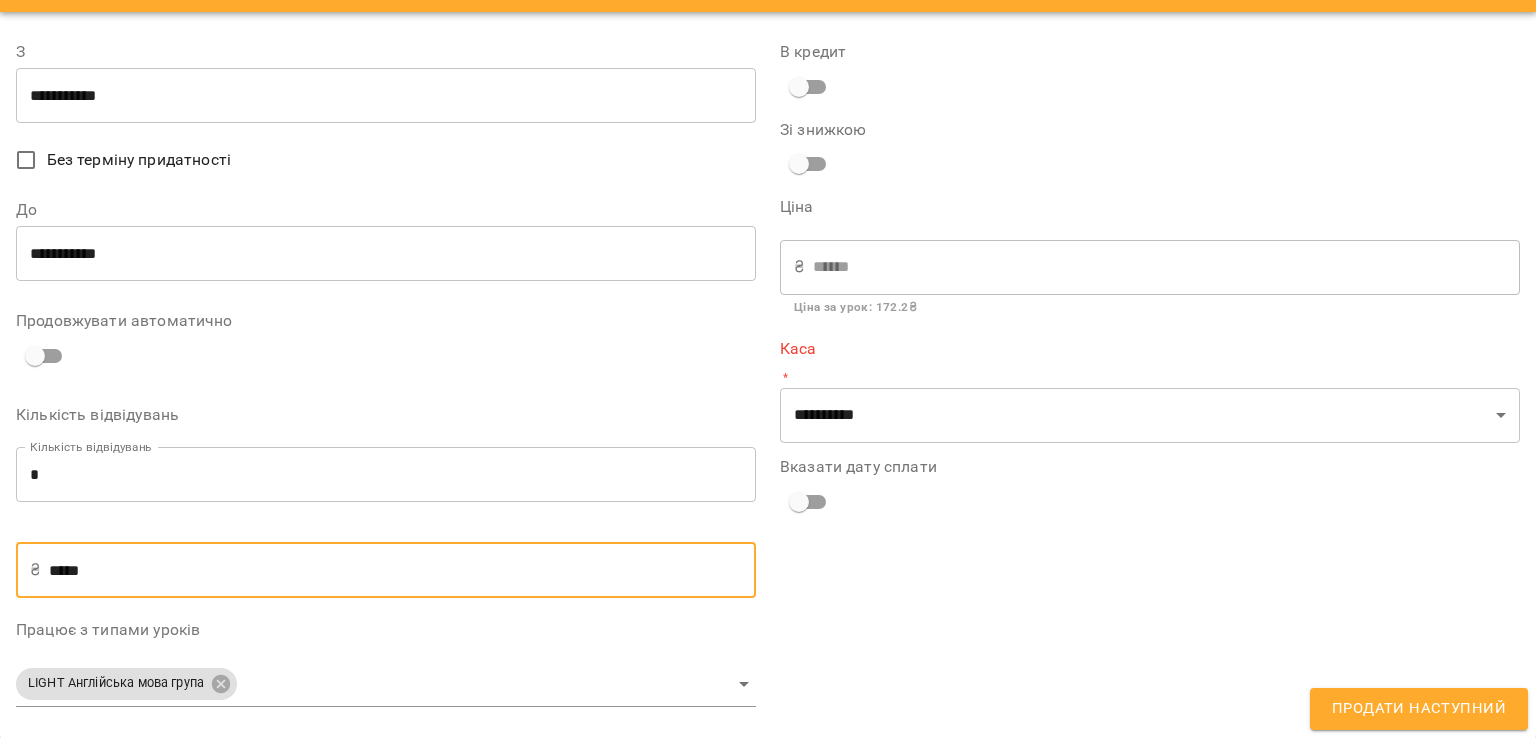 type on "******" 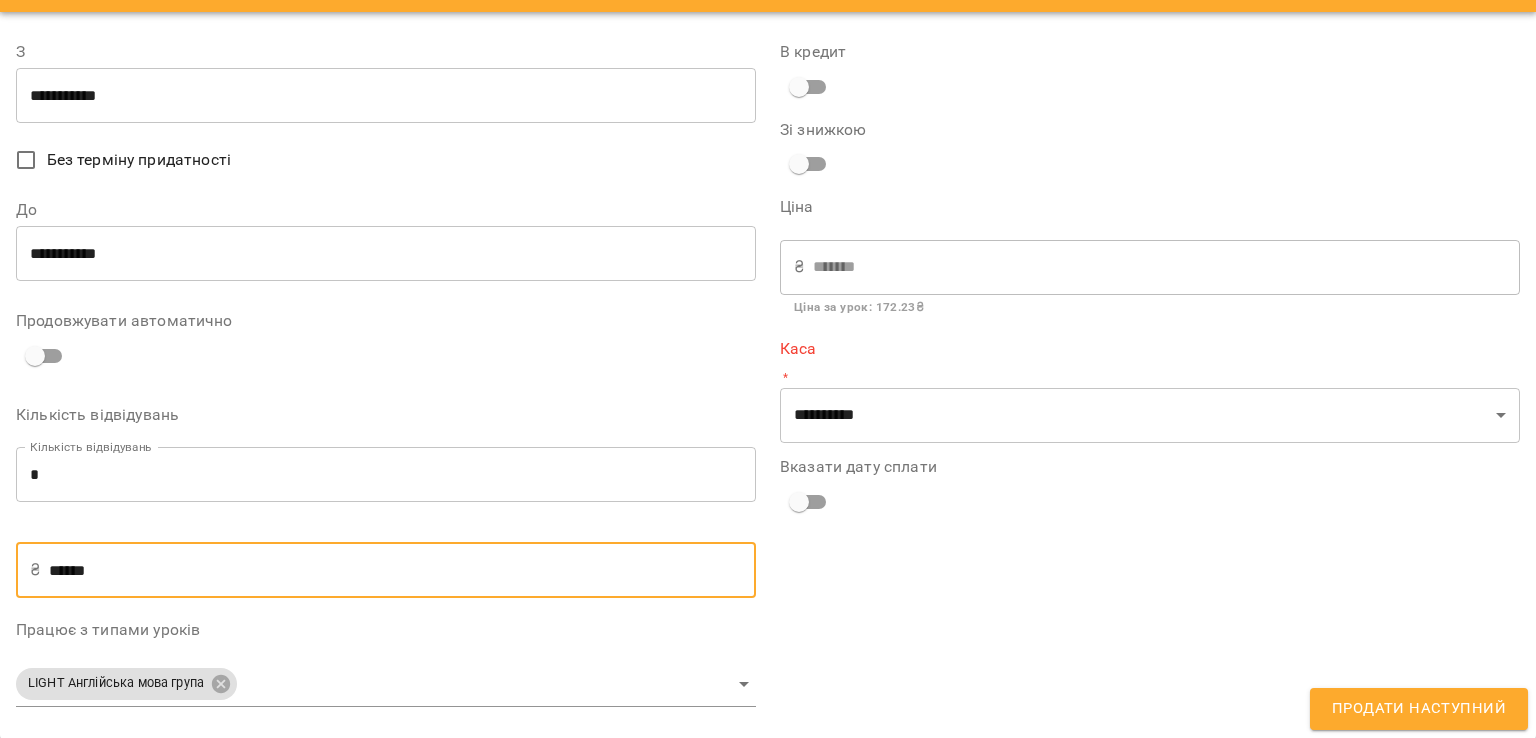 type on "*****" 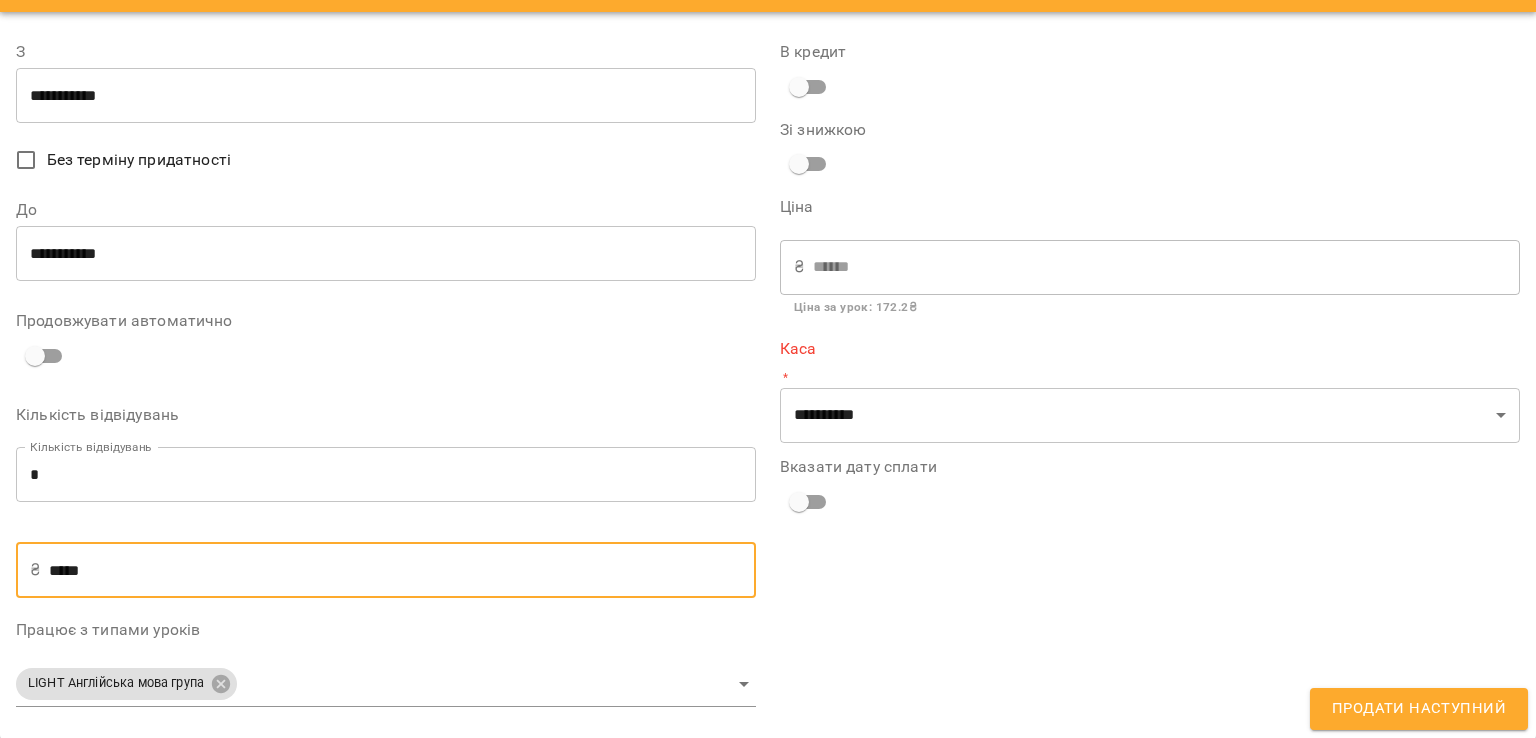 type on "******" 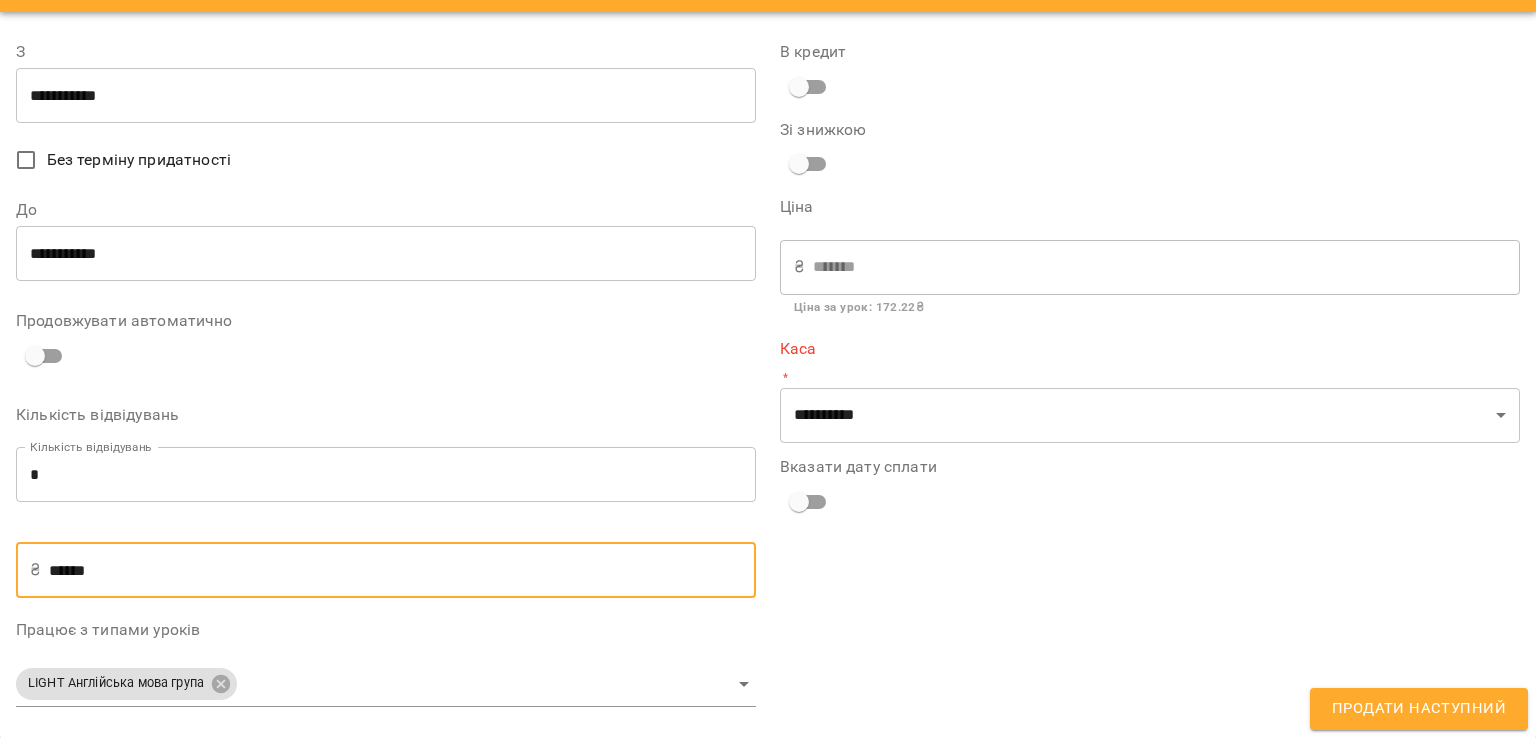 type on "*****" 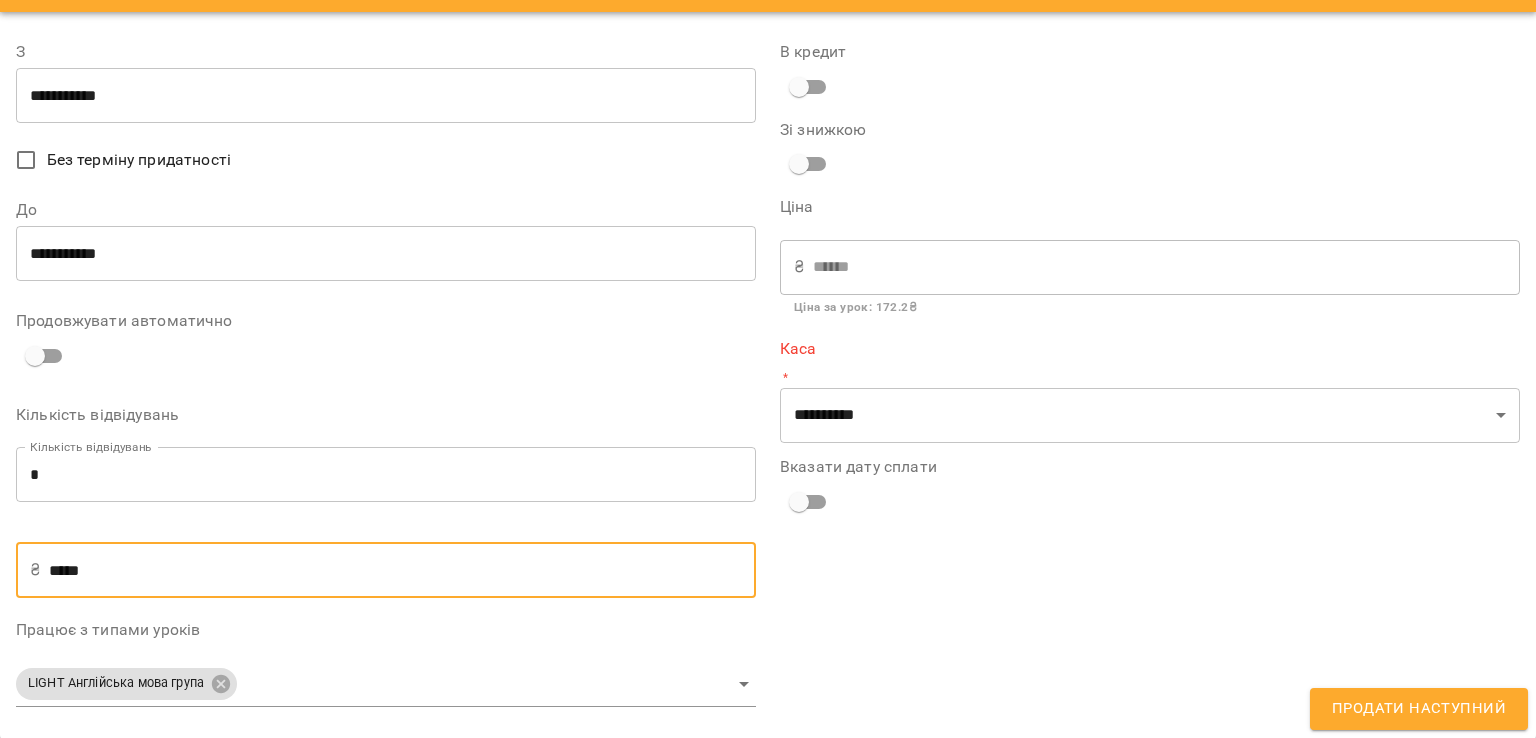 type on "******" 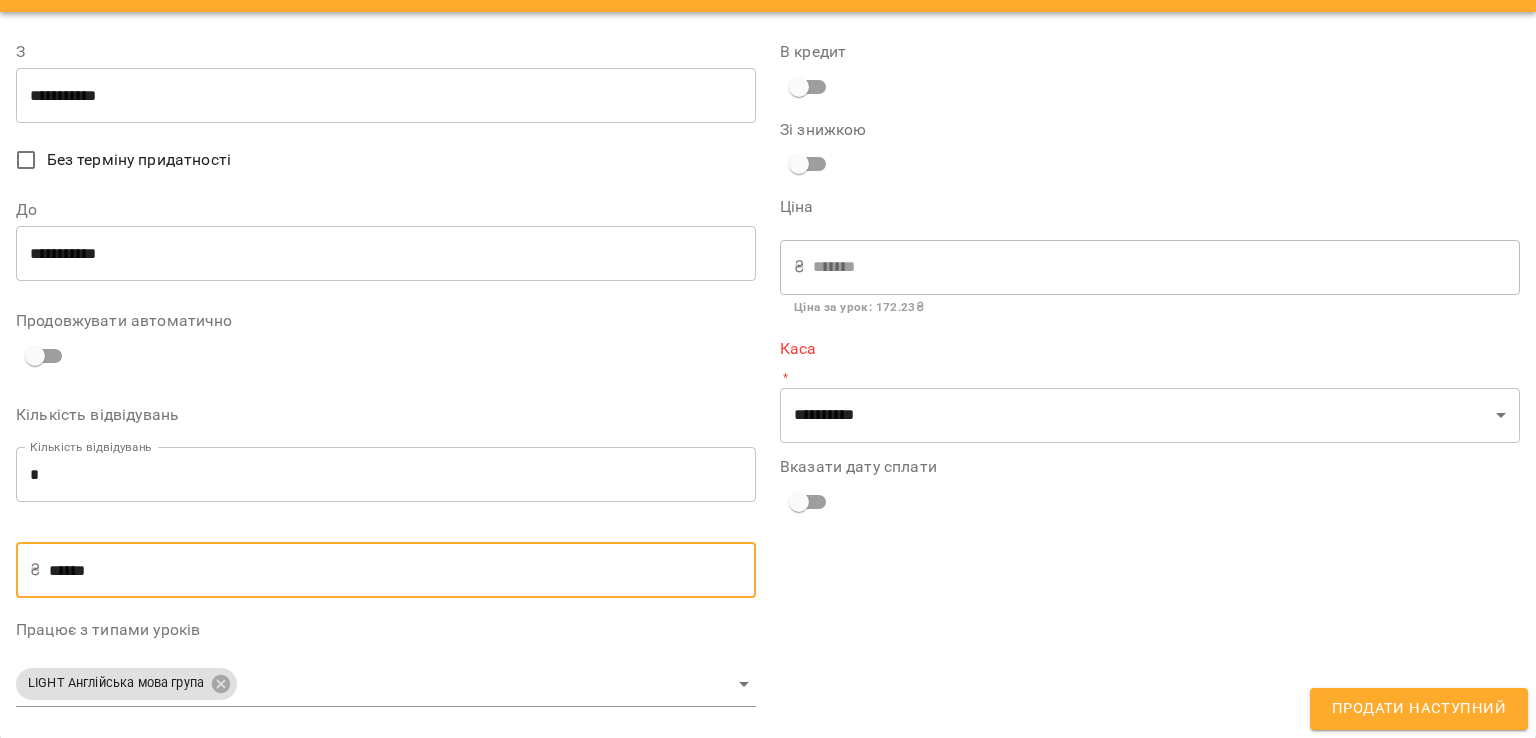 type on "*****" 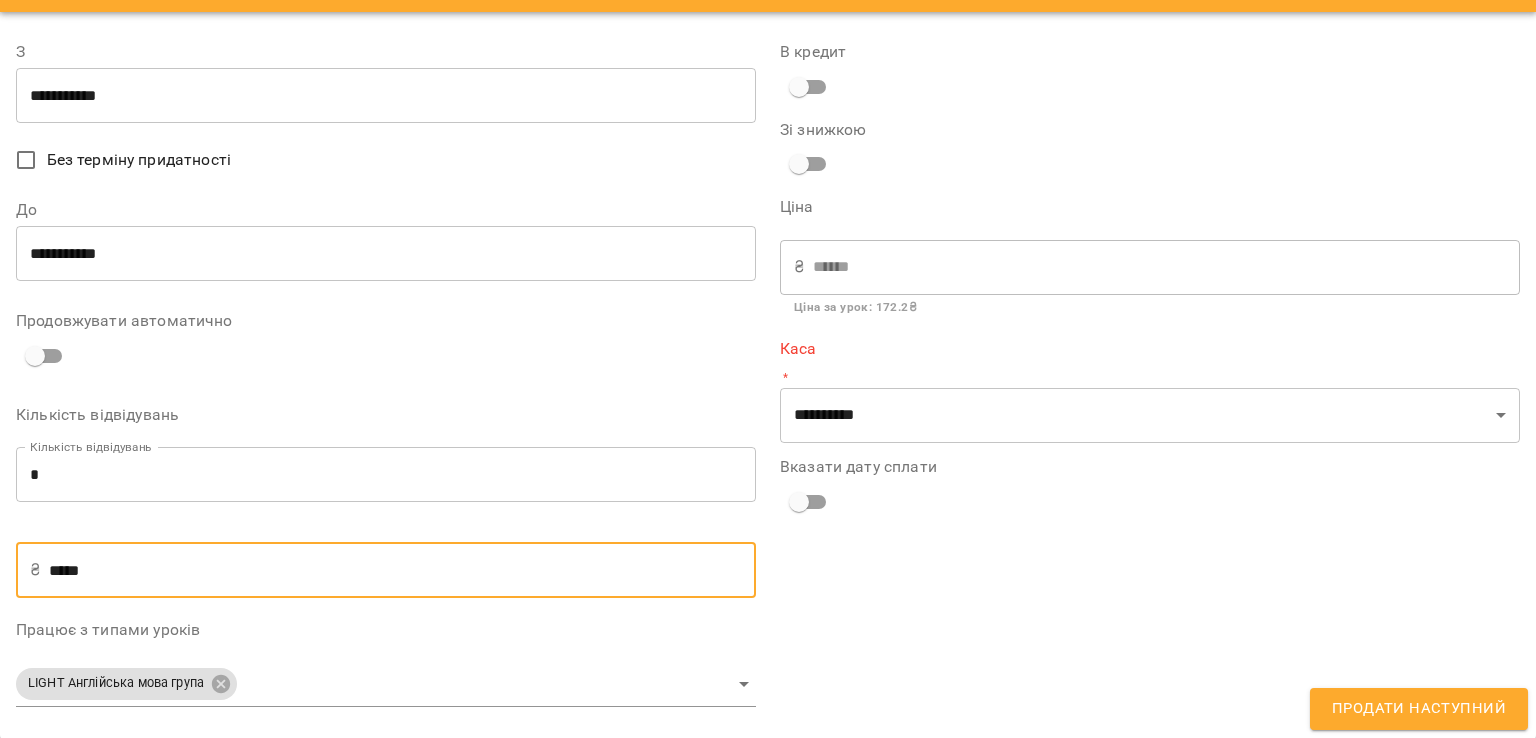 type on "******" 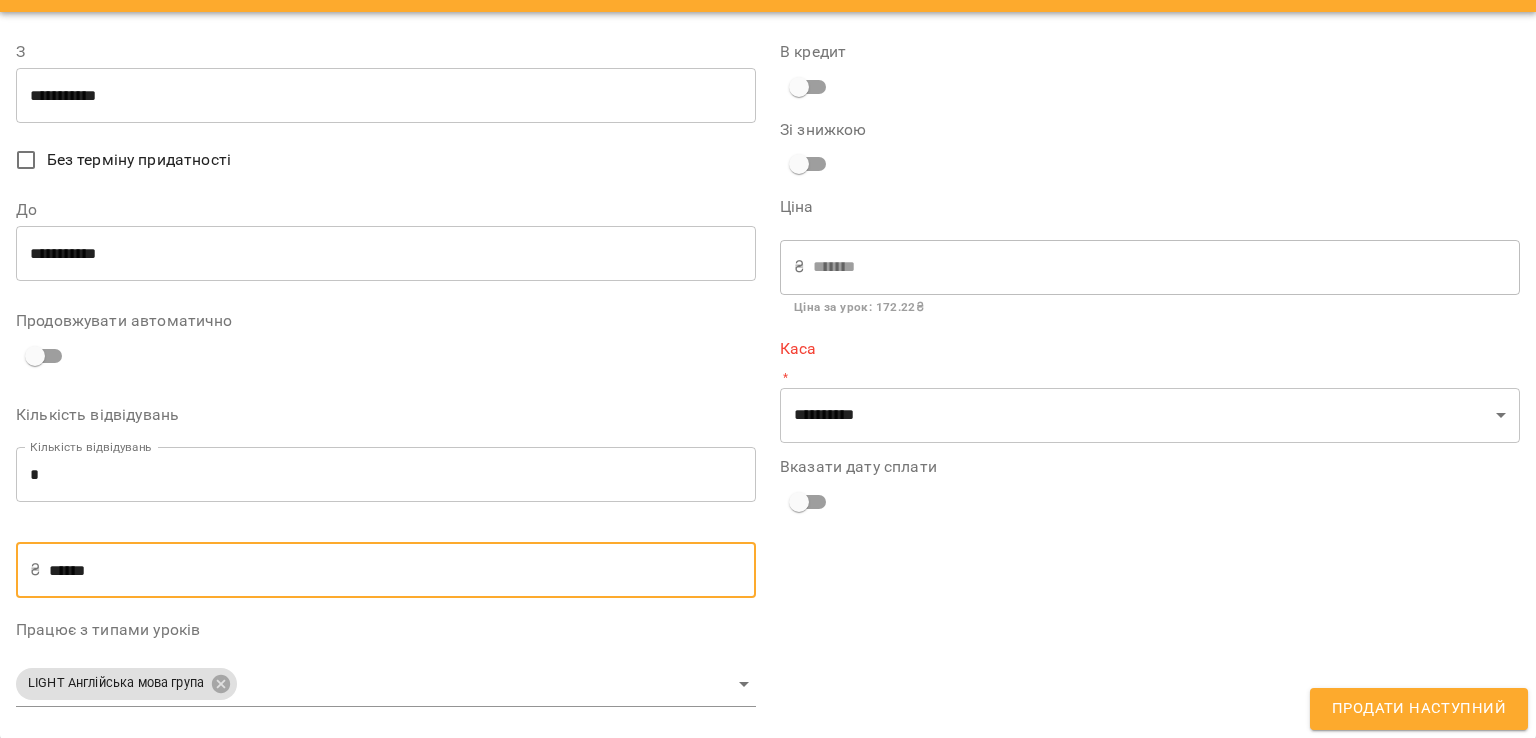 click on "**********" at bounding box center [1150, 375] 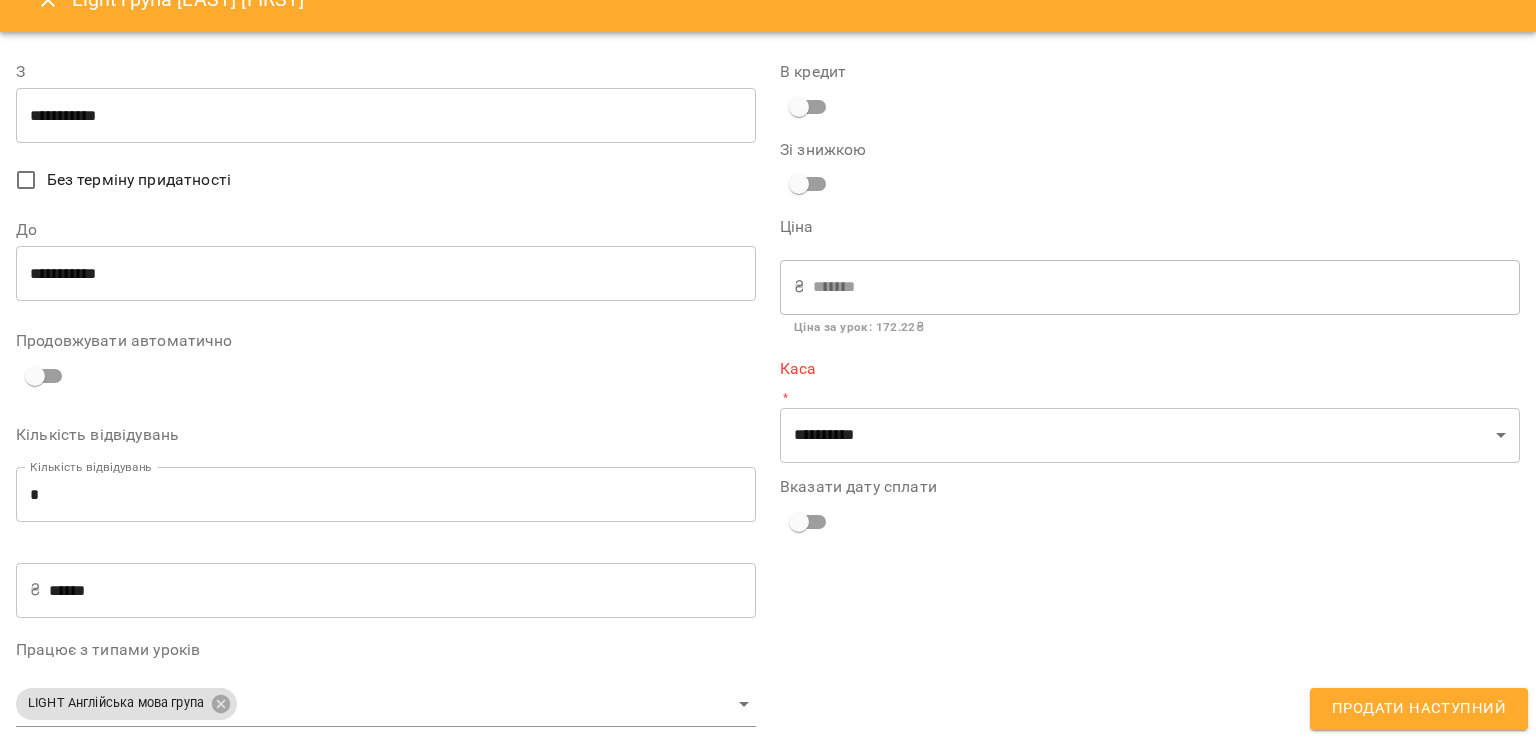scroll, scrollTop: 52, scrollLeft: 0, axis: vertical 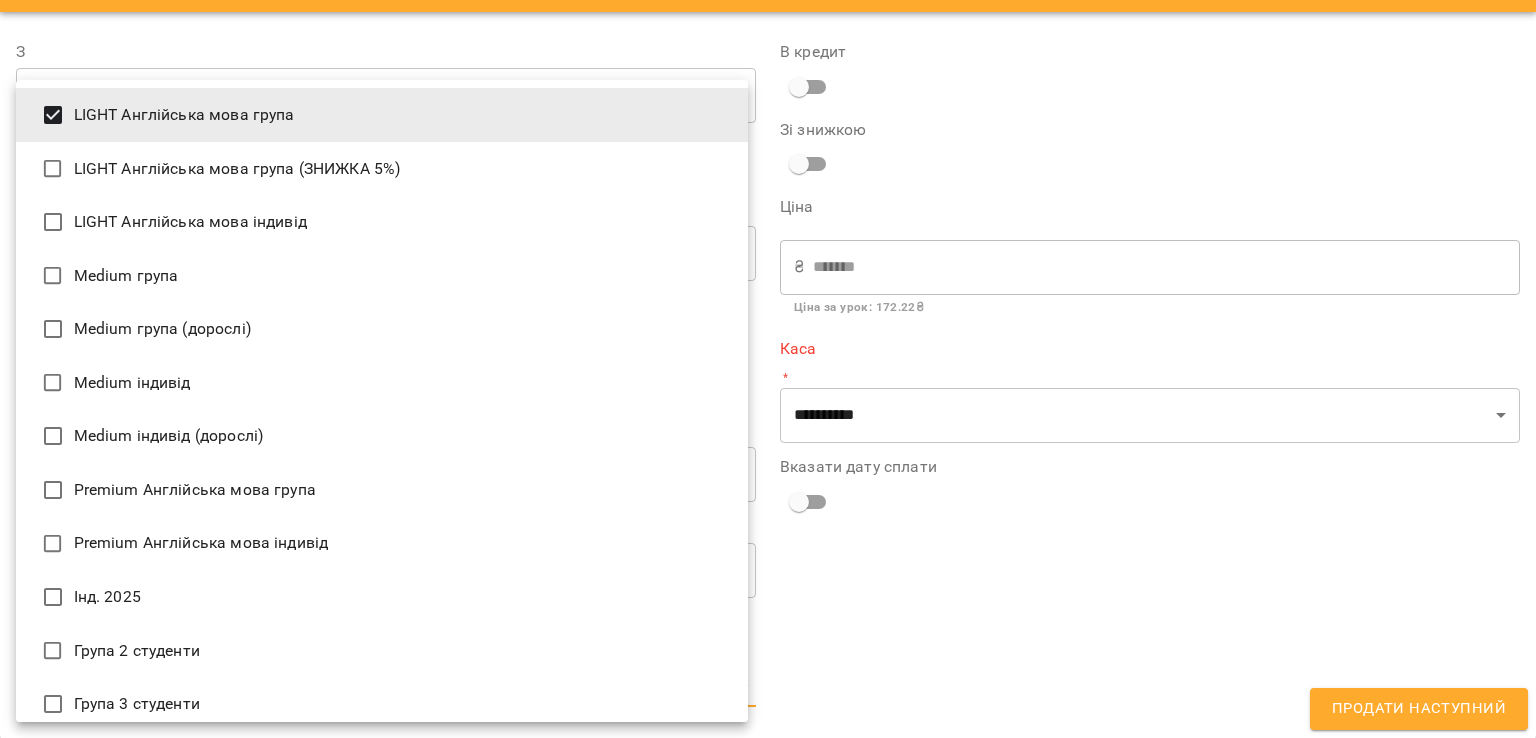 click on "**********" at bounding box center (768, 401) 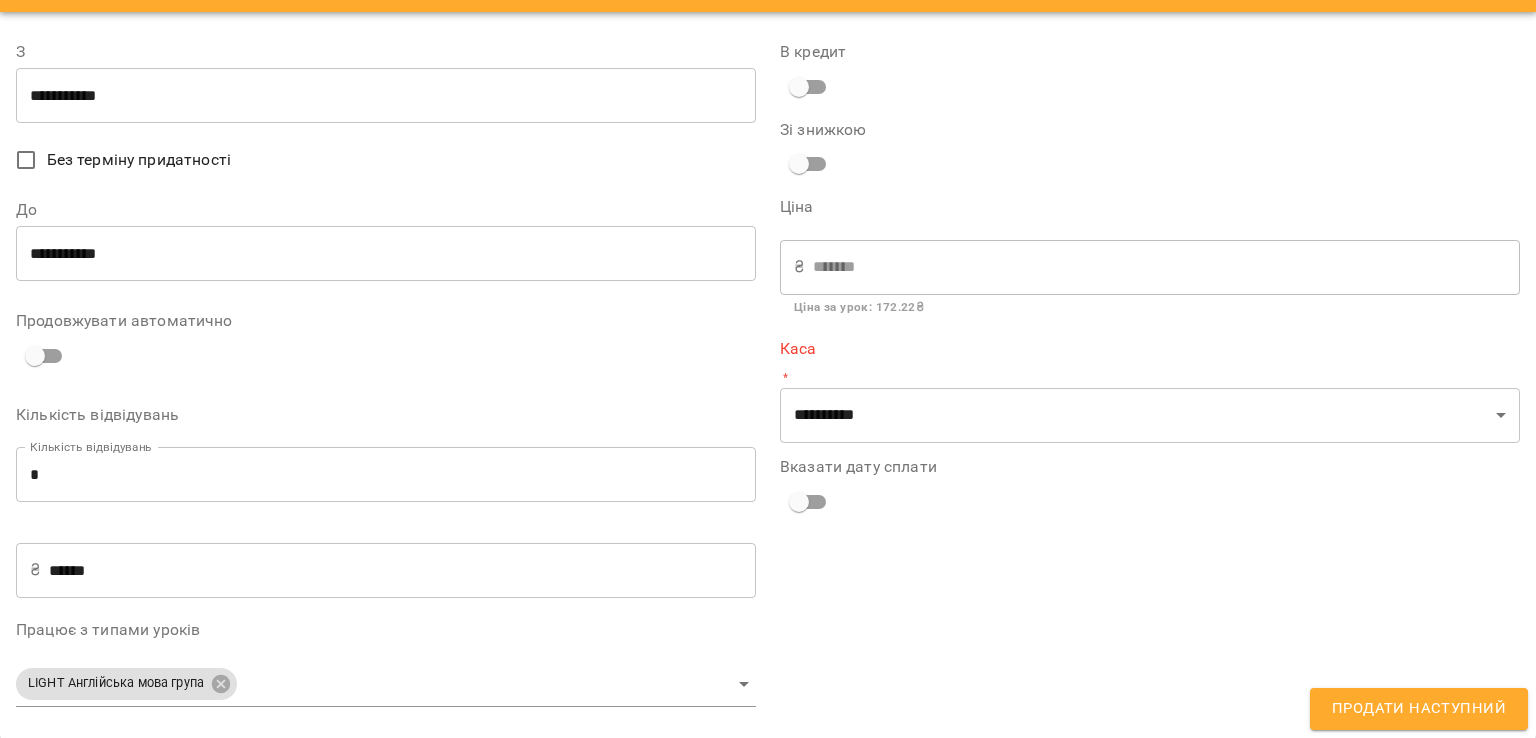 click on "**********" at bounding box center (1150, 375) 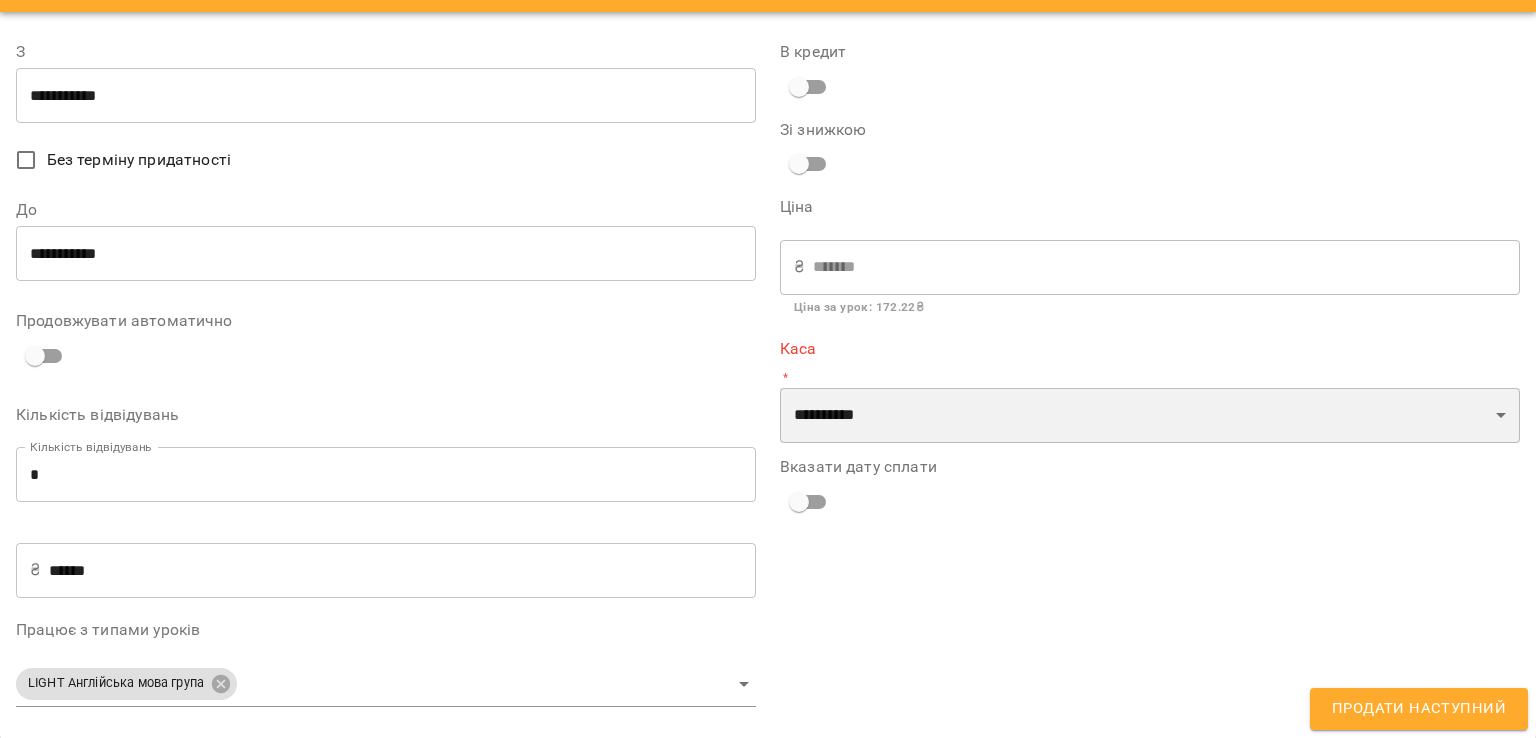 click on "**********" at bounding box center [1150, 416] 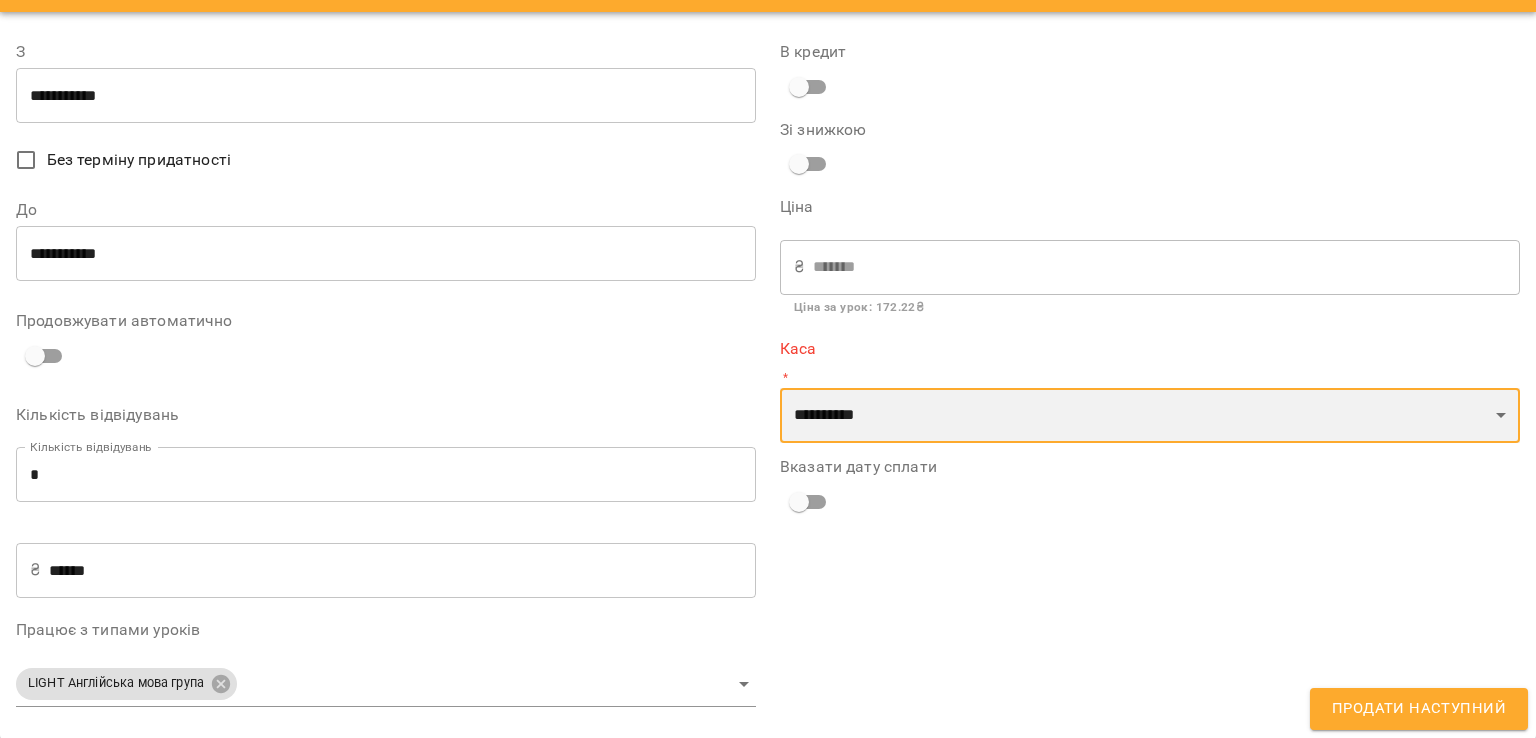 select on "****" 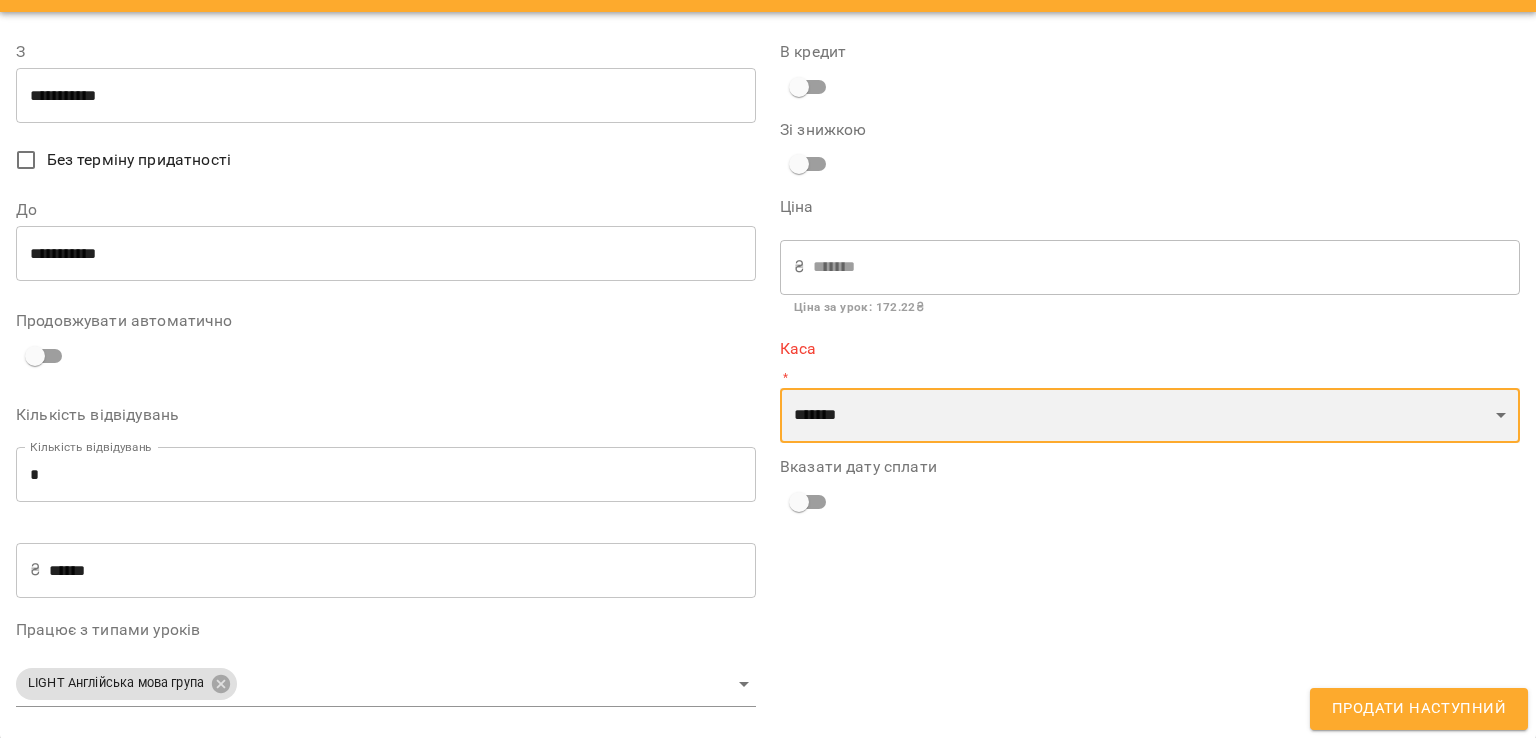 click on "**********" at bounding box center [1150, 416] 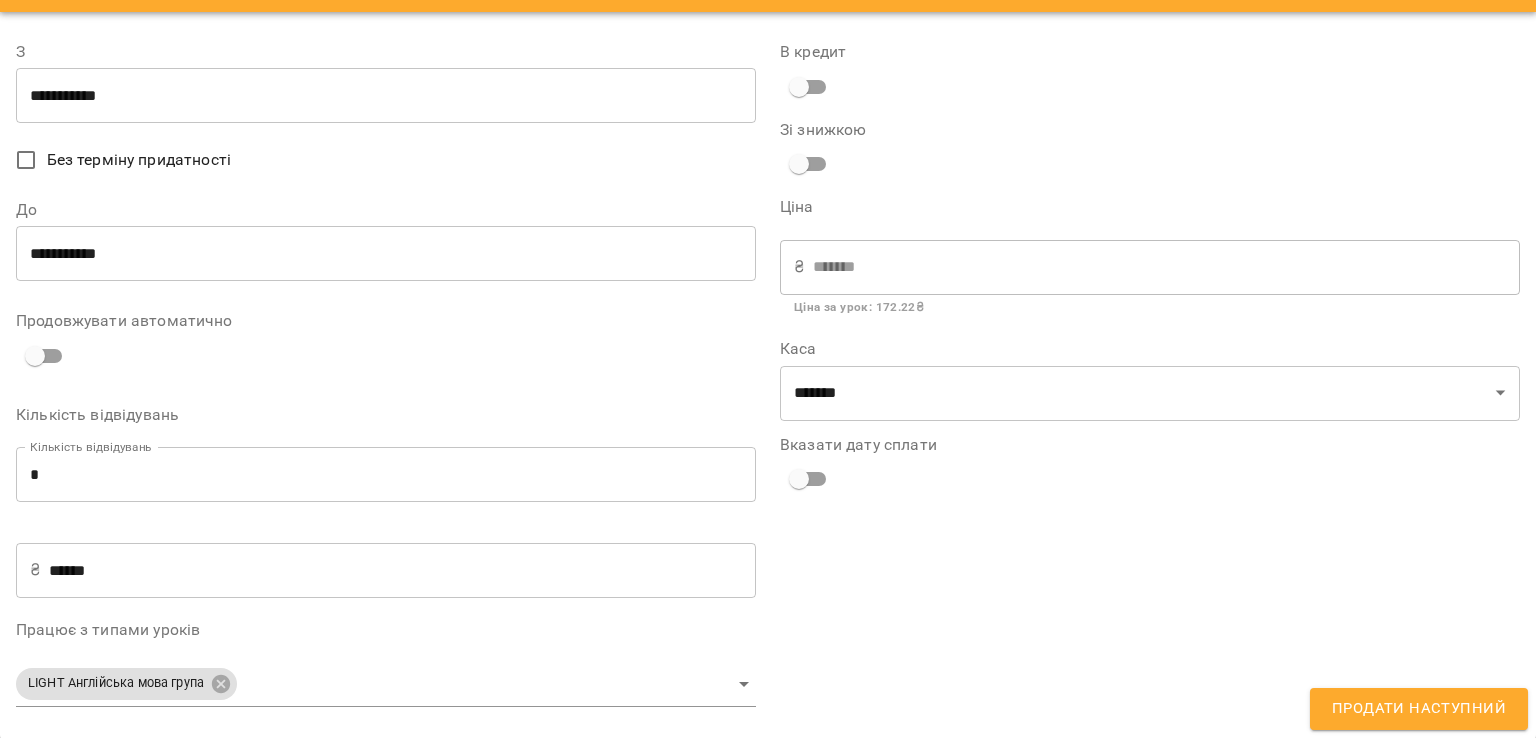 scroll, scrollTop: 0, scrollLeft: 0, axis: both 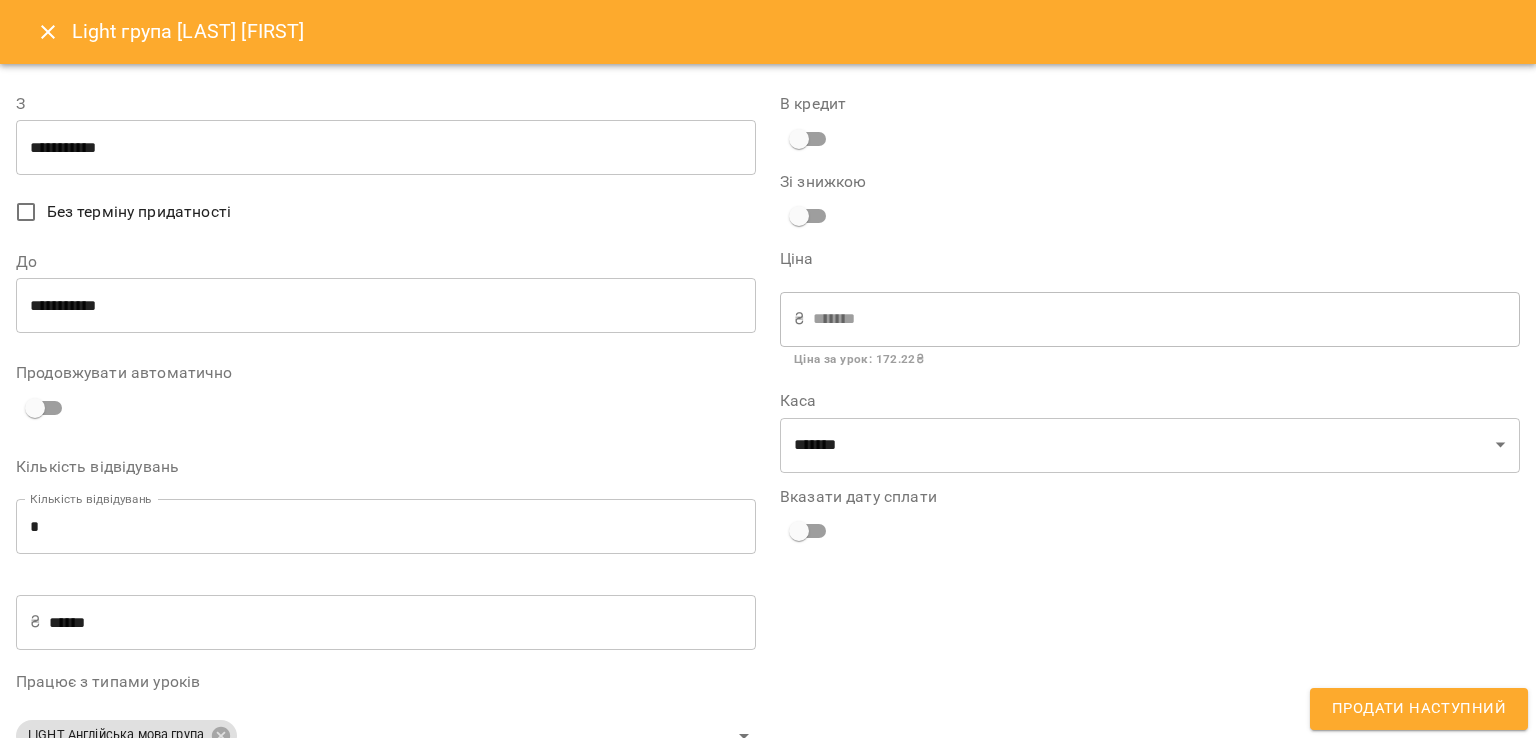 click 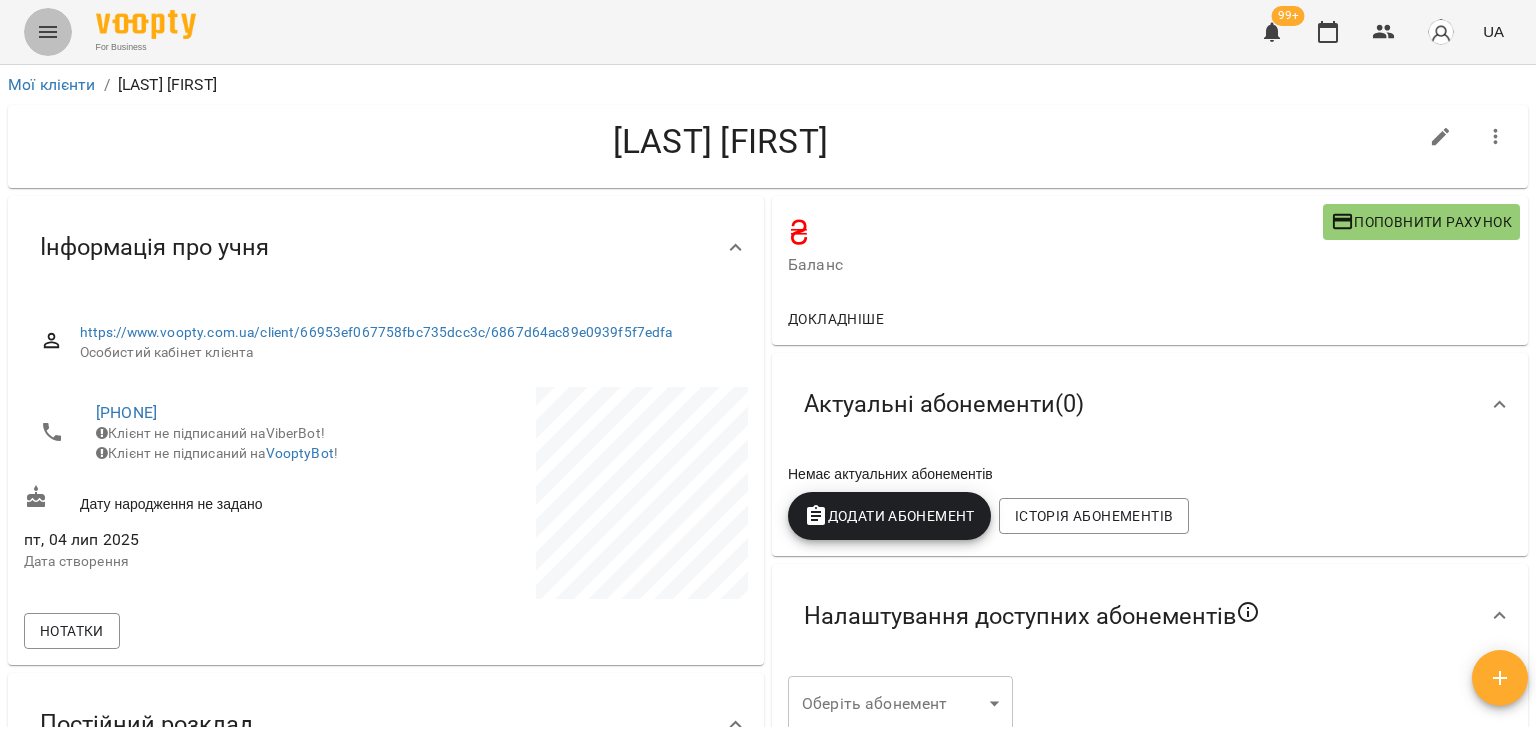 click 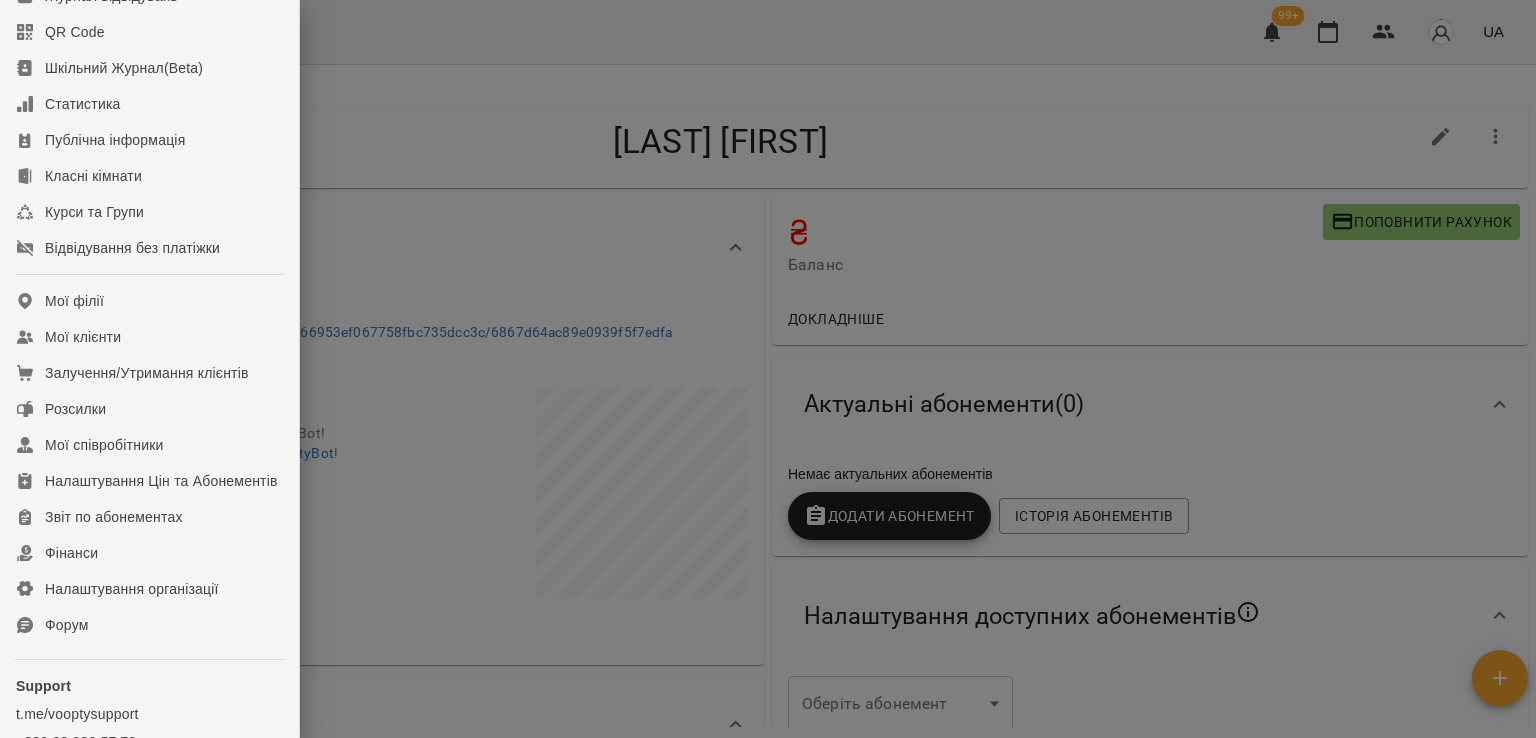 scroll, scrollTop: 154, scrollLeft: 0, axis: vertical 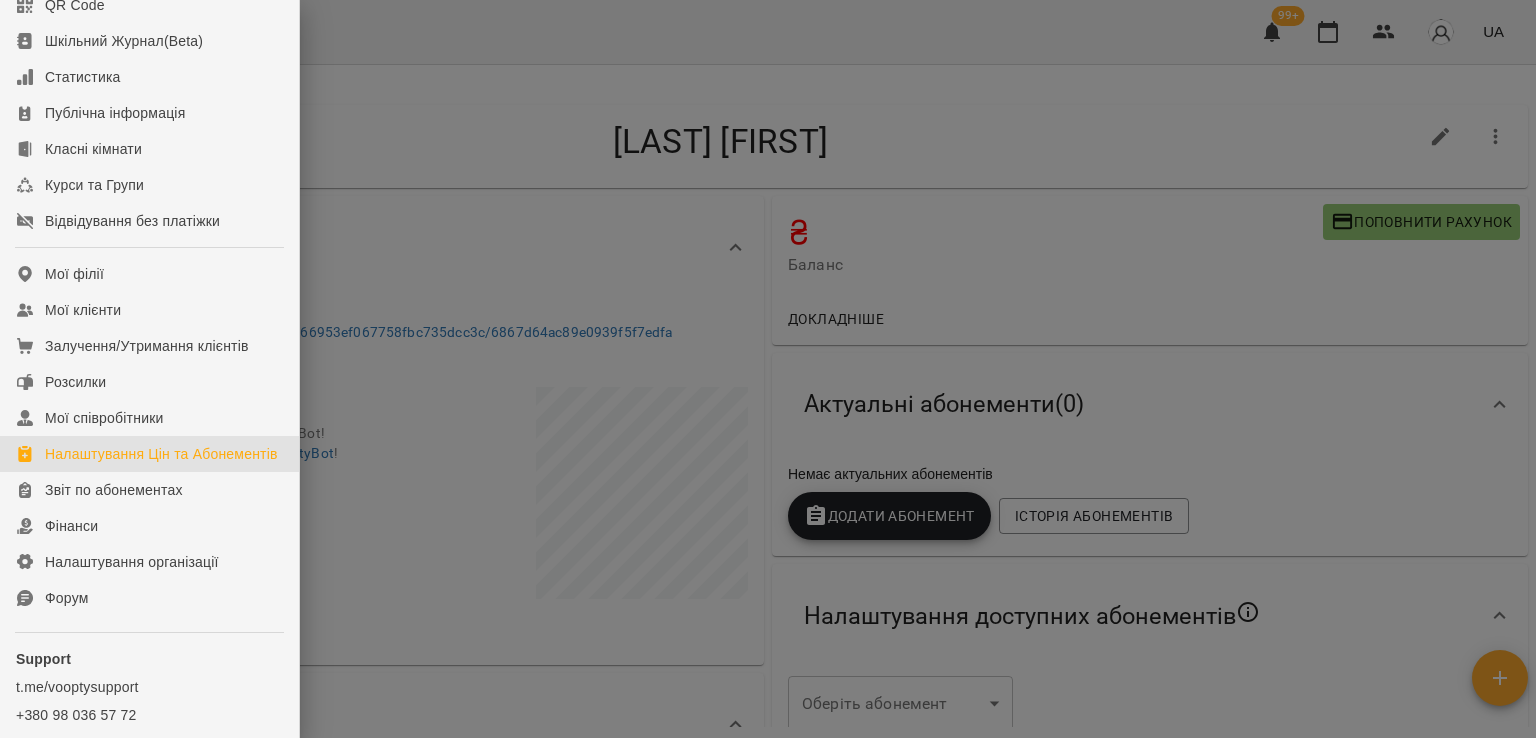 click on "Налаштування Цін та Абонементів" at bounding box center (161, 454) 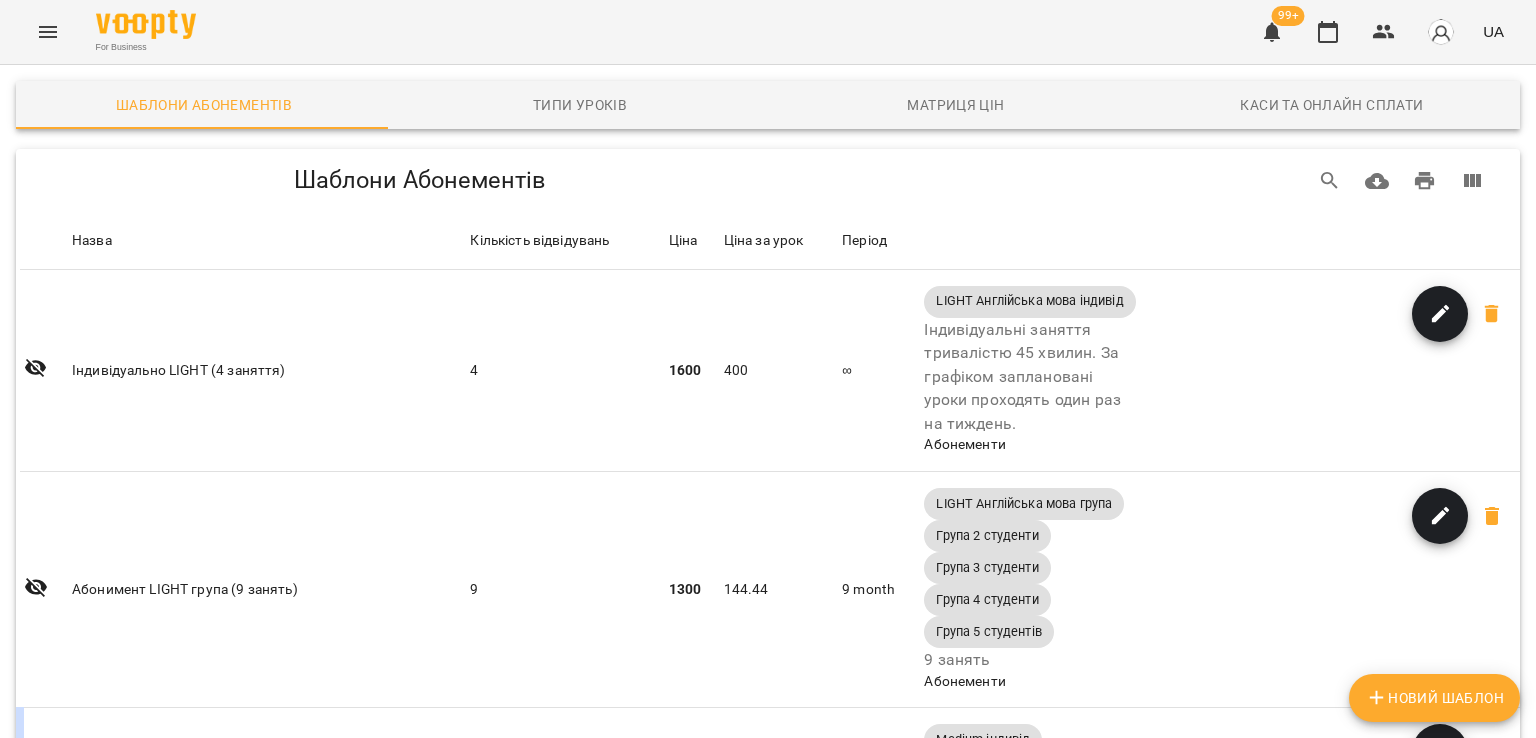 scroll, scrollTop: 2483, scrollLeft: 0, axis: vertical 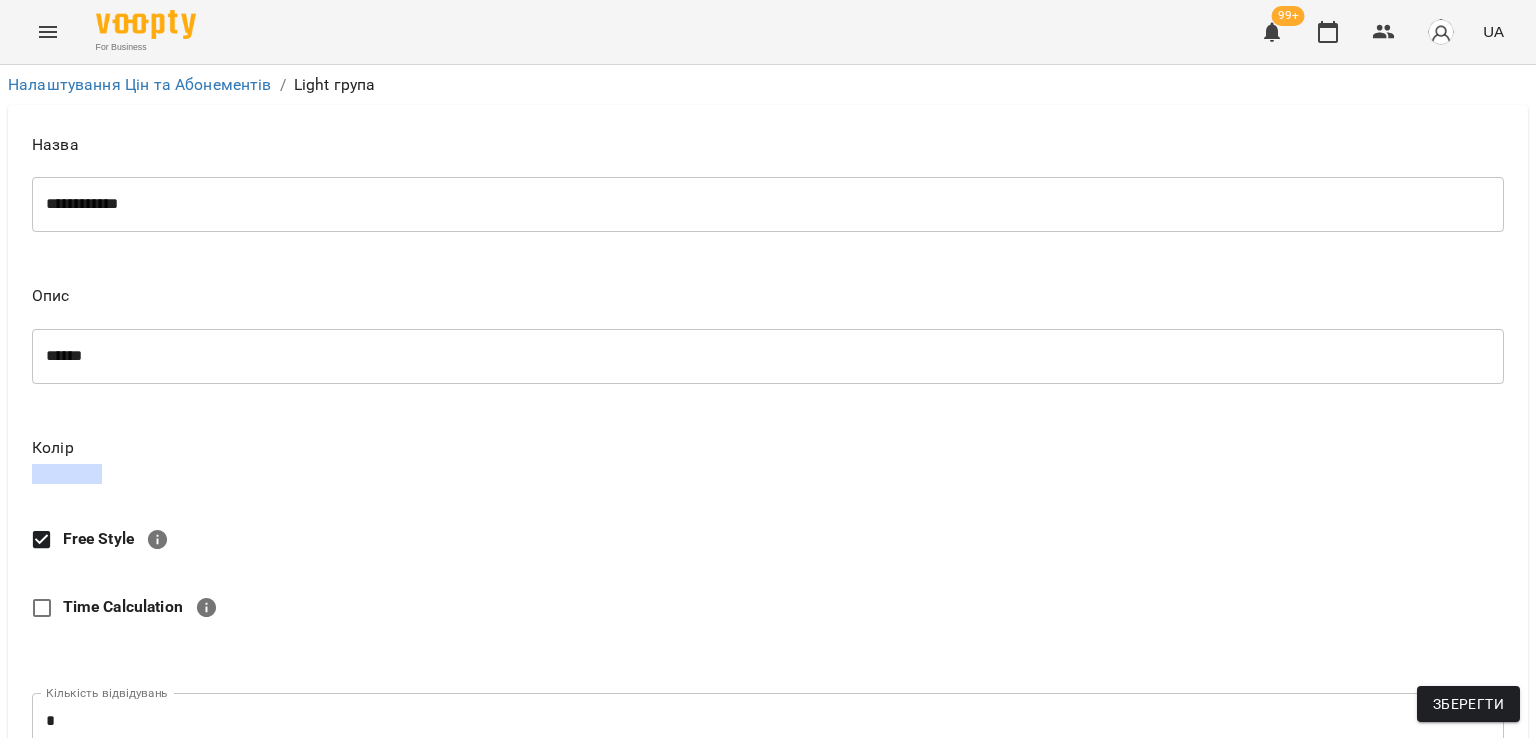 click on "*" at bounding box center (768, 721) 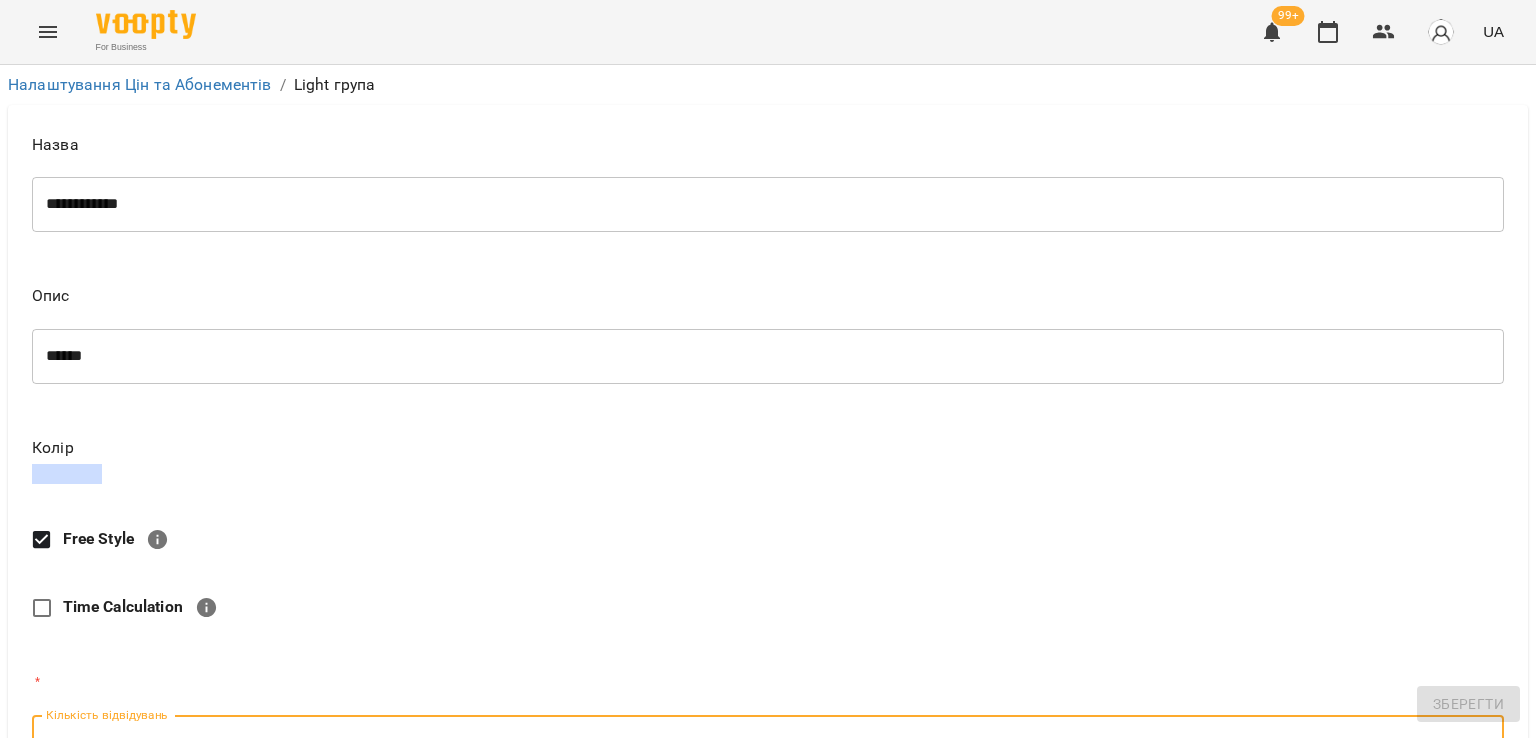 type on "*" 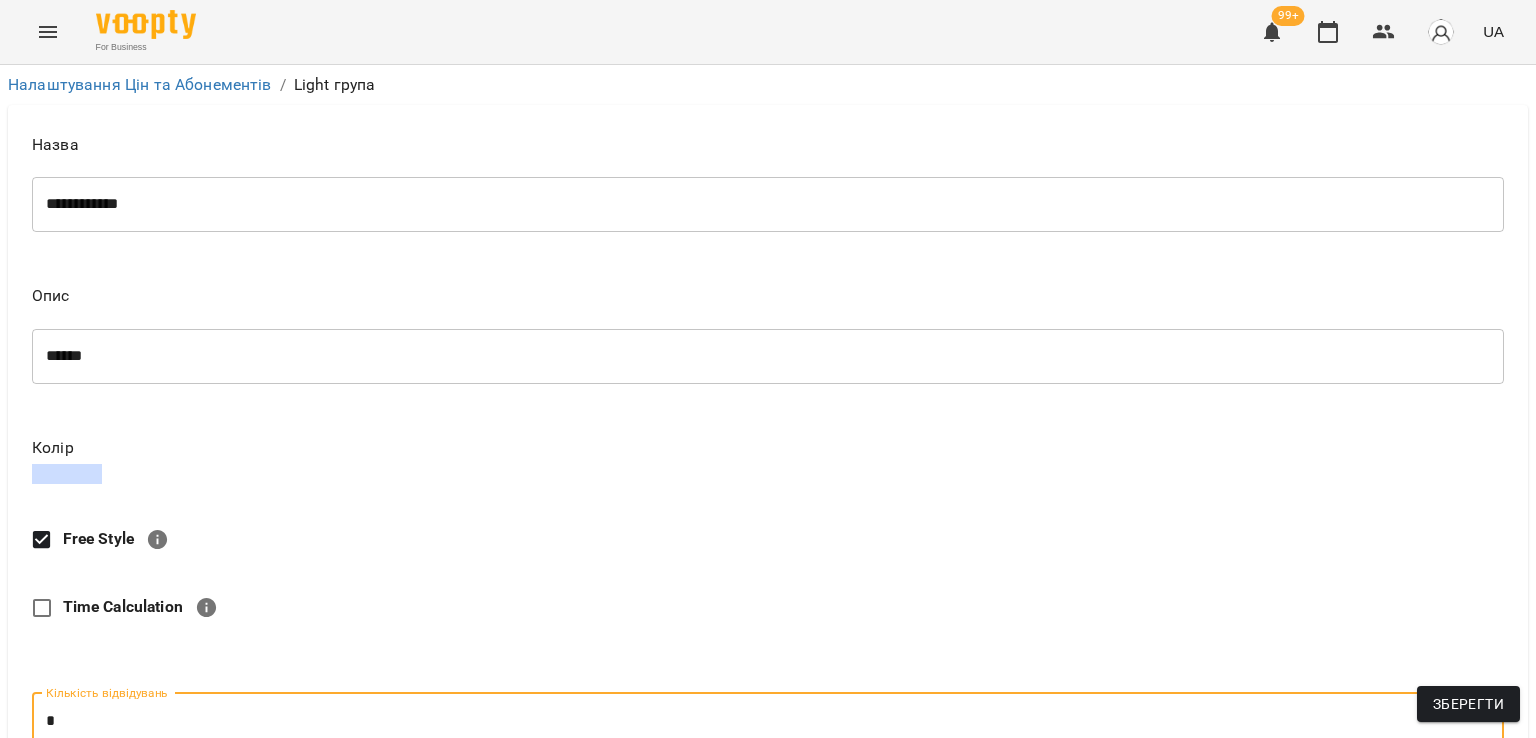 scroll, scrollTop: 381, scrollLeft: 0, axis: vertical 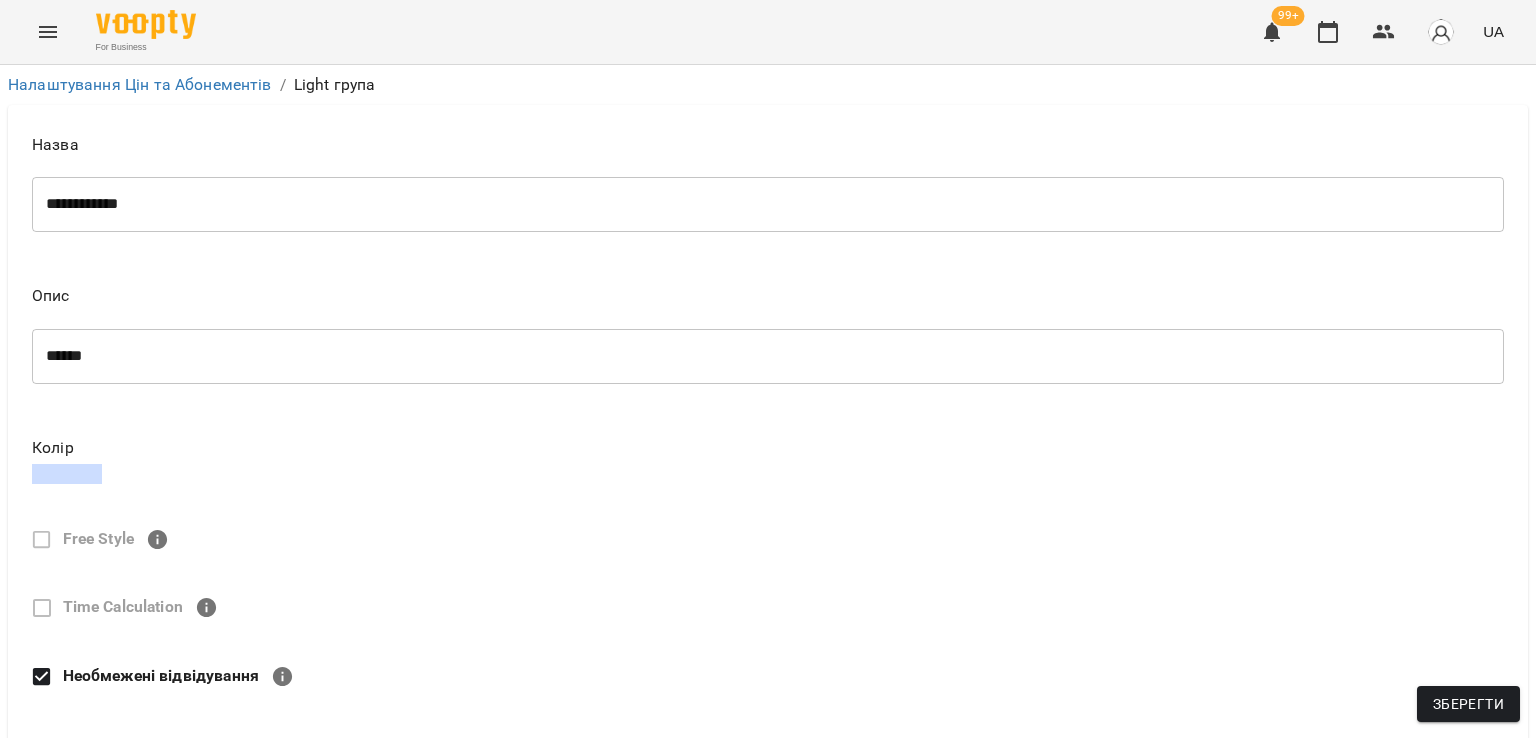 click on "Зберегти" at bounding box center [1468, 704] 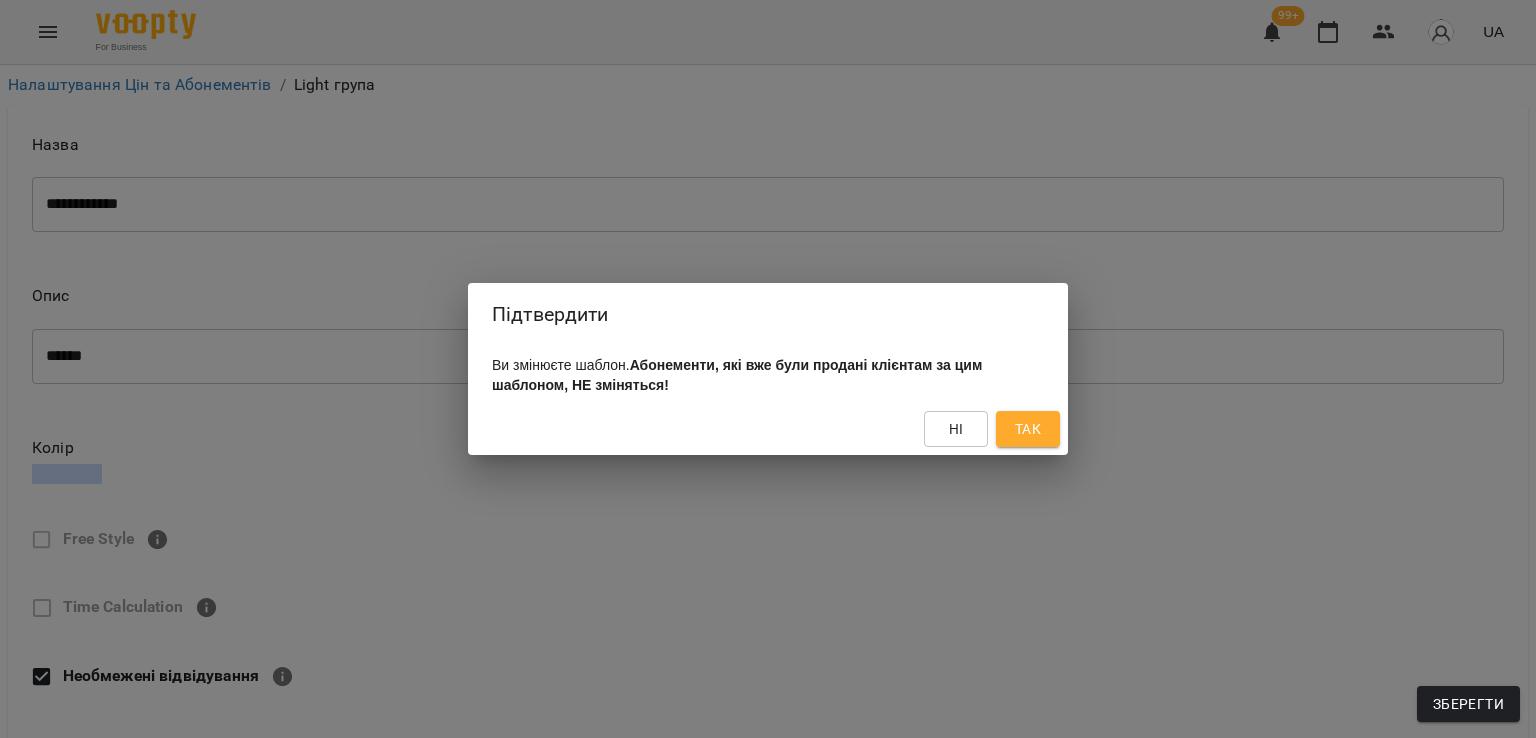 click on "Так" at bounding box center [1028, 429] 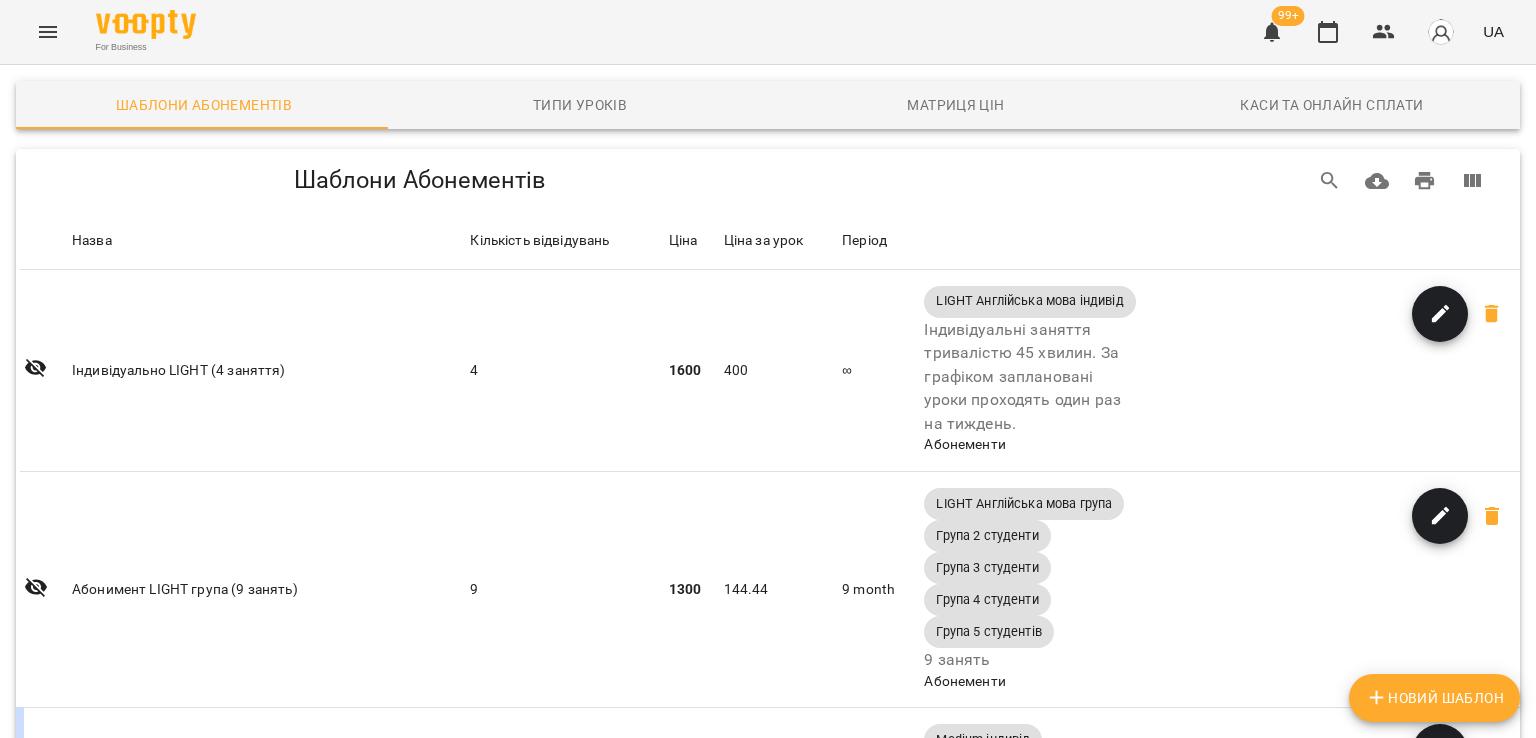 click 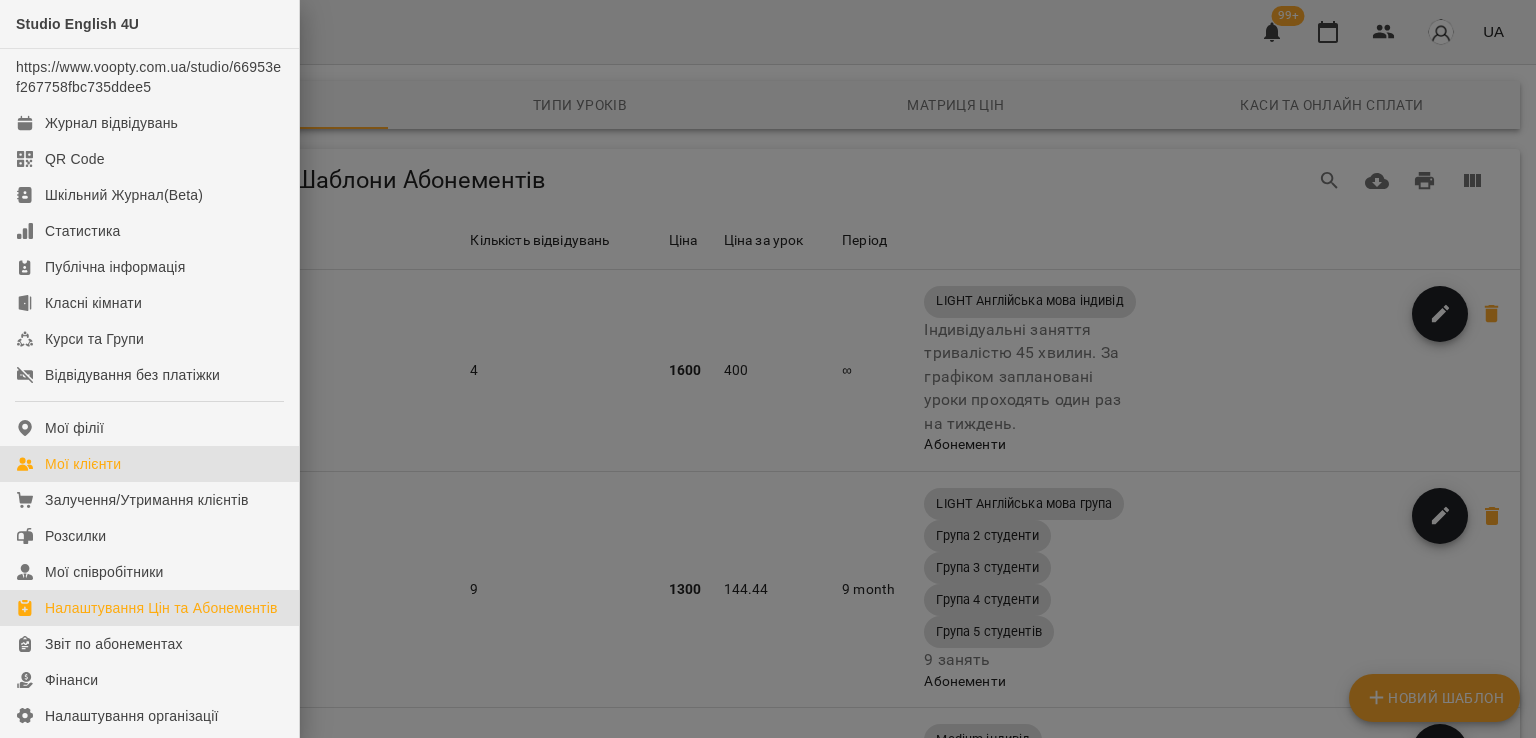click on "Мої клієнти" at bounding box center [83, 464] 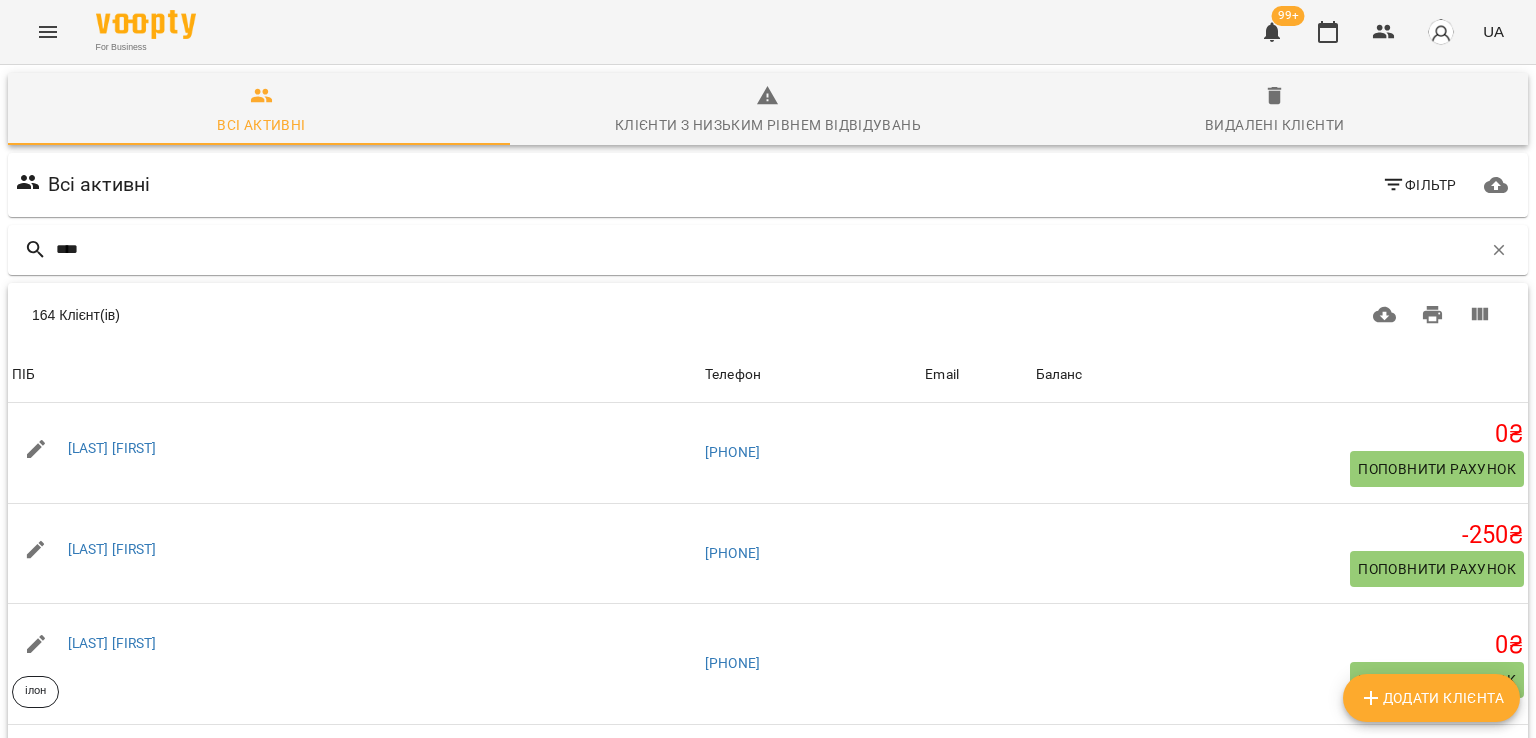 type on "*****" 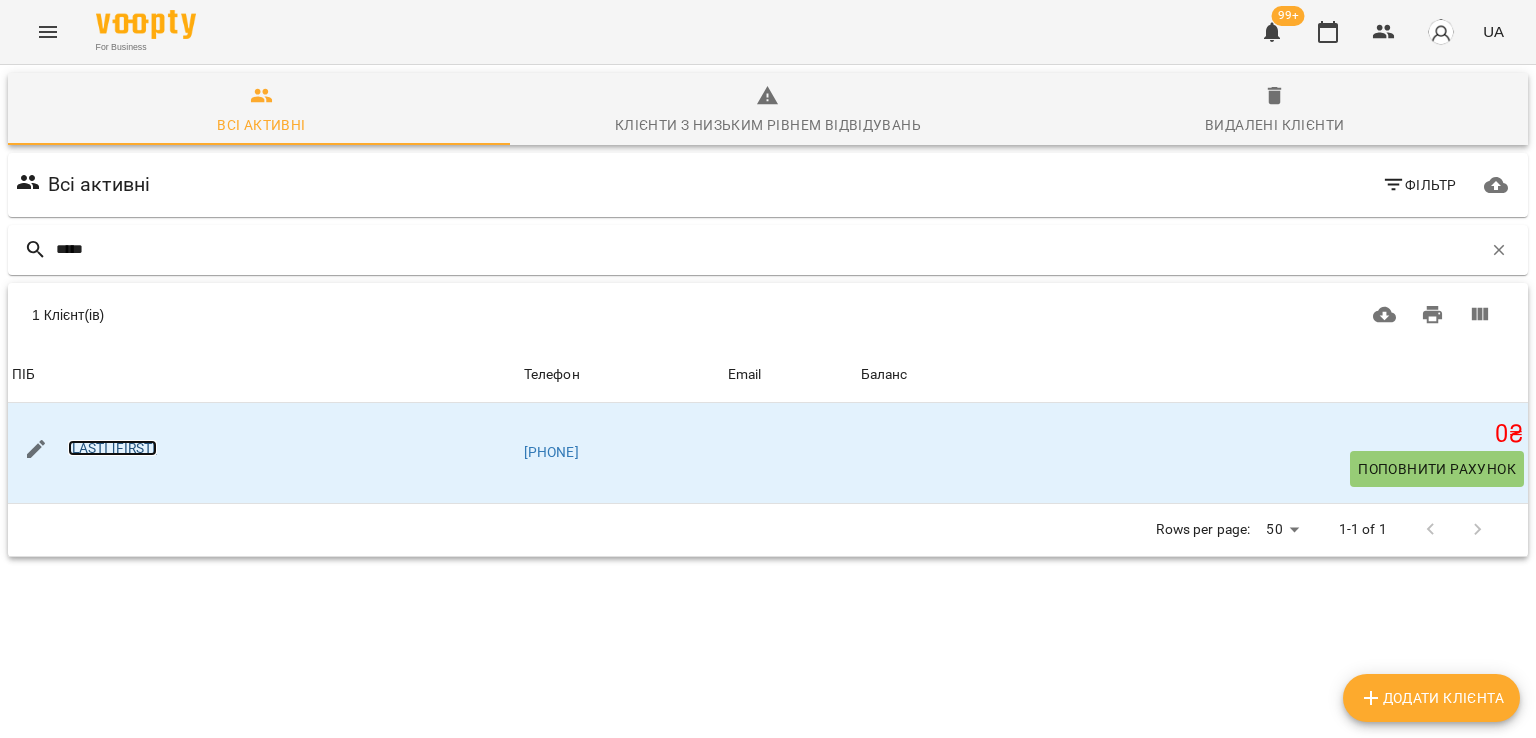 click on "[LAST] [FIRST]" at bounding box center [112, 448] 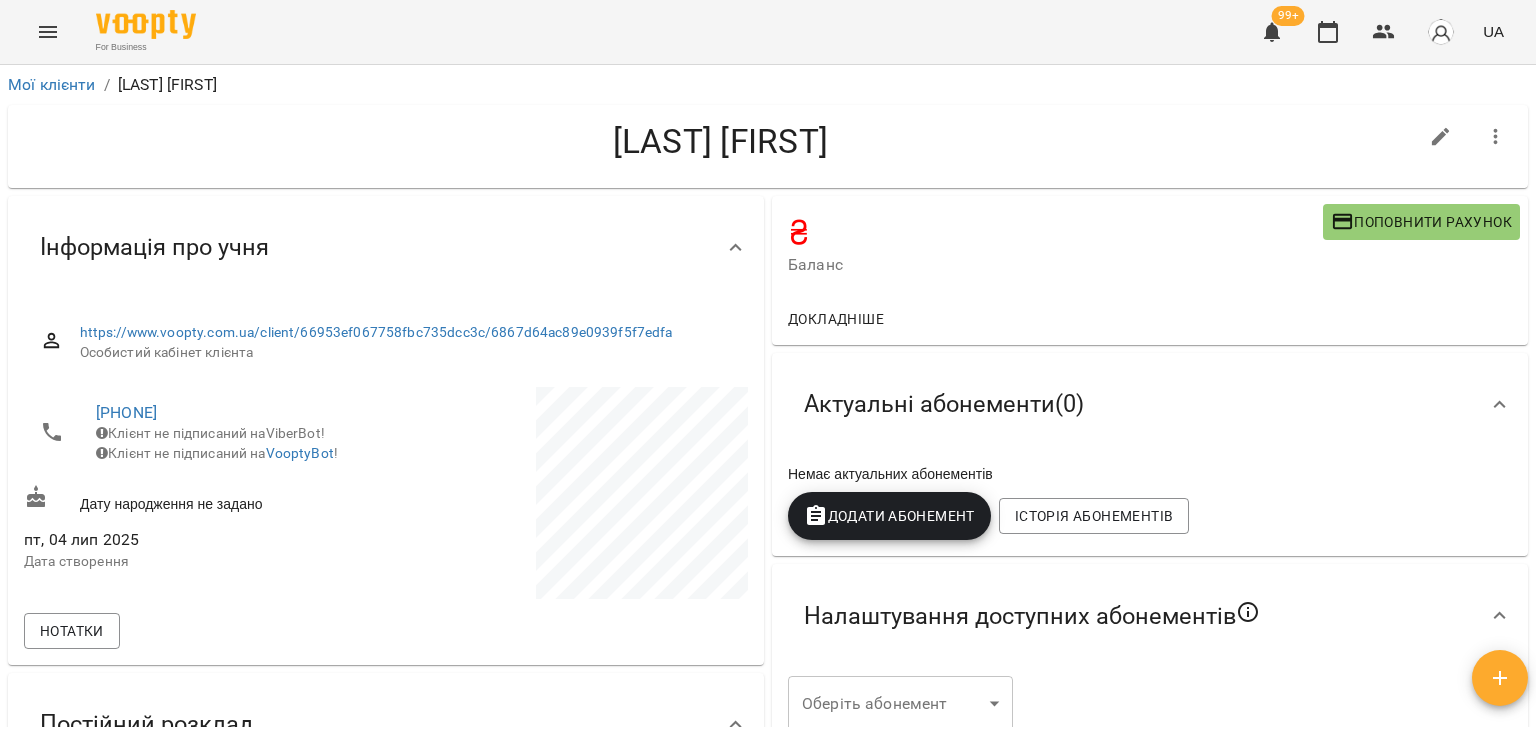 click on "Додати Абонемент" at bounding box center (889, 516) 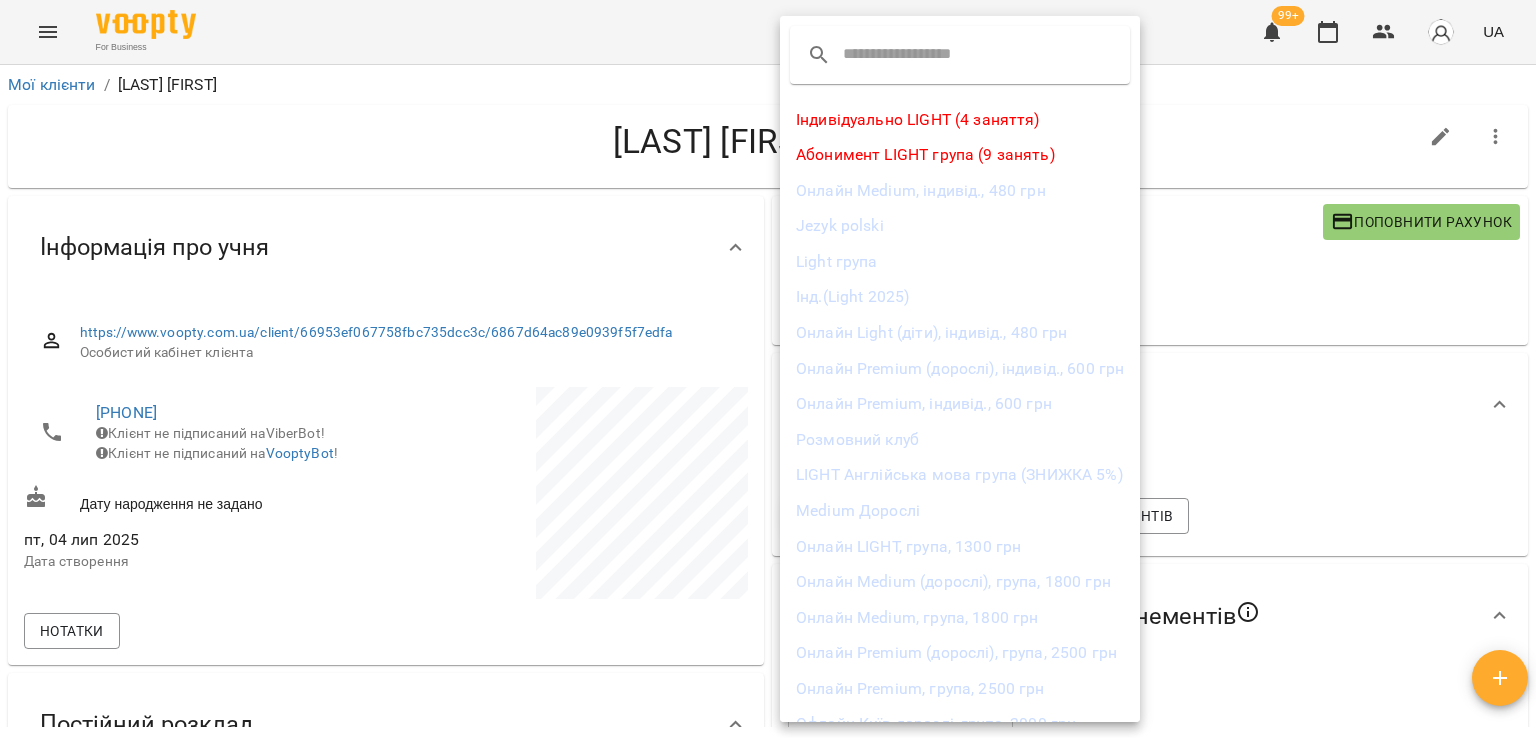 scroll, scrollTop: 99, scrollLeft: 0, axis: vertical 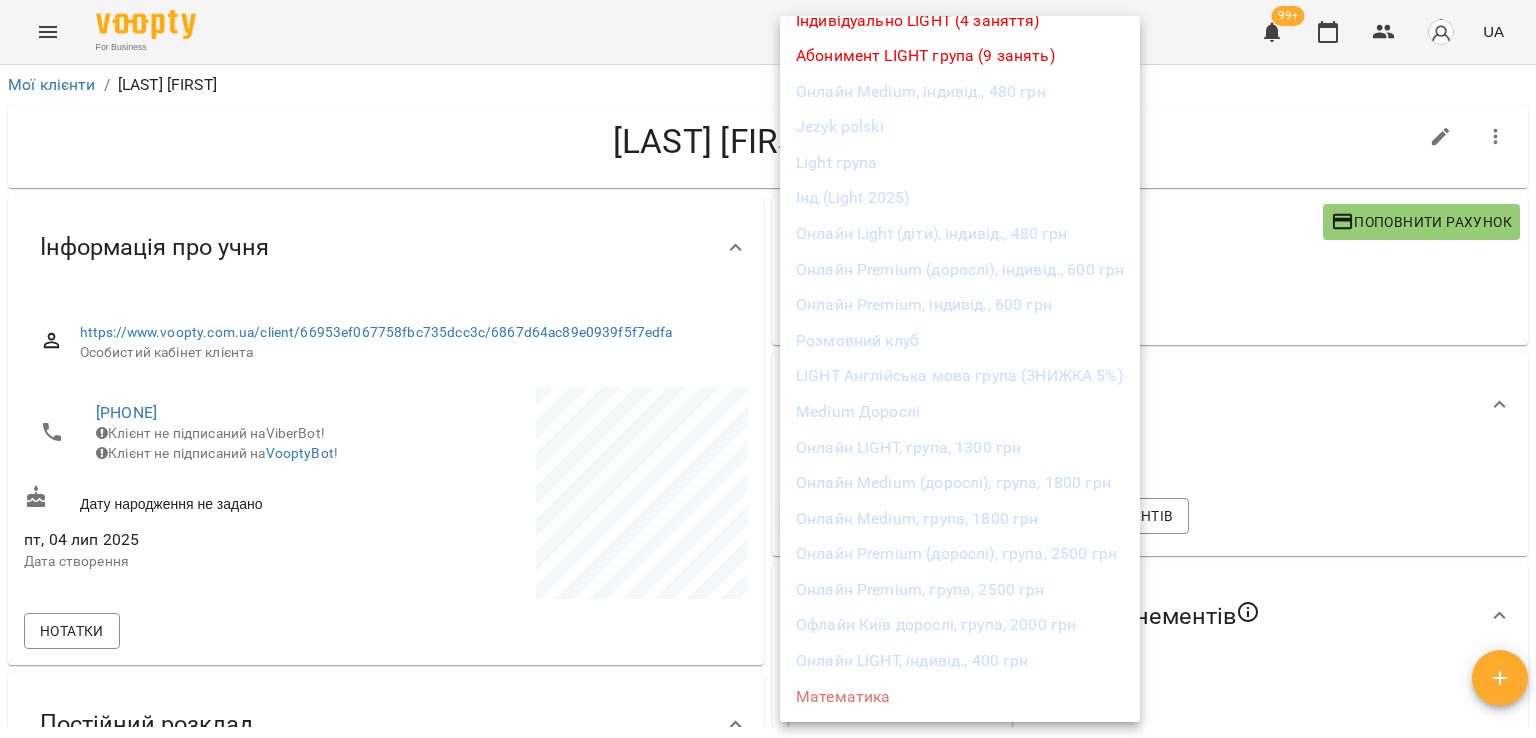 click on "Light група" at bounding box center (960, 163) 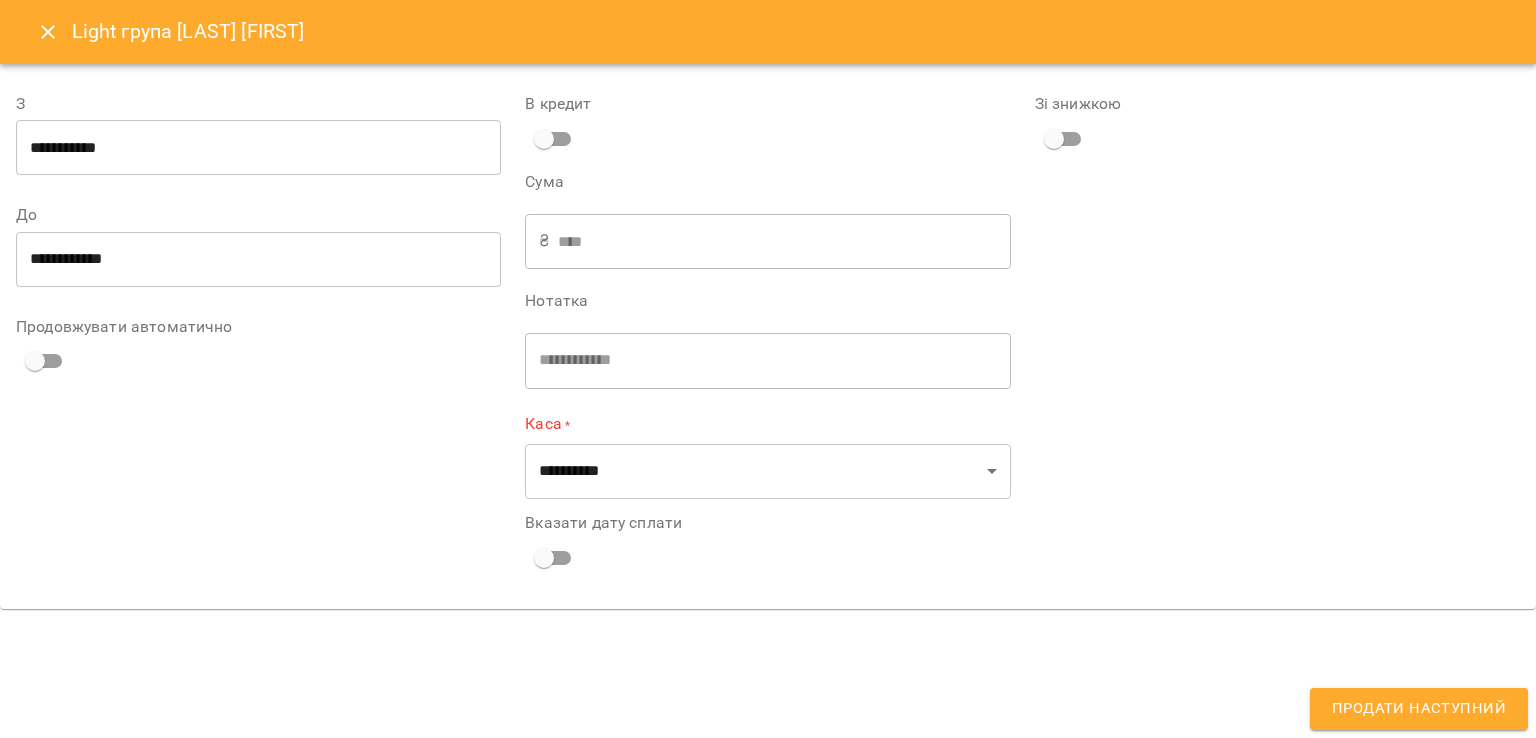 click on "**********" at bounding box center (258, 148) 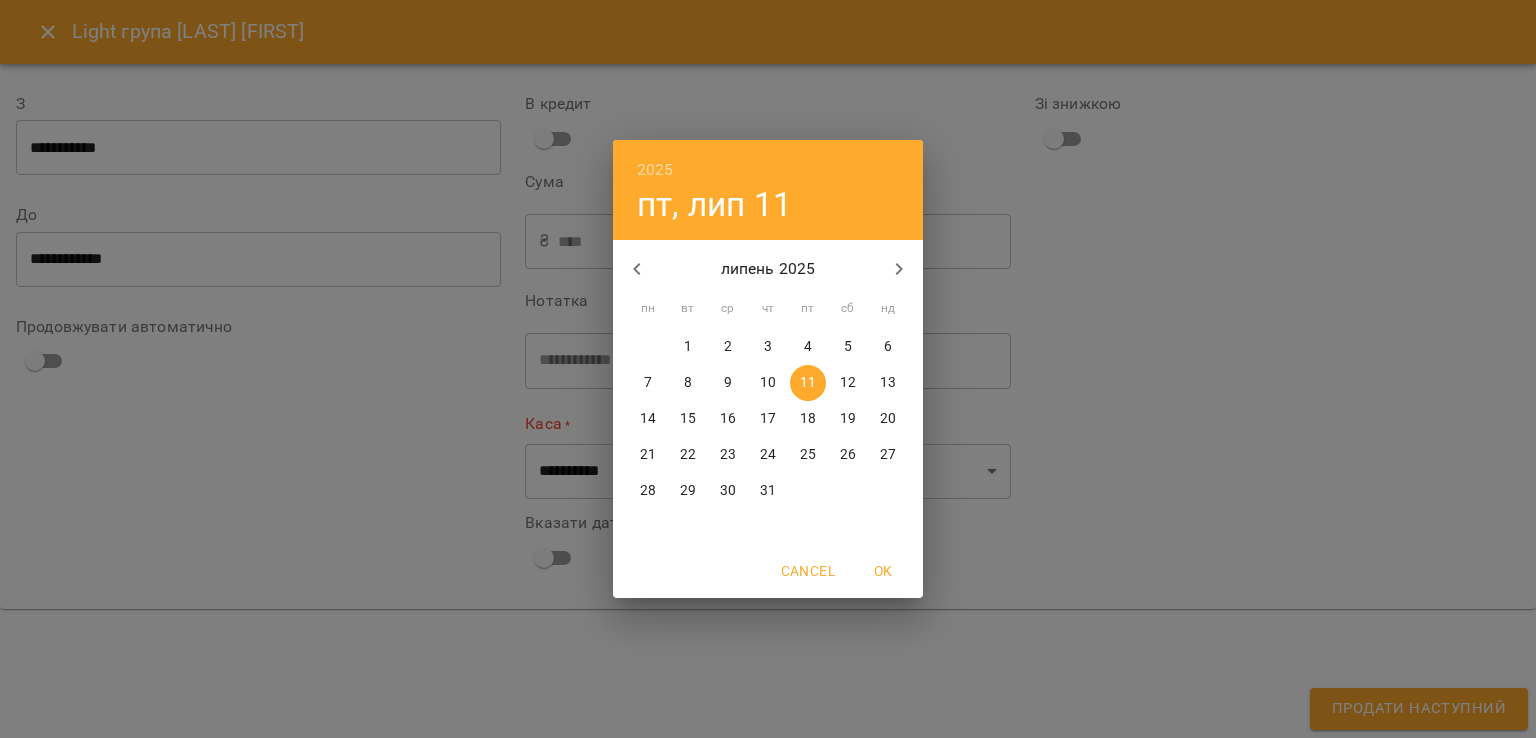 click on "1" at bounding box center [688, 347] 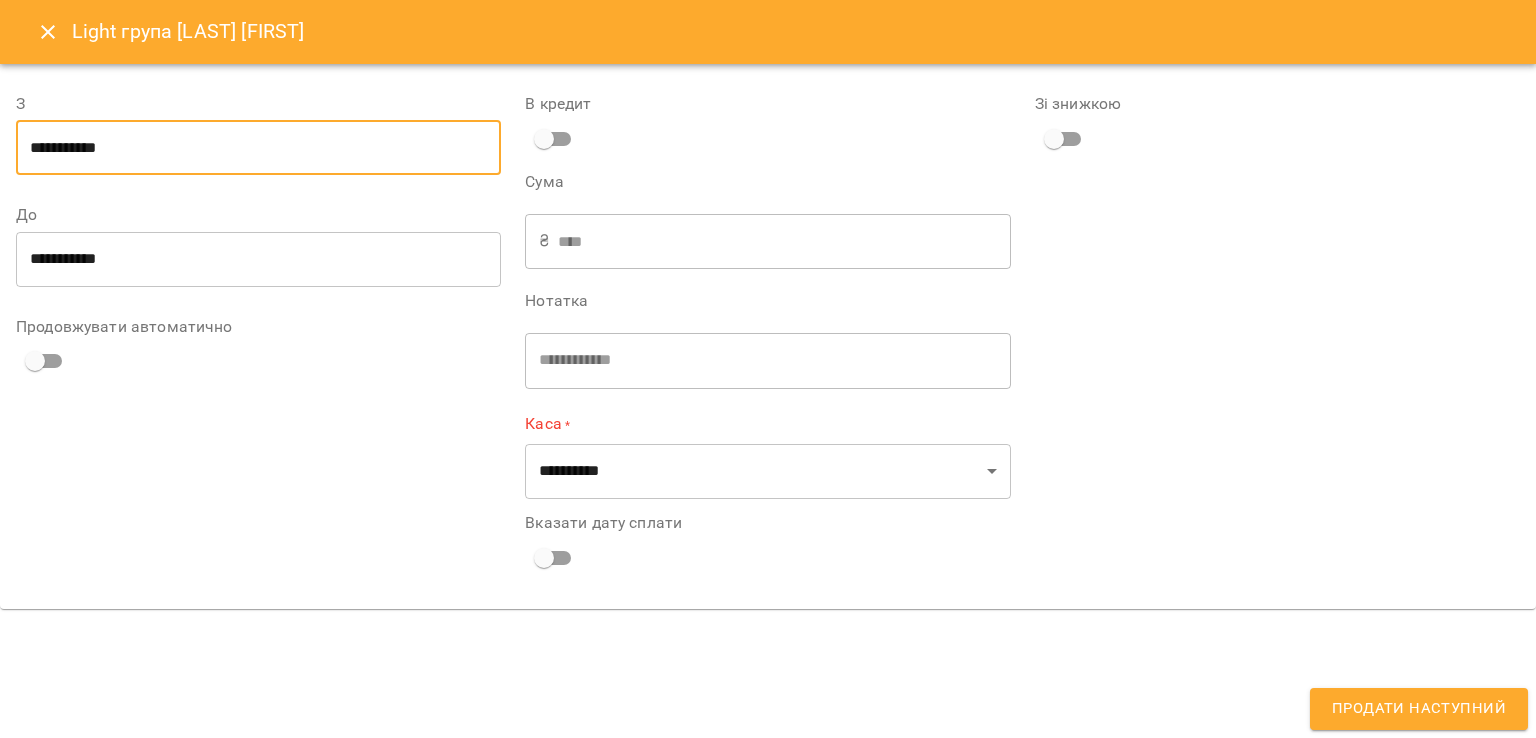 click on "**********" at bounding box center (258, 259) 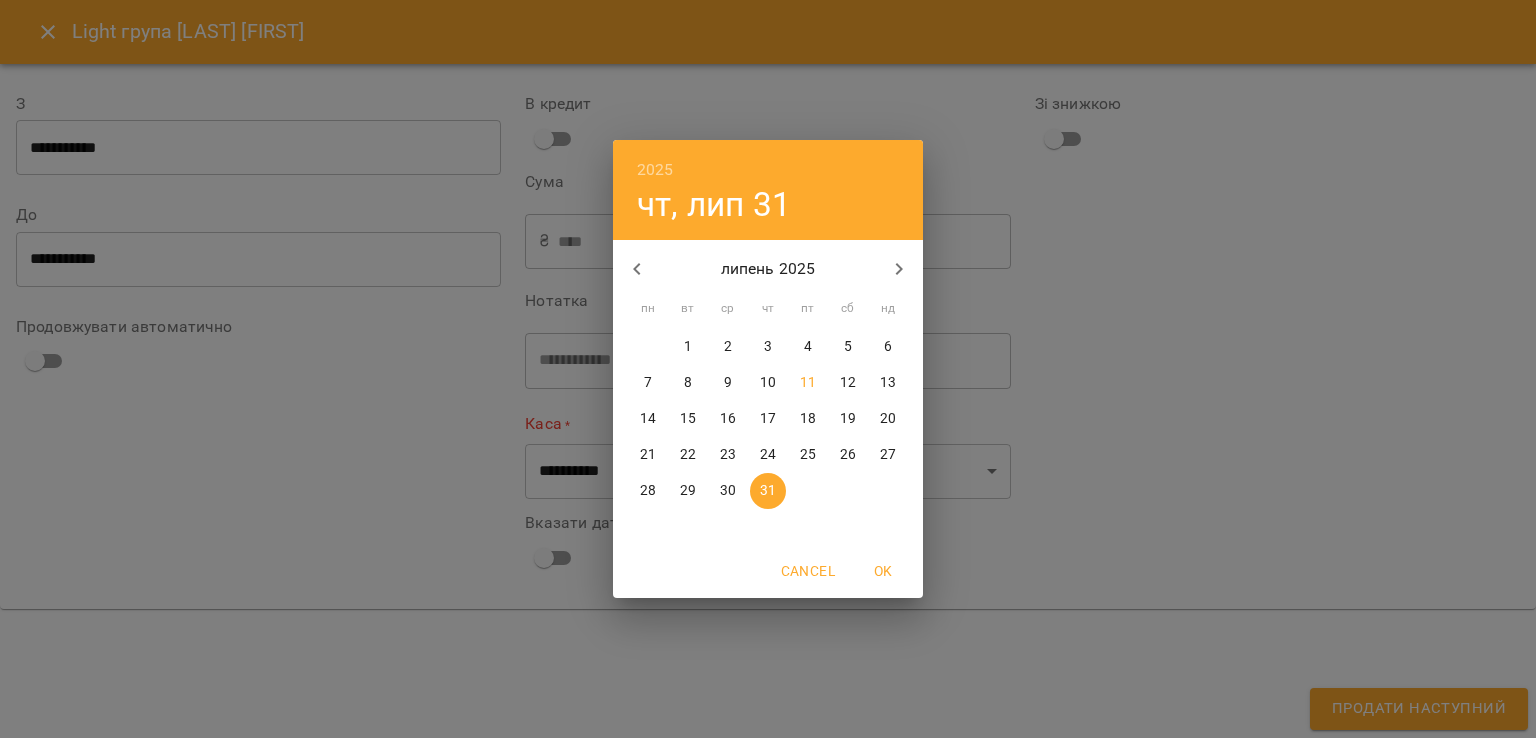 click on "2025 чт, лип 31 липень 2025 пн вт ср чт пт сб нд 30 1 2 3 4 5 6 7 8 9 10 11 12 13 14 15 16 17 18 19 20 21 22 23 24 25 26 27 28 29 30 31 1 2 3 Cancel OK" at bounding box center (768, 369) 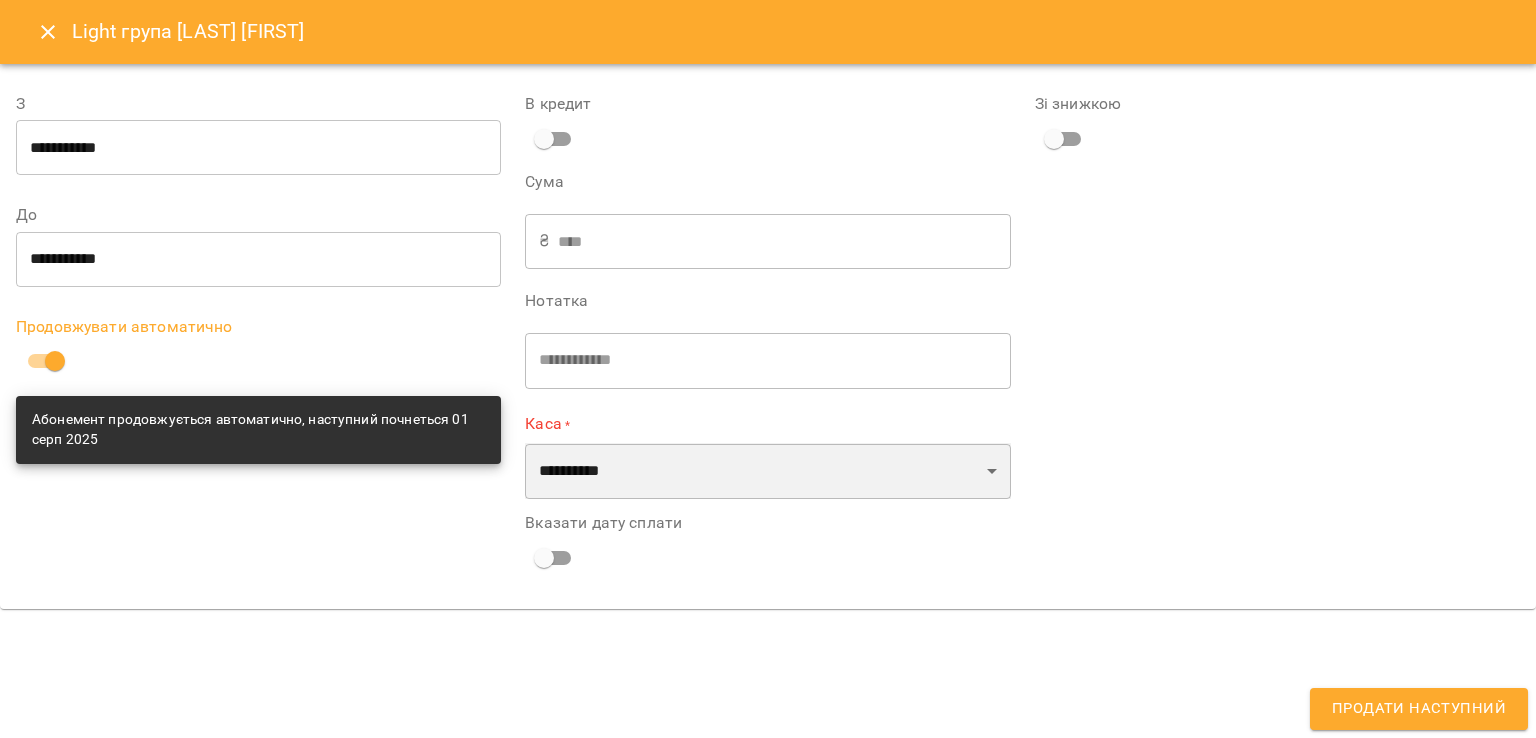 click on "**********" at bounding box center [767, 471] 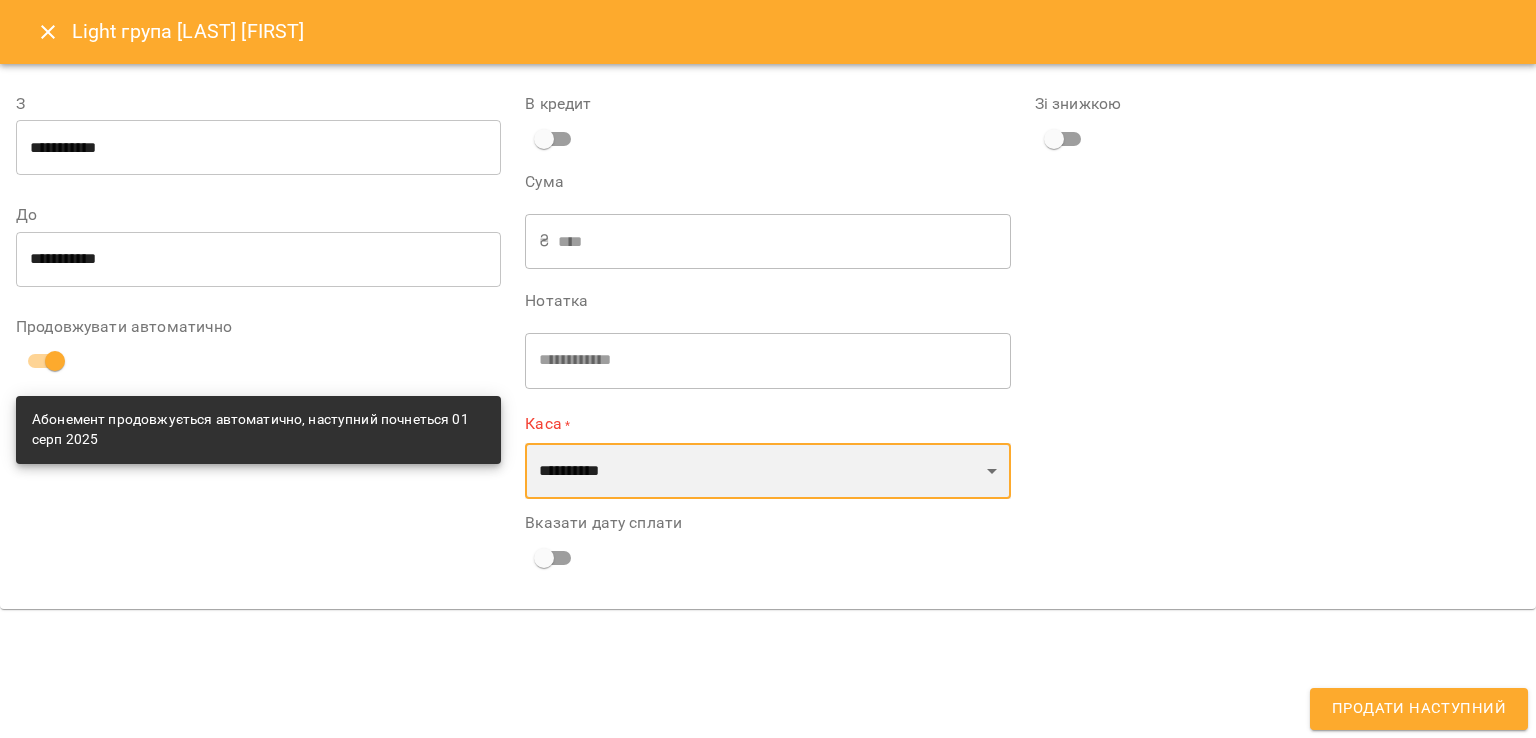 select on "****" 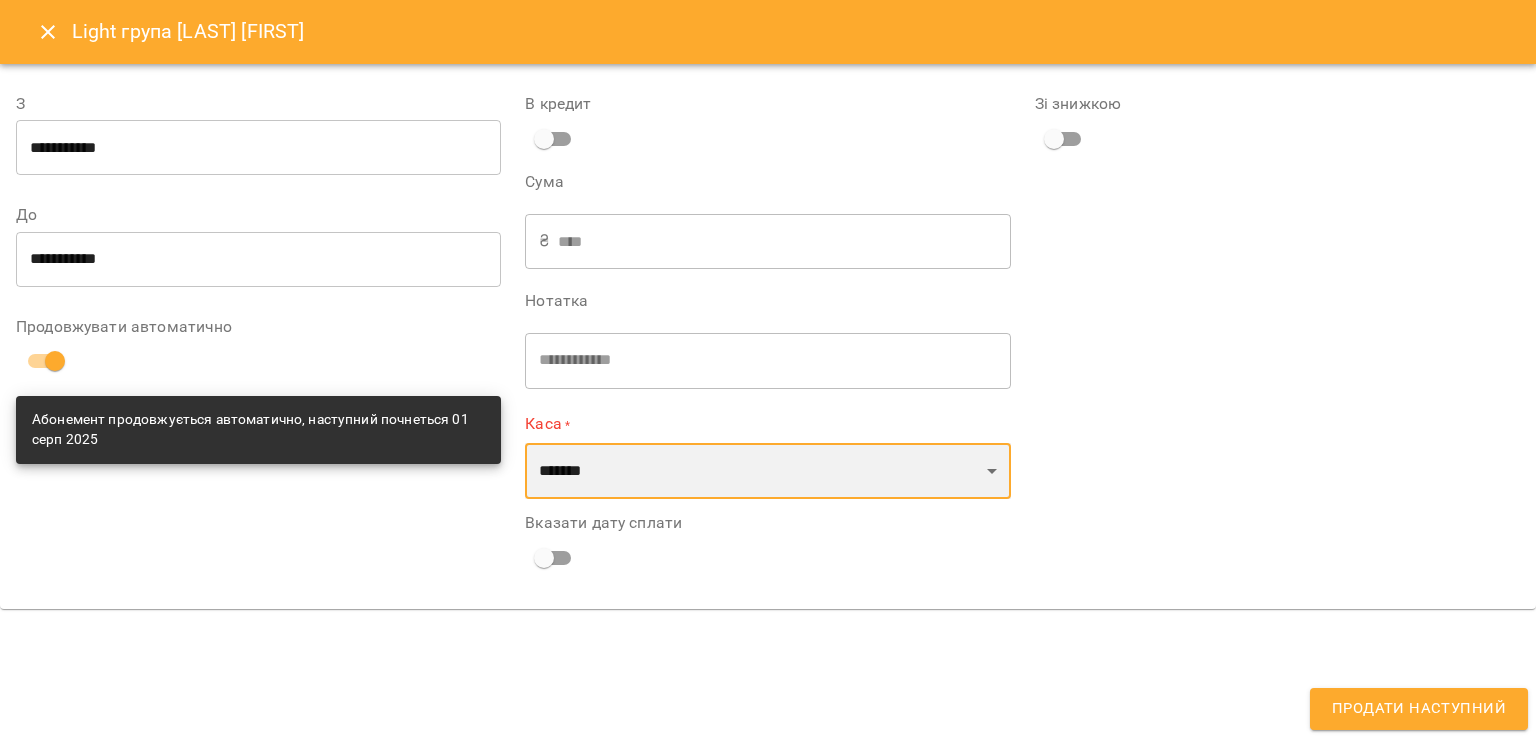 click on "**********" at bounding box center (767, 471) 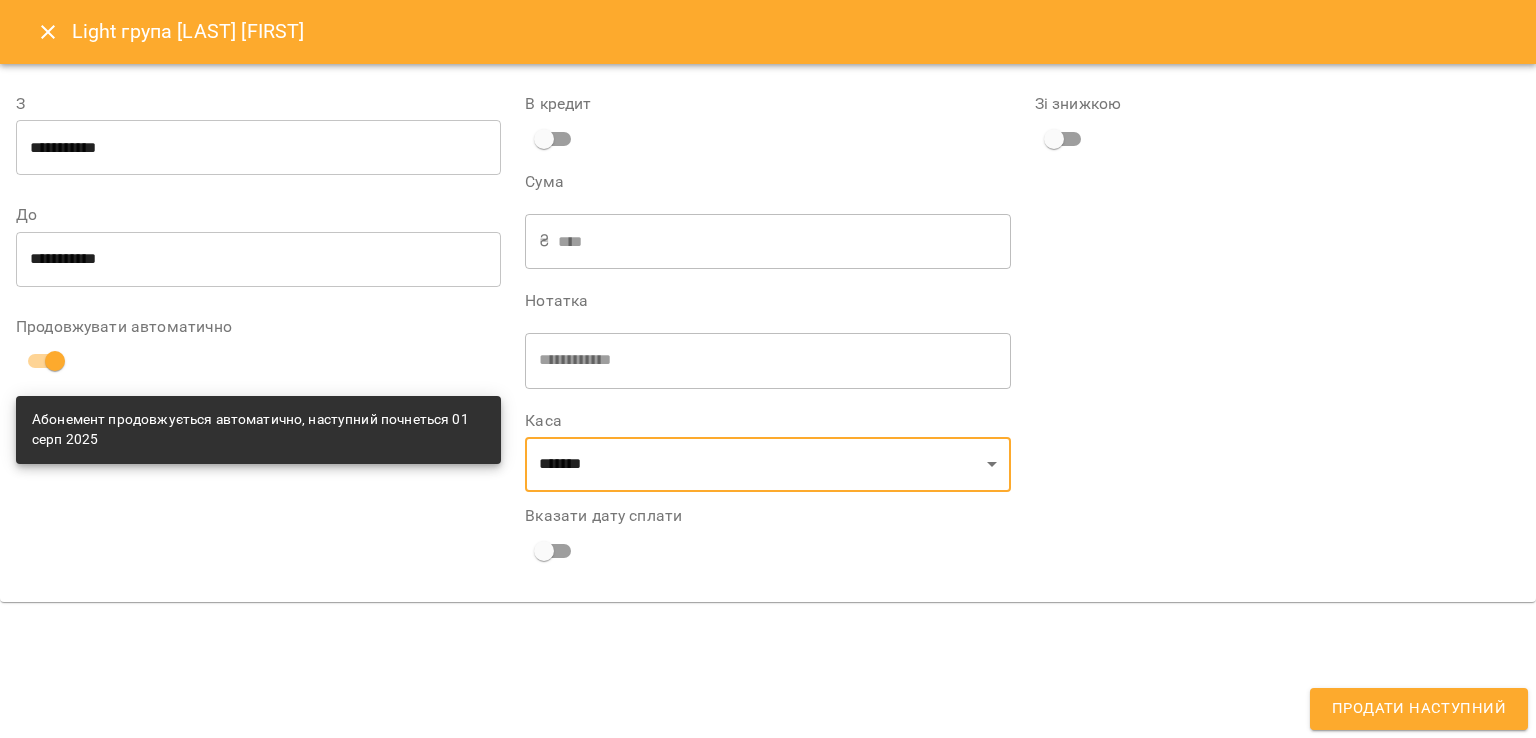 click on "Продати наступний" at bounding box center (1419, 709) 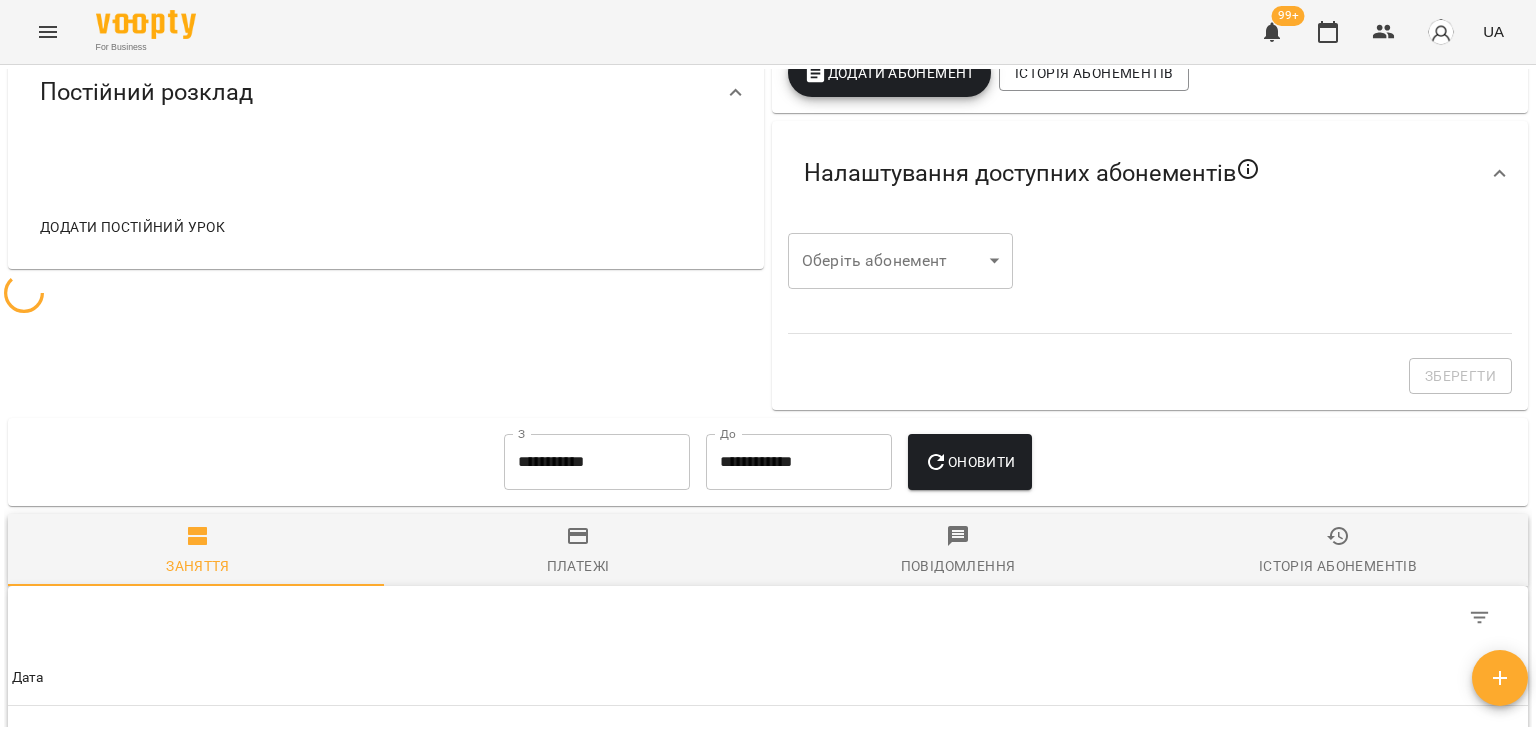 scroll, scrollTop: 628, scrollLeft: 0, axis: vertical 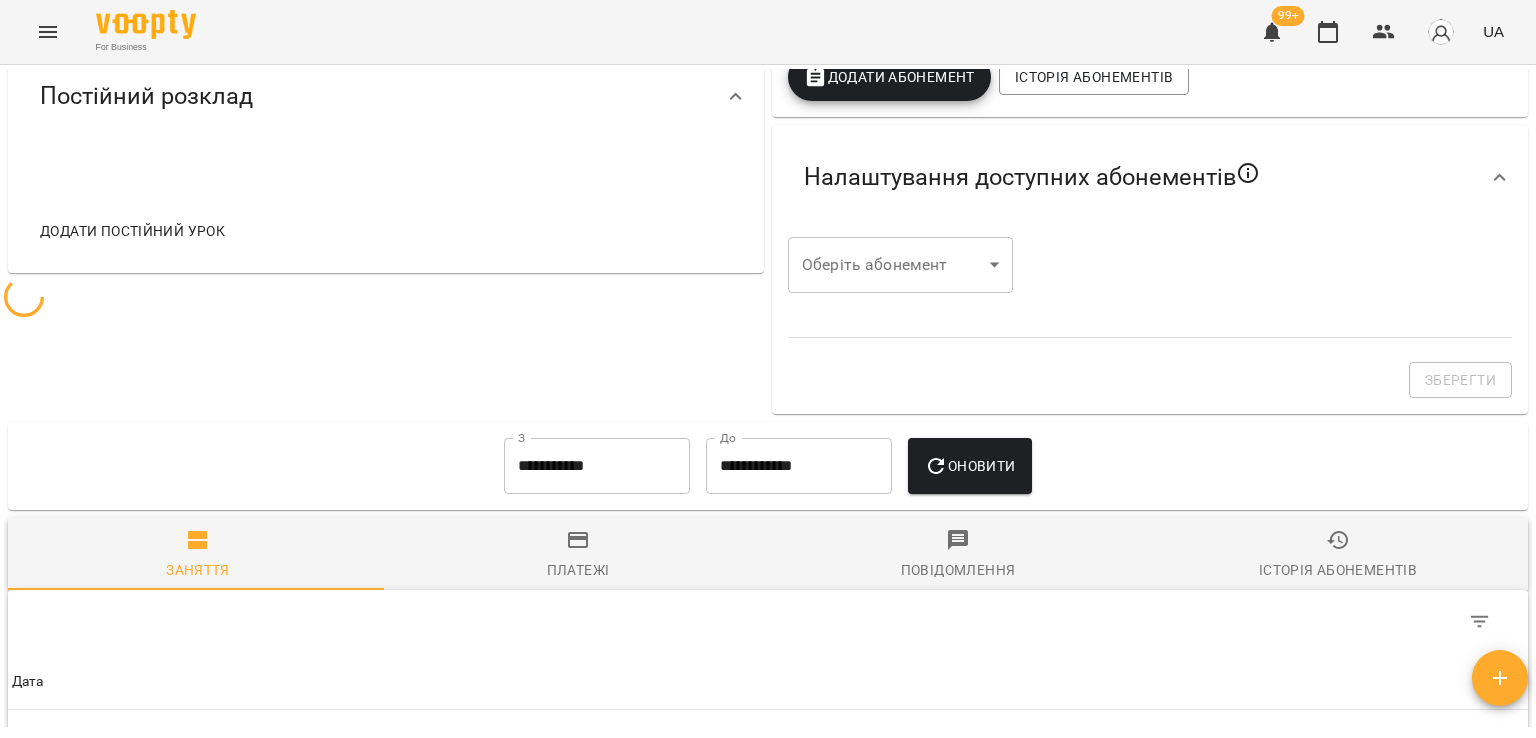 click on "Додати постійний урок" at bounding box center (132, 231) 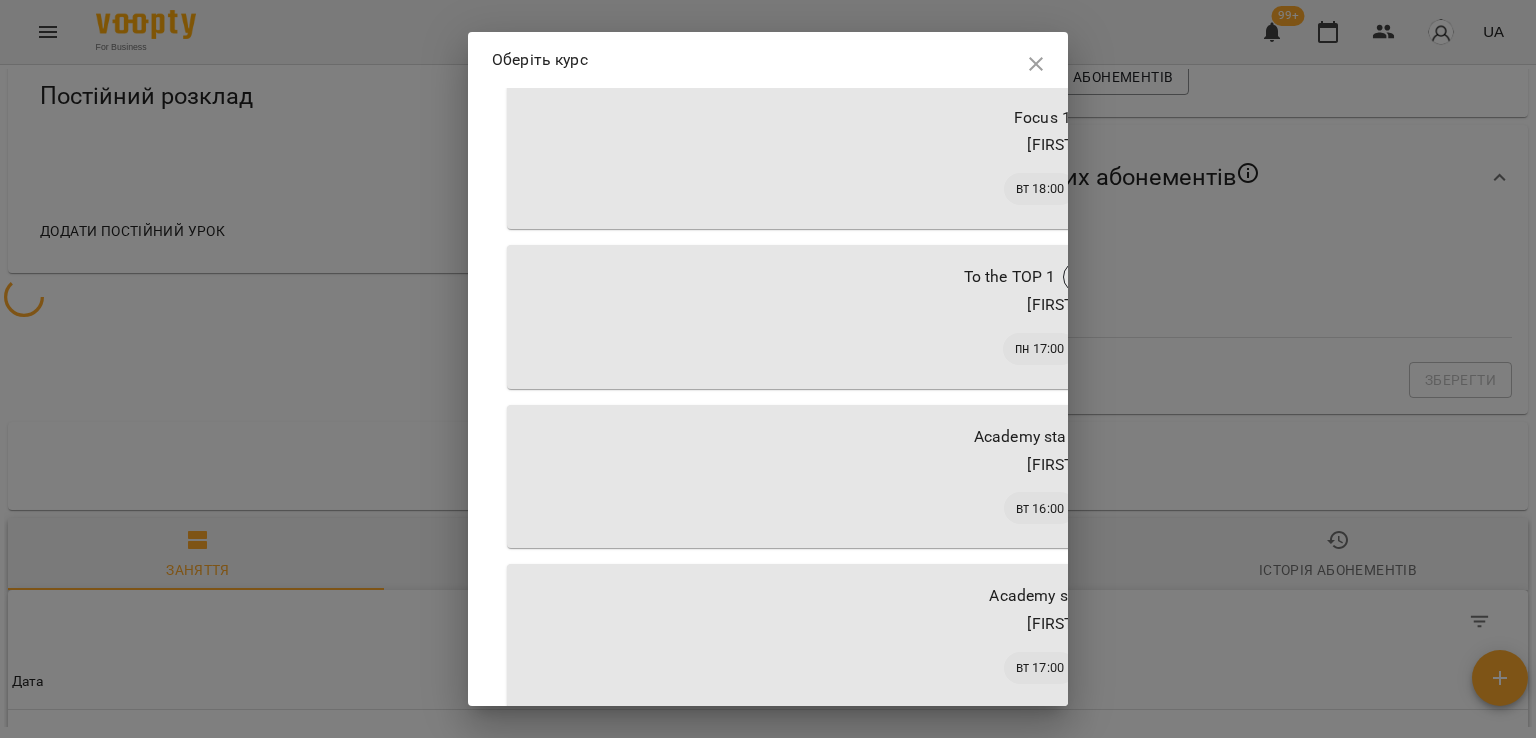 scroll, scrollTop: 1038, scrollLeft: 0, axis: vertical 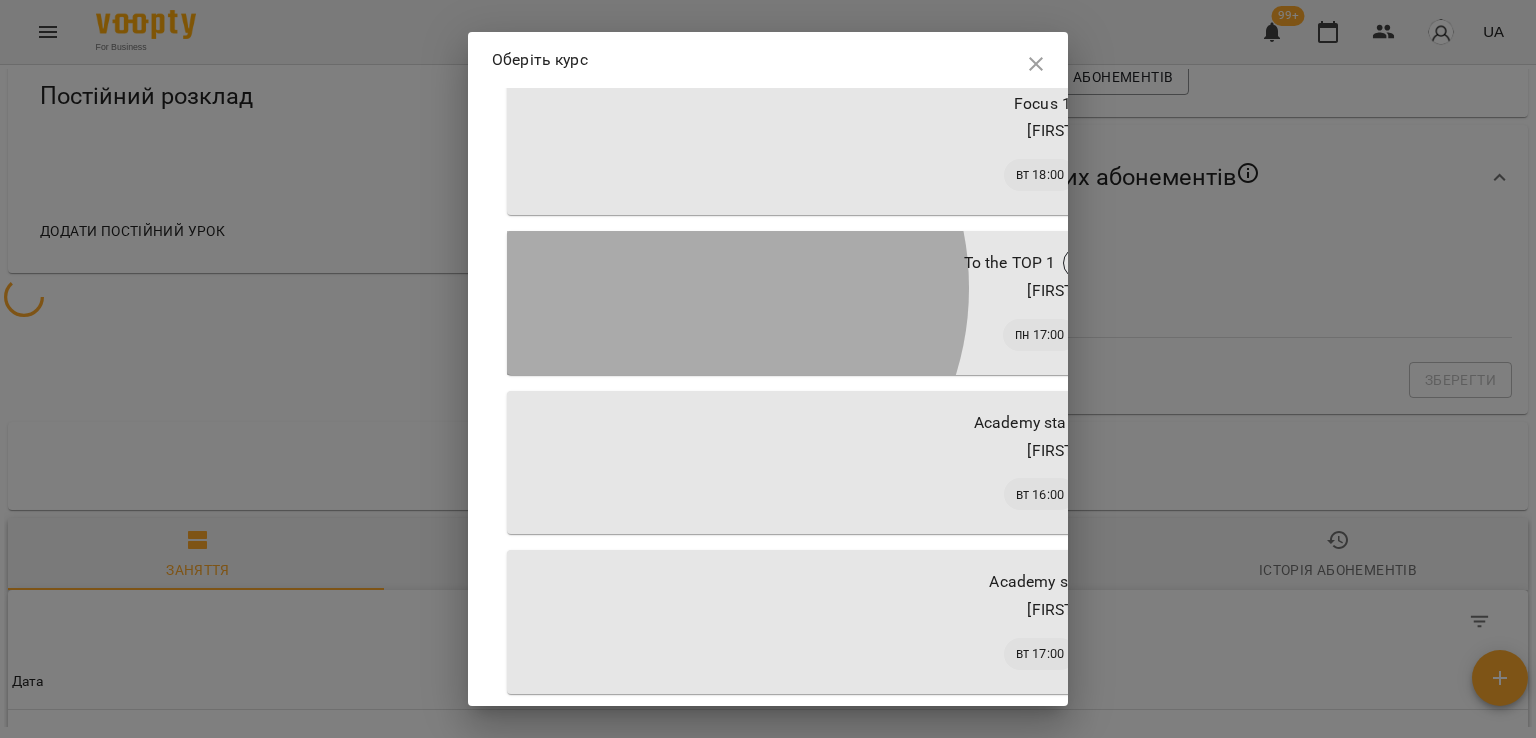 click on "[FIRST] [LAST]" at bounding box center (1076, 290) 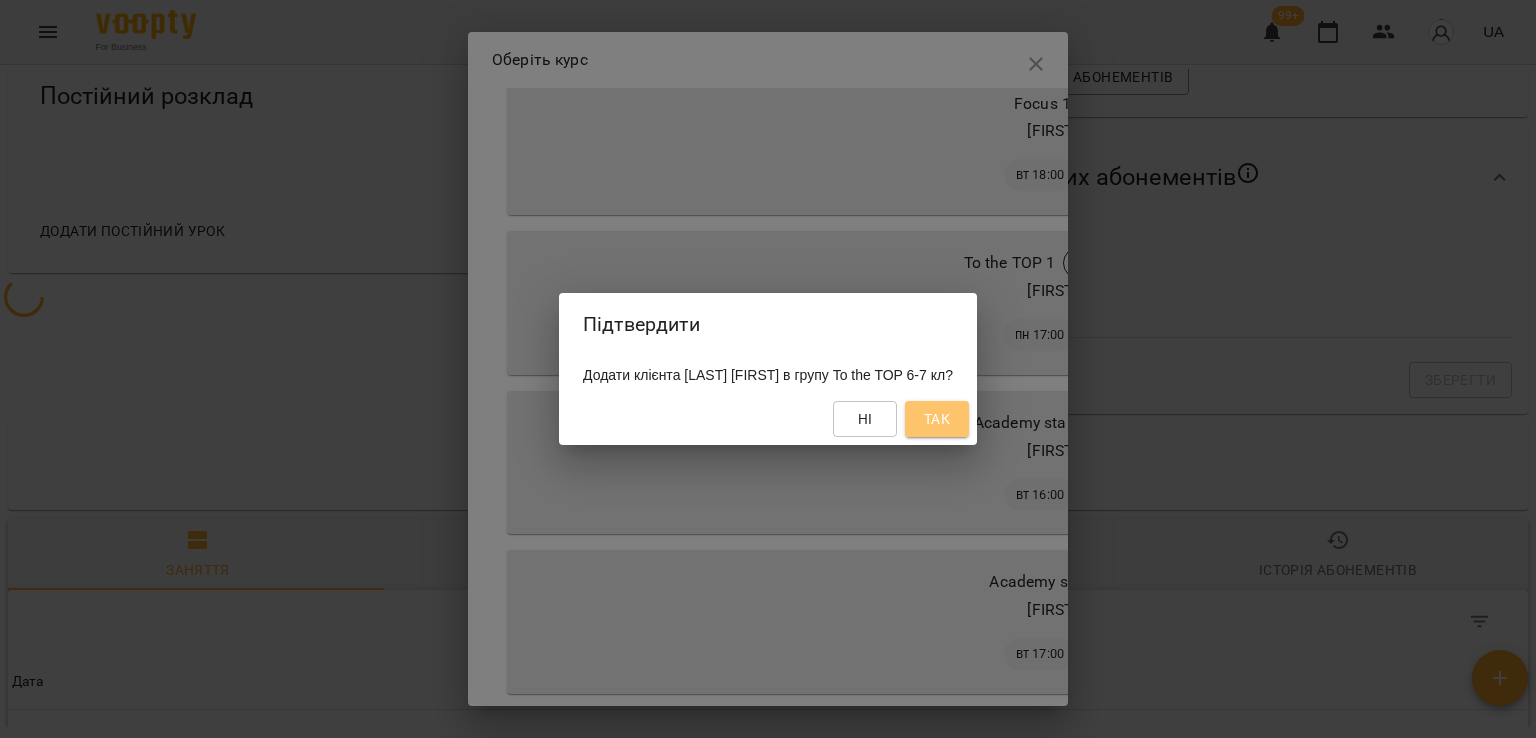 click on "Так" at bounding box center [937, 419] 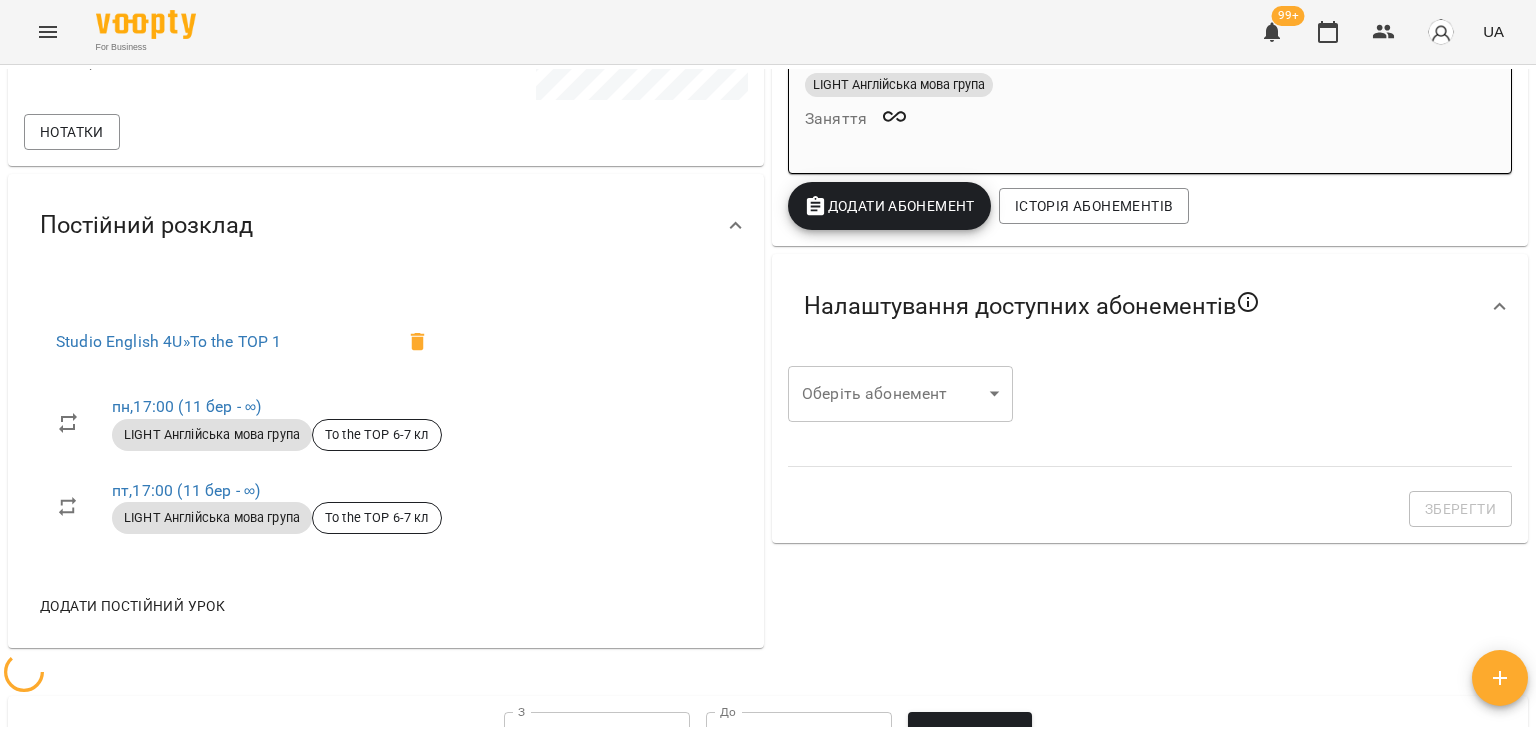 scroll, scrollTop: 571, scrollLeft: 0, axis: vertical 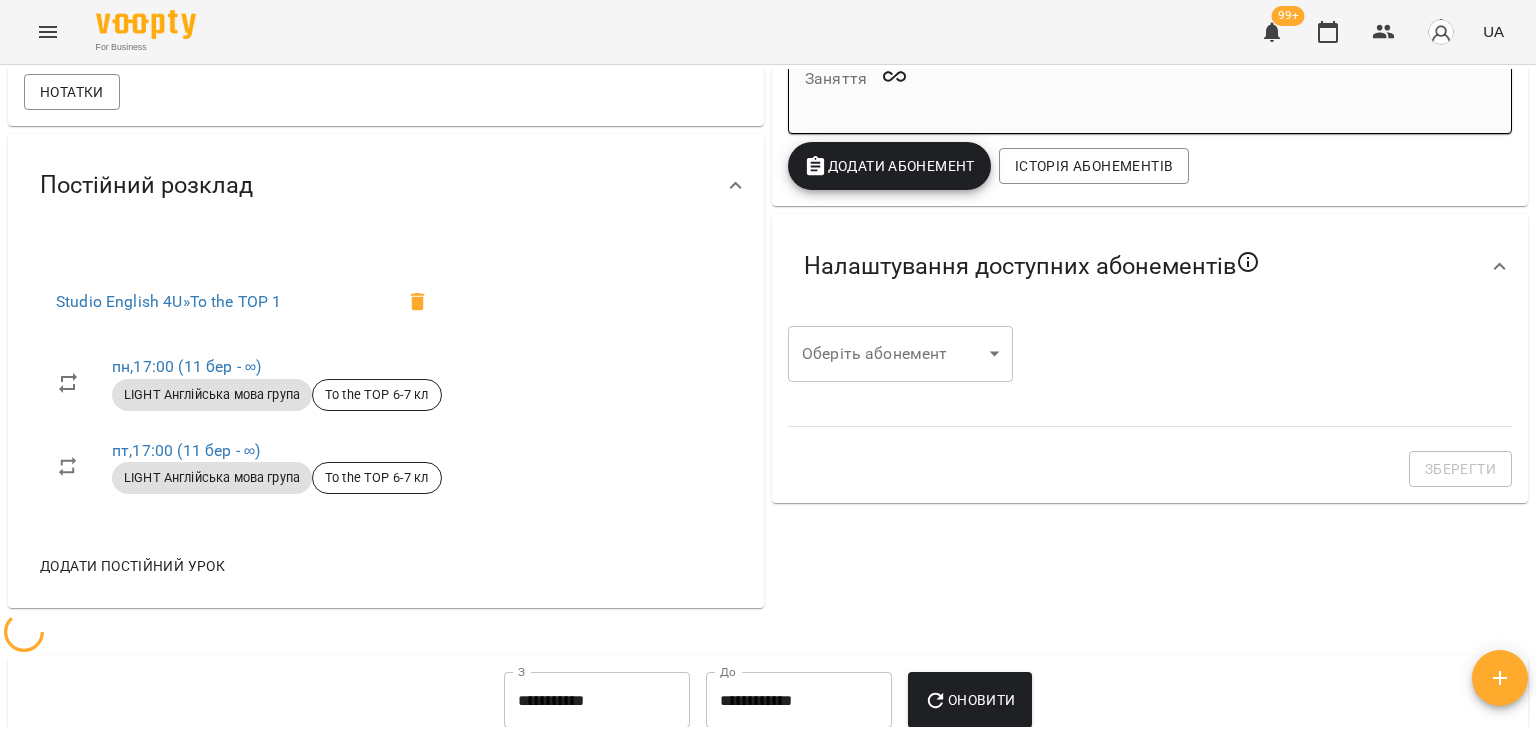 click on "Studio English 4U  »  To the TOP 1" at bounding box center (249, 302) 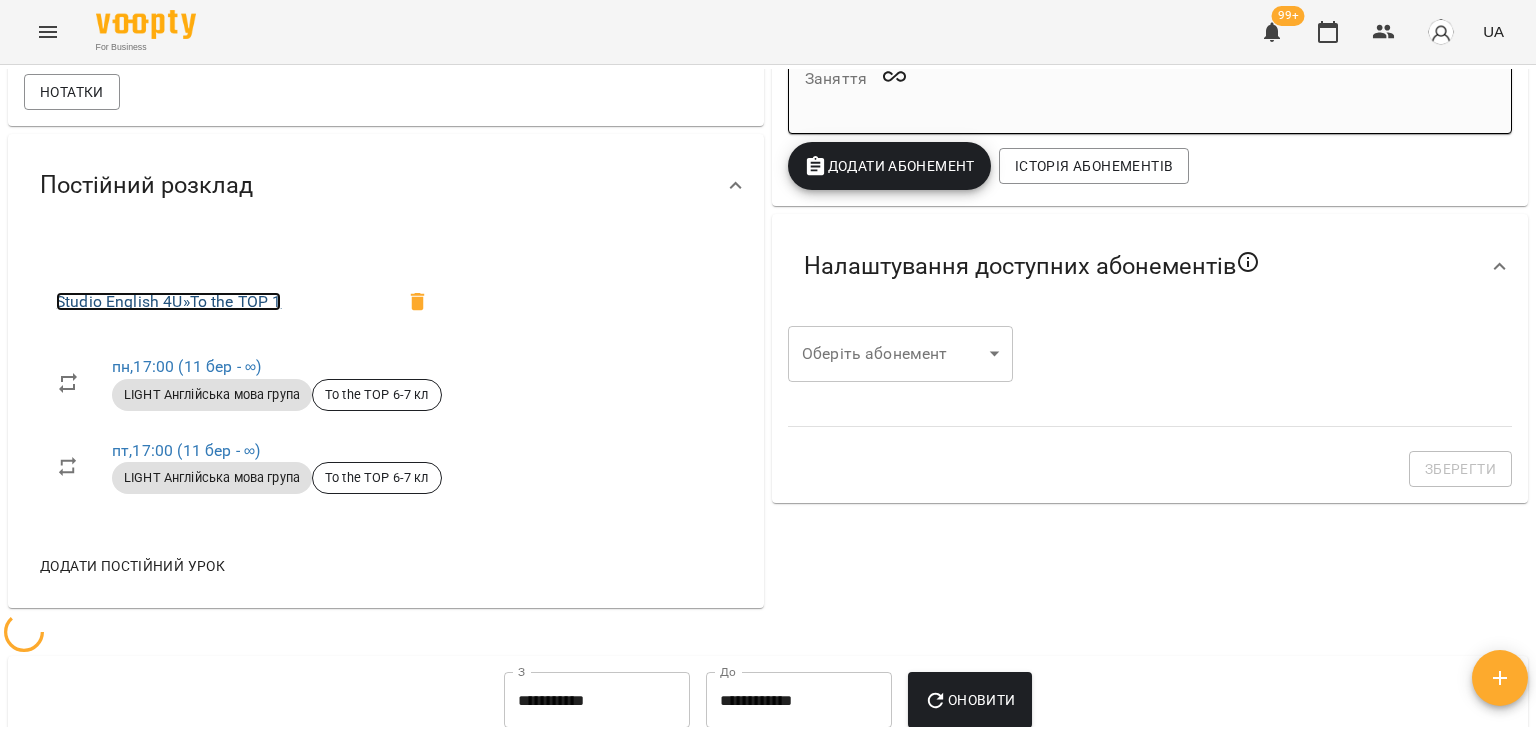 click on "Studio English 4U  »  To the TOP 1" at bounding box center (168, 301) 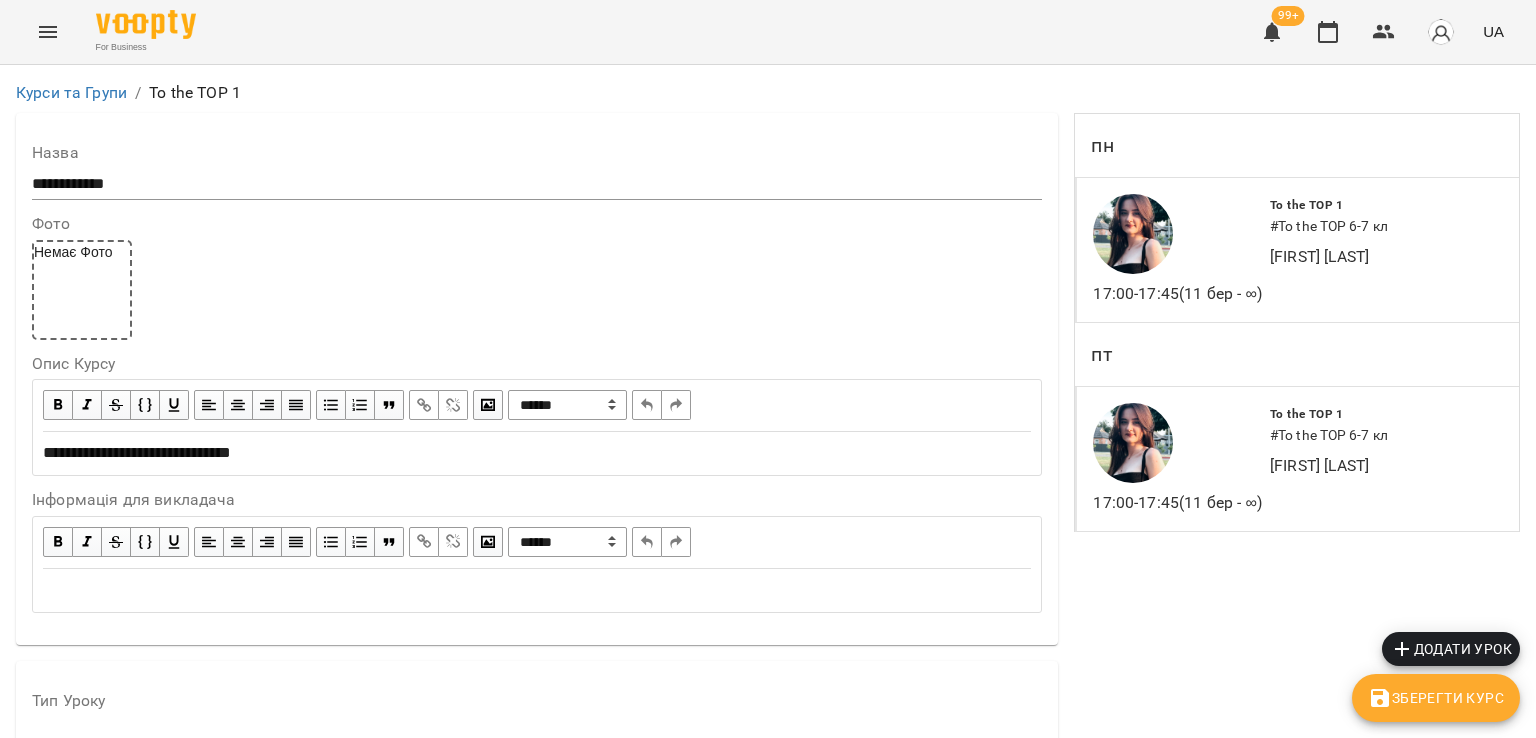 scroll, scrollTop: 1478, scrollLeft: 0, axis: vertical 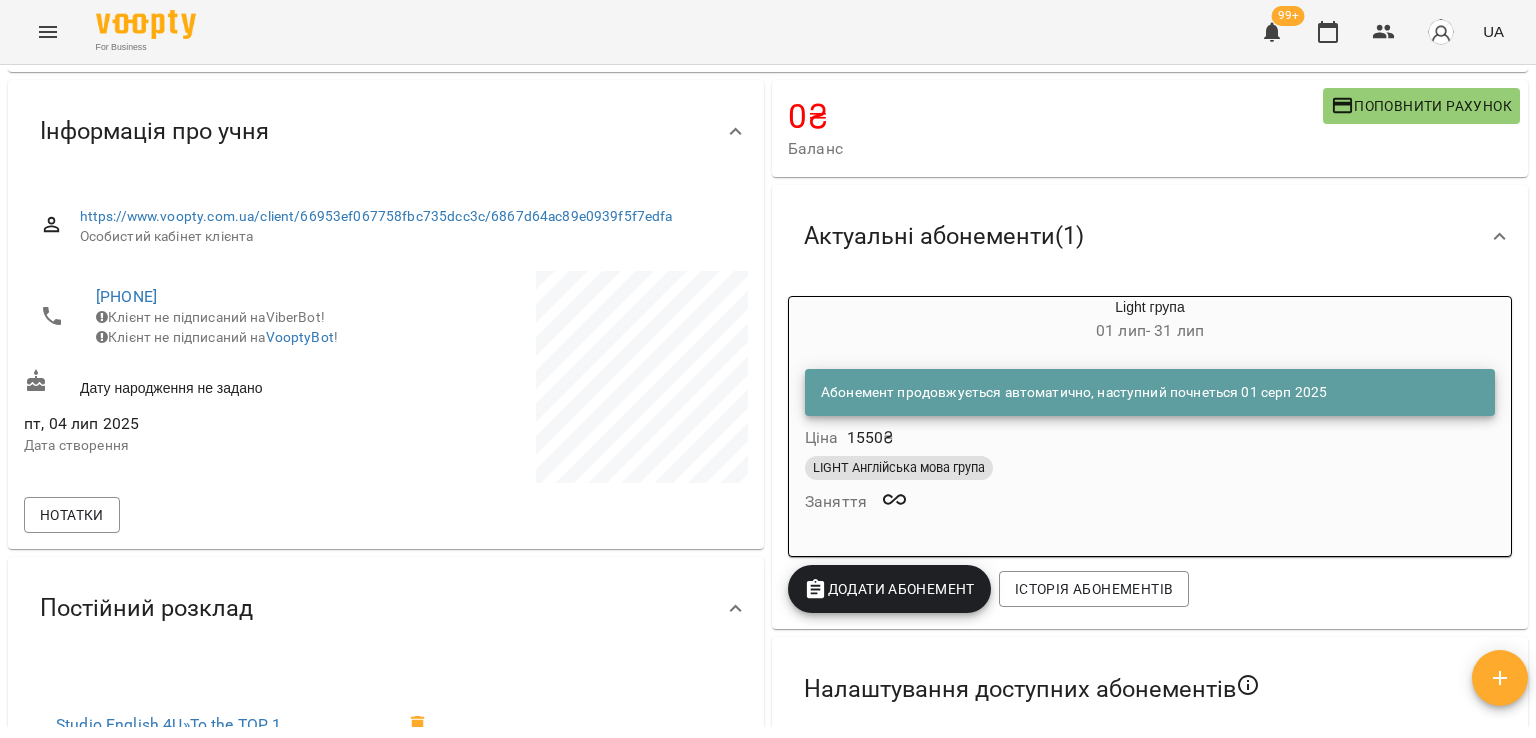 click on "01 лип  -   31 лип" at bounding box center (1150, 330) 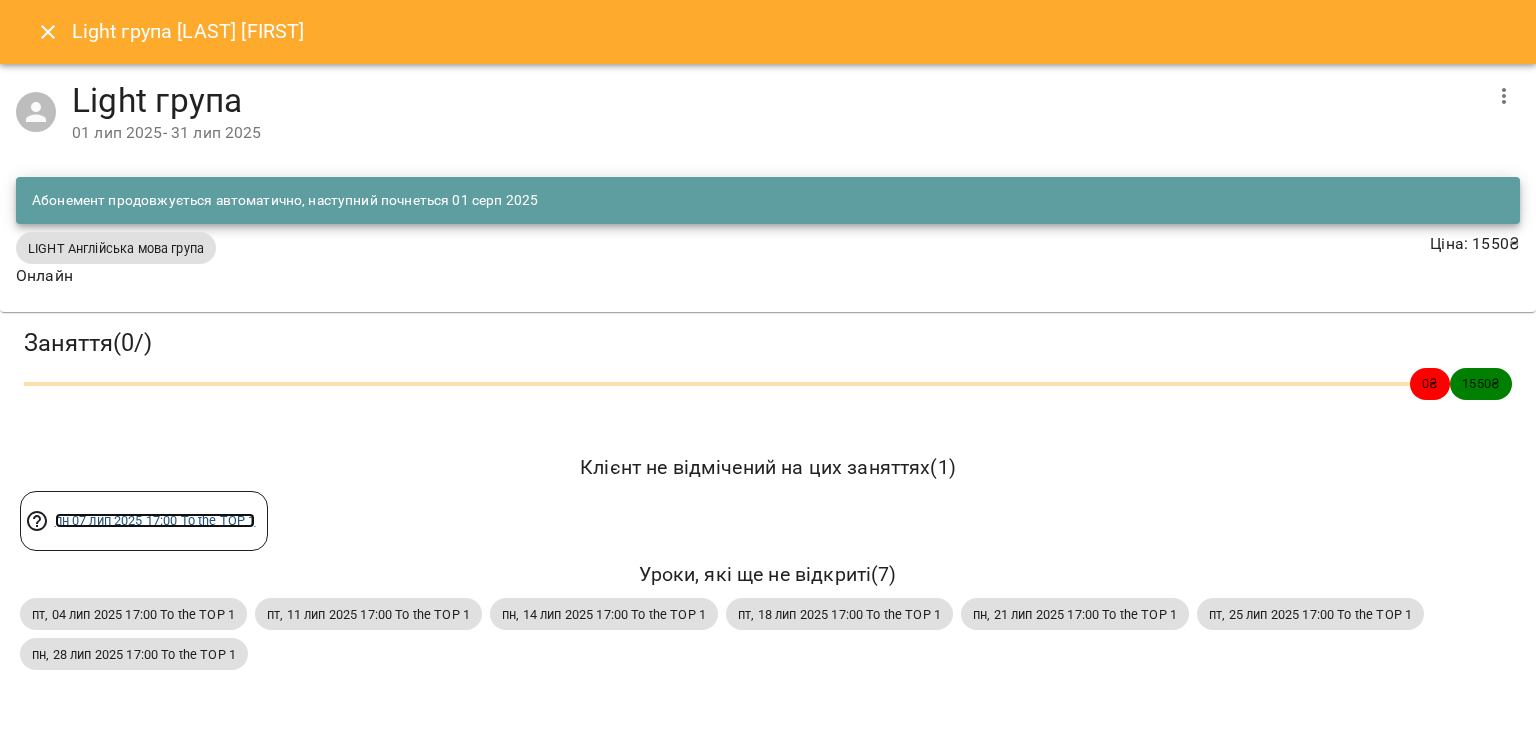 click on "пн 07 лип 2025 17:00   To the TOP 1" at bounding box center [155, 520] 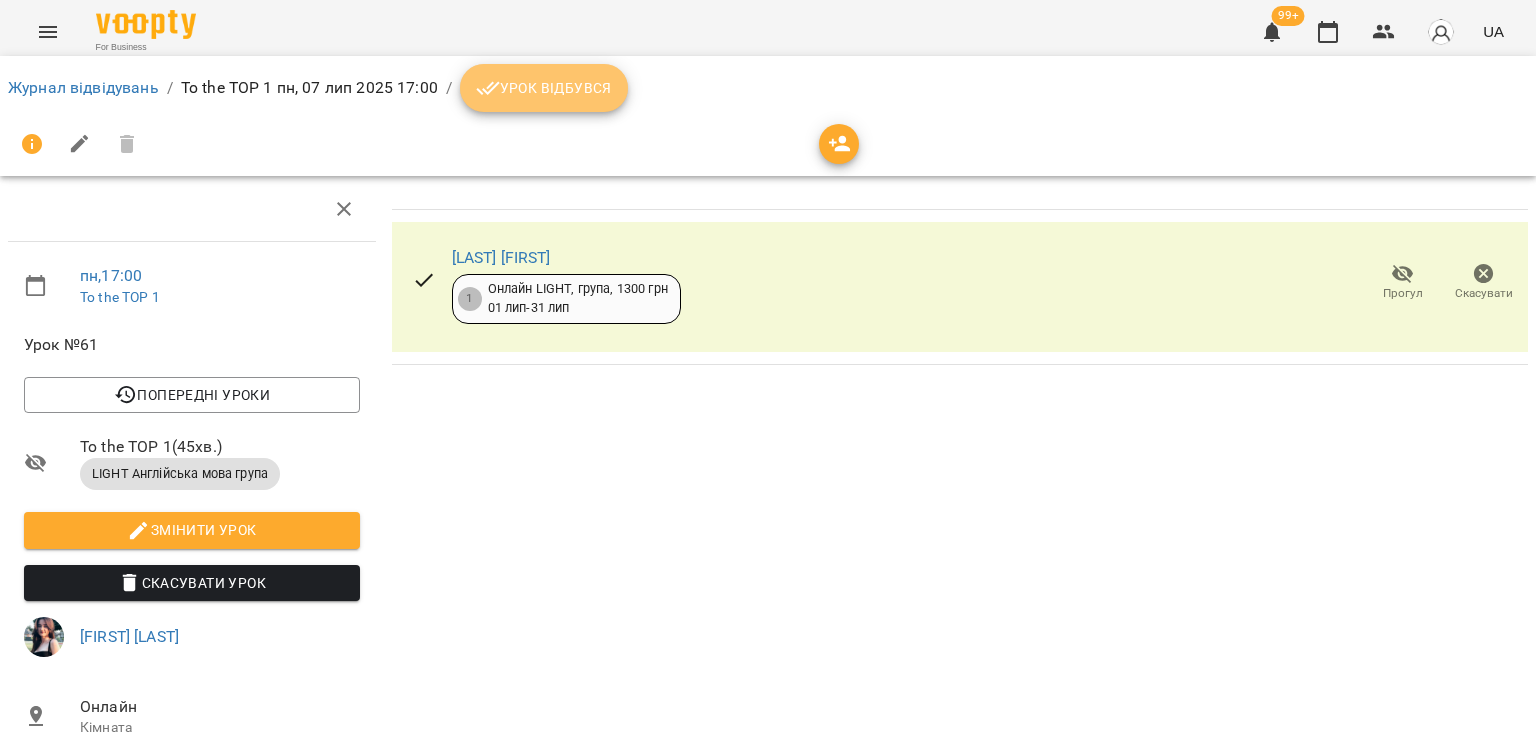 click on "Урок відбувся" at bounding box center (544, 88) 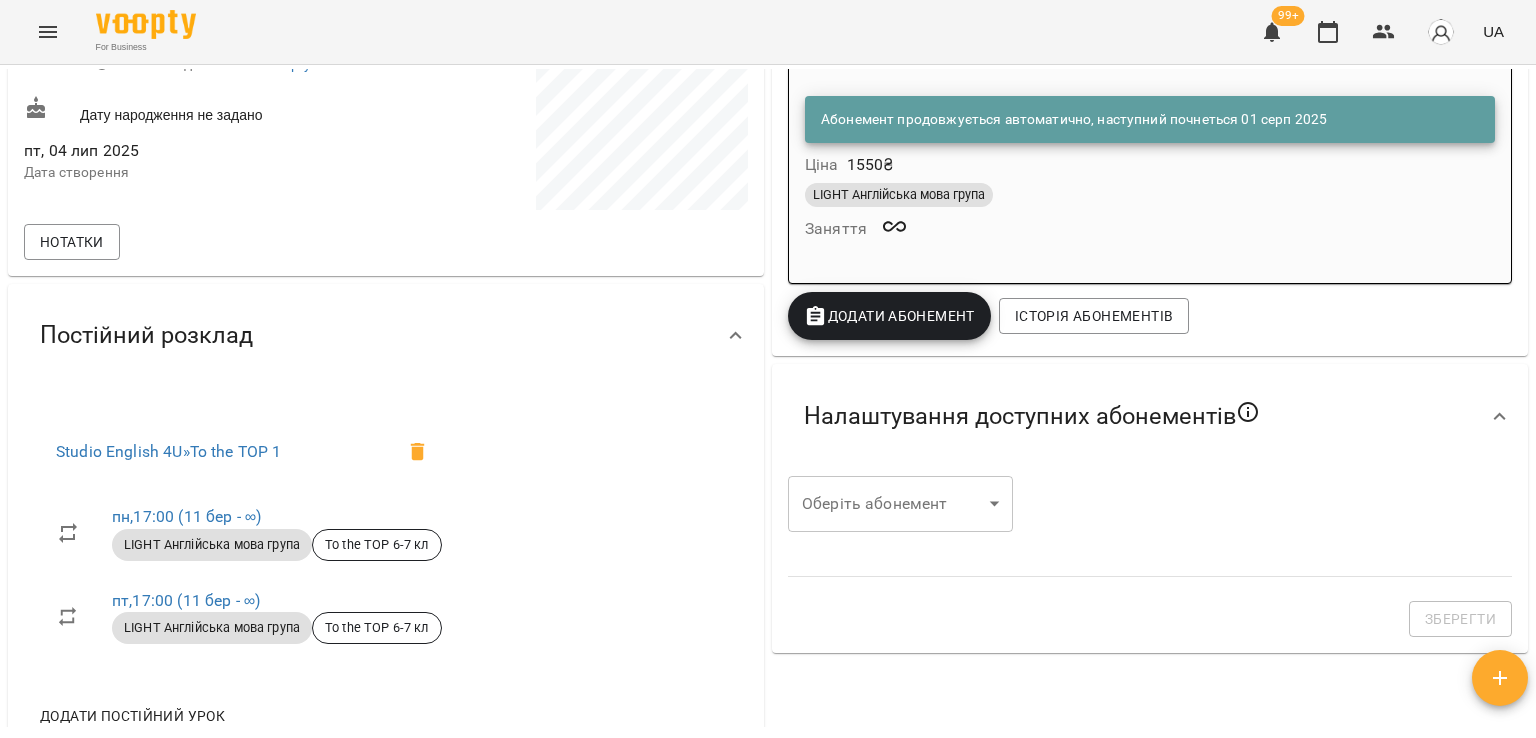 scroll, scrollTop: 391, scrollLeft: 0, axis: vertical 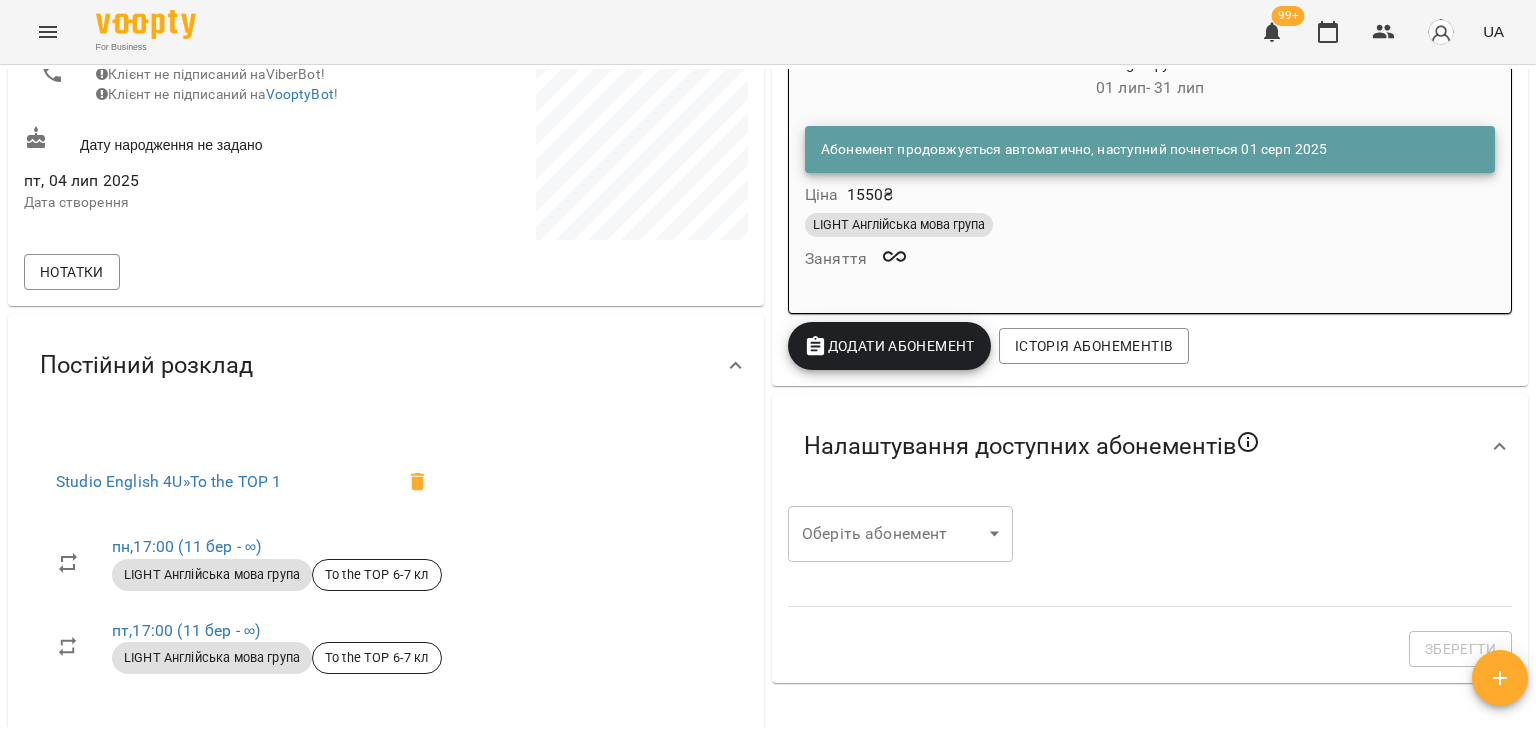 click on "Абонемент продовжується автоматично, наступний почнеться 01 серп 2025 Ціна 1550 ₴" at bounding box center (1150, 167) 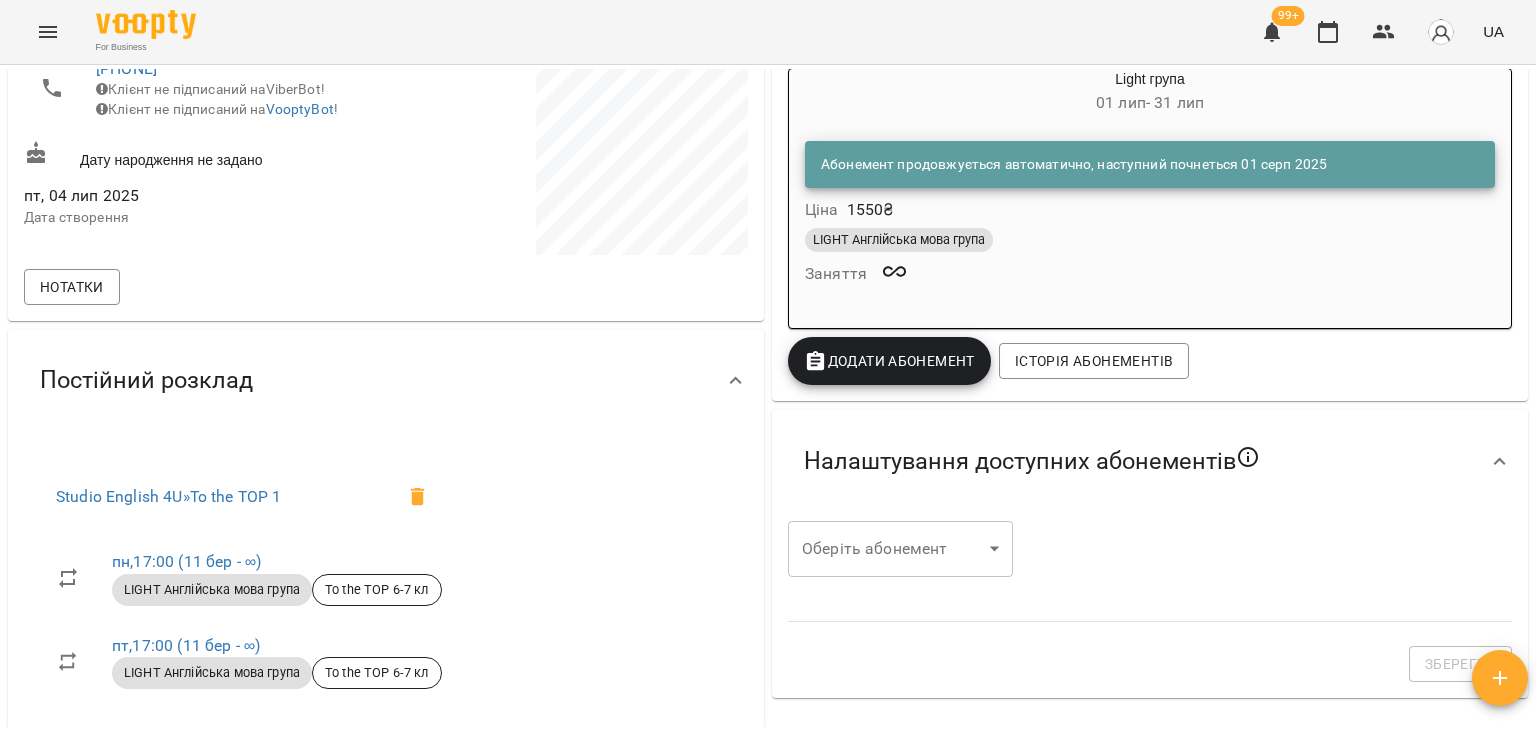 click on "[LAST] [FIRST] To the TOP 6-7 кл" at bounding box center (720, -214) 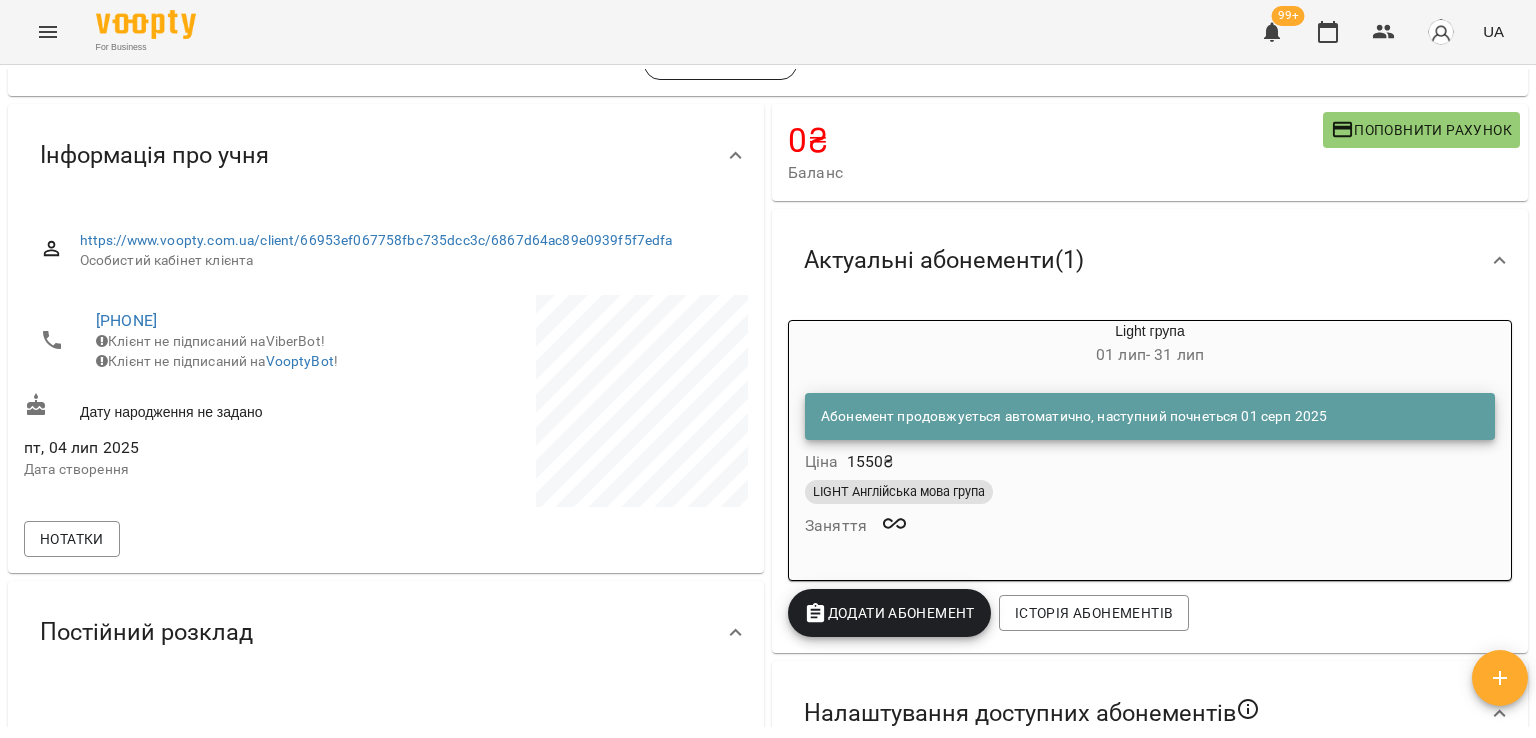 scroll, scrollTop: 238, scrollLeft: 0, axis: vertical 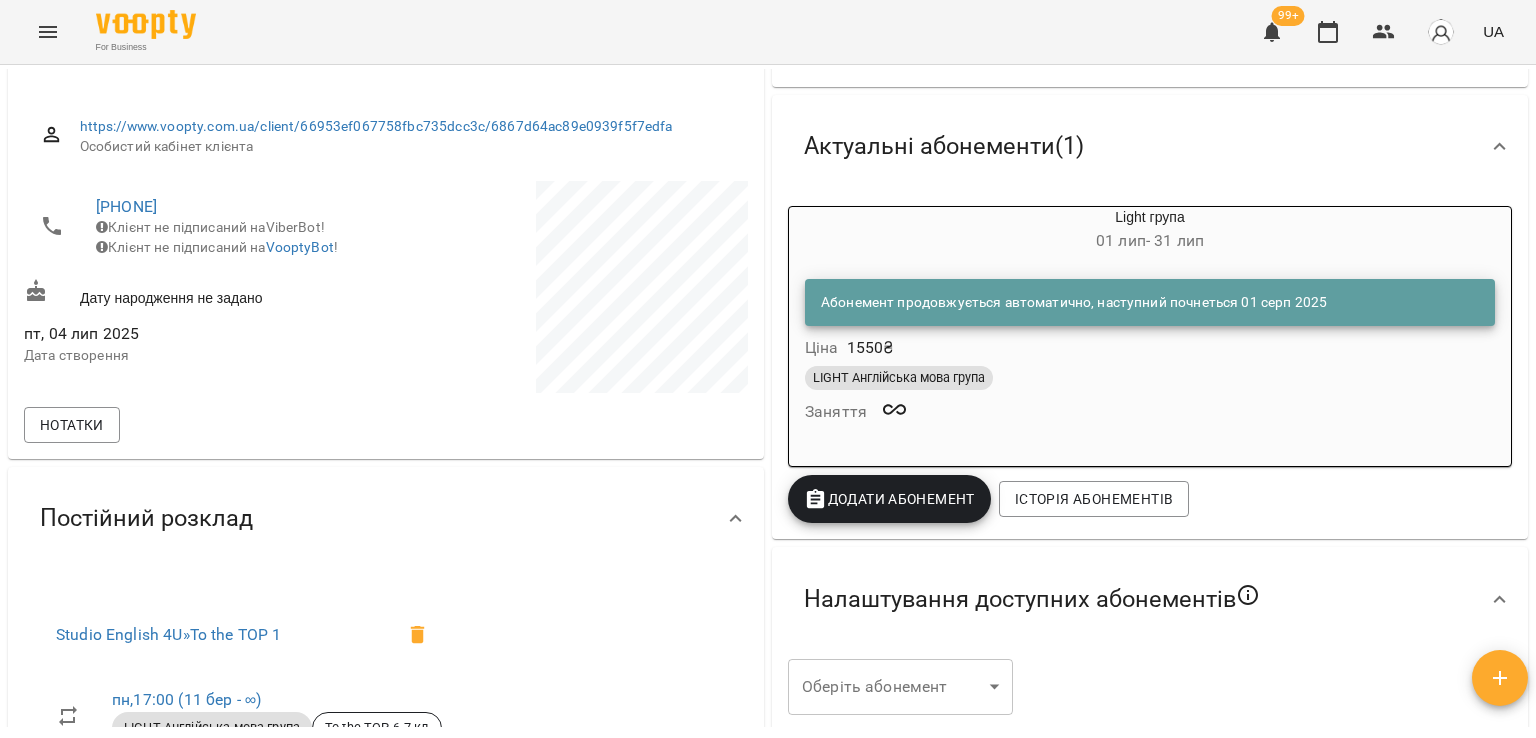 click on "Абонемент продовжується автоматично, наступний почнеться 01 серп 2025" at bounding box center (1150, 303) 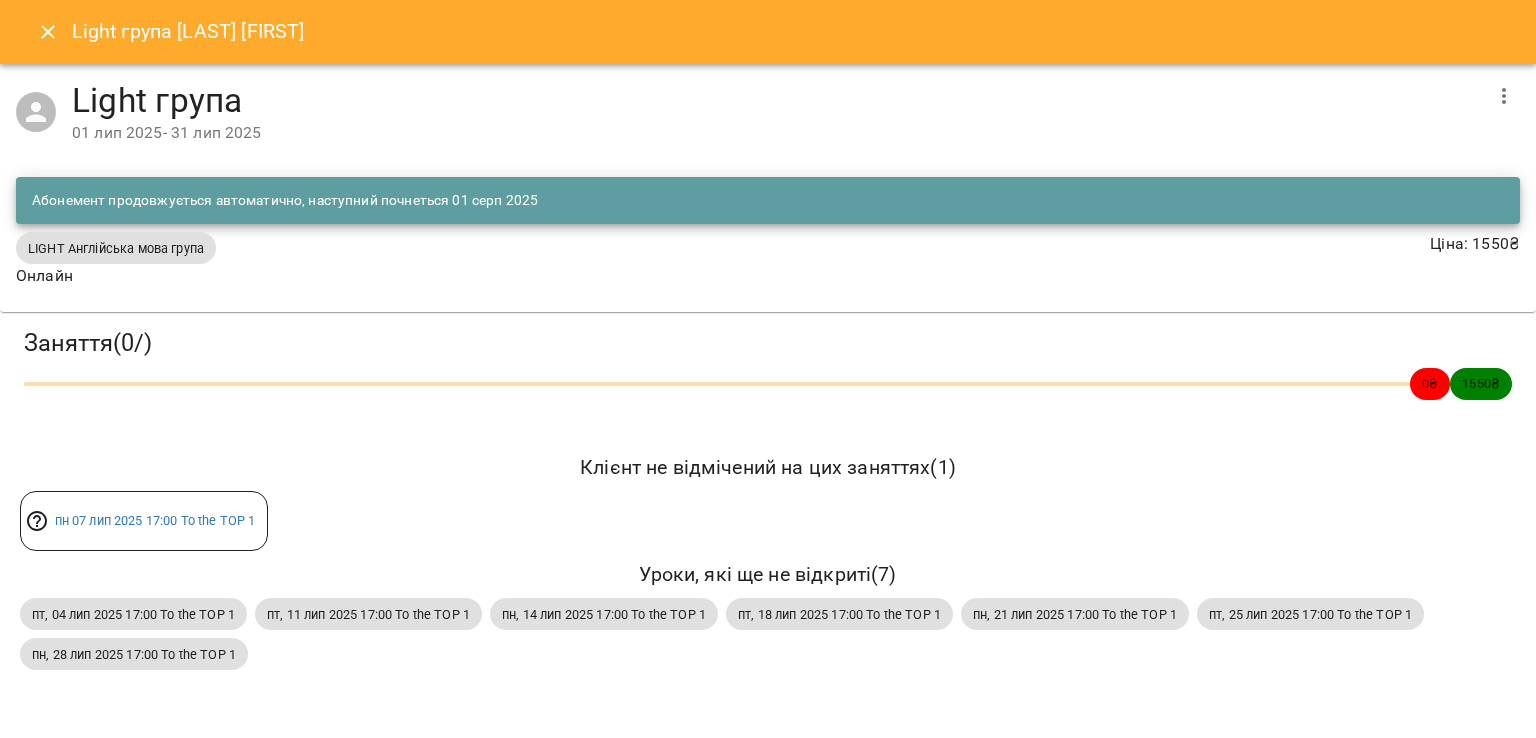 click 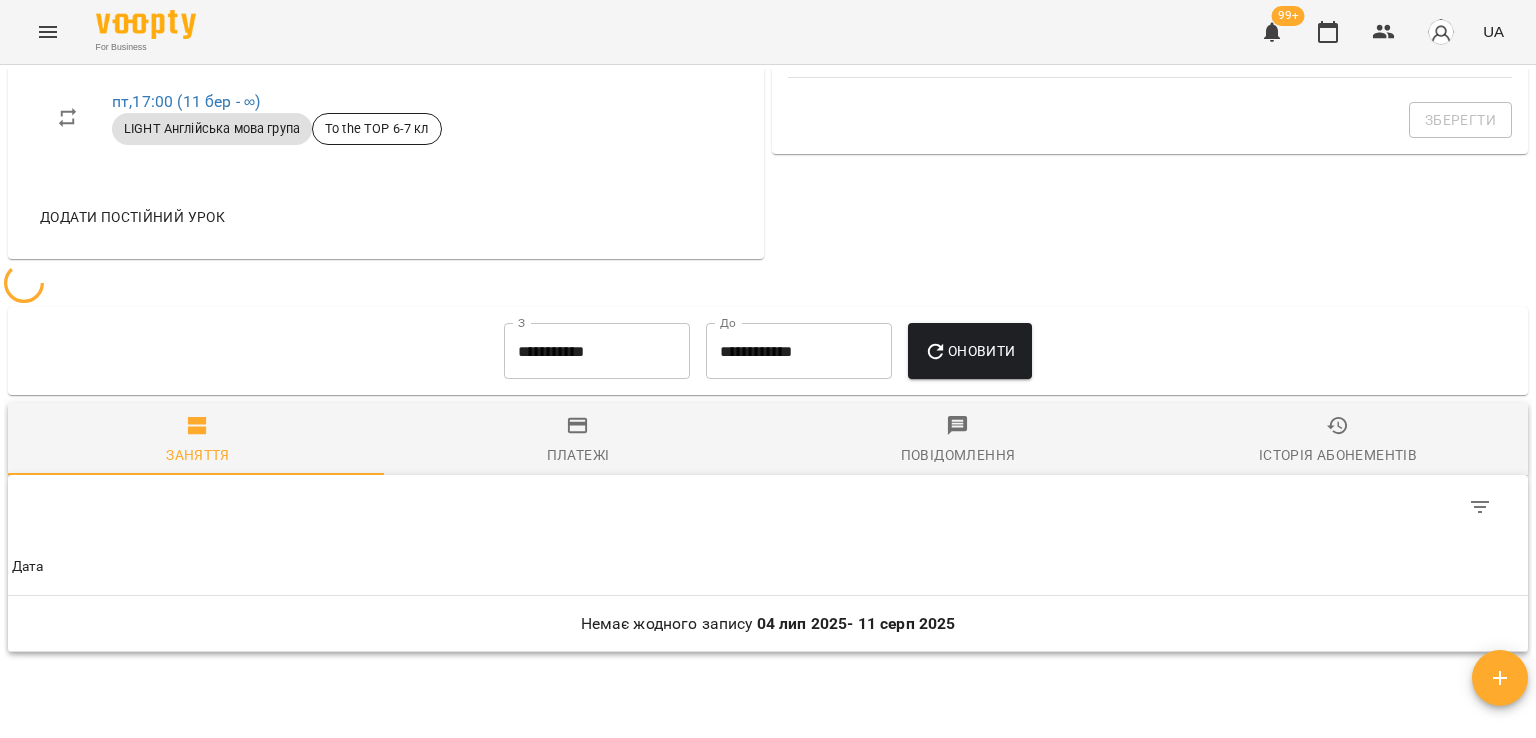 scroll, scrollTop: 1088, scrollLeft: 0, axis: vertical 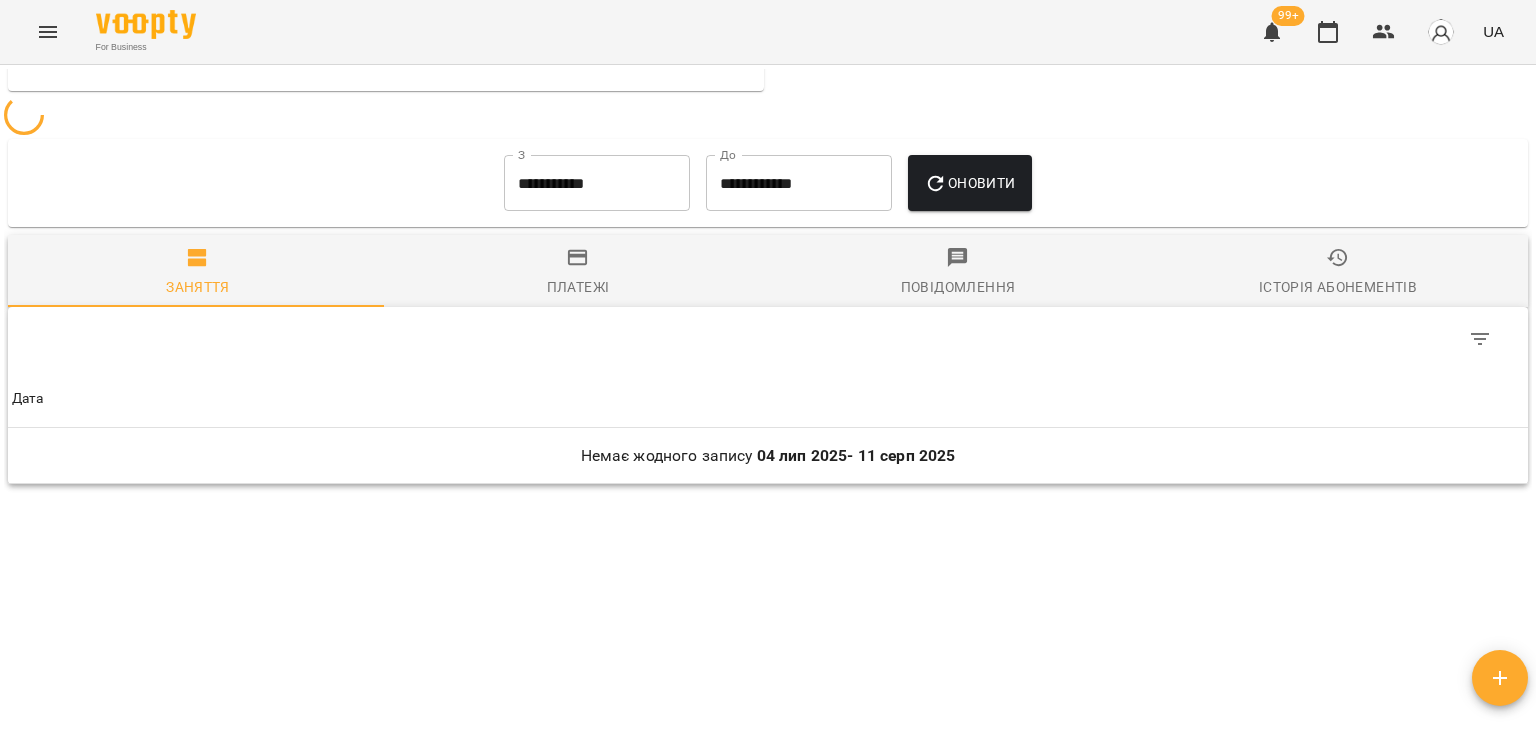 click on "**********" at bounding box center [597, 183] 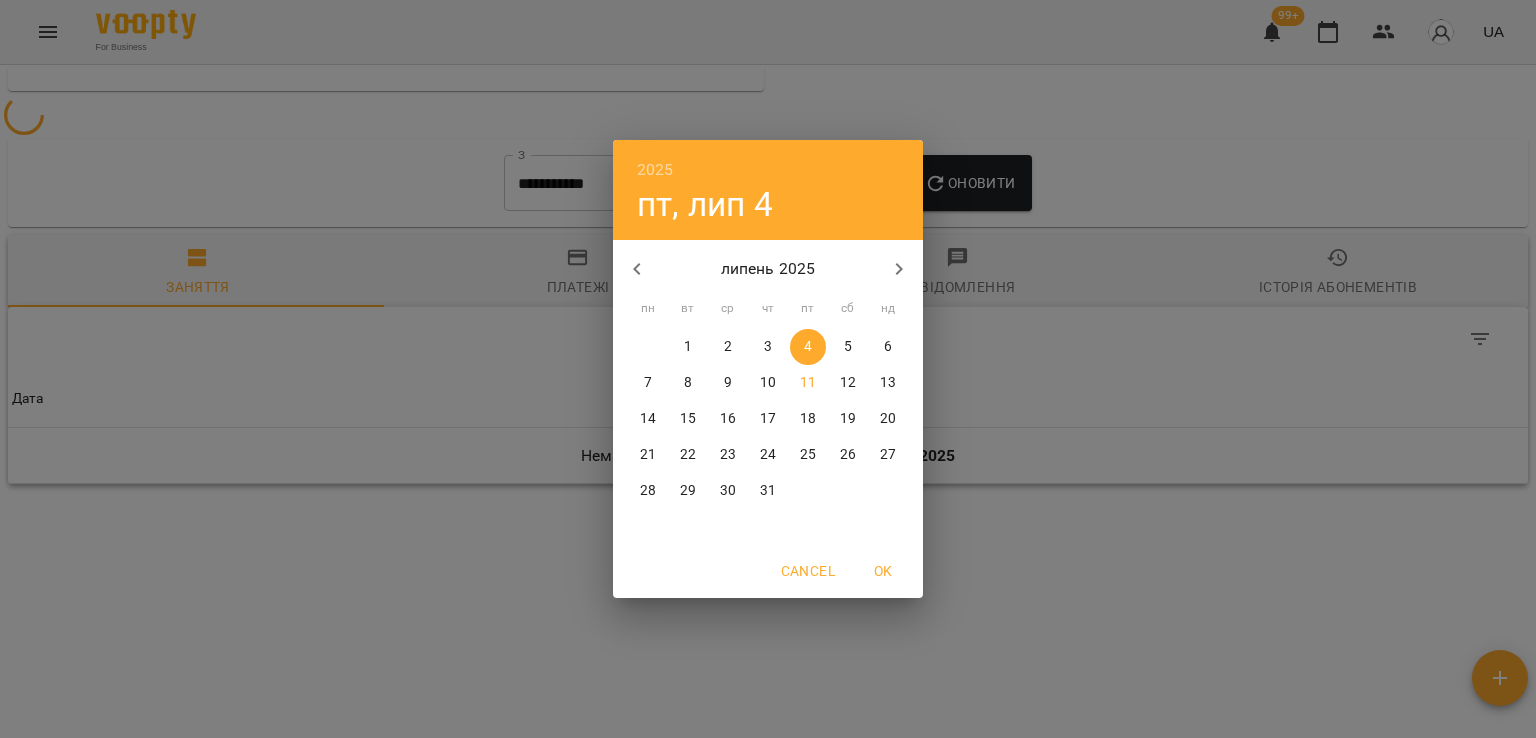 click on "1" at bounding box center (688, 347) 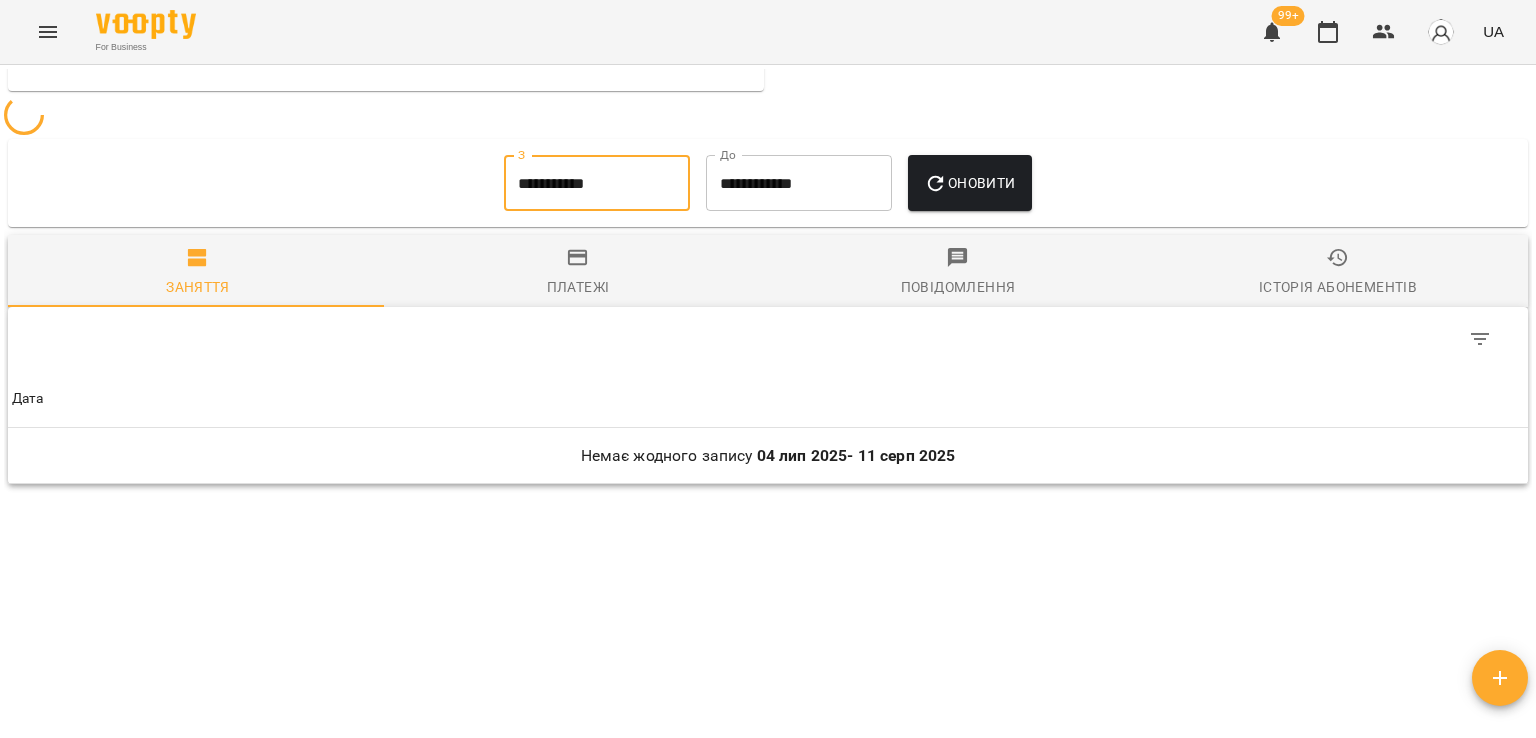 click on "Оновити" at bounding box center [969, 183] 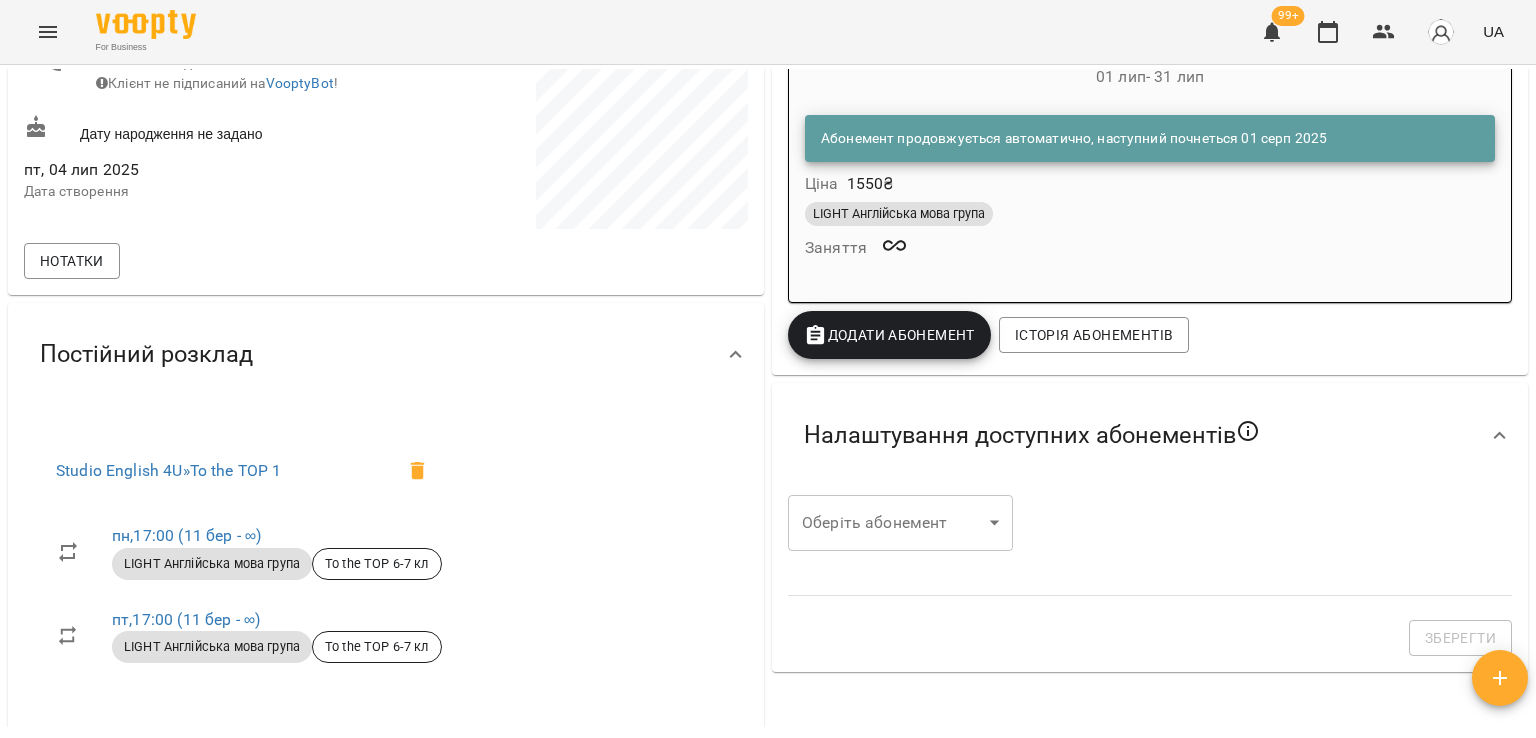 scroll, scrollTop: 0, scrollLeft: 0, axis: both 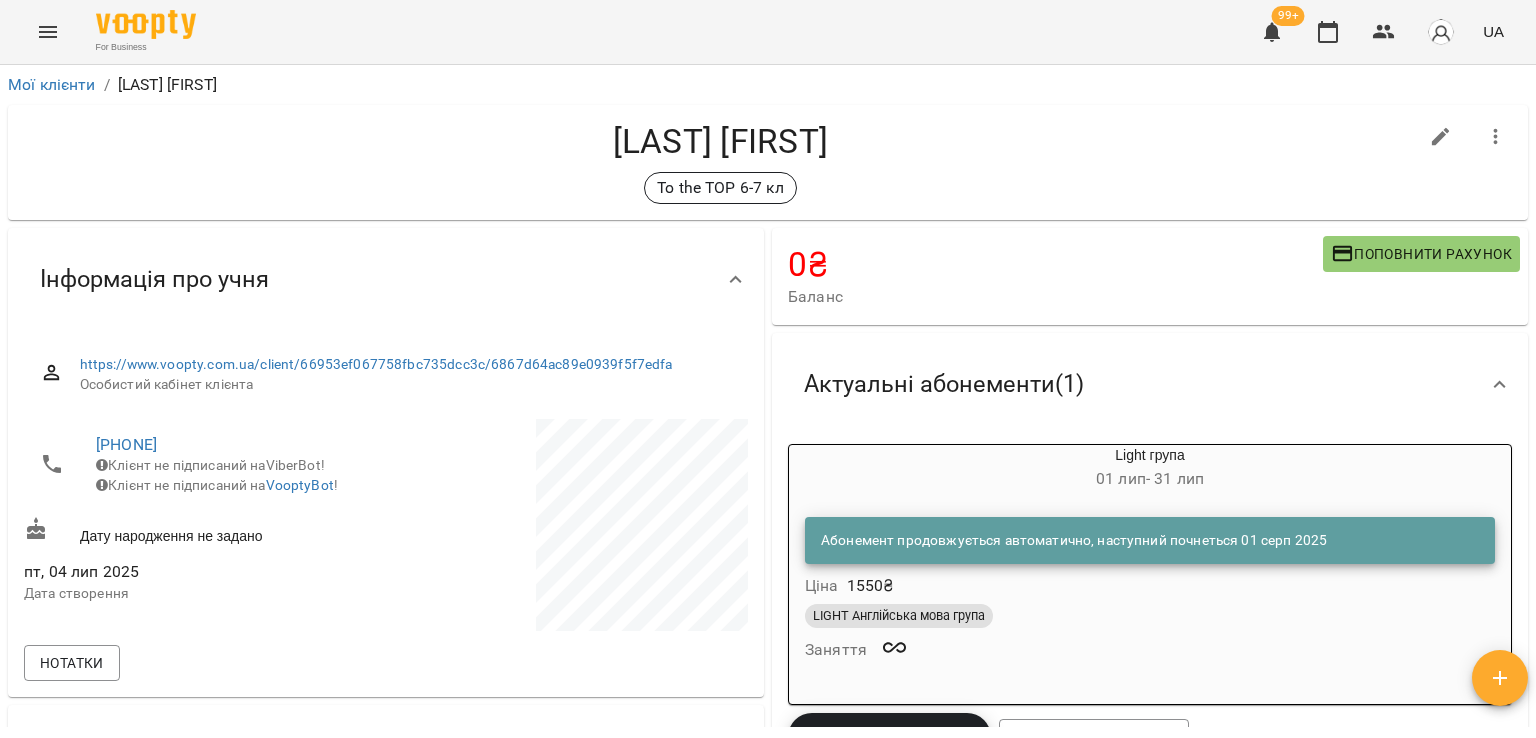 click on "Абонемент продовжується автоматично, наступний почнеться 01 серп 2025 Ціна 1550 ₴" at bounding box center [1150, 558] 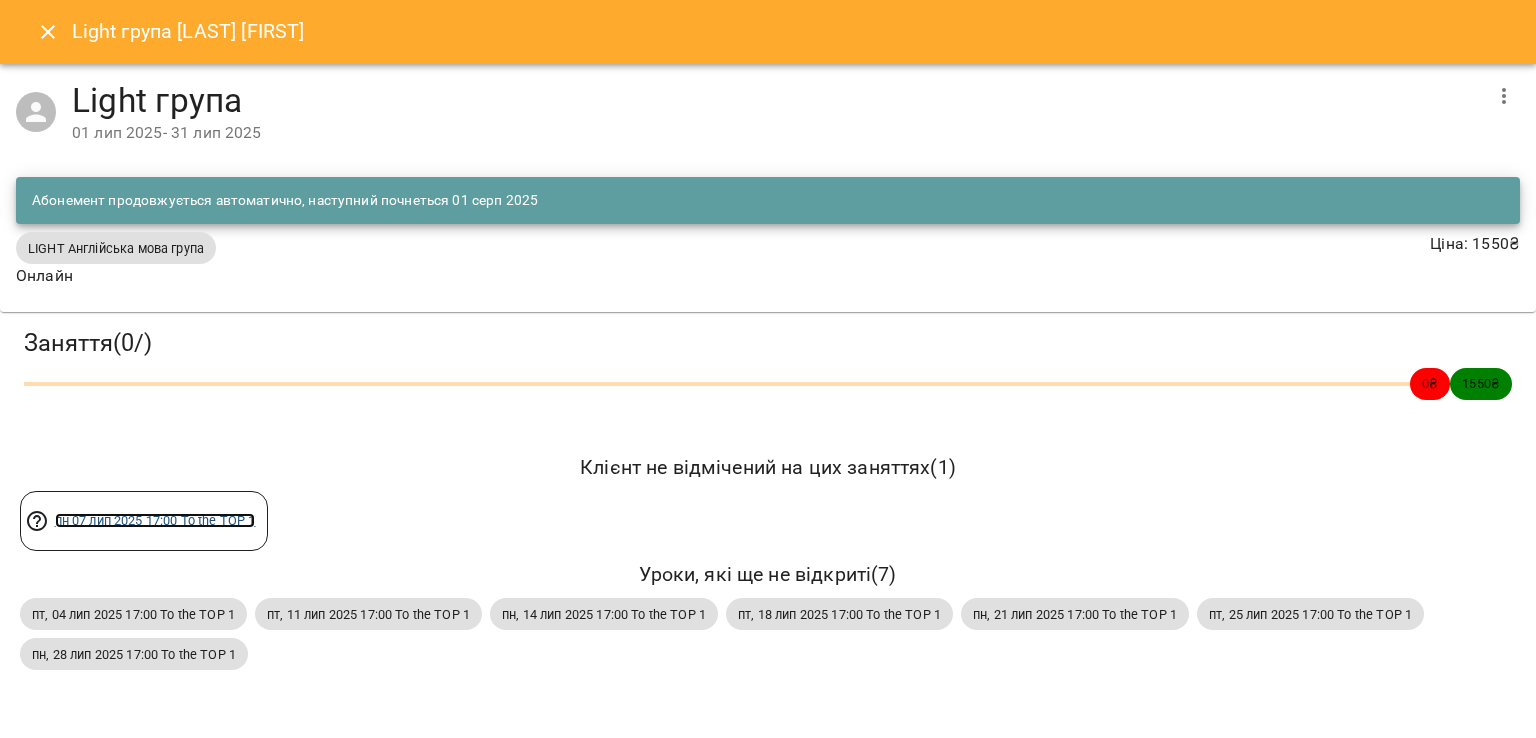 click on "пн 07 лип 2025 17:00   To the TOP 1" at bounding box center [155, 520] 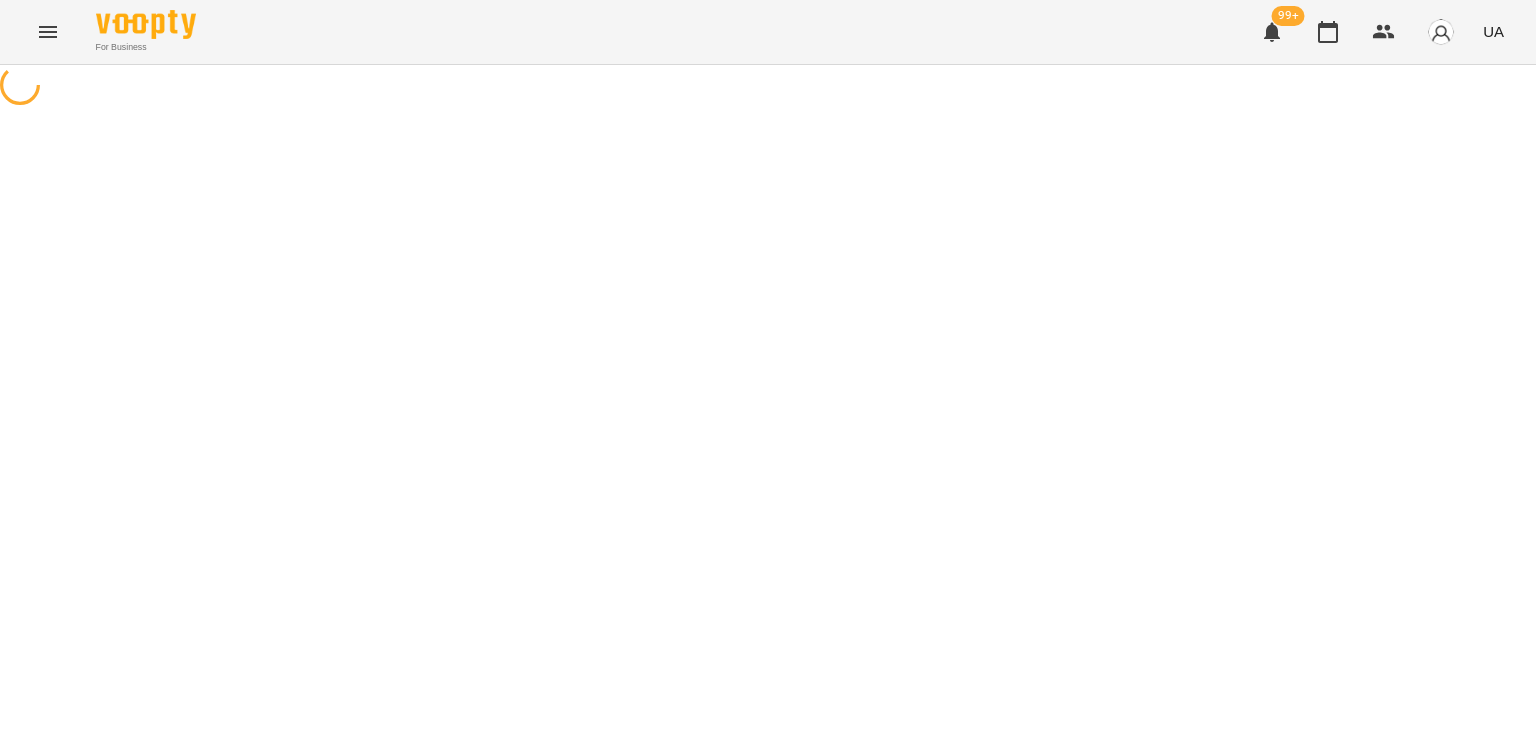 scroll, scrollTop: 0, scrollLeft: 0, axis: both 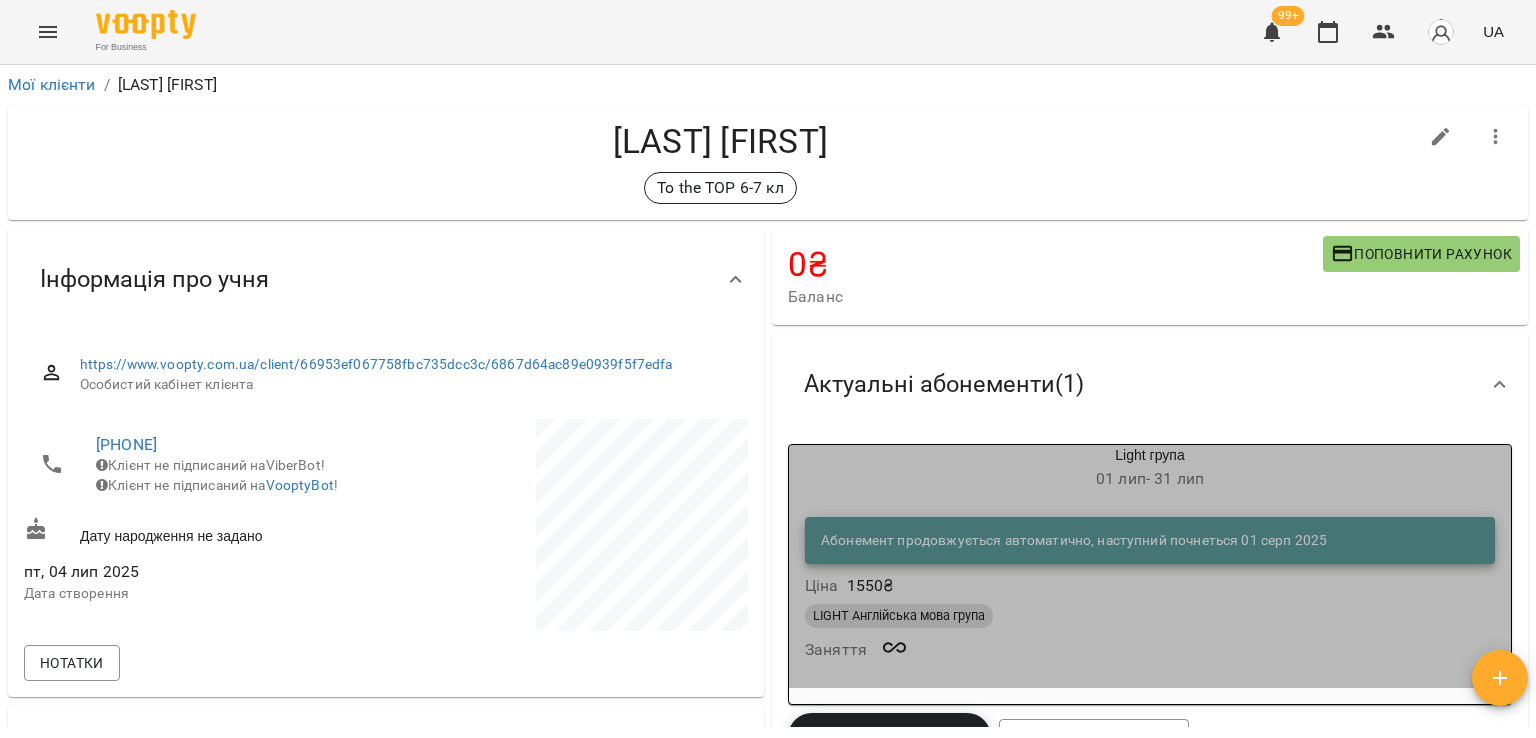 click on "01 лип  -   31 лип" at bounding box center [1150, 479] 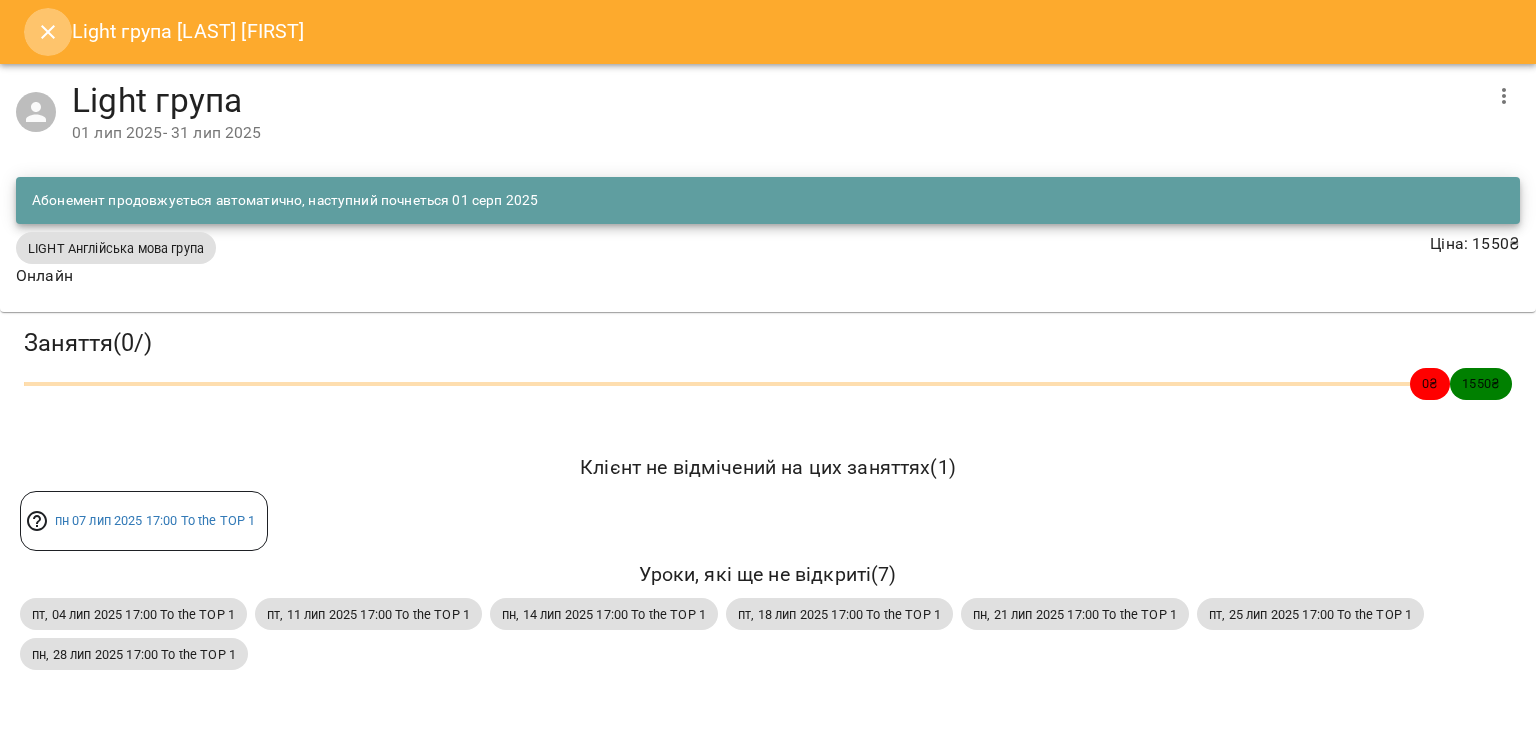 click at bounding box center (48, 32) 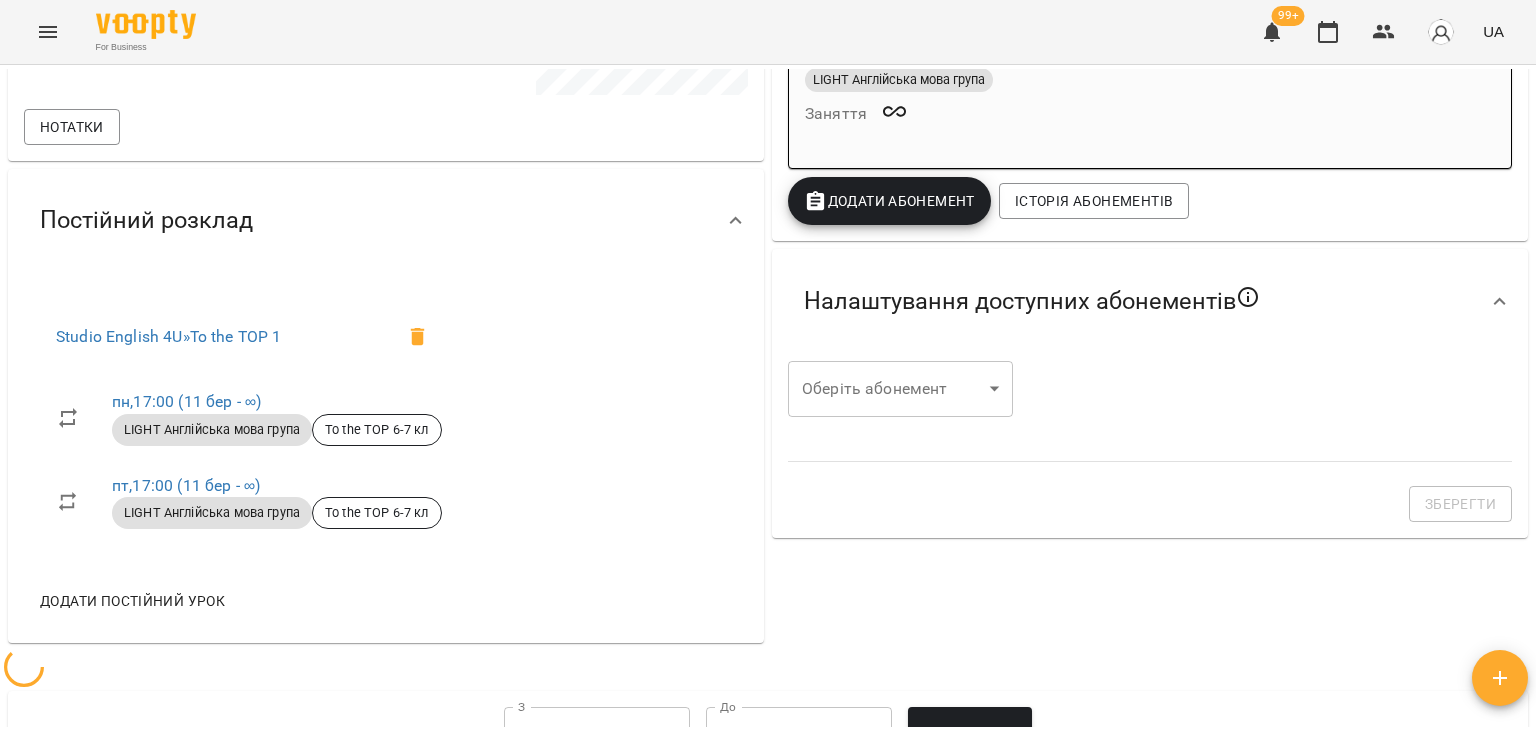 scroll, scrollTop: 540, scrollLeft: 0, axis: vertical 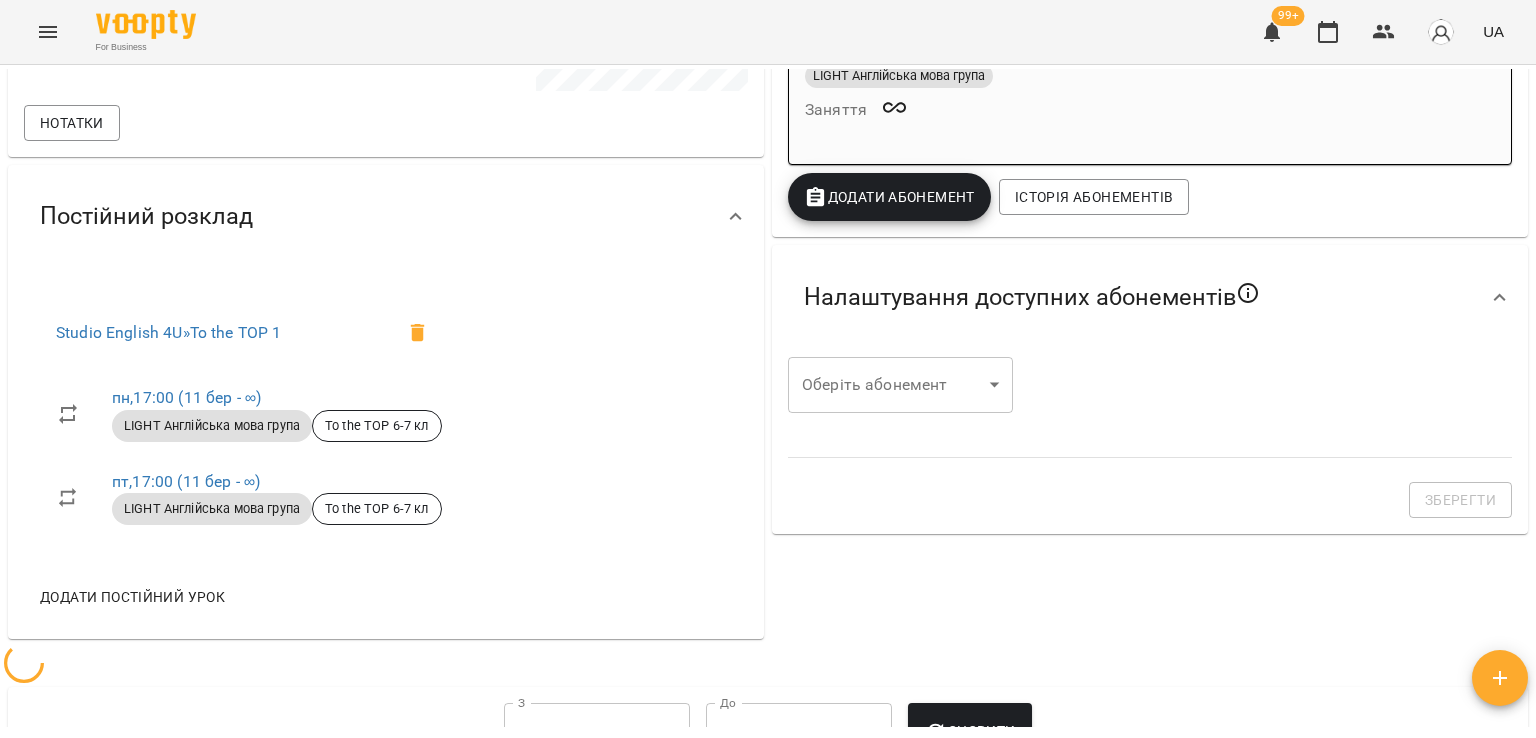 click 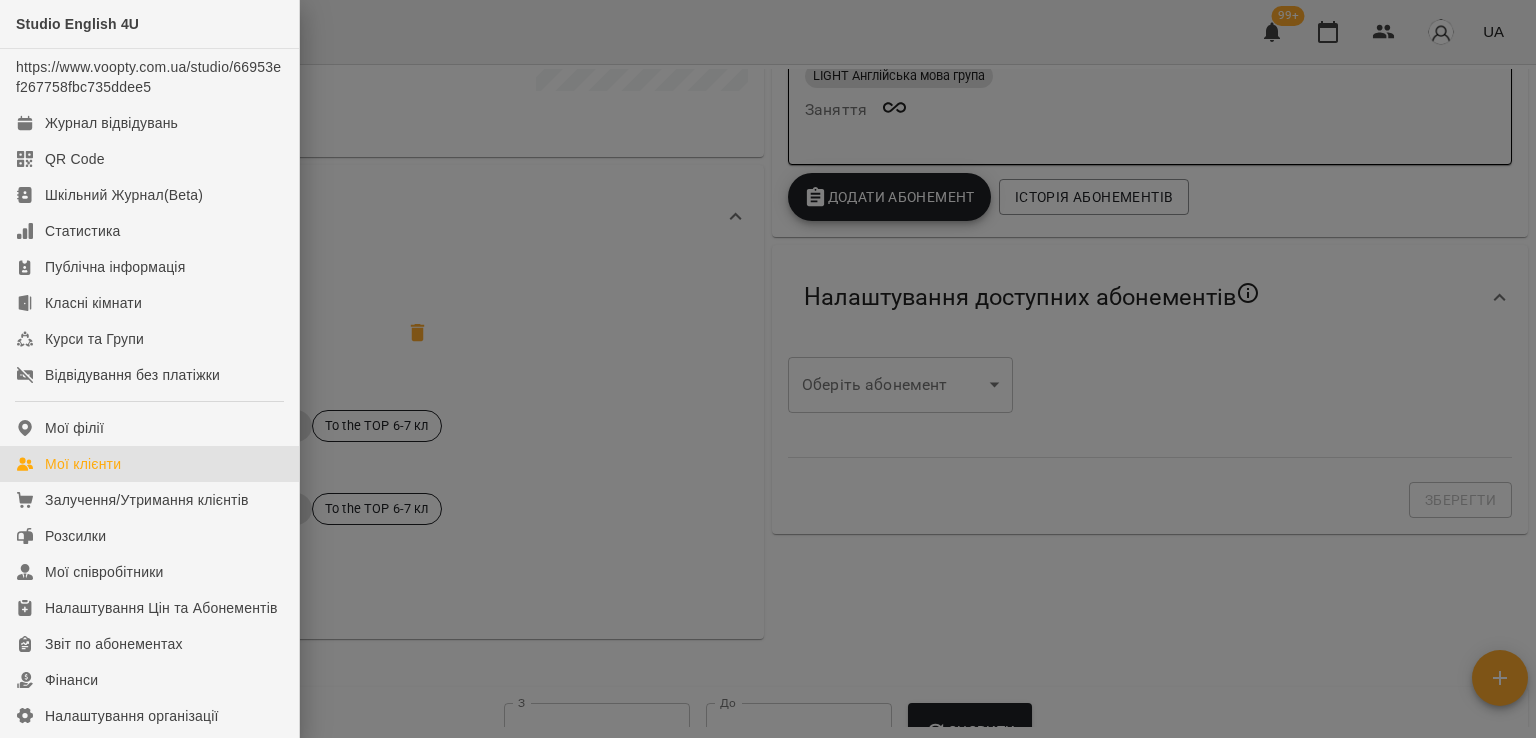 click on "Мої клієнти" at bounding box center (149, 464) 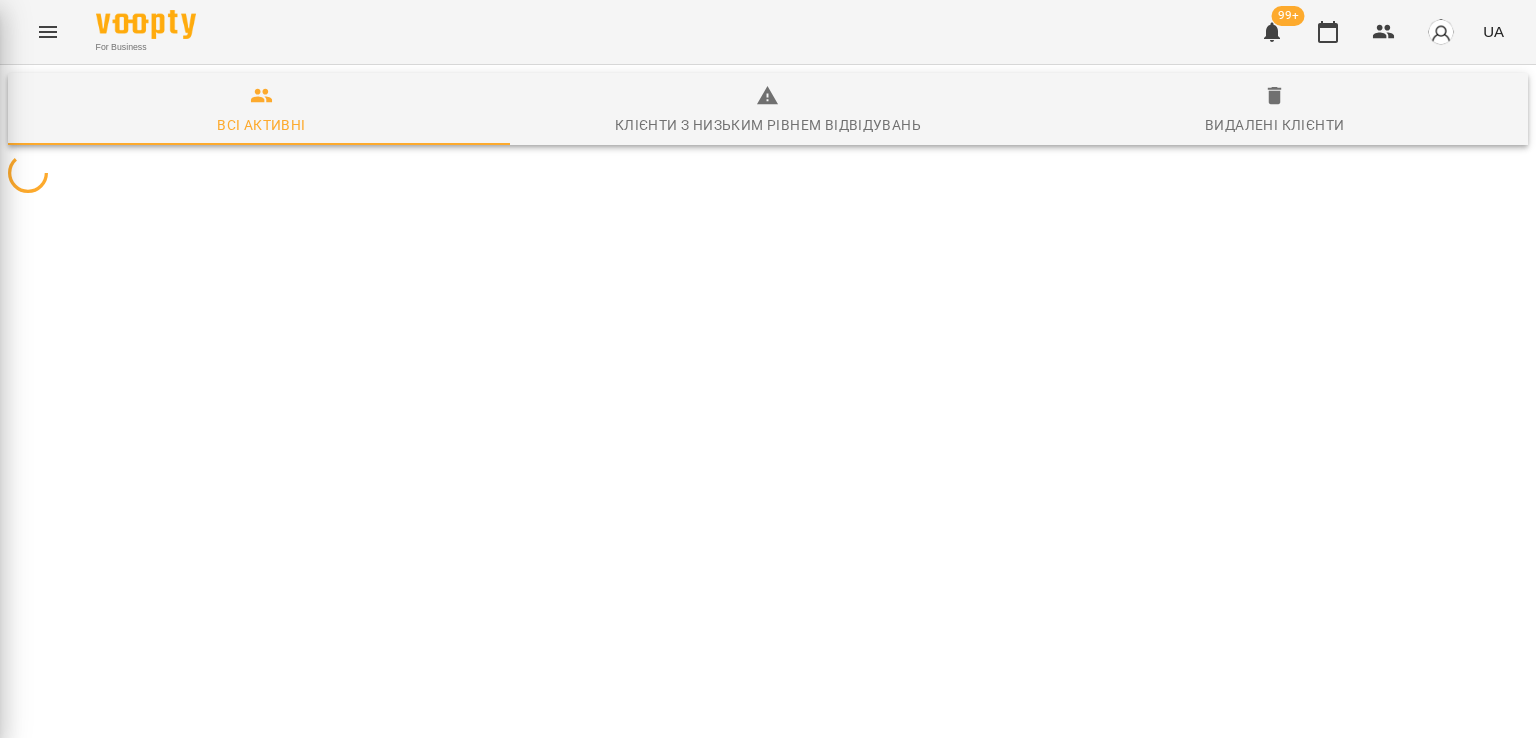 scroll, scrollTop: 0, scrollLeft: 0, axis: both 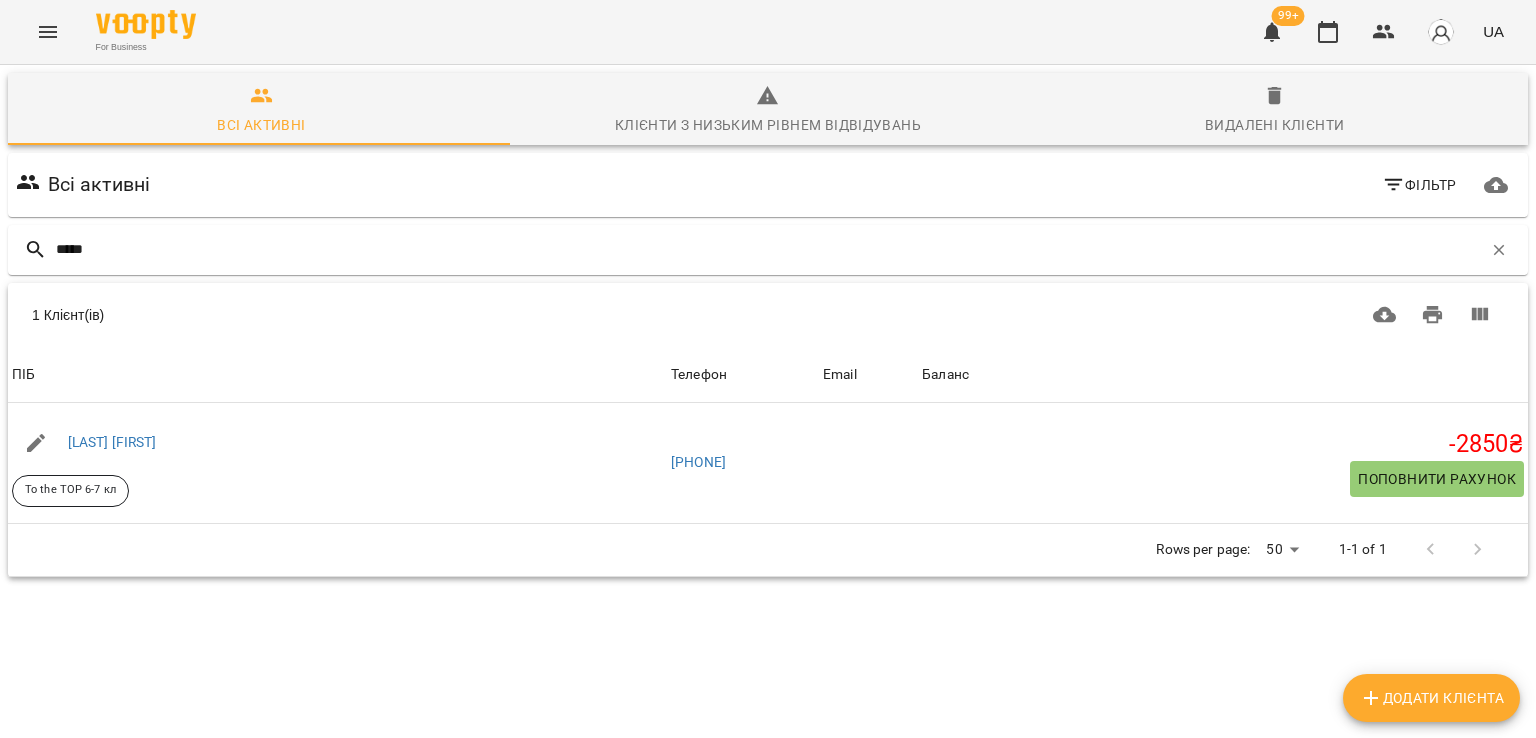 type on "*****" 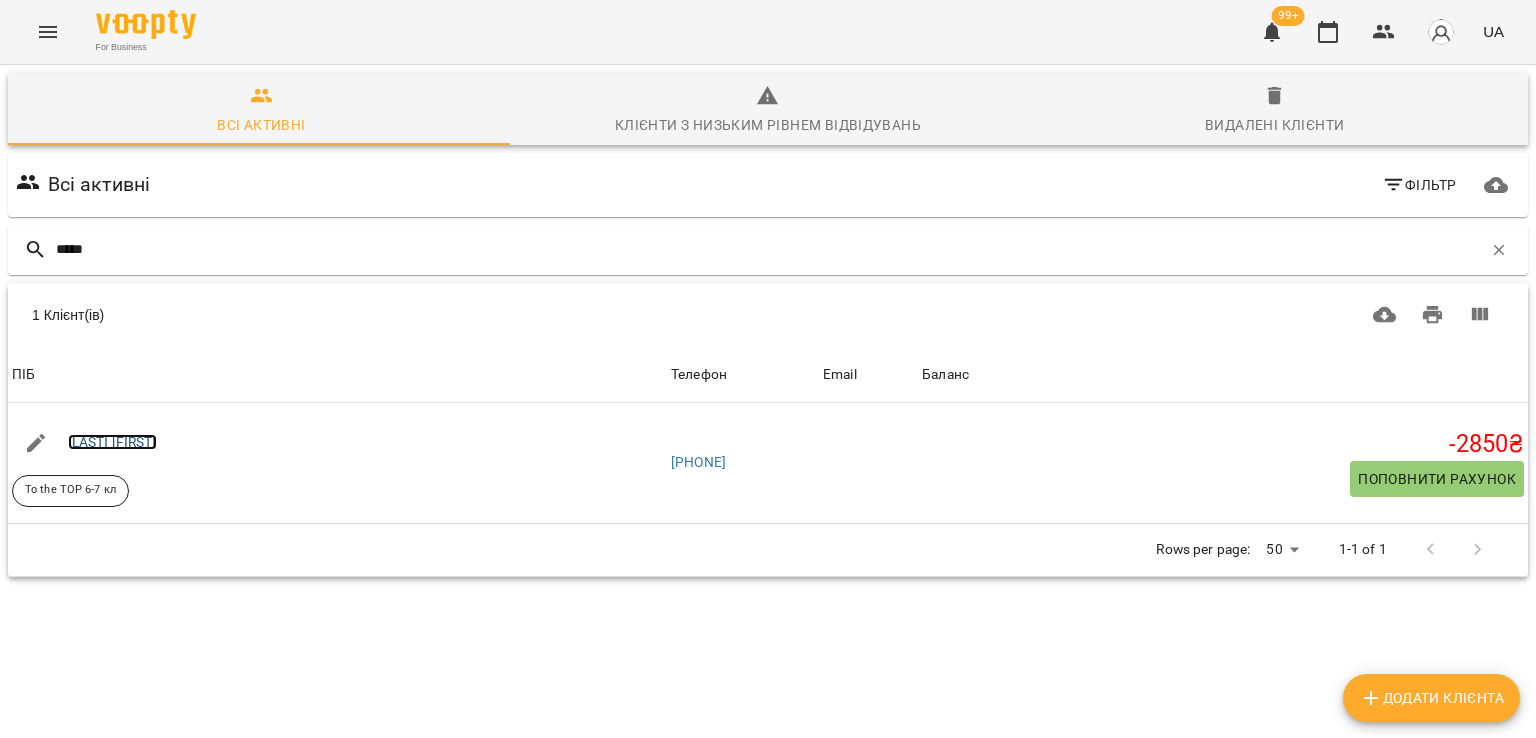 click on "[LAST] [FIRST]" at bounding box center (112, 442) 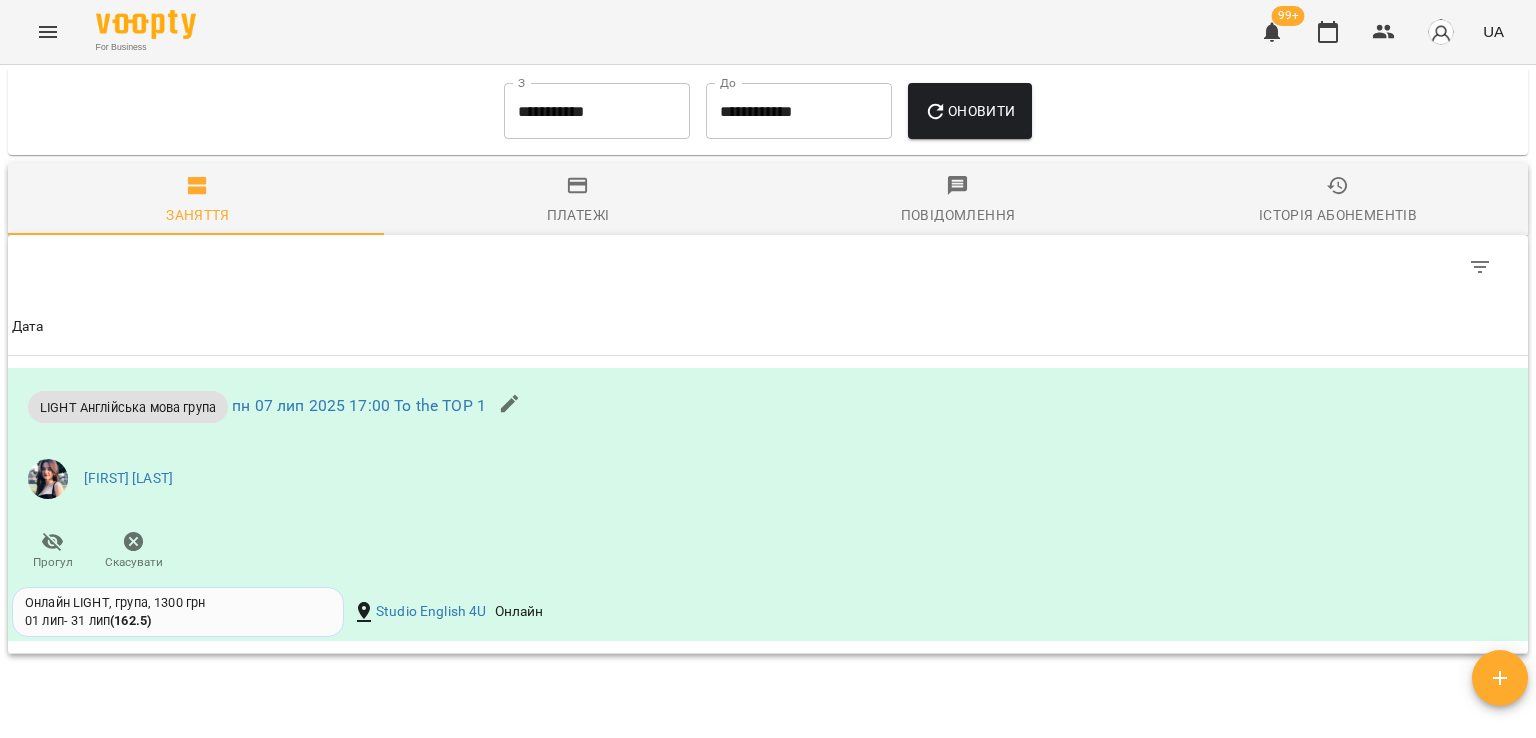 scroll, scrollTop: 1331, scrollLeft: 0, axis: vertical 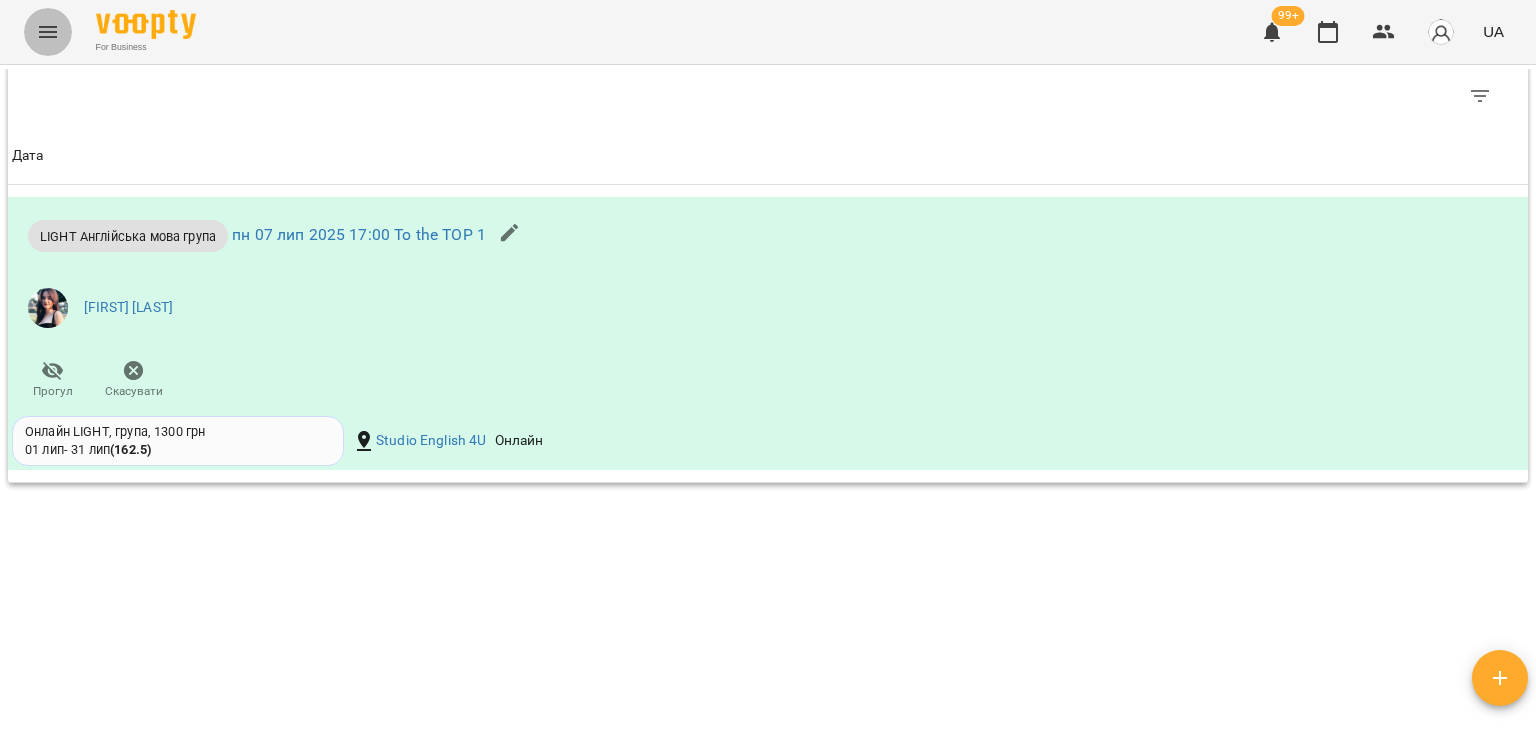 click 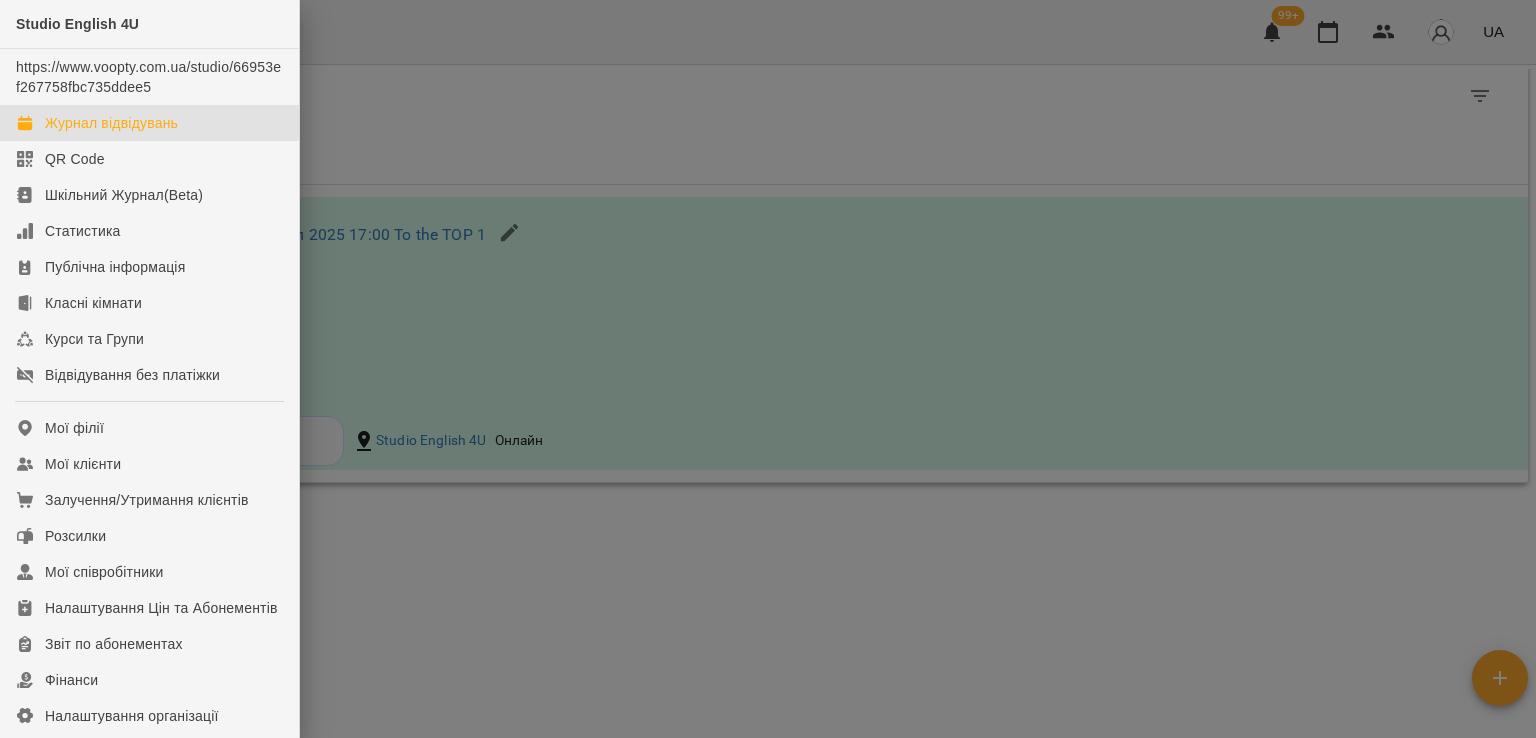 click on "Журнал відвідувань" at bounding box center [111, 123] 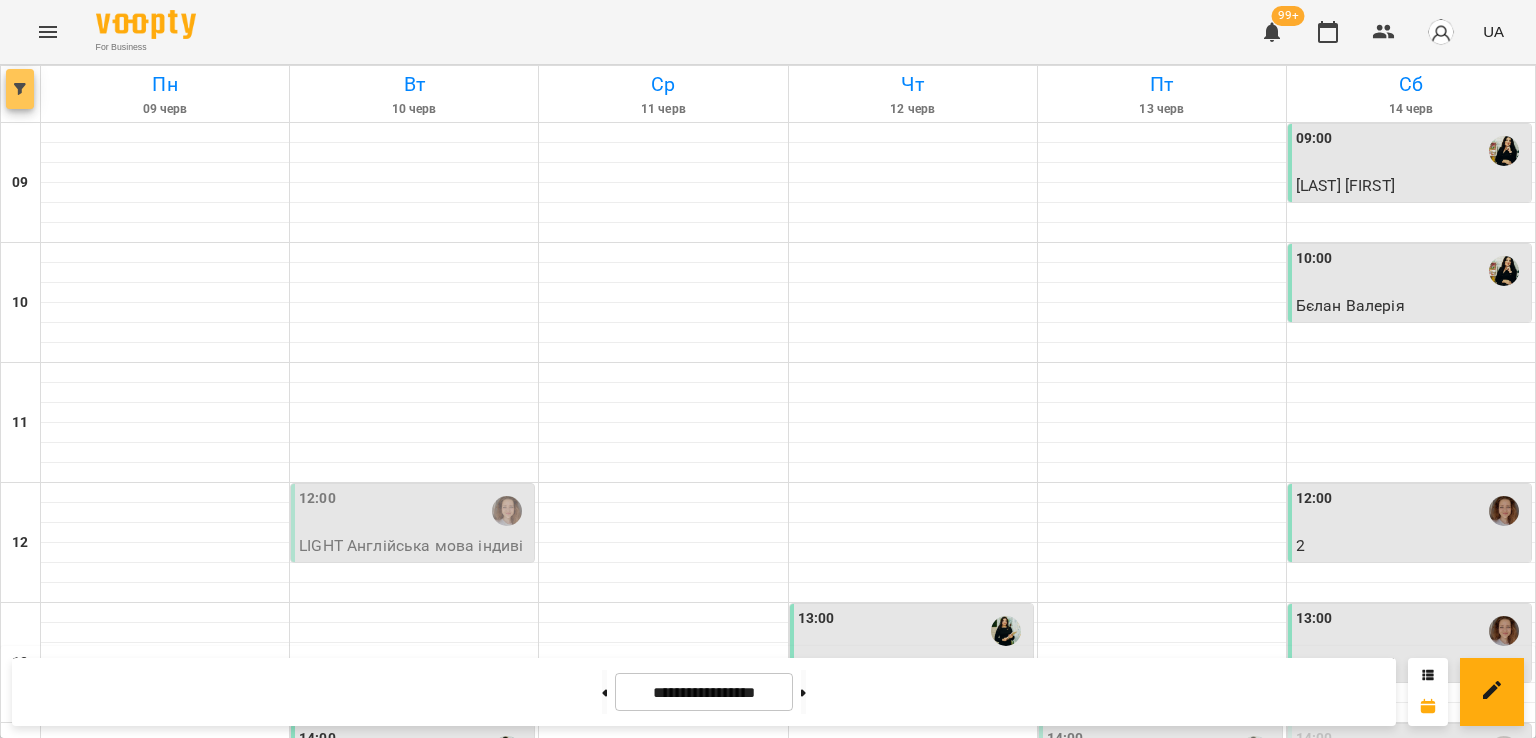 click at bounding box center [20, 89] 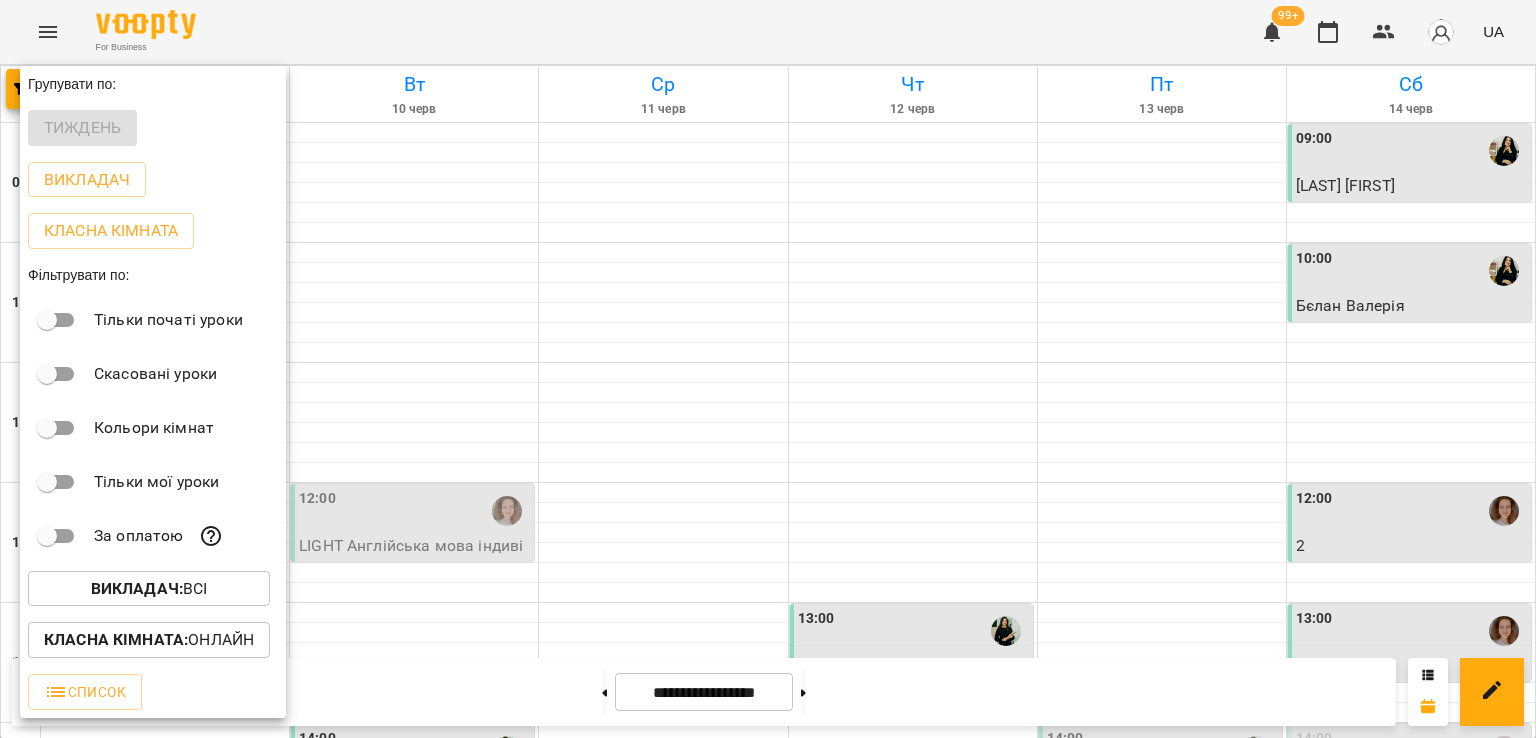 click at bounding box center [768, 369] 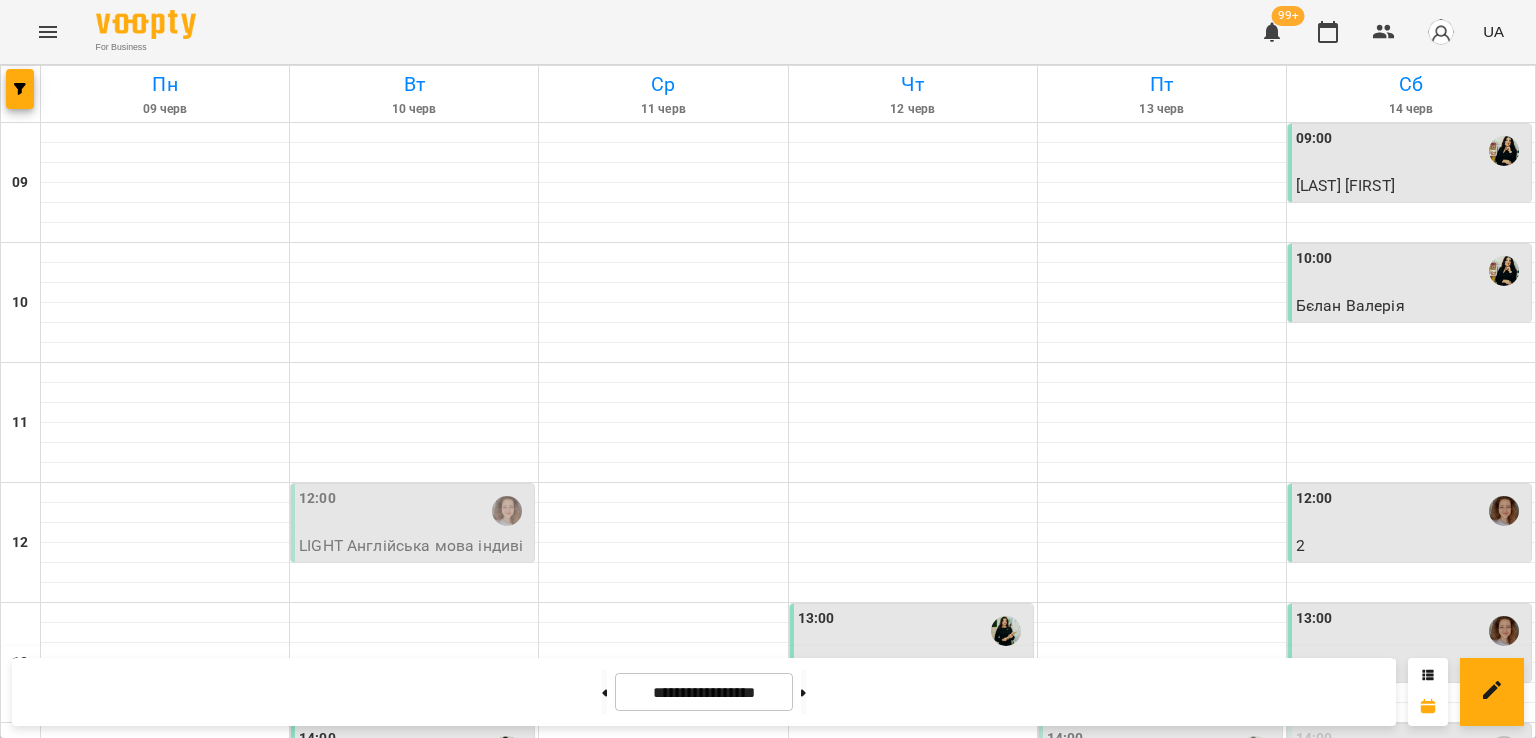 scroll, scrollTop: 76, scrollLeft: 0, axis: vertical 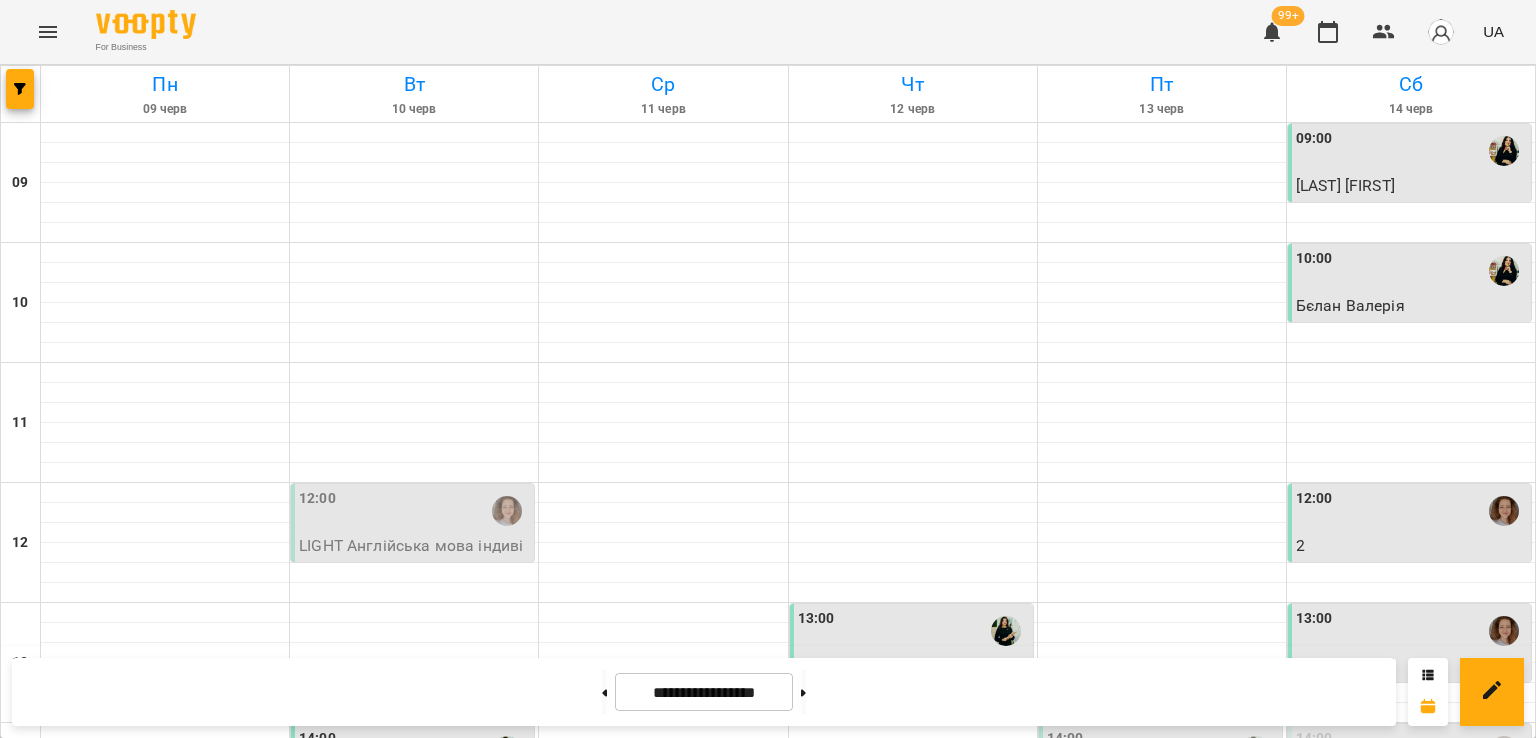 click 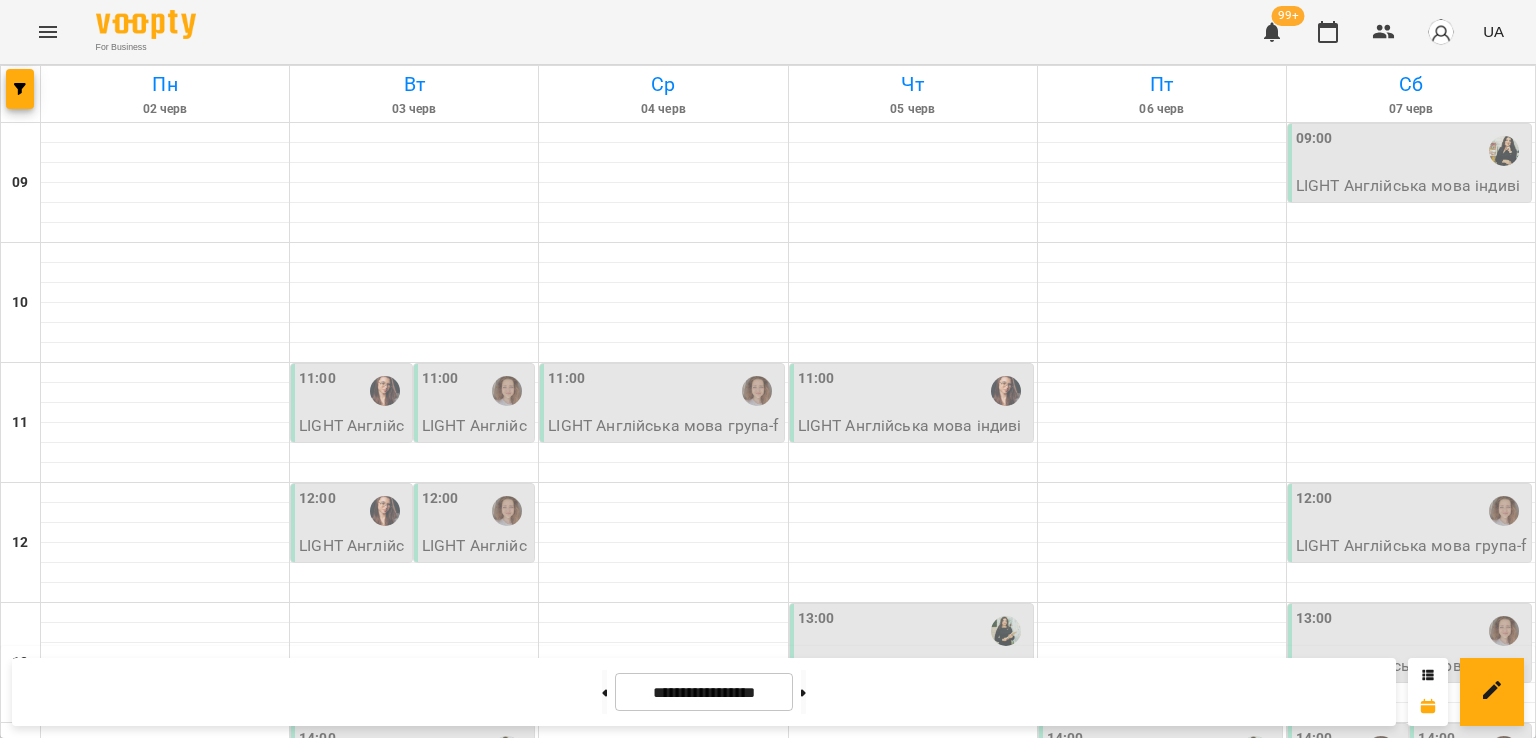 click at bounding box center (803, 692) 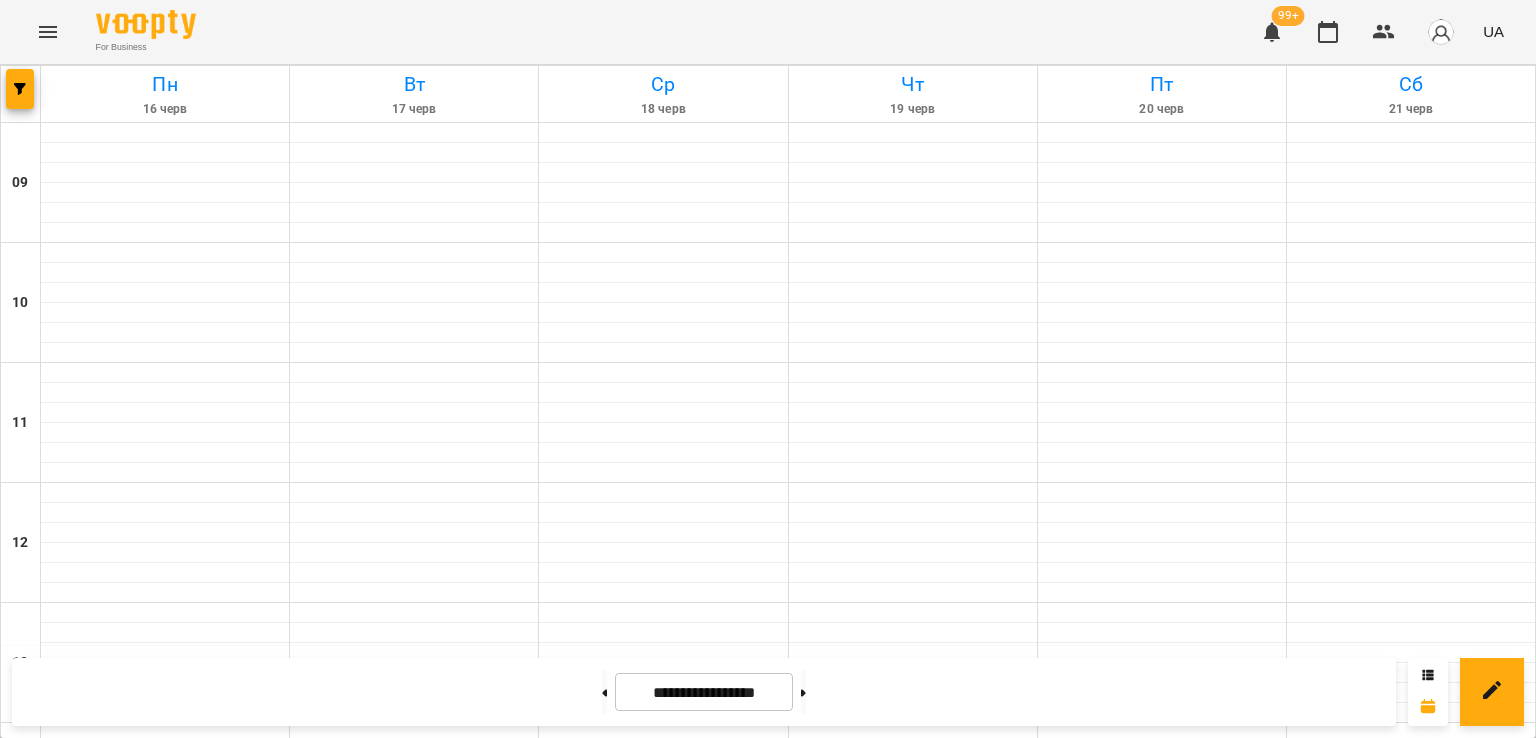 click at bounding box center (803, 692) 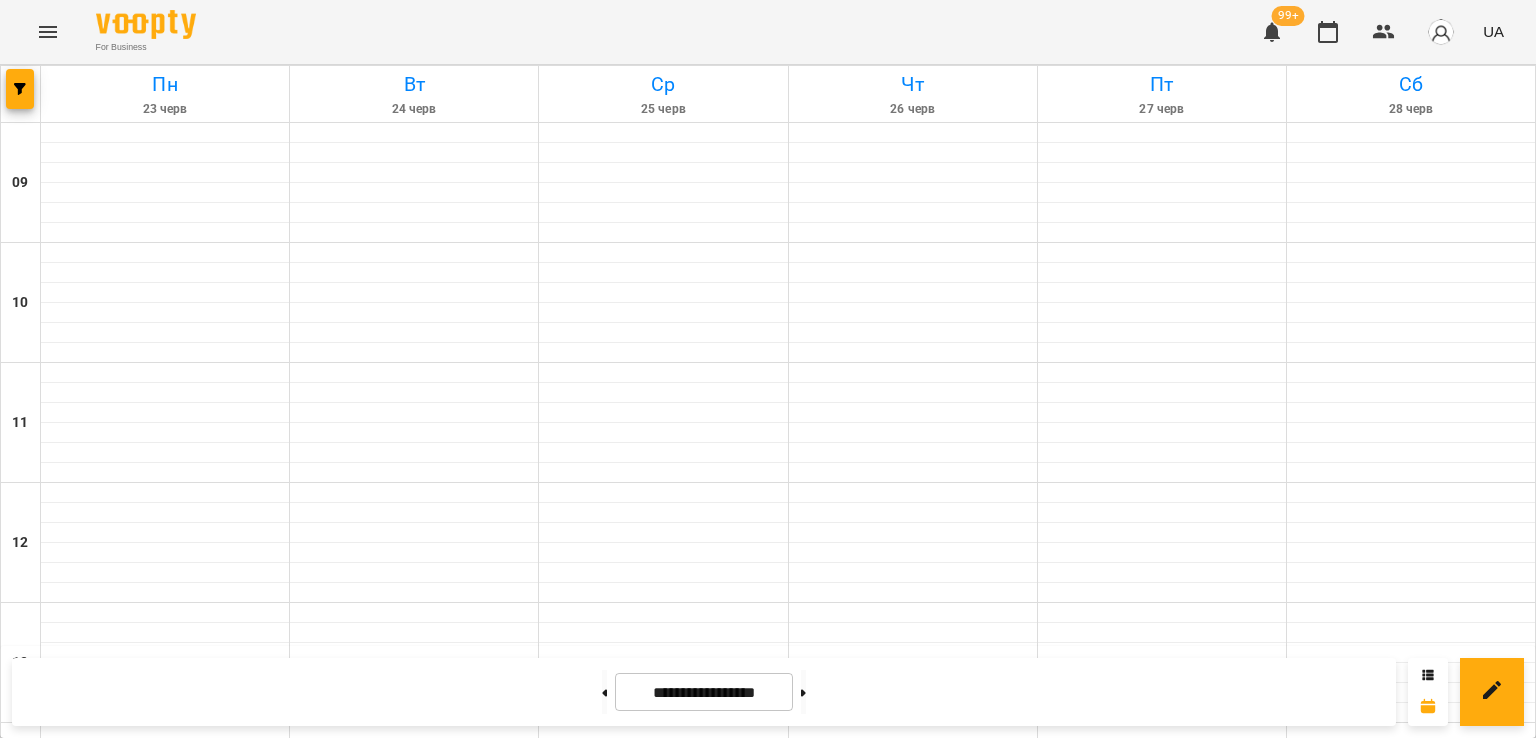 click at bounding box center [803, 692] 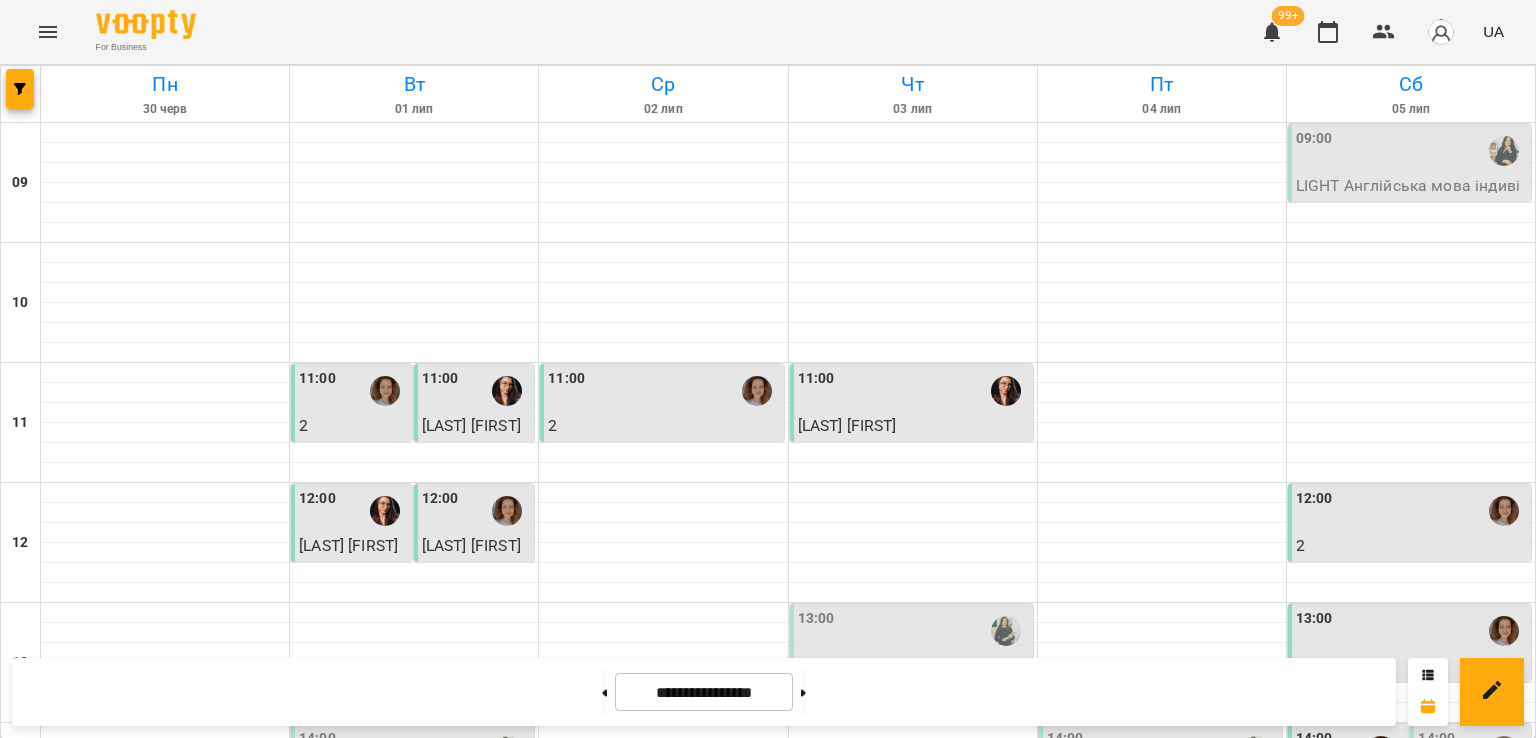 click at bounding box center (803, 692) 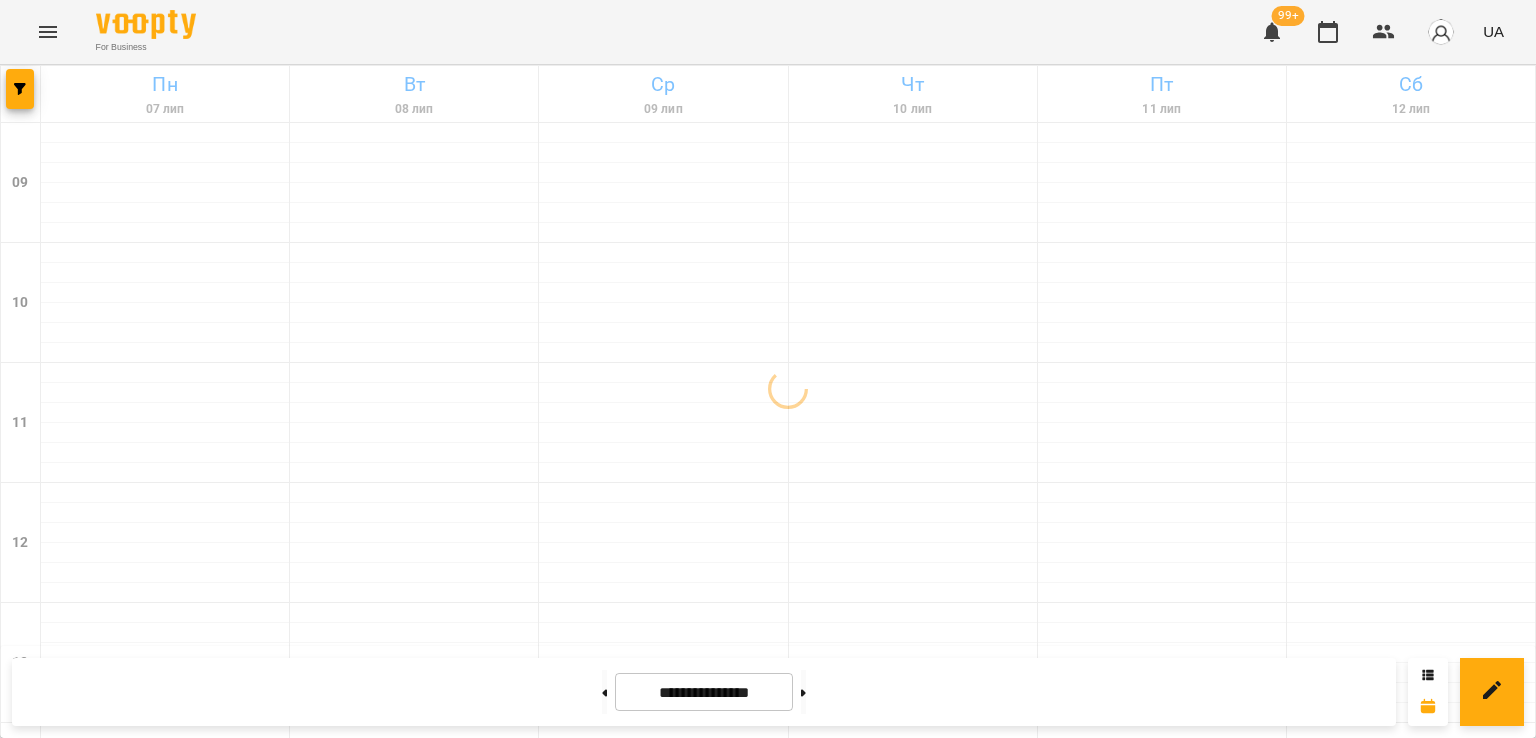 click 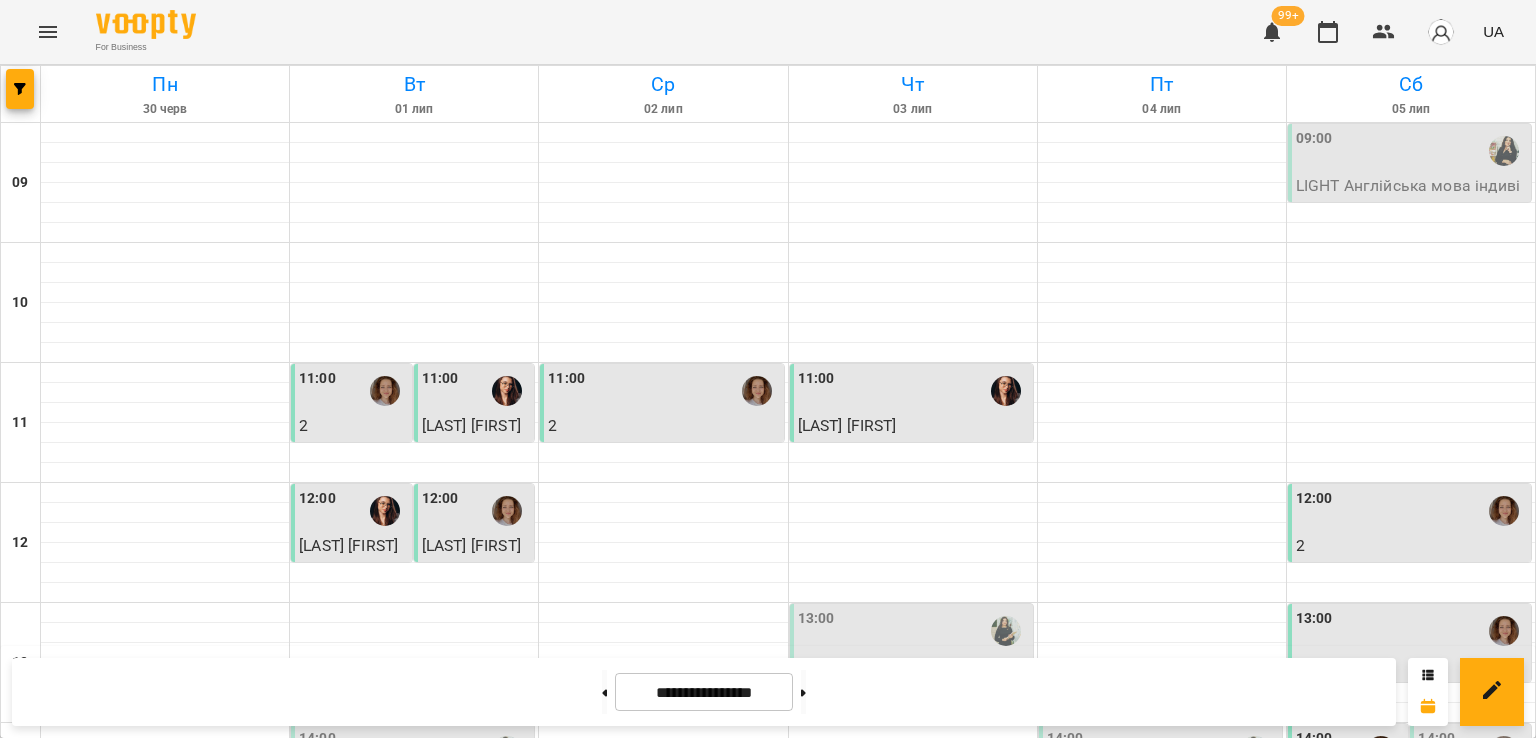 scroll, scrollTop: 884, scrollLeft: 0, axis: vertical 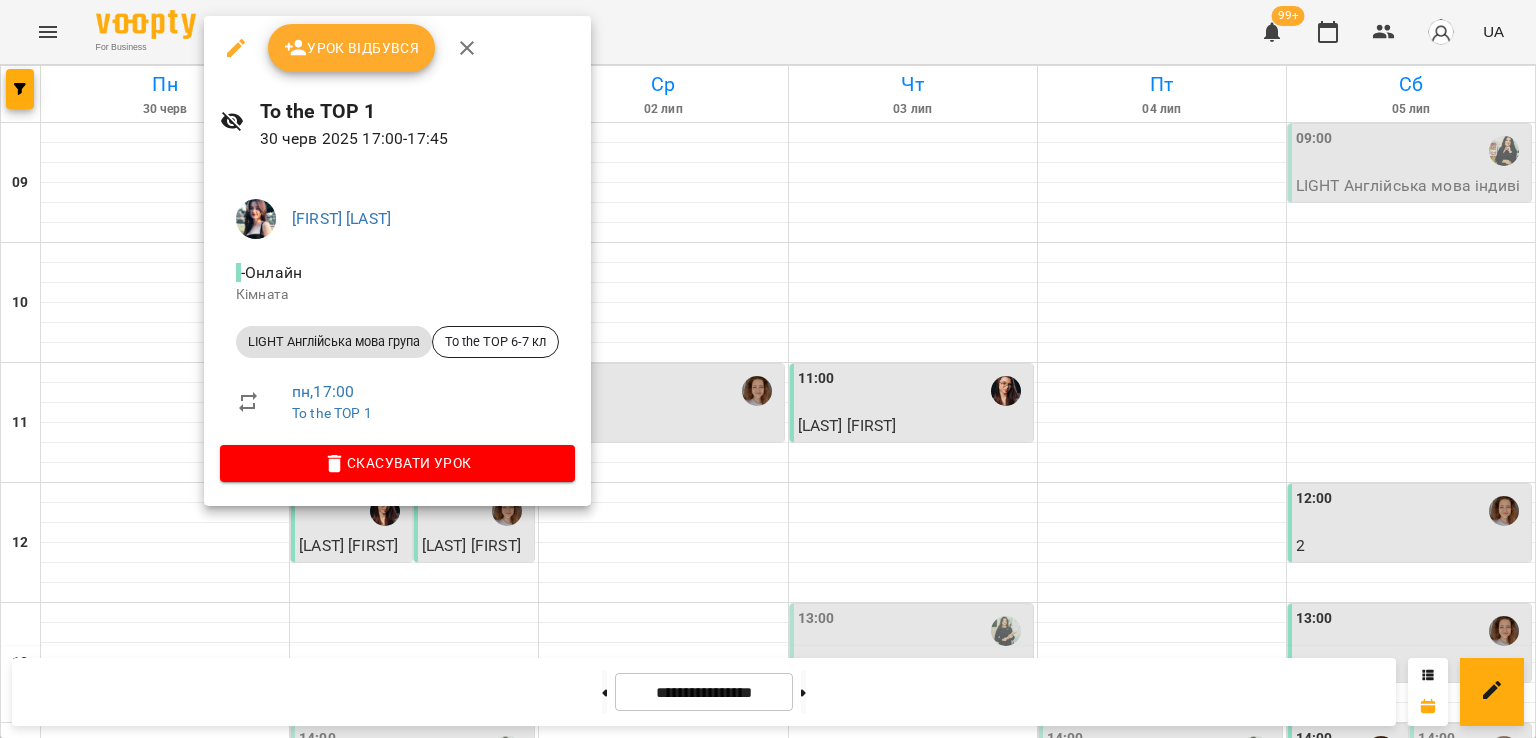 click at bounding box center [768, 369] 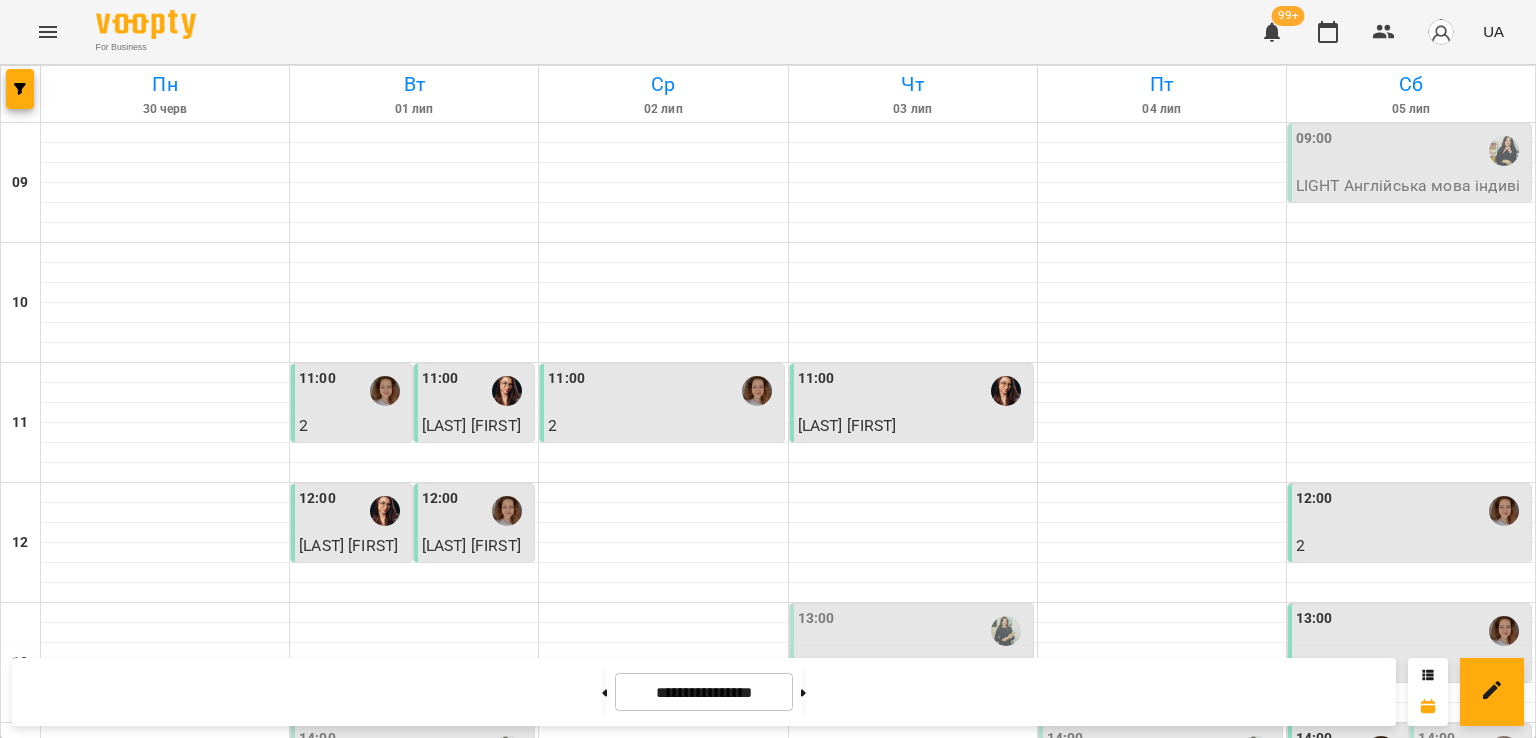 click on "17:00" at bounding box center (1187, 1099) 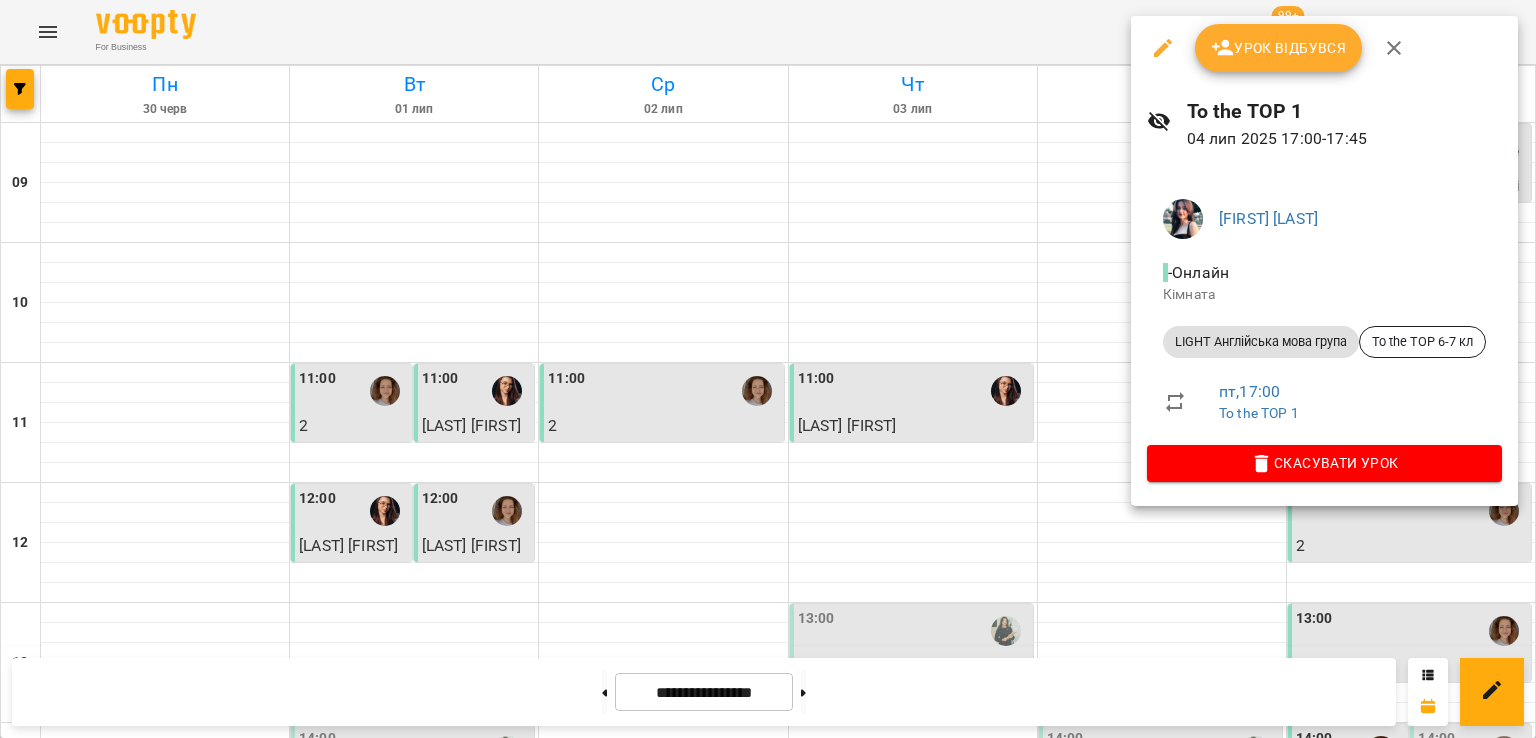 click on "04 лип 2025 17:00  -  17:45" at bounding box center [1344, 139] 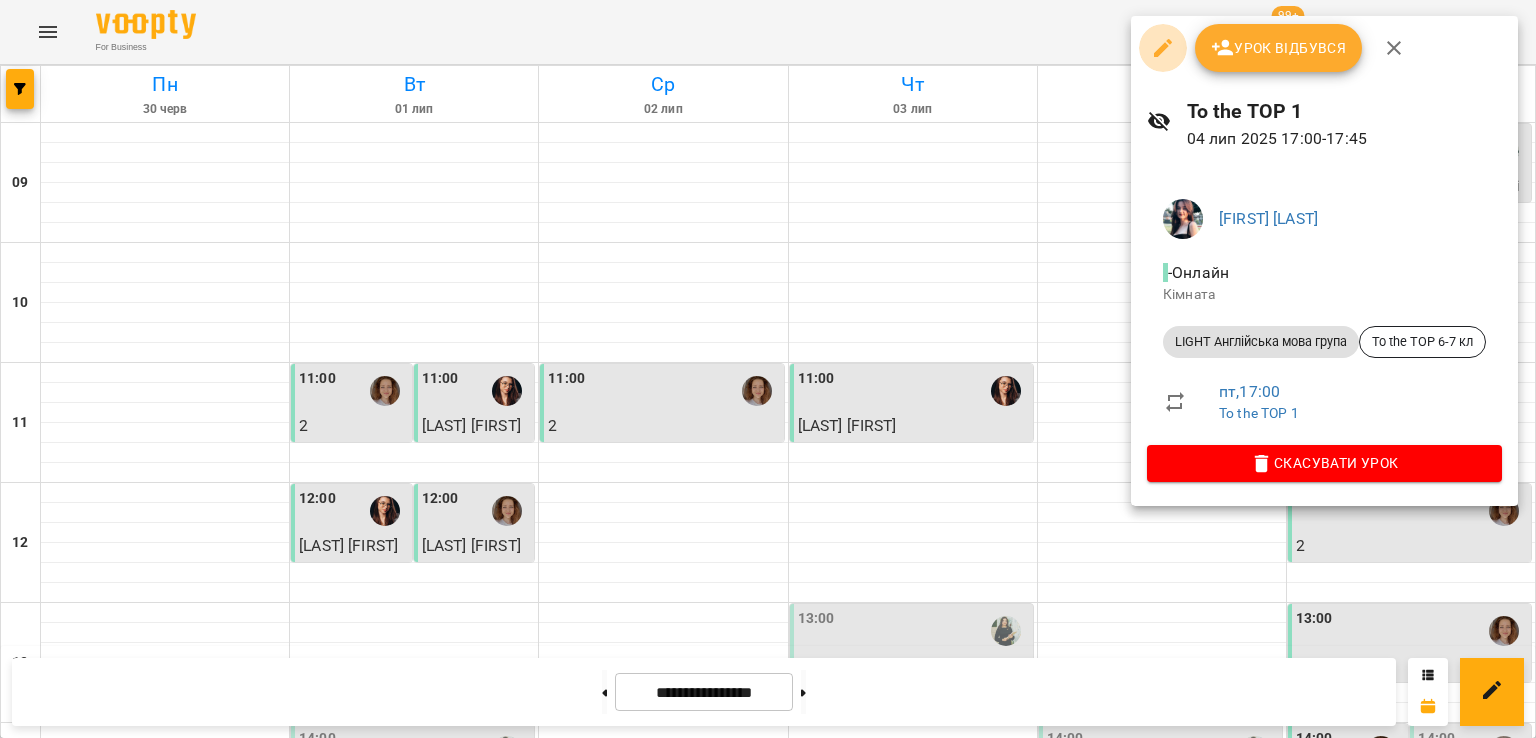 click 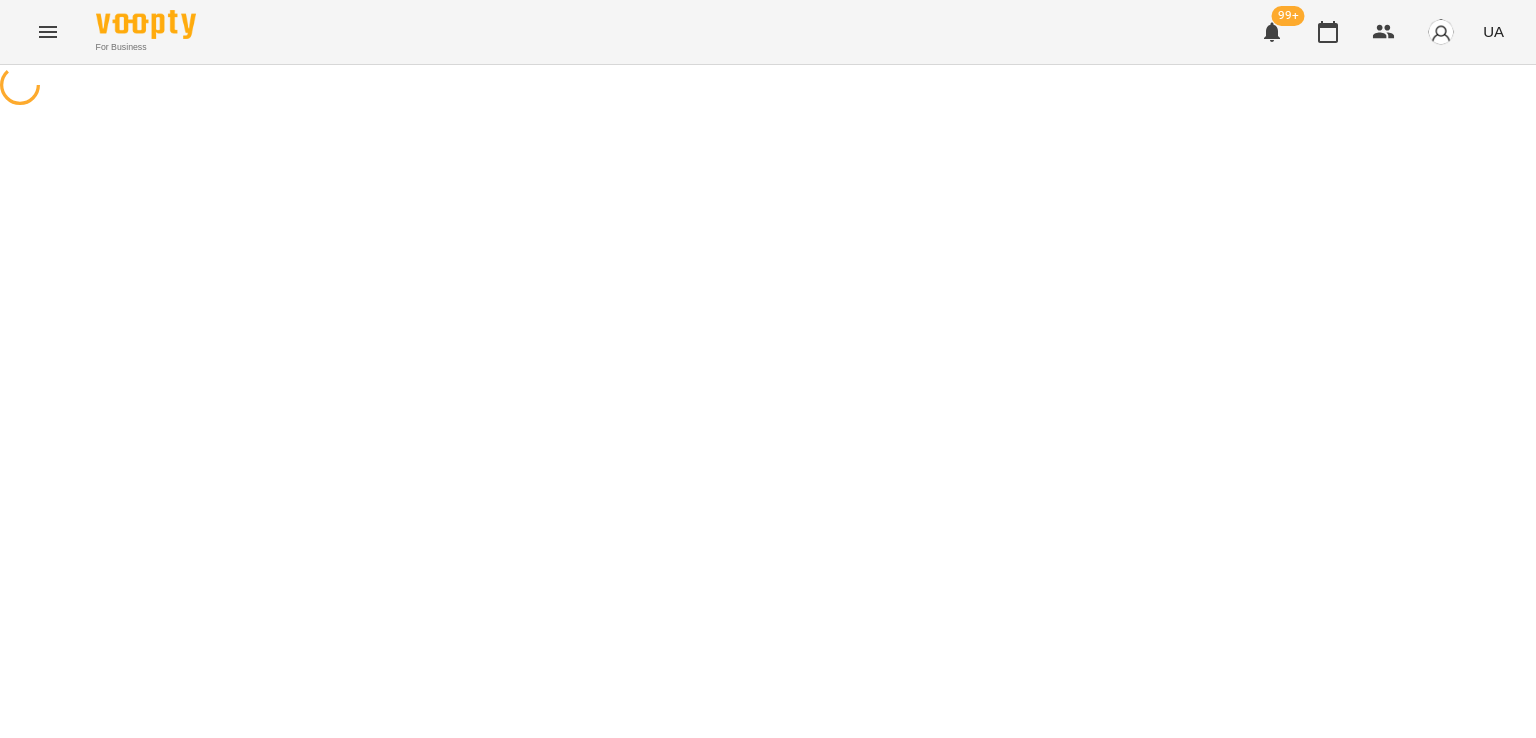 select on "**********" 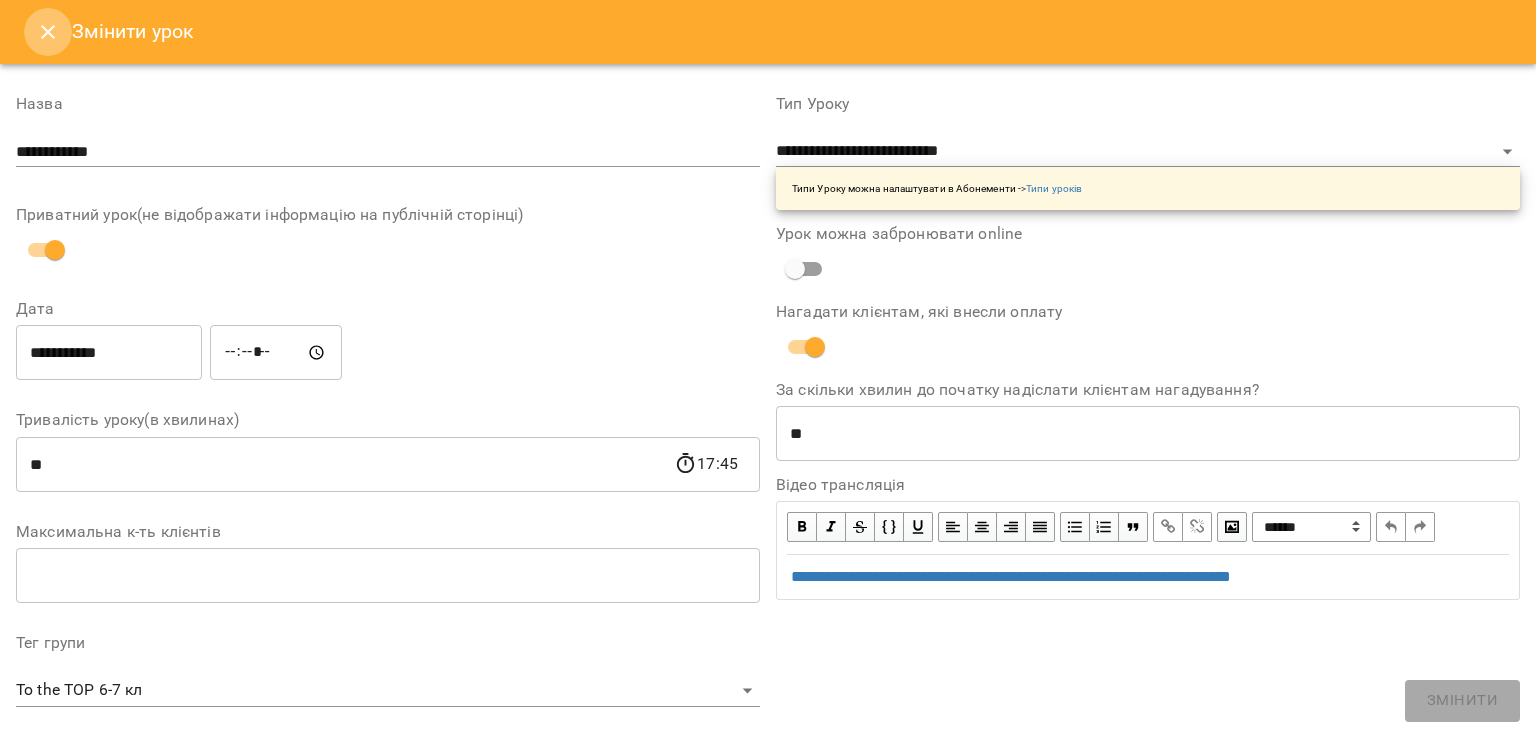 click 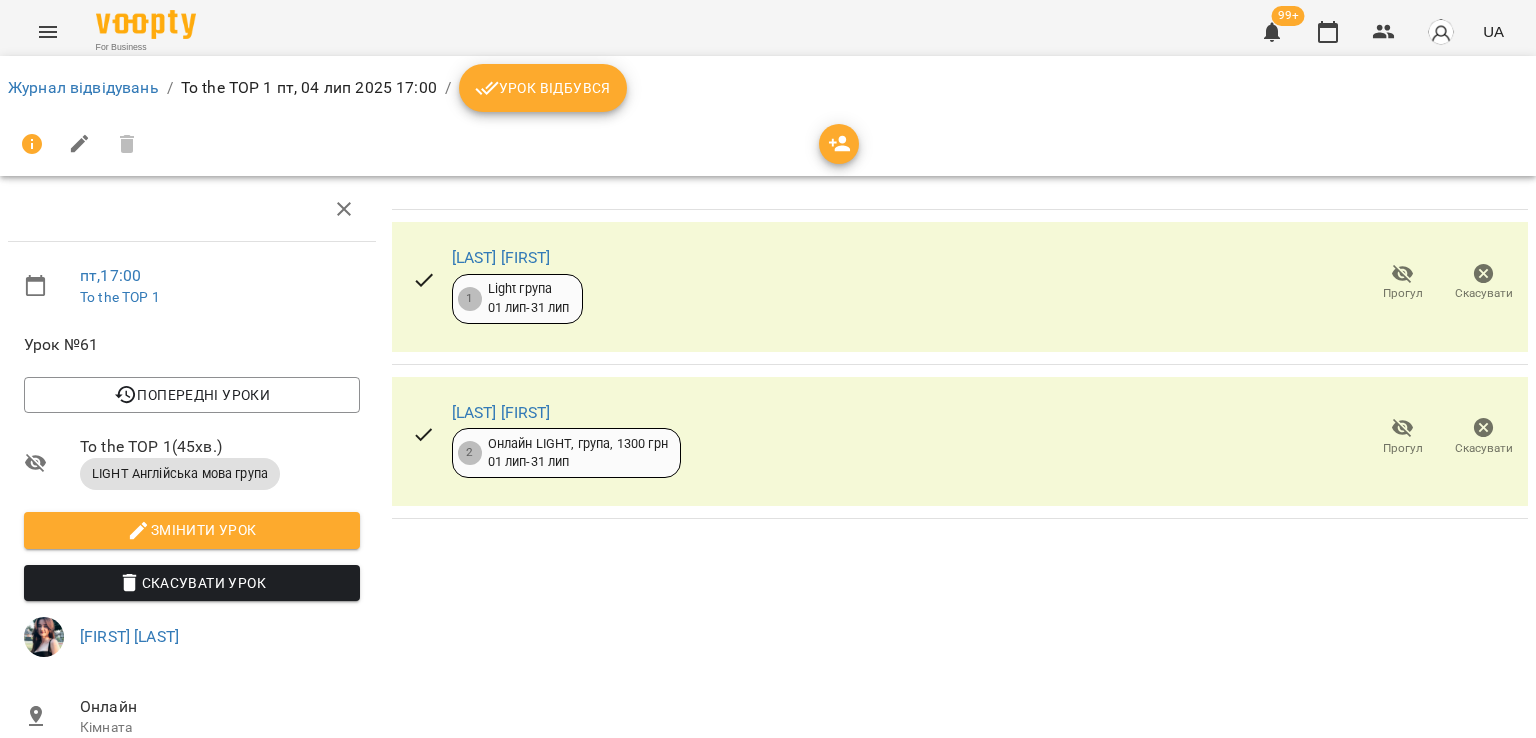 click 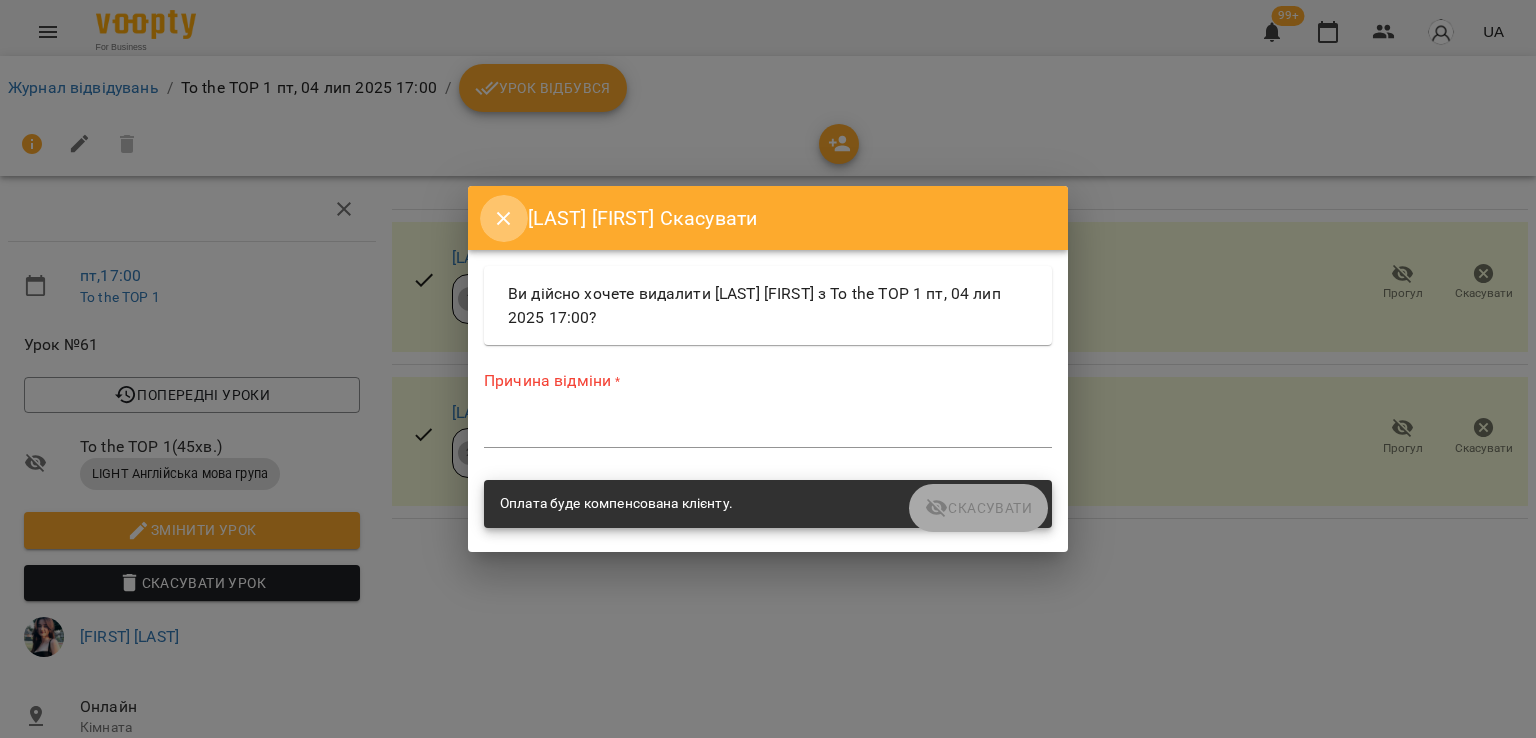 click 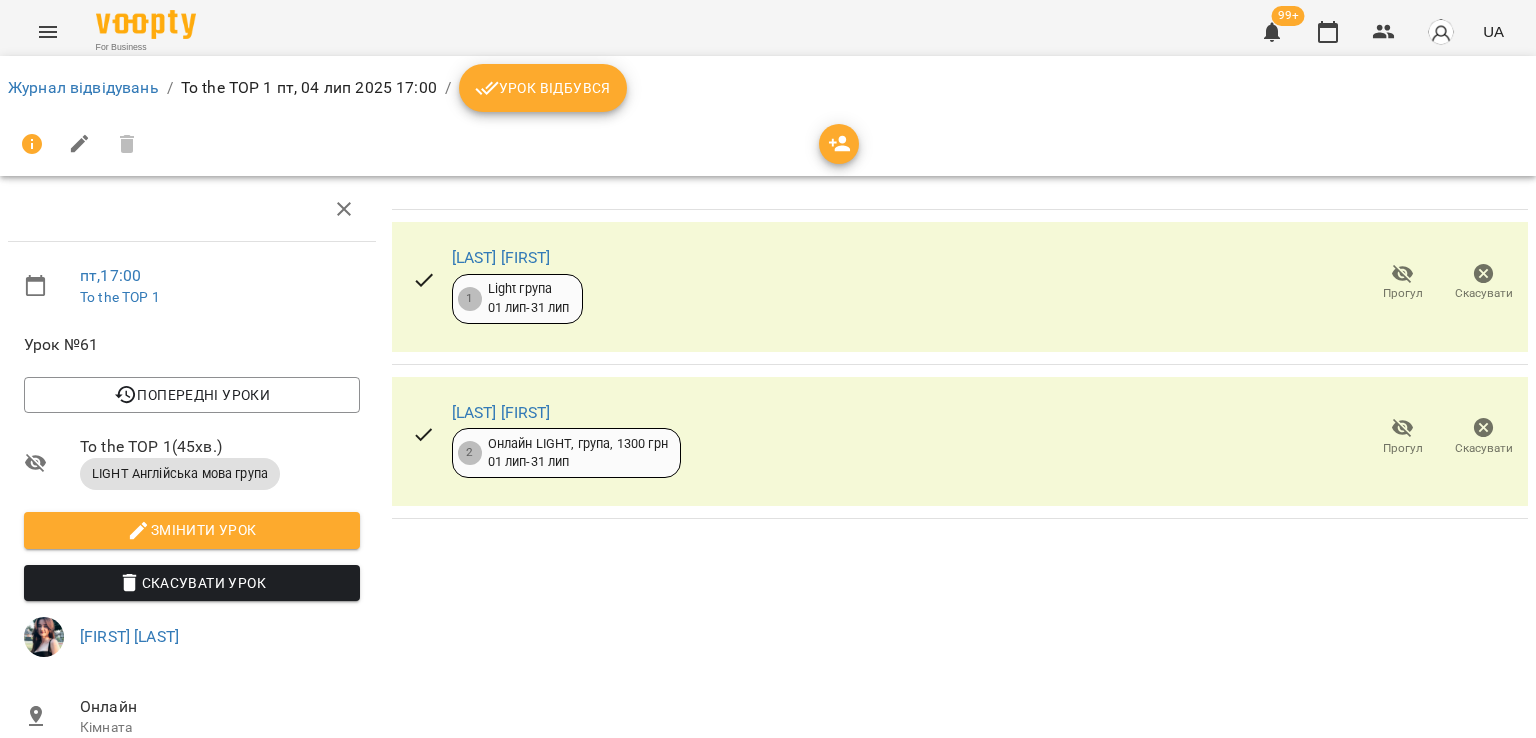 click 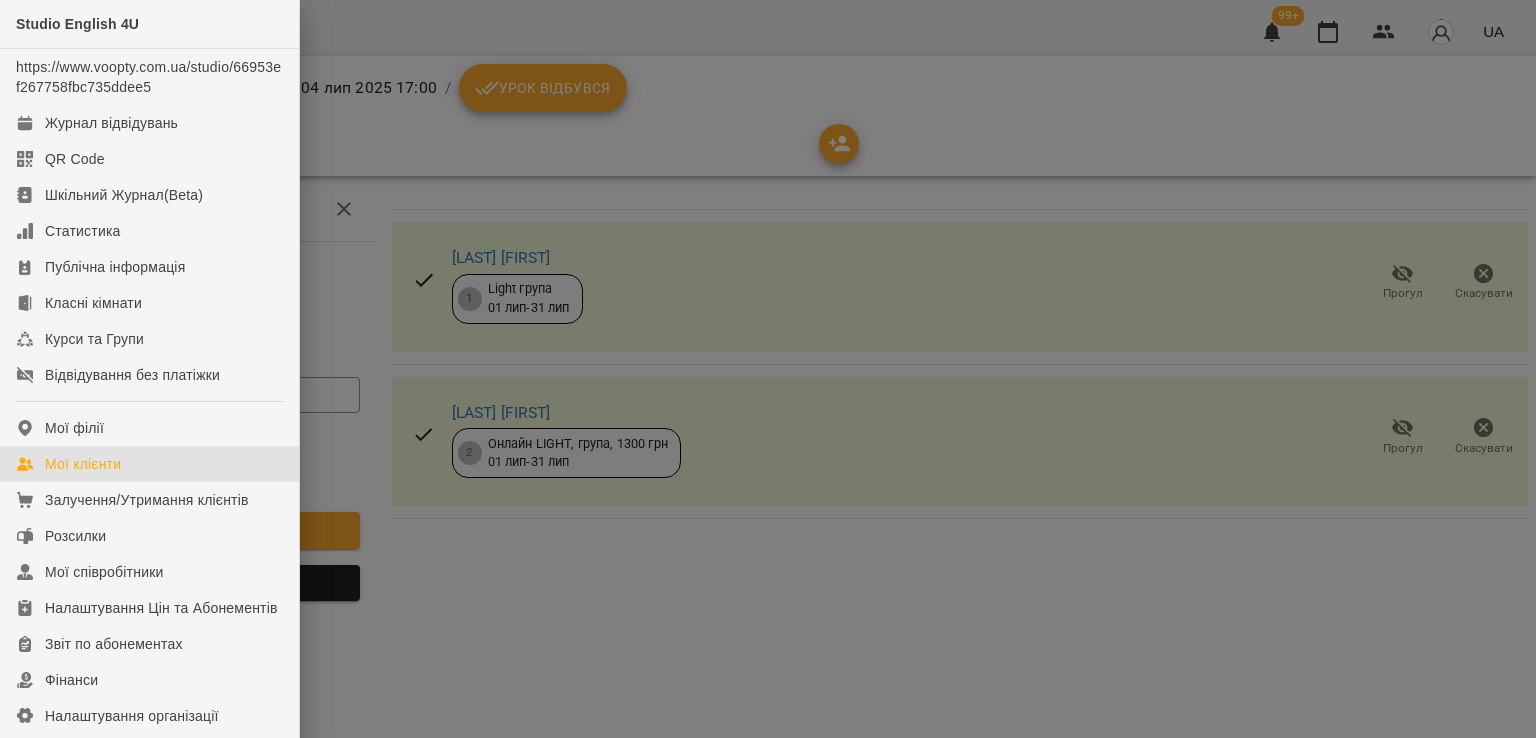 click on "Мої клієнти" at bounding box center (149, 464) 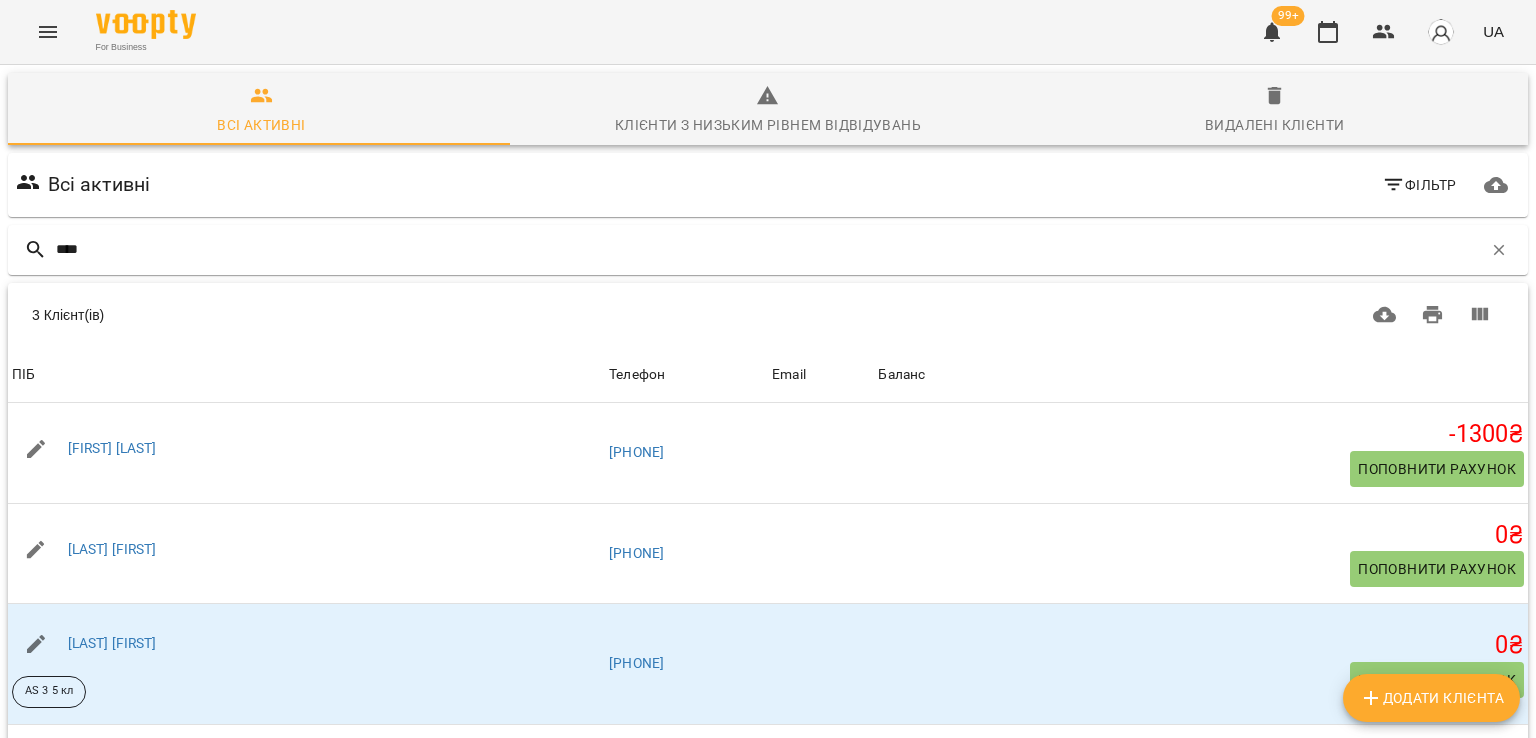 type on "****" 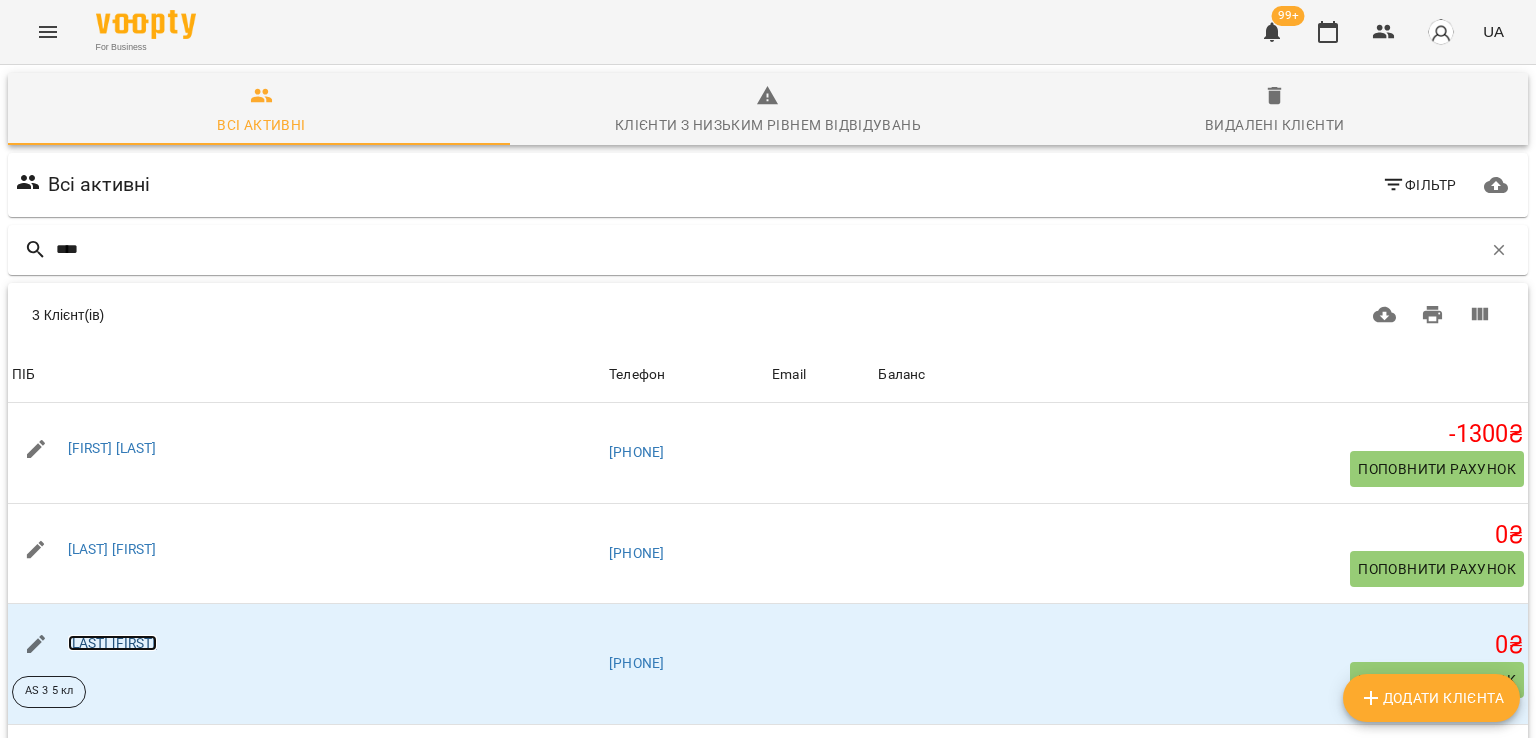 click on "[LAST] [FIRST]" at bounding box center [112, 643] 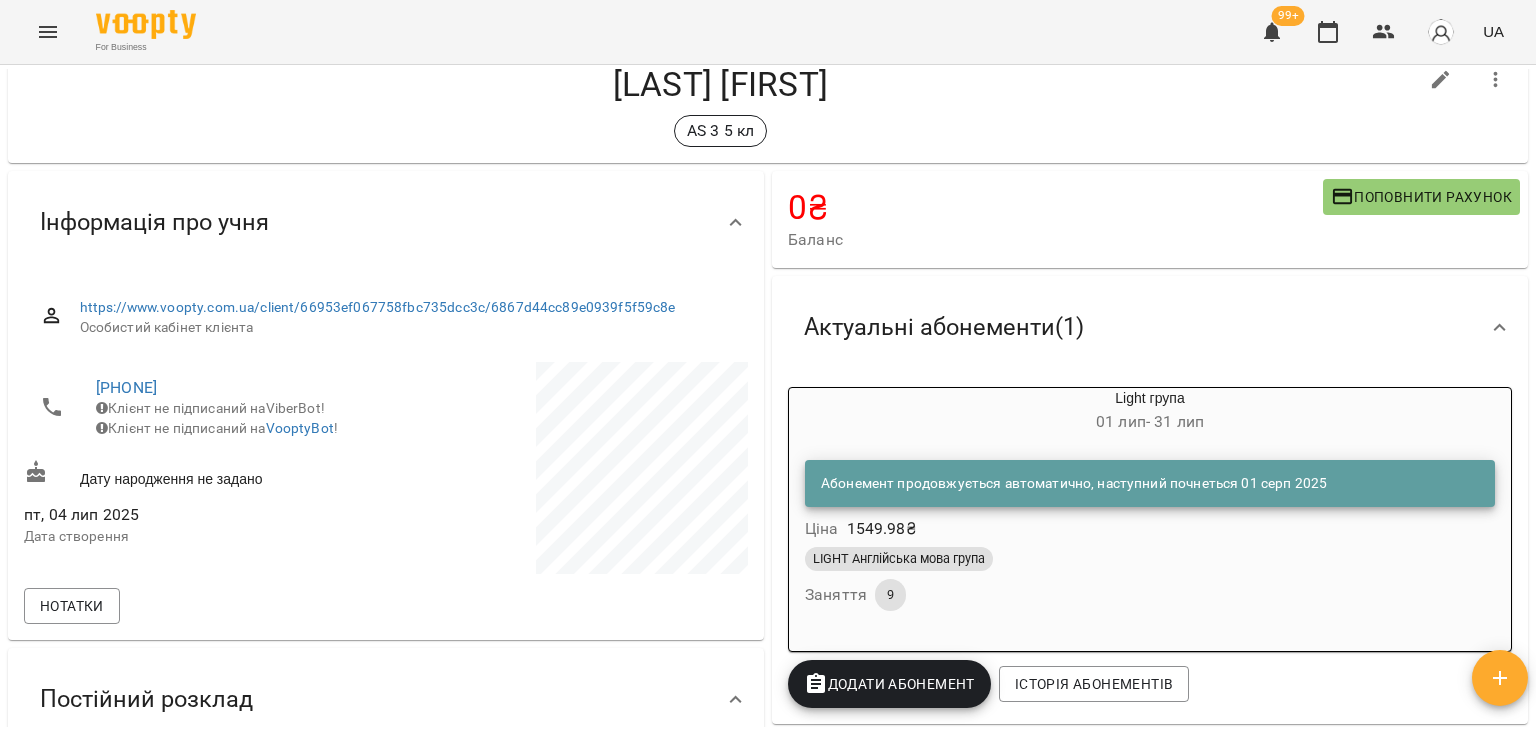 scroll, scrollTop: 0, scrollLeft: 0, axis: both 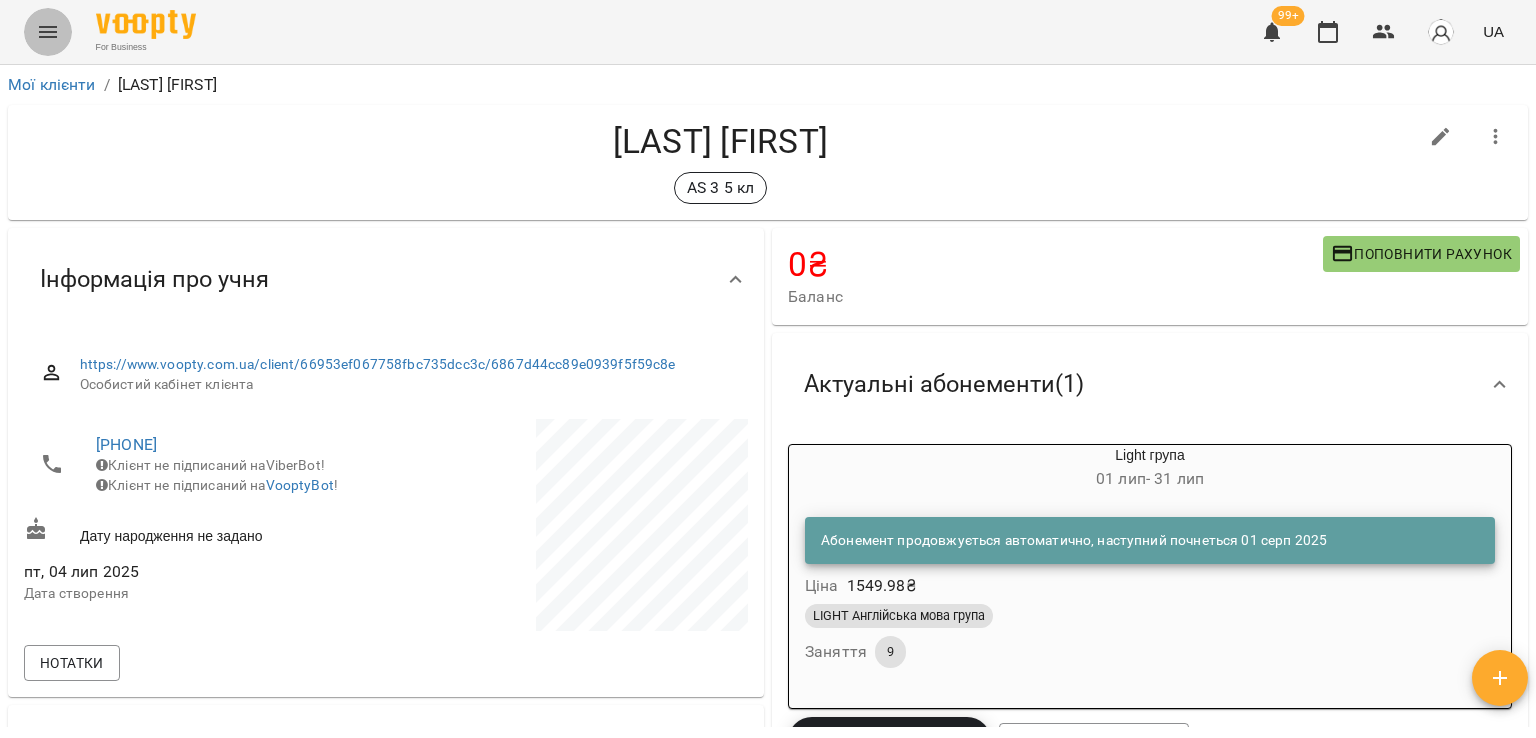 click at bounding box center (48, 32) 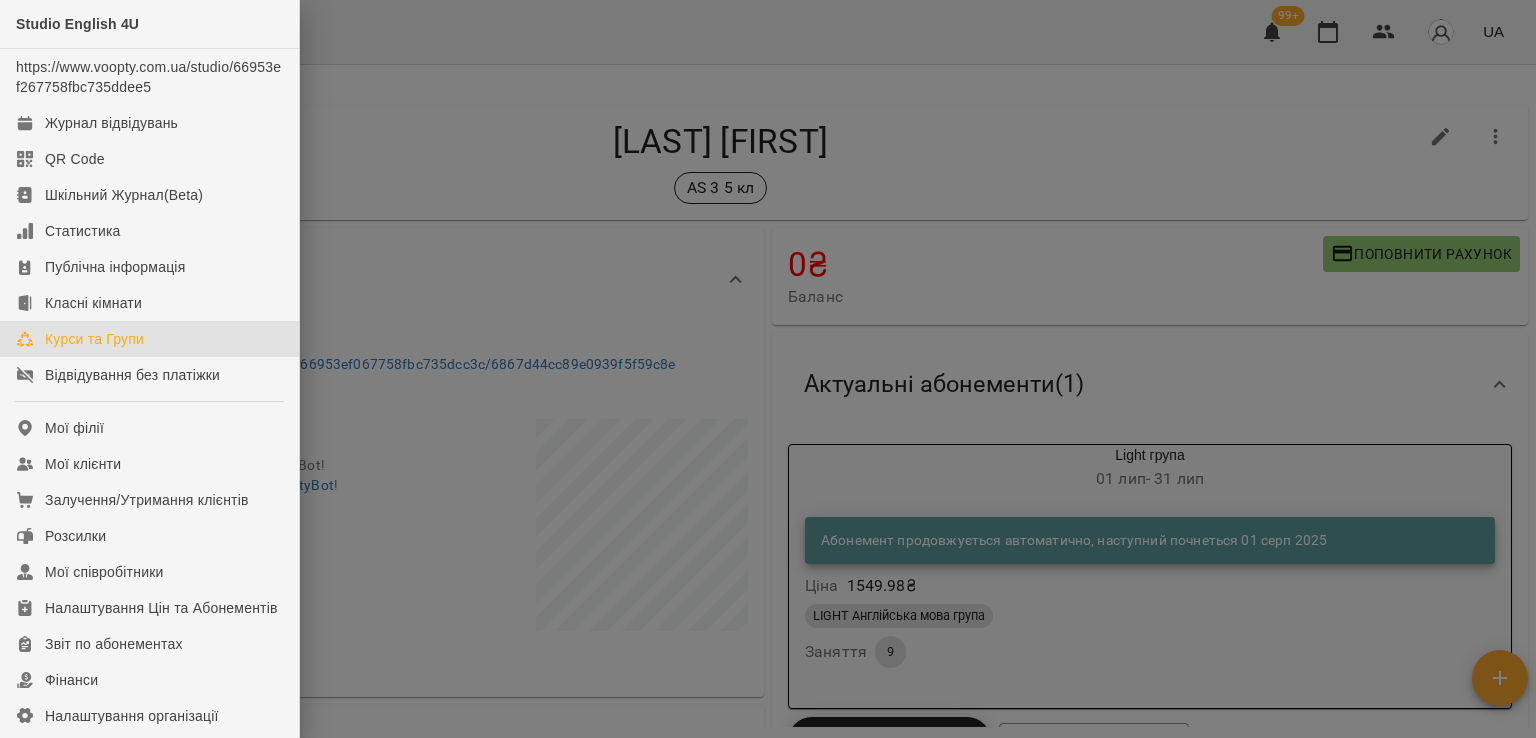click on "Курси та Групи" at bounding box center (94, 339) 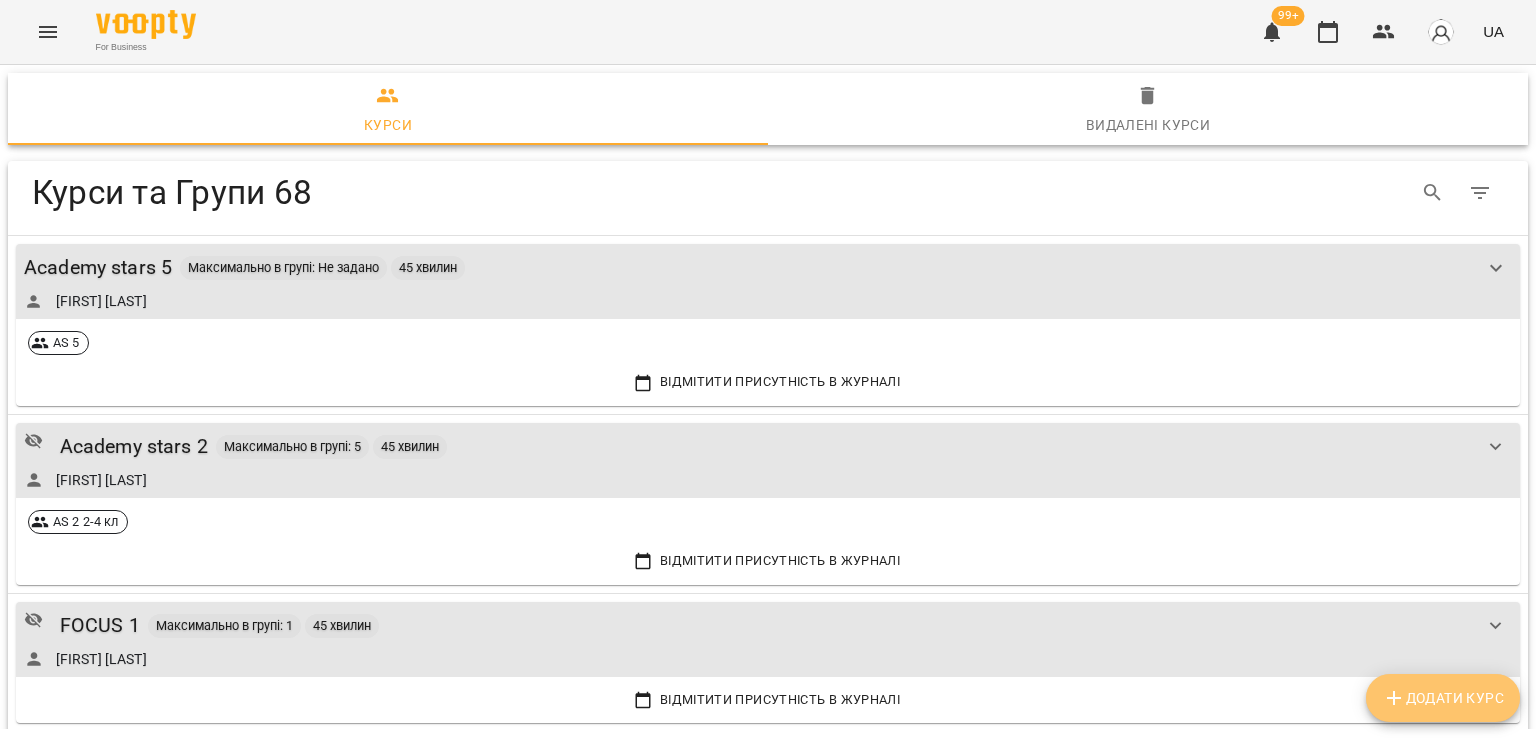 click on "Додати Курс" at bounding box center (1443, 698) 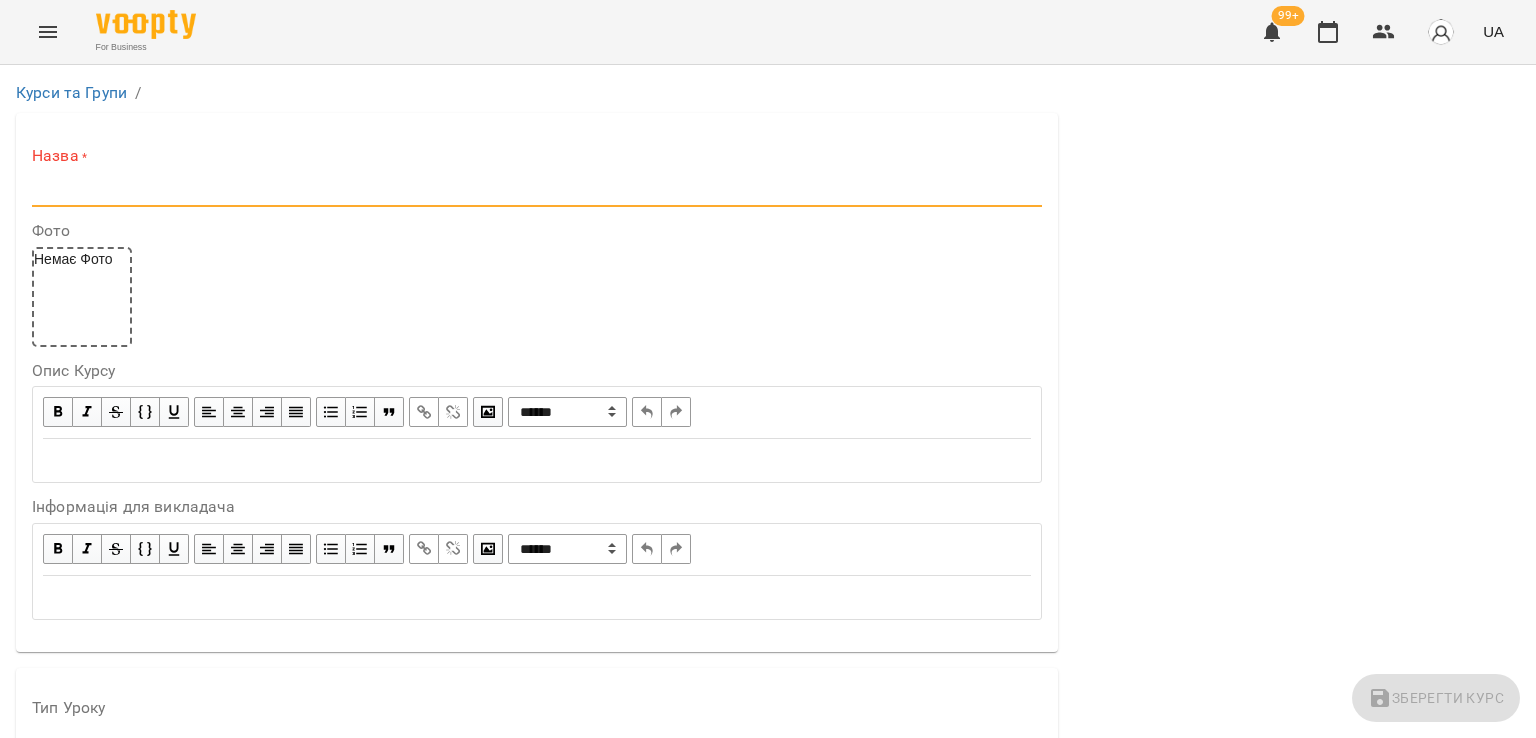 click at bounding box center [537, 191] 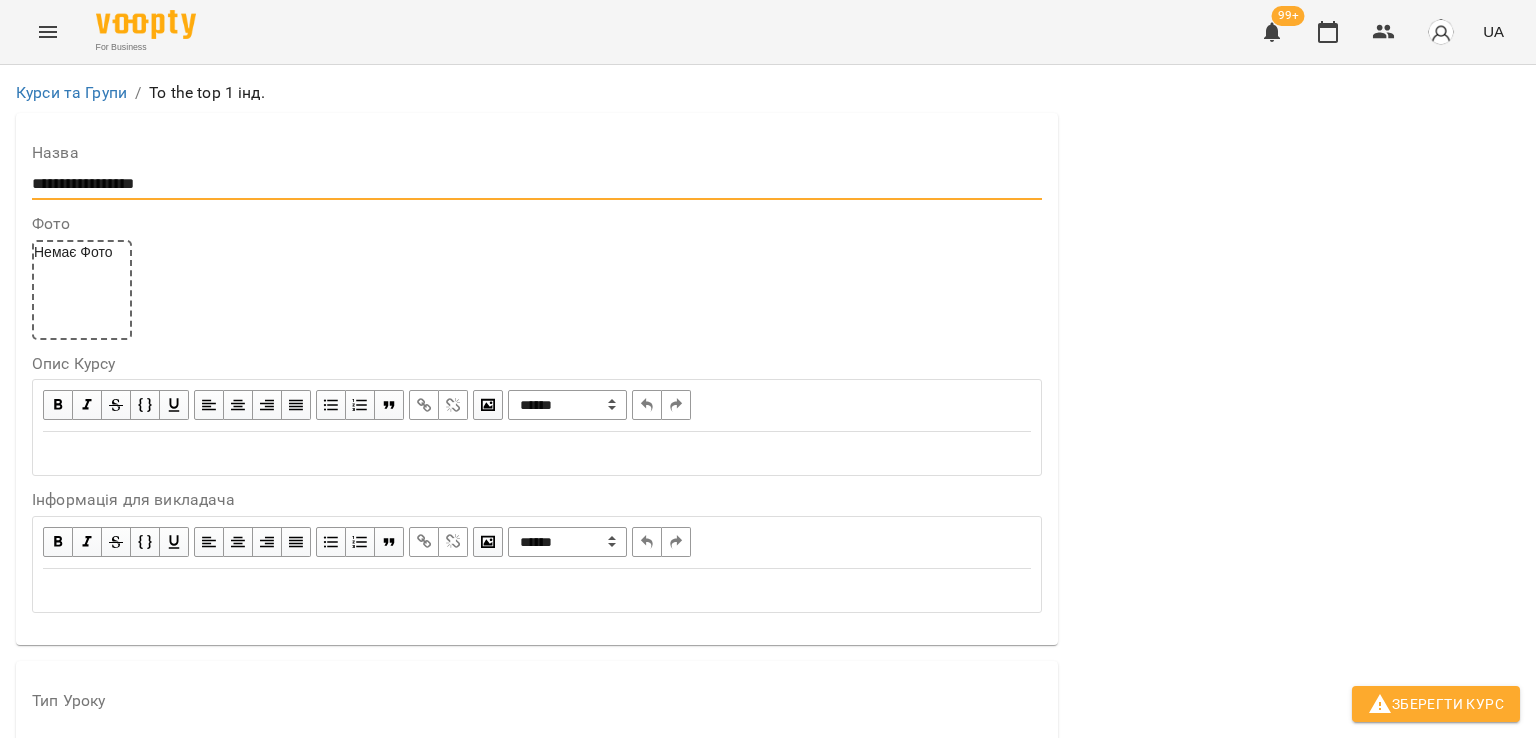 scroll, scrollTop: 276, scrollLeft: 0, axis: vertical 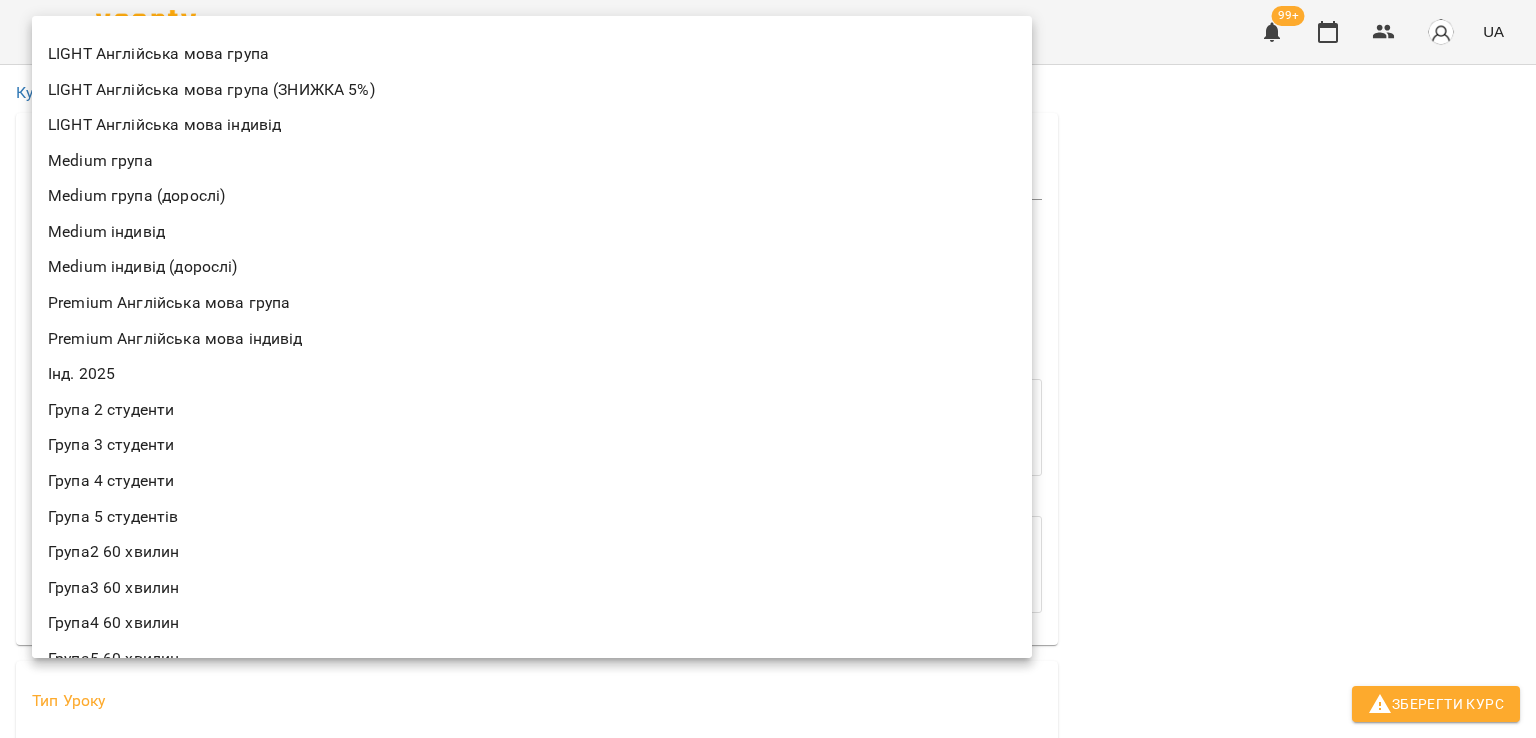 click on "**********" at bounding box center [768, 1156] 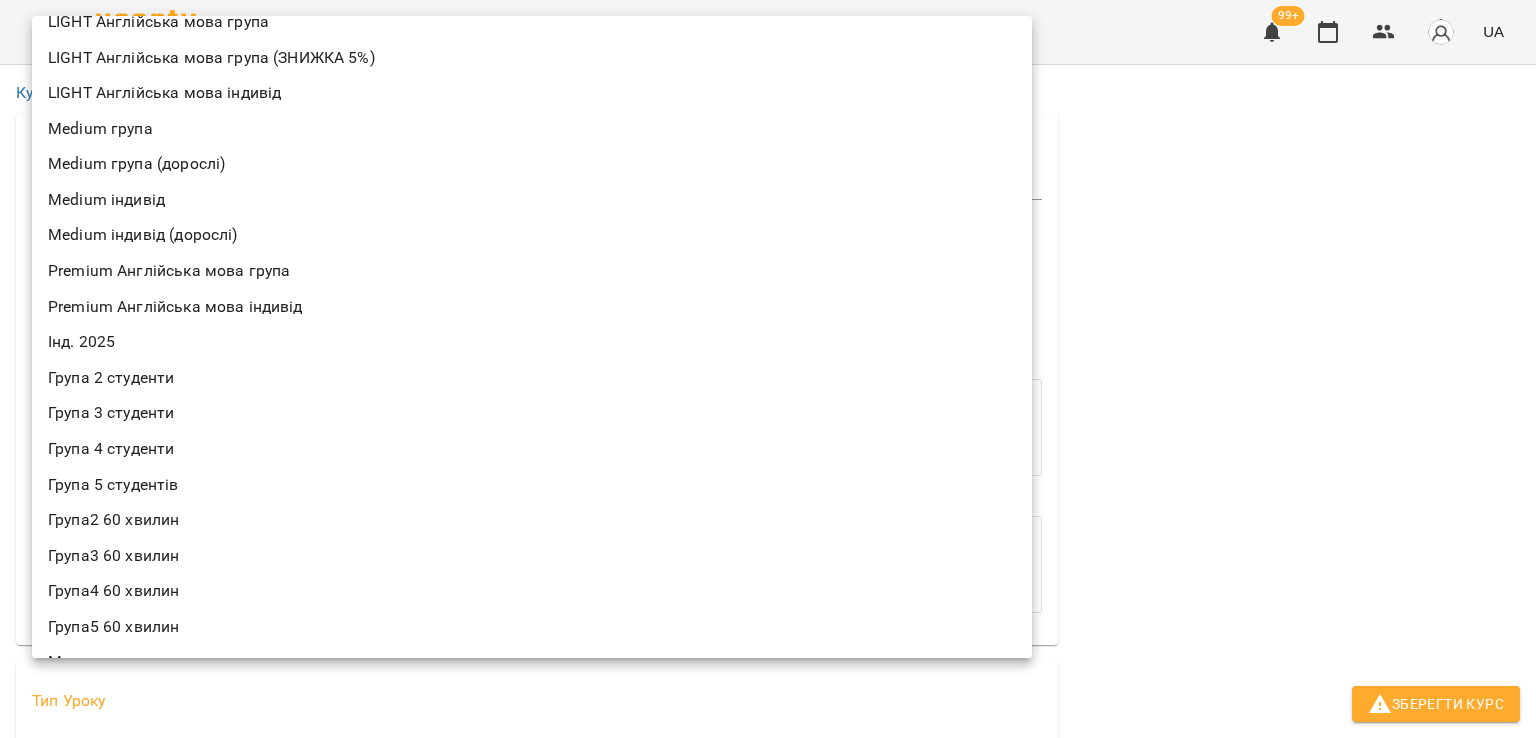 scroll, scrollTop: 0, scrollLeft: 0, axis: both 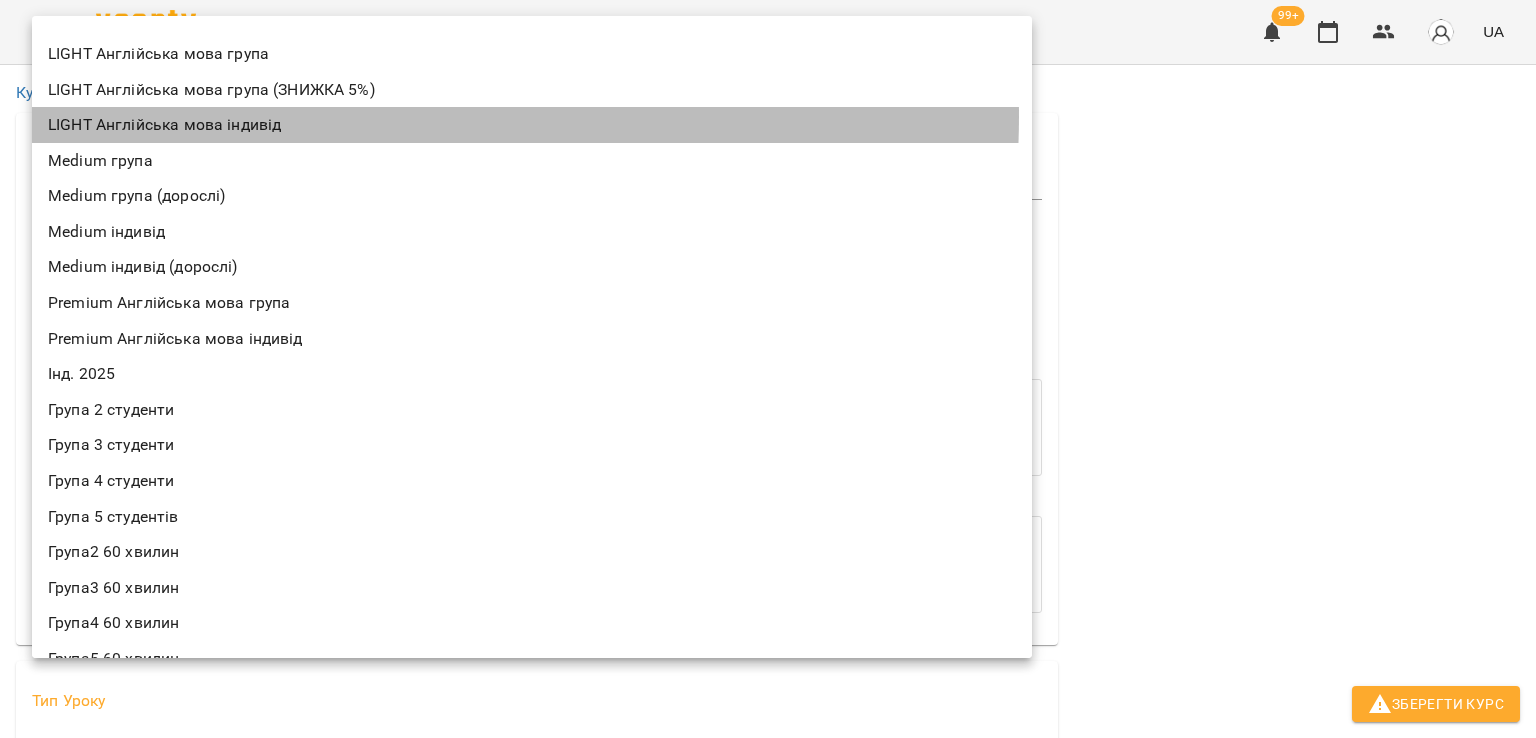 click on "LIGHT Англійська мова індивід" at bounding box center (532, 125) 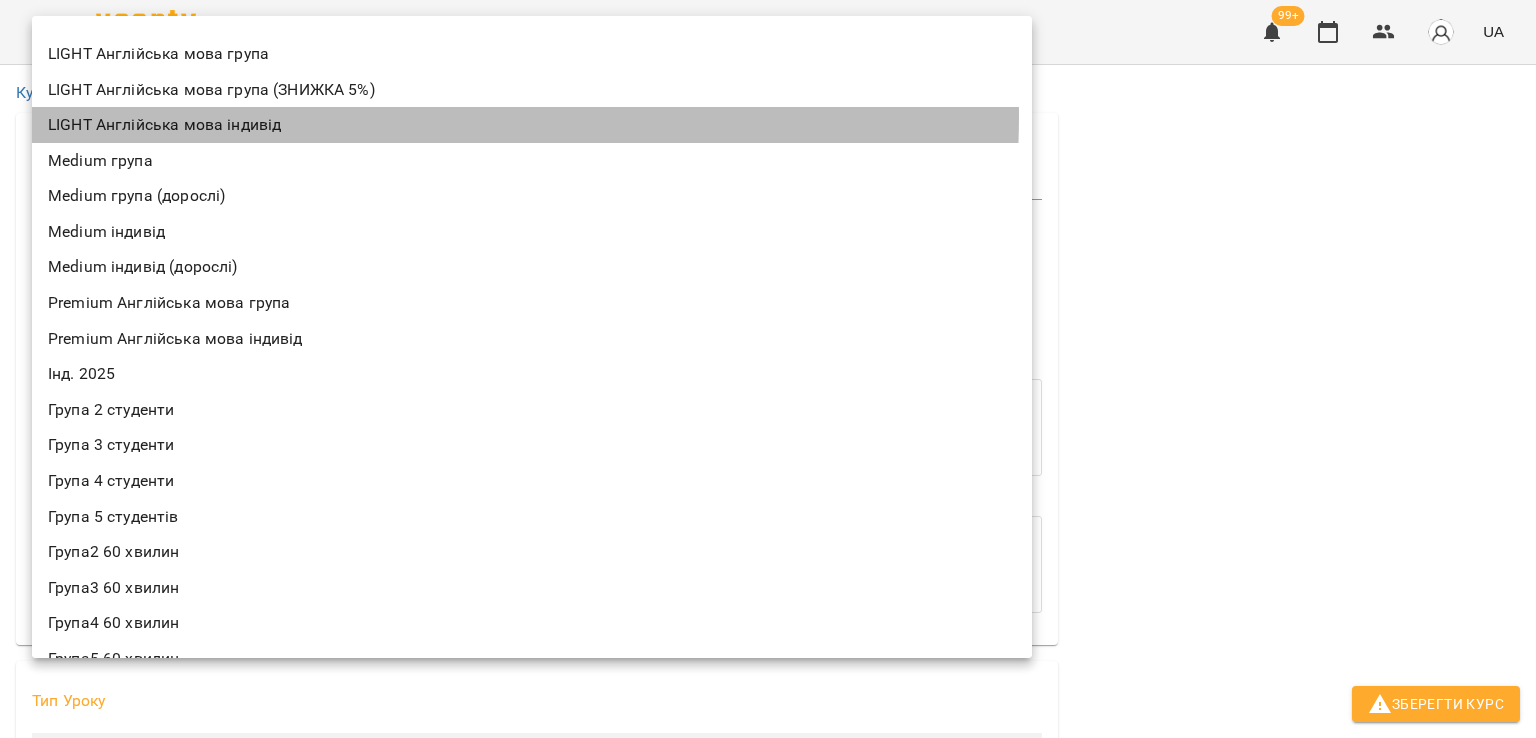 type on "**********" 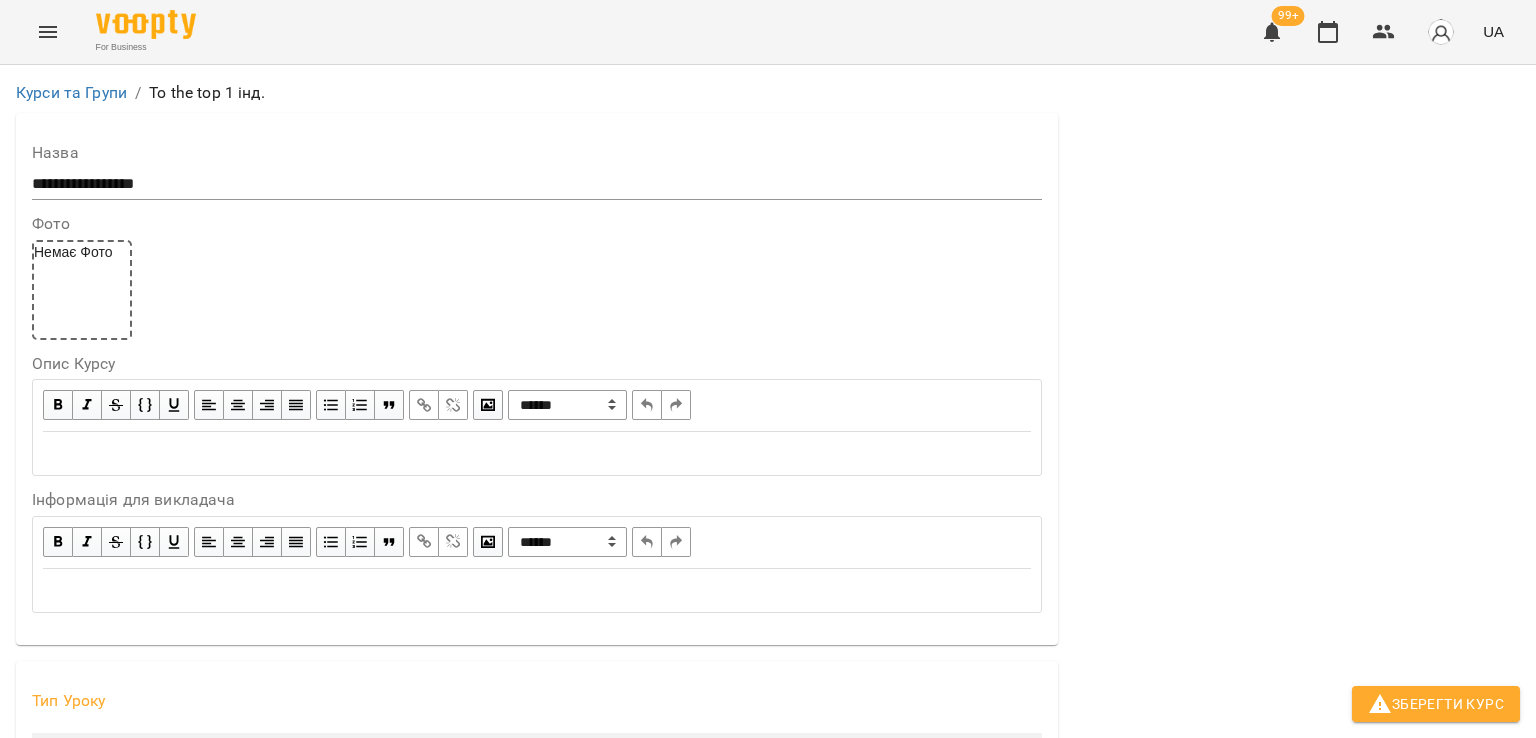 scroll, scrollTop: 652, scrollLeft: 0, axis: vertical 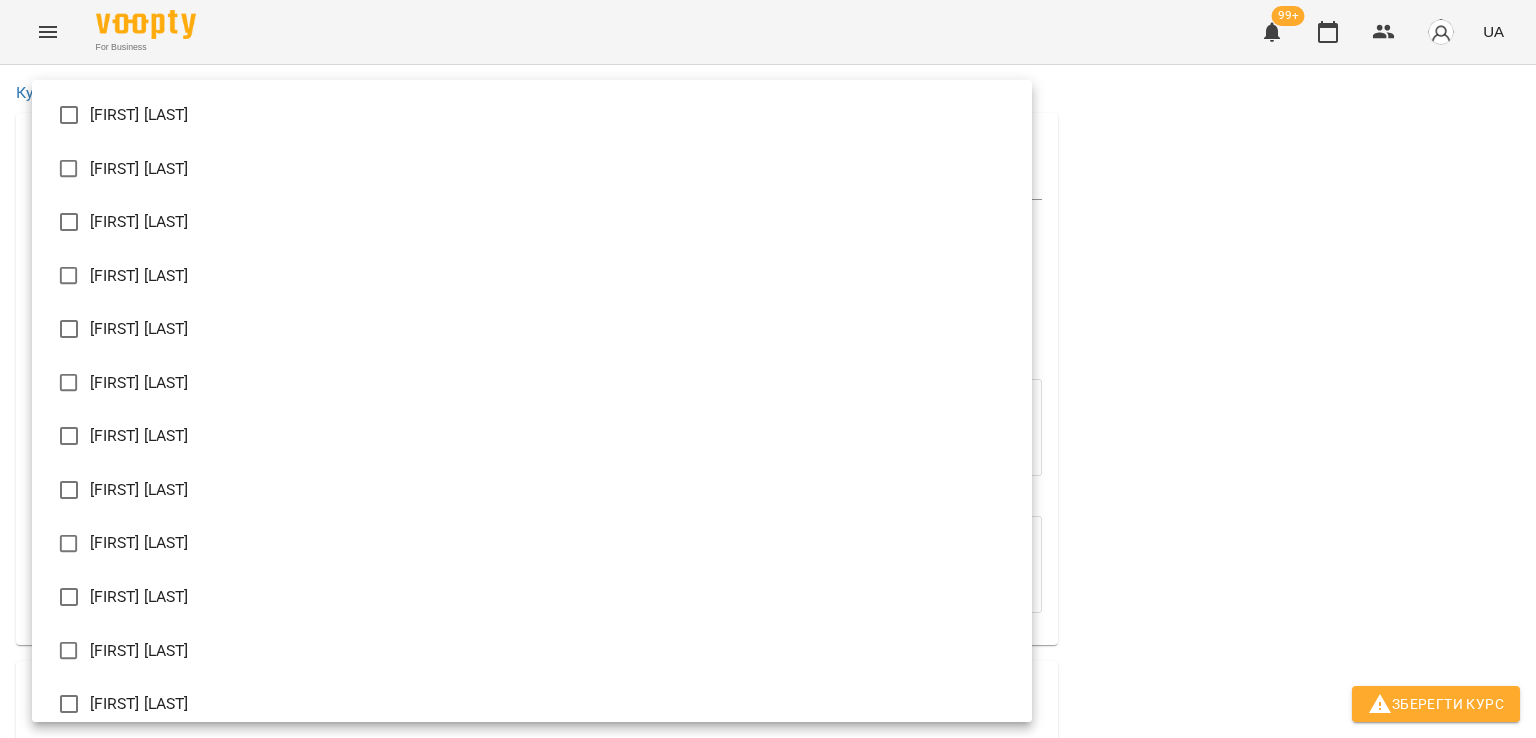 click on "**********" at bounding box center [768, 1156] 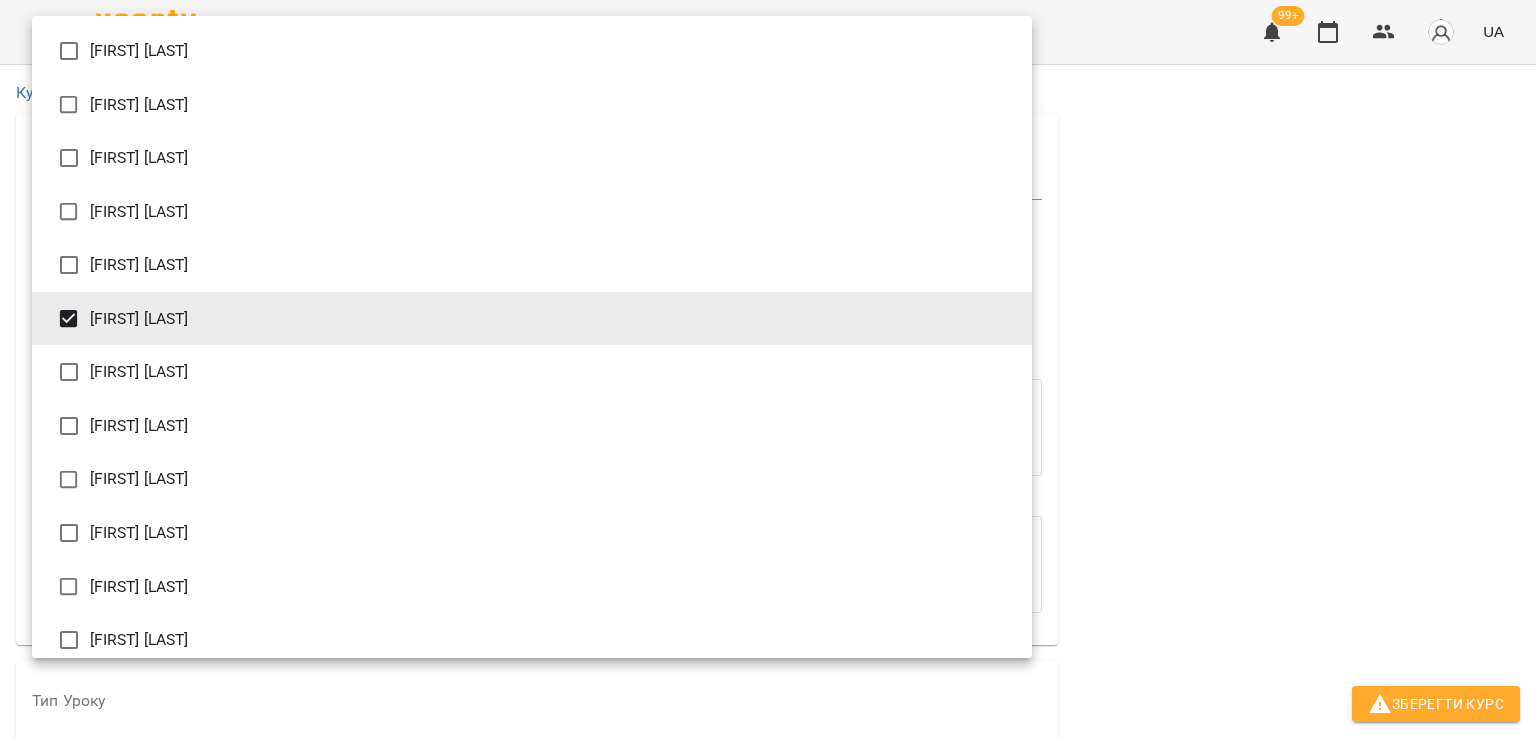 click at bounding box center [768, 369] 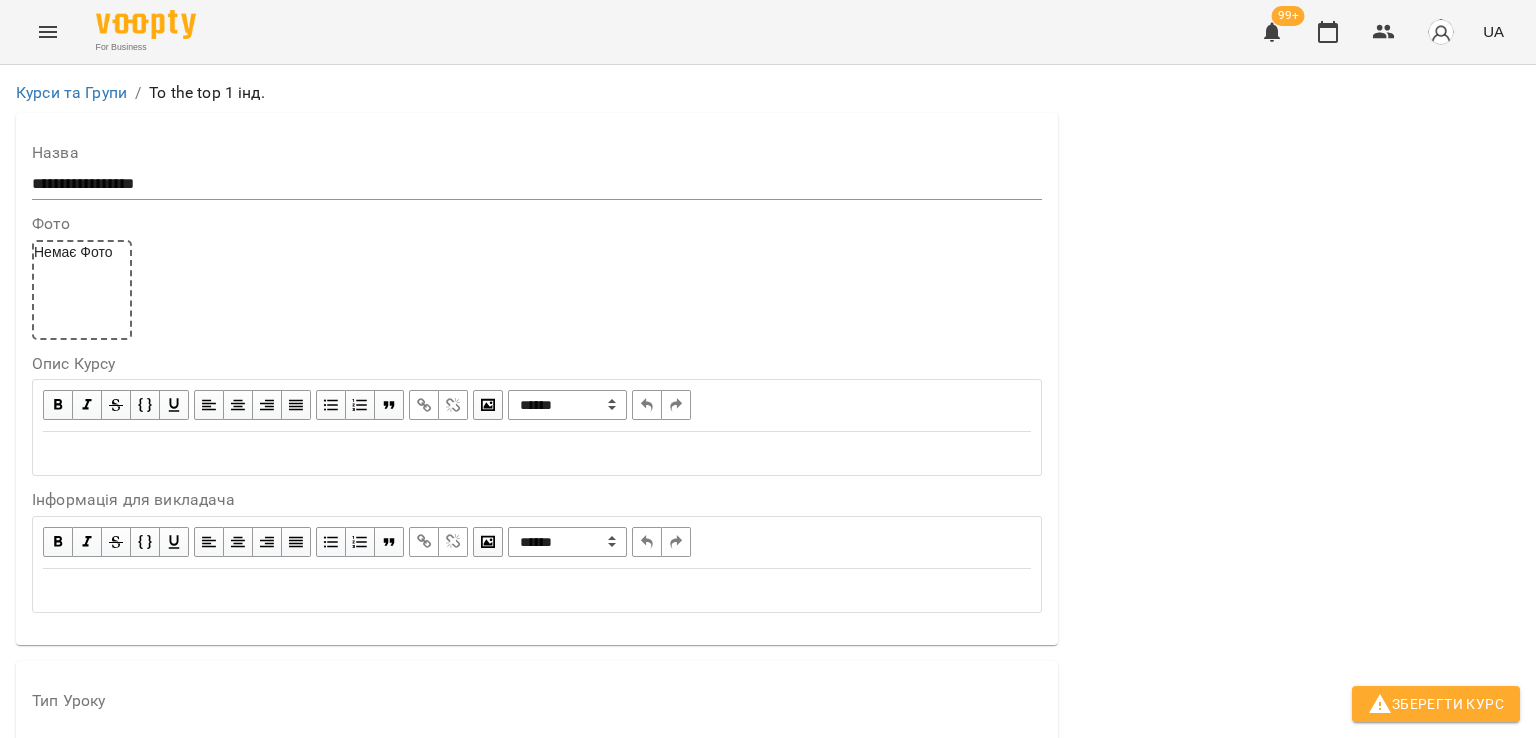 scroll, scrollTop: 373, scrollLeft: 0, axis: vertical 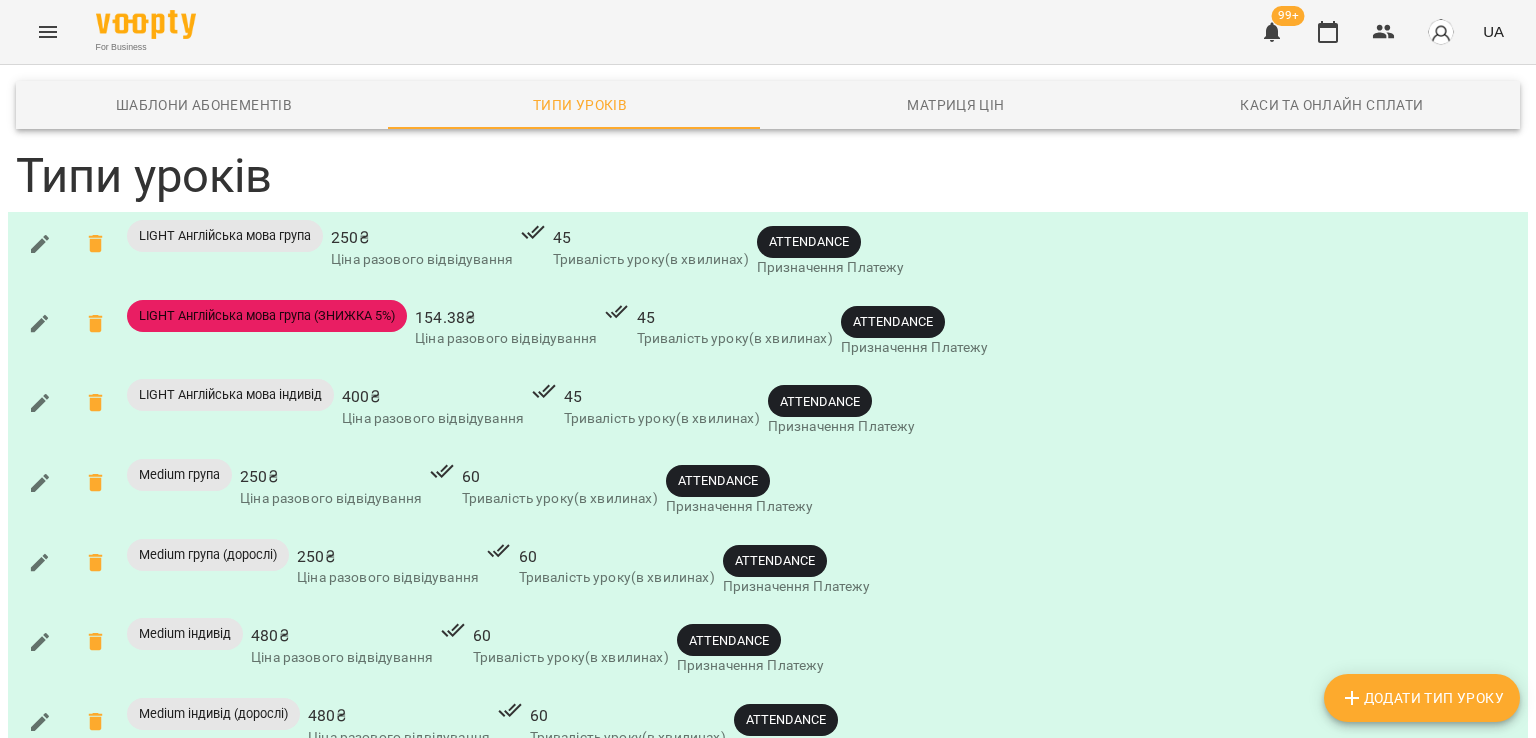 click on "Додати Тип Уроку" at bounding box center [1422, 698] 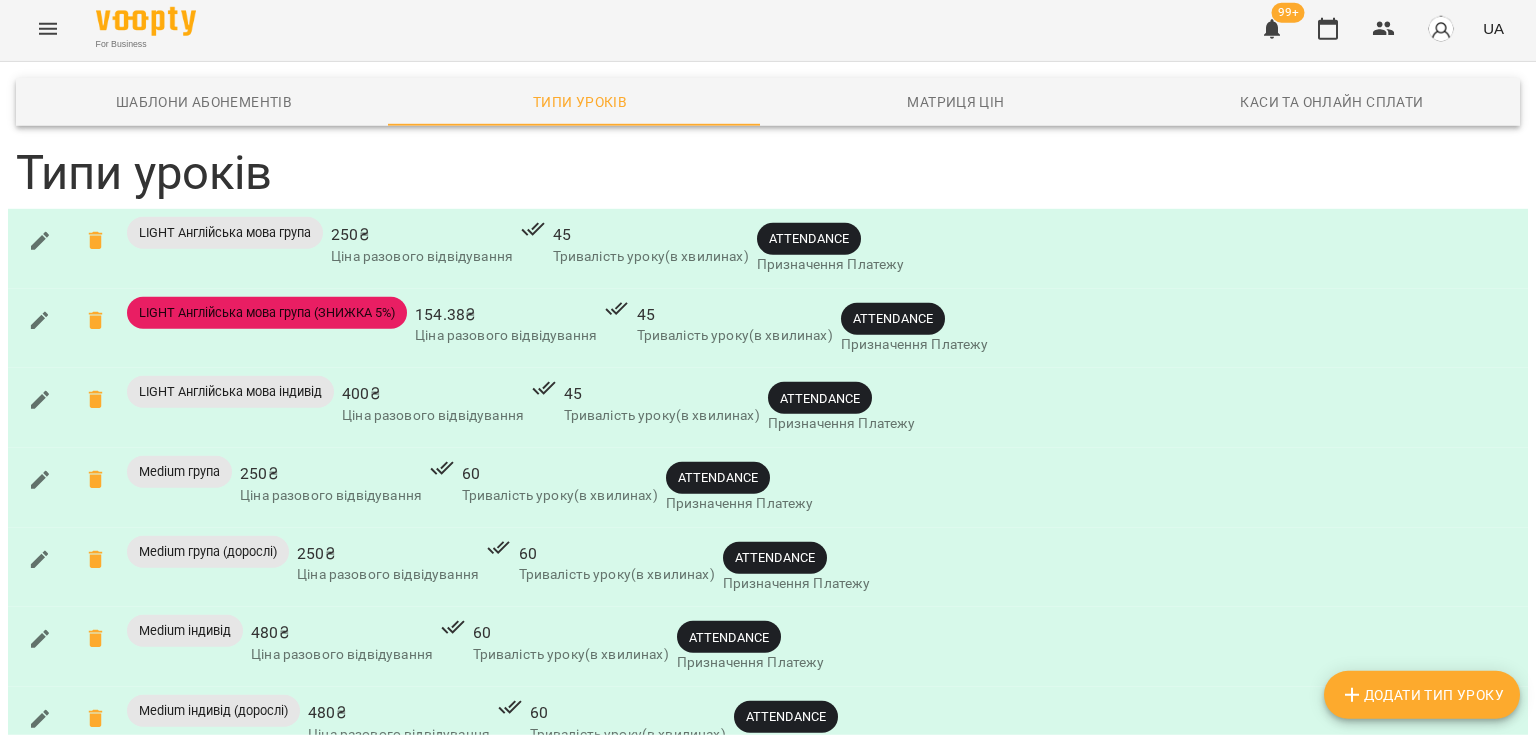 drag, startPoint x: 619, startPoint y: 403, endPoint x: 619, endPoint y: 205, distance: 198 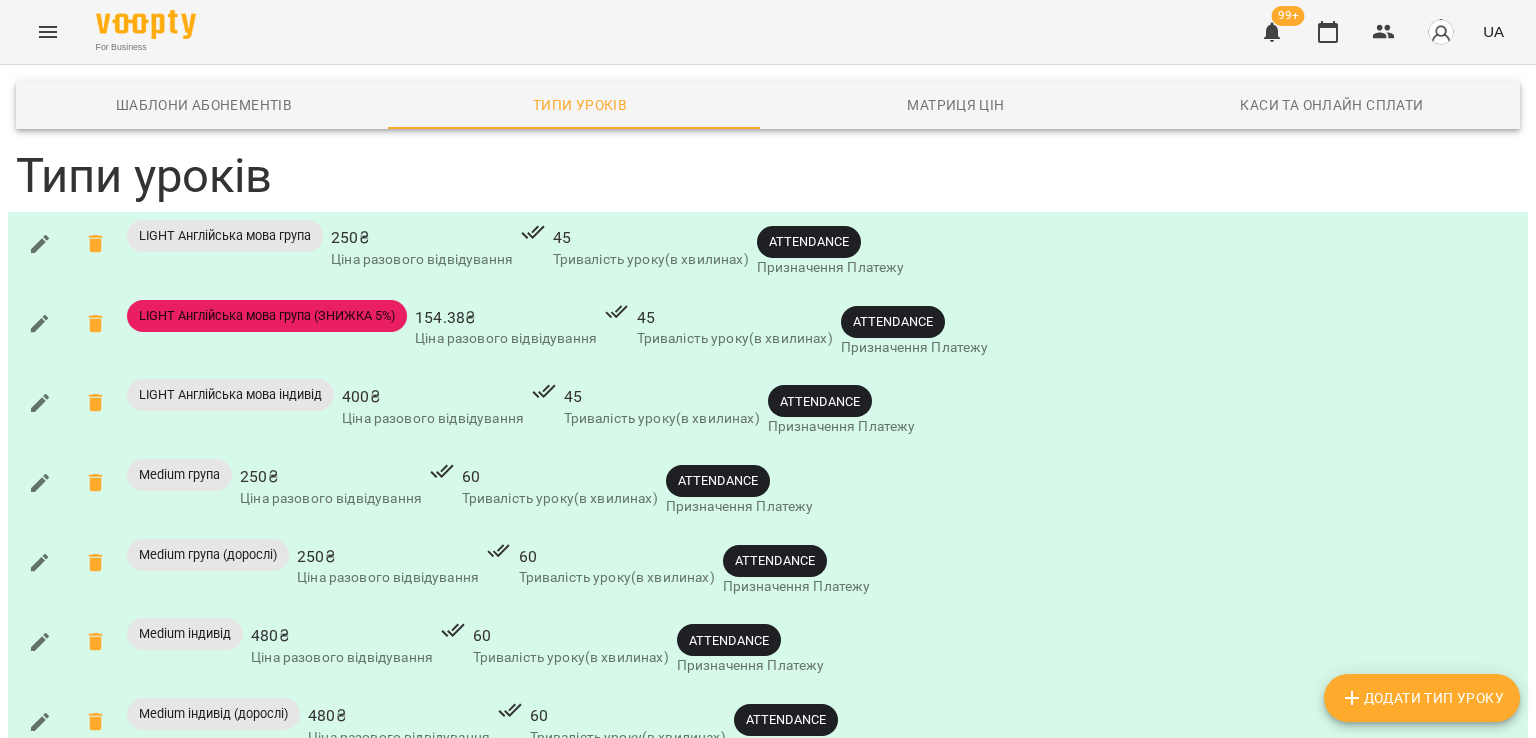 type on "***" 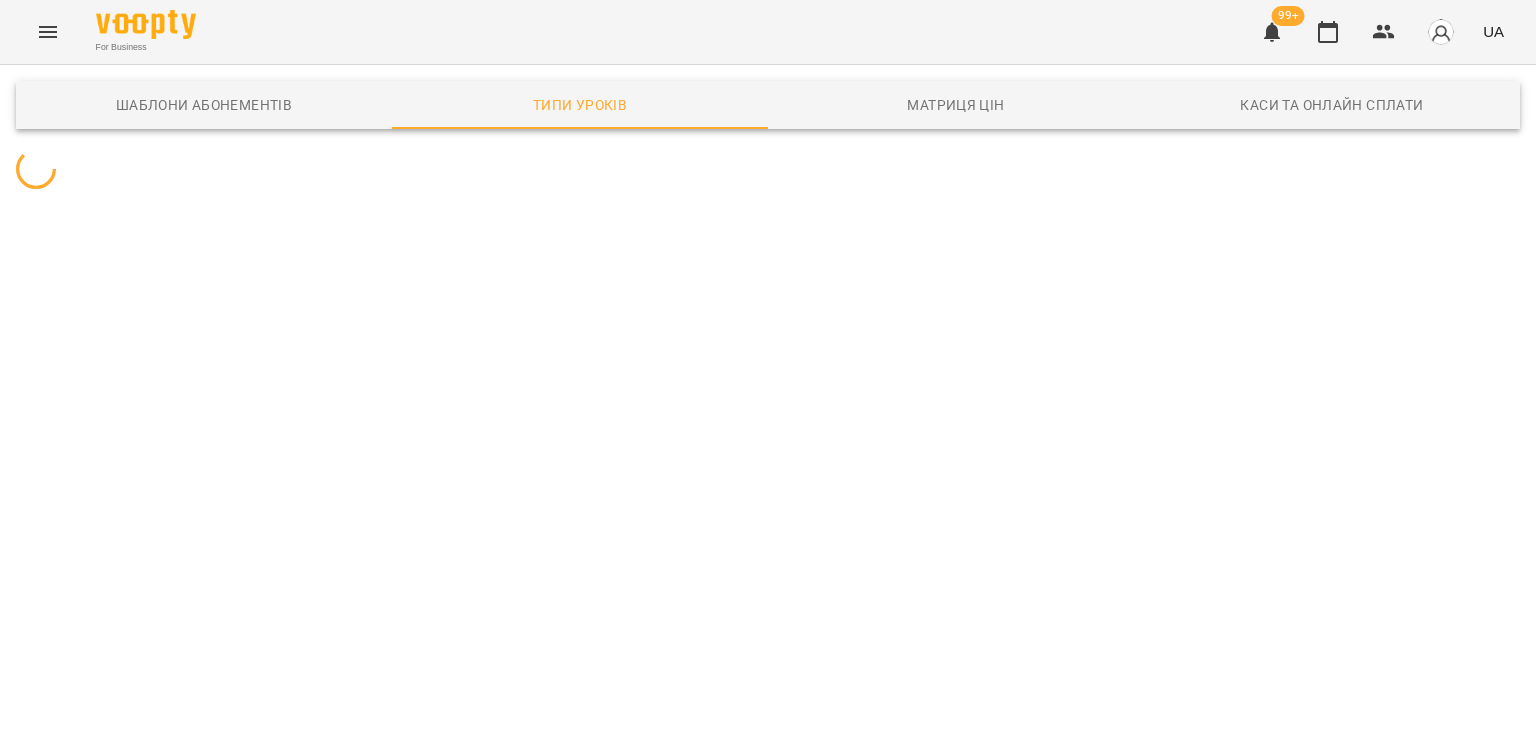 scroll, scrollTop: 0, scrollLeft: 0, axis: both 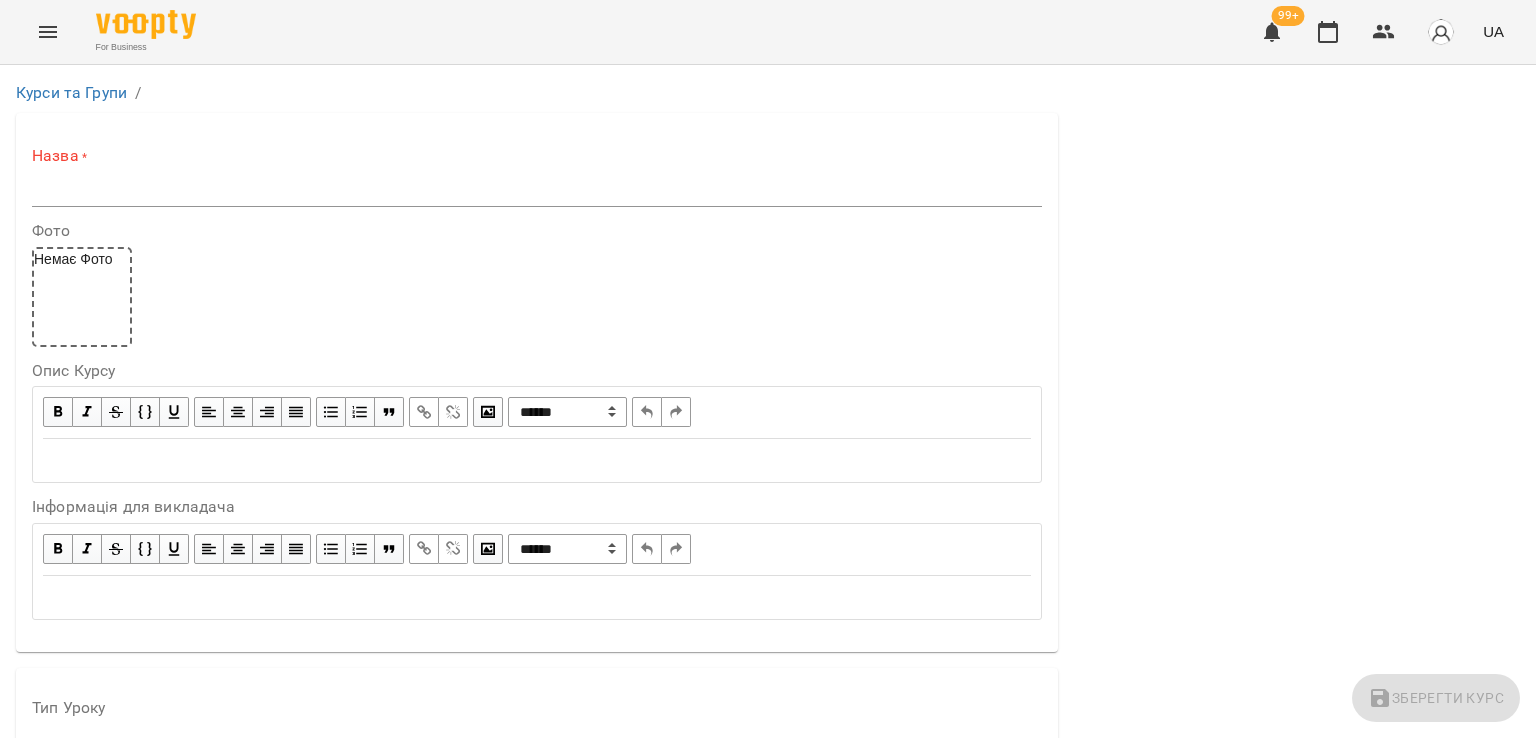click at bounding box center (537, 191) 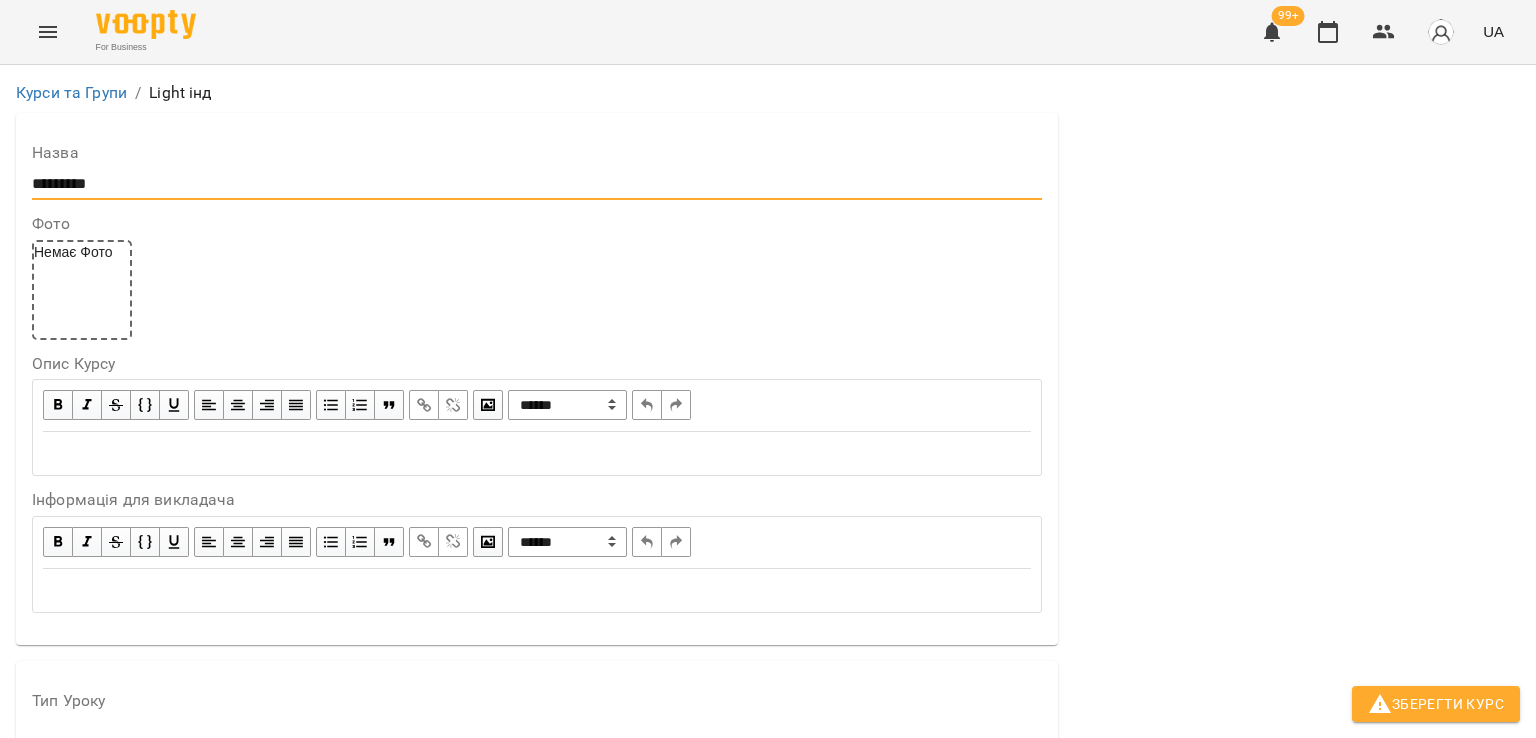 scroll, scrollTop: 372, scrollLeft: 0, axis: vertical 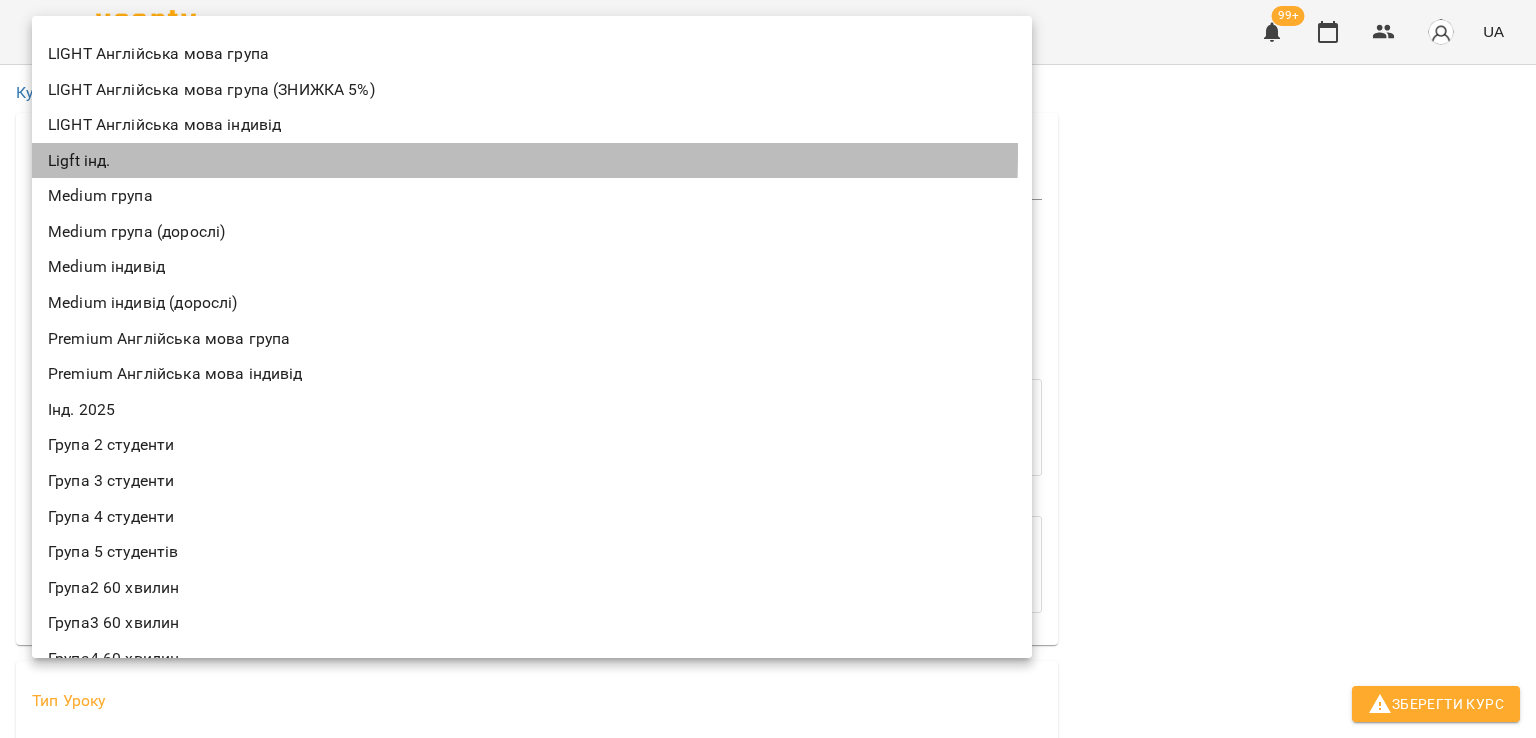 click on "Ligft інд." at bounding box center [532, 161] 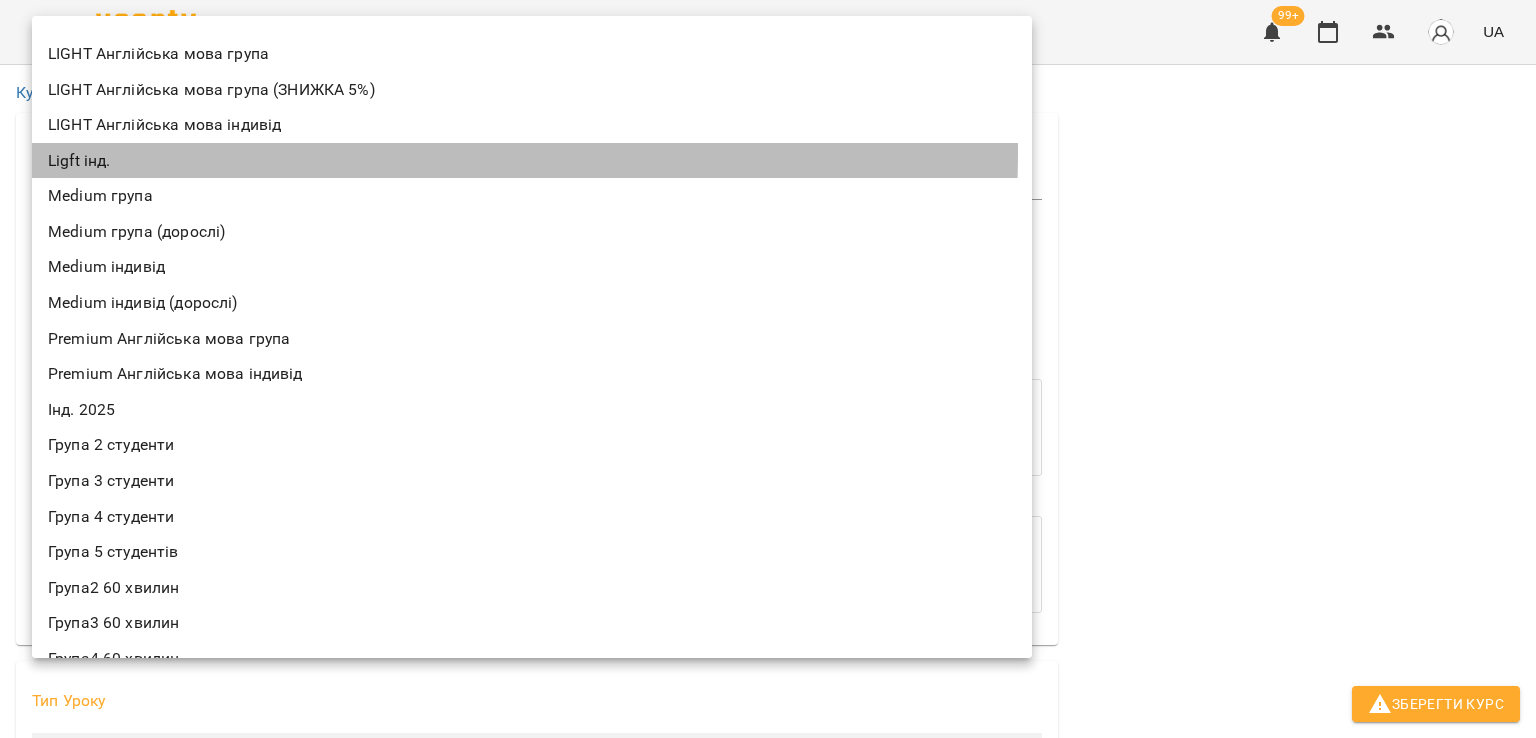 type on "**********" 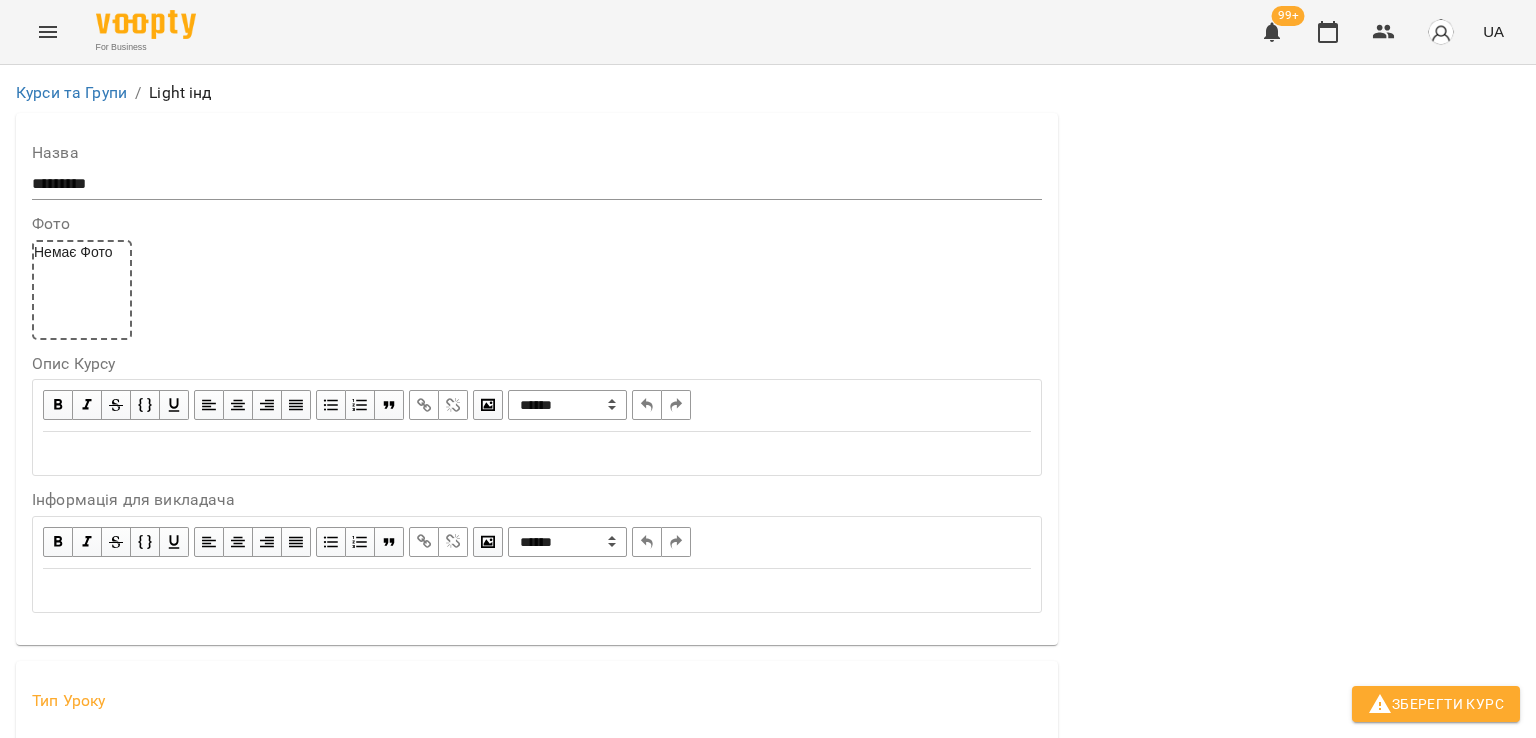 click on "**********" at bounding box center (768, 1156) 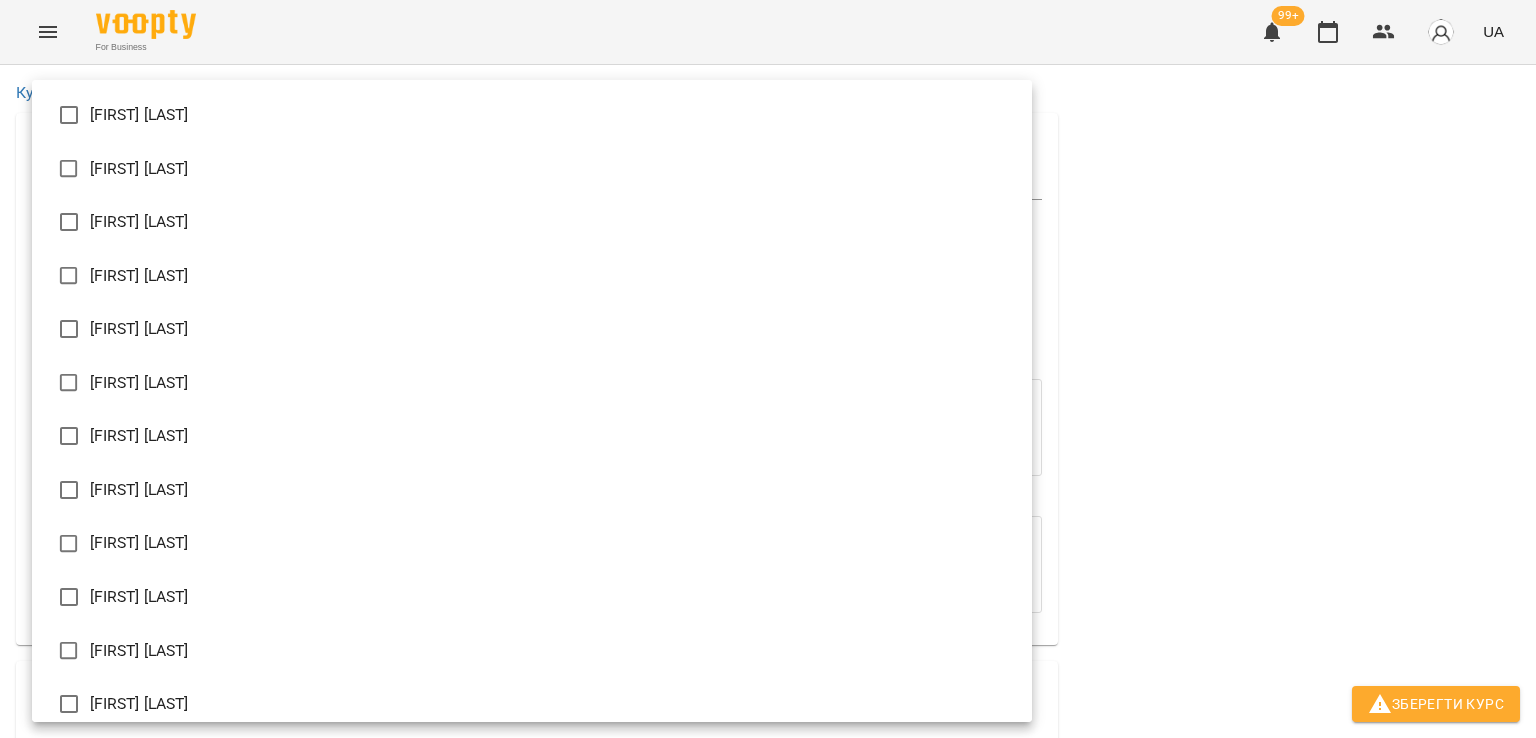click on "[FIRST] [LAST]" at bounding box center [532, 383] 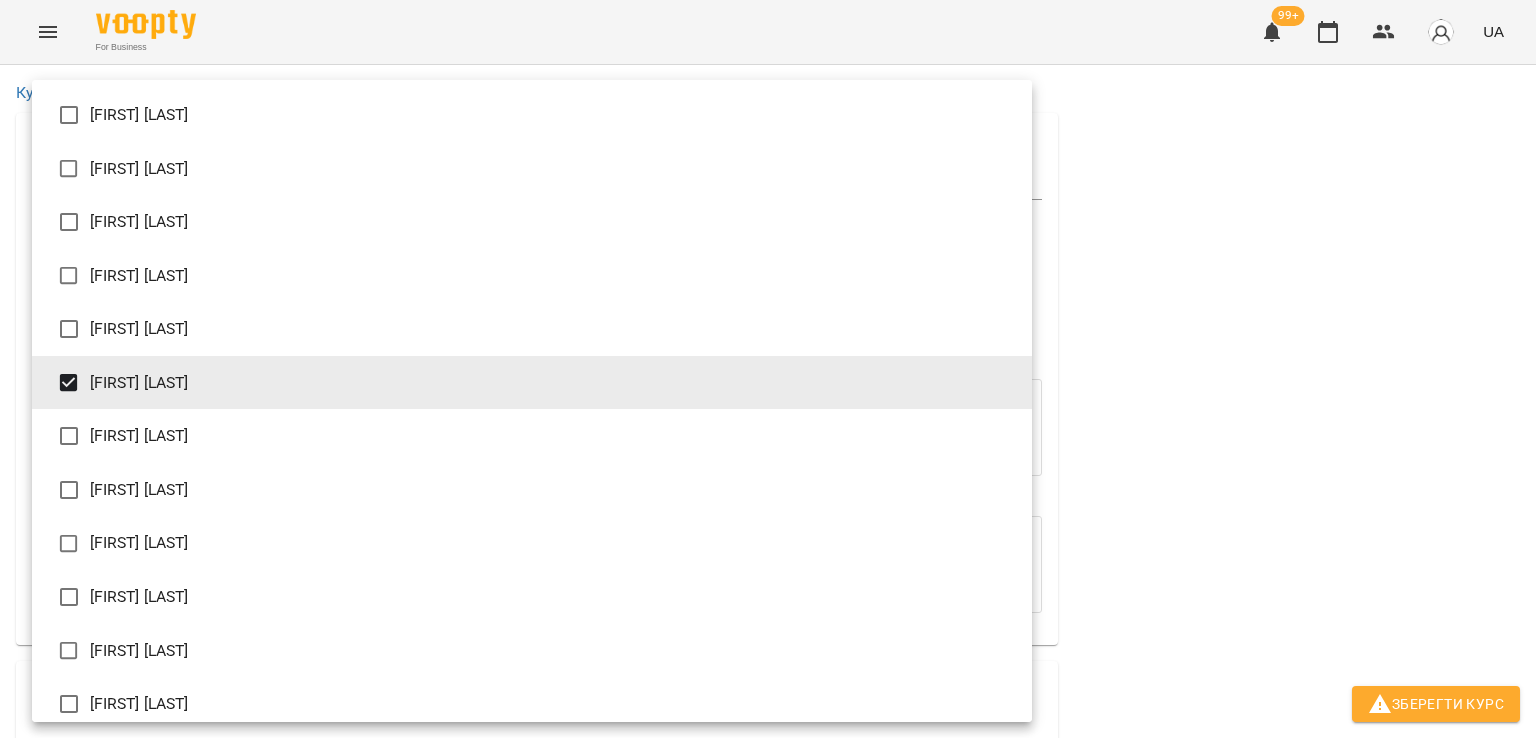 click at bounding box center [768, 369] 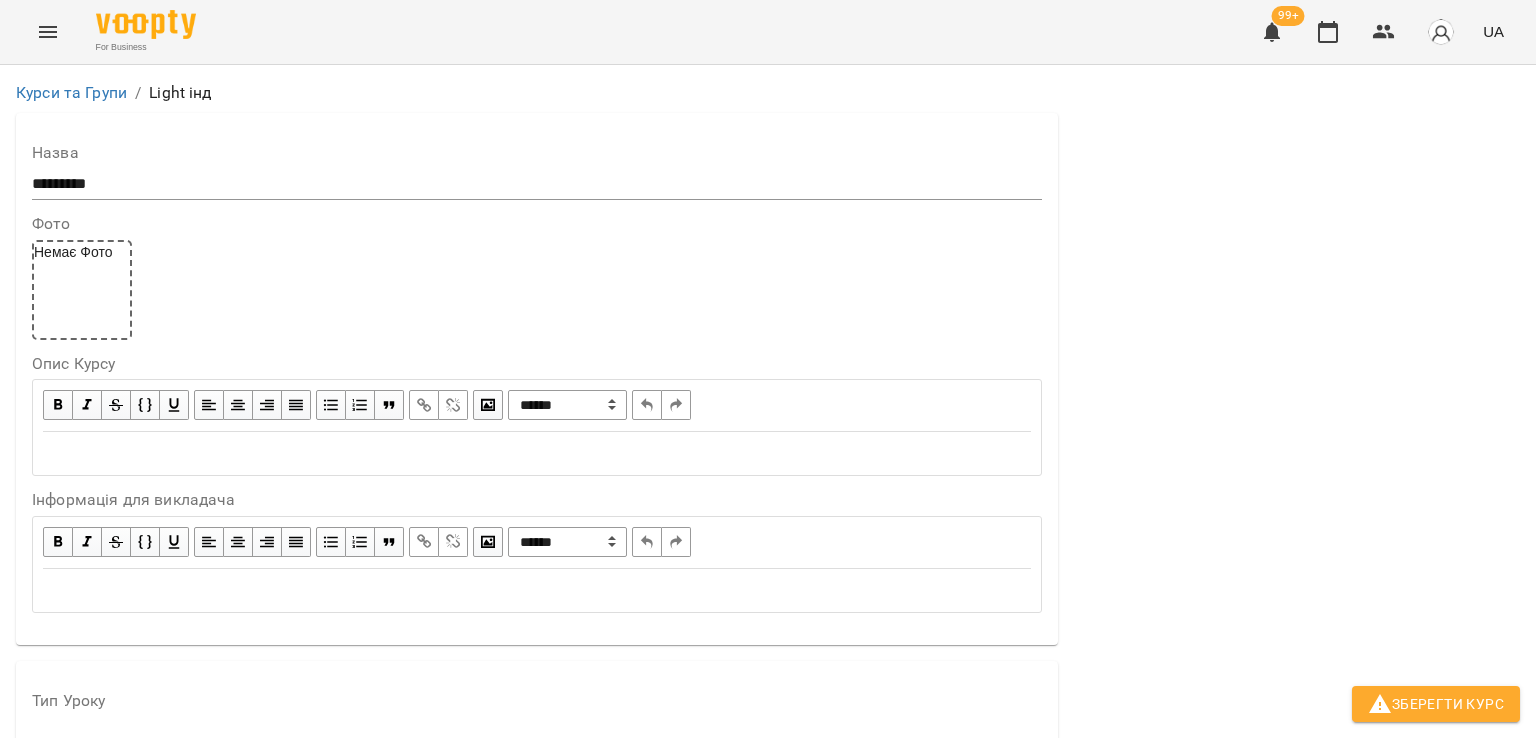 scroll, scrollTop: 1040, scrollLeft: 0, axis: vertical 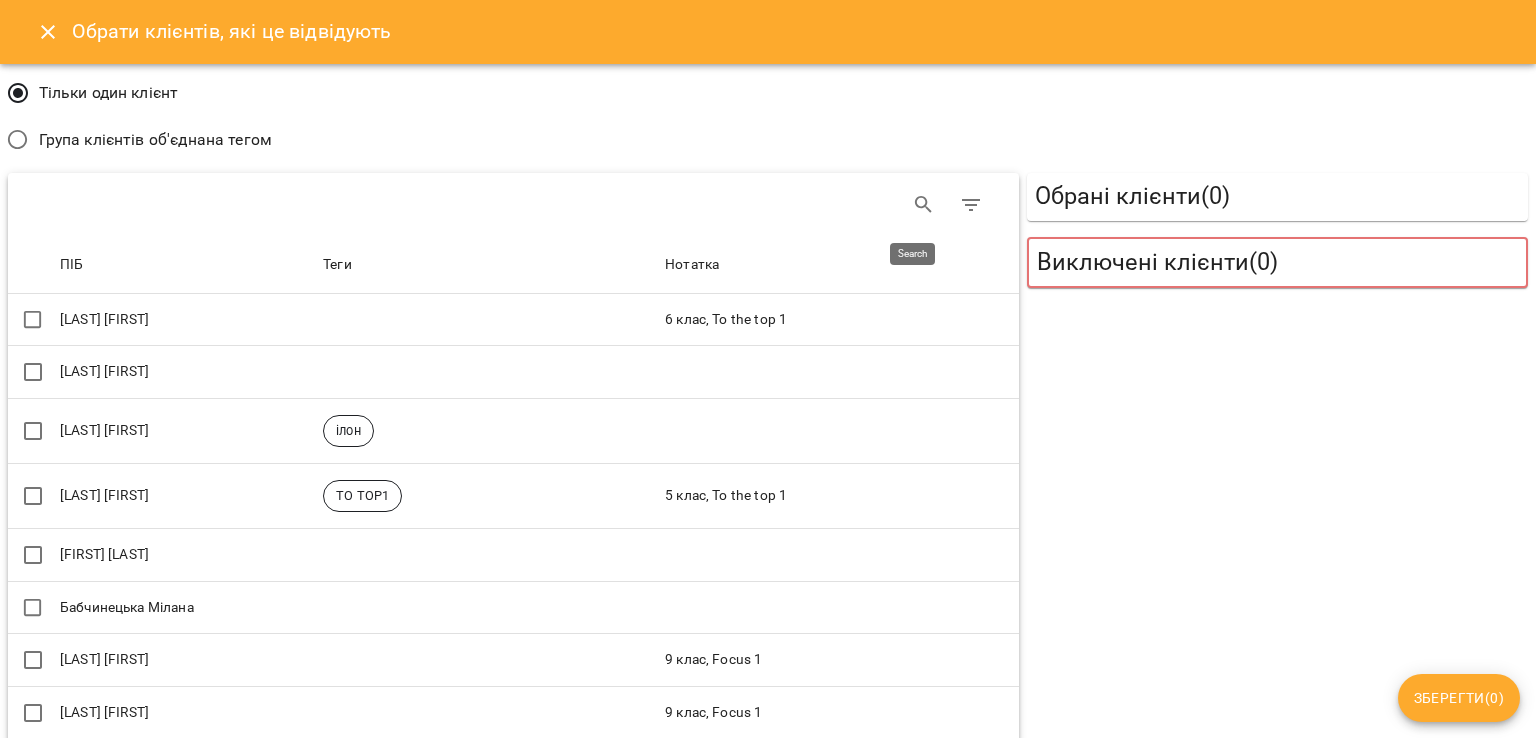 click 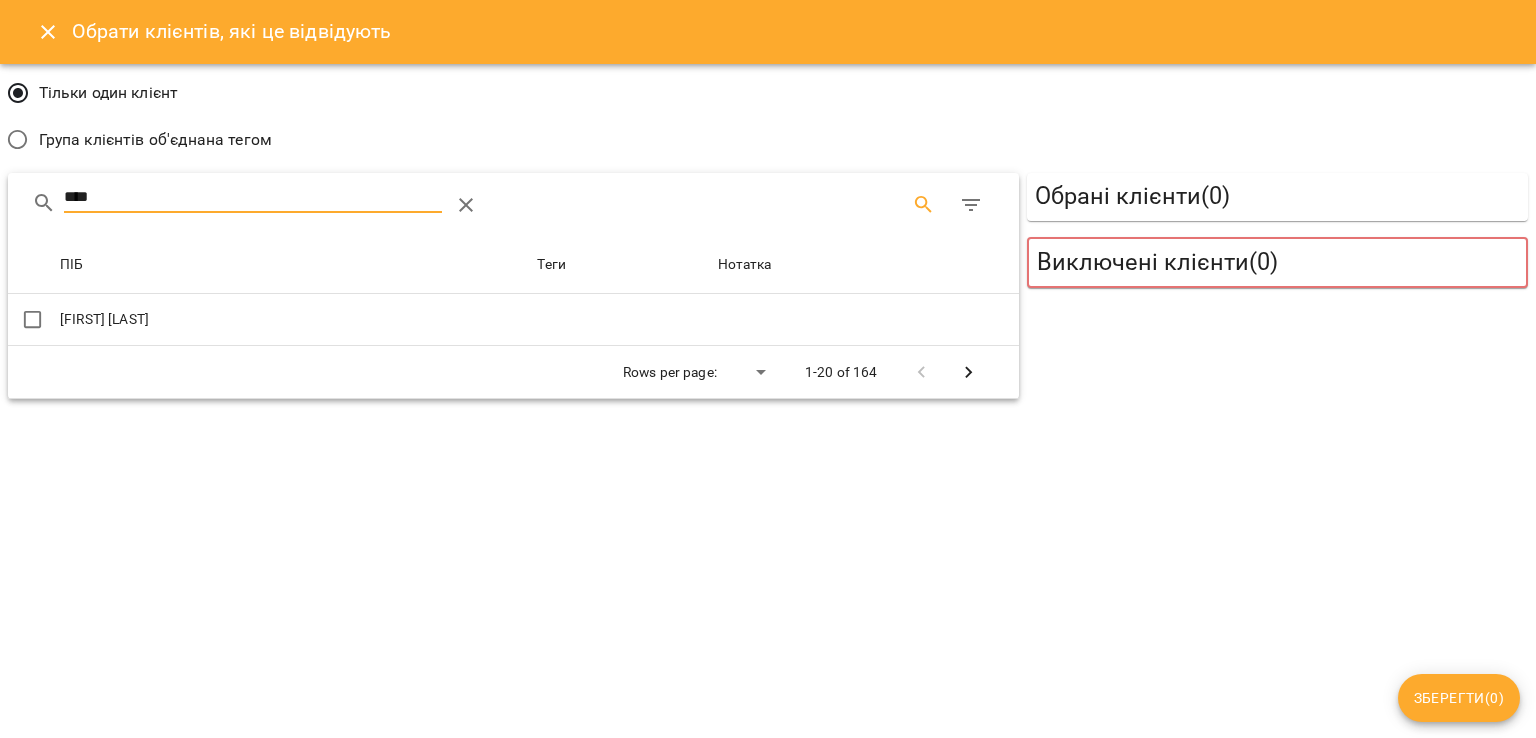 type on "****" 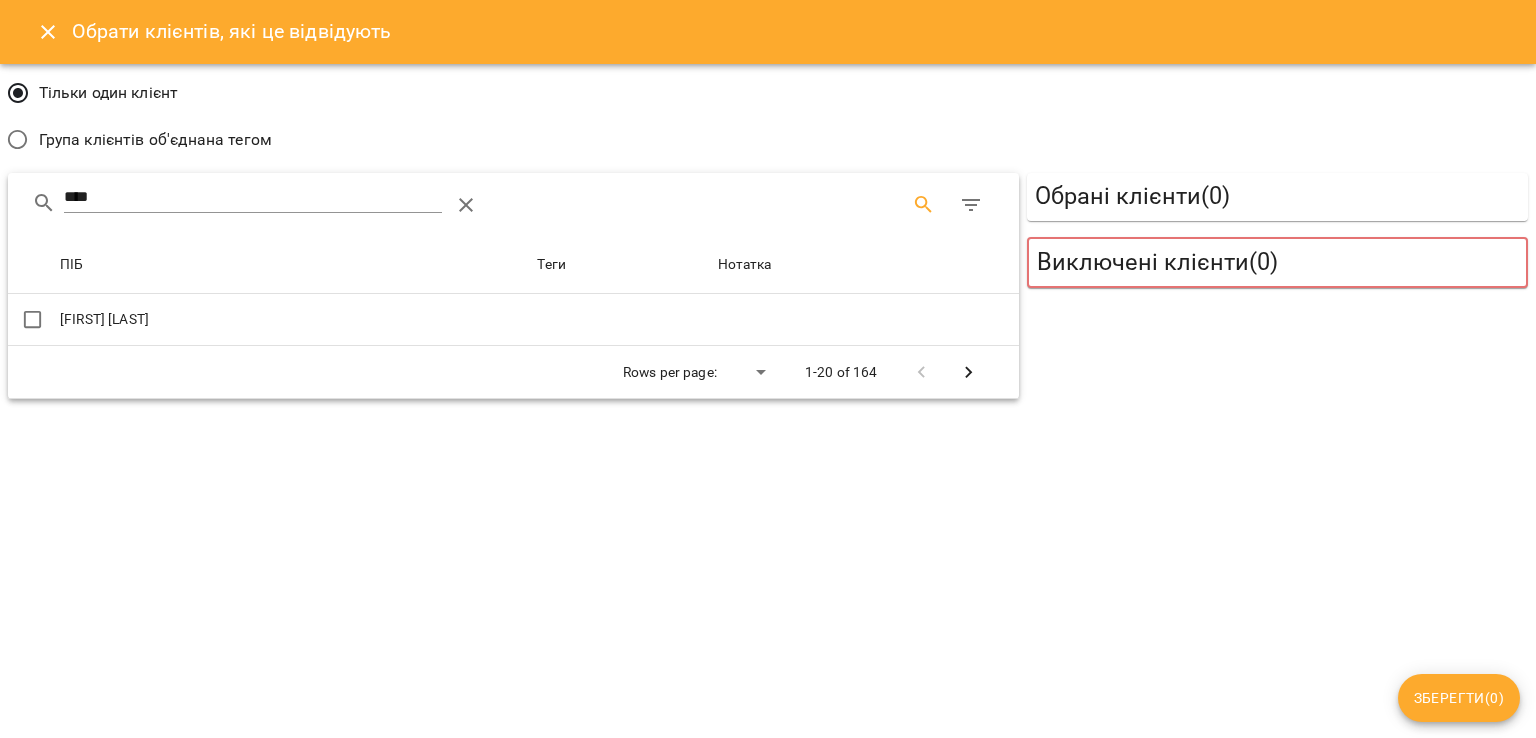 click at bounding box center (866, 320) 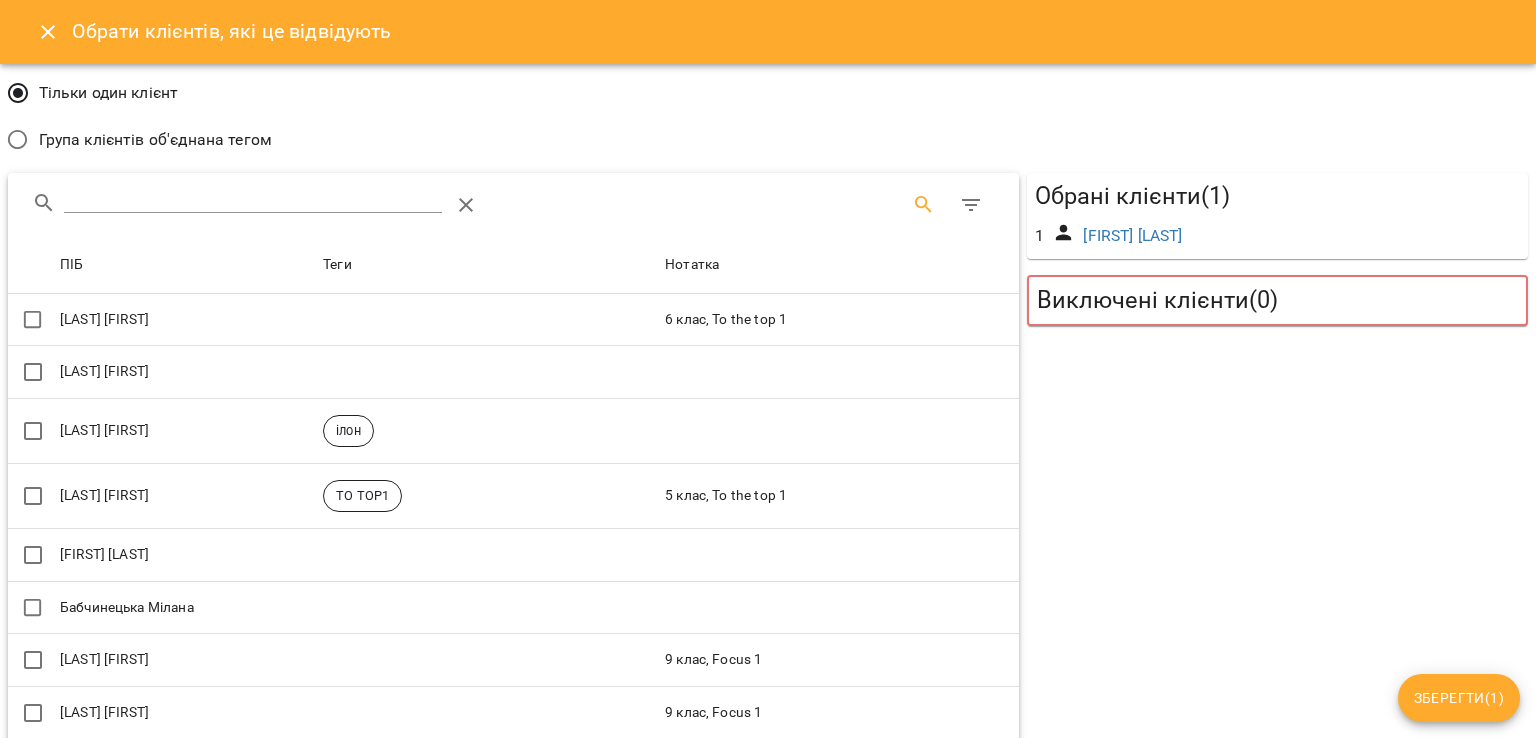 click on "Зберегти ( 1 )" at bounding box center [1459, 698] 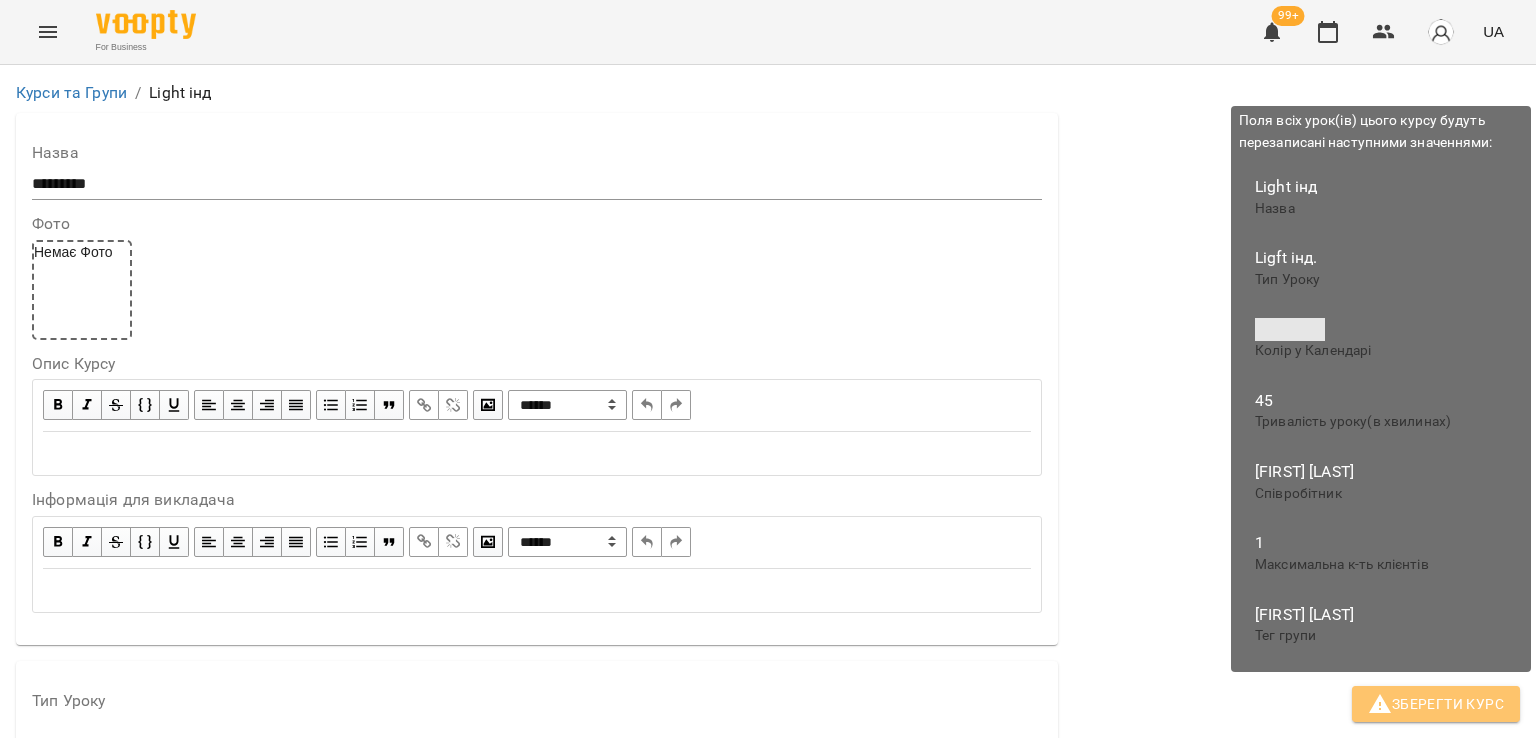 click on "Зберегти Курс" at bounding box center (1436, 704) 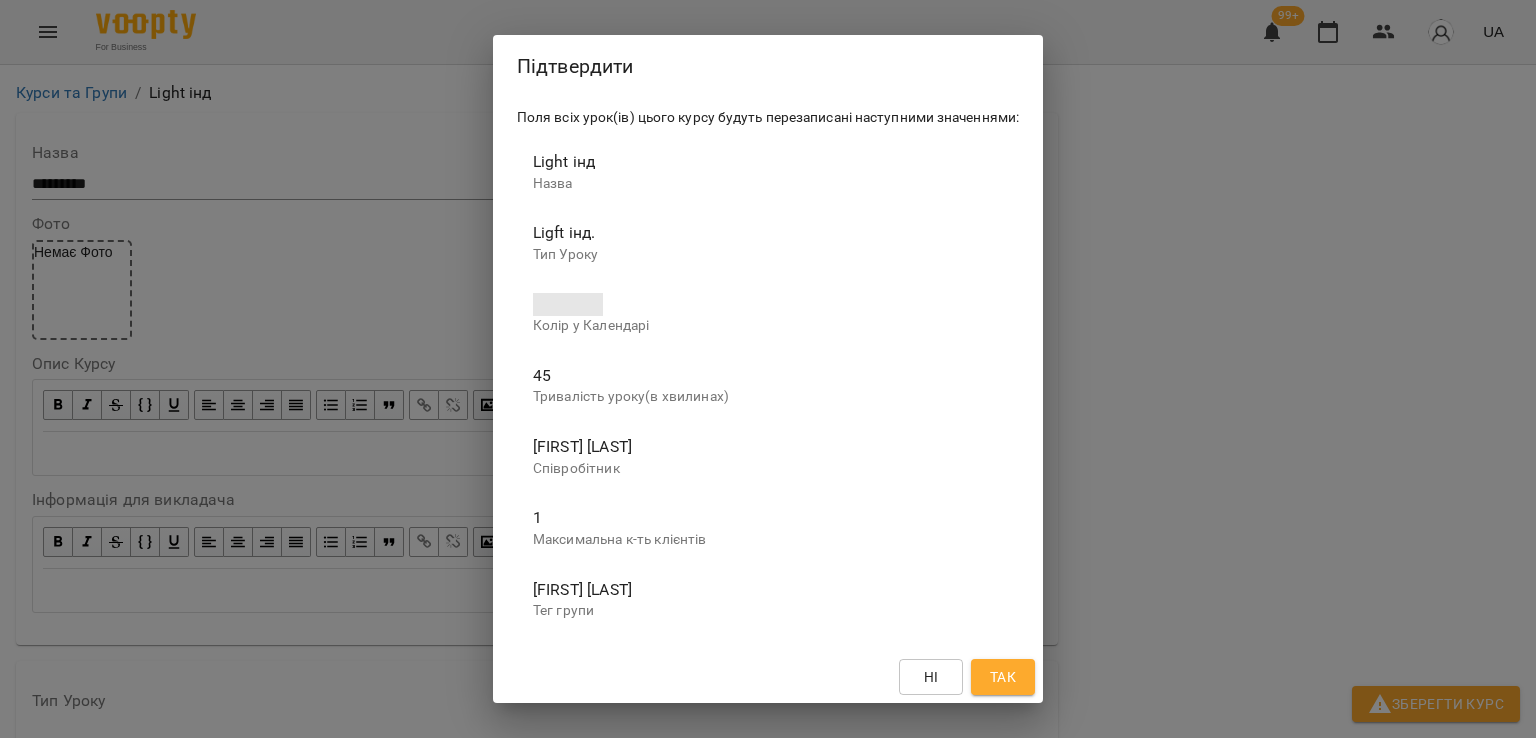 click on "Ні Так" at bounding box center (768, 677) 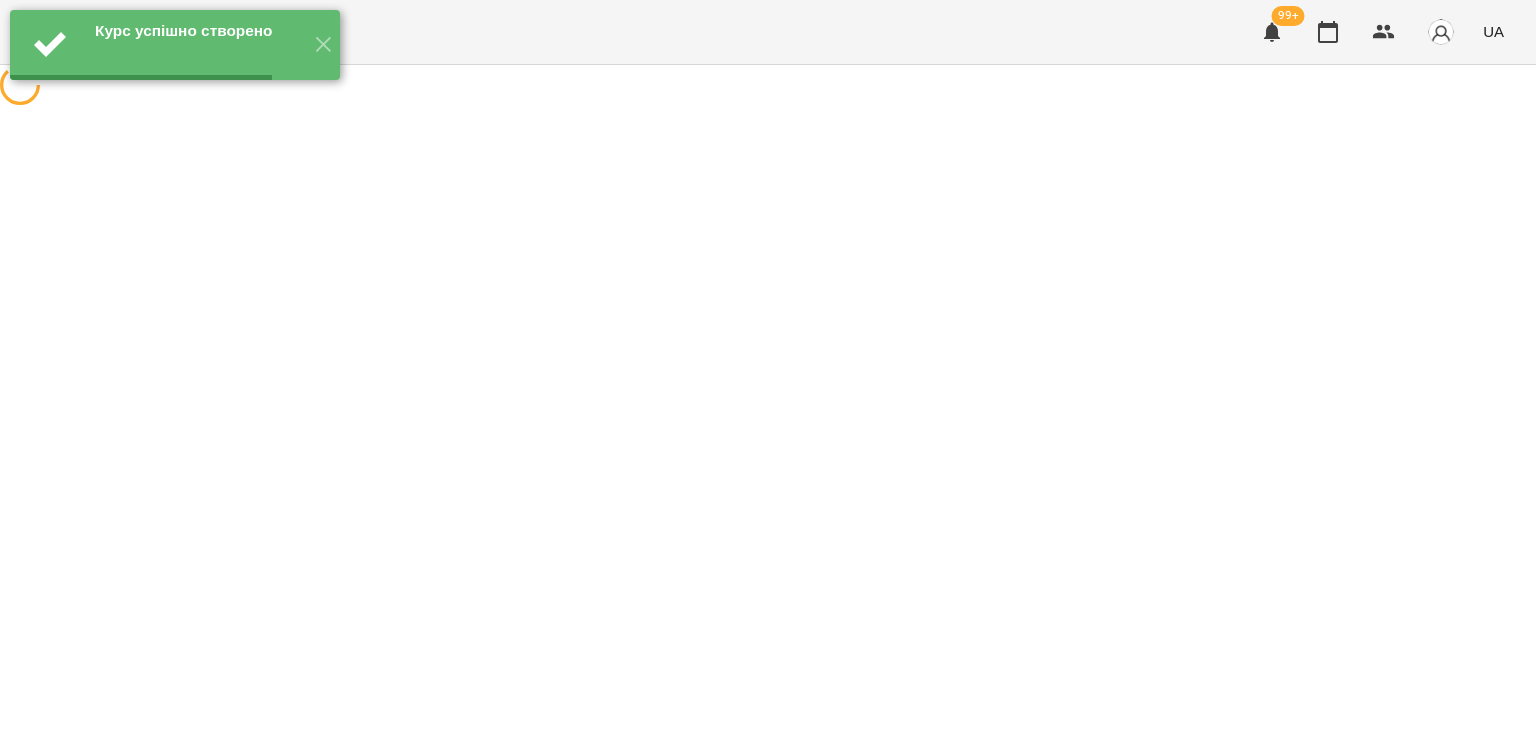 scroll, scrollTop: 0, scrollLeft: 0, axis: both 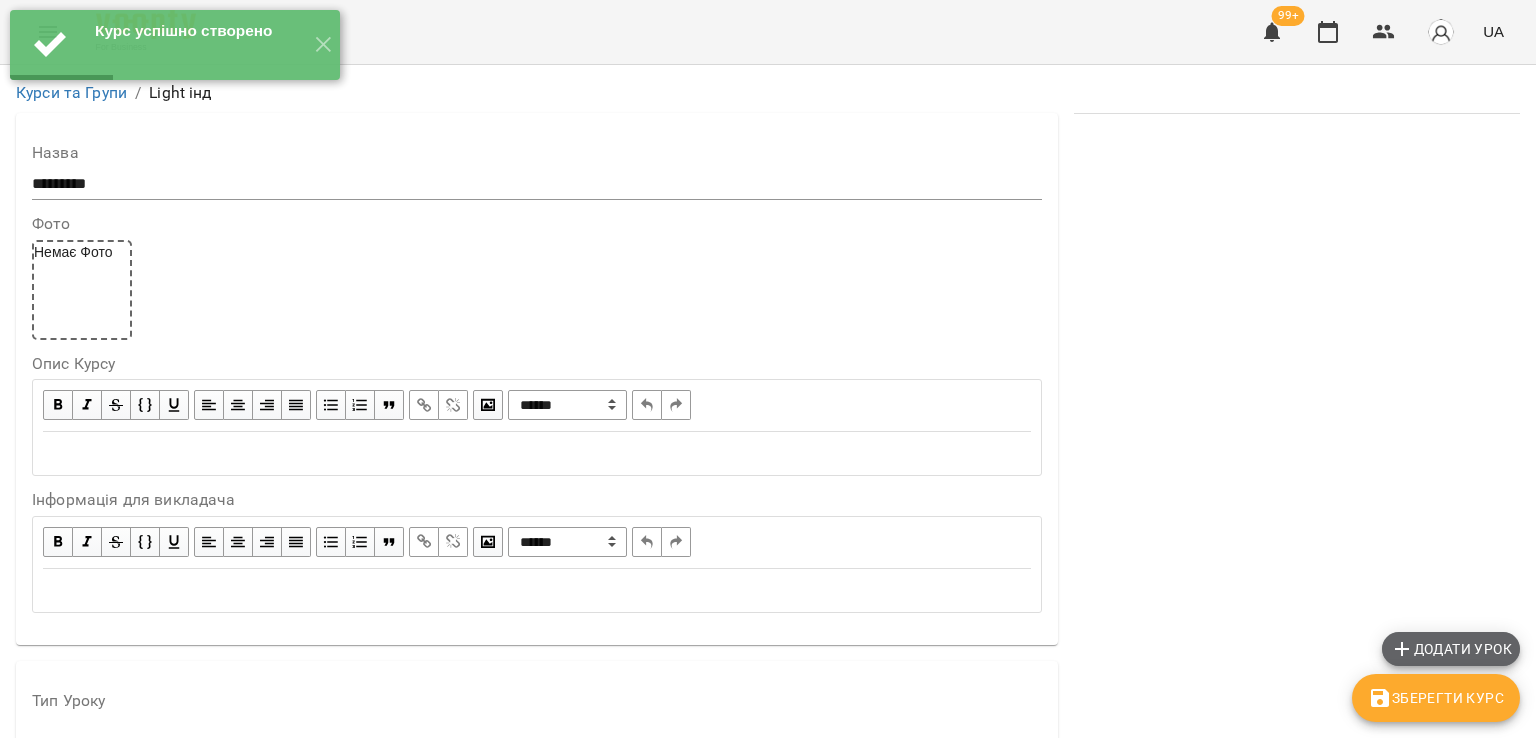 click 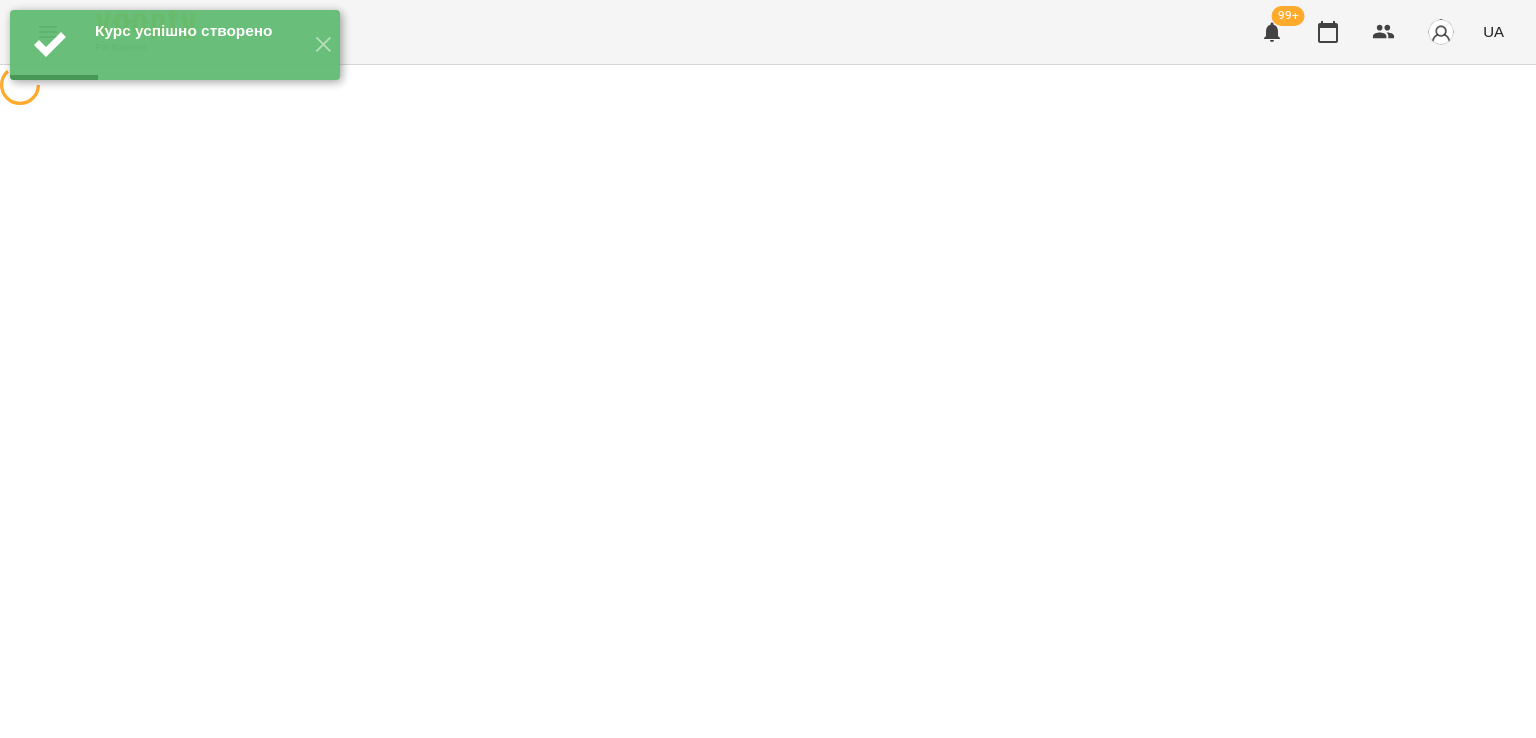 select on "**********" 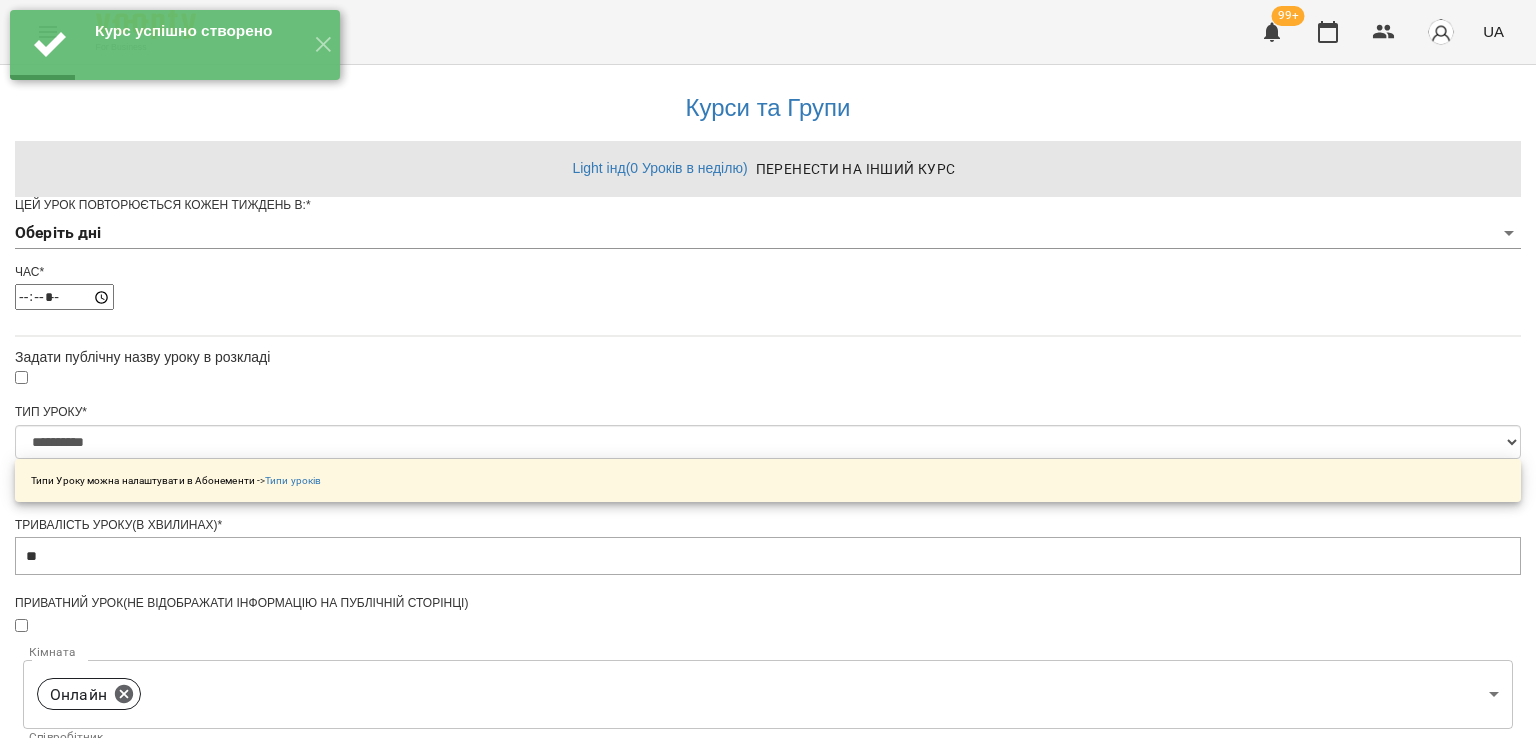 click on "Light інд ( 0   Уроків в неділю ) Перенести на інший курс" at bounding box center [768, 169] 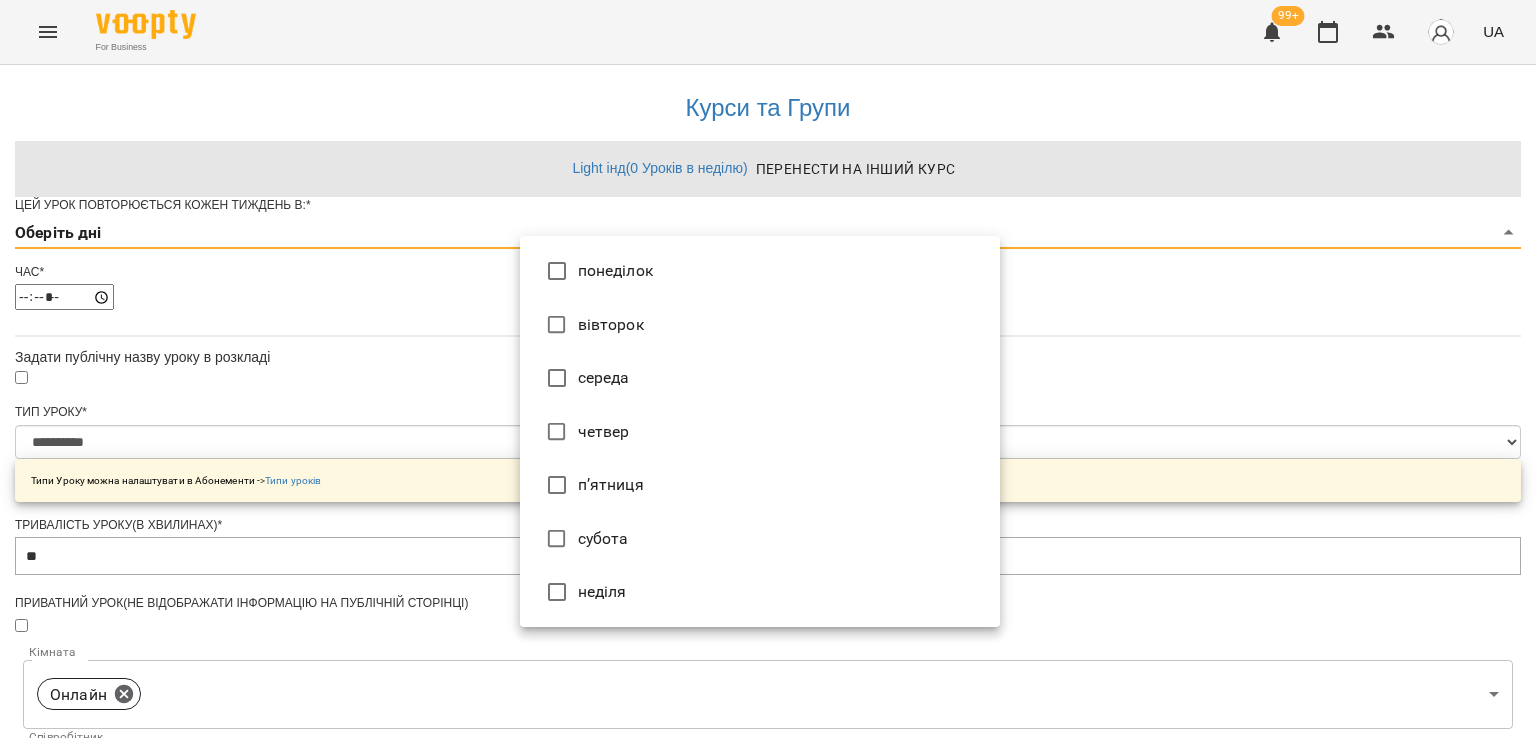 click on "**********" at bounding box center (768, 642) 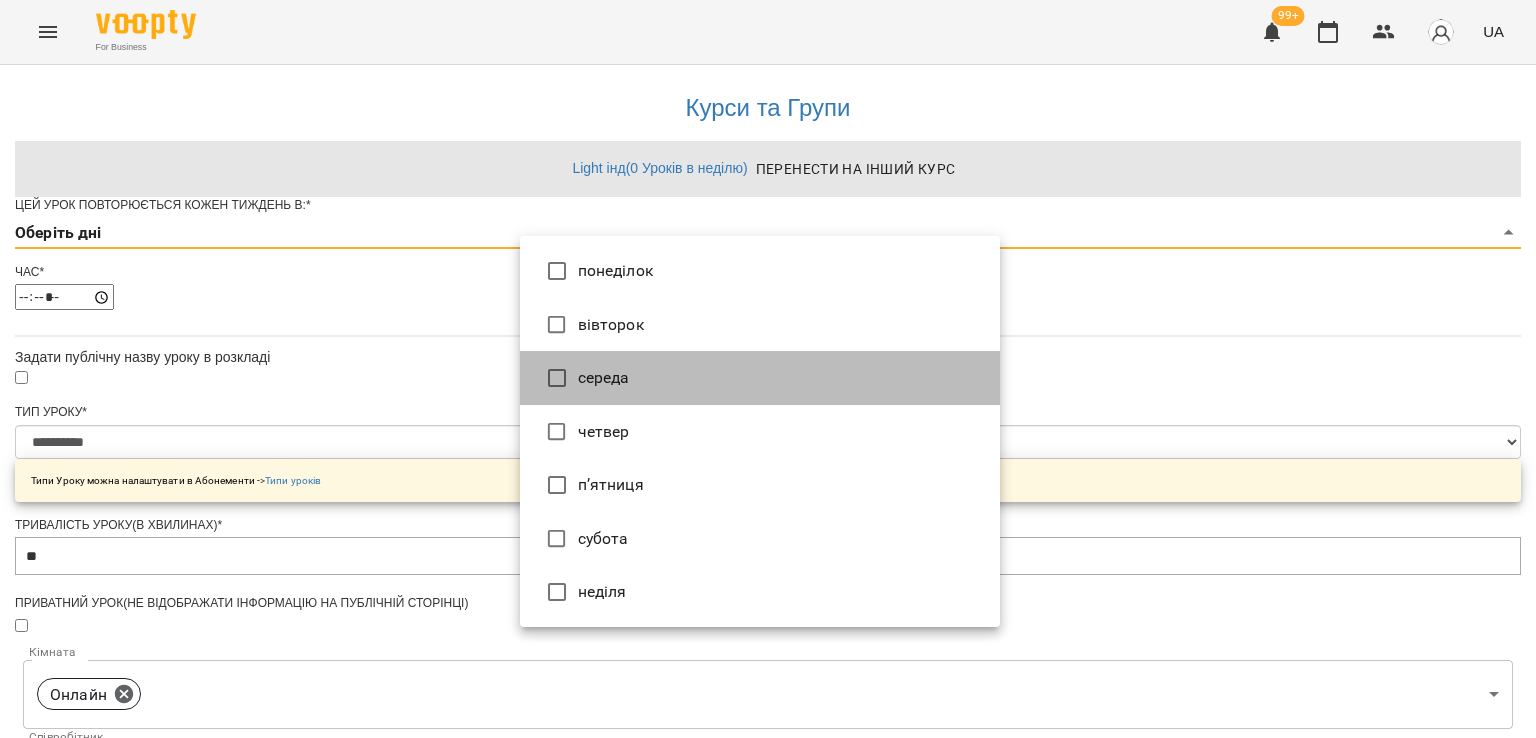 click on "середа" at bounding box center (760, 378) 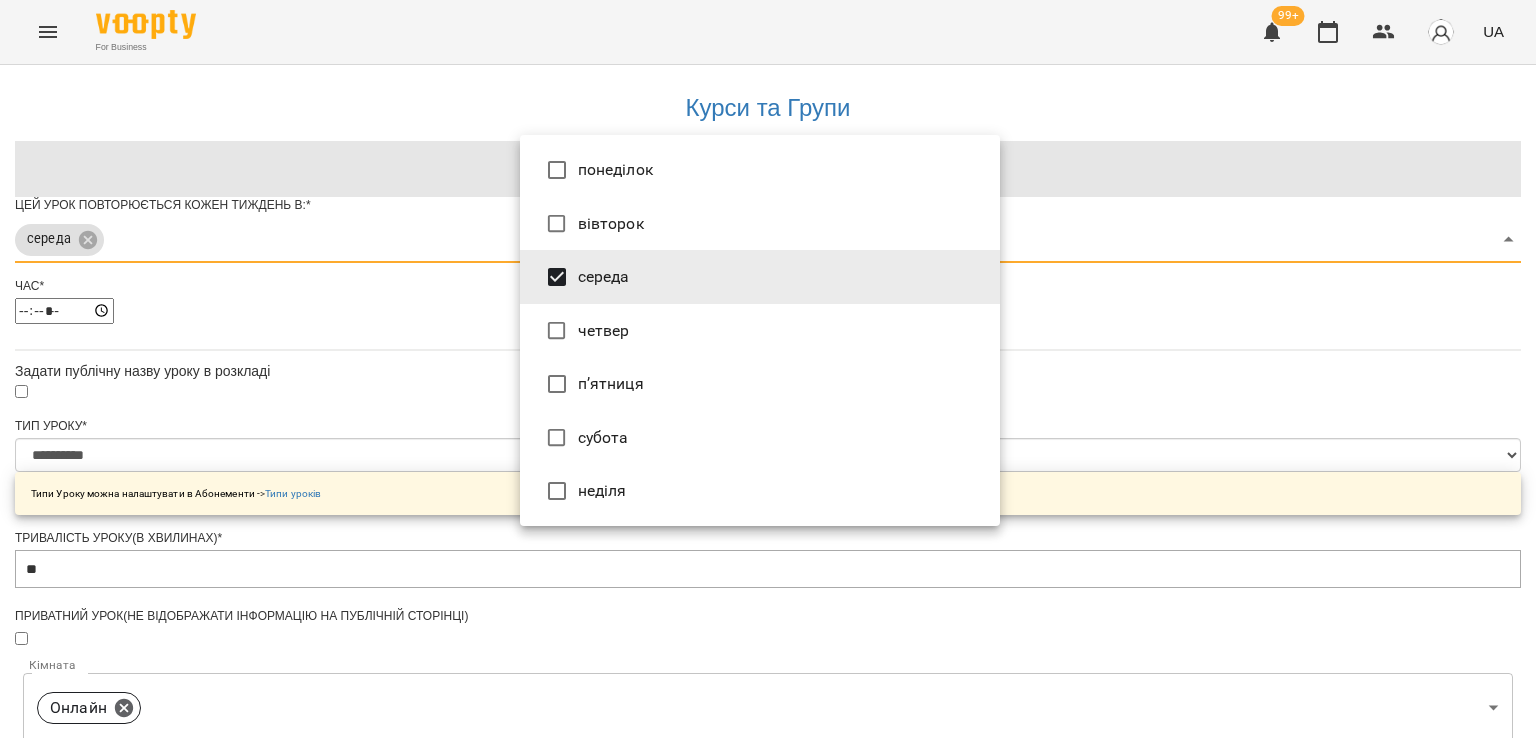 click at bounding box center [768, 369] 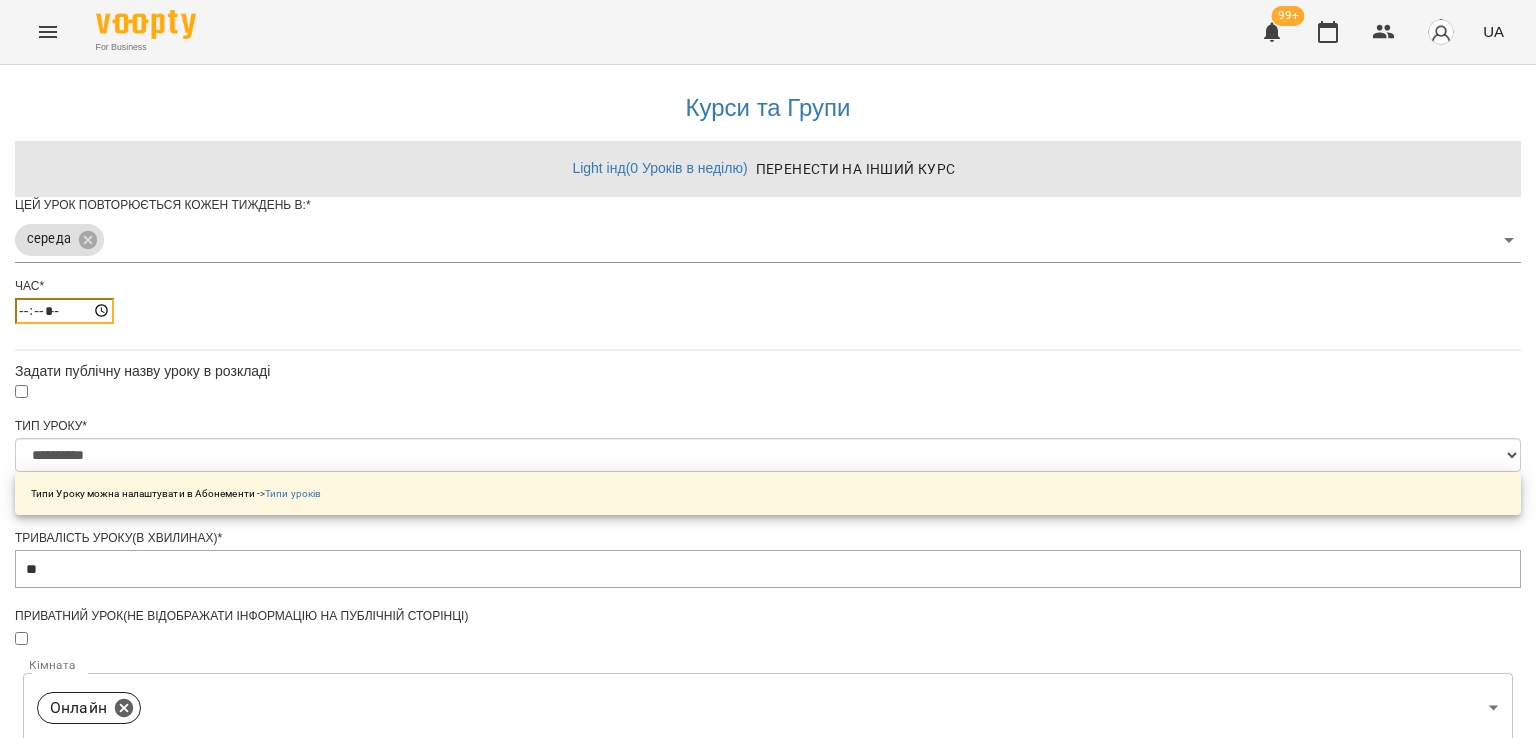 click on "*****" at bounding box center (64, 311) 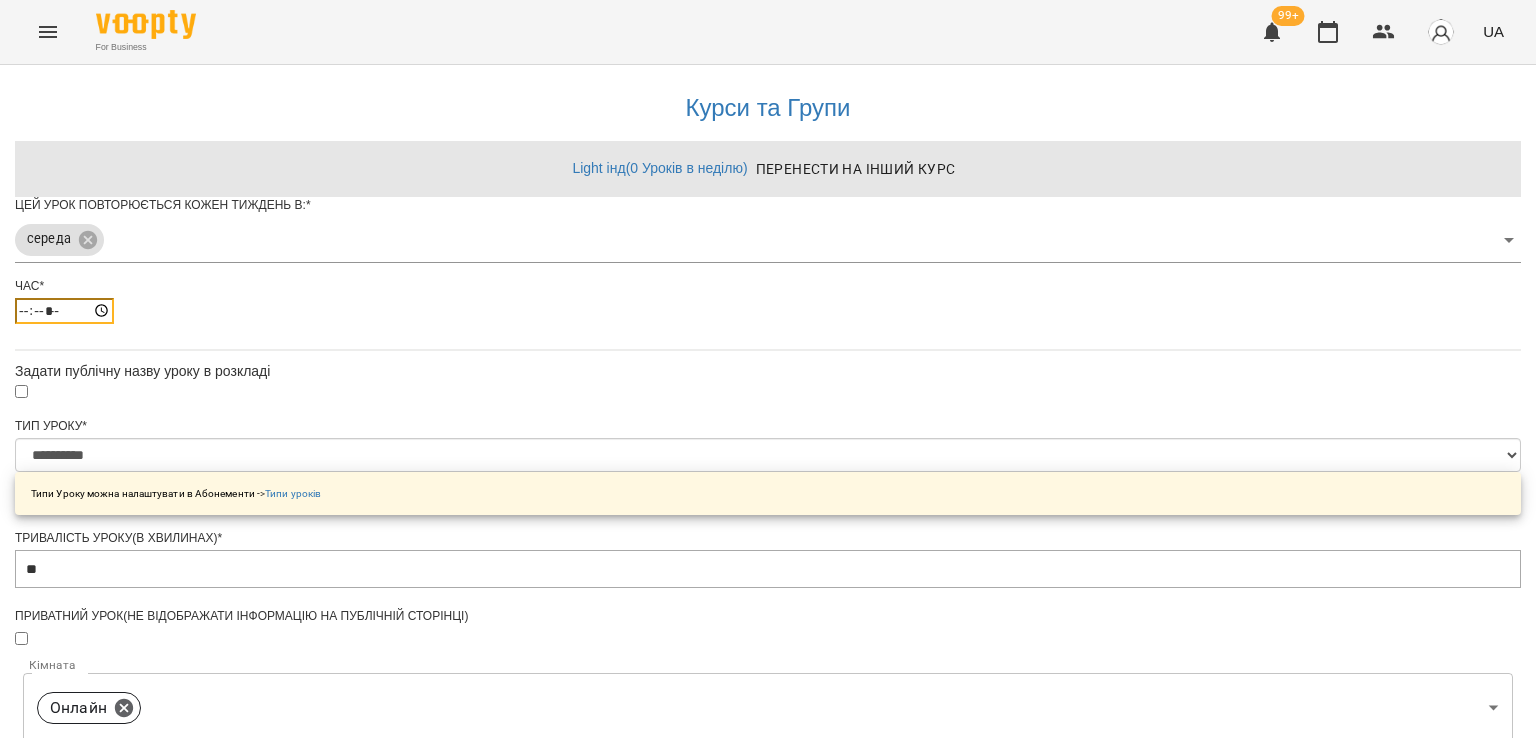type on "*****" 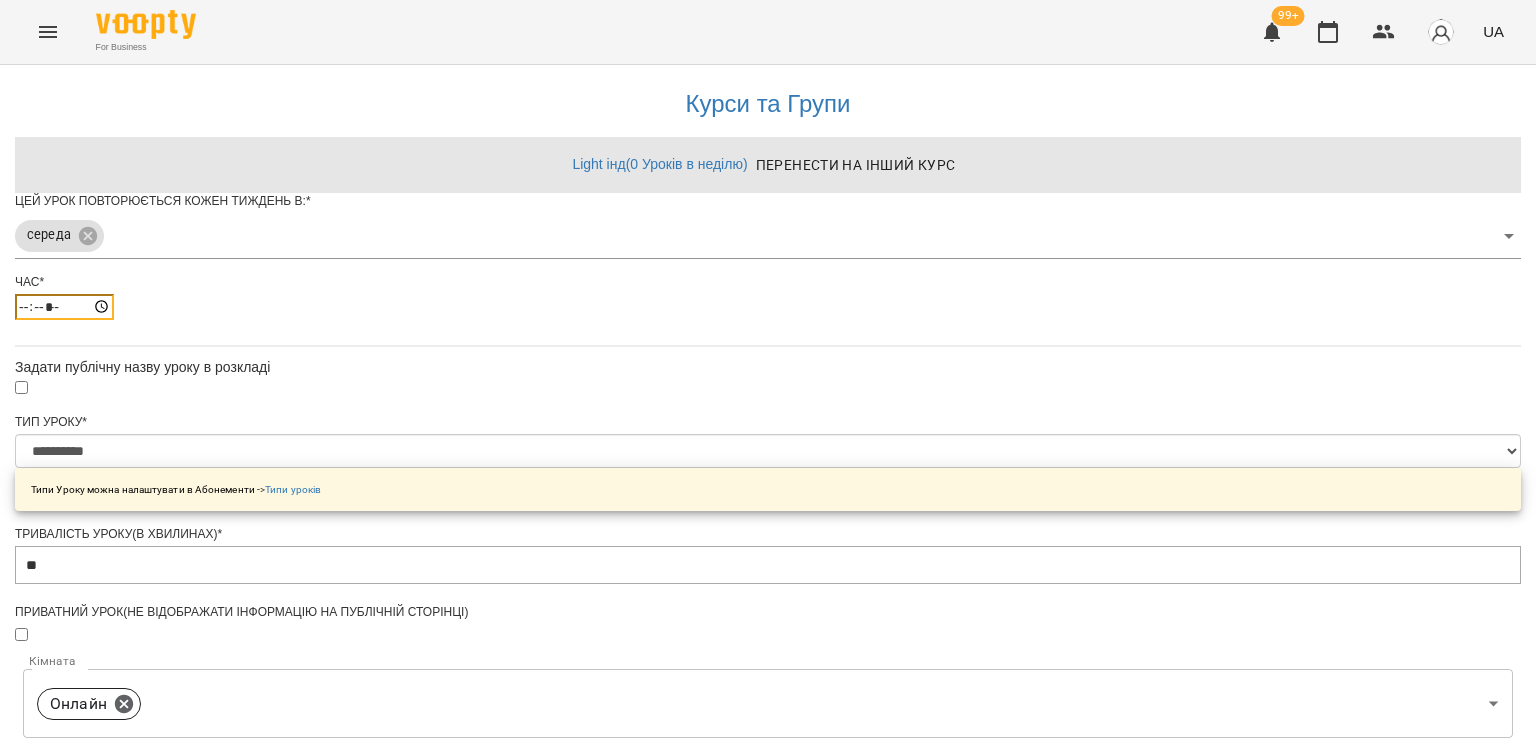 scroll, scrollTop: 660, scrollLeft: 0, axis: vertical 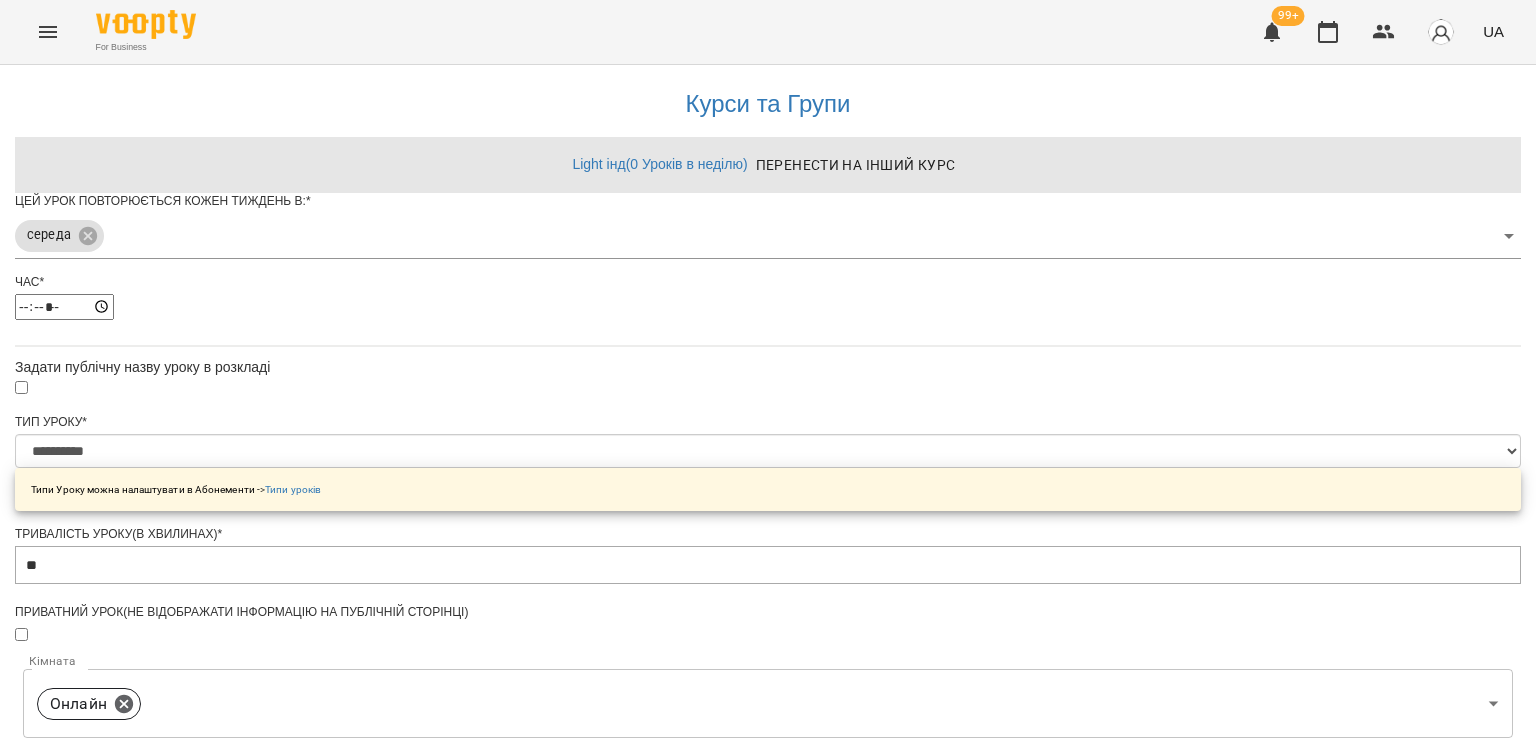 click on "Зберегти" at bounding box center [768, 1268] 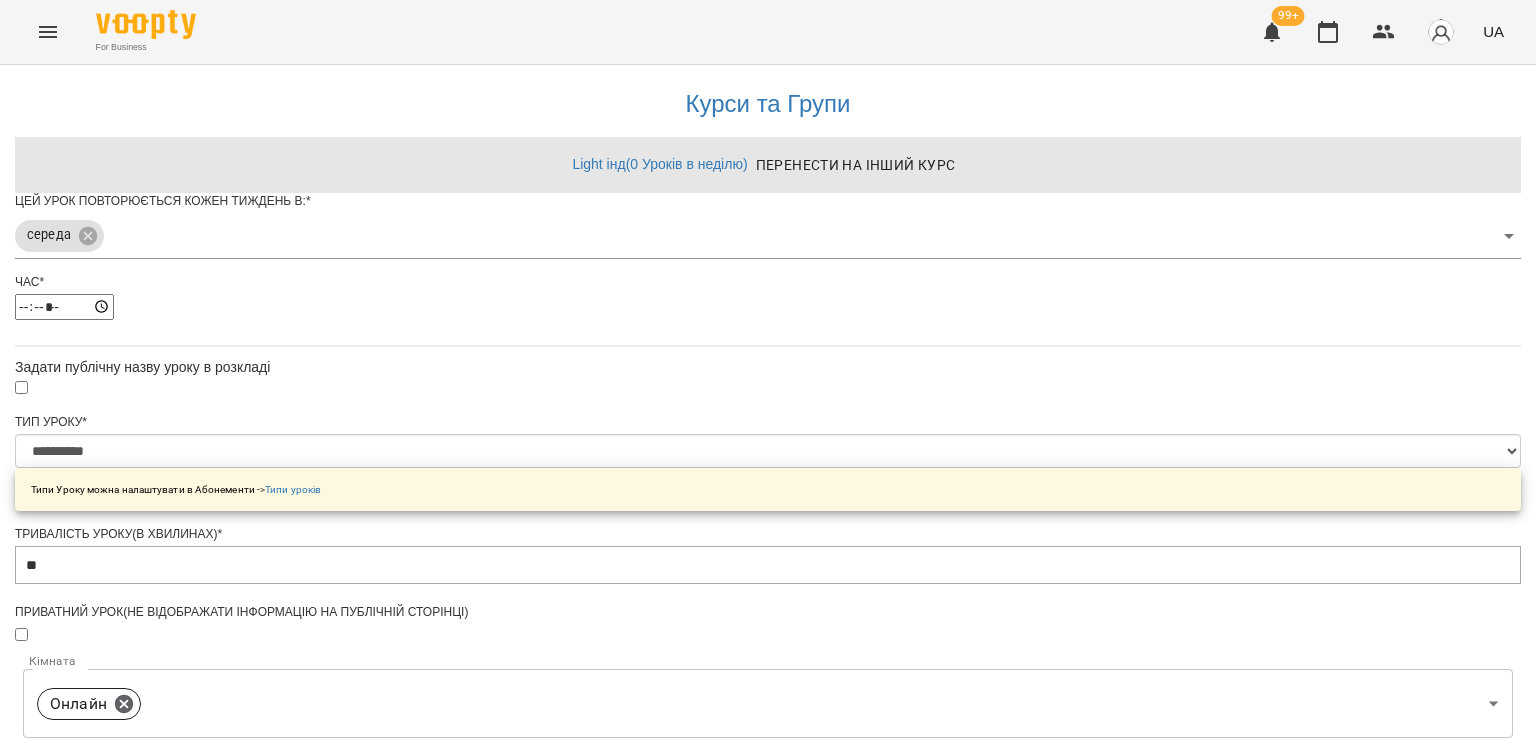 scroll, scrollTop: 0, scrollLeft: 0, axis: both 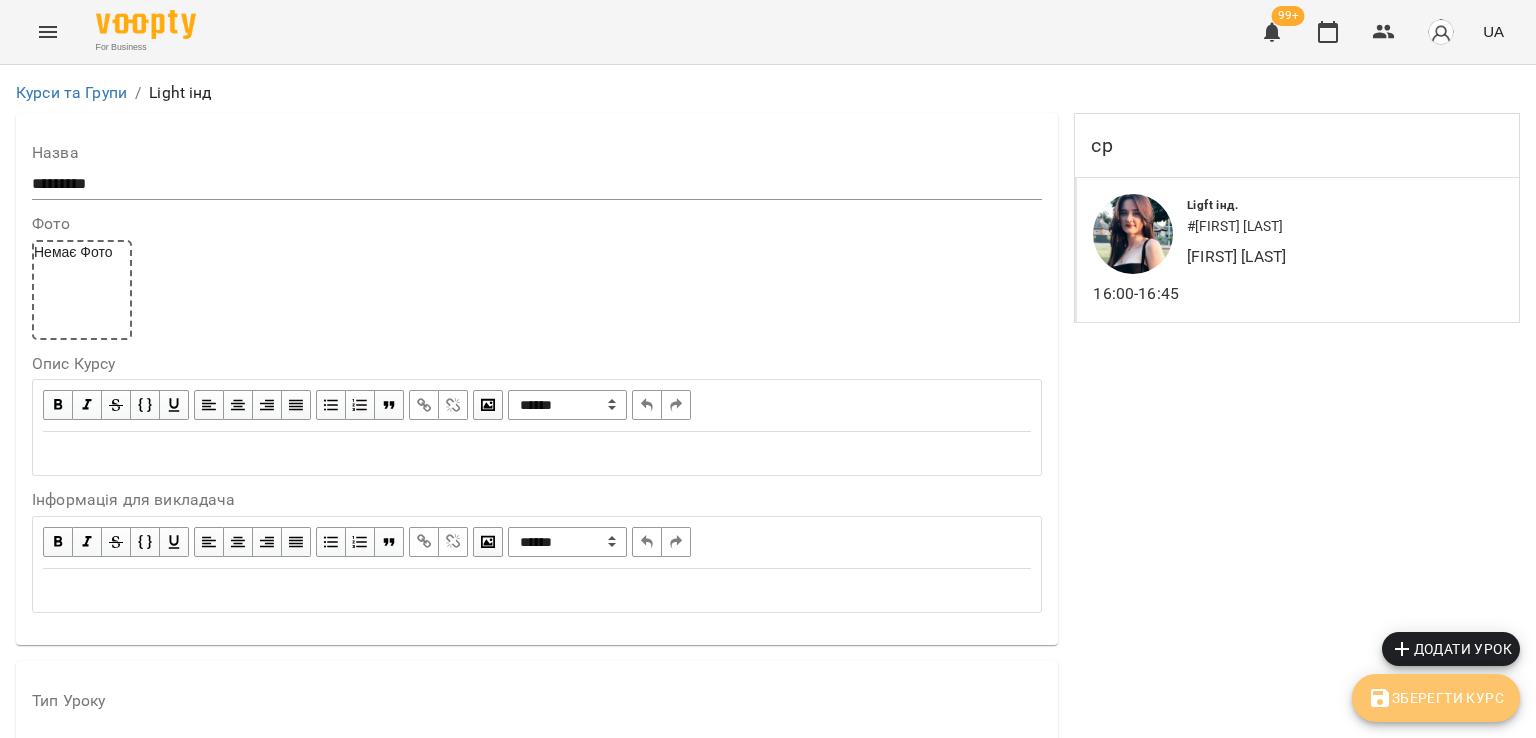 click on "Зберегти Курс" at bounding box center (1436, 698) 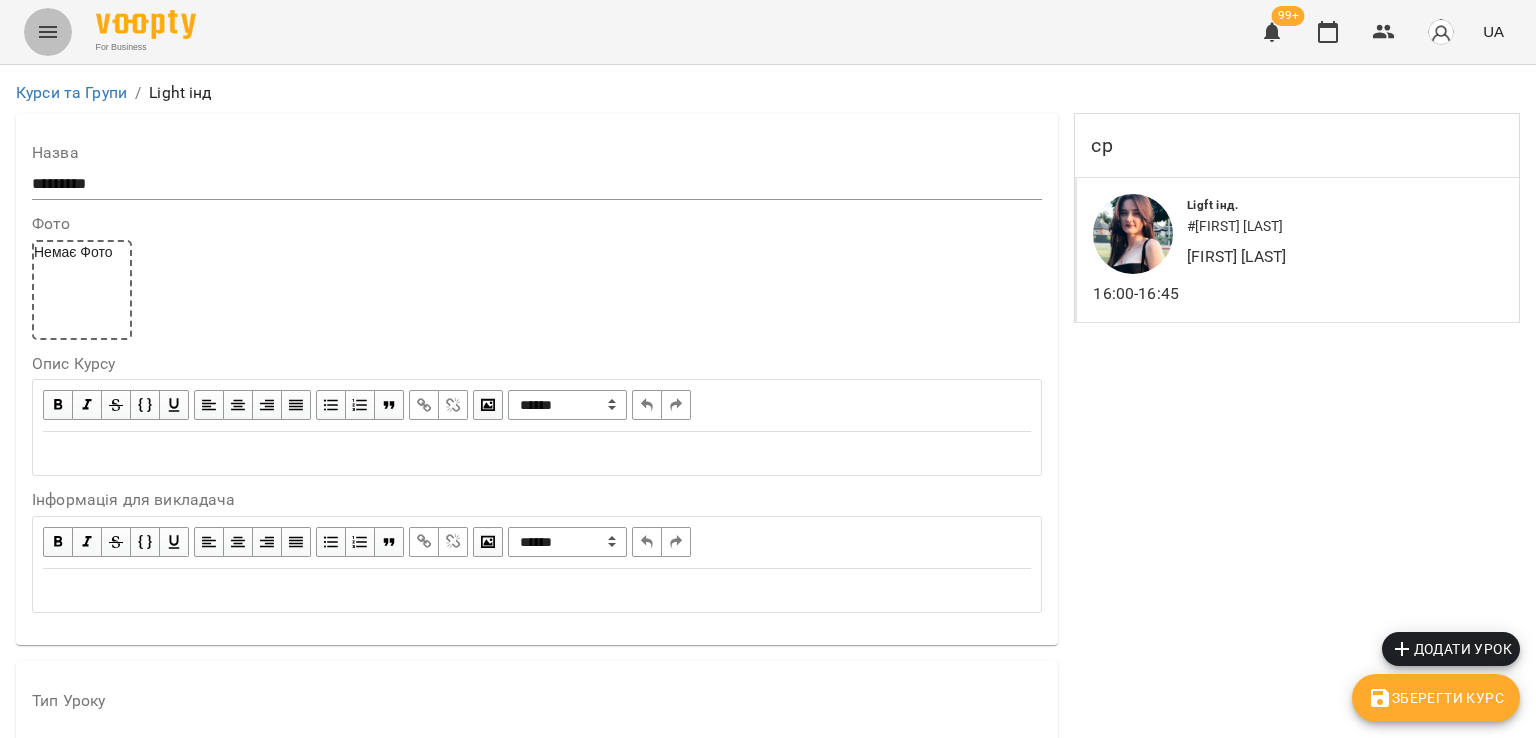 click 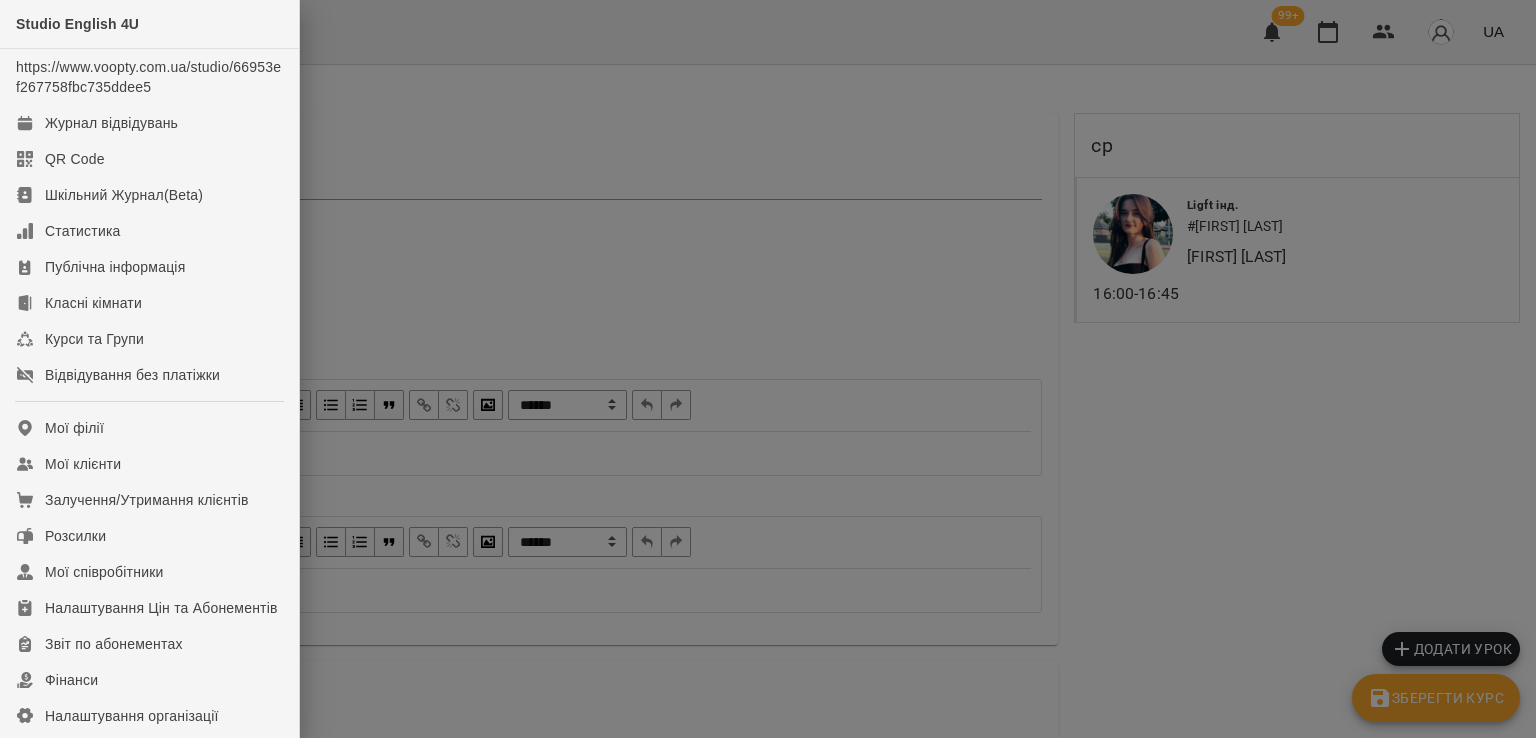 click at bounding box center [768, 369] 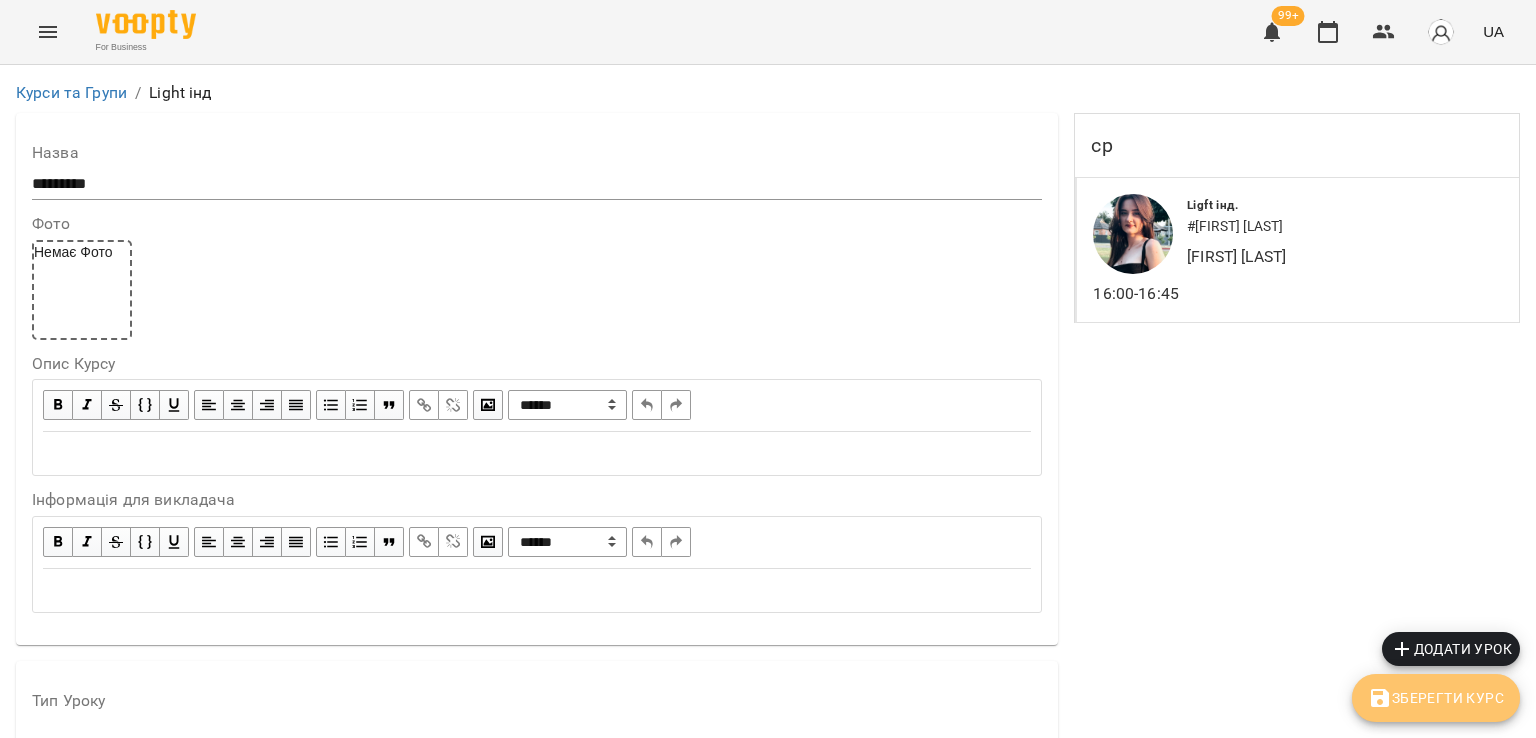 click on "Зберегти Курс" at bounding box center (1436, 698) 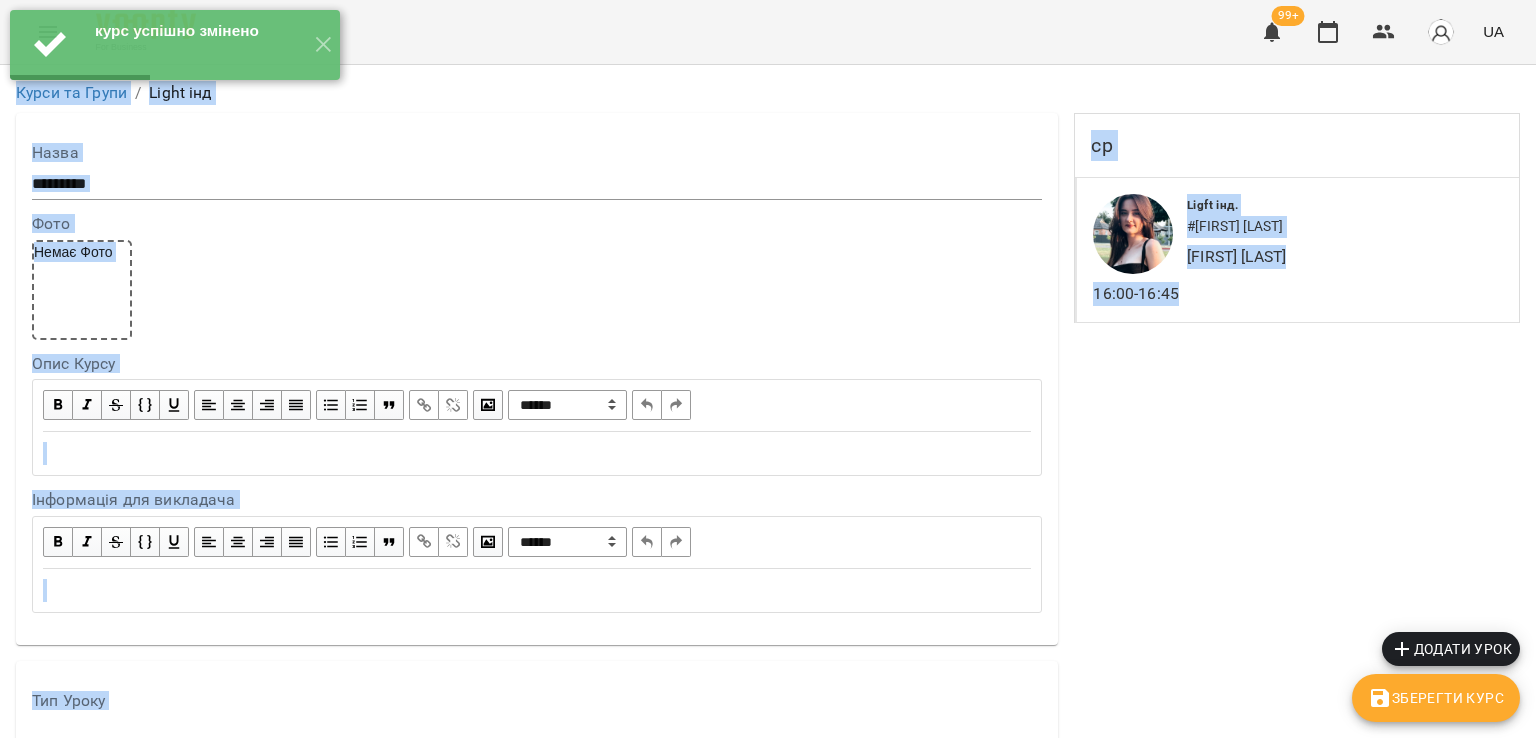 click on "**********" at bounding box center (537, 379) 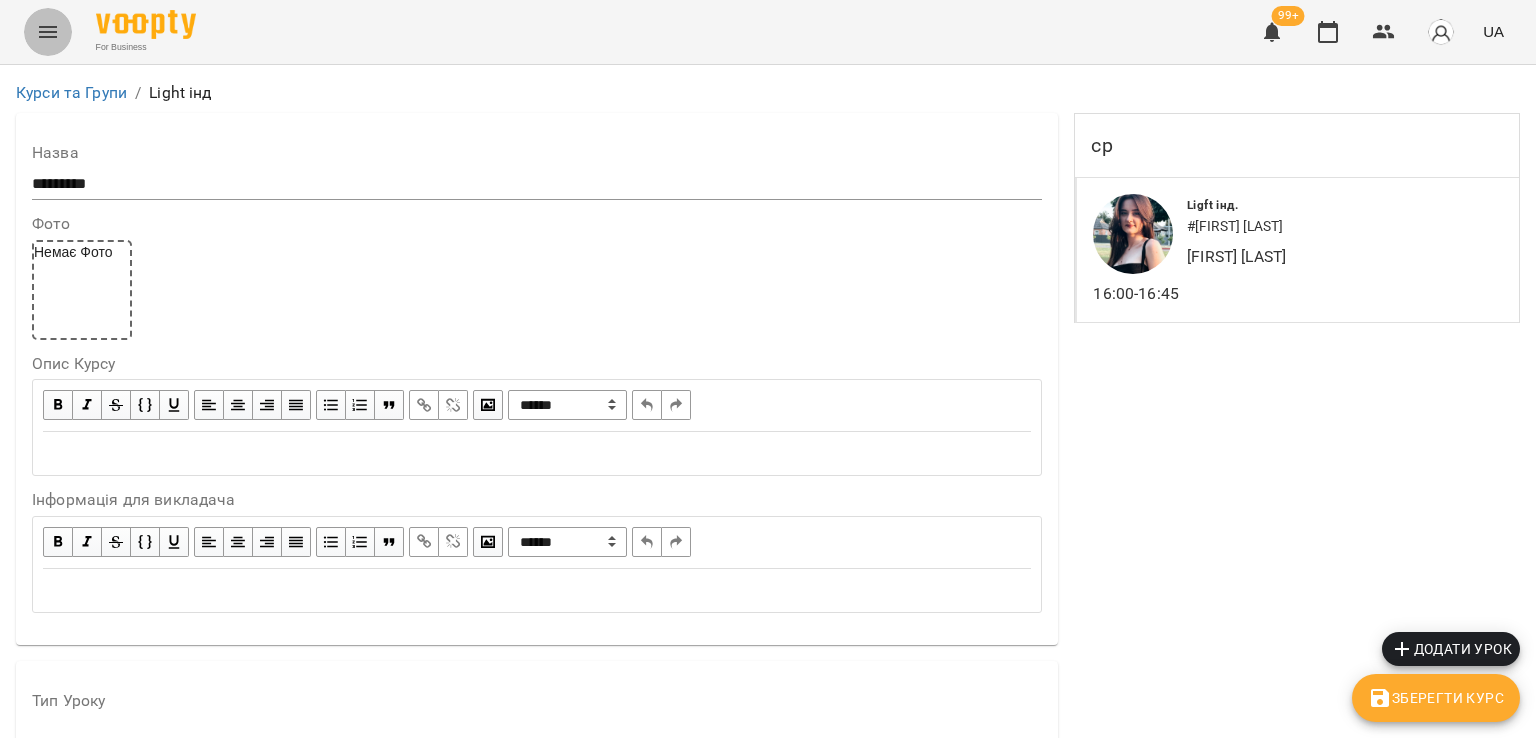 click at bounding box center [48, 32] 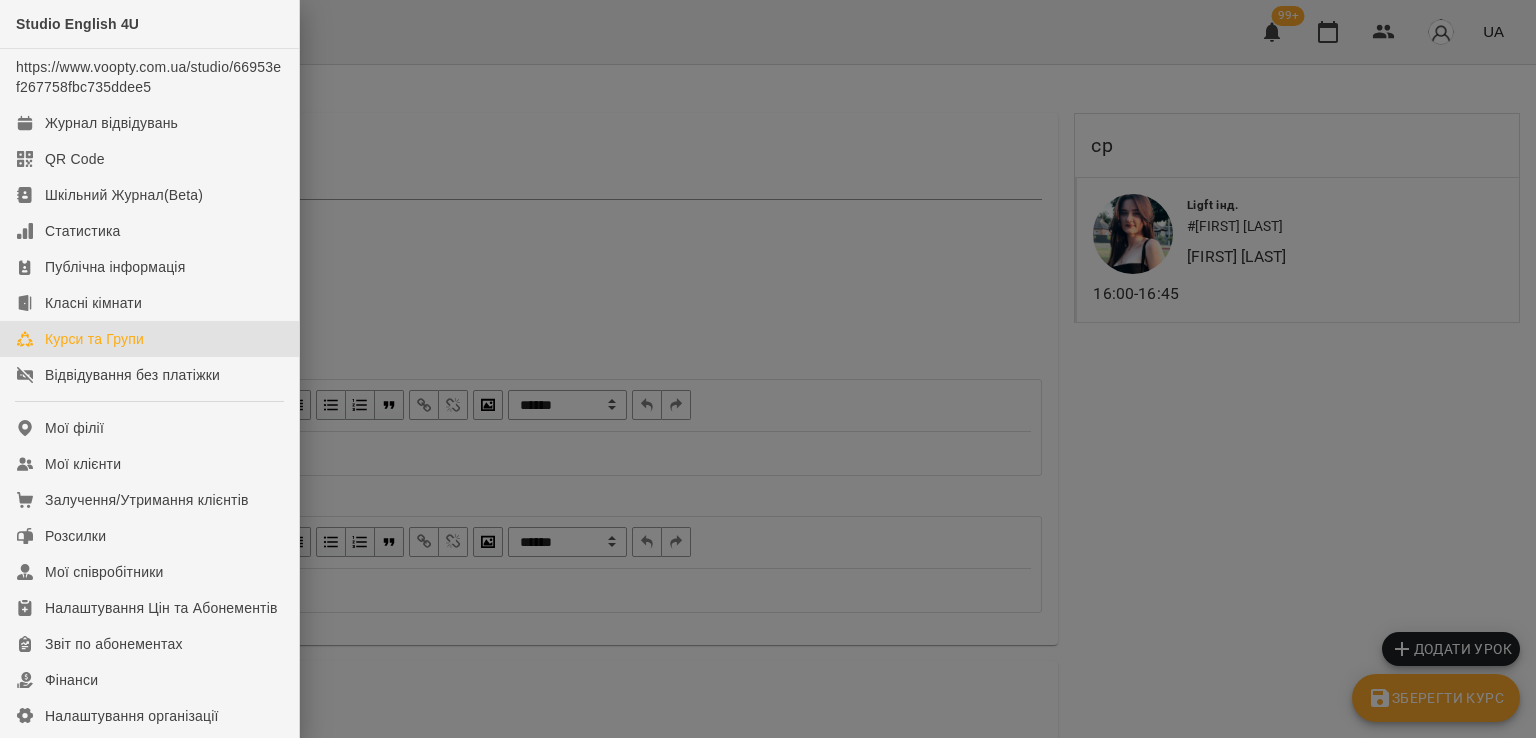 click on "Курси та Групи" at bounding box center [94, 339] 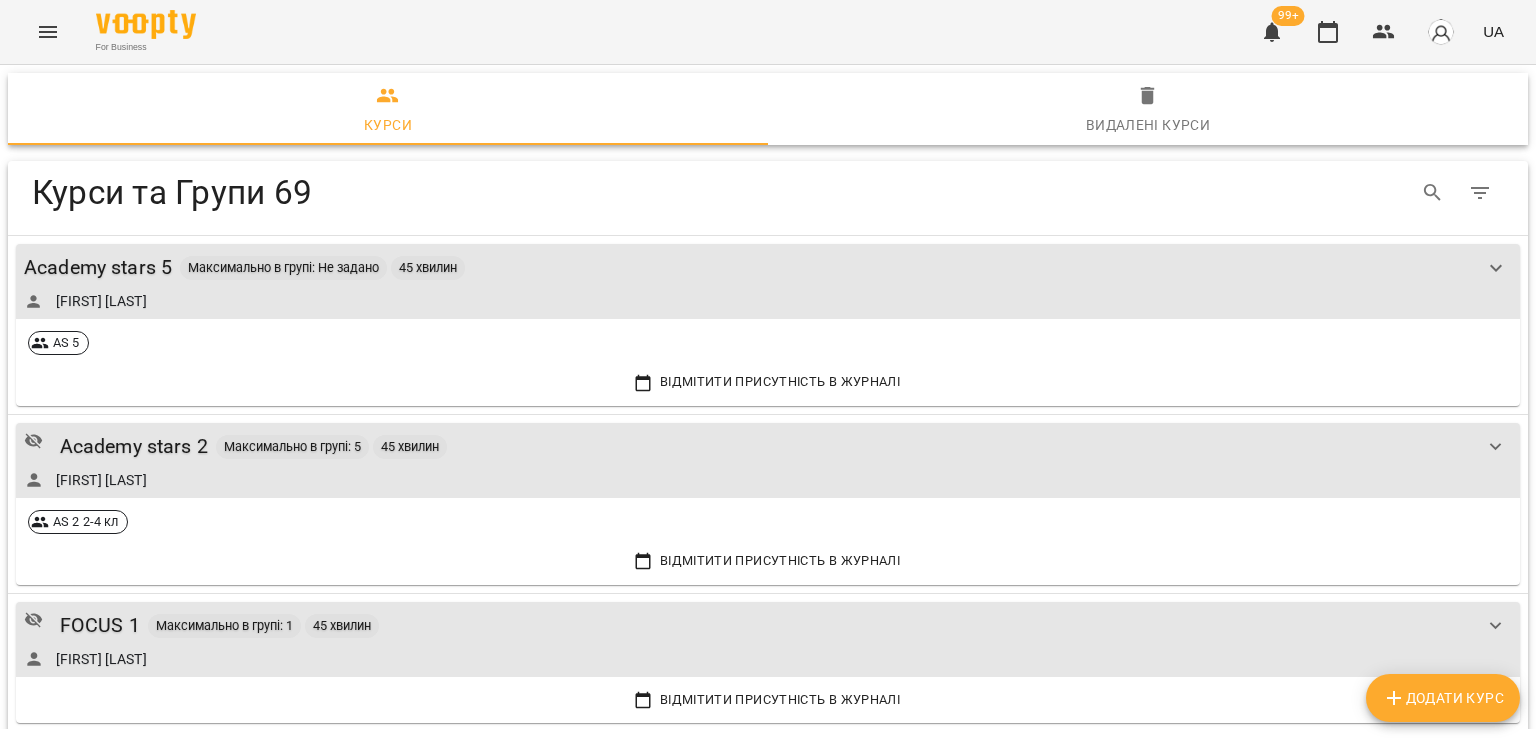 click on "Додати Курс" at bounding box center (1443, 698) 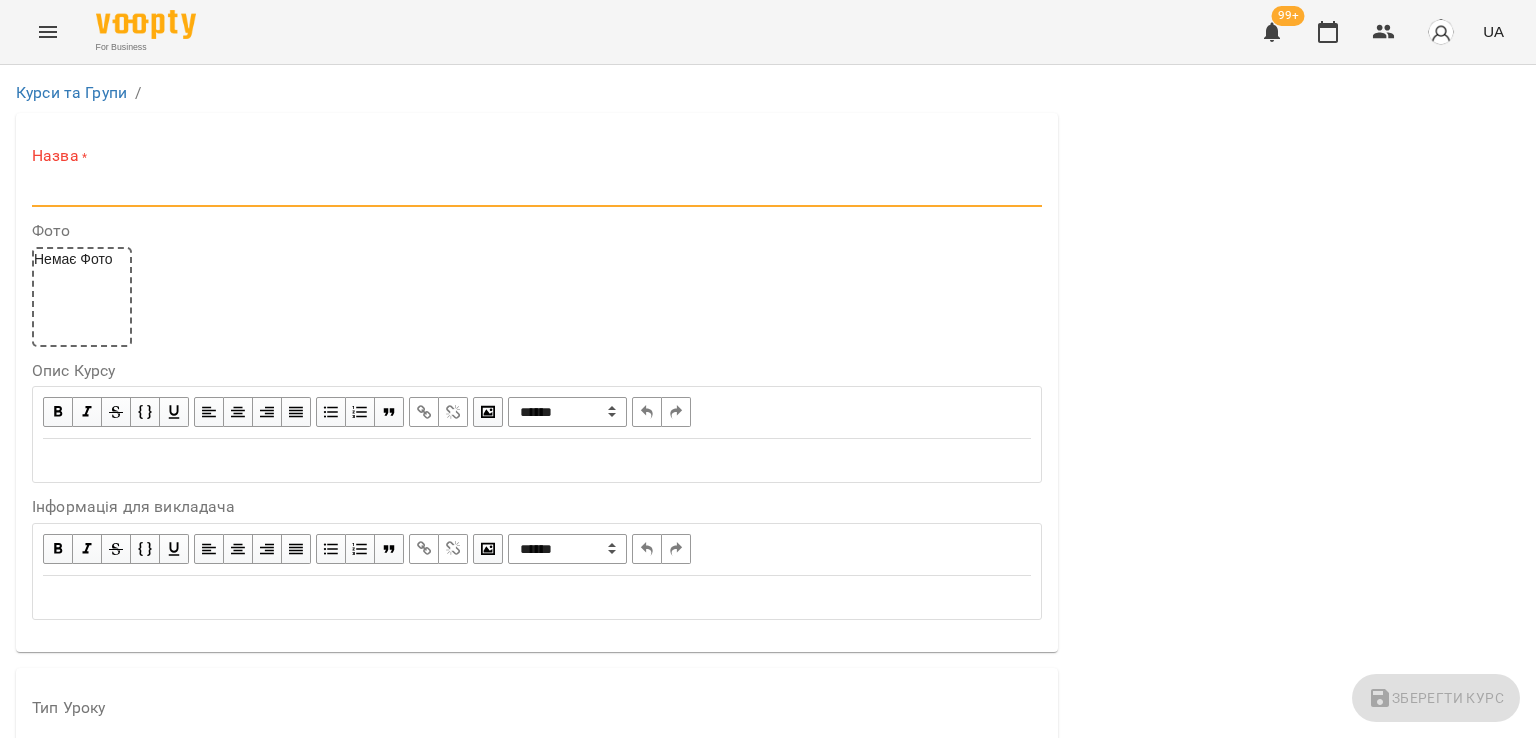 click at bounding box center (537, 191) 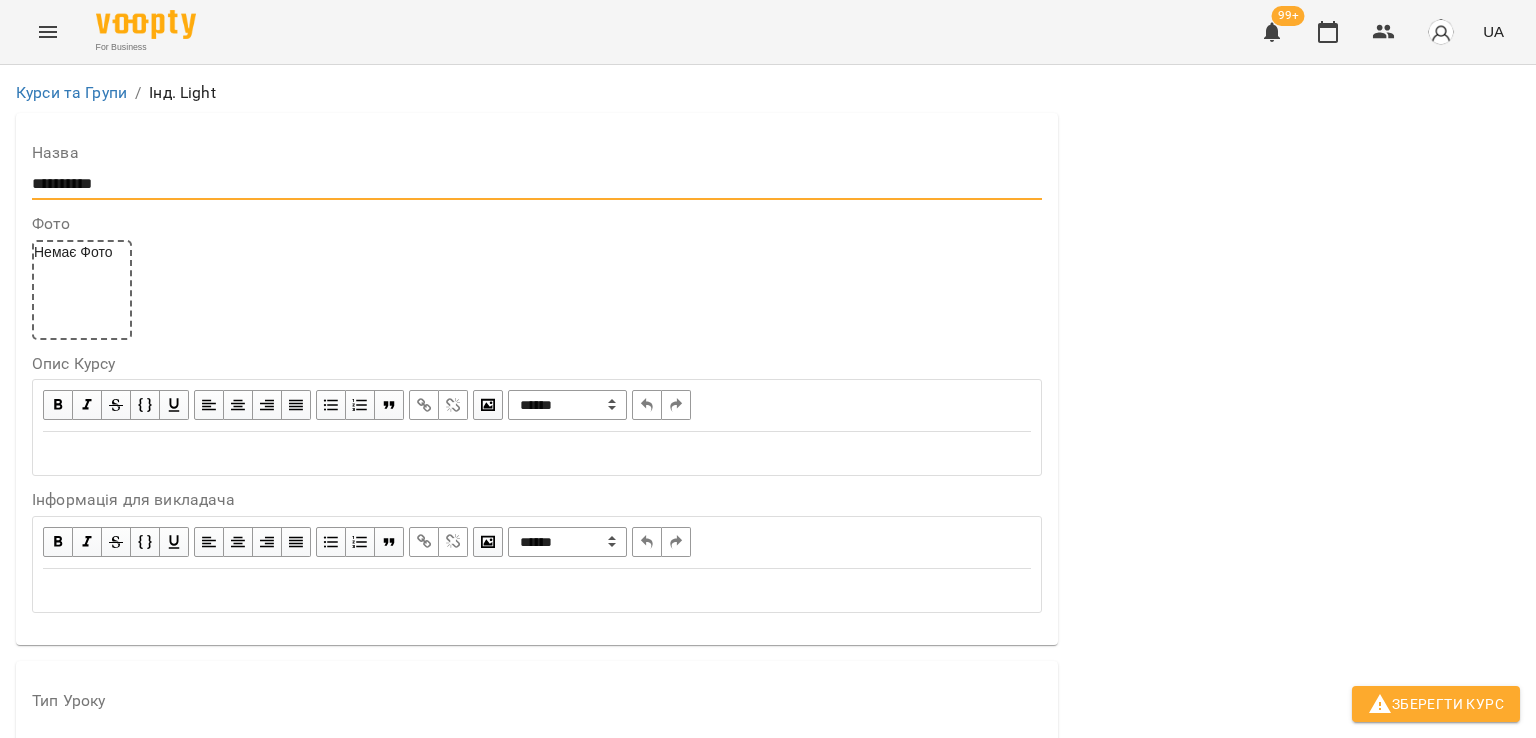 scroll, scrollTop: 427, scrollLeft: 0, axis: vertical 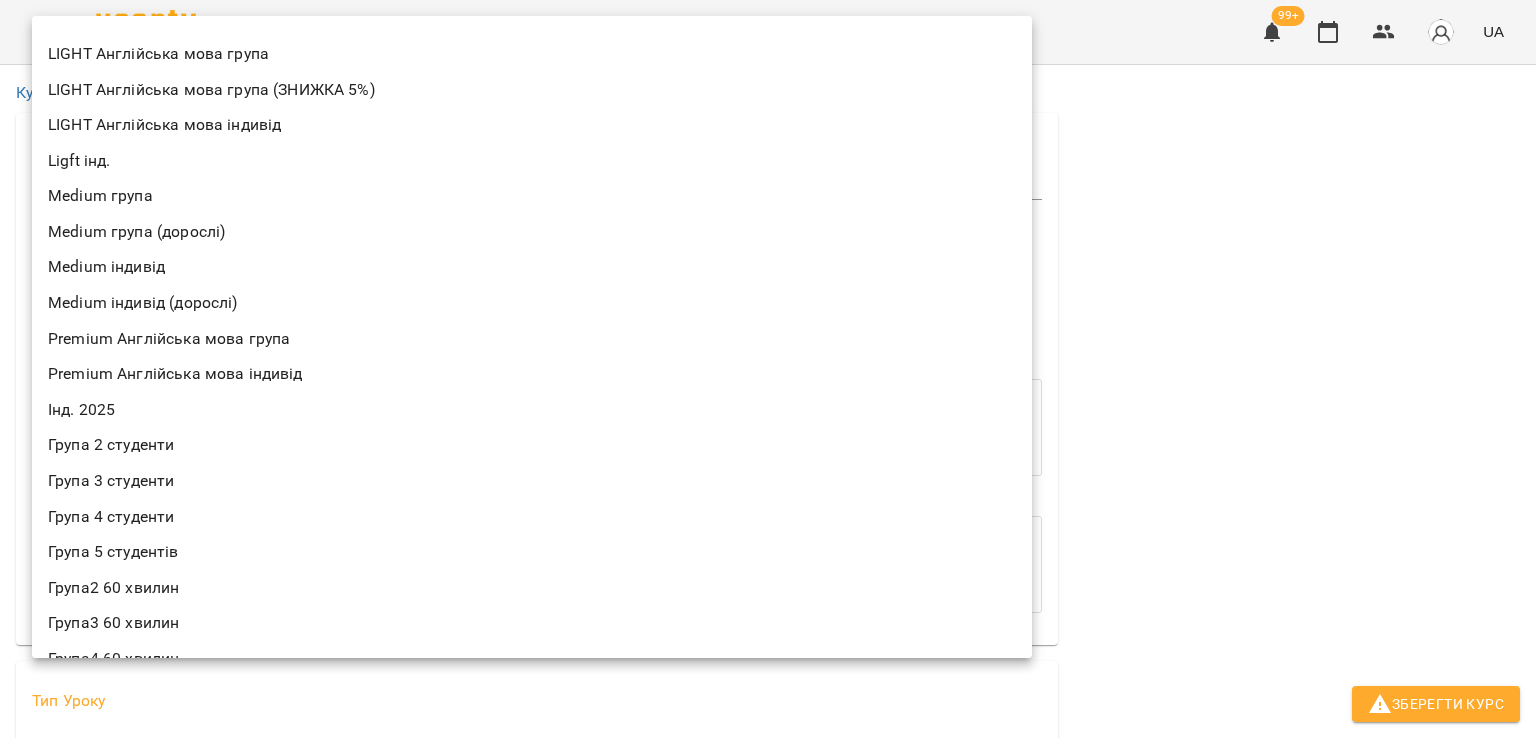 click on "Ligft інд." at bounding box center [532, 161] 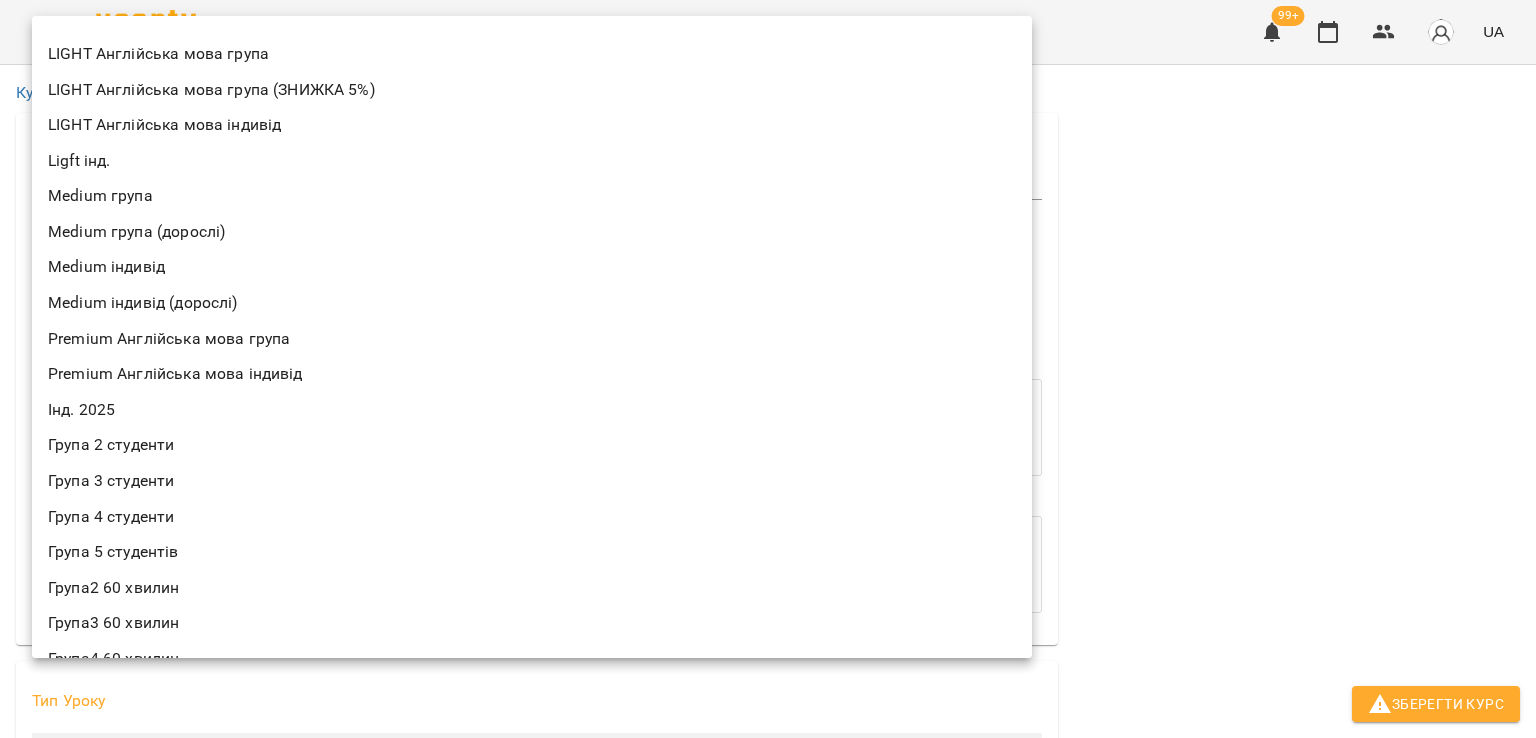 type on "**********" 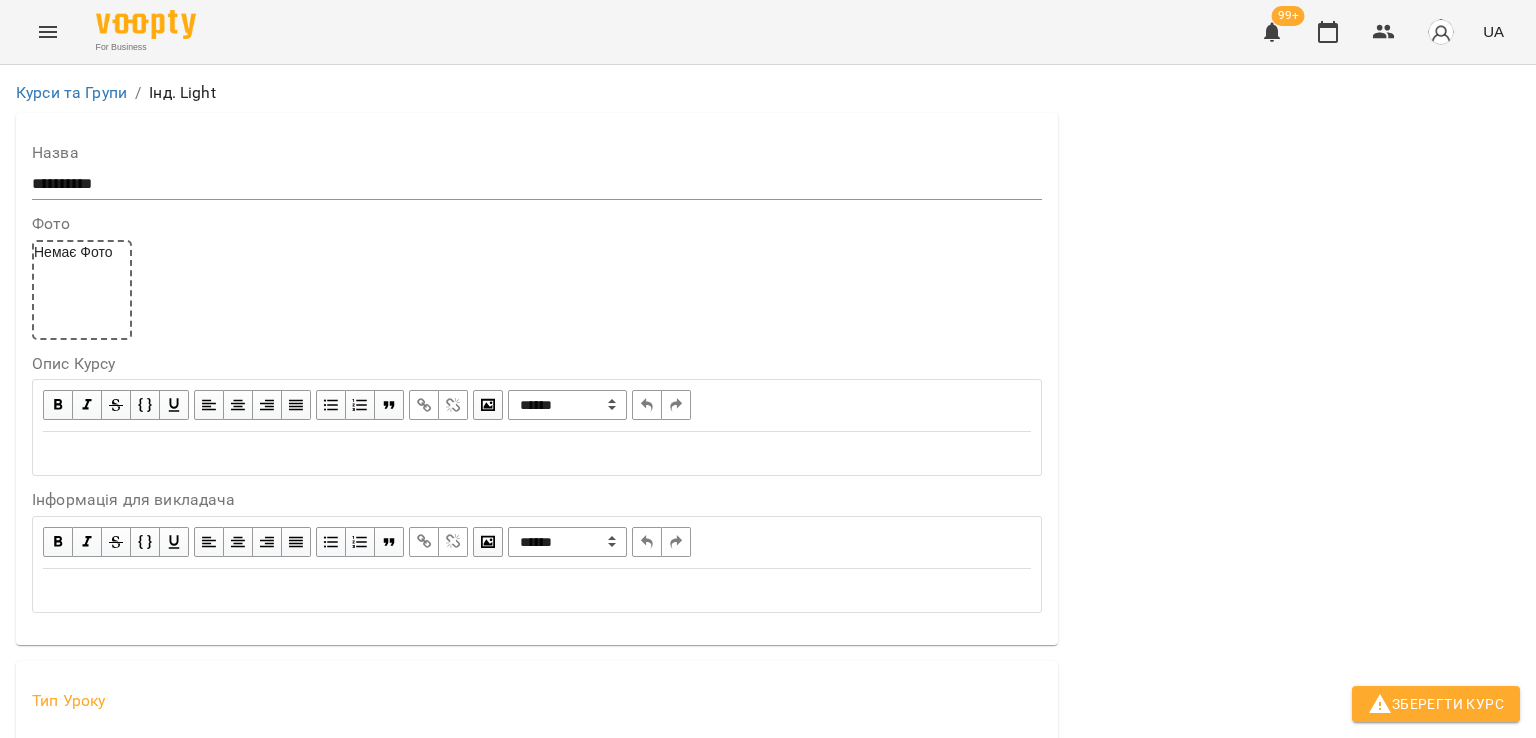 click on "**********" at bounding box center (768, 1156) 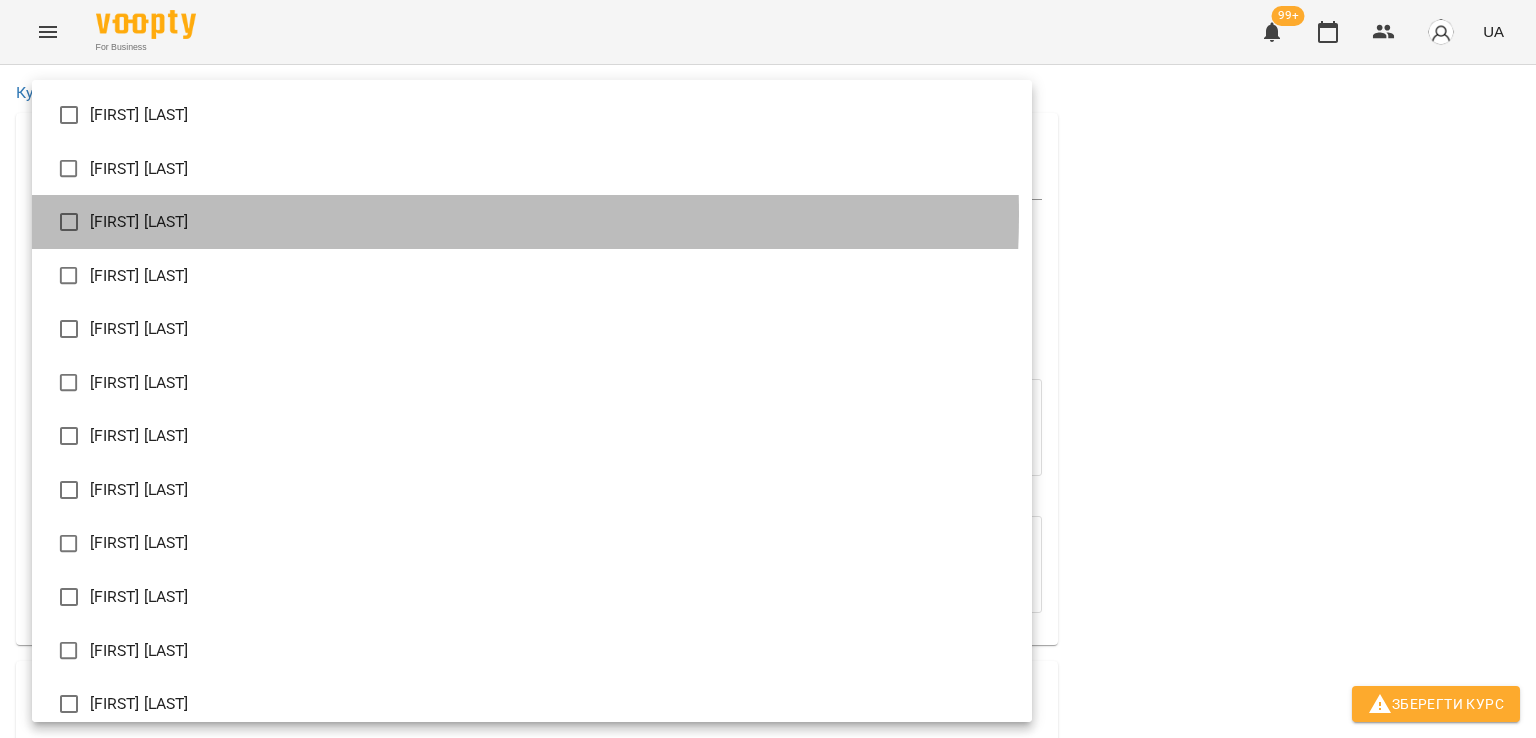 click on "[FIRST] [LAST]" at bounding box center [532, 222] 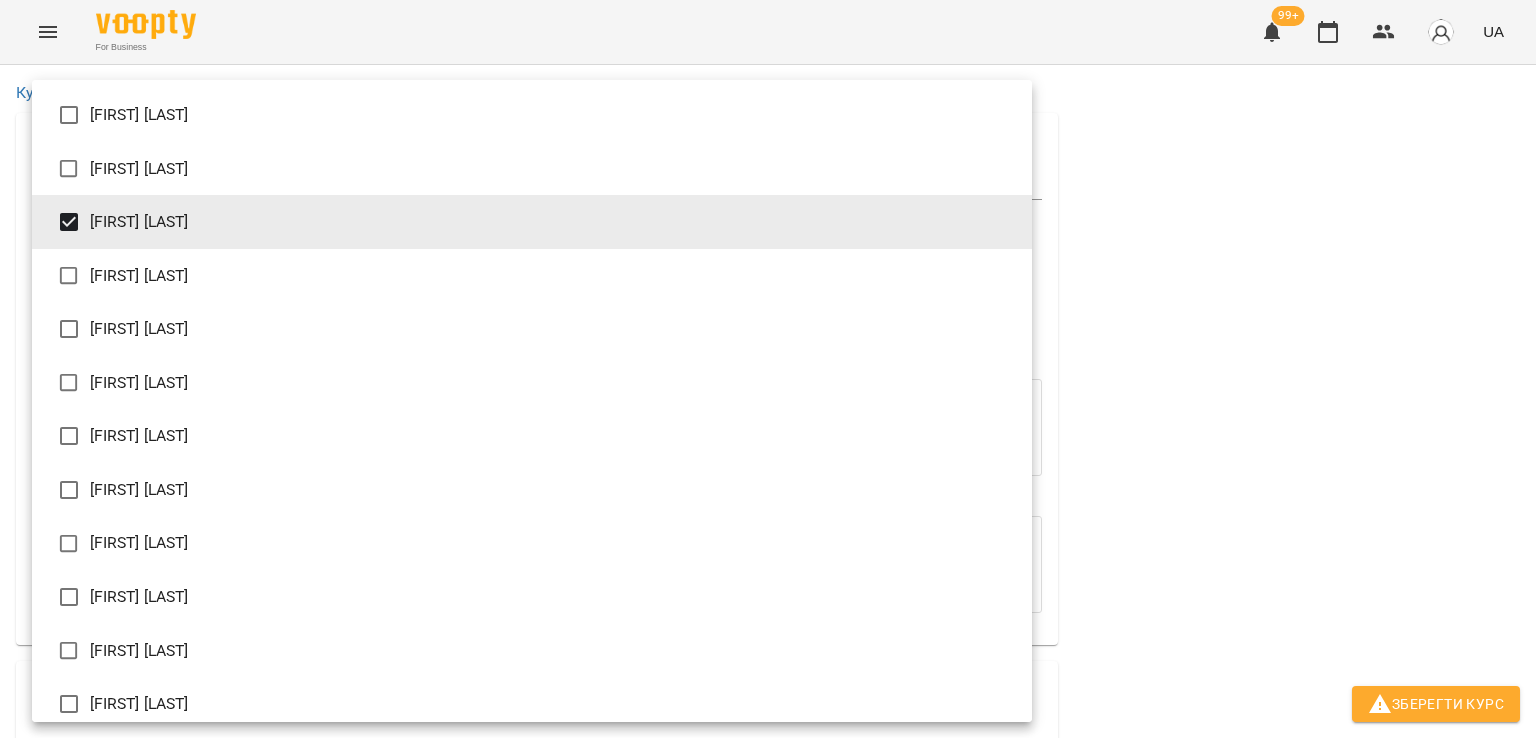 click at bounding box center (768, 369) 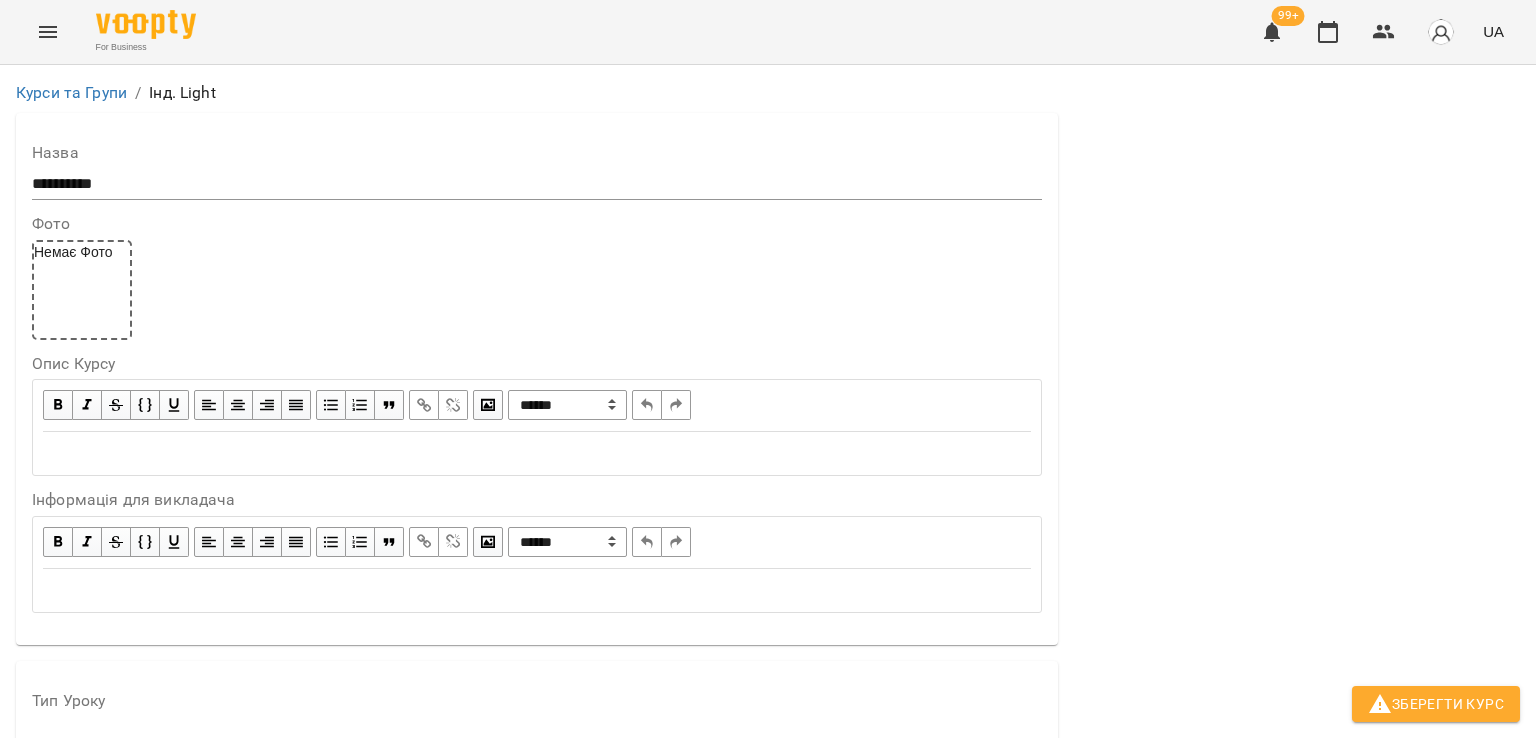 scroll, scrollTop: 804, scrollLeft: 0, axis: vertical 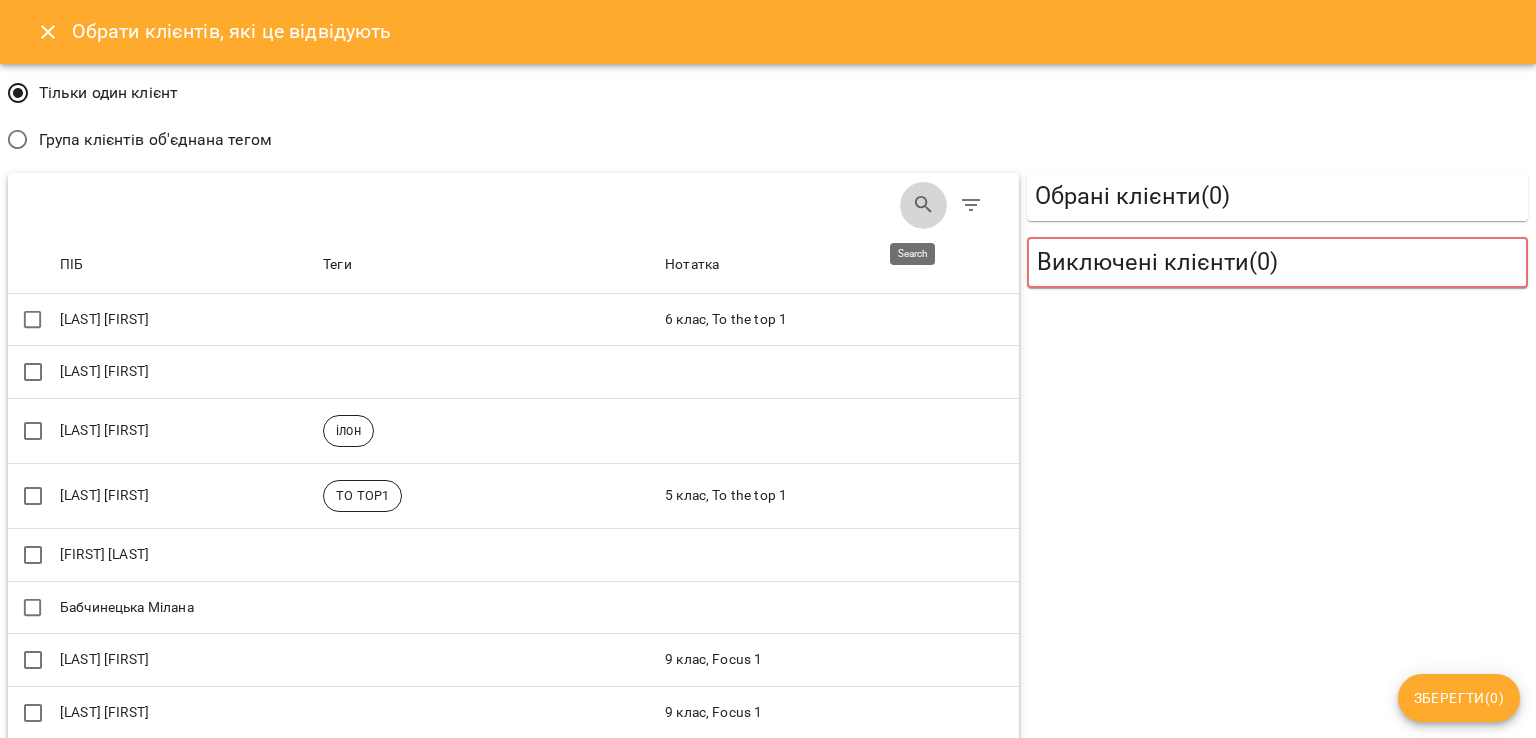 click 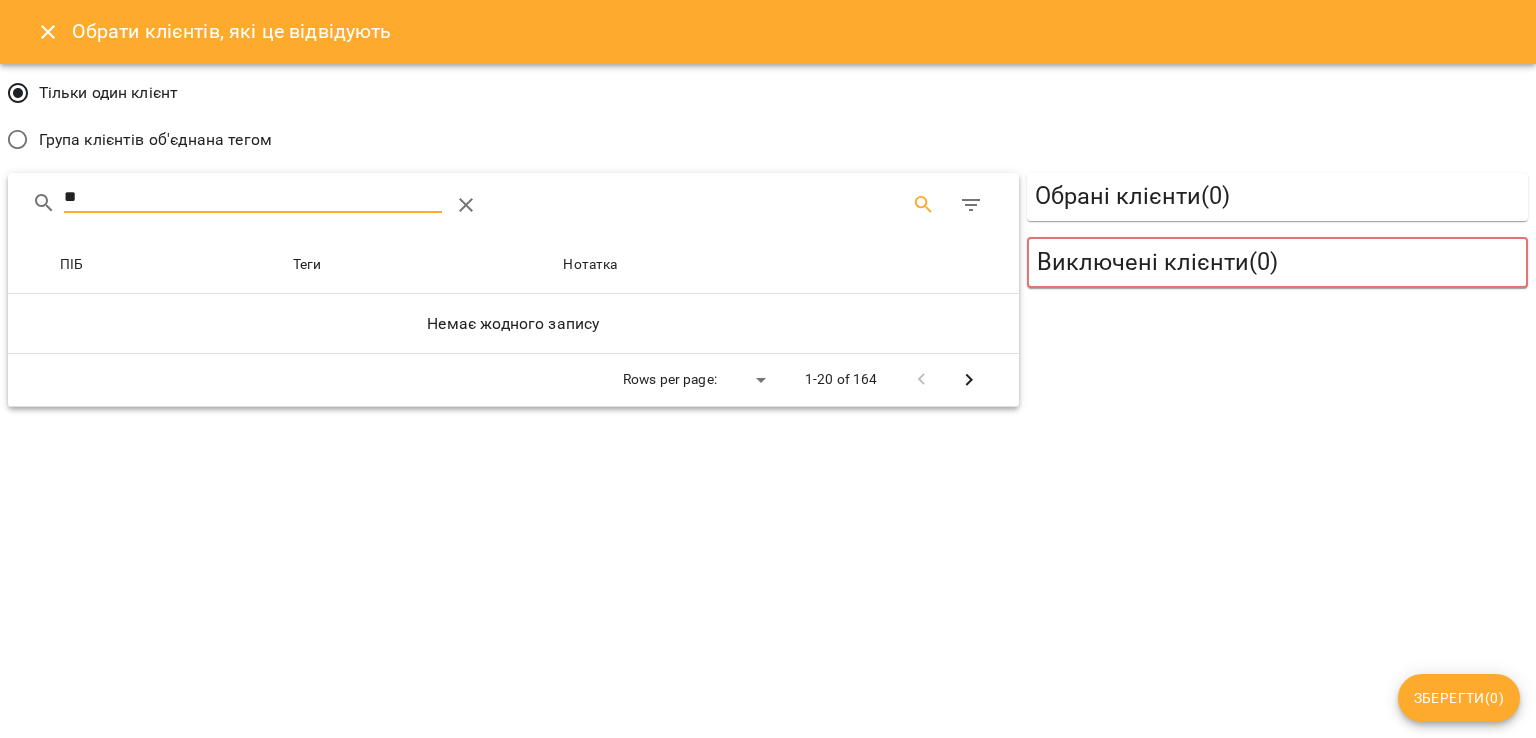 type on "*" 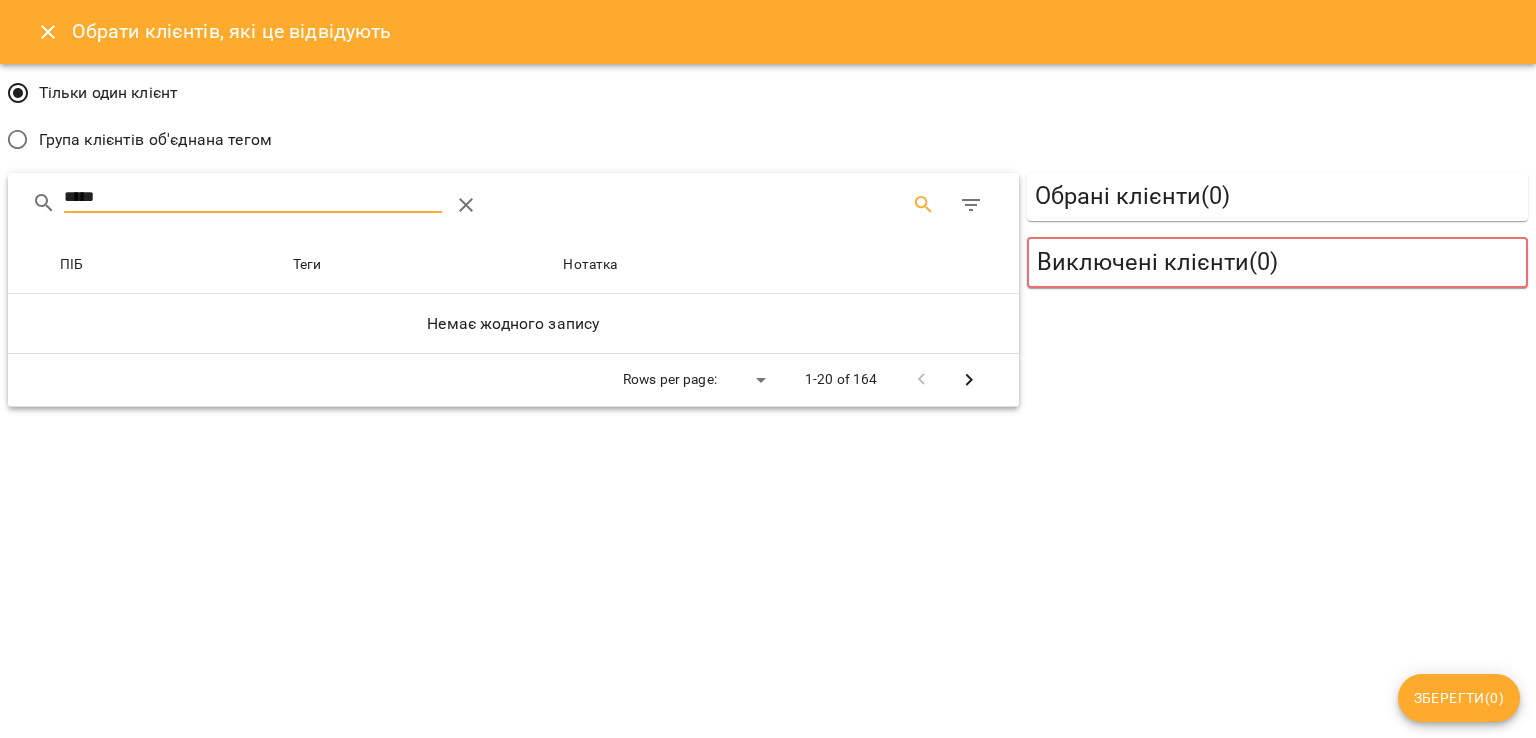 type on "*****" 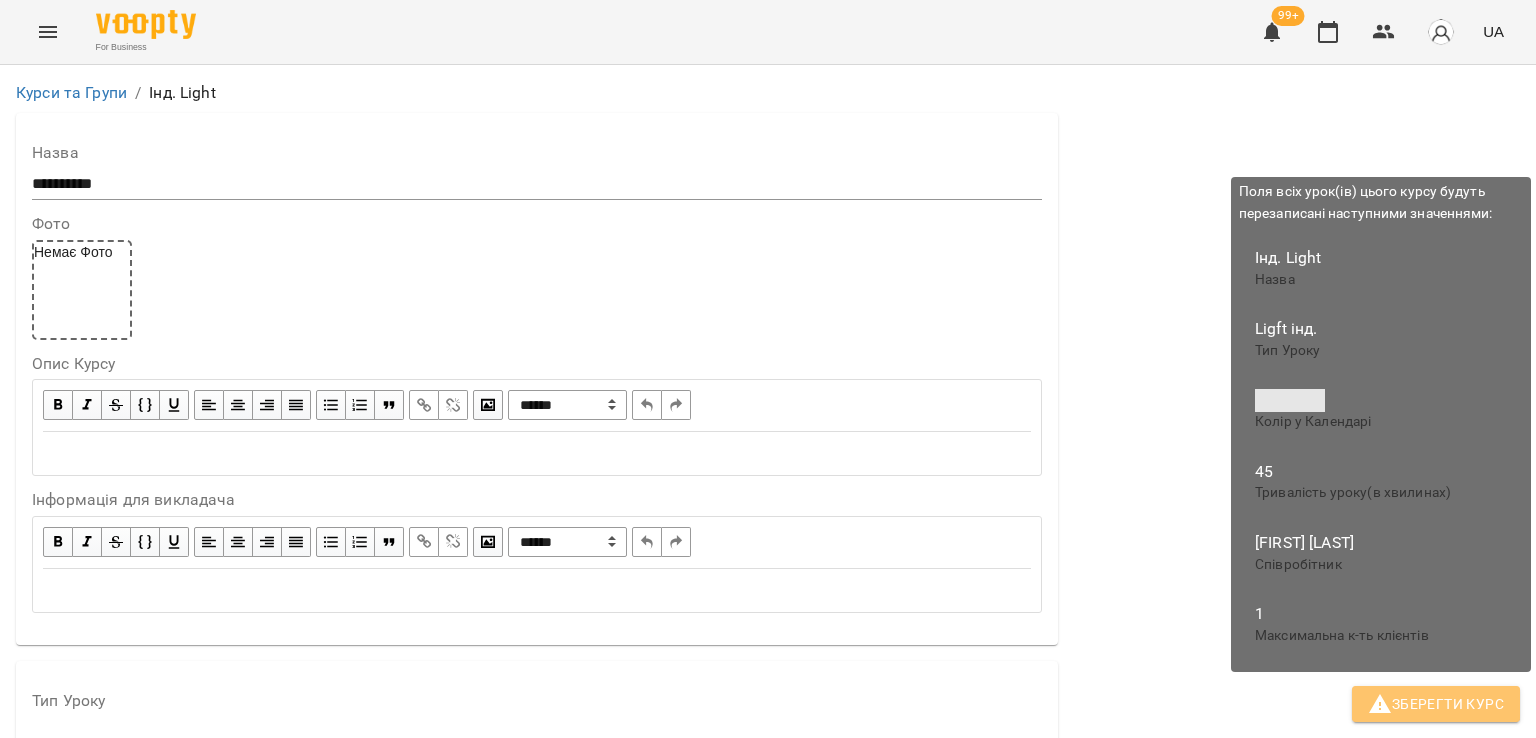click on "Зберегти Курс" at bounding box center [1436, 704] 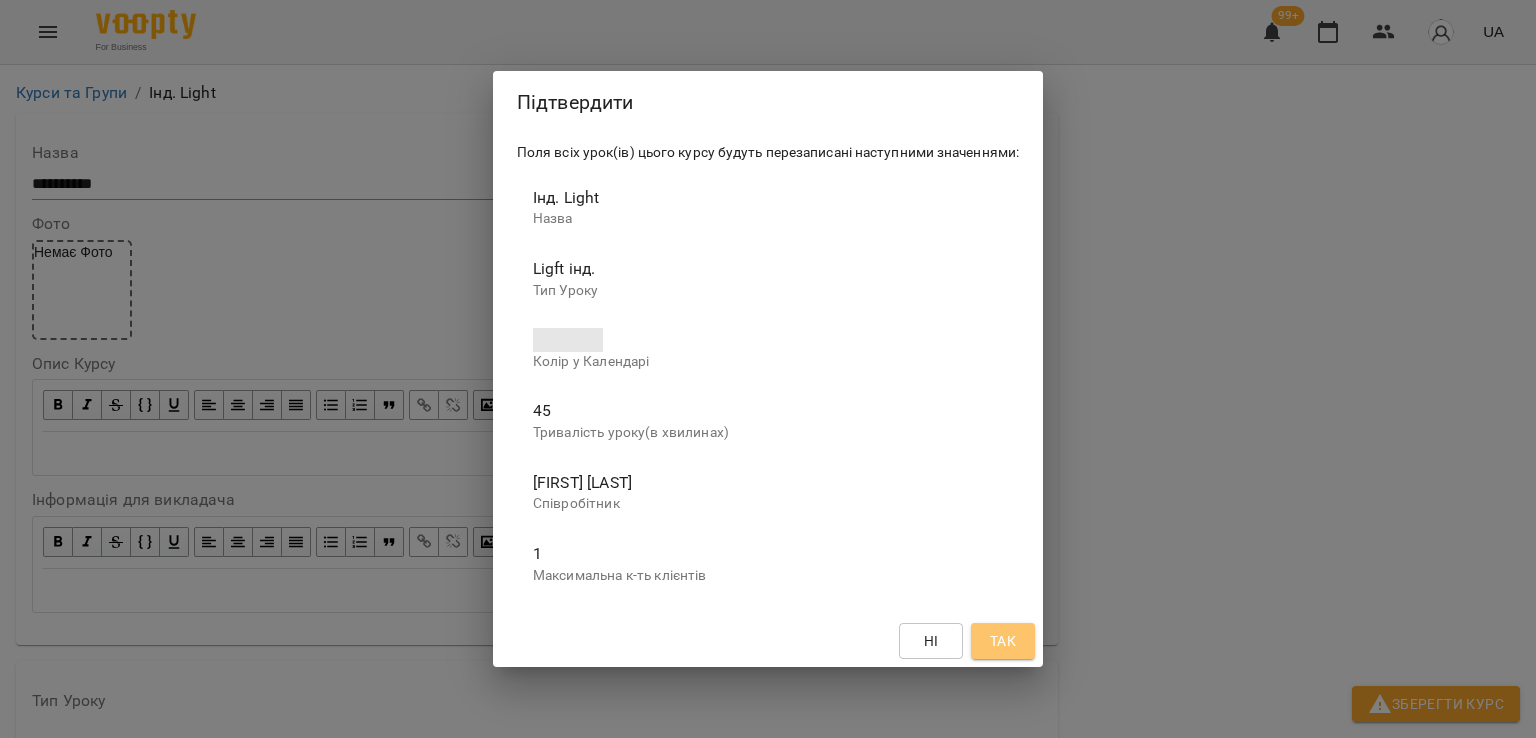 click on "Так" at bounding box center (1003, 641) 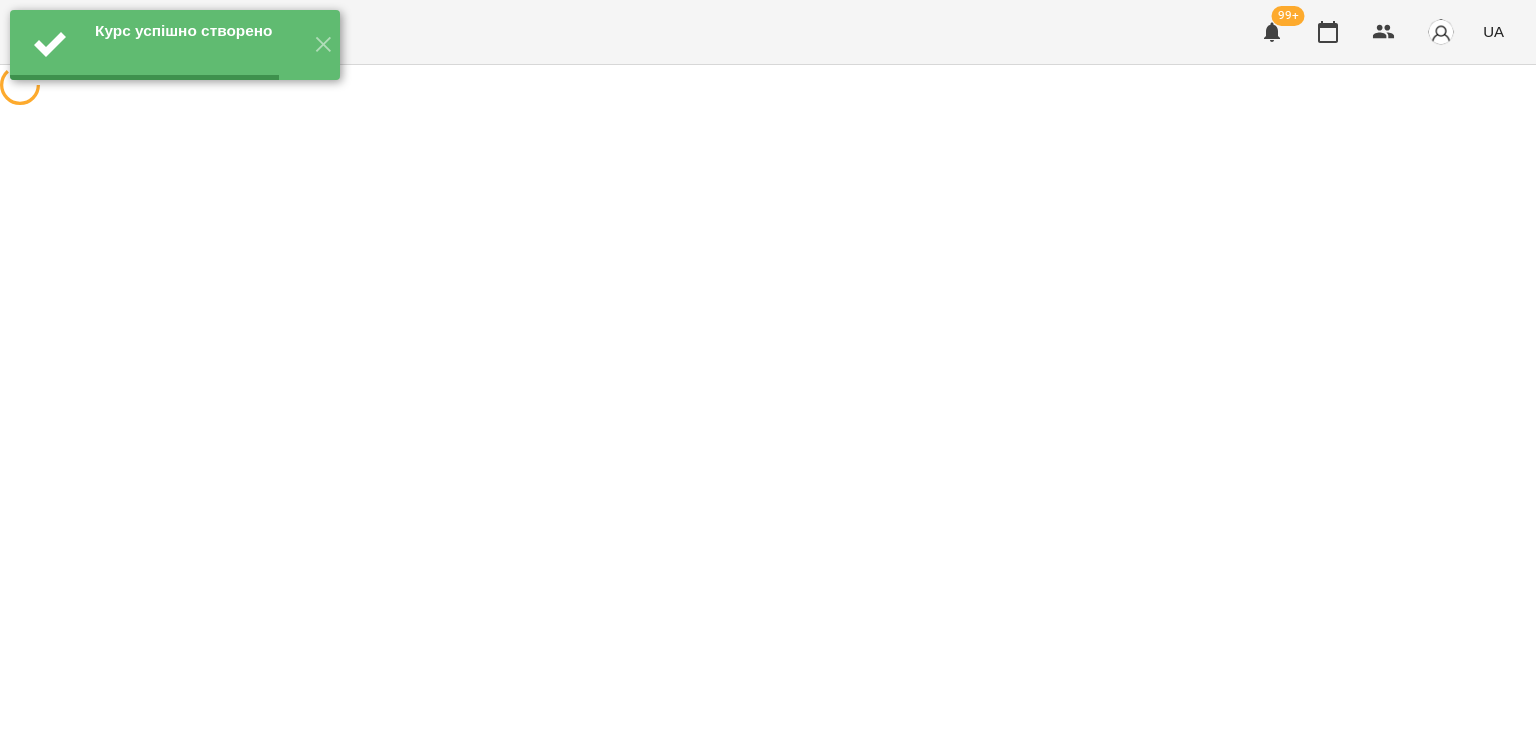 scroll, scrollTop: 0, scrollLeft: 0, axis: both 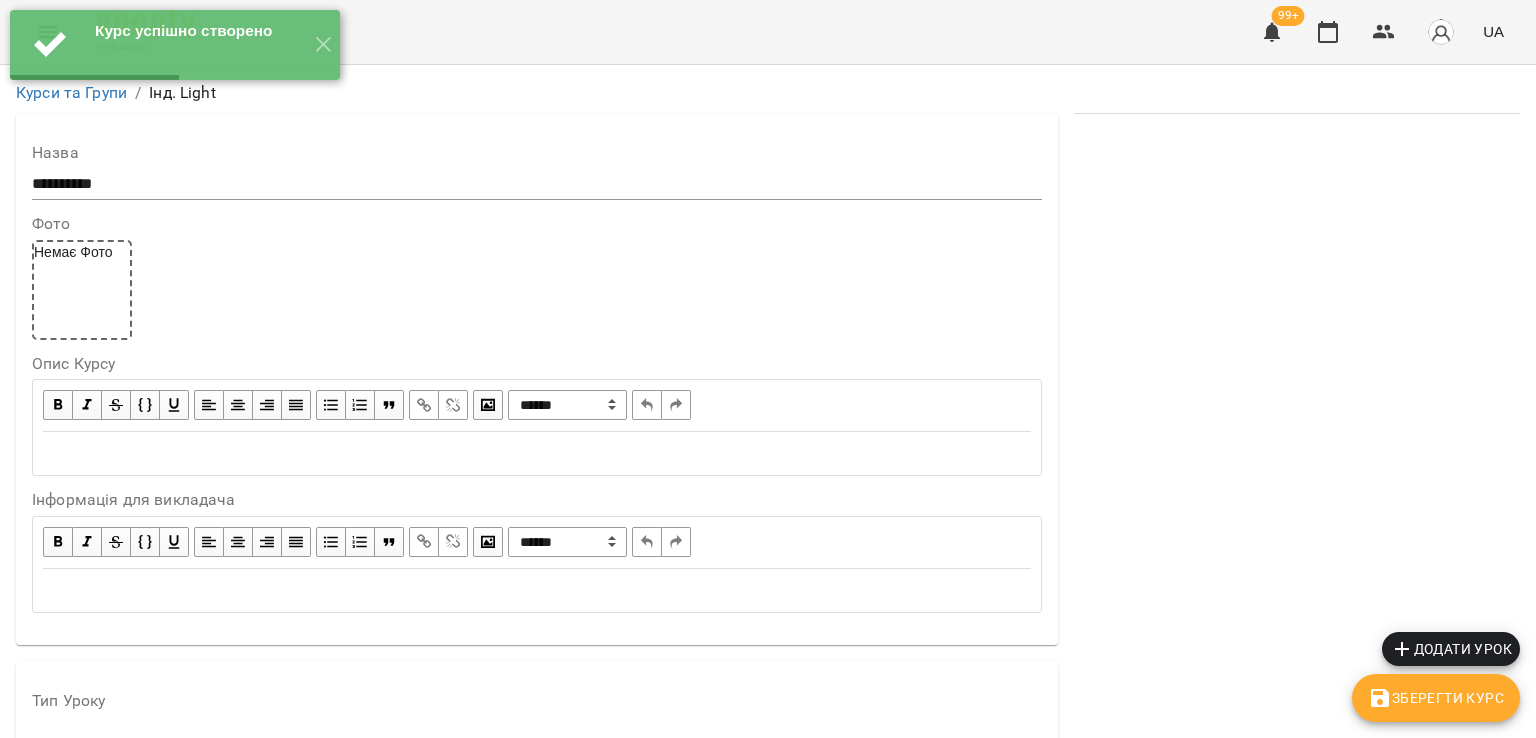 click 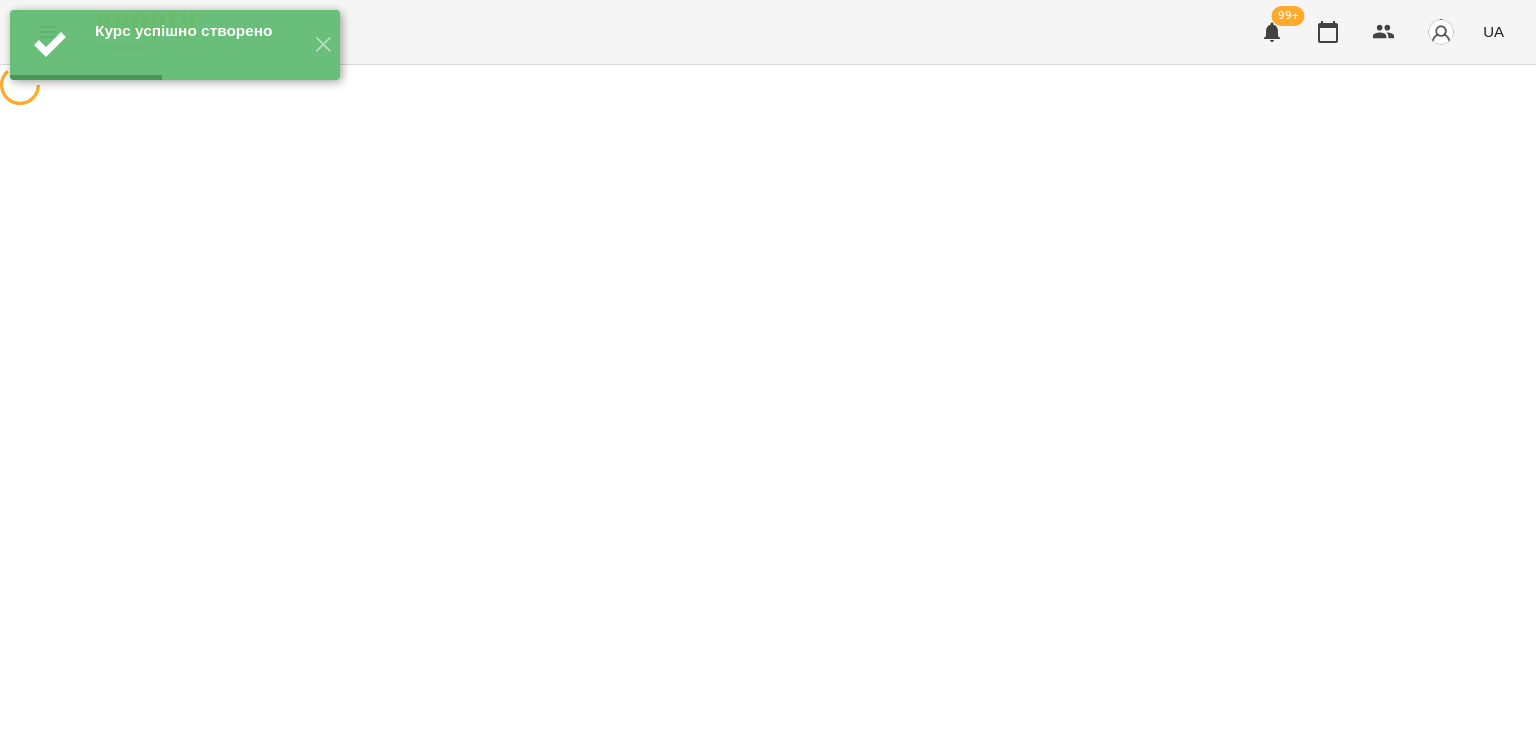 select on "**********" 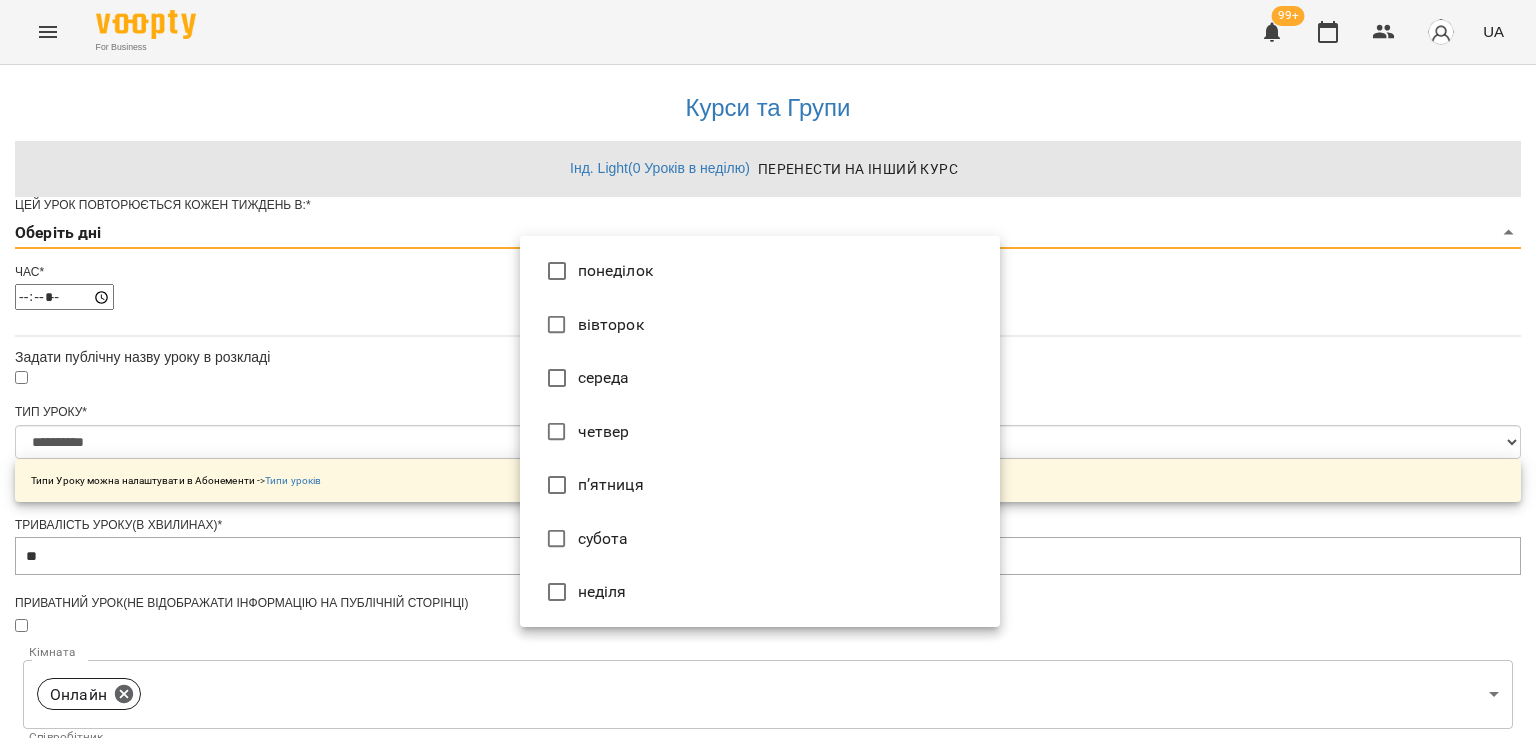 click on "**********" at bounding box center [768, 642] 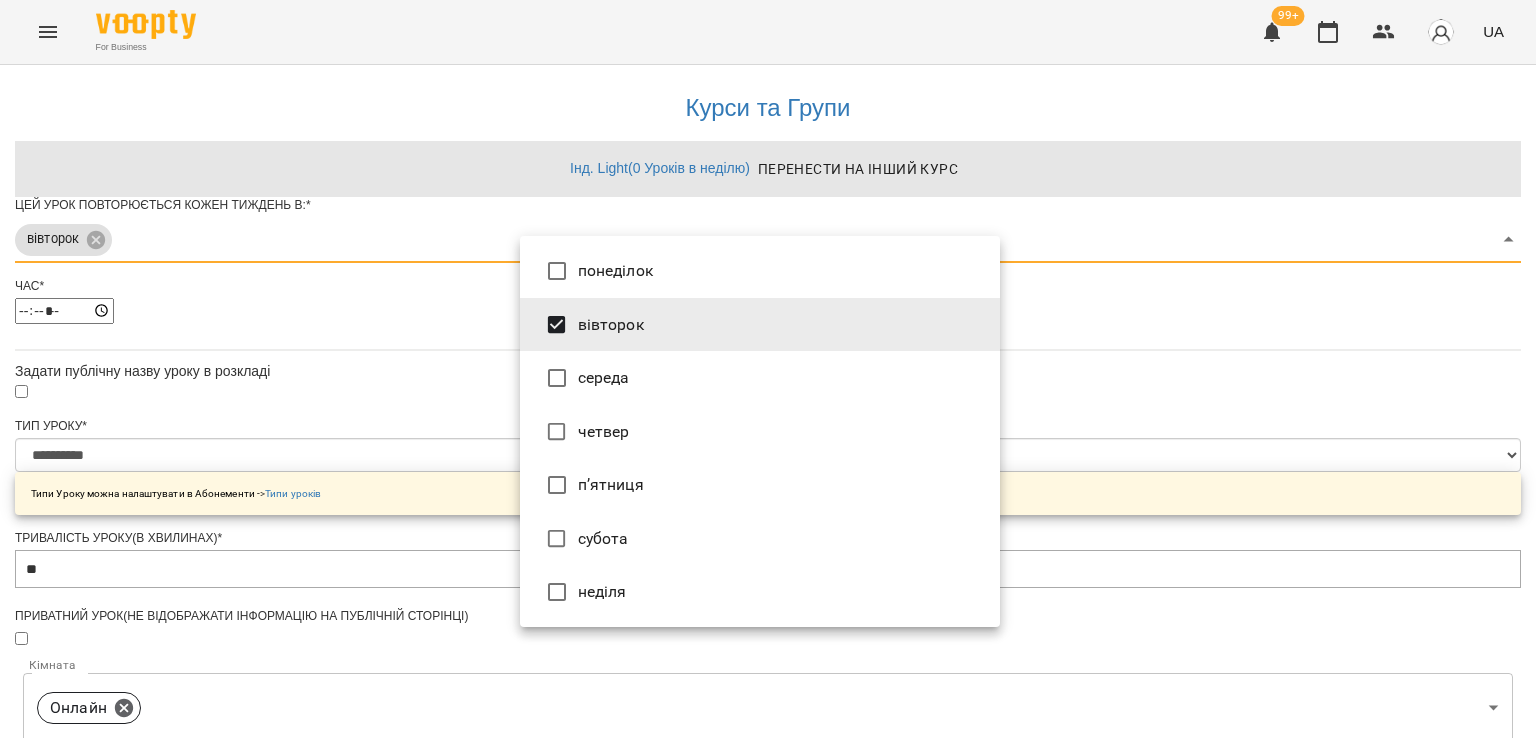 type on "*" 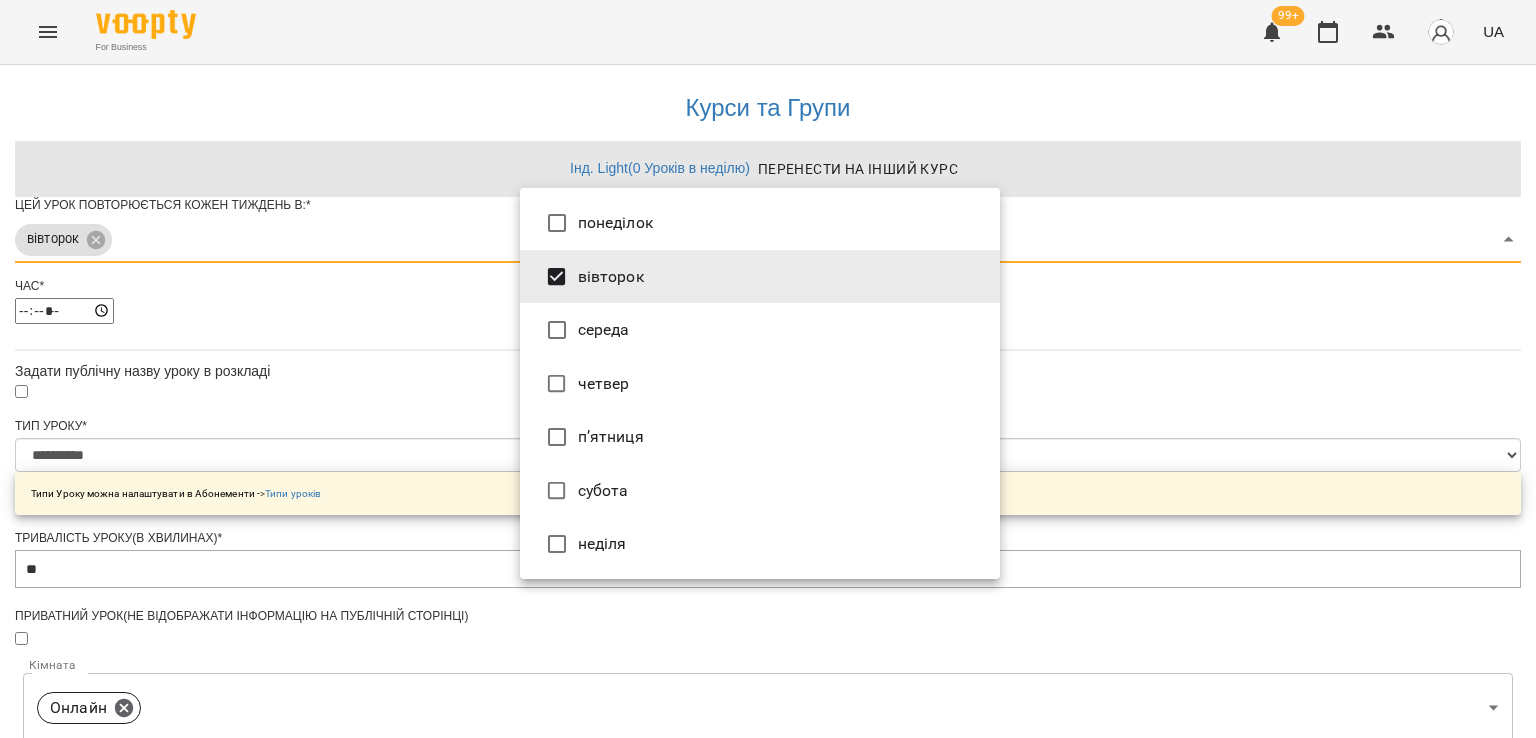 click at bounding box center [768, 369] 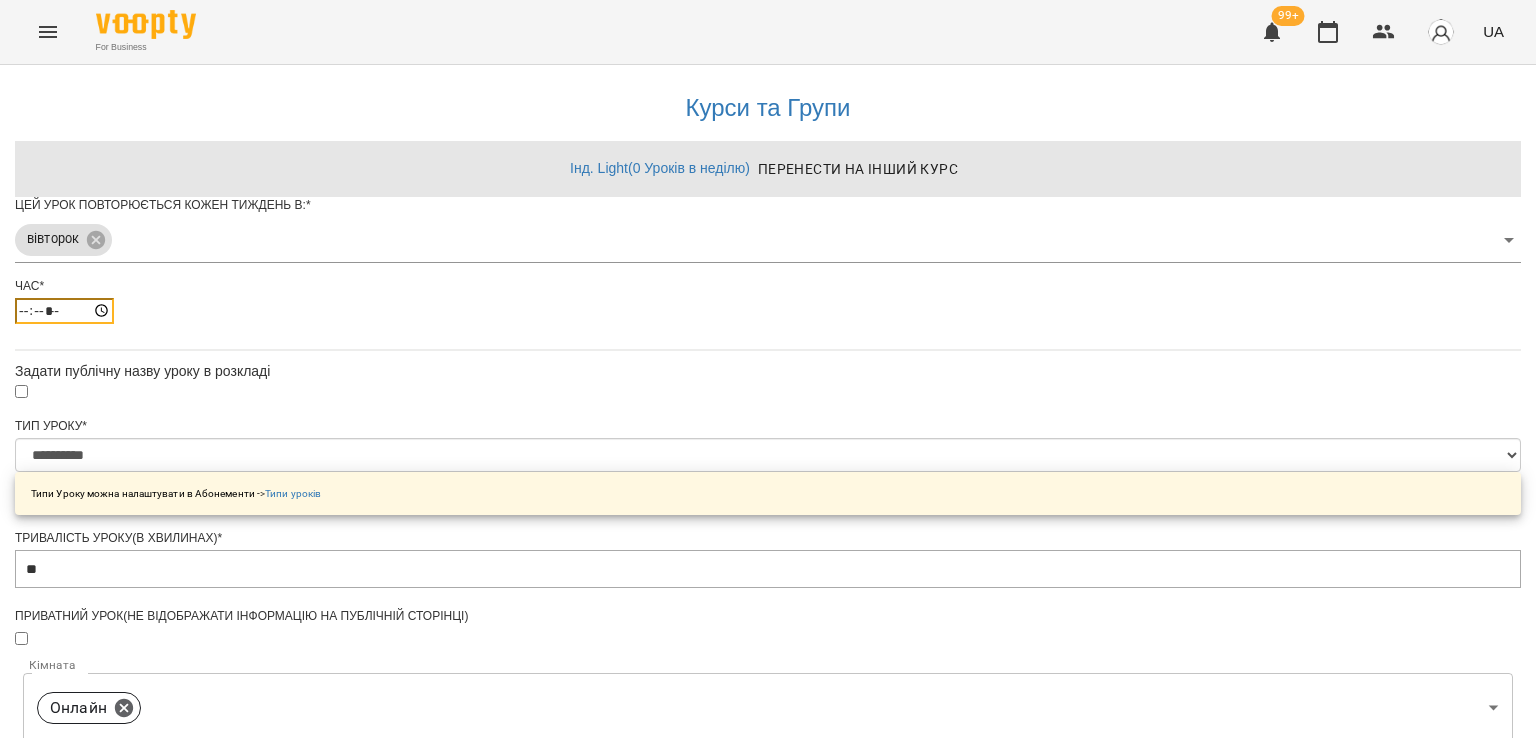 click on "*****" at bounding box center [64, 311] 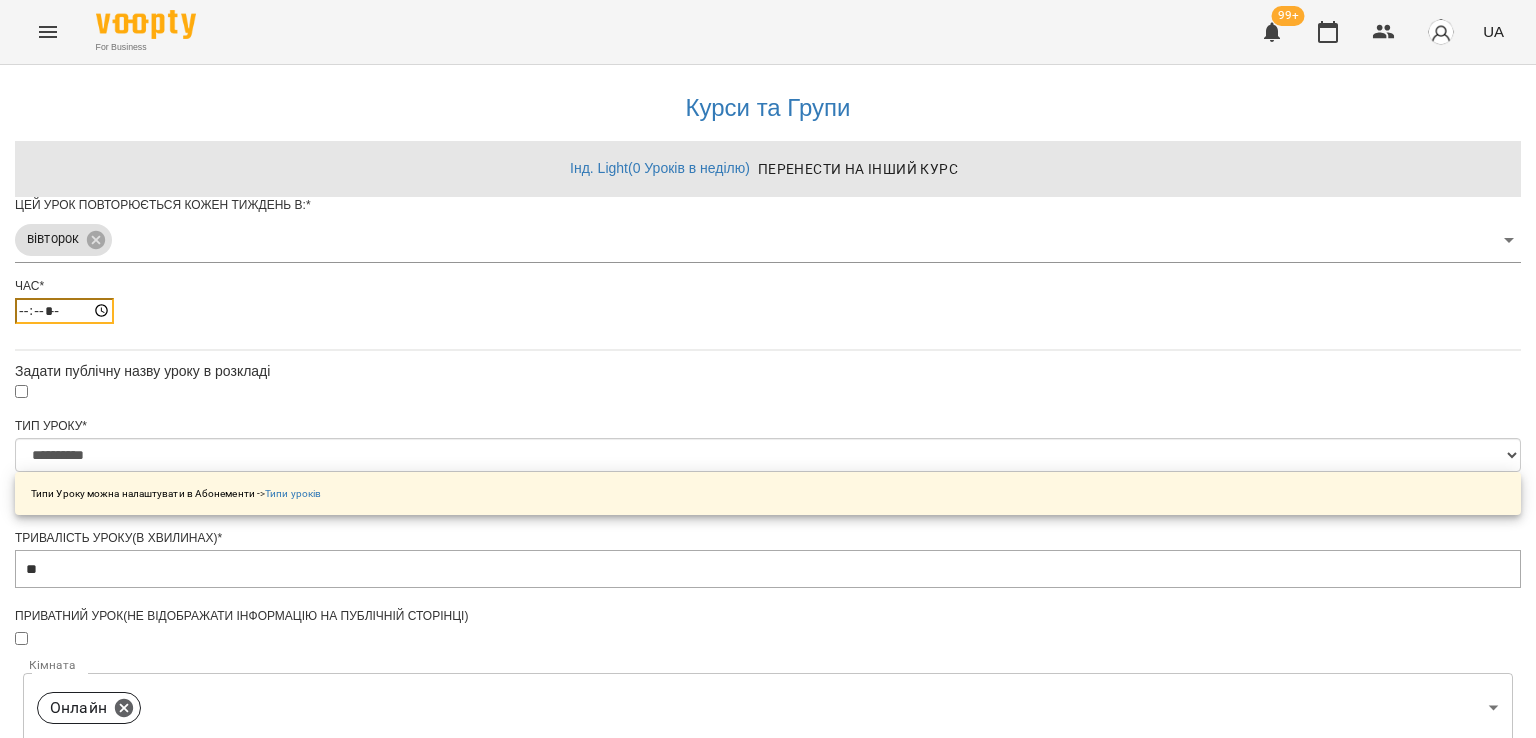 type on "*****" 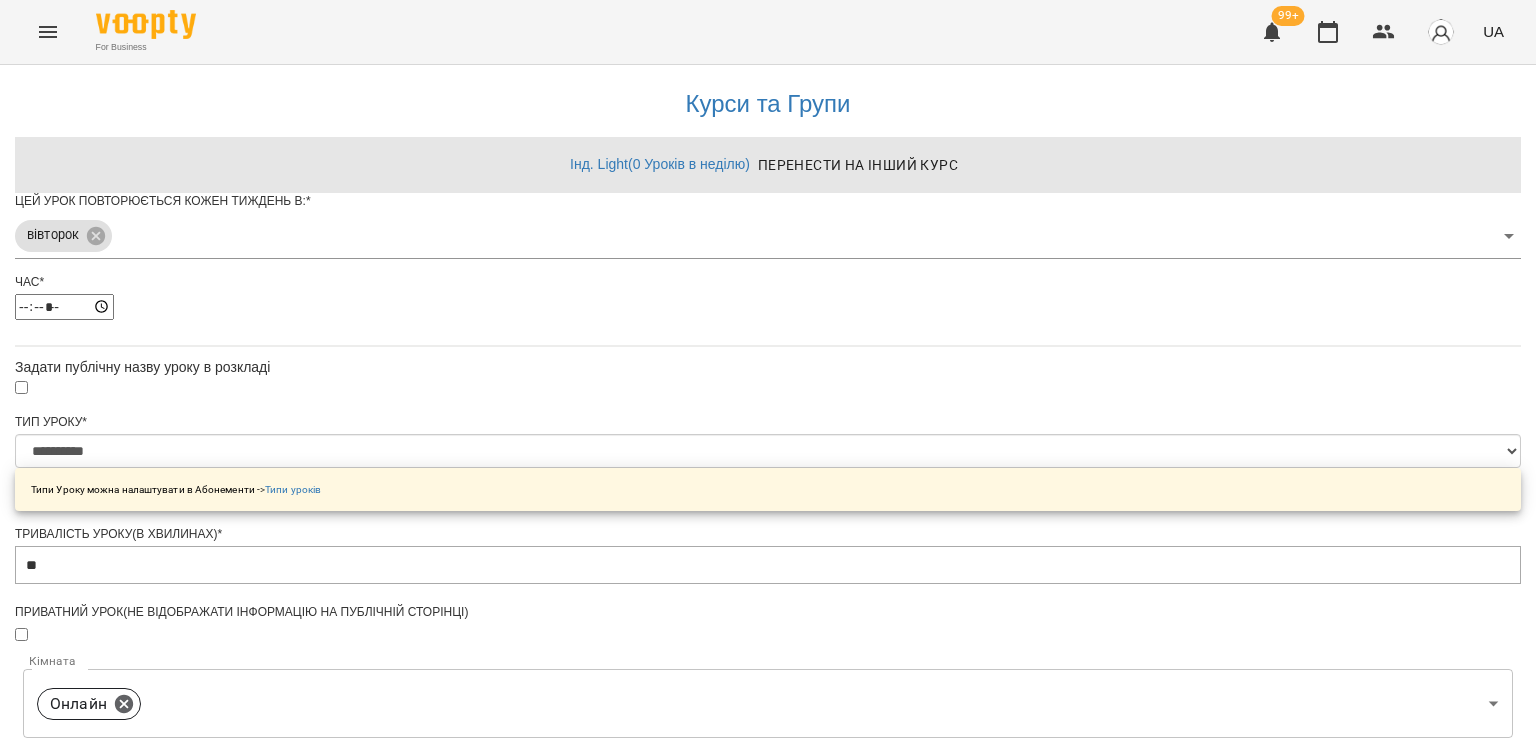 click on "Зберегти" at bounding box center [768, 1267] 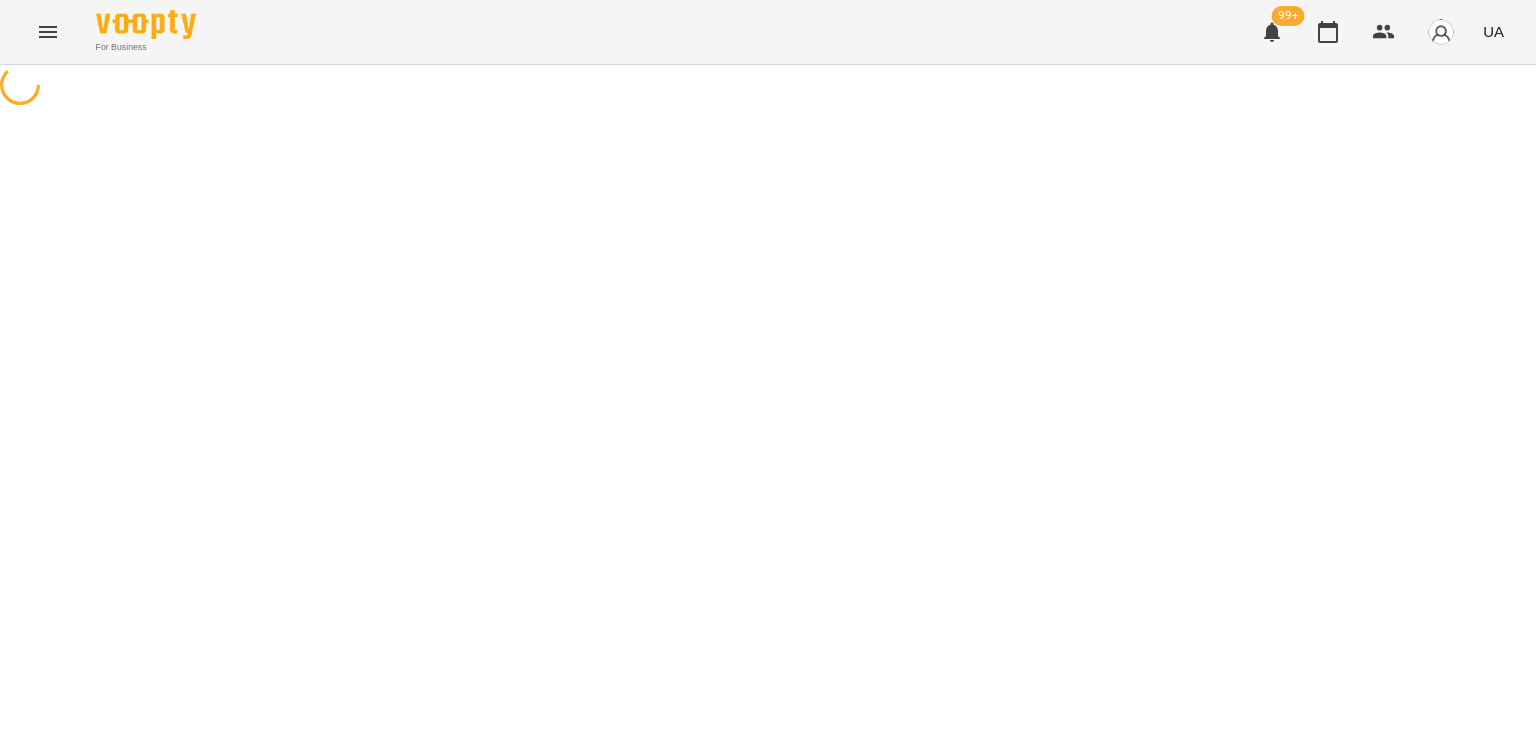 scroll, scrollTop: 0, scrollLeft: 0, axis: both 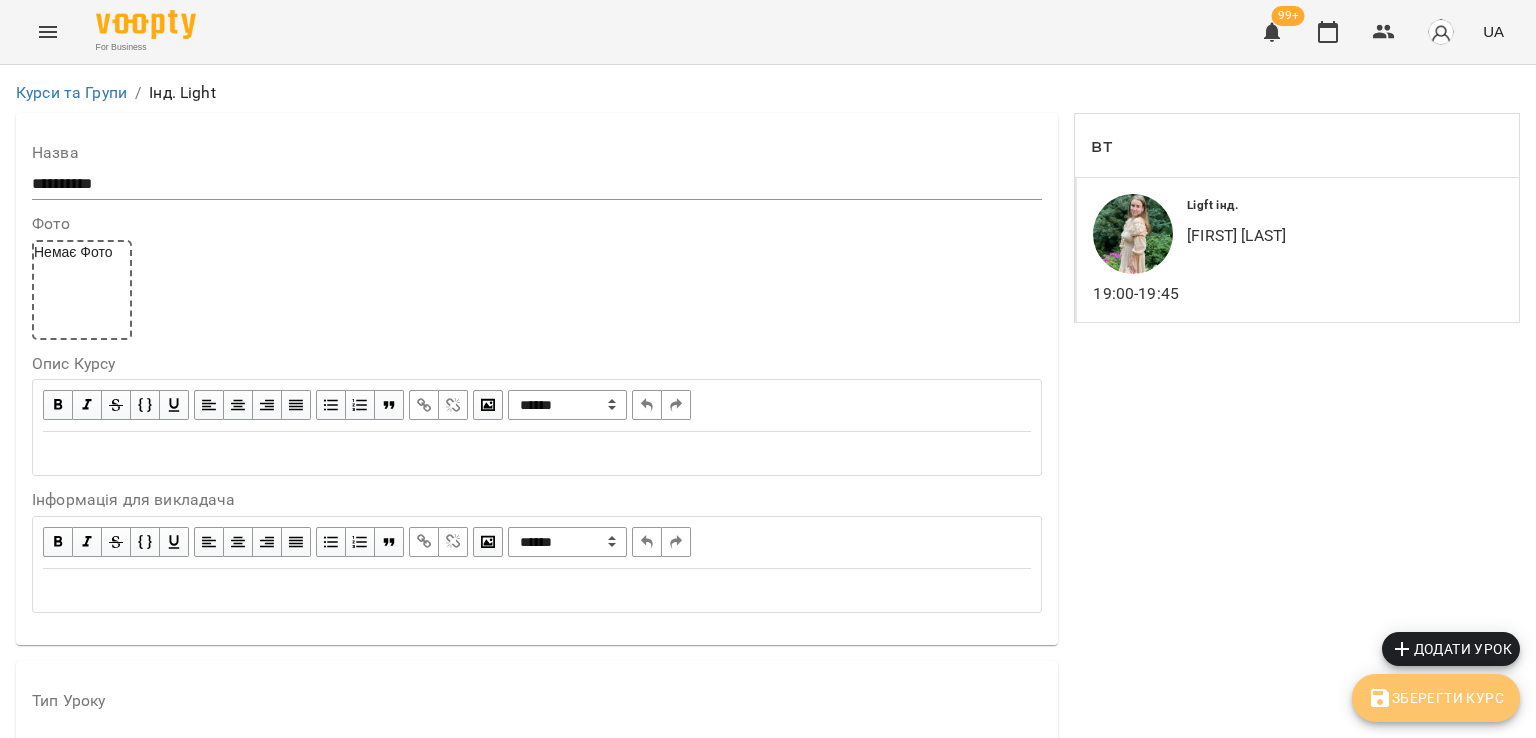click on "Зберегти Курс" at bounding box center (1436, 698) 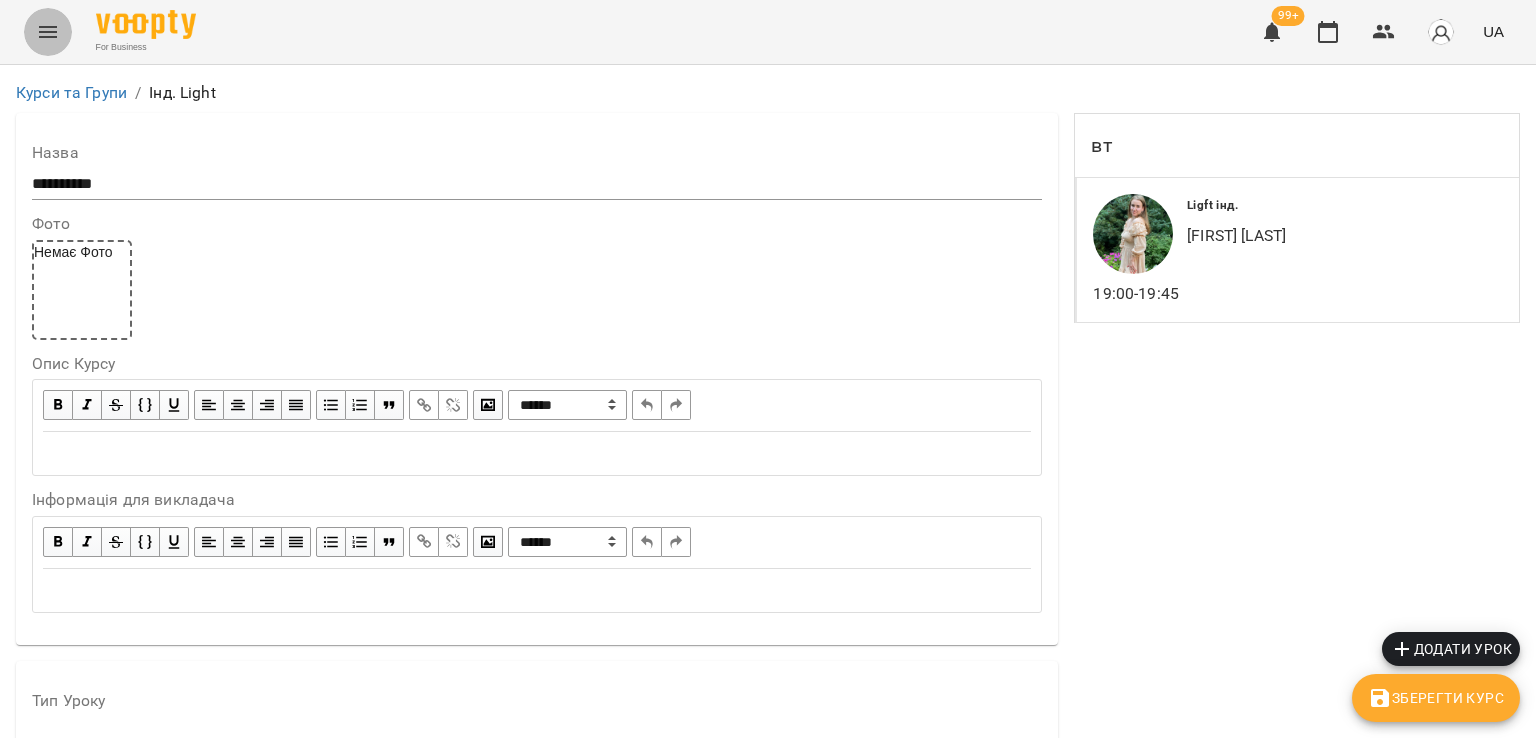 click 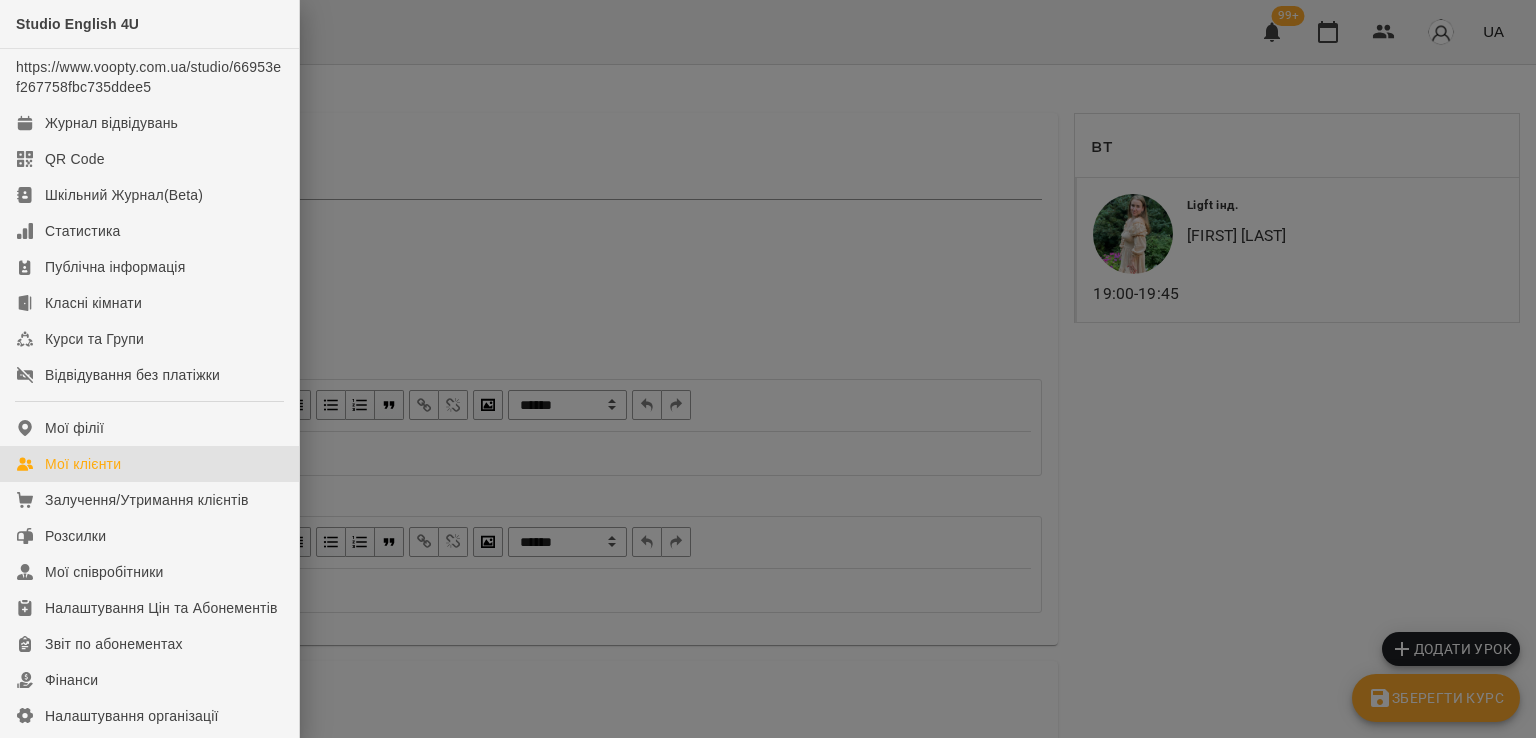 click on "Мої клієнти" at bounding box center (83, 464) 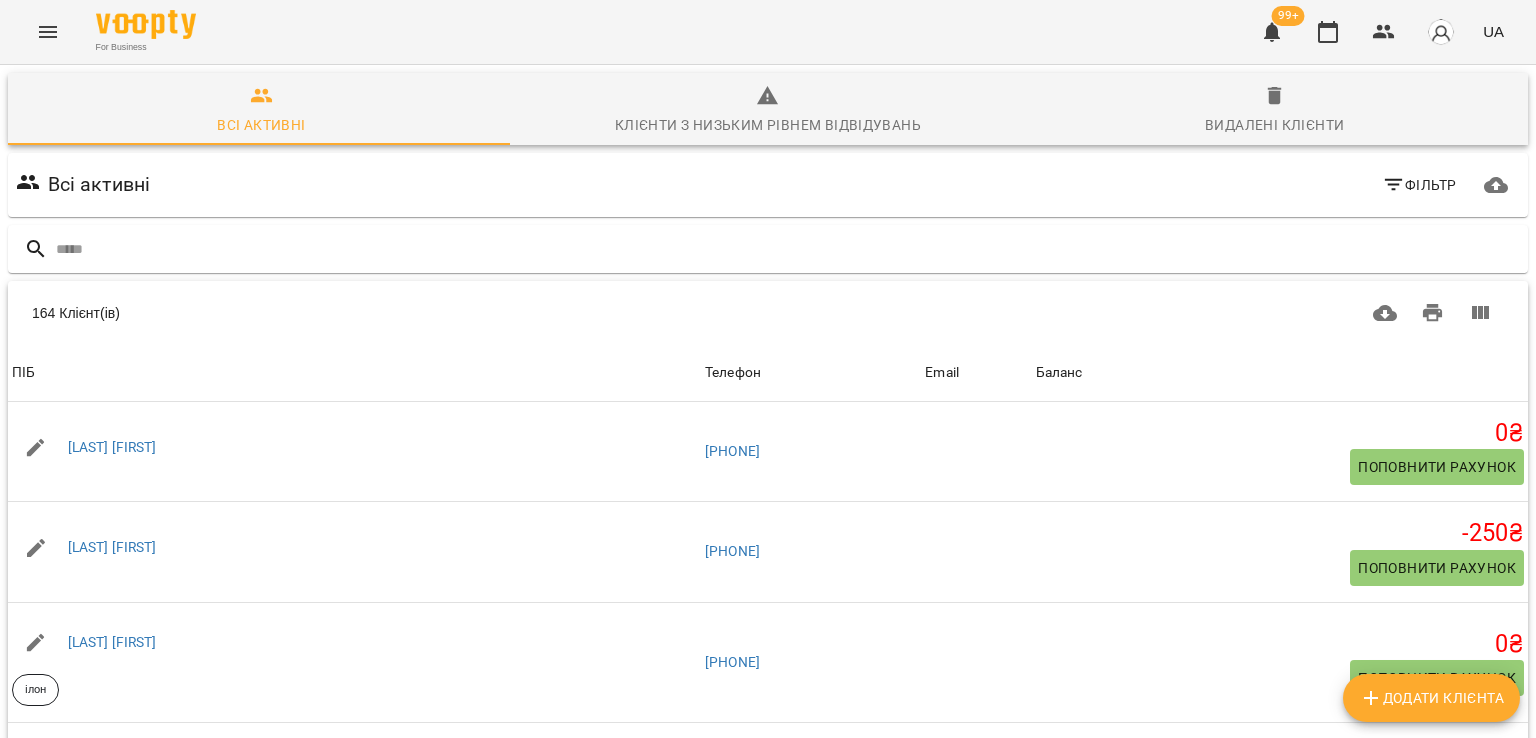click on "Додати клієнта" at bounding box center [1431, 698] 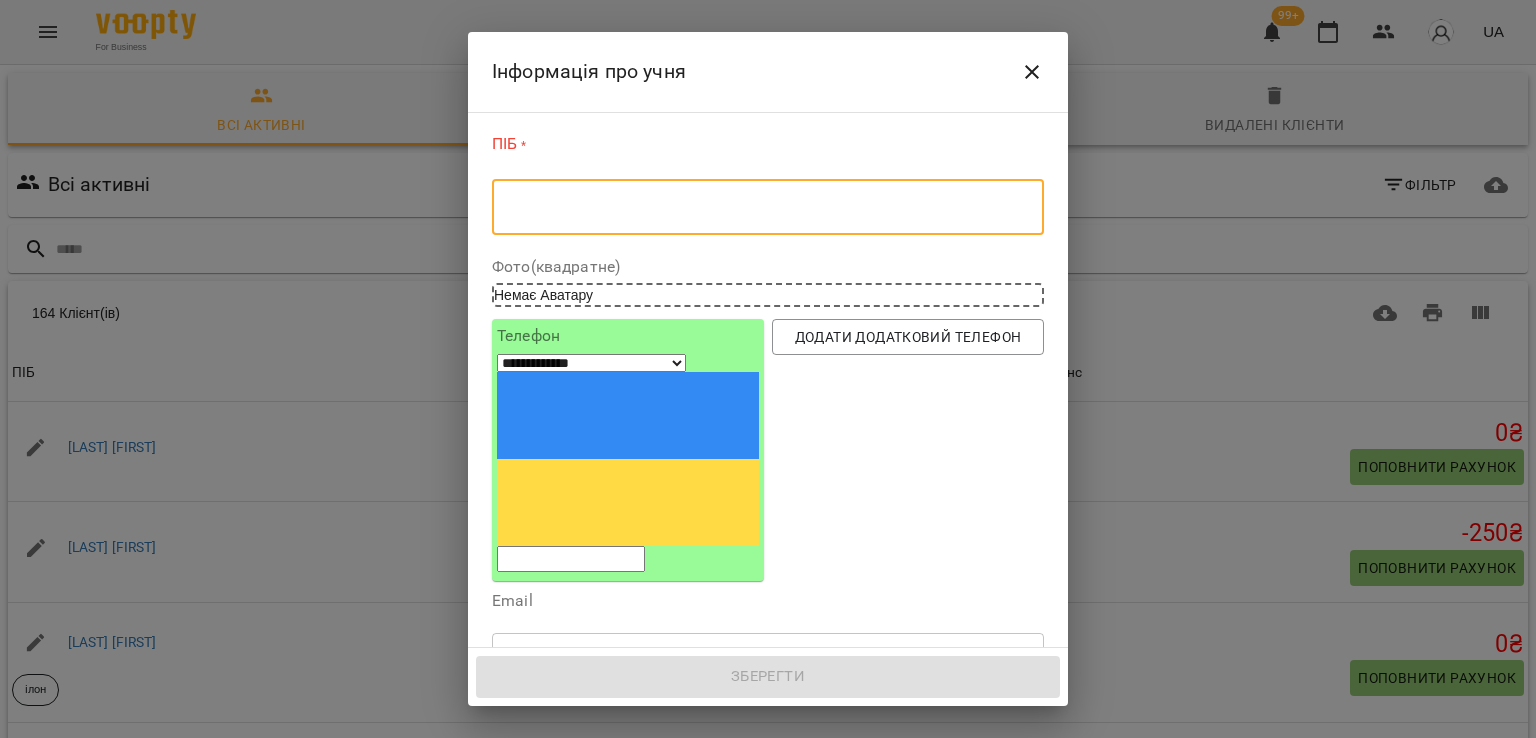 click at bounding box center (768, 207) 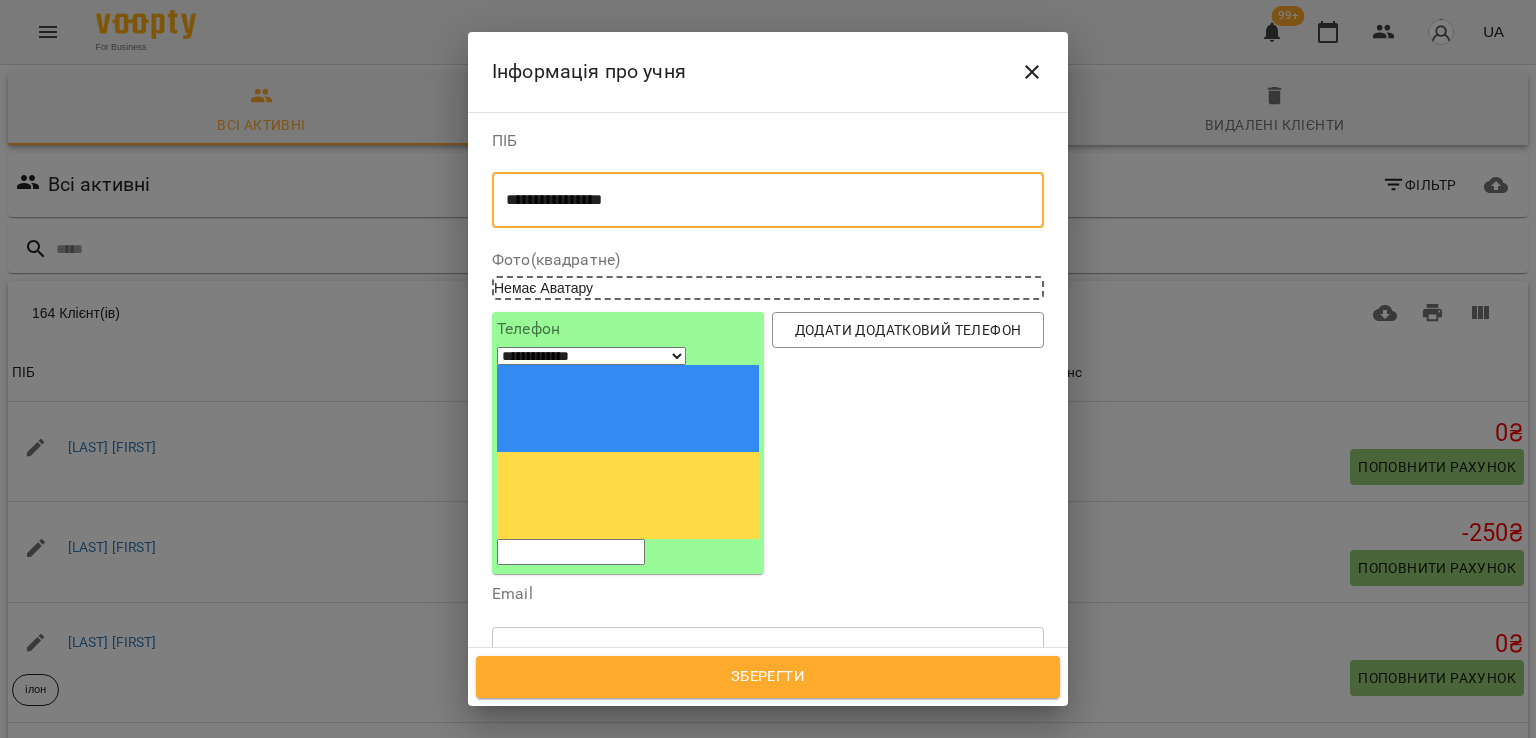 type on "**********" 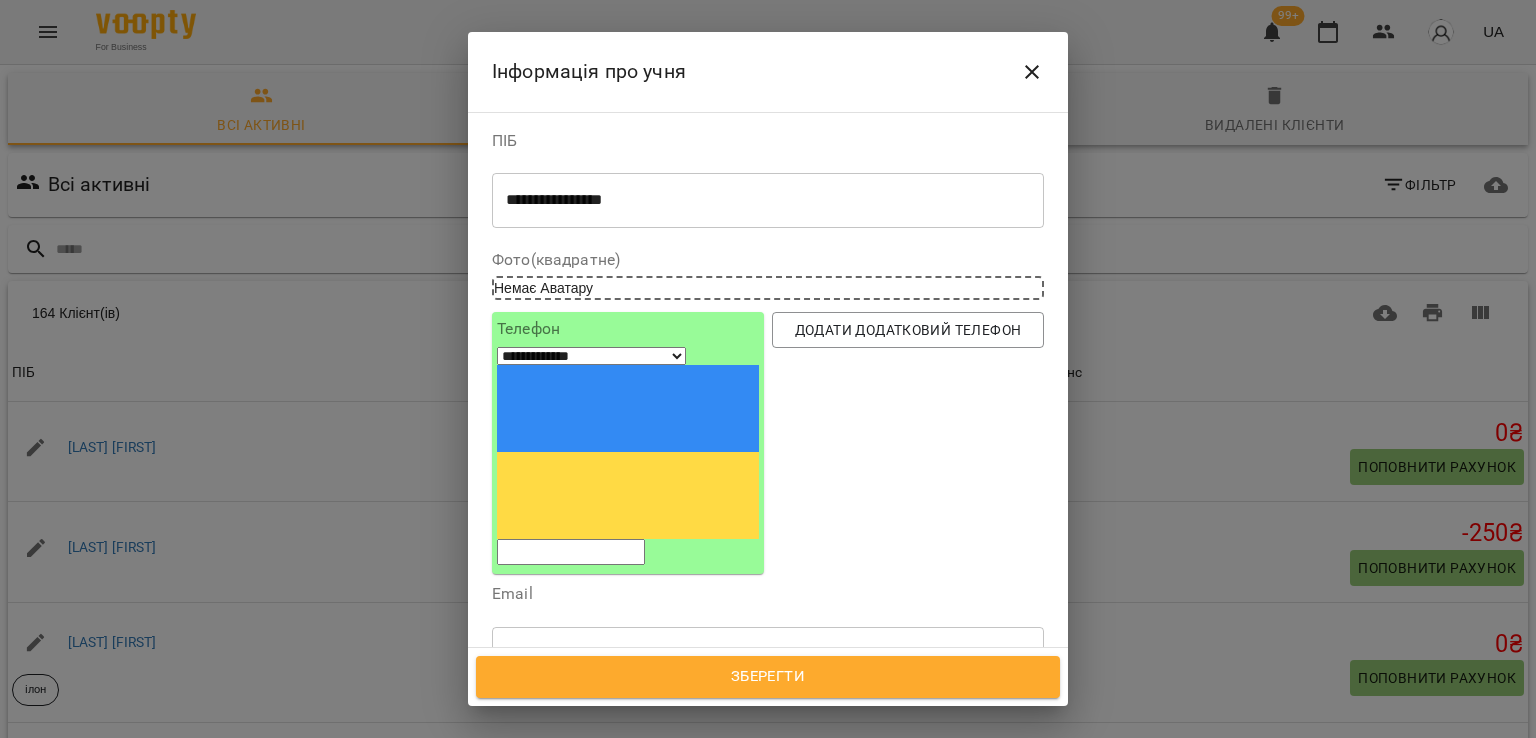 paste on "**********" 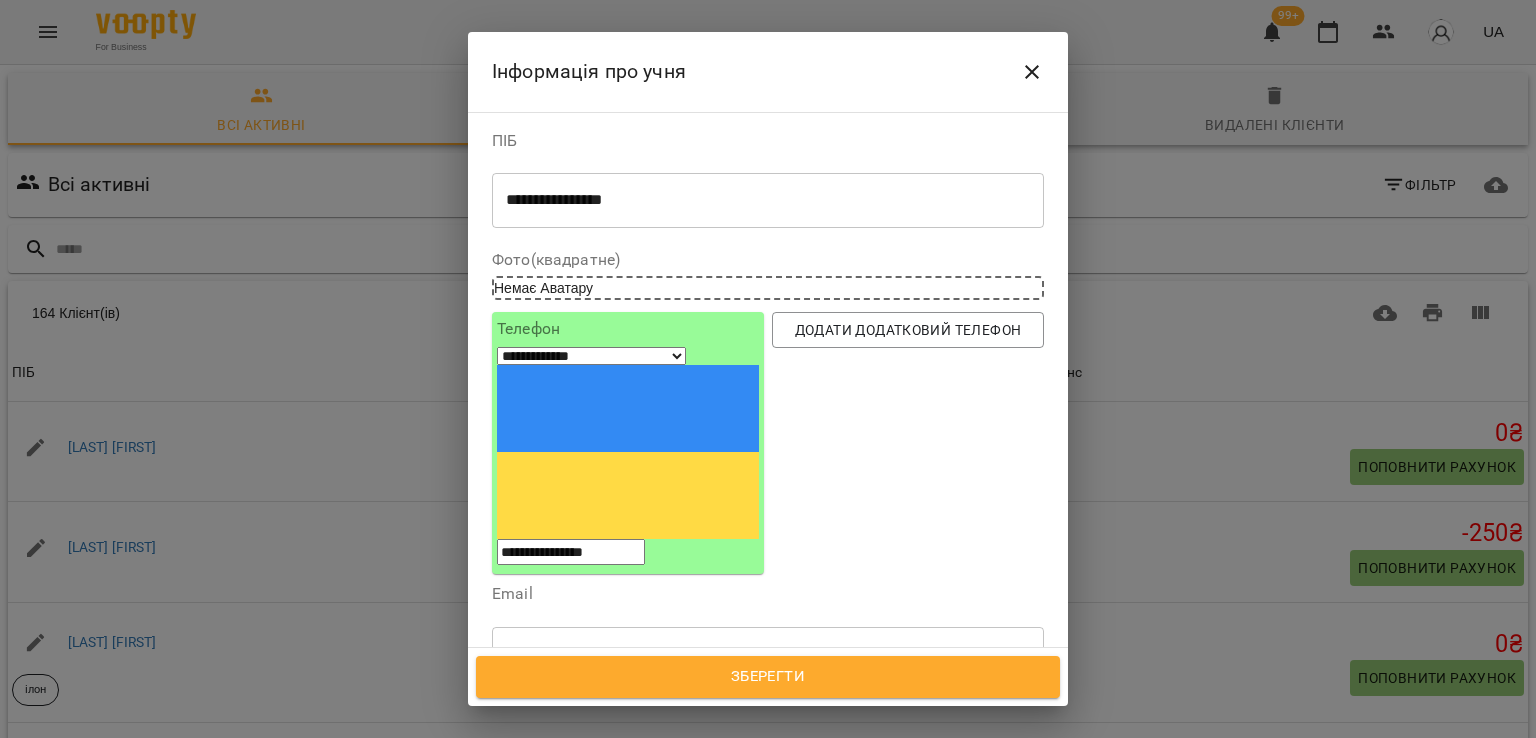 type on "**********" 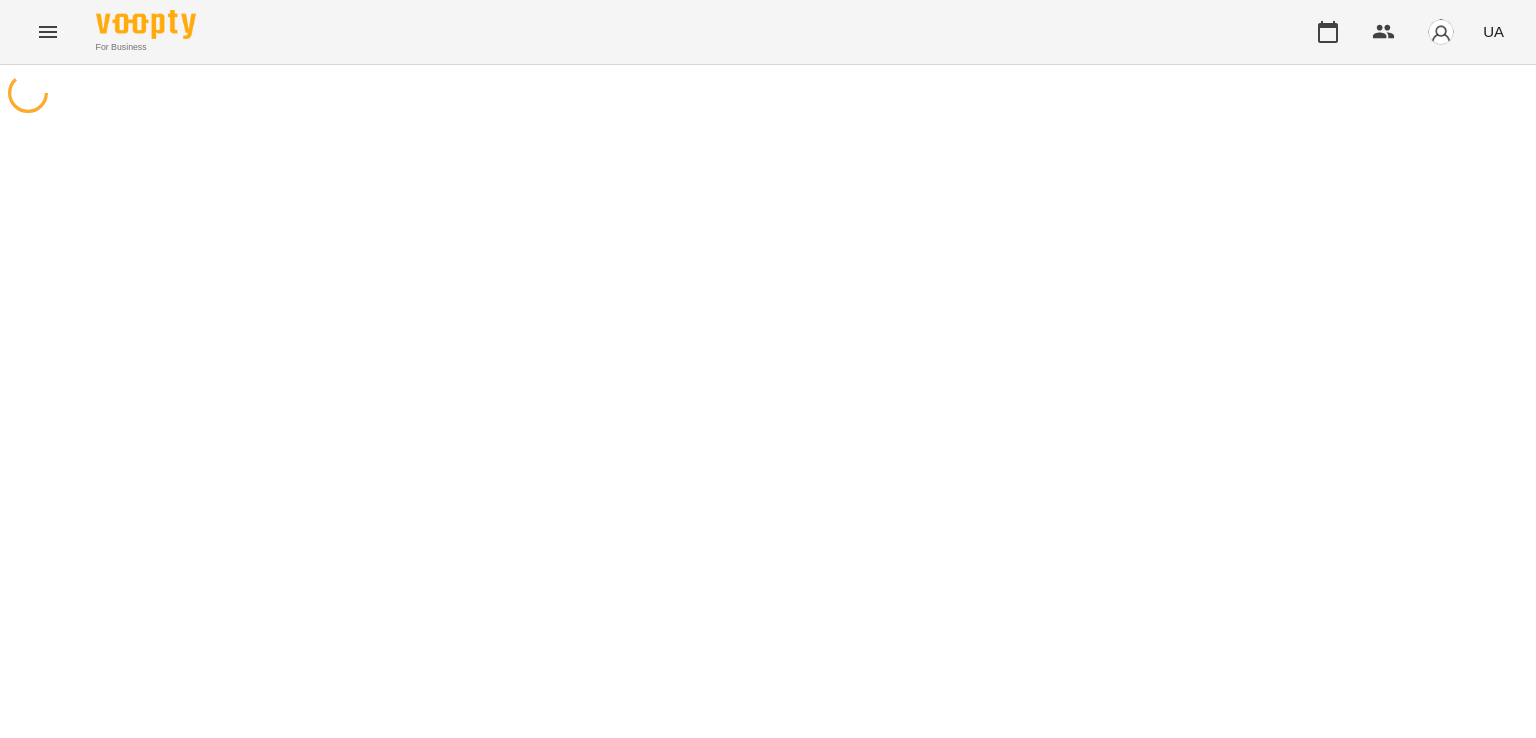 scroll, scrollTop: 0, scrollLeft: 0, axis: both 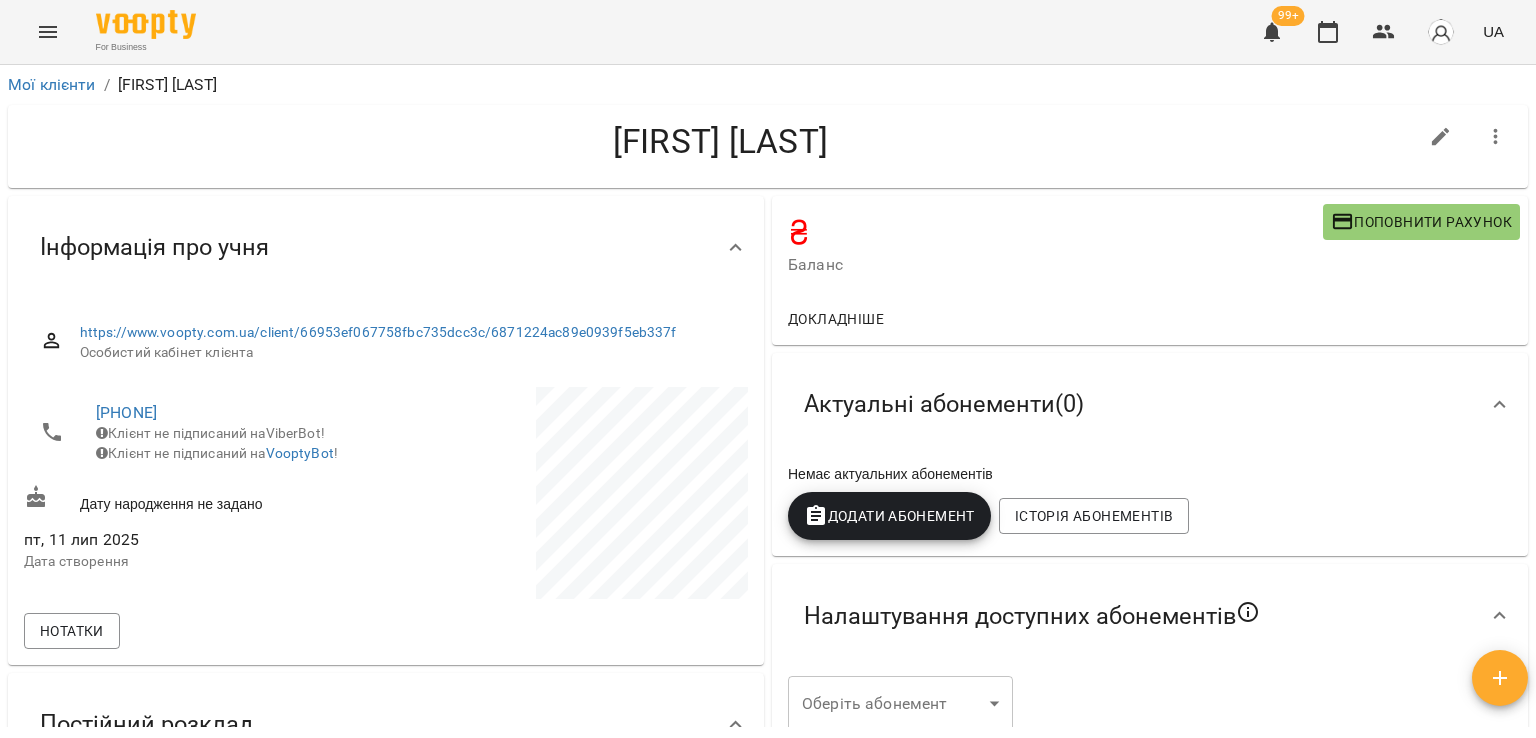 click at bounding box center (48, 32) 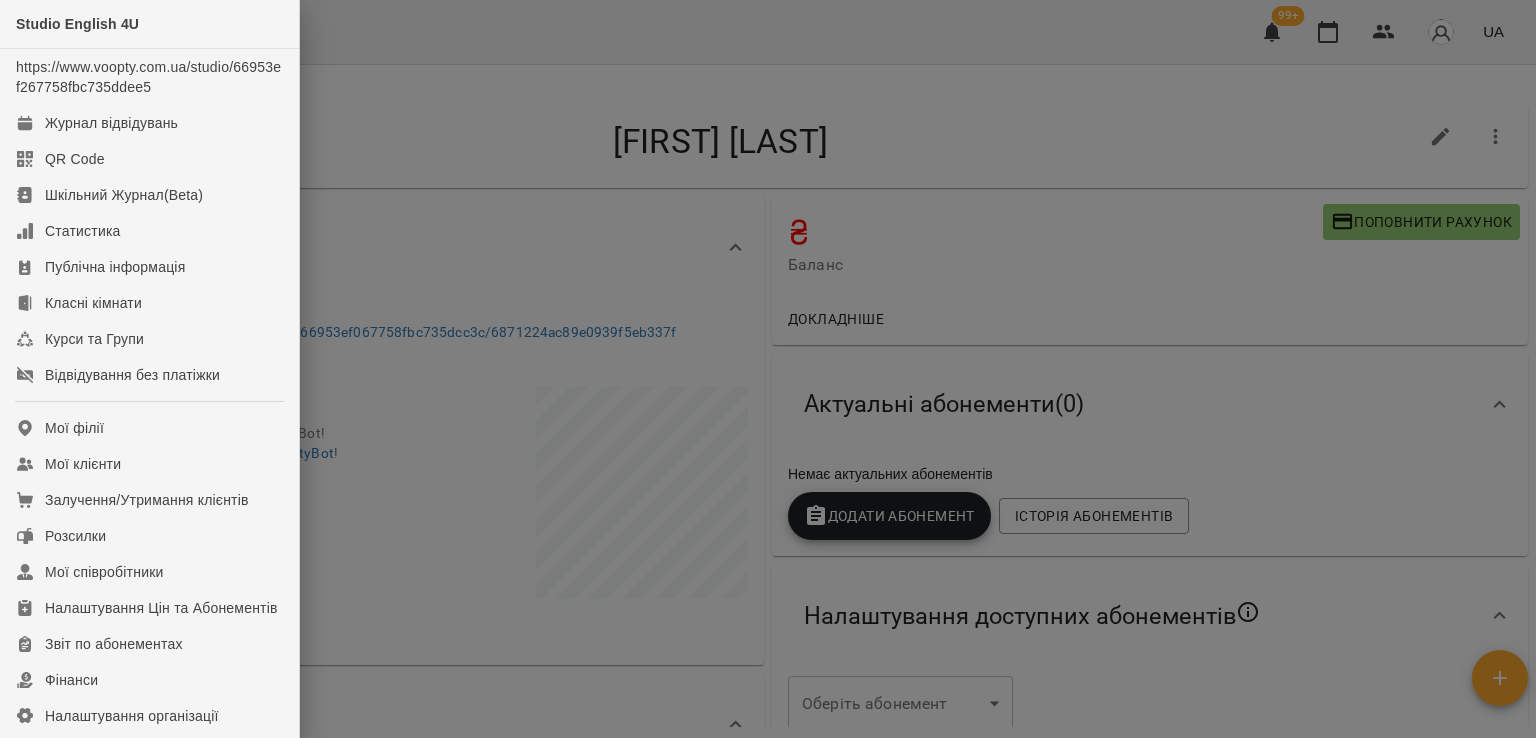 click at bounding box center (768, 369) 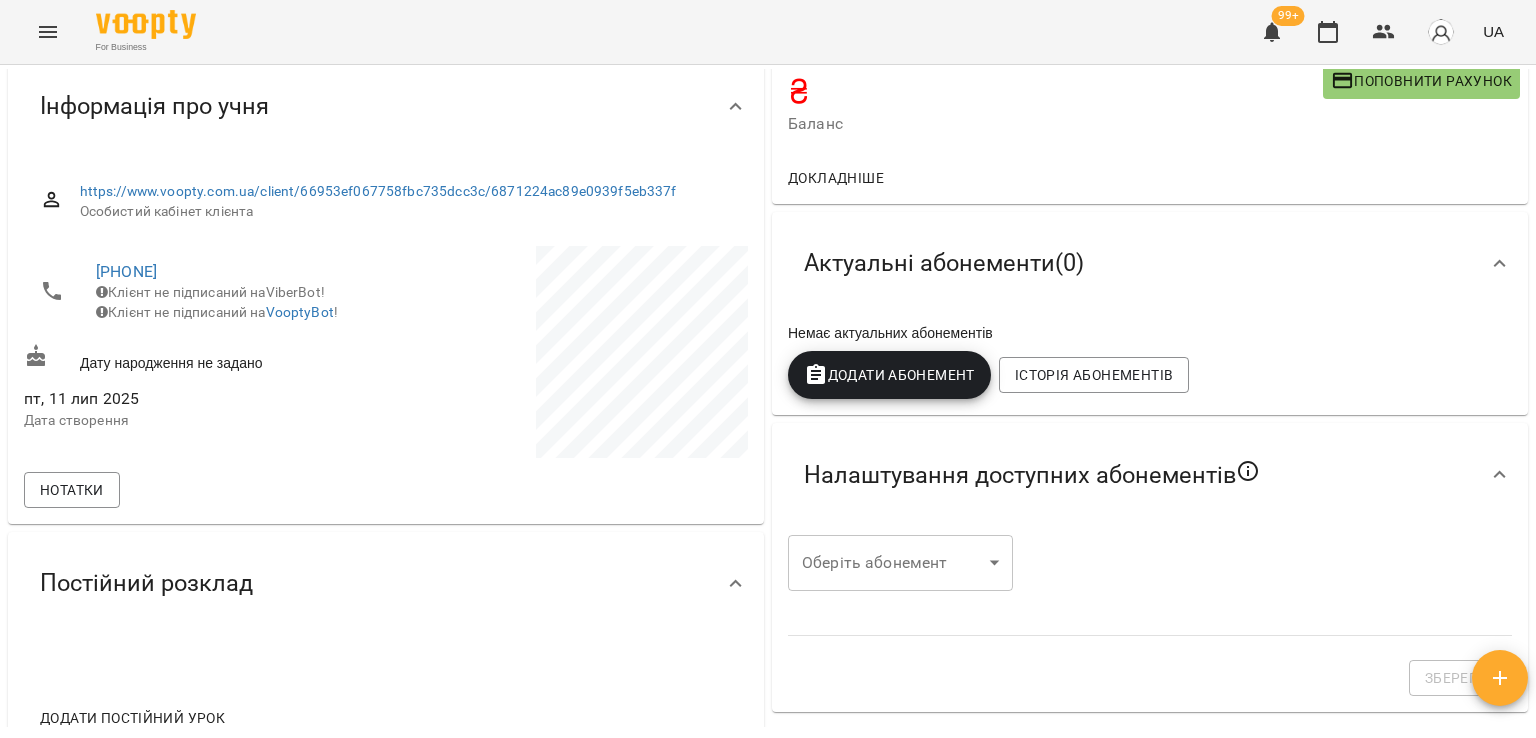 scroll, scrollTop: 160, scrollLeft: 0, axis: vertical 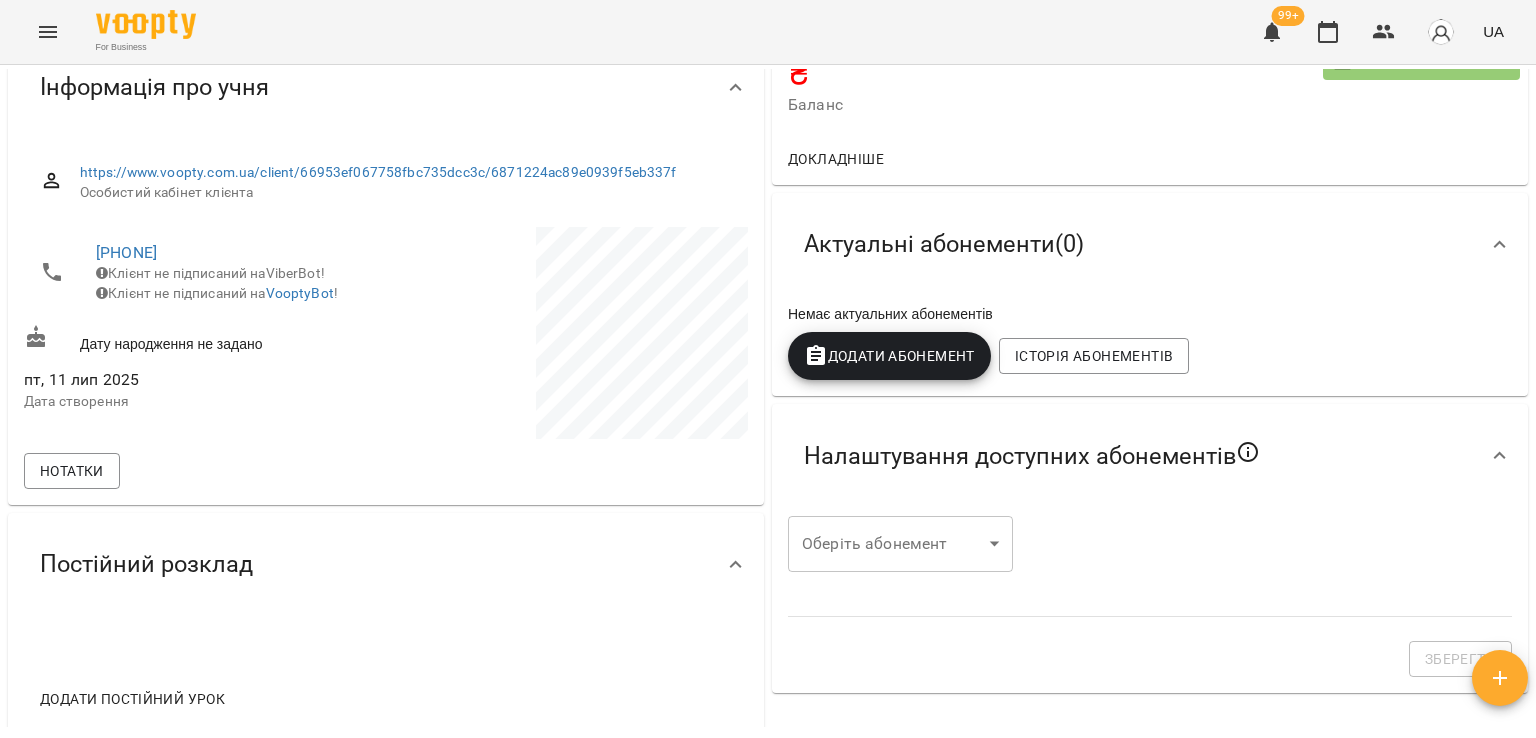click on "Додати постійний урок" at bounding box center [132, 699] 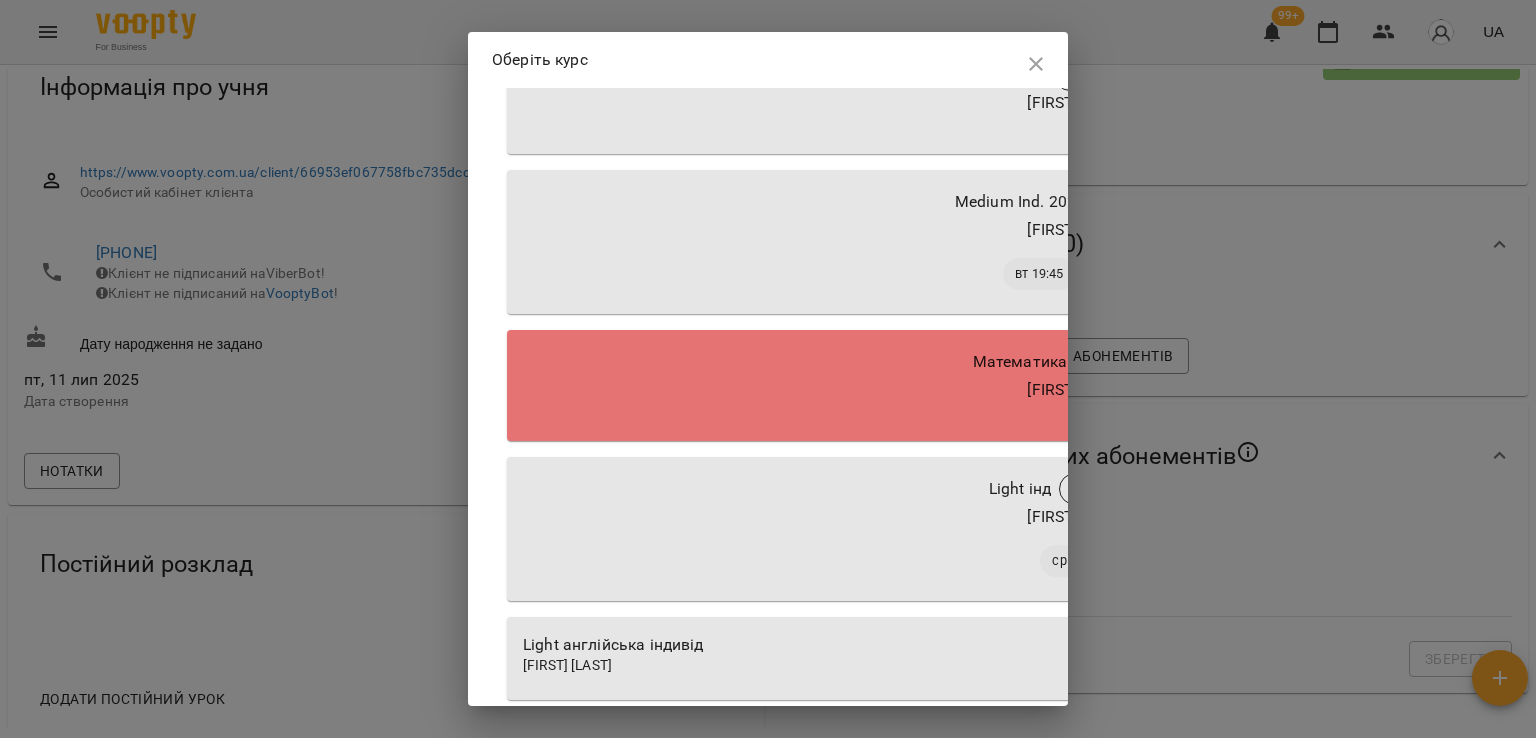 scroll, scrollTop: 9878, scrollLeft: 0, axis: vertical 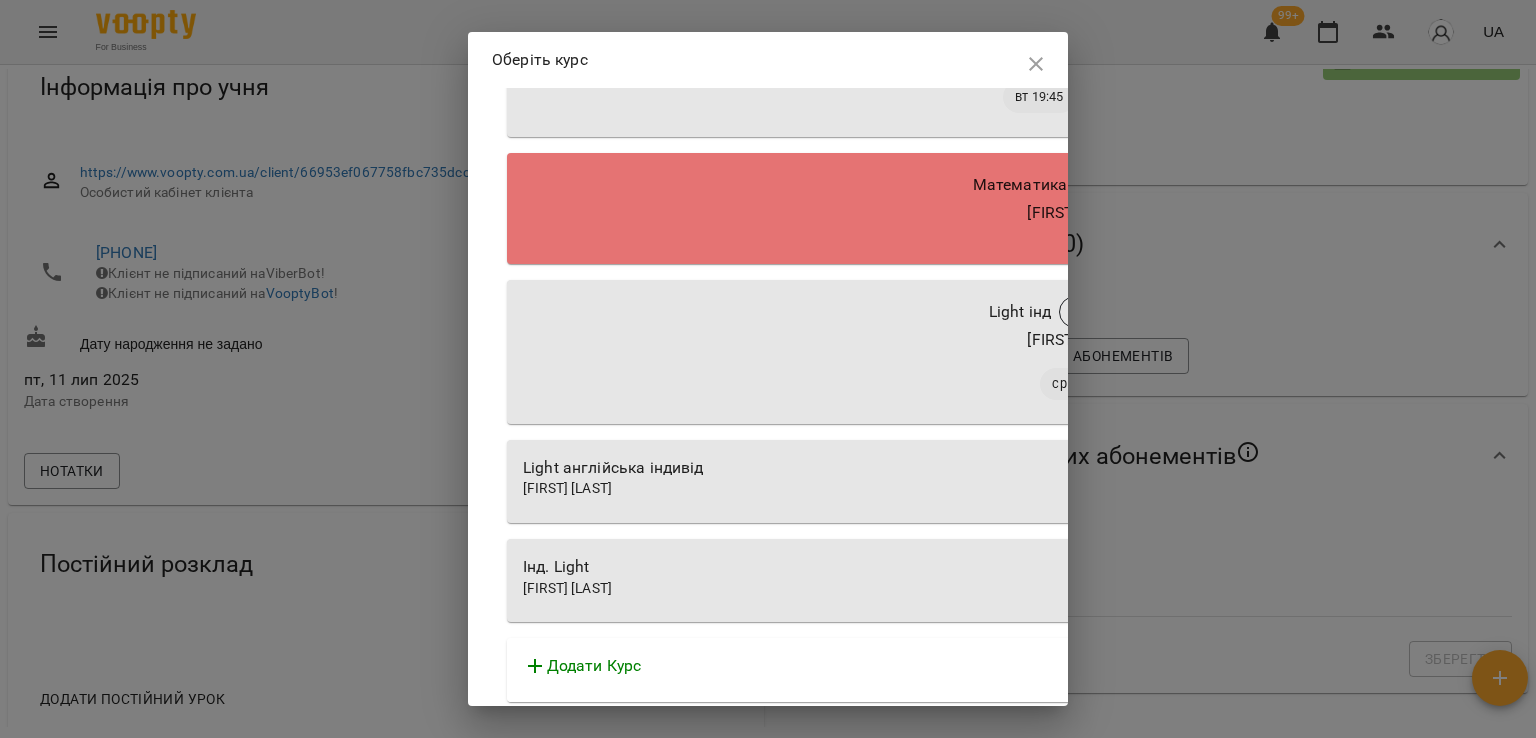 drag, startPoint x: 1028, startPoint y: 129, endPoint x: 812, endPoint y: 561, distance: 482.9907 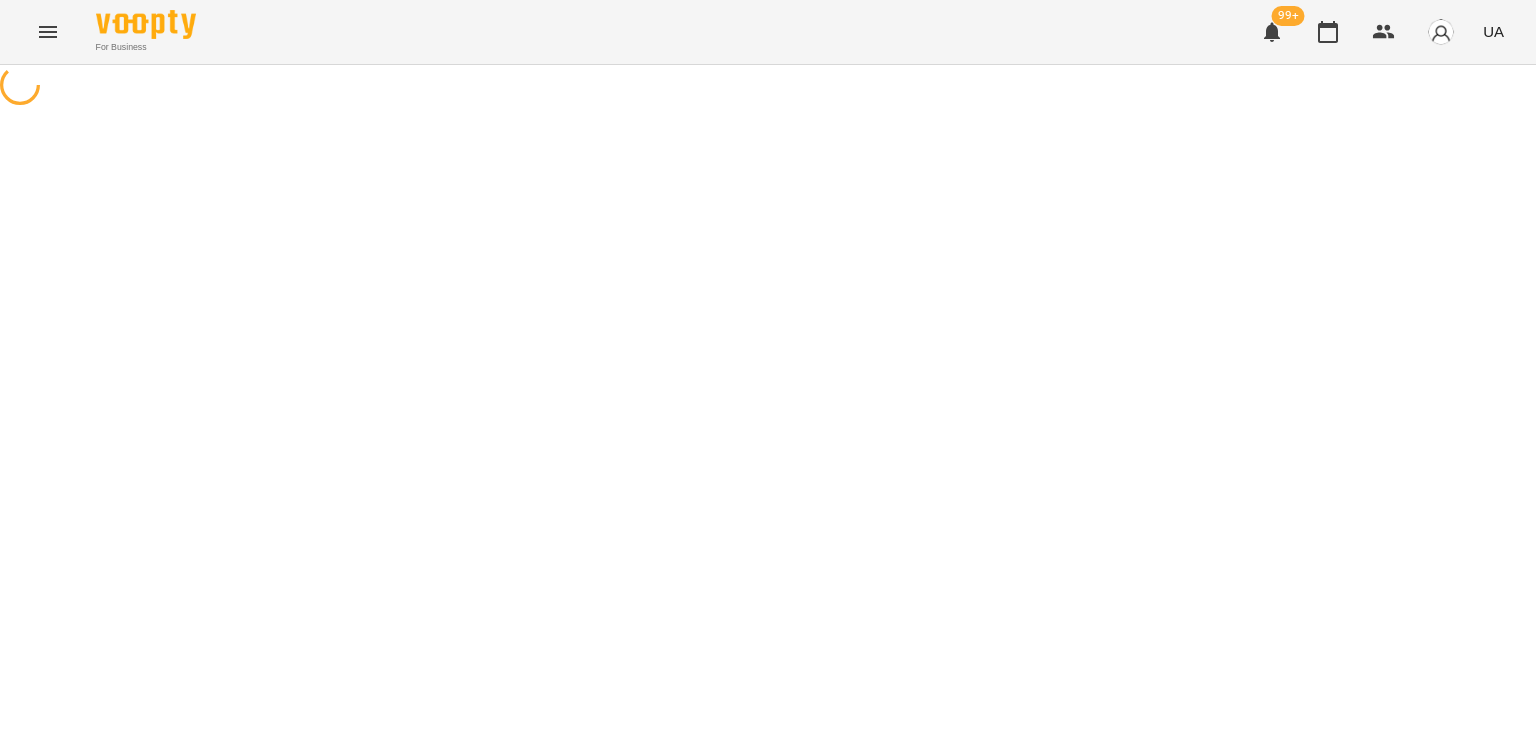 select on "**********" 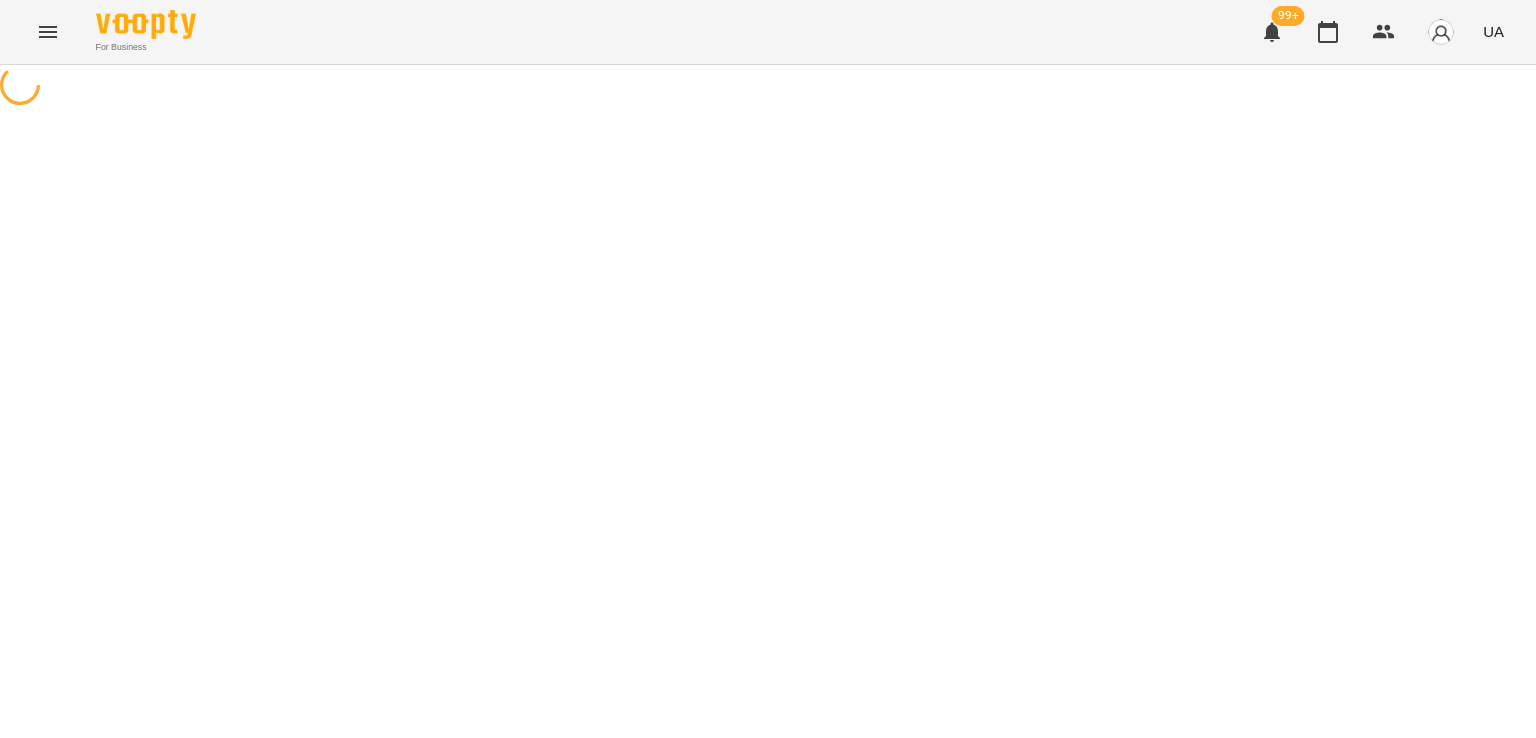 select on "**********" 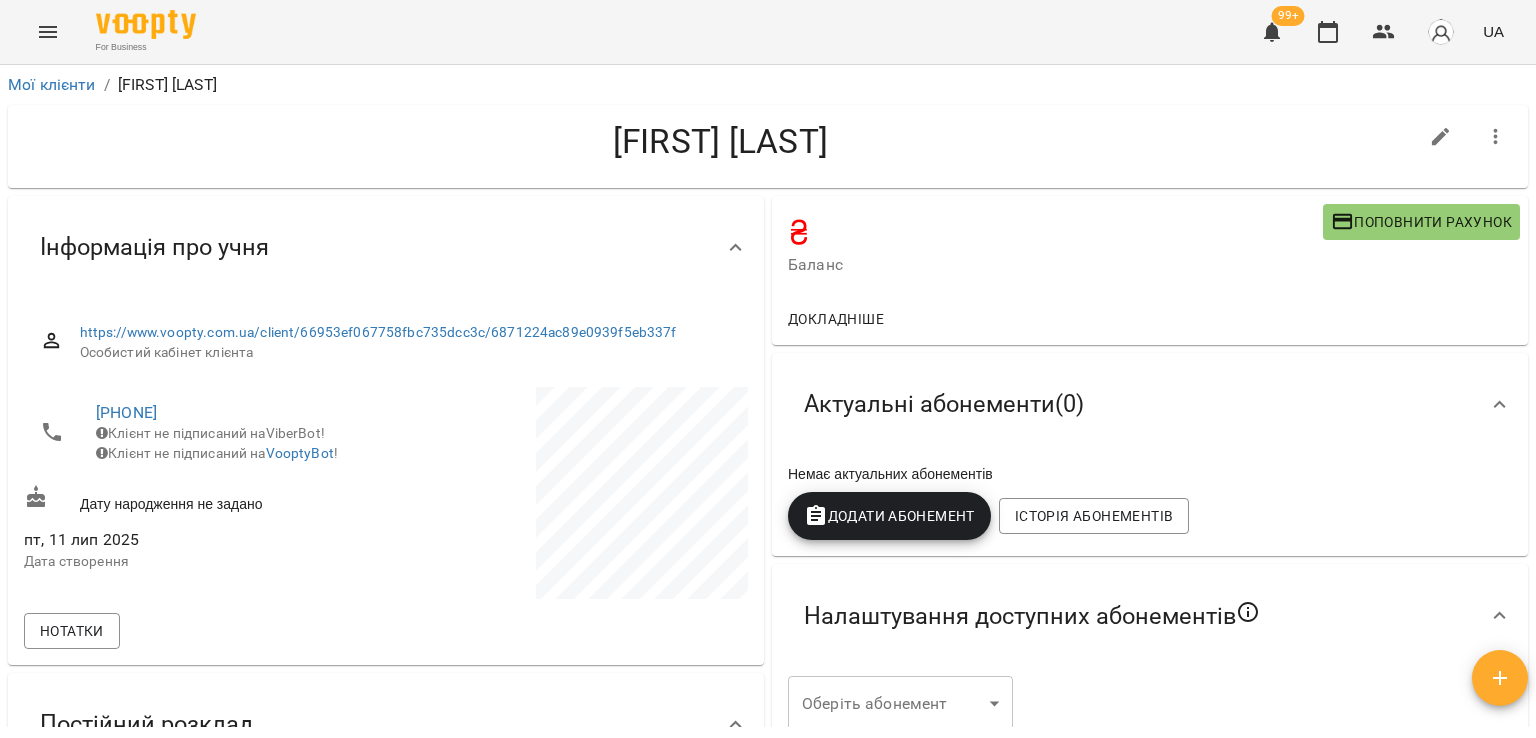 click 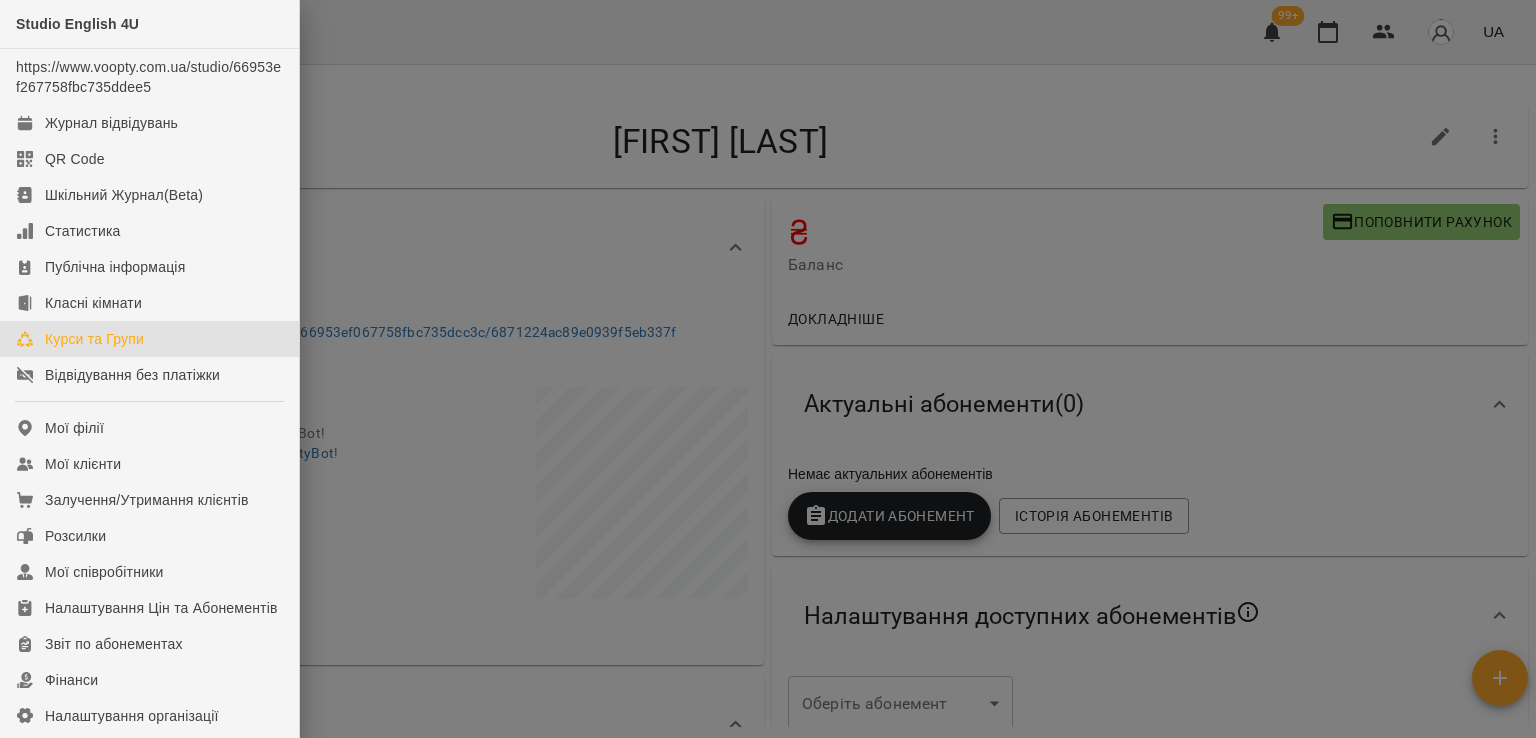 click on "Курси та Групи" at bounding box center [94, 339] 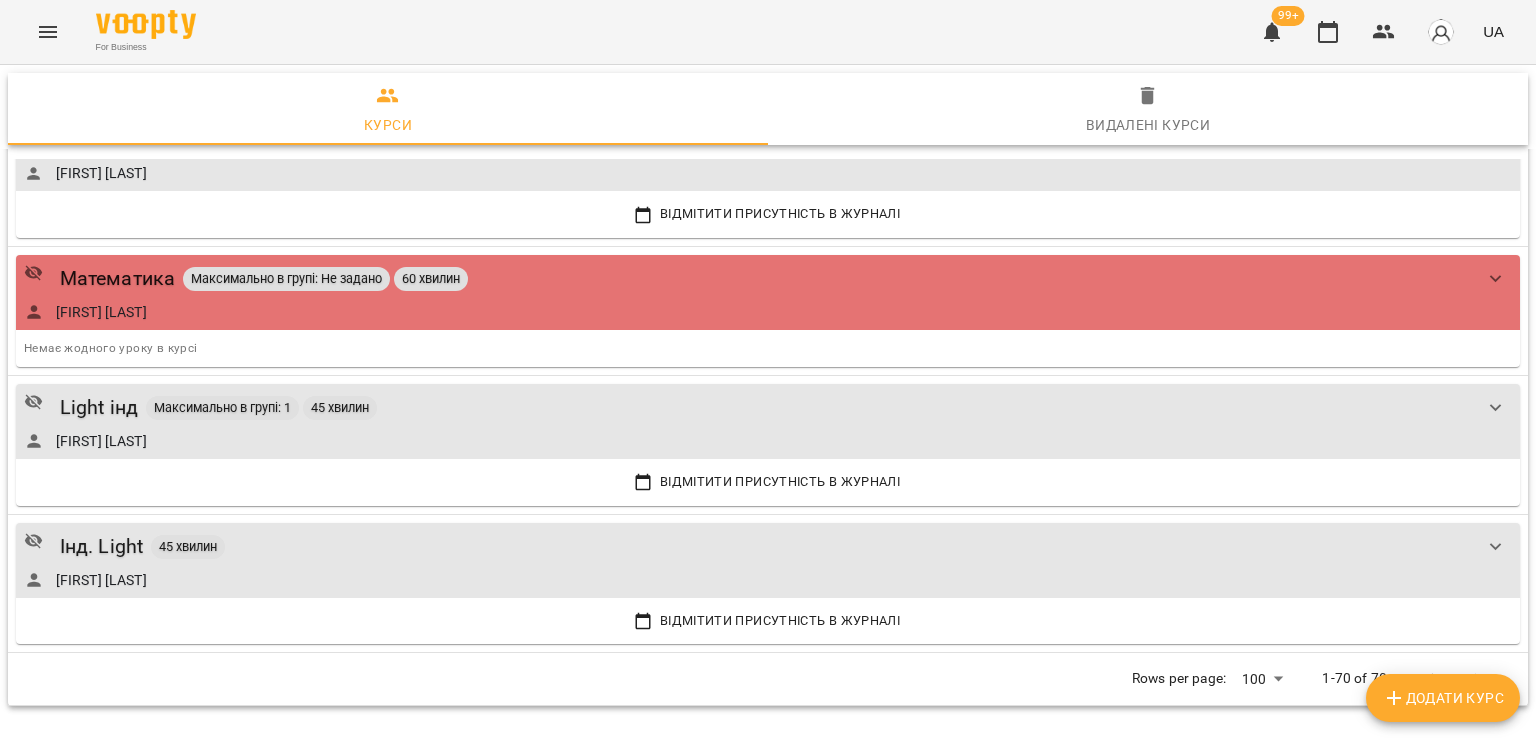 scroll, scrollTop: 10472, scrollLeft: 0, axis: vertical 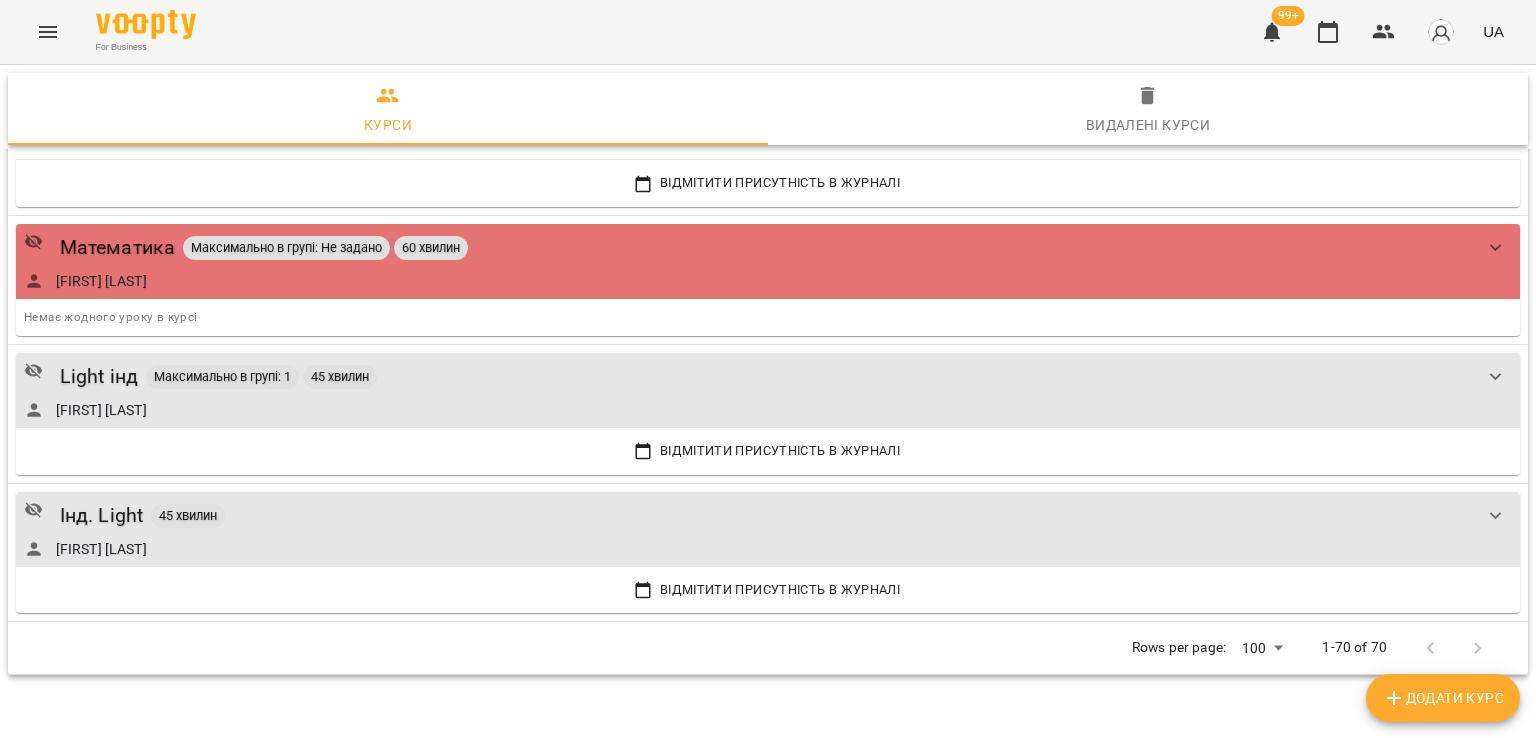 click on "Інд. Light 45 хвилин Аліна МАТЮХА" at bounding box center (748, 529) 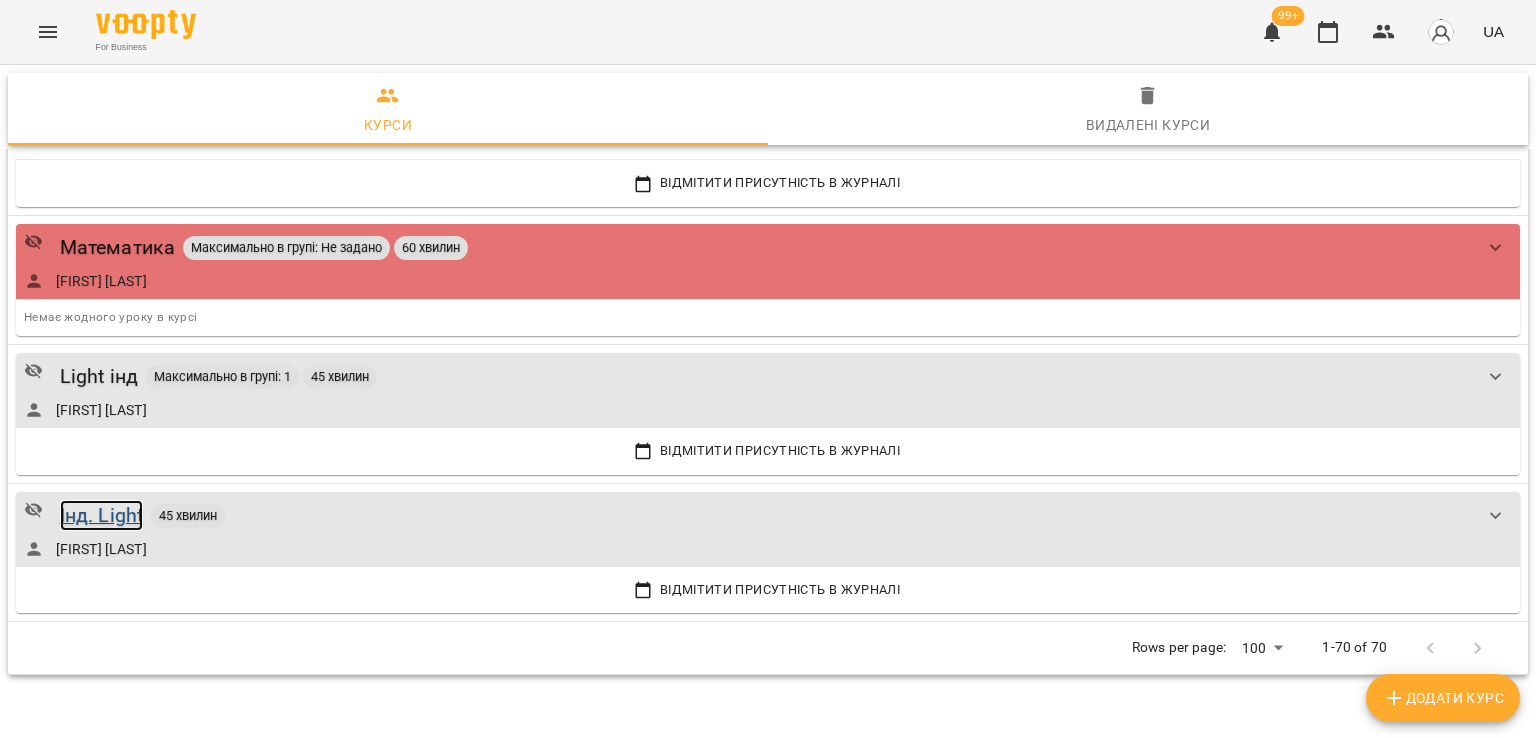 click on "Інд. Light" at bounding box center [101, 515] 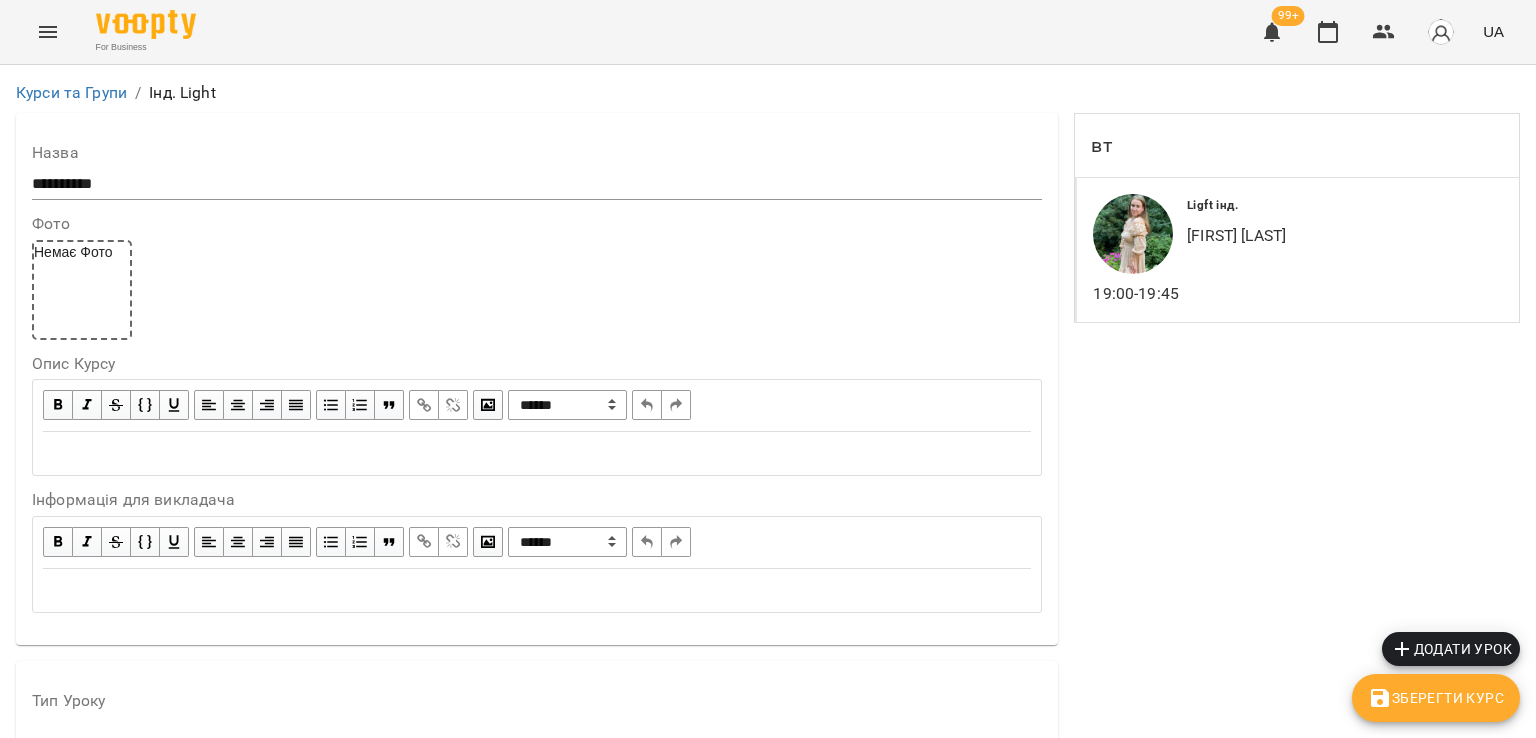 scroll, scrollTop: 1669, scrollLeft: 0, axis: vertical 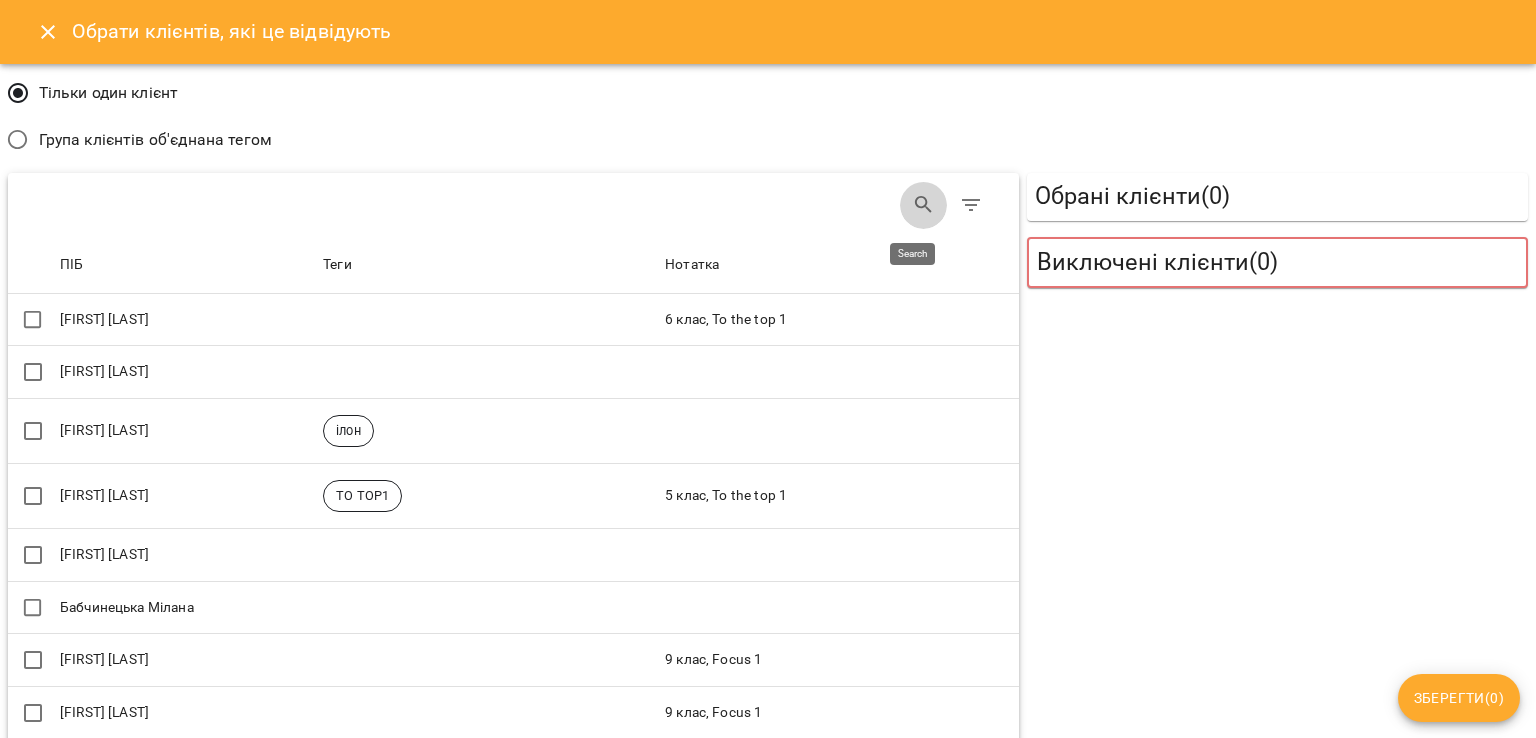 click 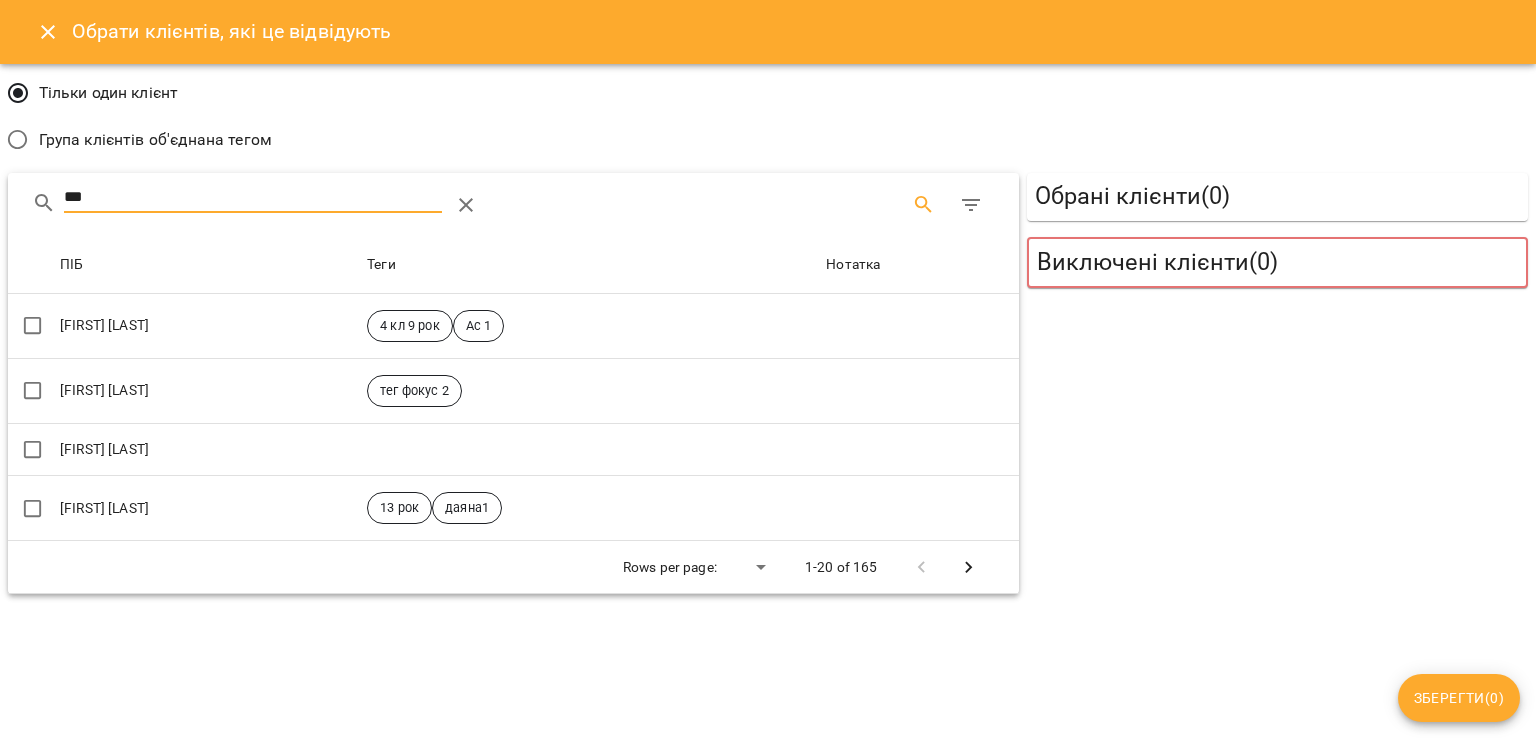 type on "***" 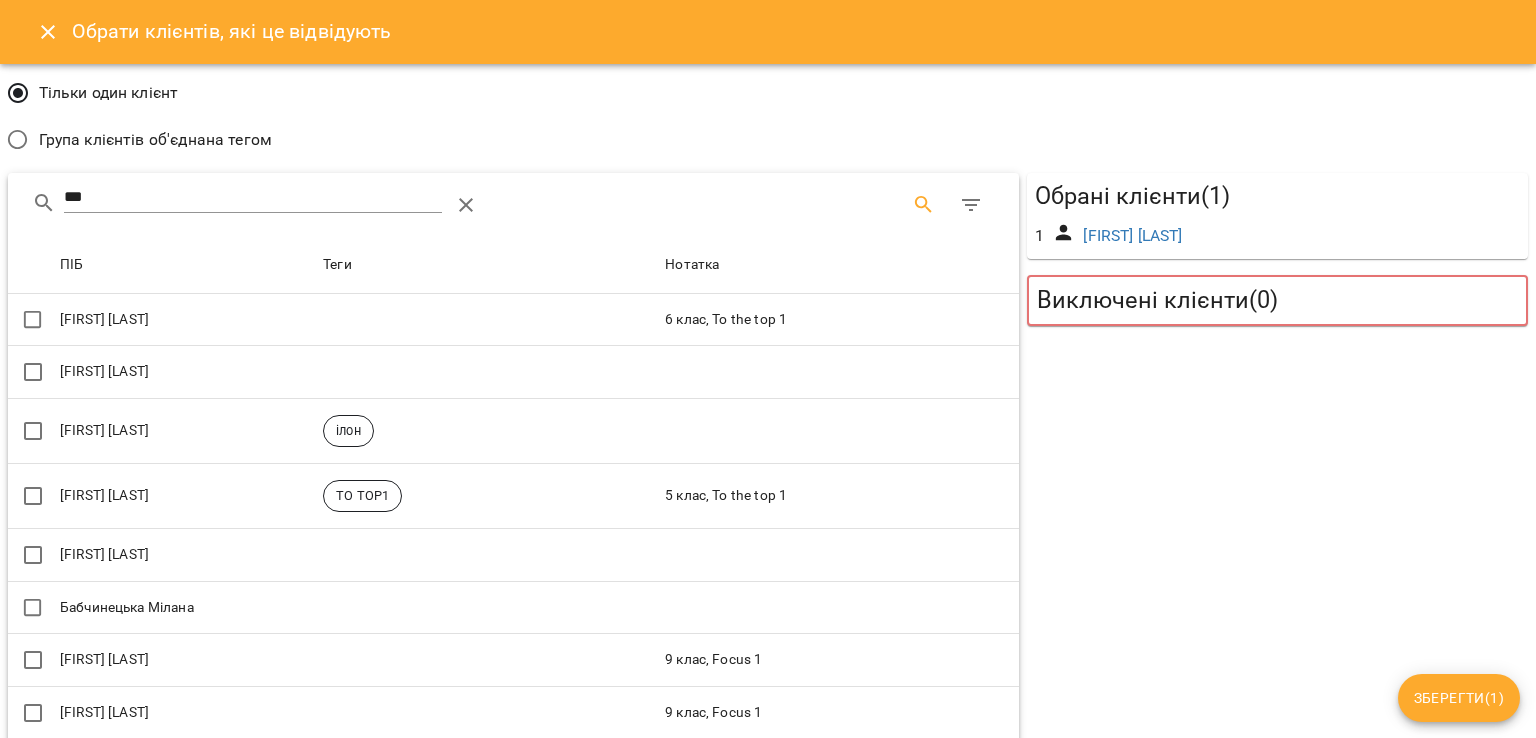 type 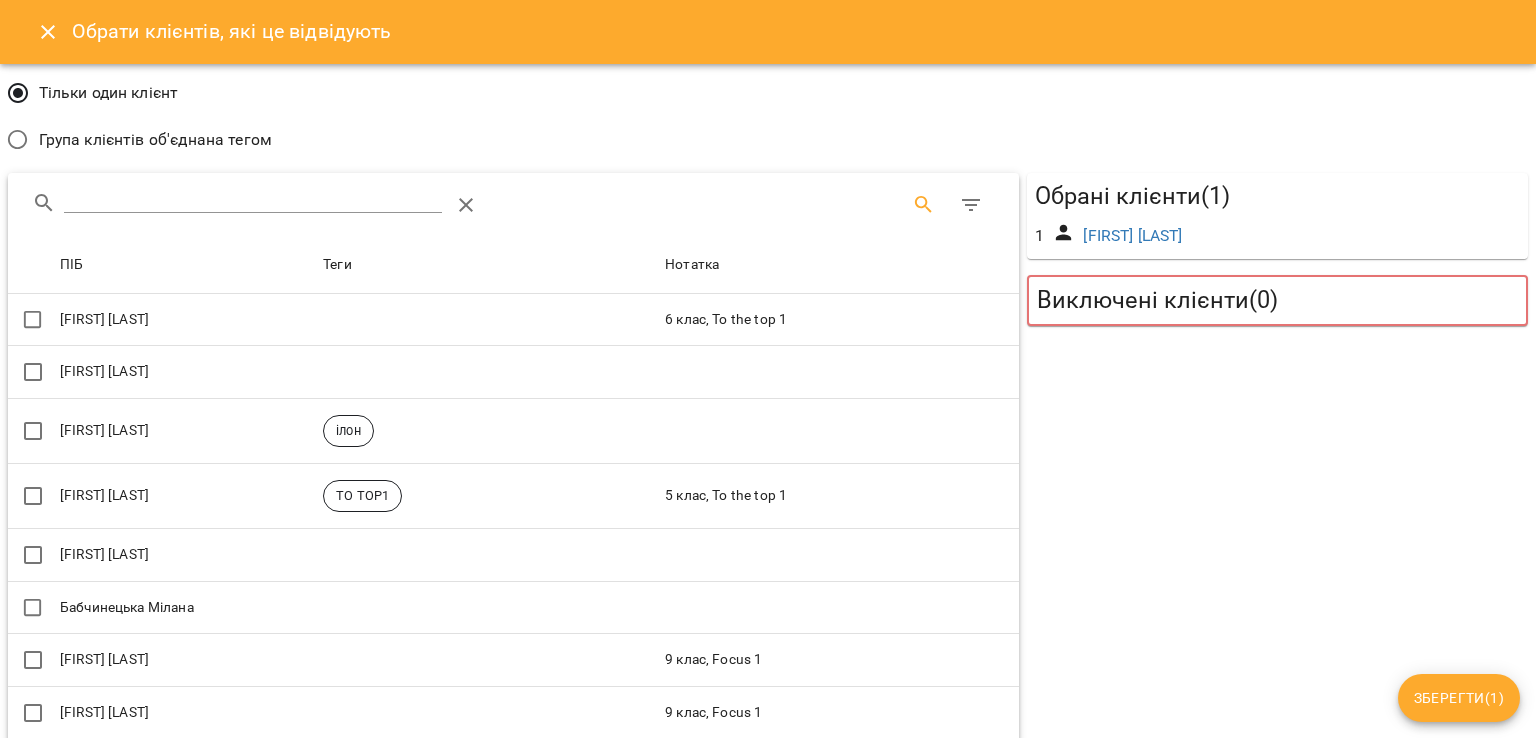click on "Зберегти ( 1 )" at bounding box center [1459, 698] 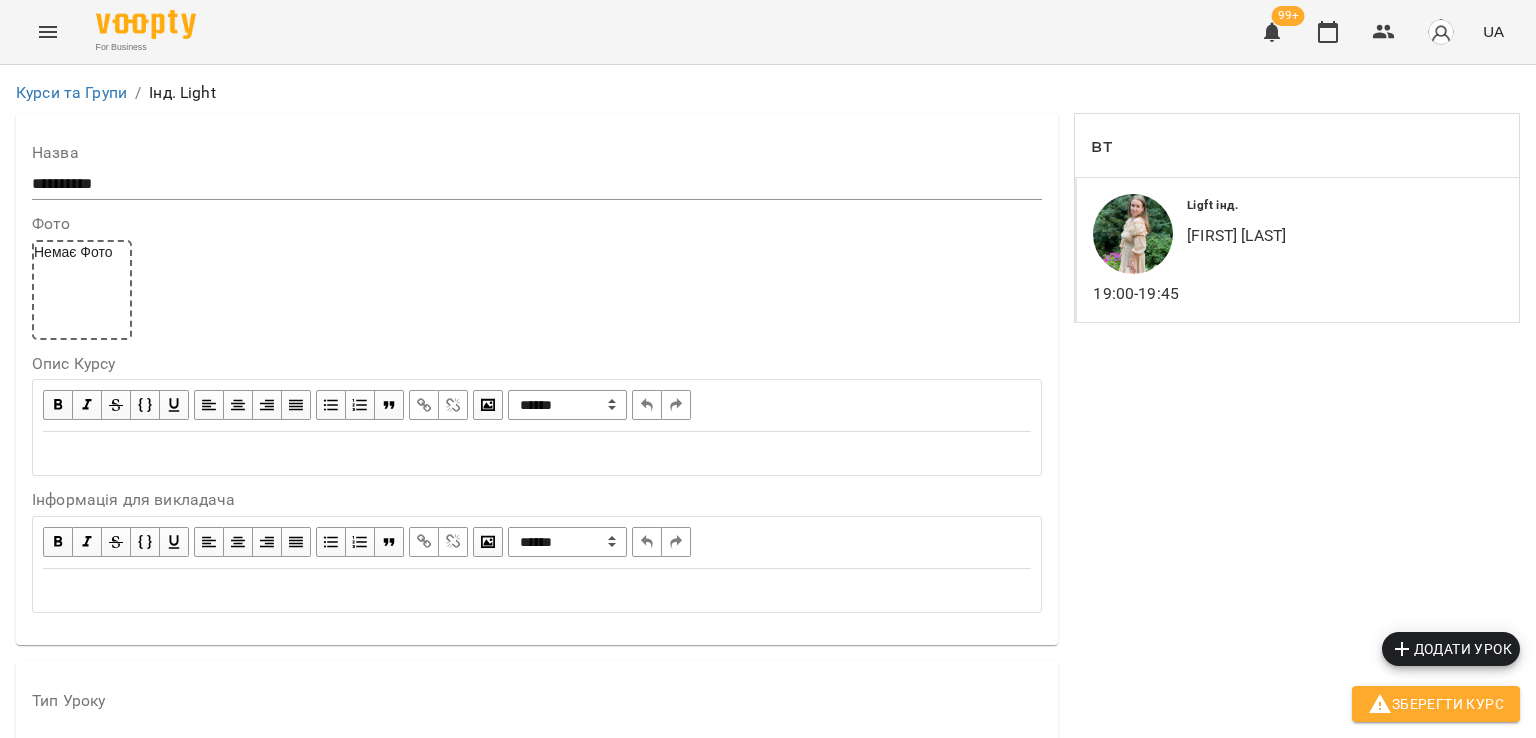scroll, scrollTop: 420, scrollLeft: 0, axis: vertical 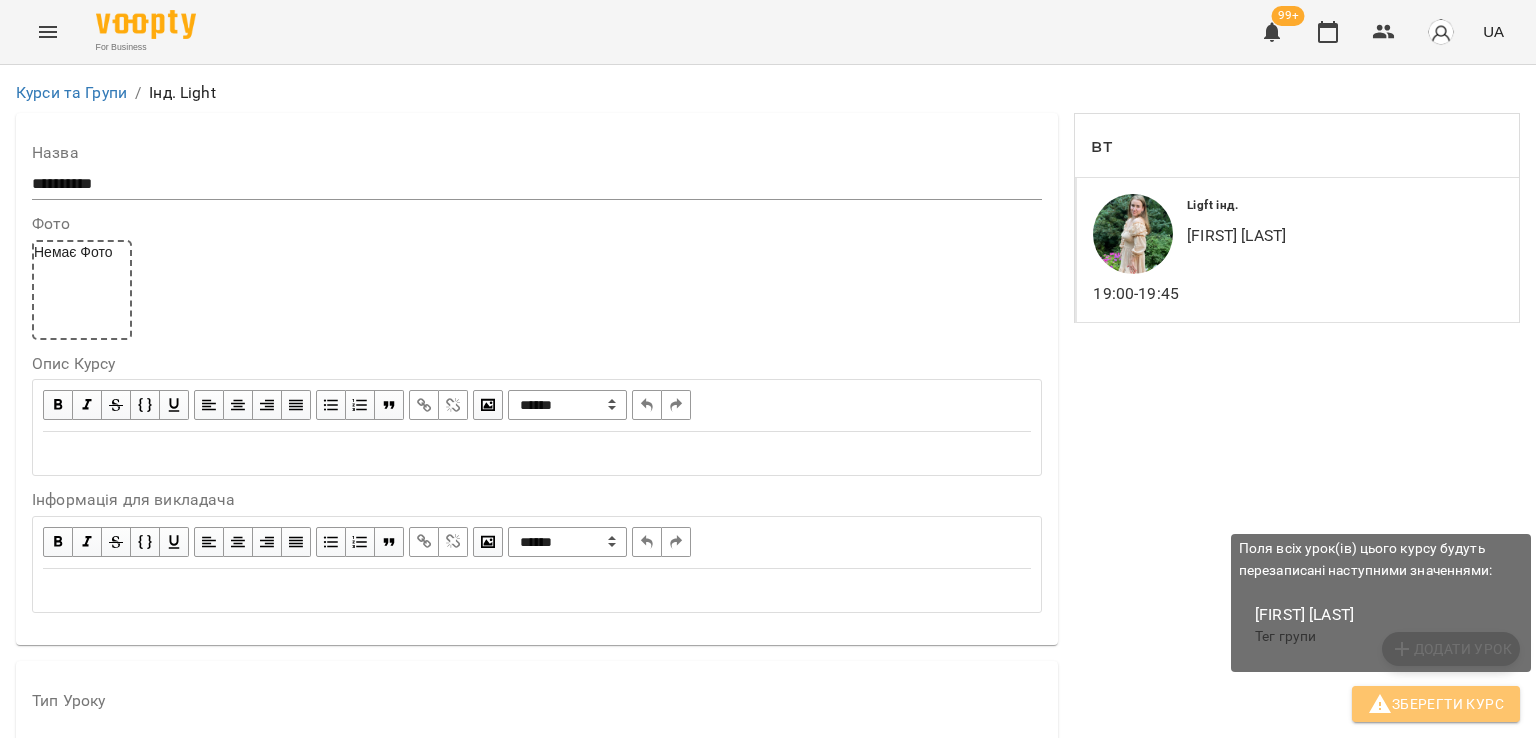 click on "Зберегти Курс" at bounding box center [1436, 704] 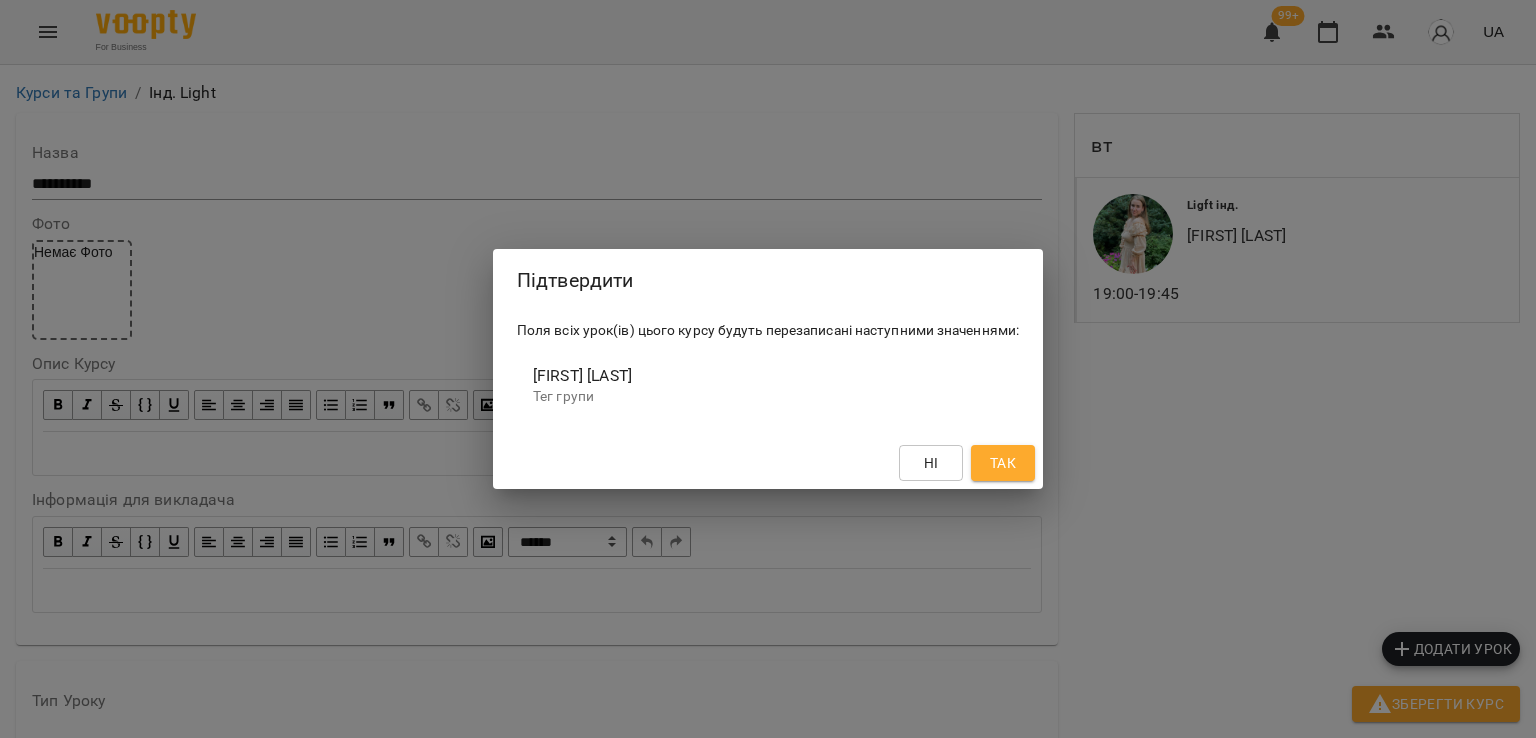 click on "Підтвердити Поля всіх урок(ів) цього курсу будуть перезаписані наступними значеннями: Колянко Василина Тег групи Ні Так" at bounding box center (768, 369) 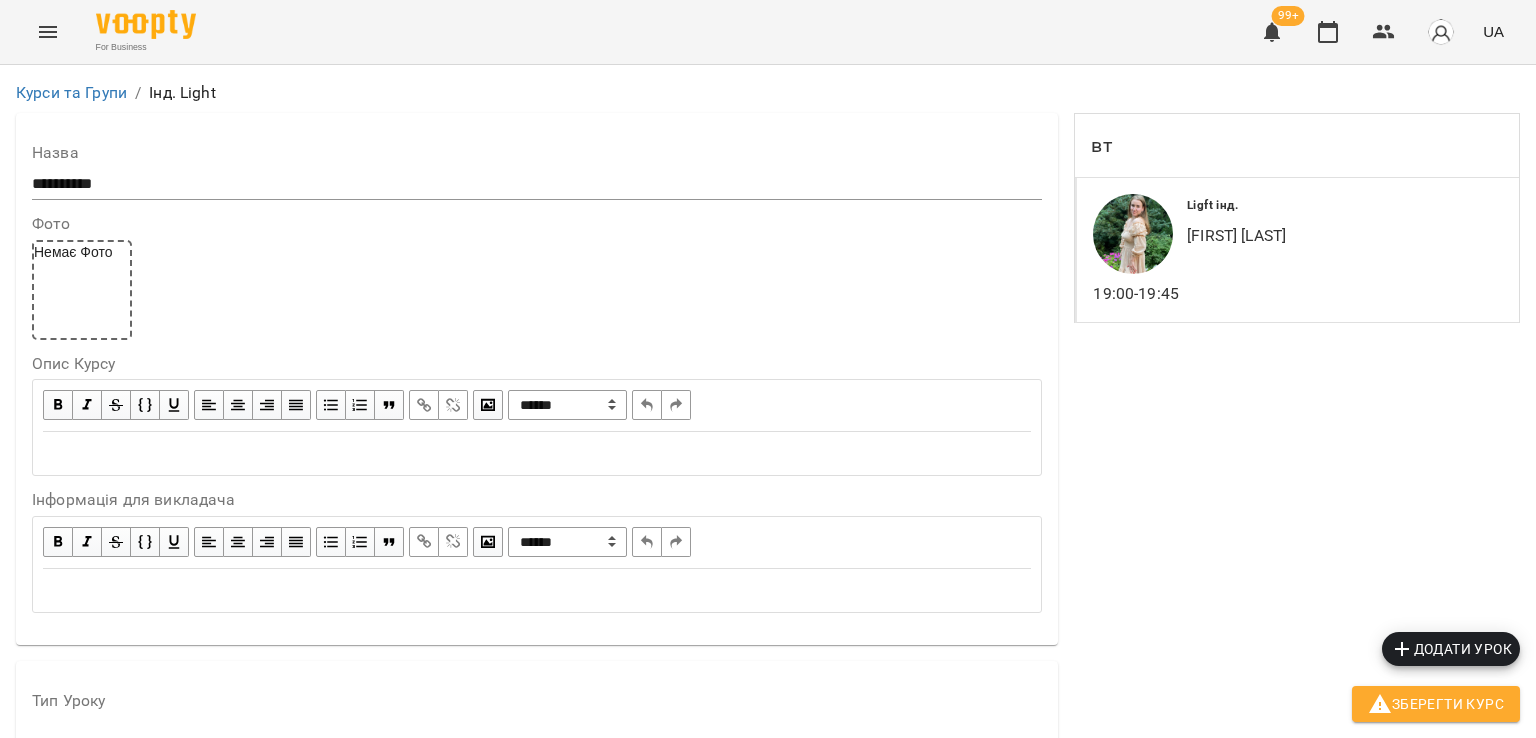 scroll, scrollTop: 0, scrollLeft: 0, axis: both 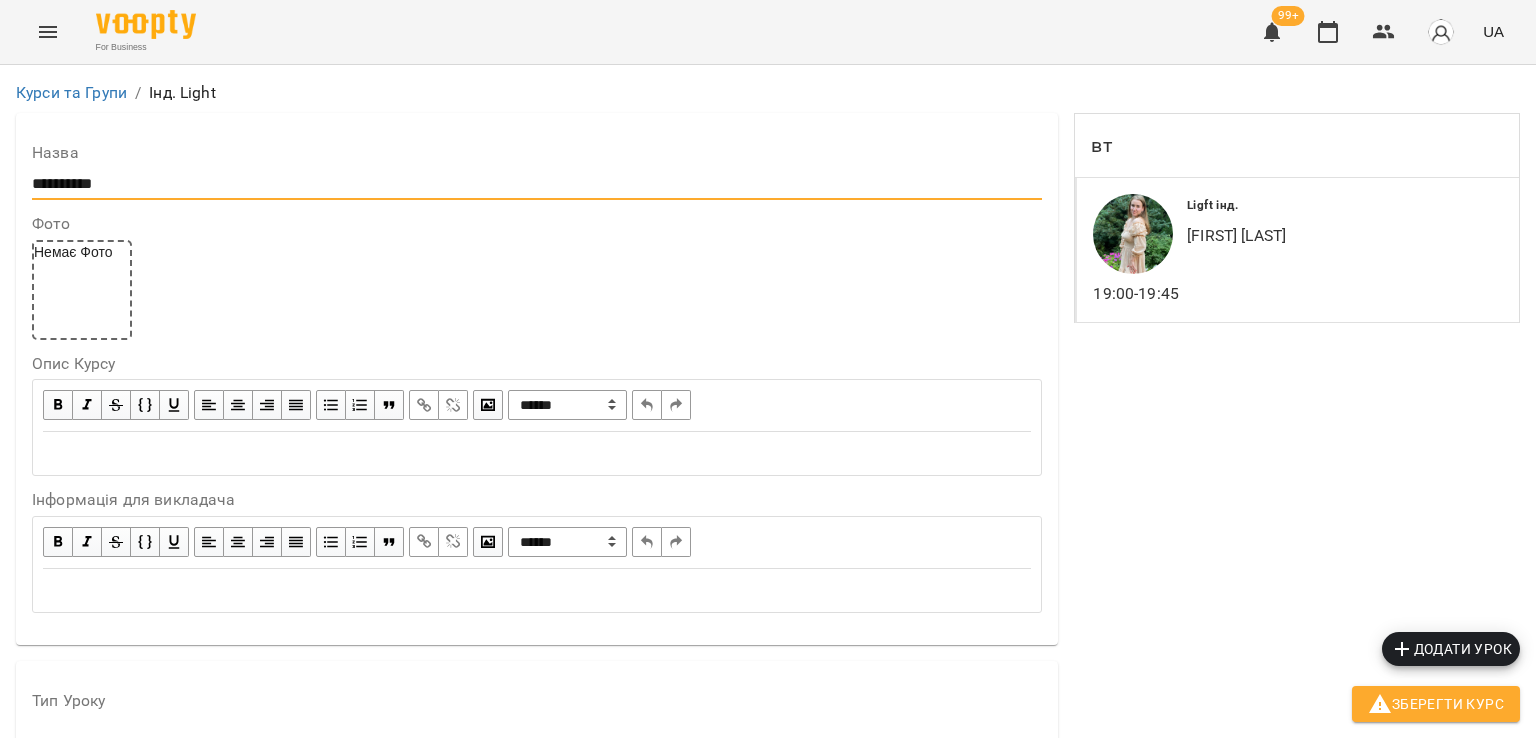 click on "**********" at bounding box center [537, 184] 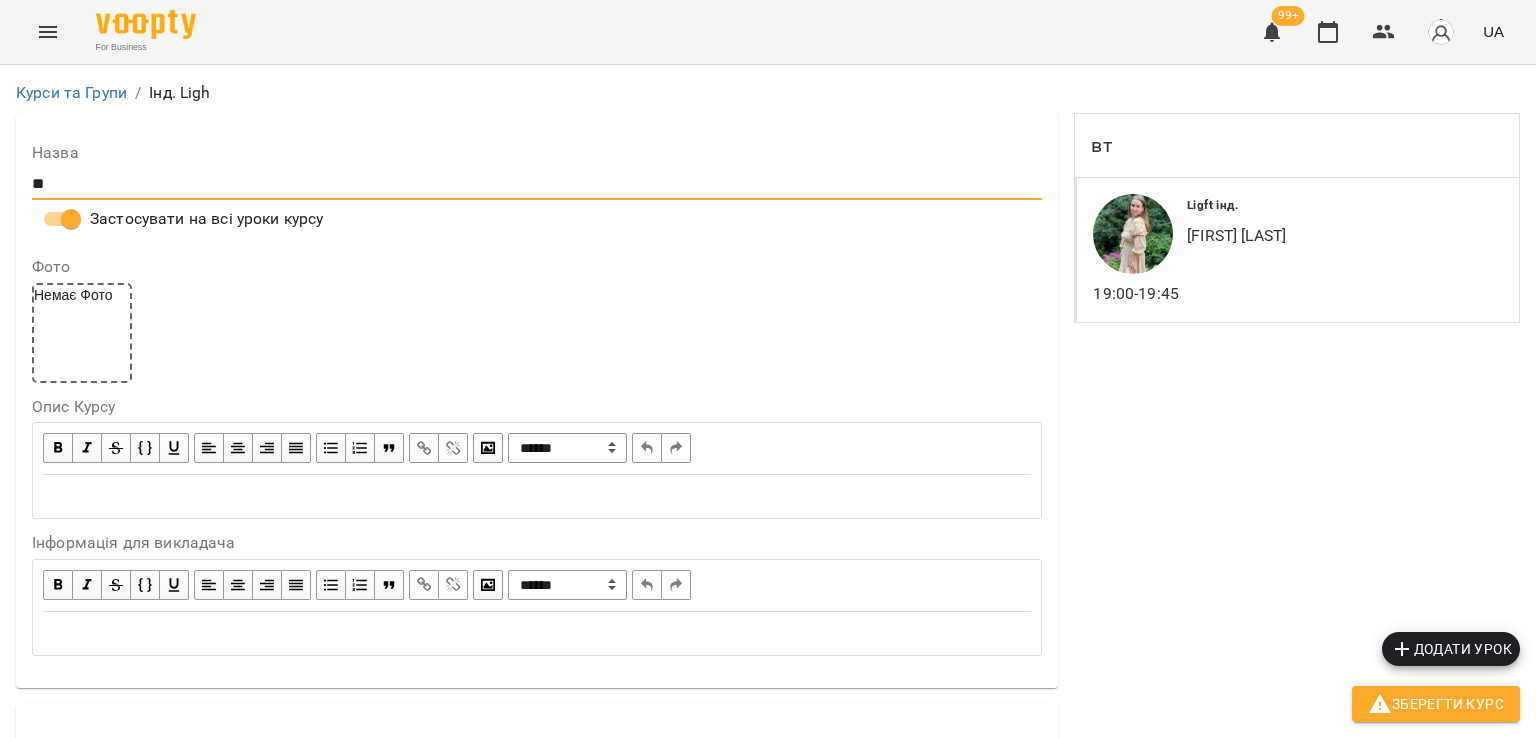 type on "*" 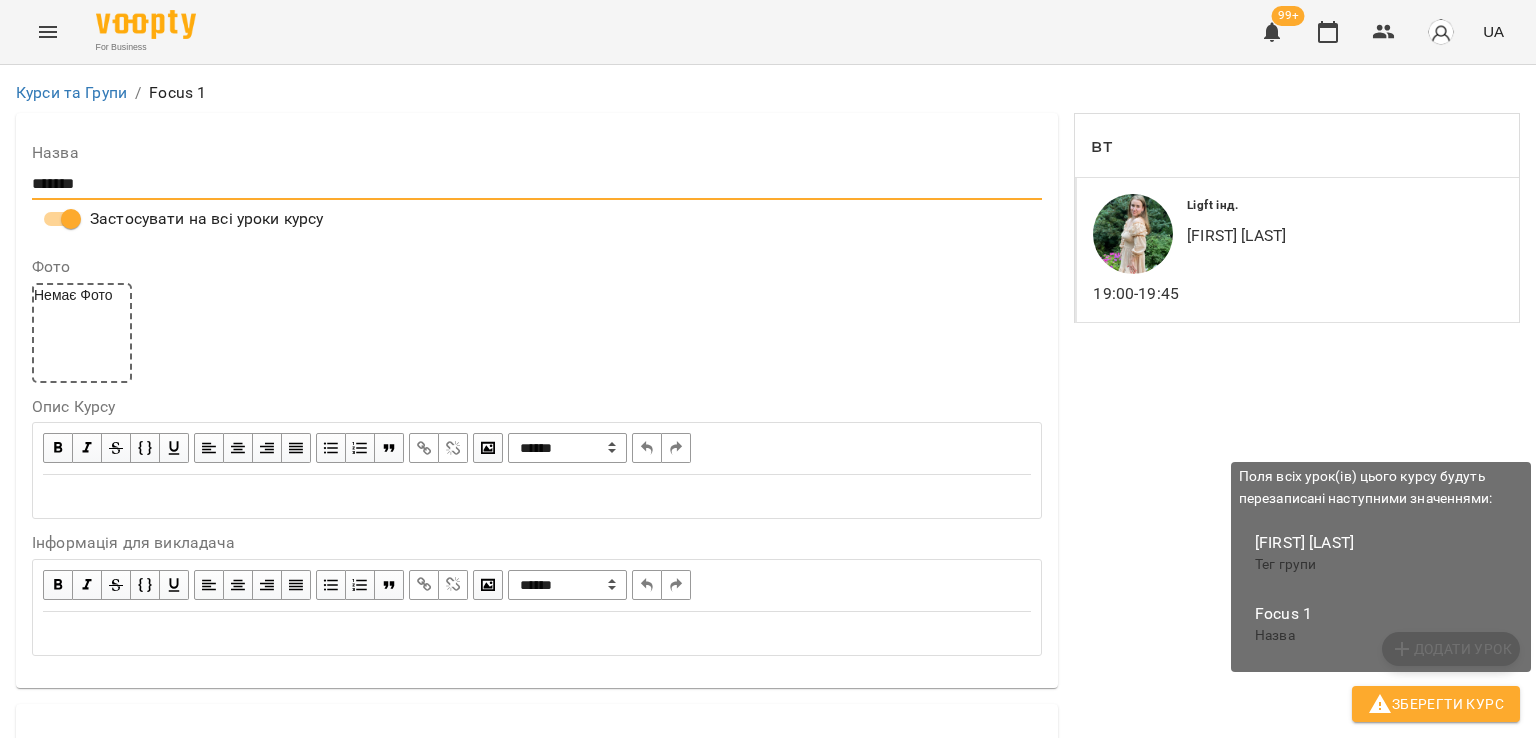 type on "*******" 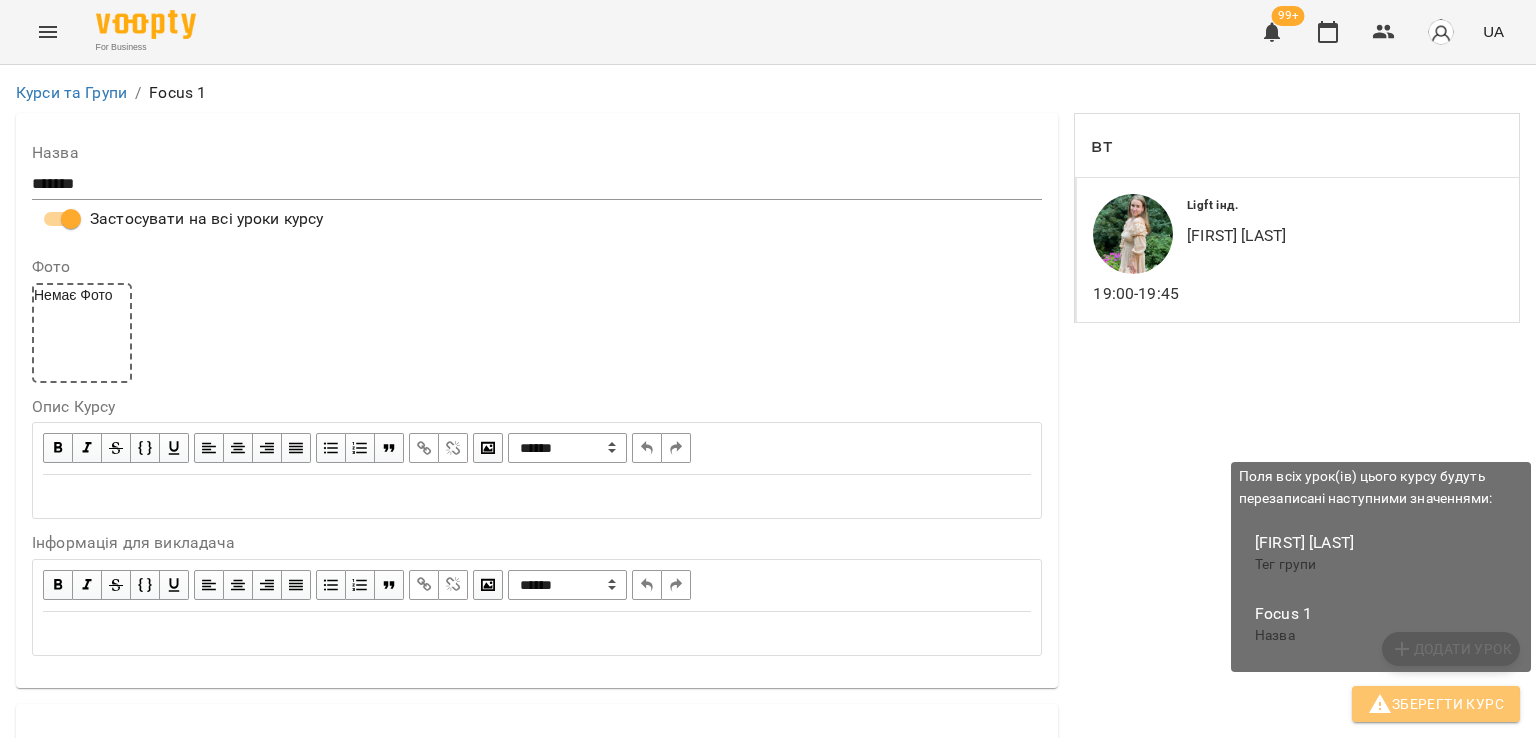 click 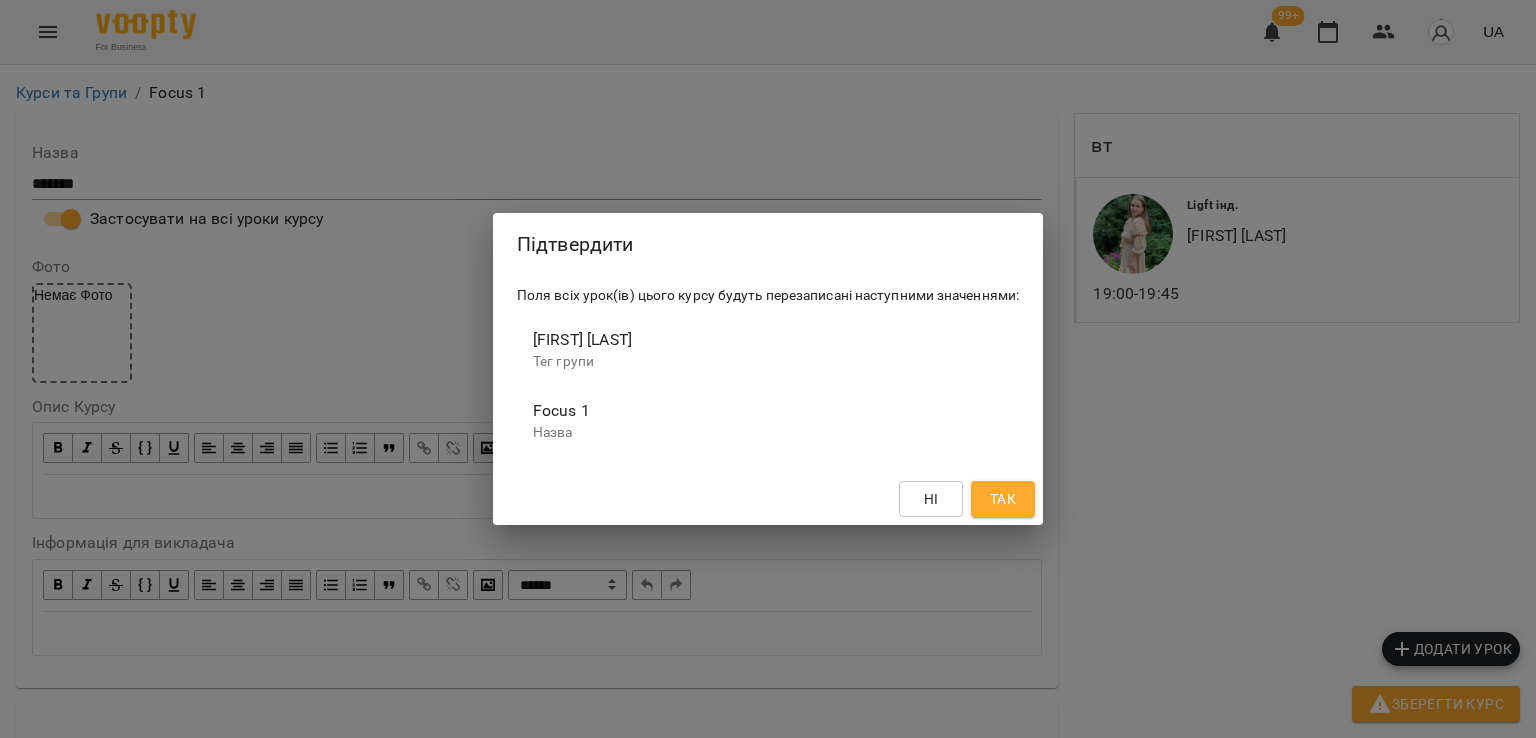 click on "Так" at bounding box center (1003, 499) 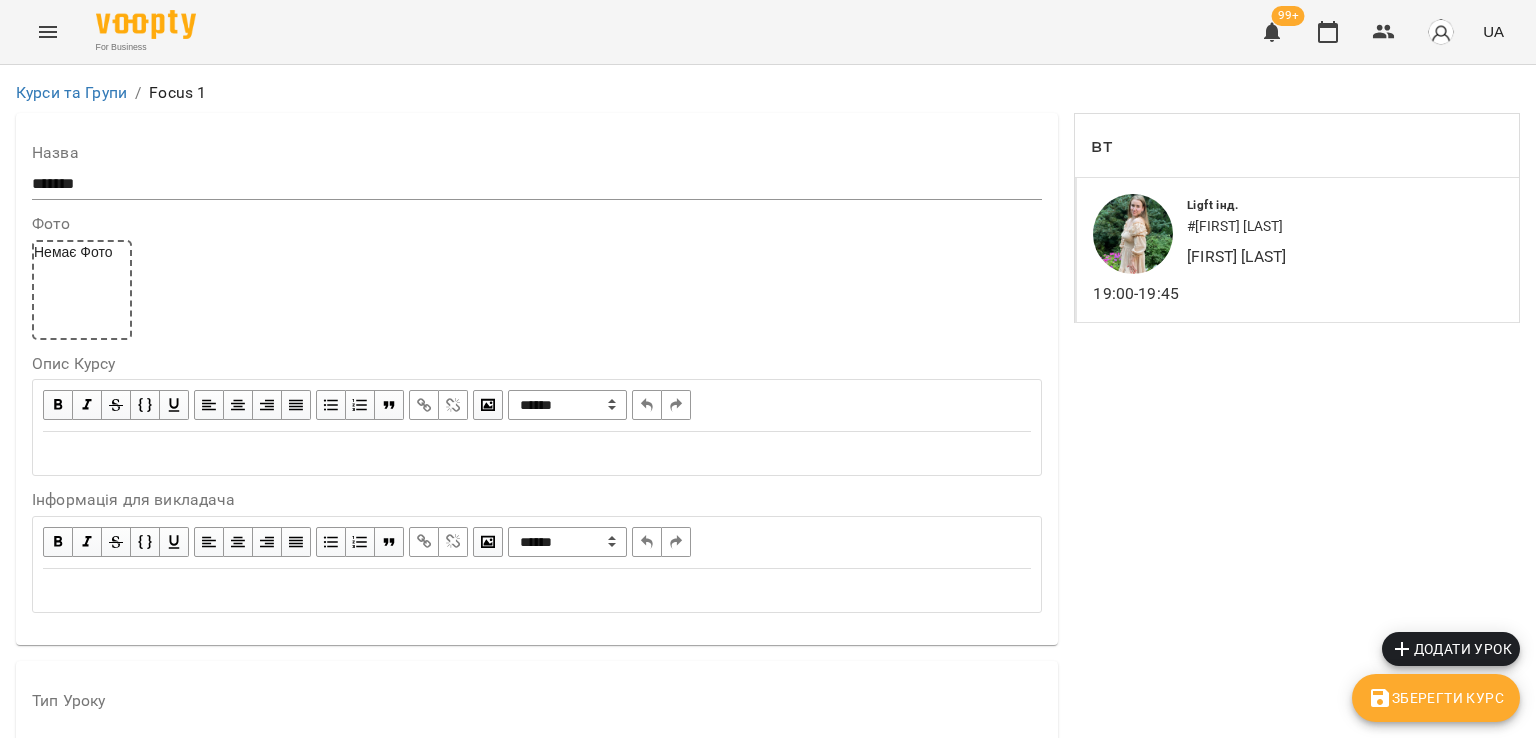 click 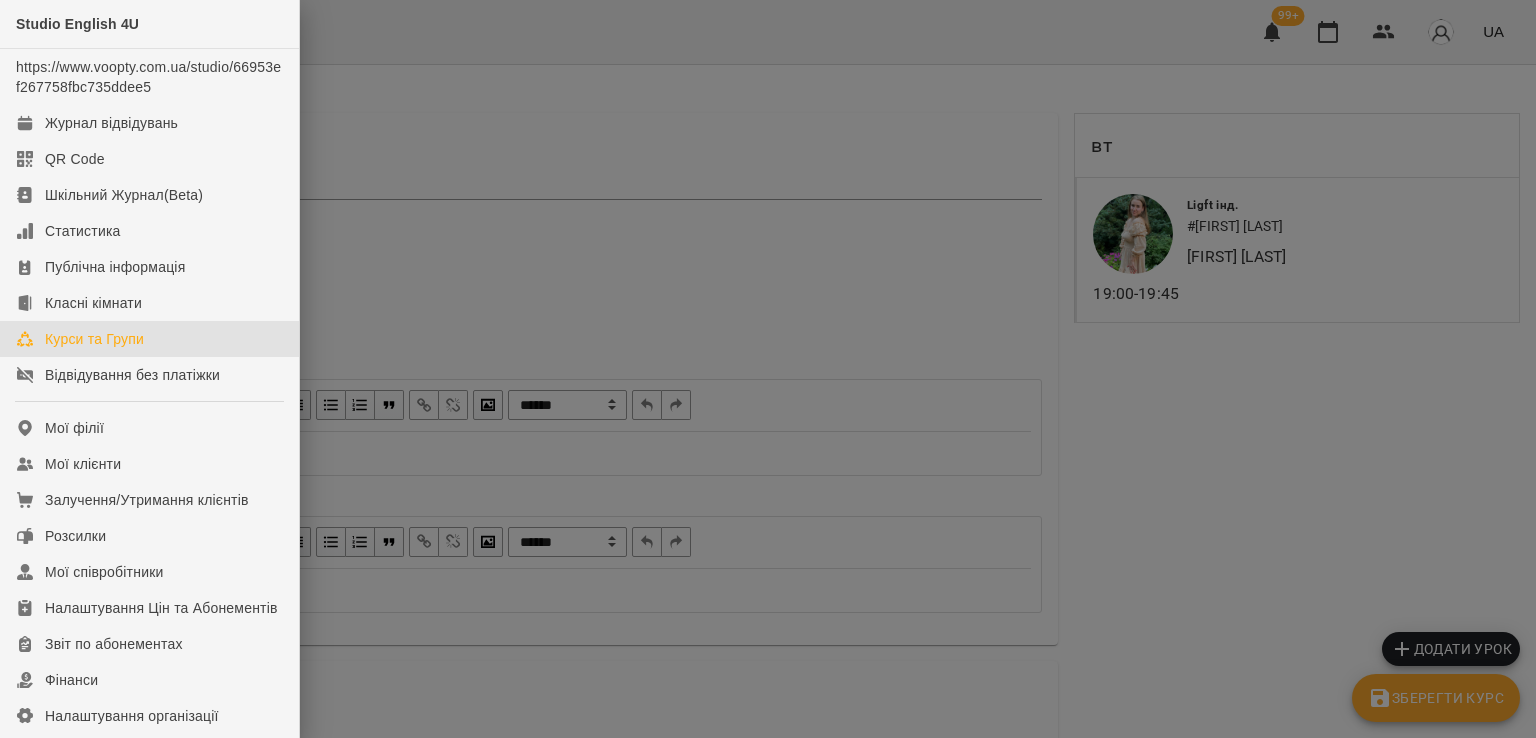 click on "Курси та Групи" at bounding box center [94, 339] 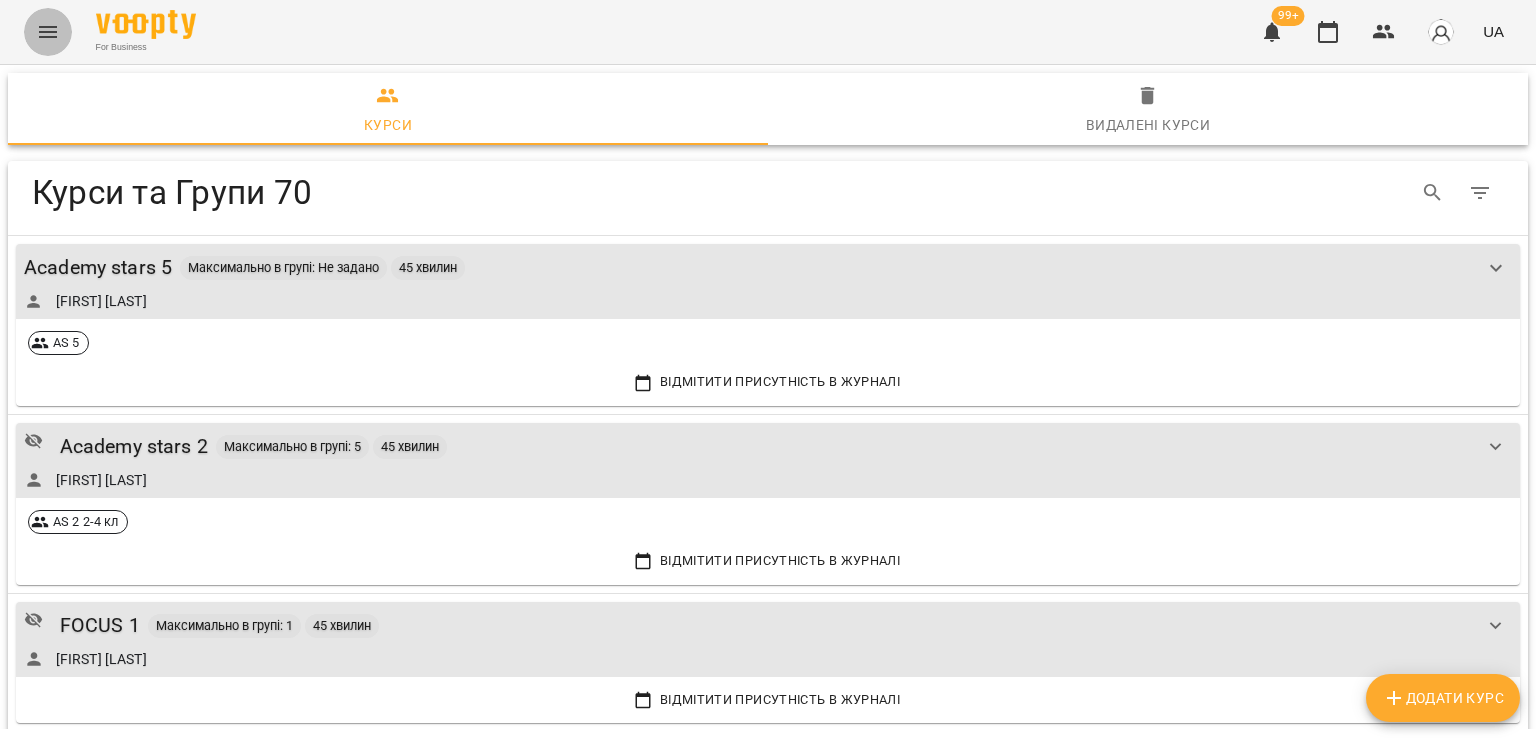 click at bounding box center [48, 32] 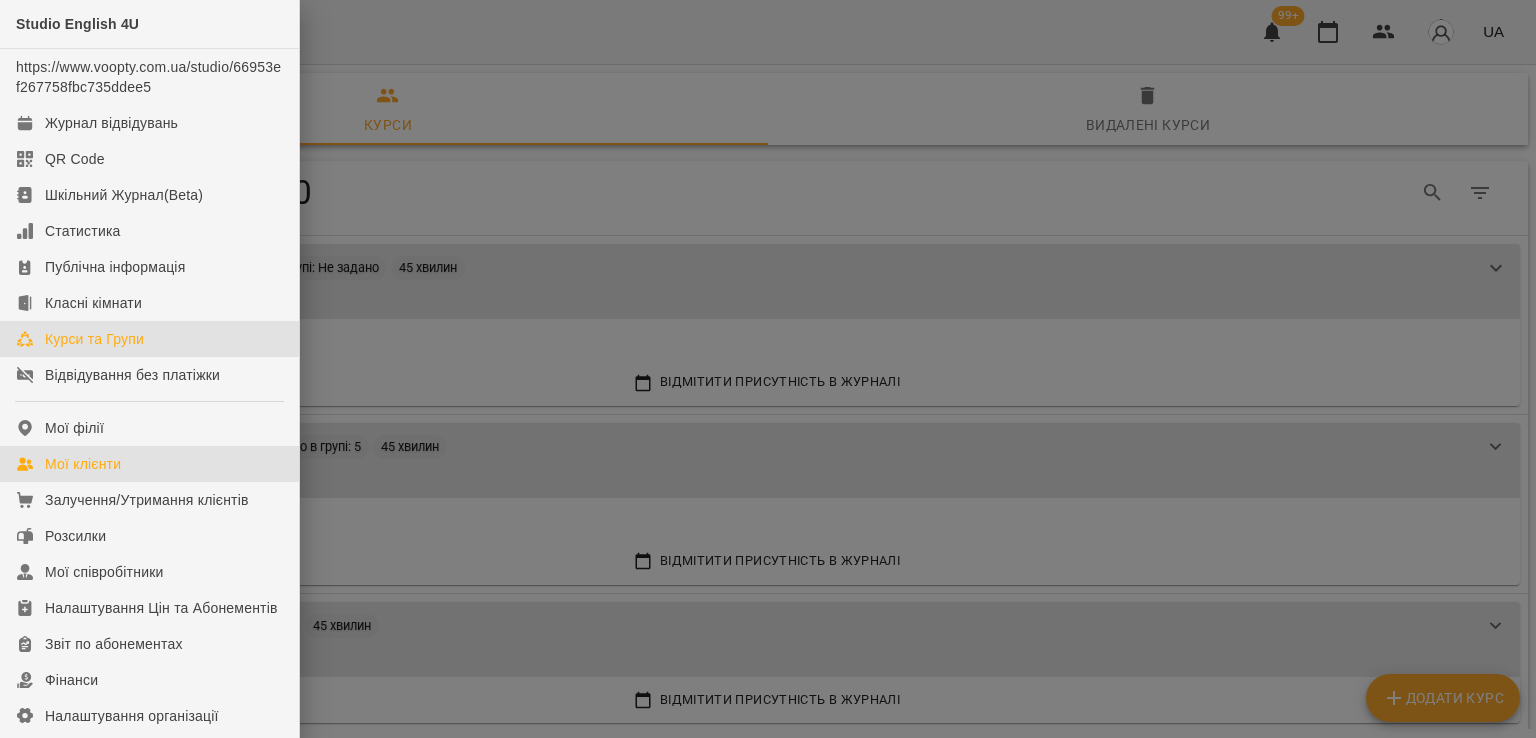 click on "Мої клієнти" at bounding box center (83, 464) 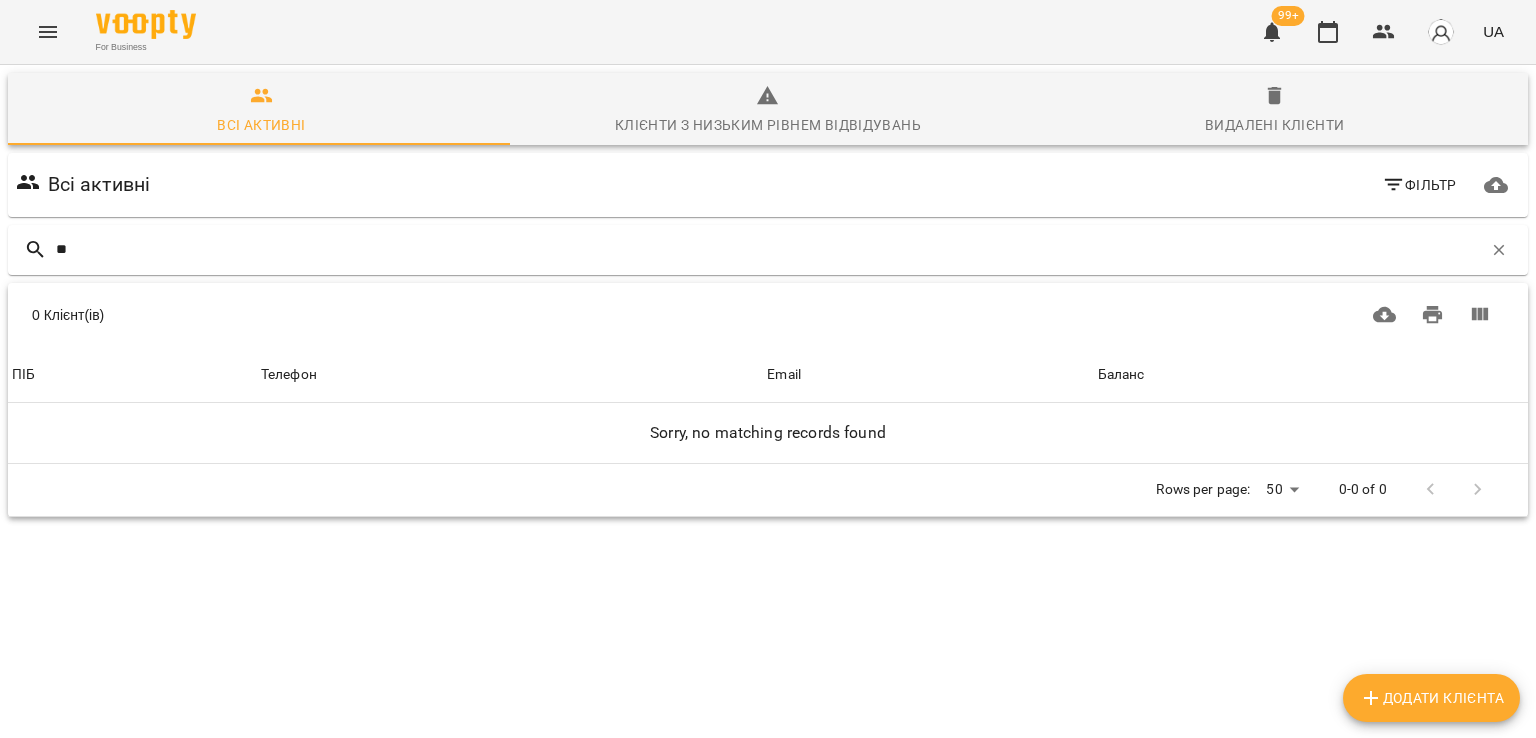 type on "*" 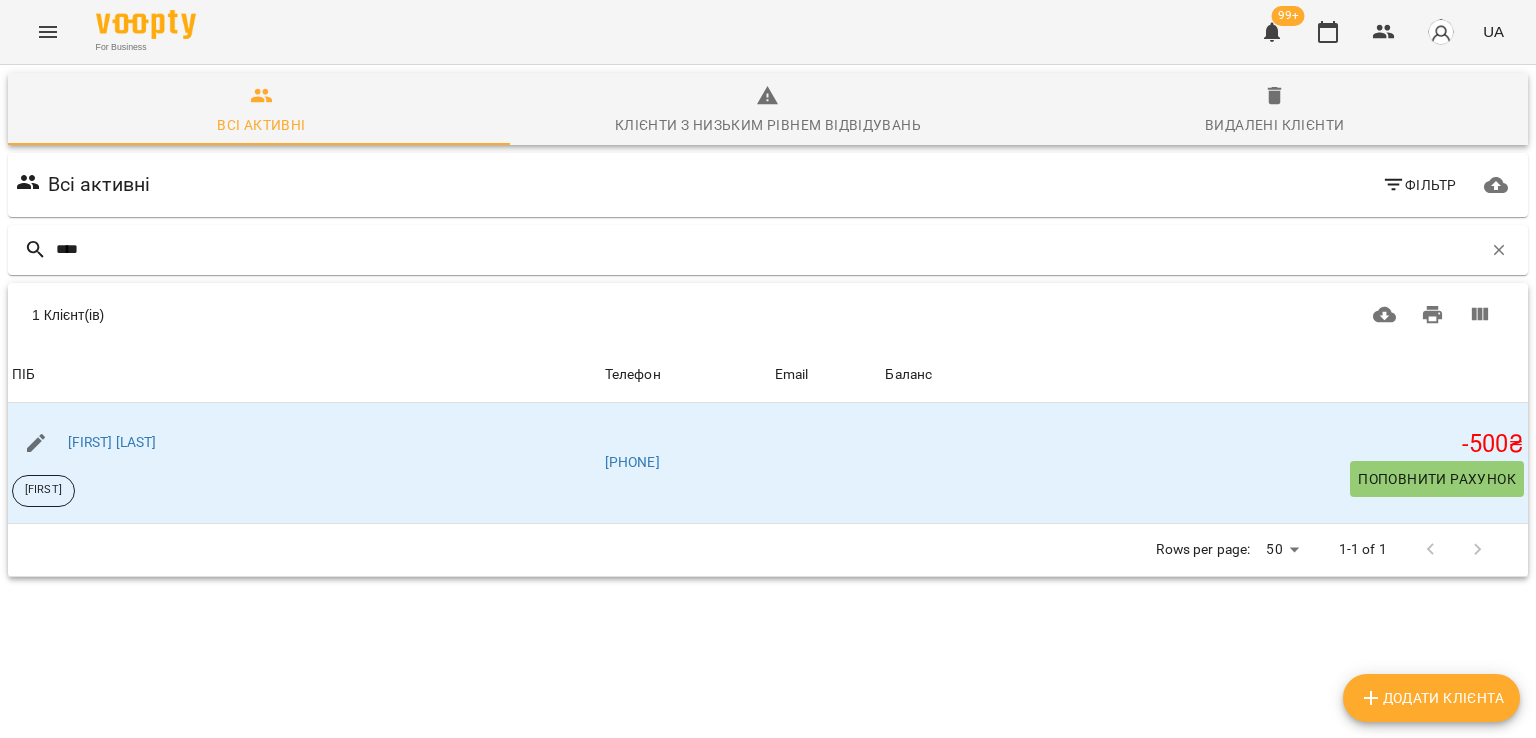 type on "****" 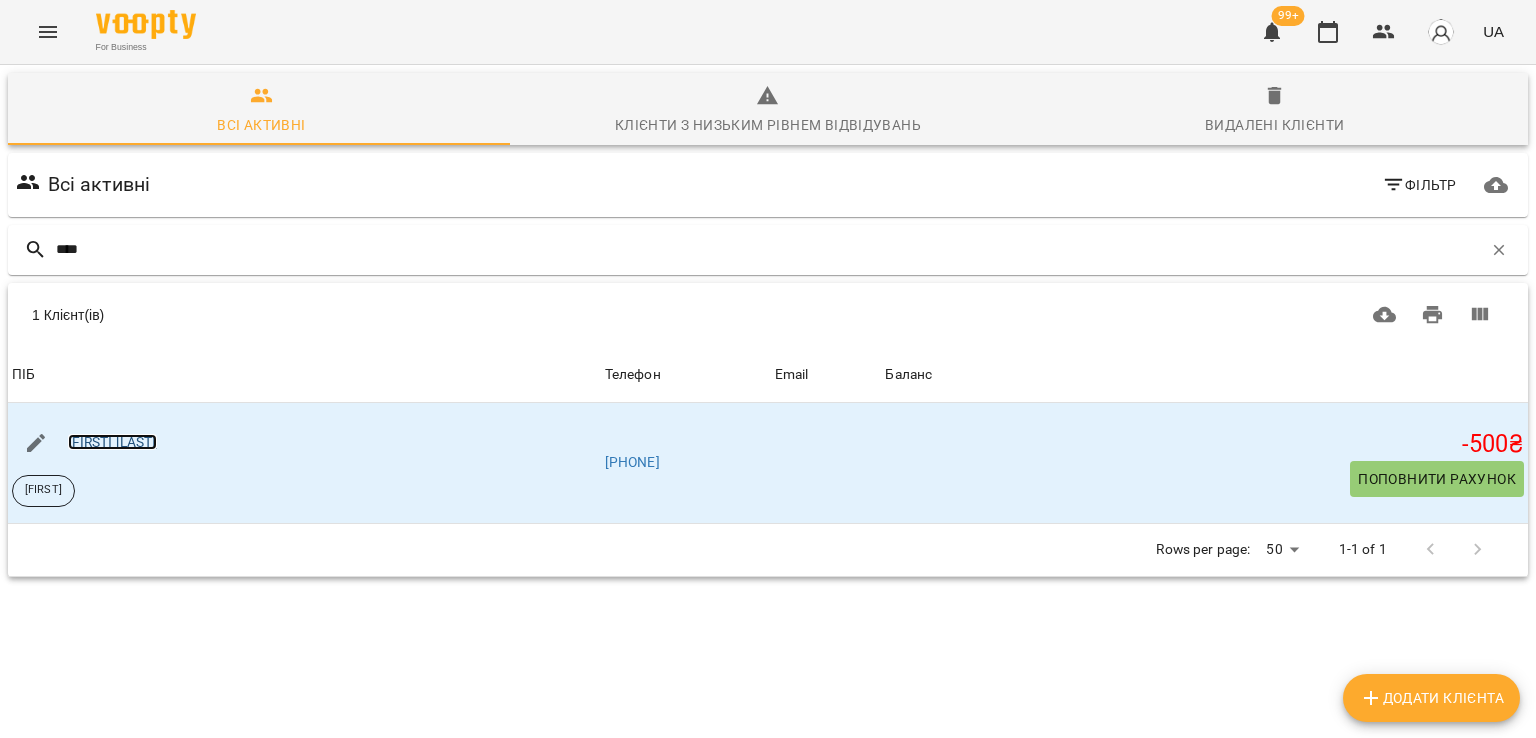 click on "Лисицький Тимофій" at bounding box center (112, 442) 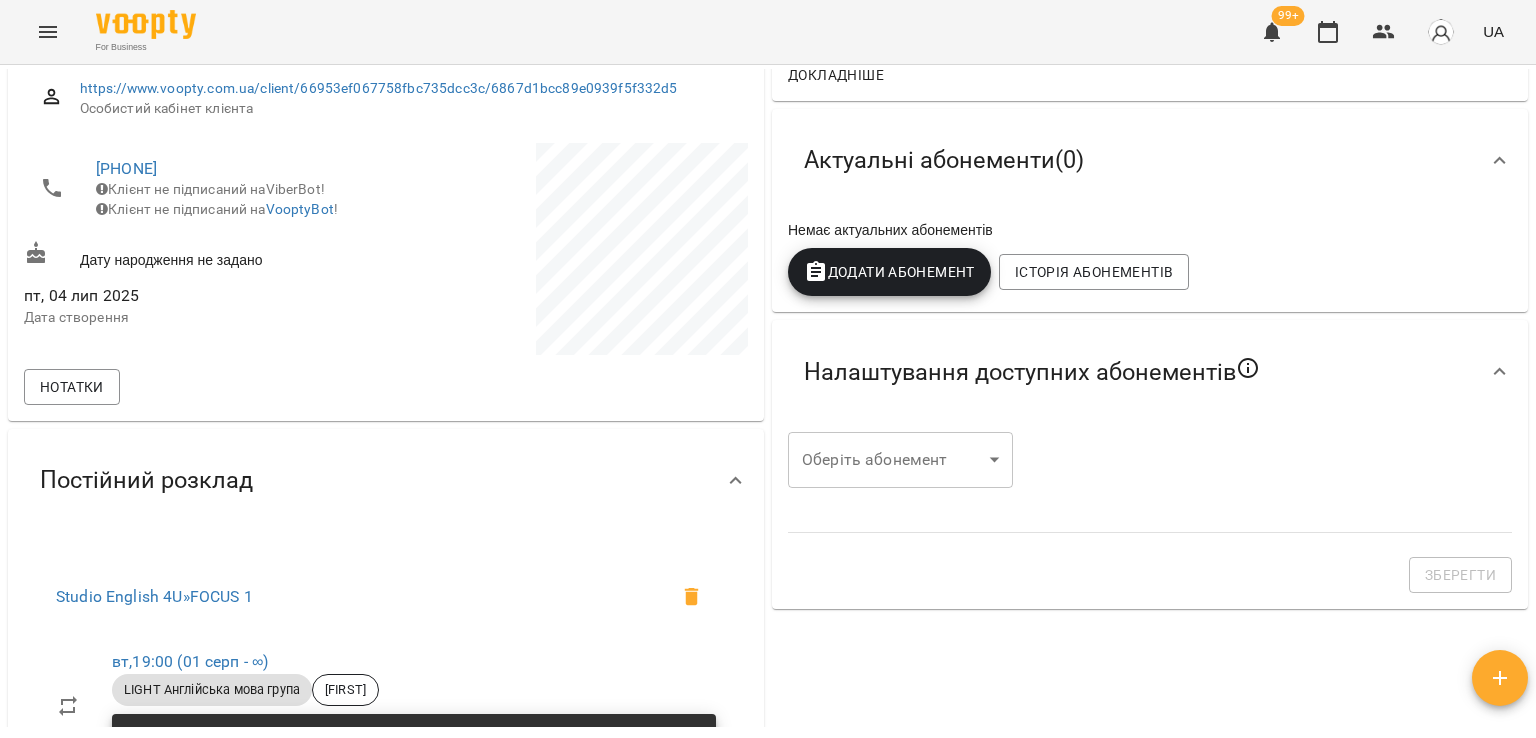 scroll, scrollTop: 0, scrollLeft: 0, axis: both 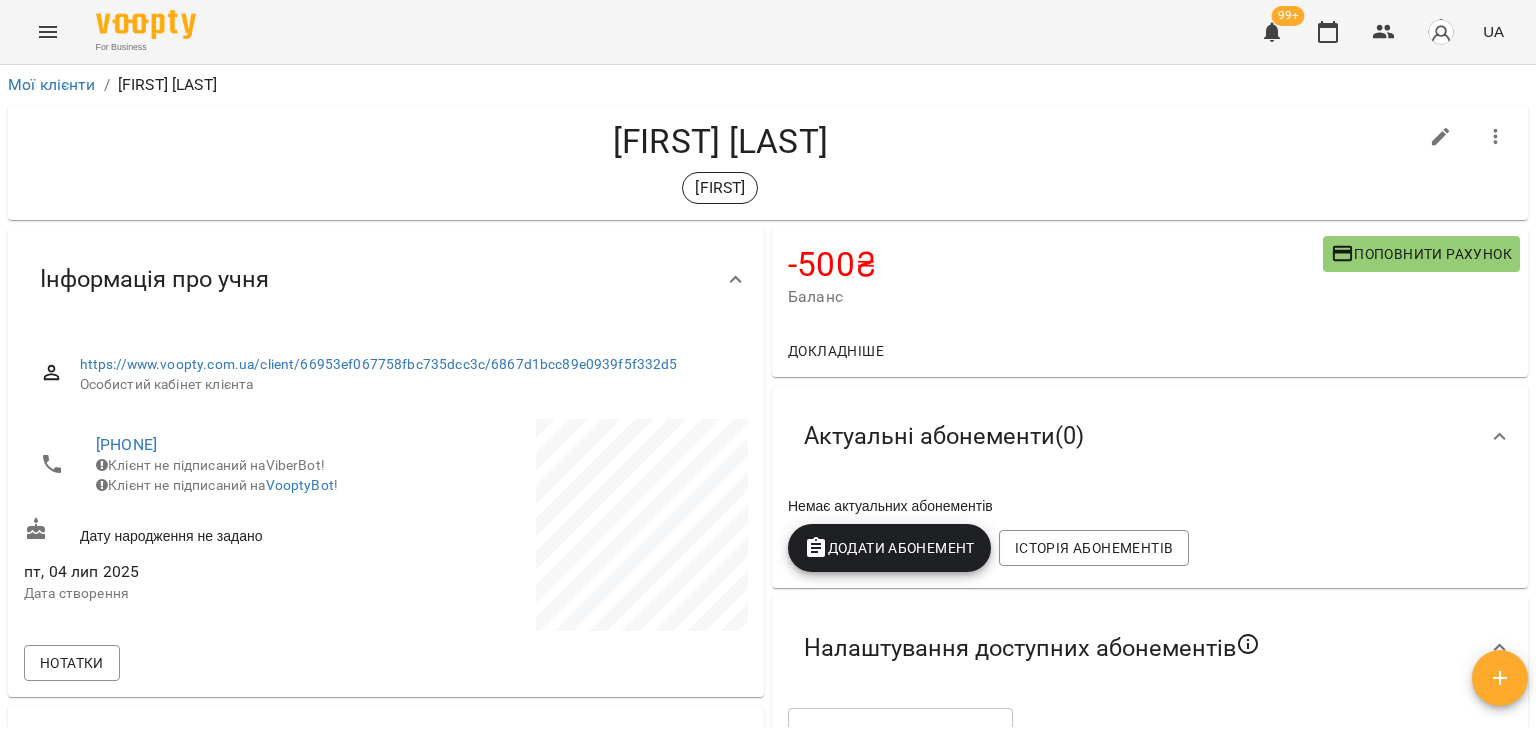 click on "Поповнити рахунок" at bounding box center (1421, 254) 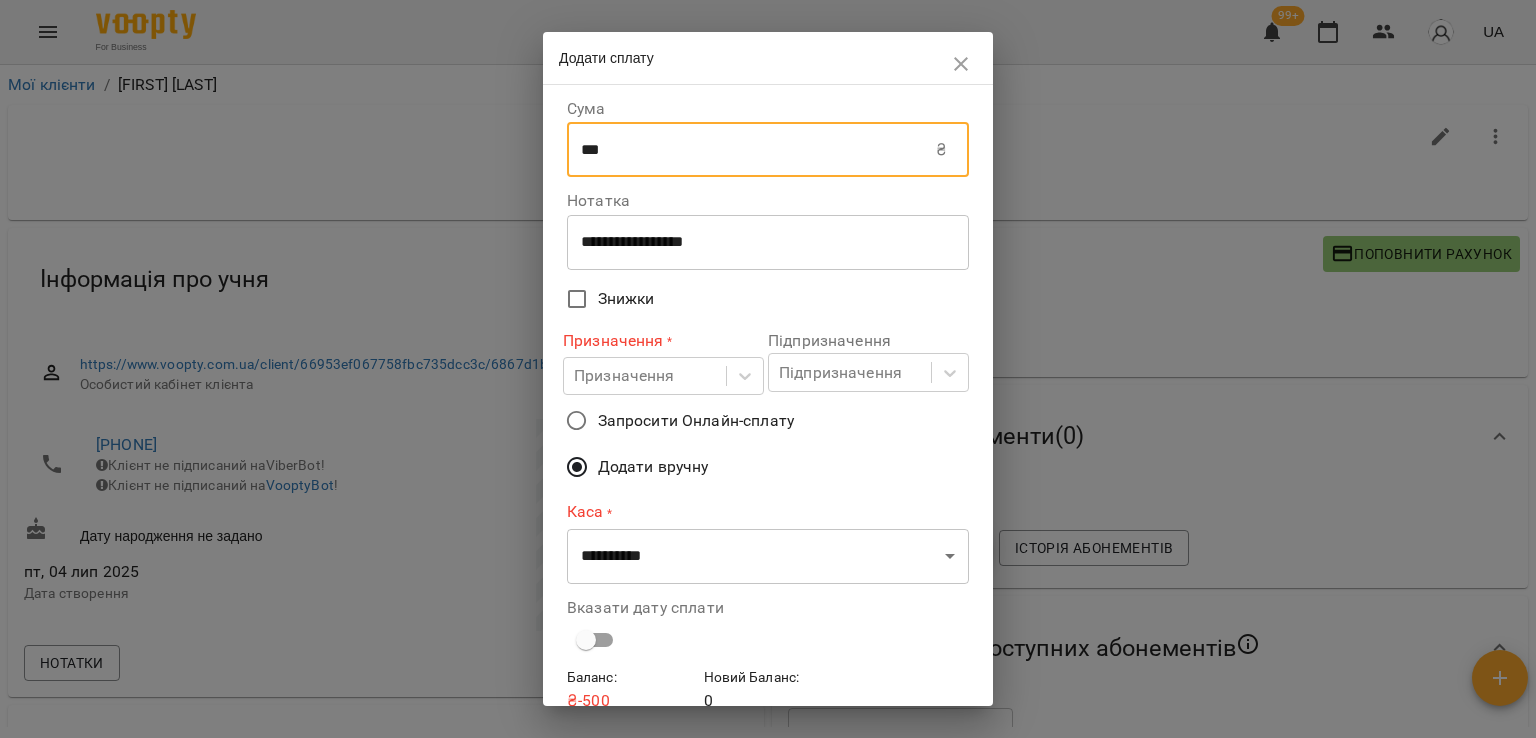 click on "***" at bounding box center (751, 150) 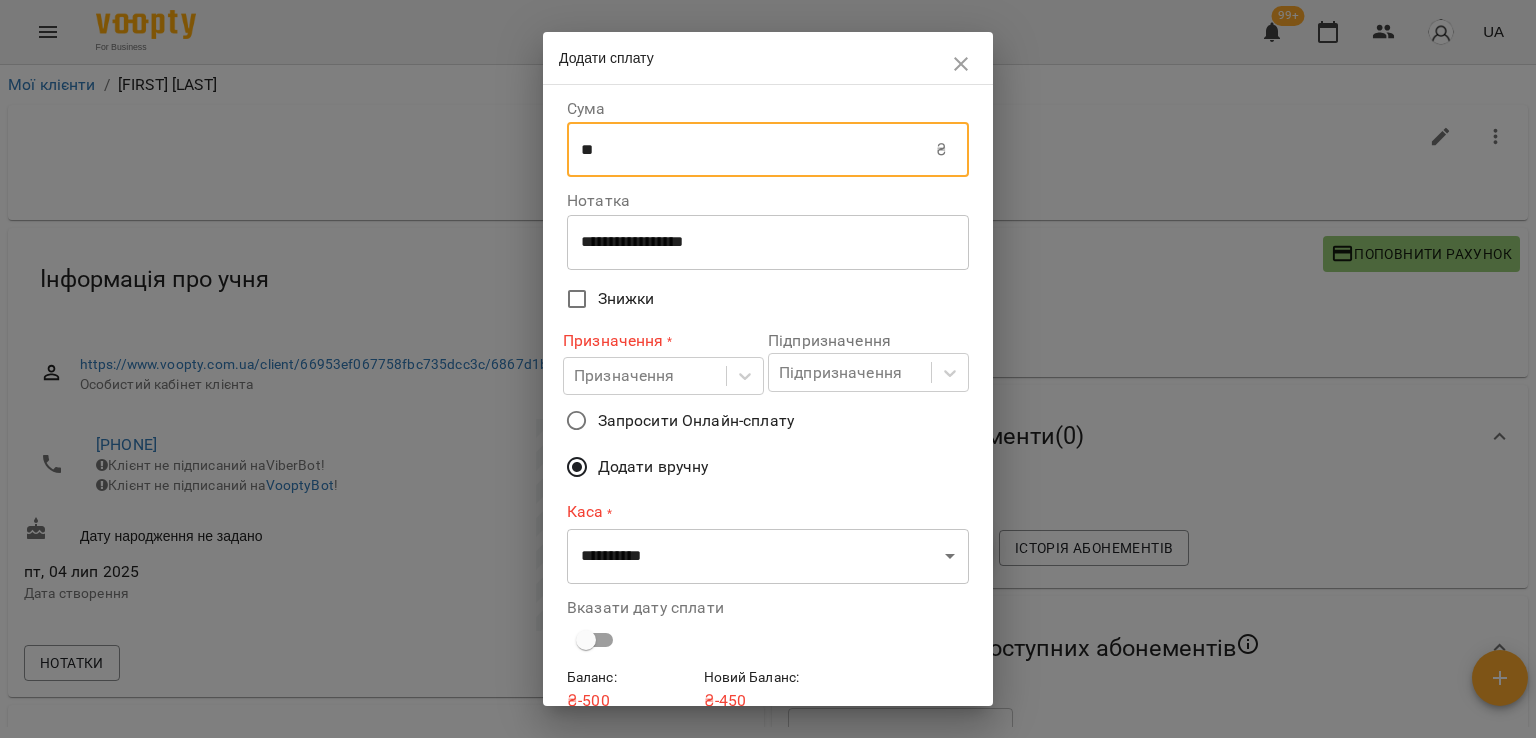 type on "*" 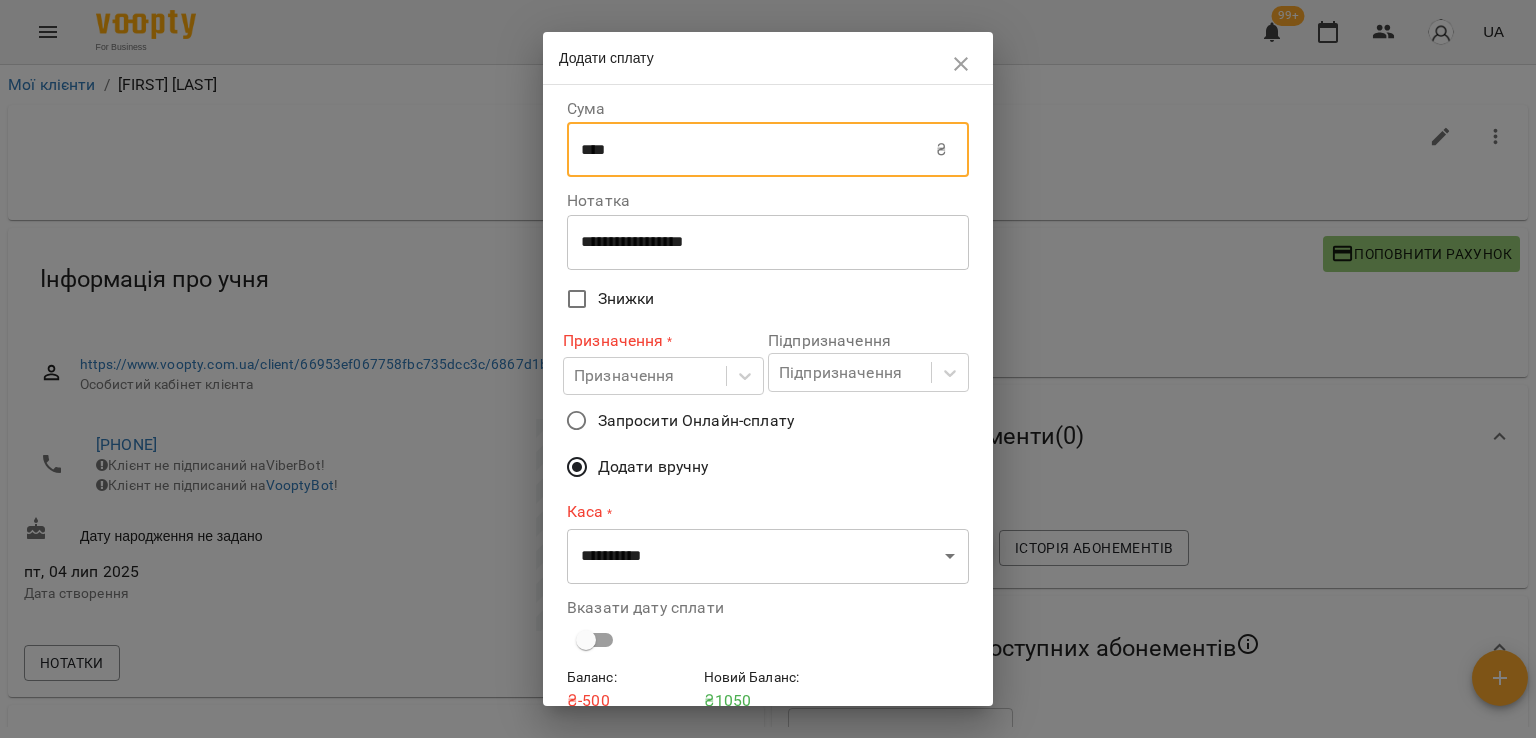type on "****" 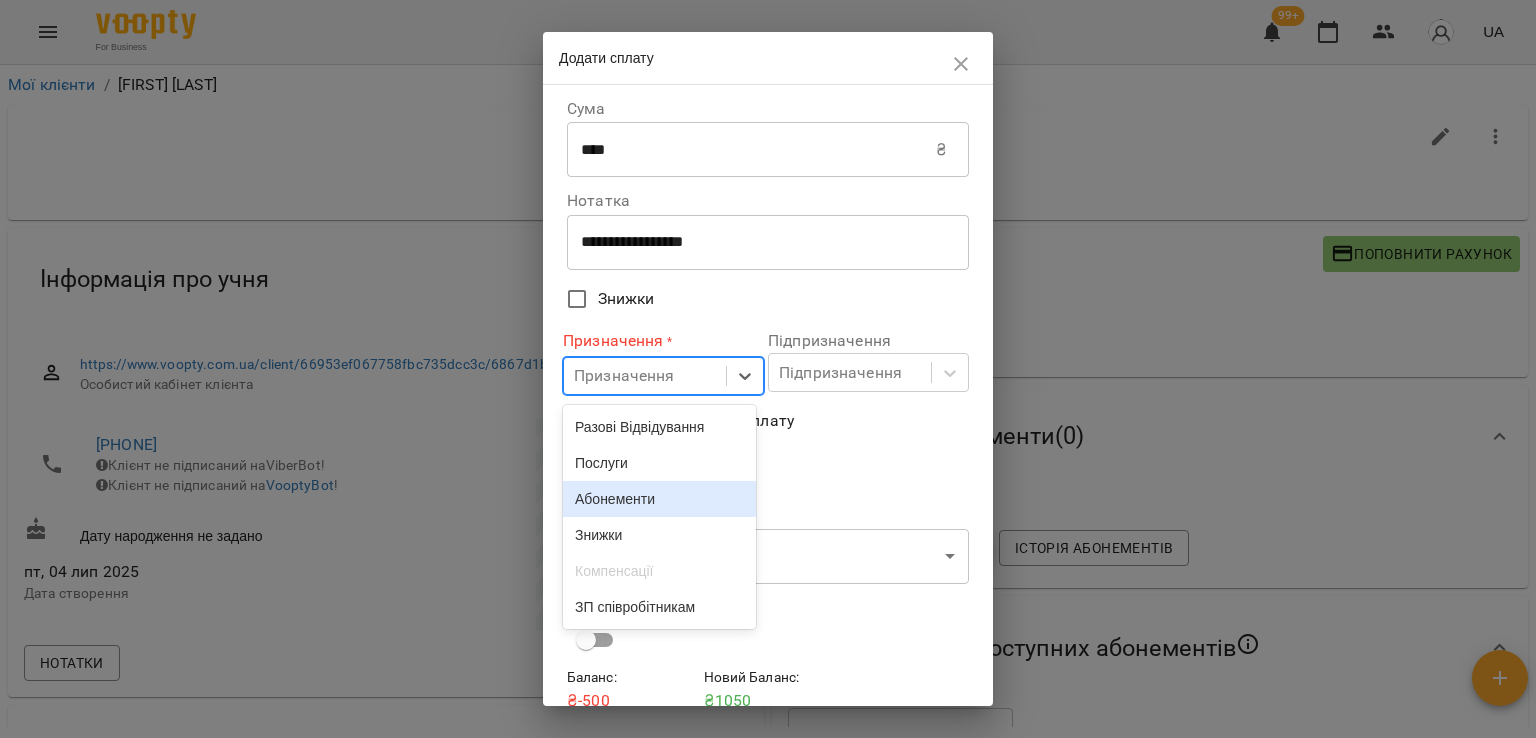 click on "Абонементи" at bounding box center [659, 499] 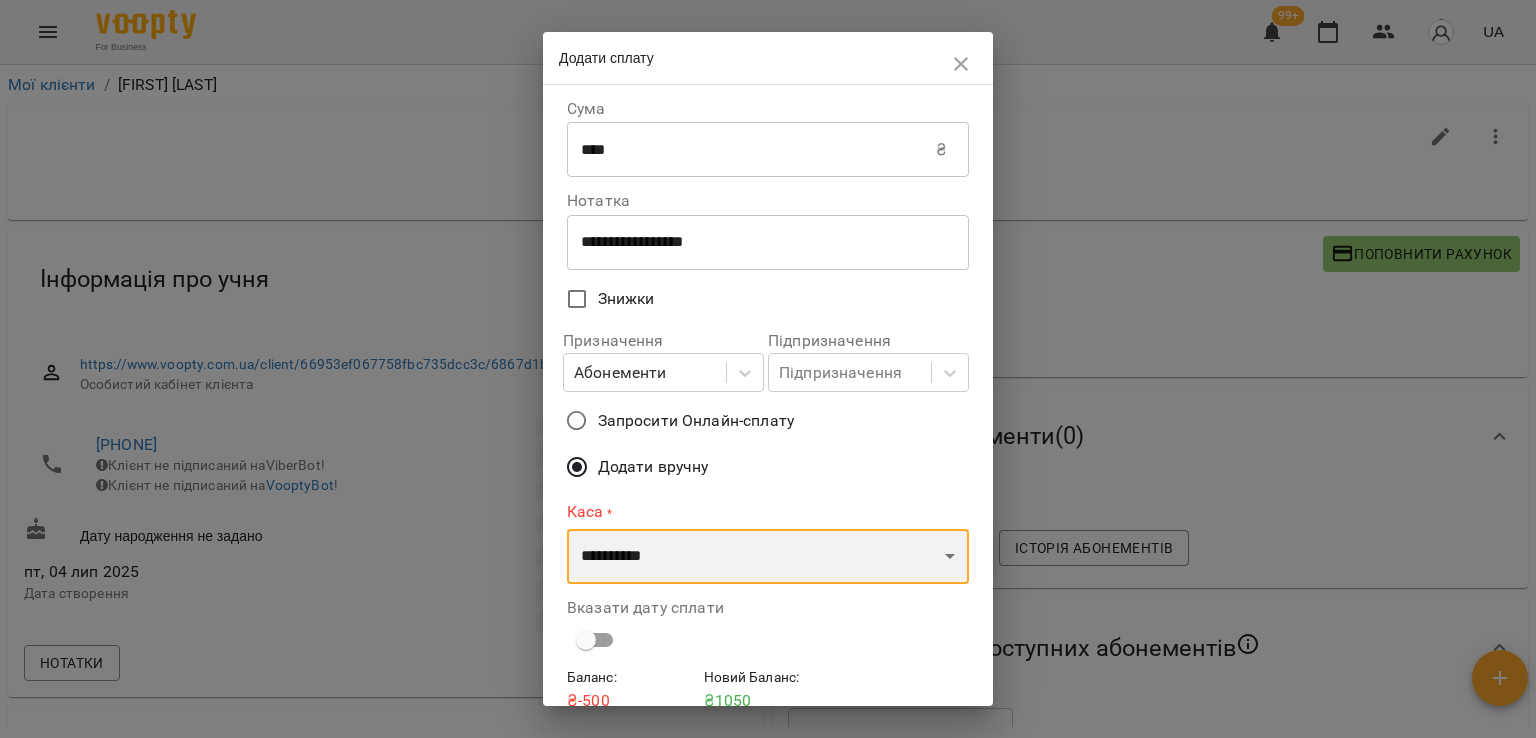 drag, startPoint x: 656, startPoint y: 557, endPoint x: 675, endPoint y: 650, distance: 94.92102 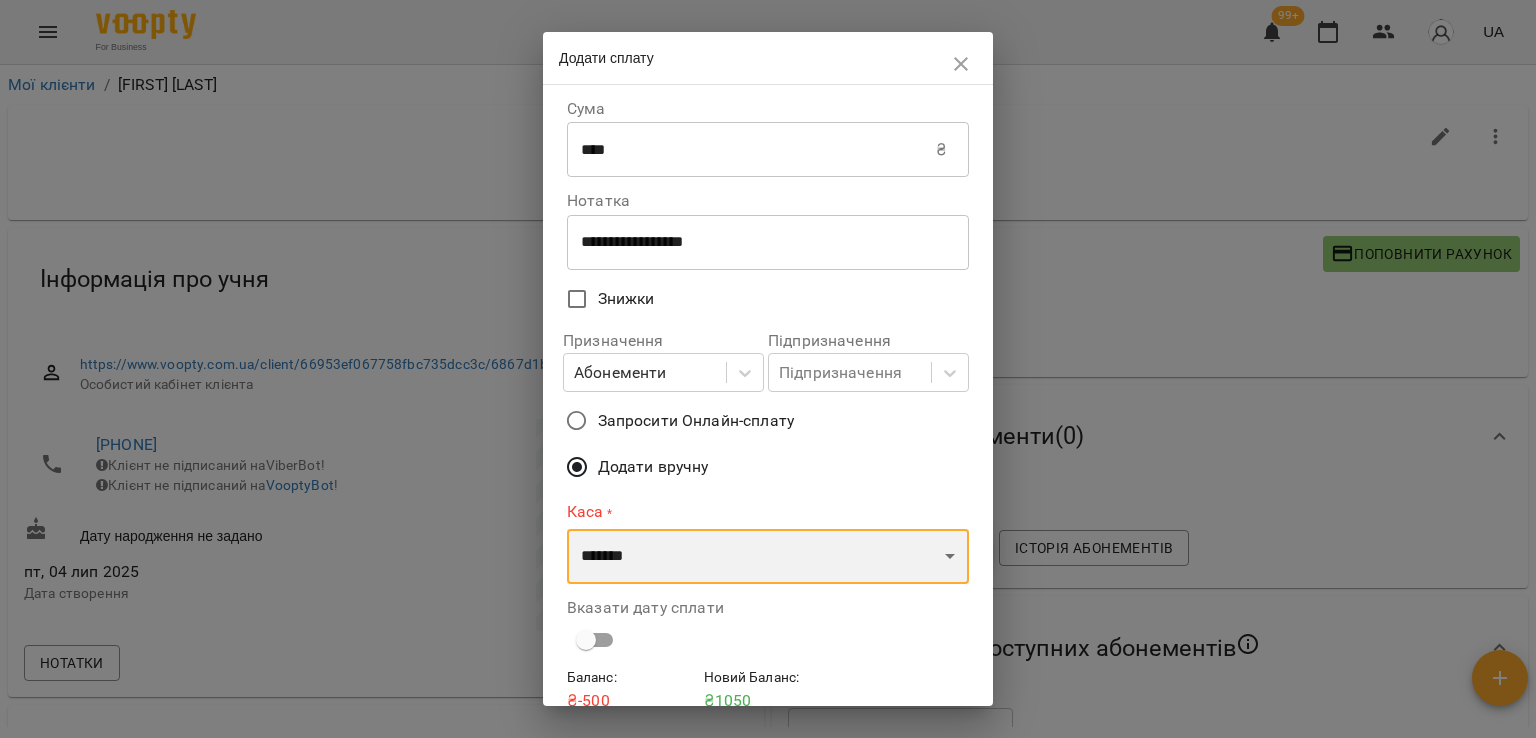 click on "**********" at bounding box center (768, 557) 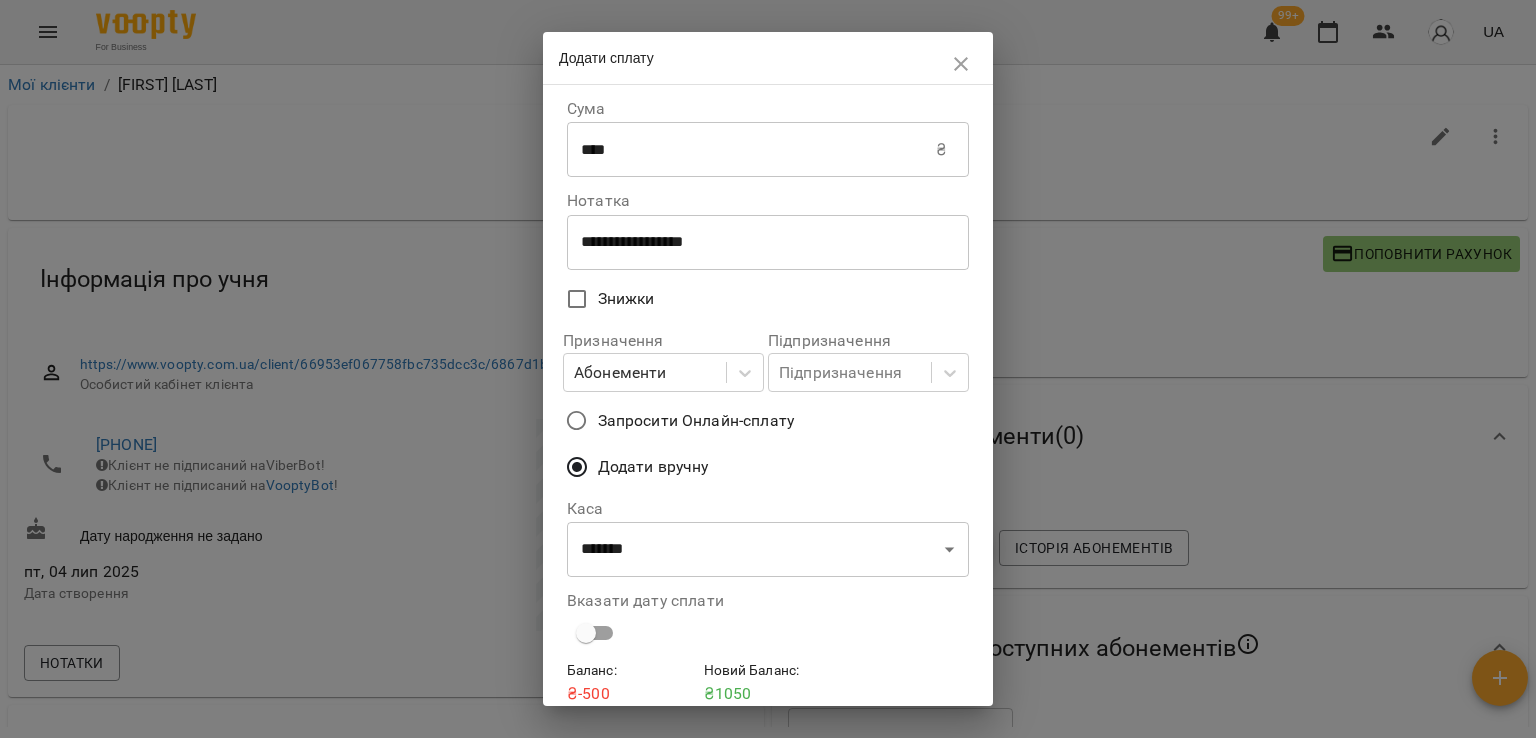 scroll, scrollTop: 85, scrollLeft: 0, axis: vertical 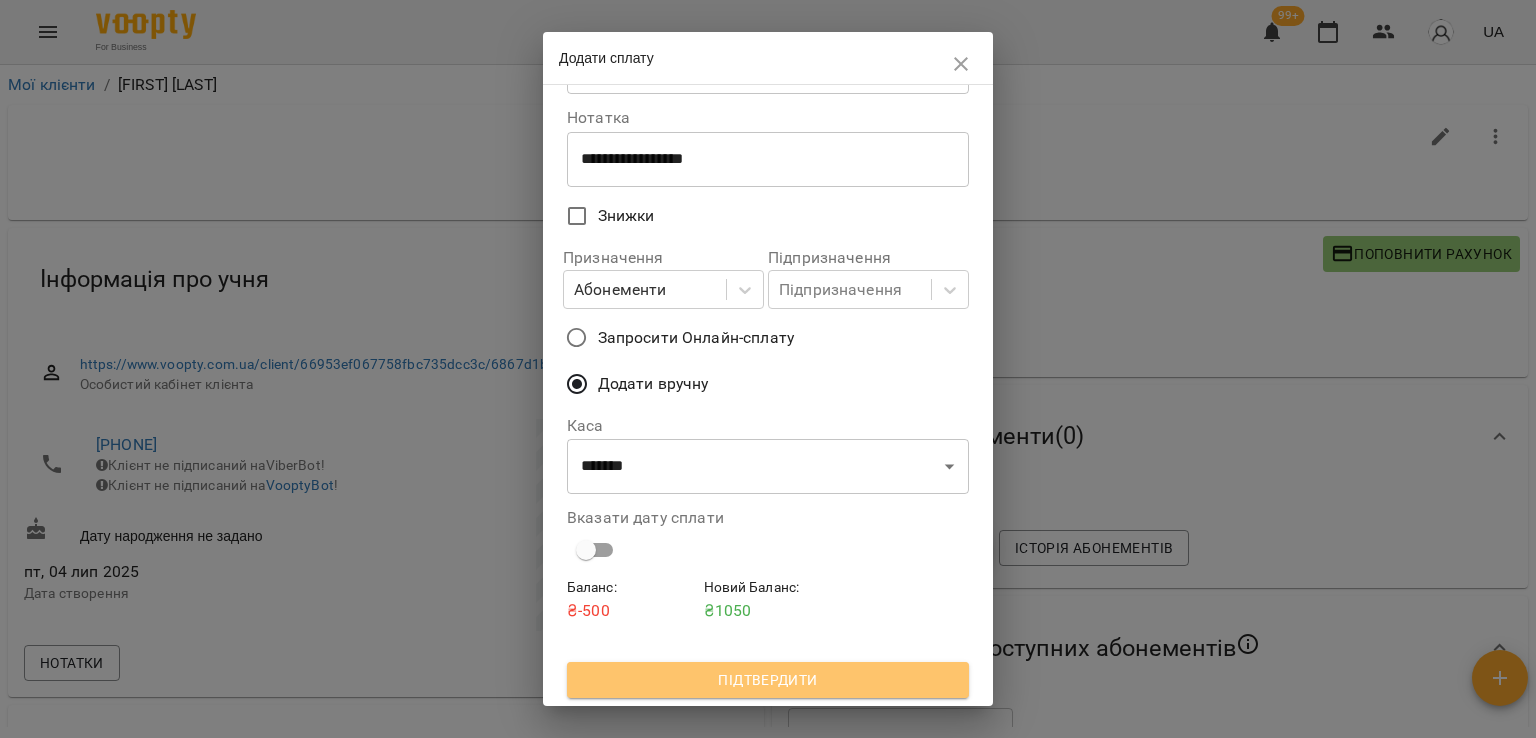 click on "Підтвердити" at bounding box center (768, 680) 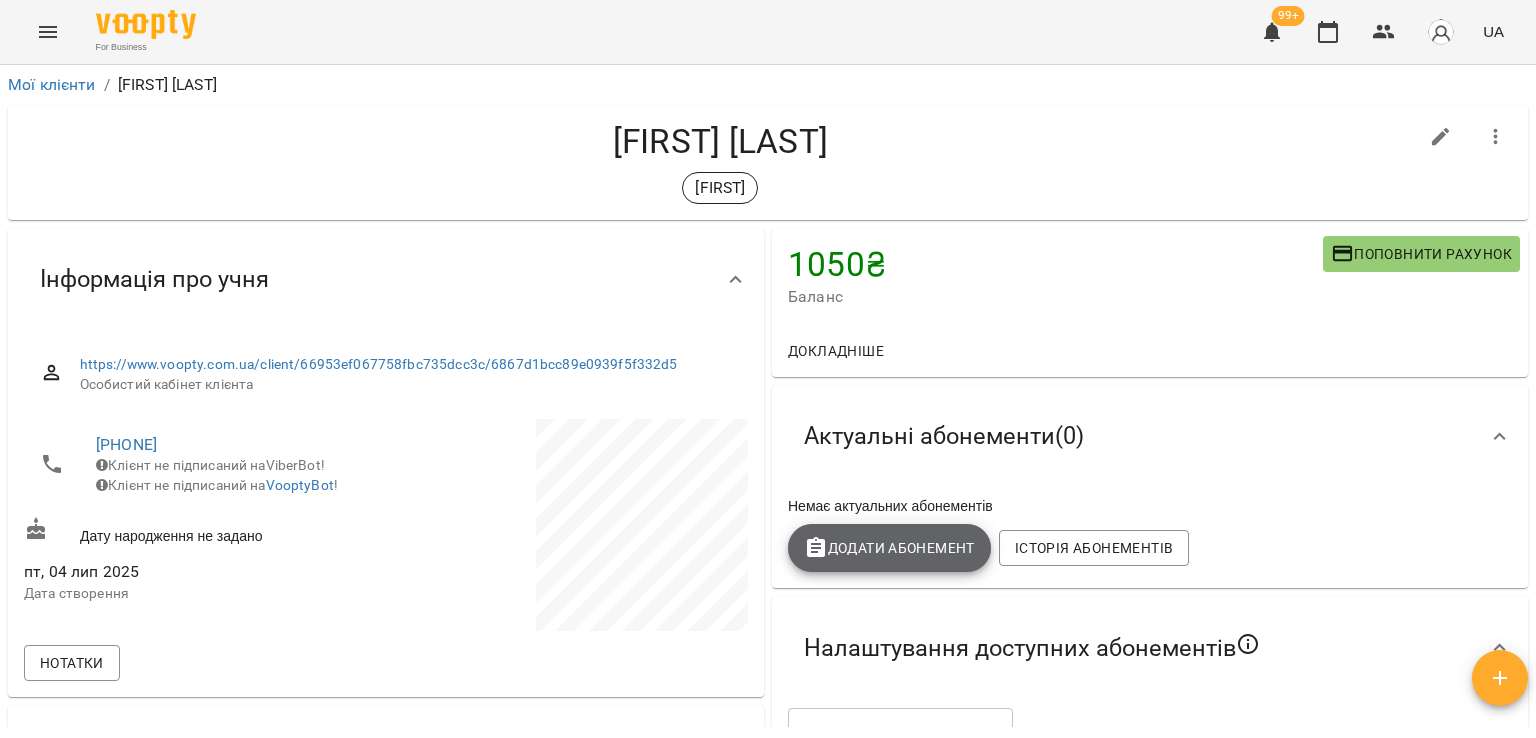 click on "Додати Абонемент" at bounding box center [889, 548] 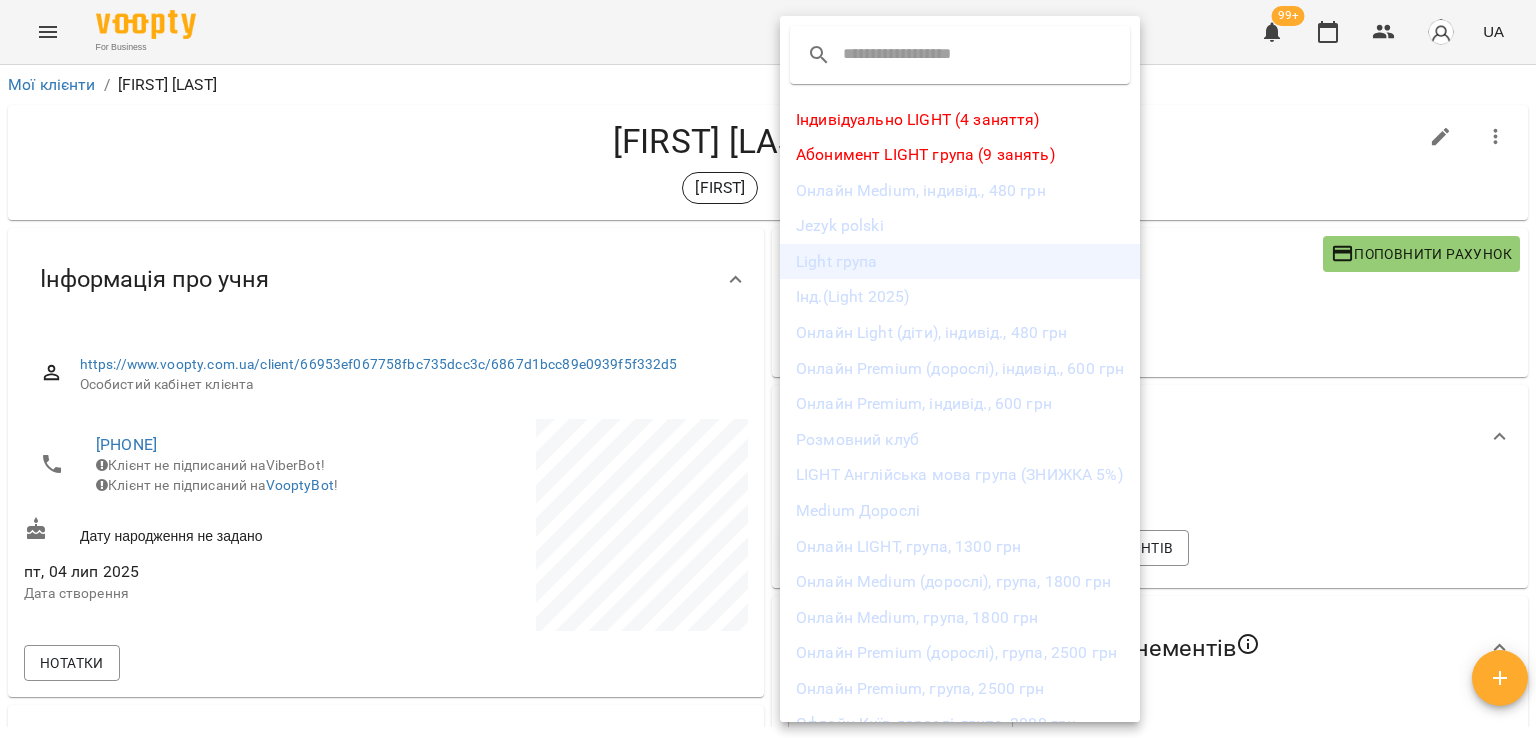 click on "Light група" at bounding box center [960, 262] 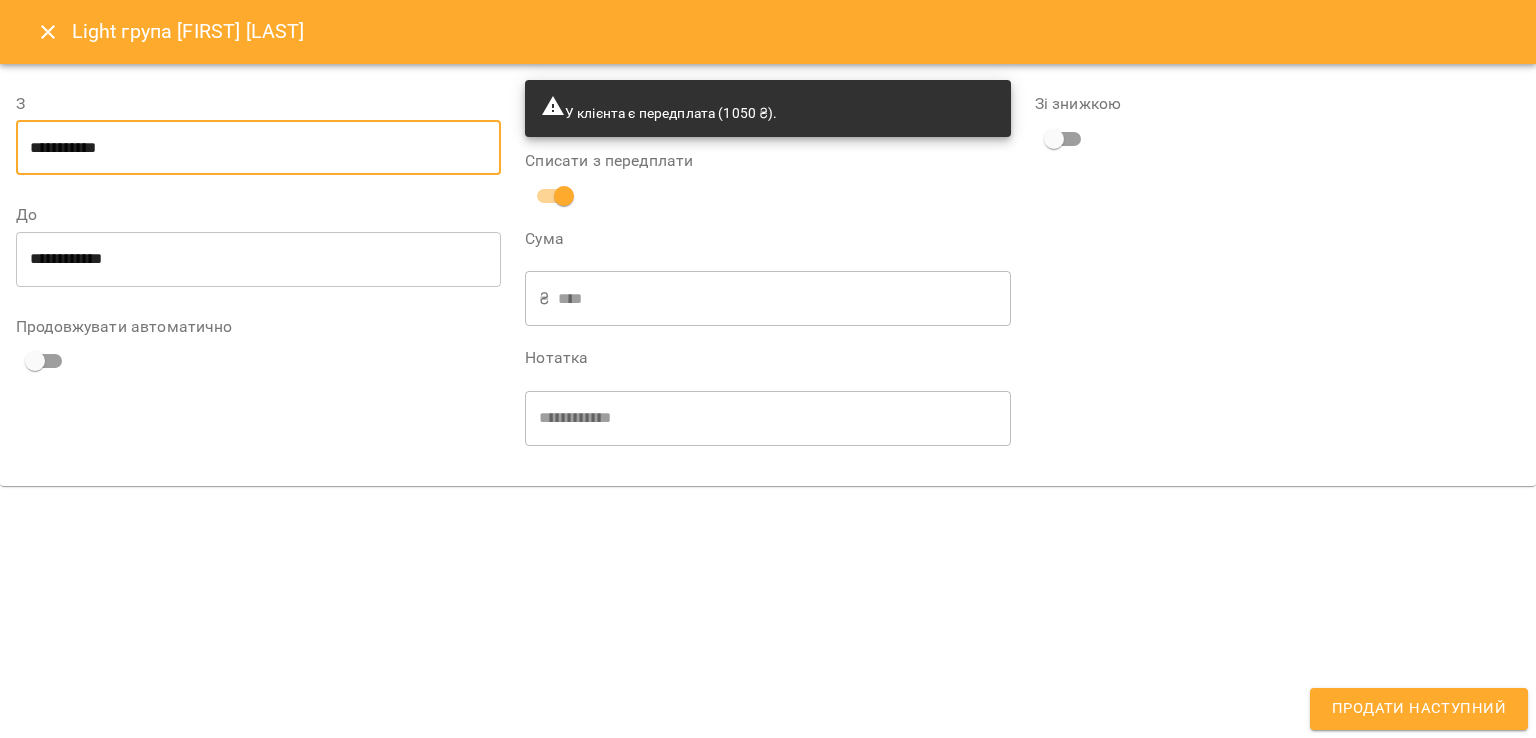 click on "**********" at bounding box center (258, 148) 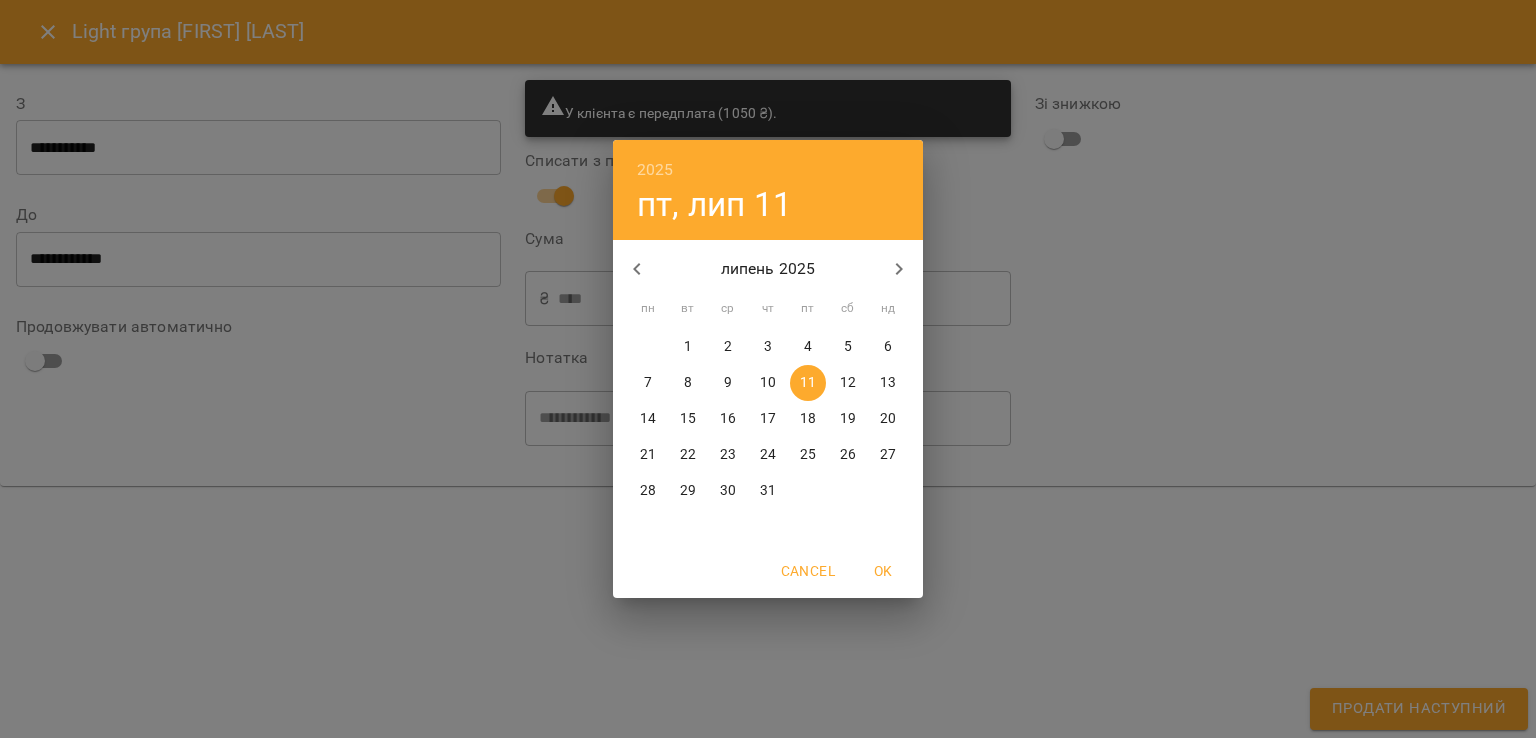 click on "1" at bounding box center (688, 347) 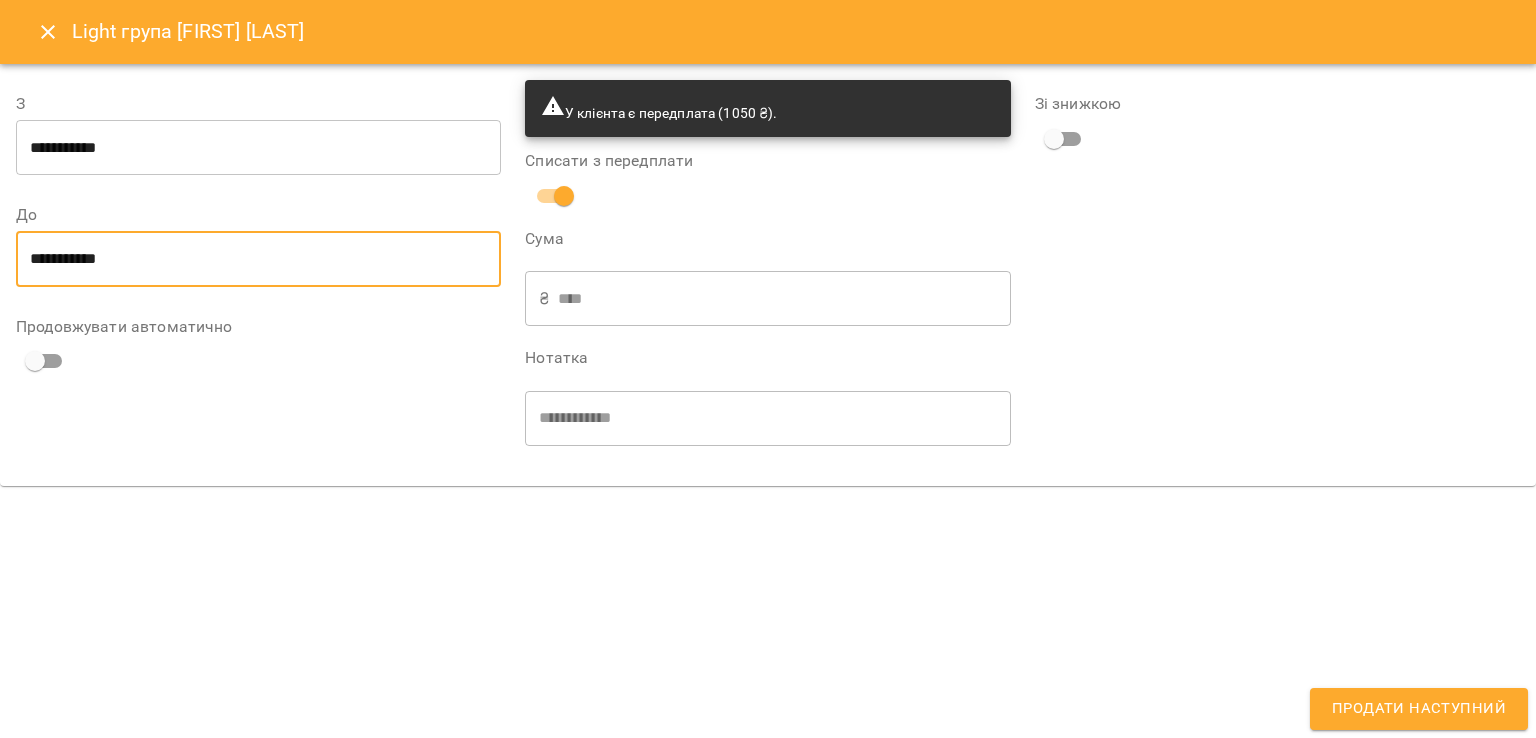 click on "**********" at bounding box center [258, 259] 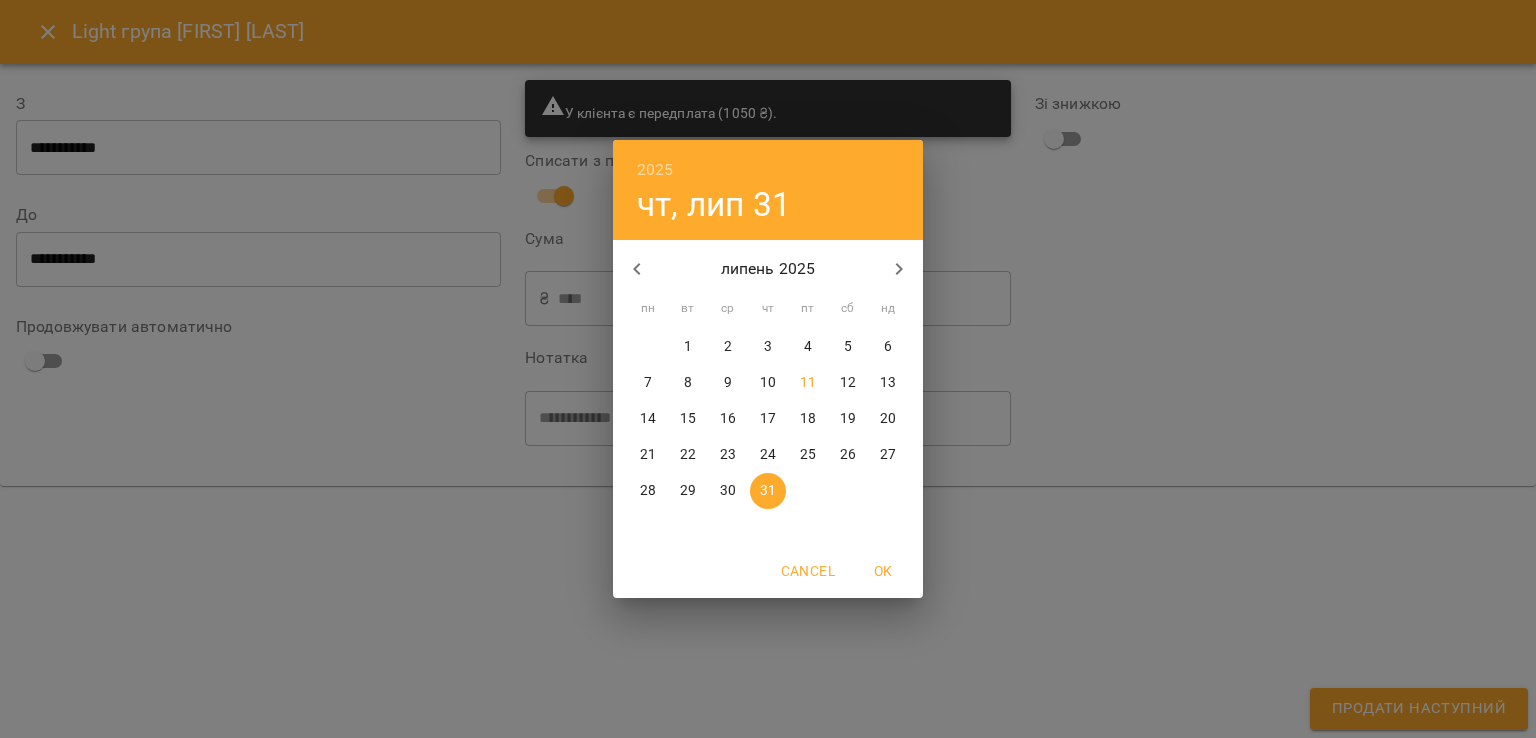 click on "OK" at bounding box center (883, 571) 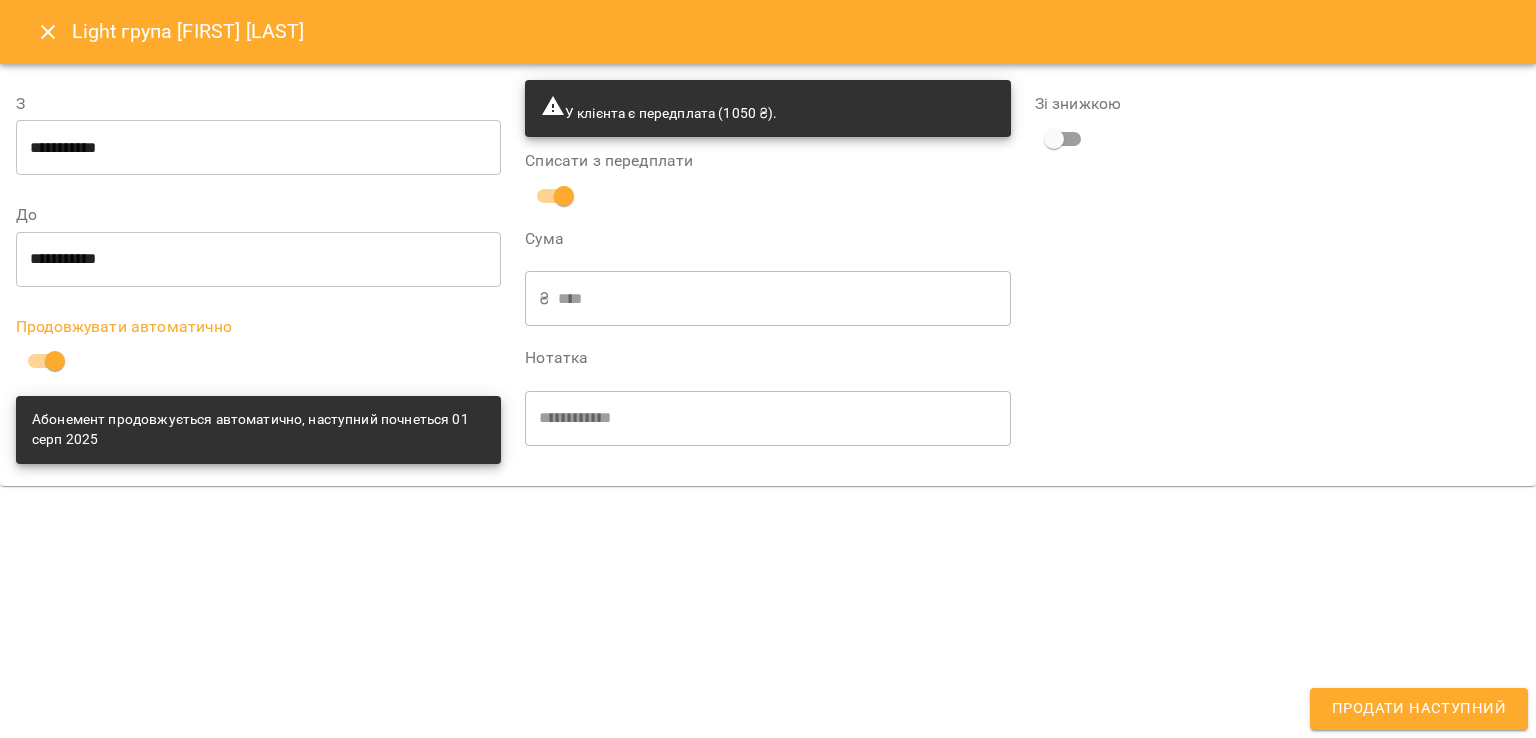 click on "Продати наступний" at bounding box center [1419, 709] 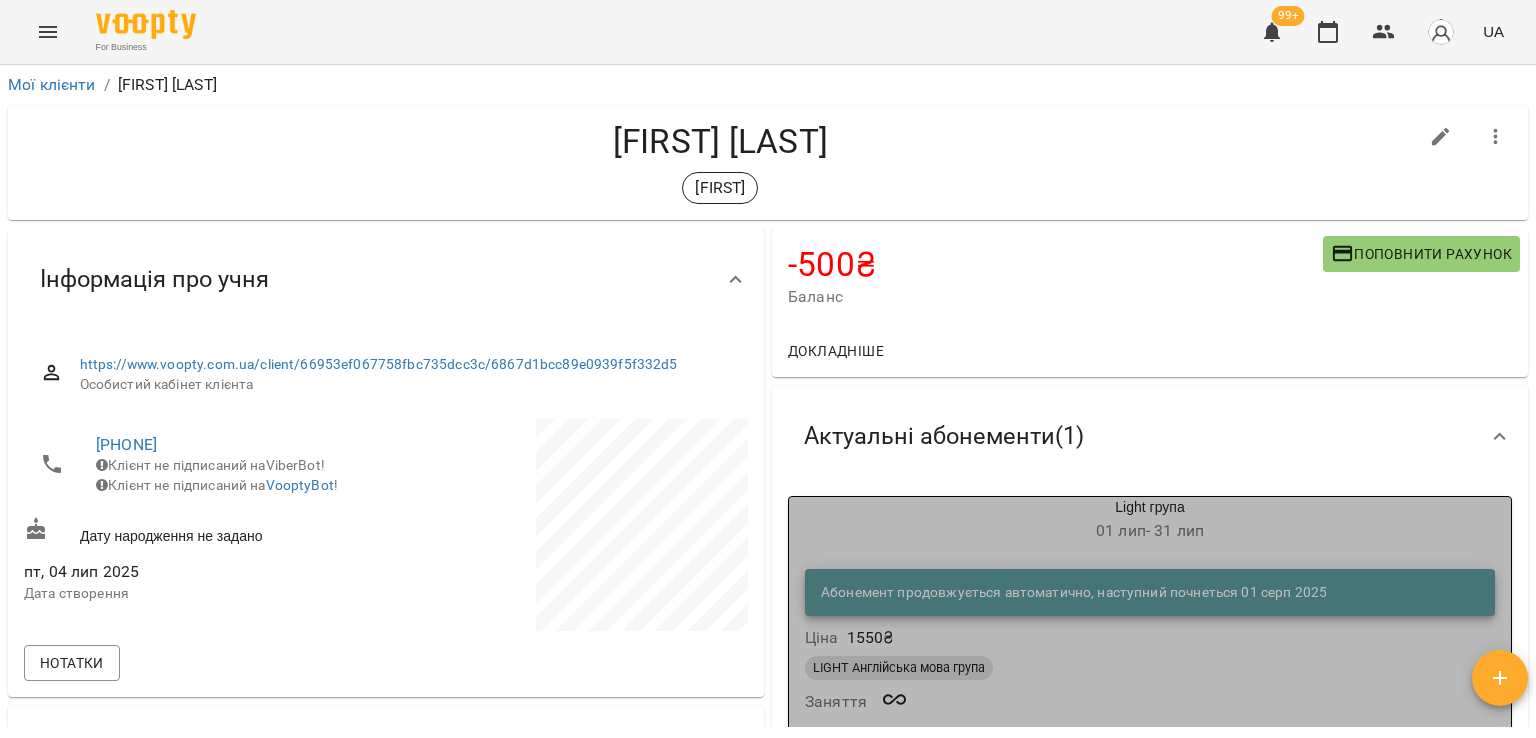 click on "Light група  01 лип  -   31 лип" at bounding box center (1150, 521) 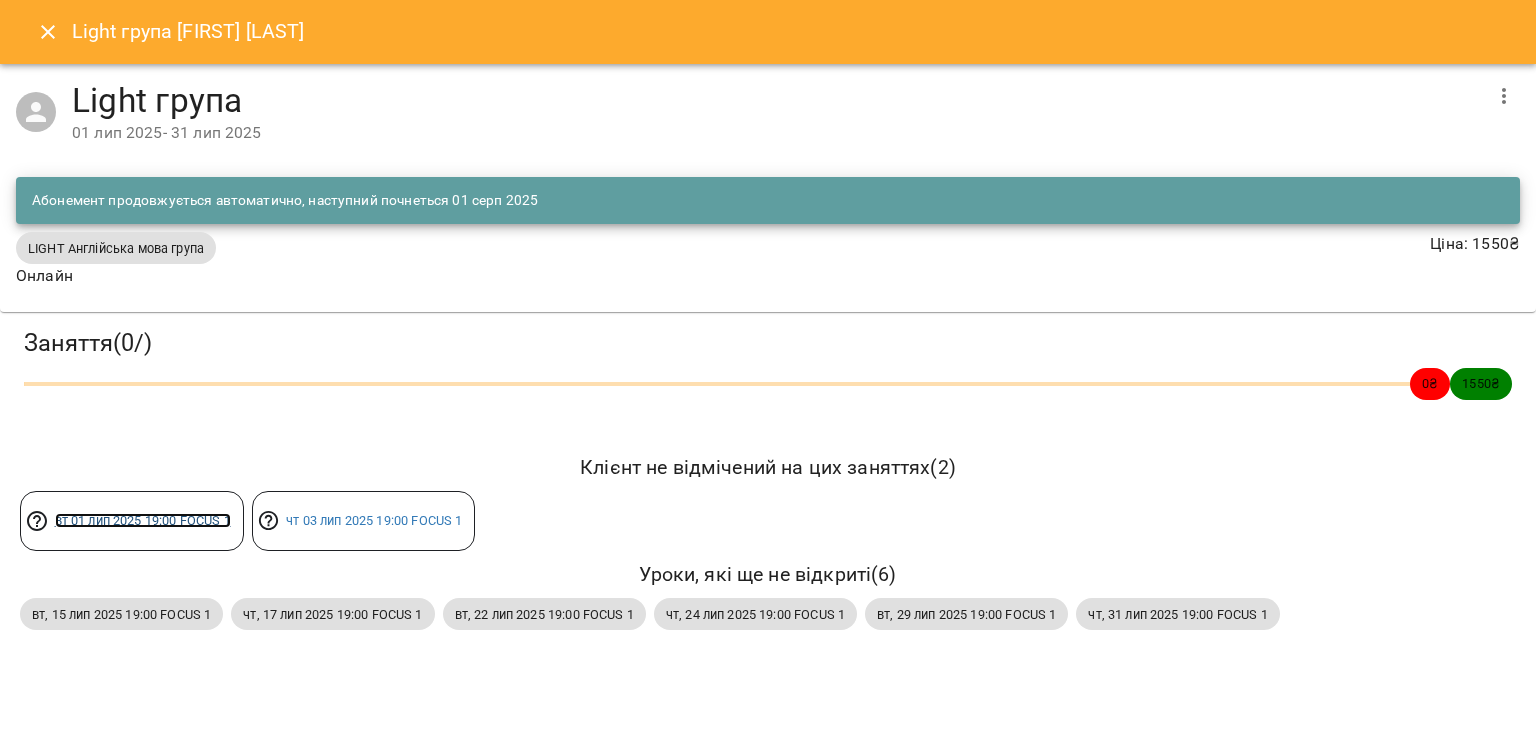 click on "вт 01 лип 2025 19:00   FOCUS 1" at bounding box center [143, 520] 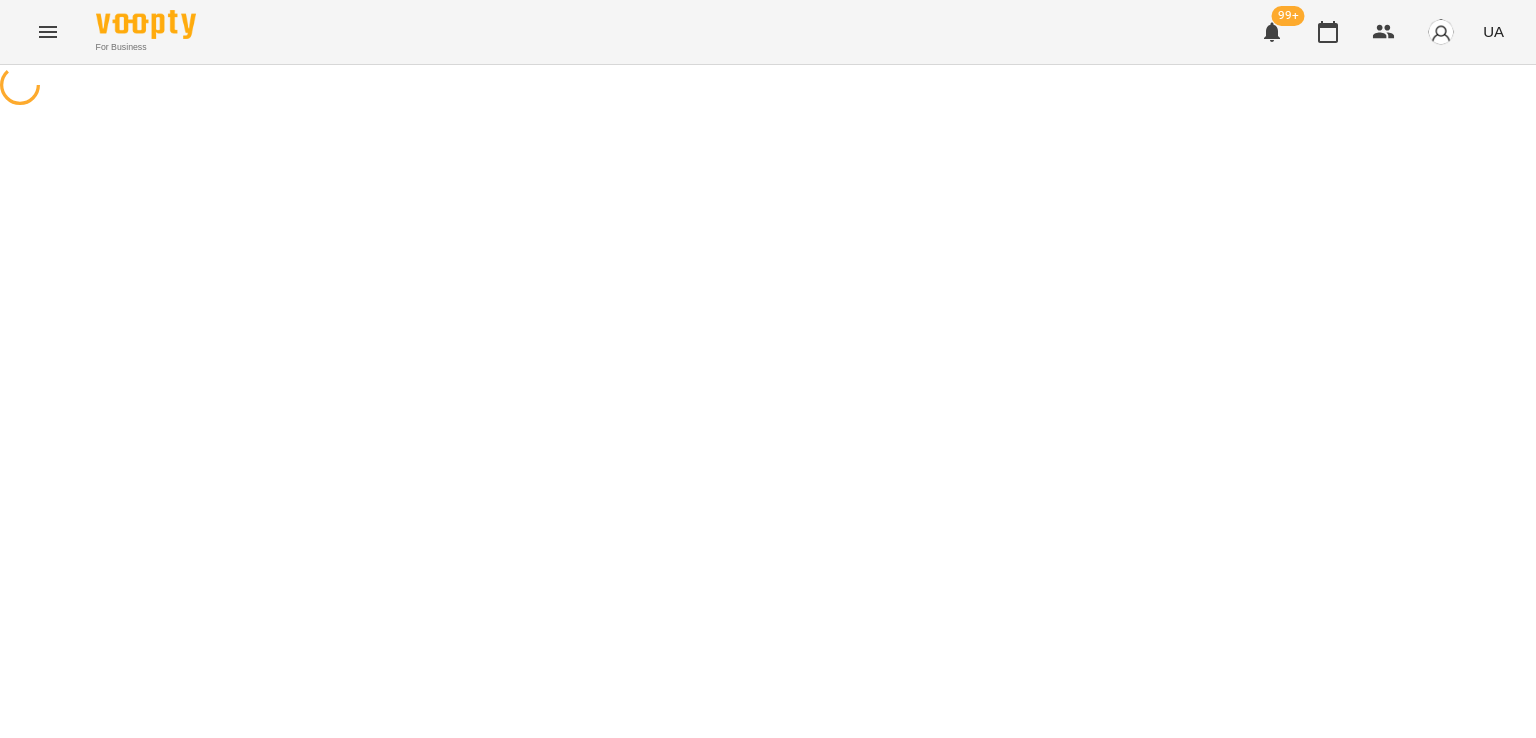 scroll, scrollTop: 0, scrollLeft: 0, axis: both 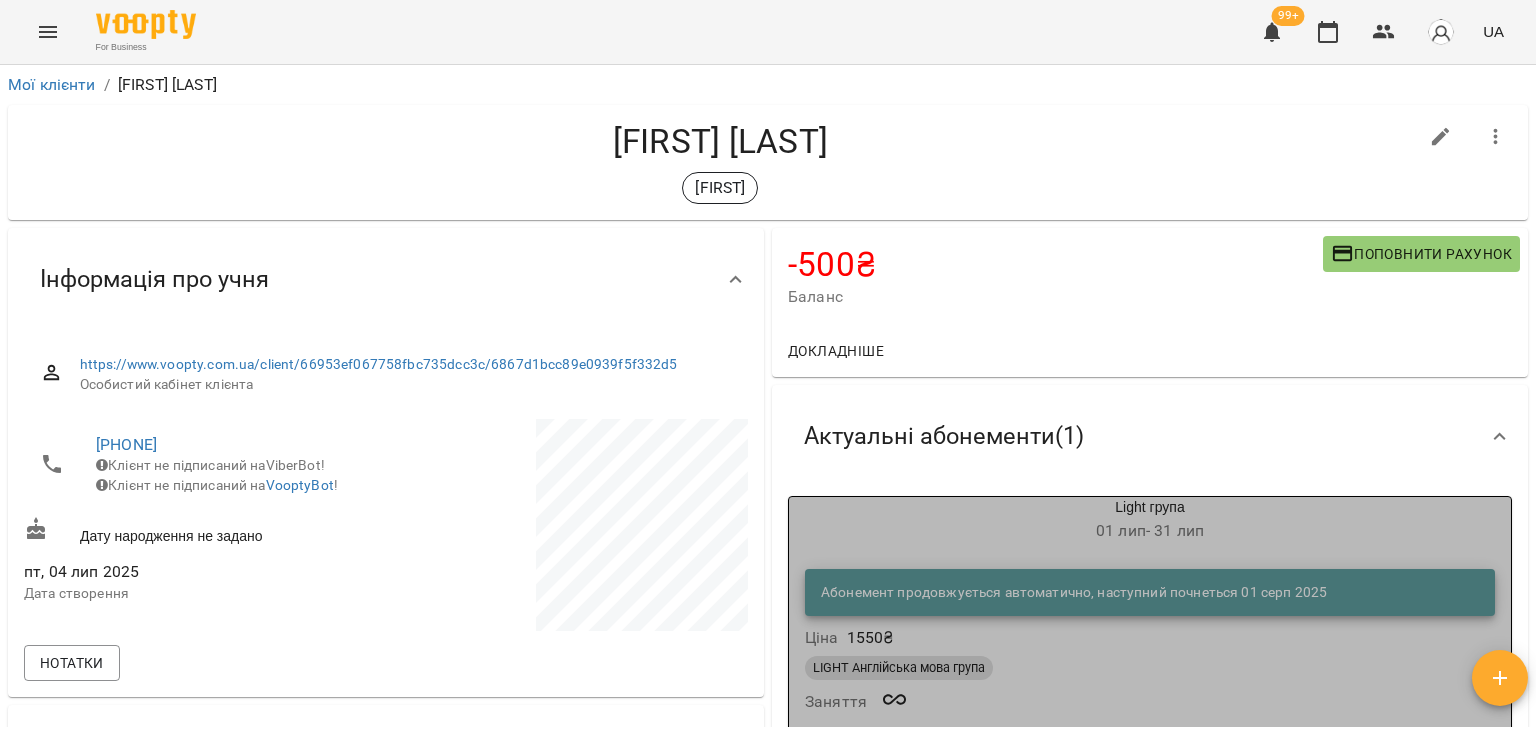 click on "Абонемент продовжується автоматично, наступний почнеться 01 серп 2025" at bounding box center [1074, 593] 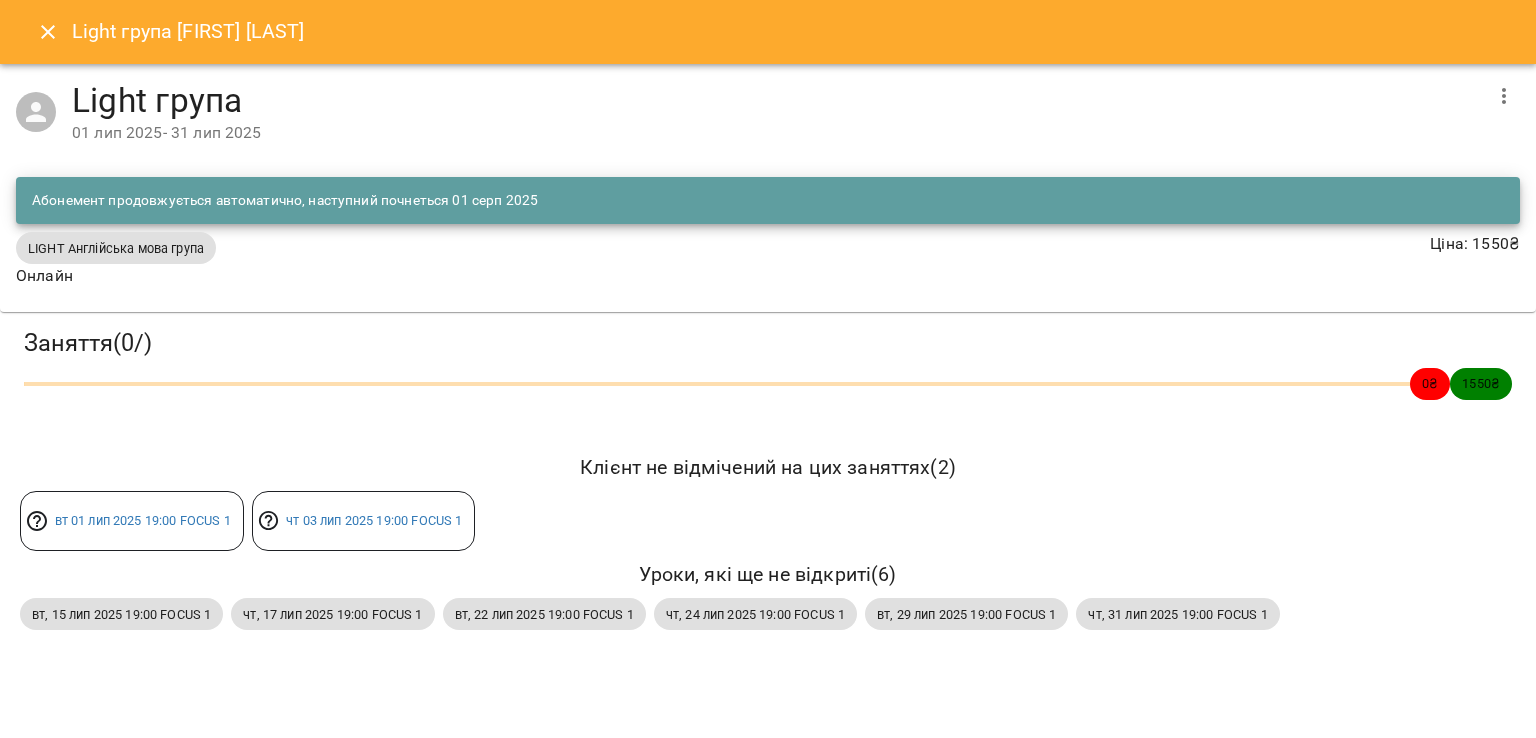 click 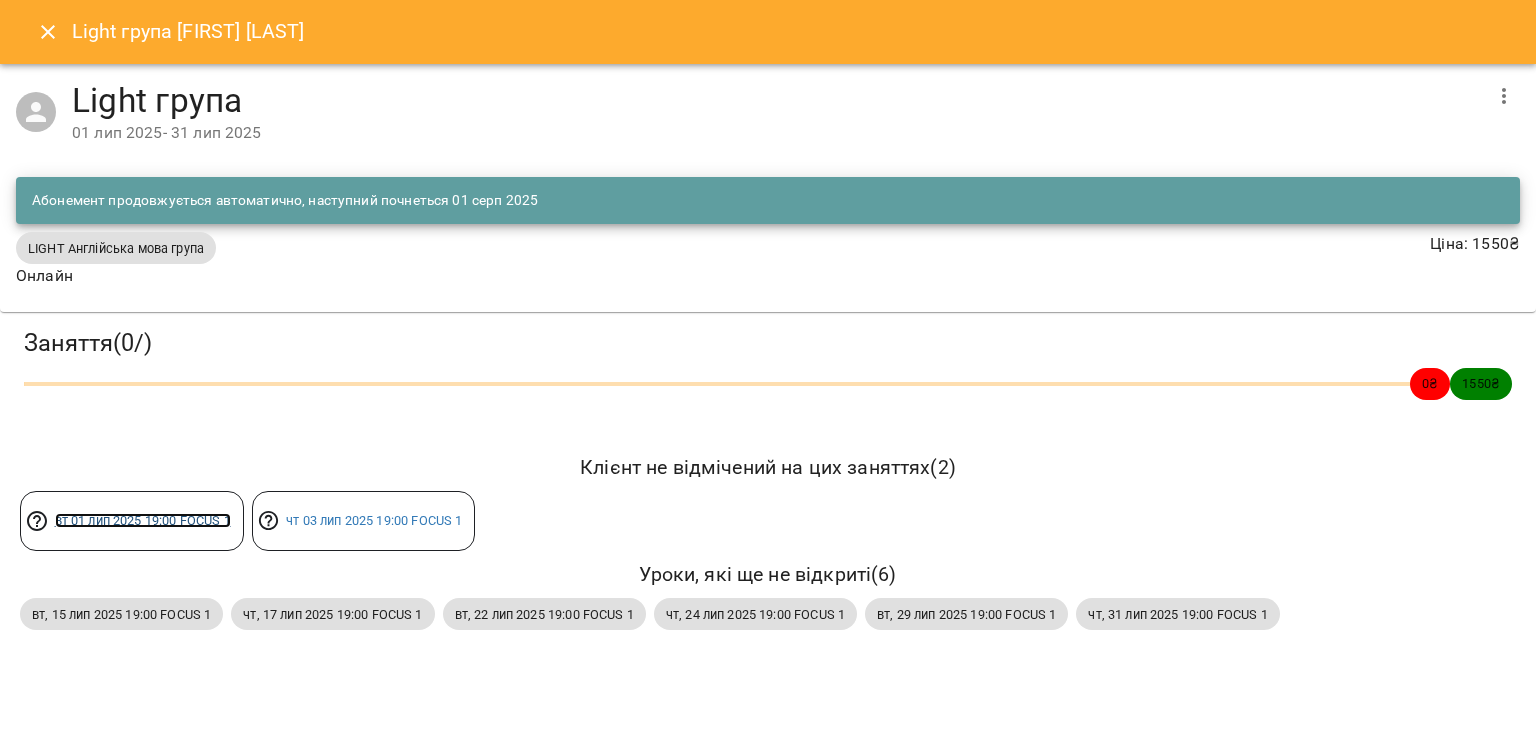 click on "вт 01 лип 2025 19:00   FOCUS 1" at bounding box center (143, 520) 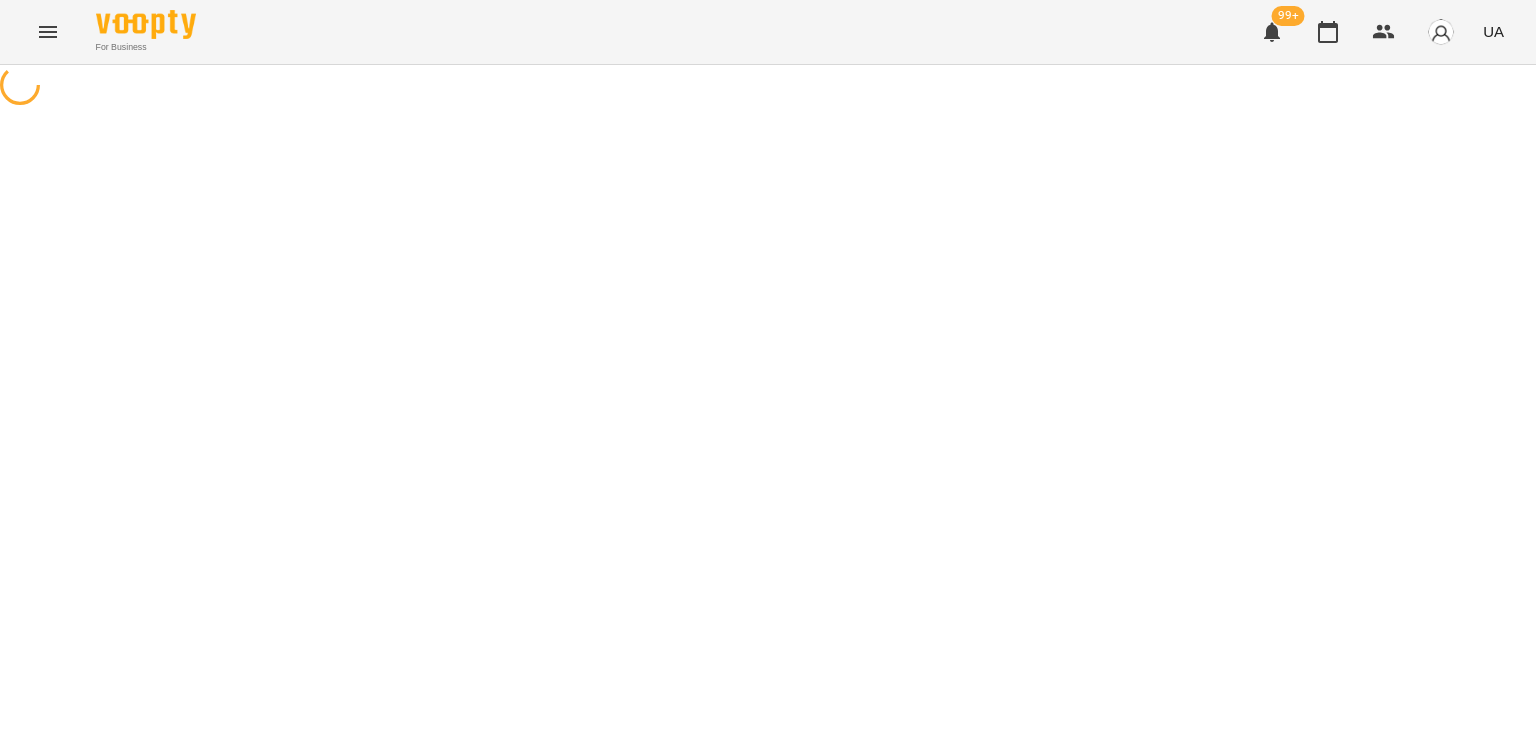 scroll, scrollTop: 0, scrollLeft: 0, axis: both 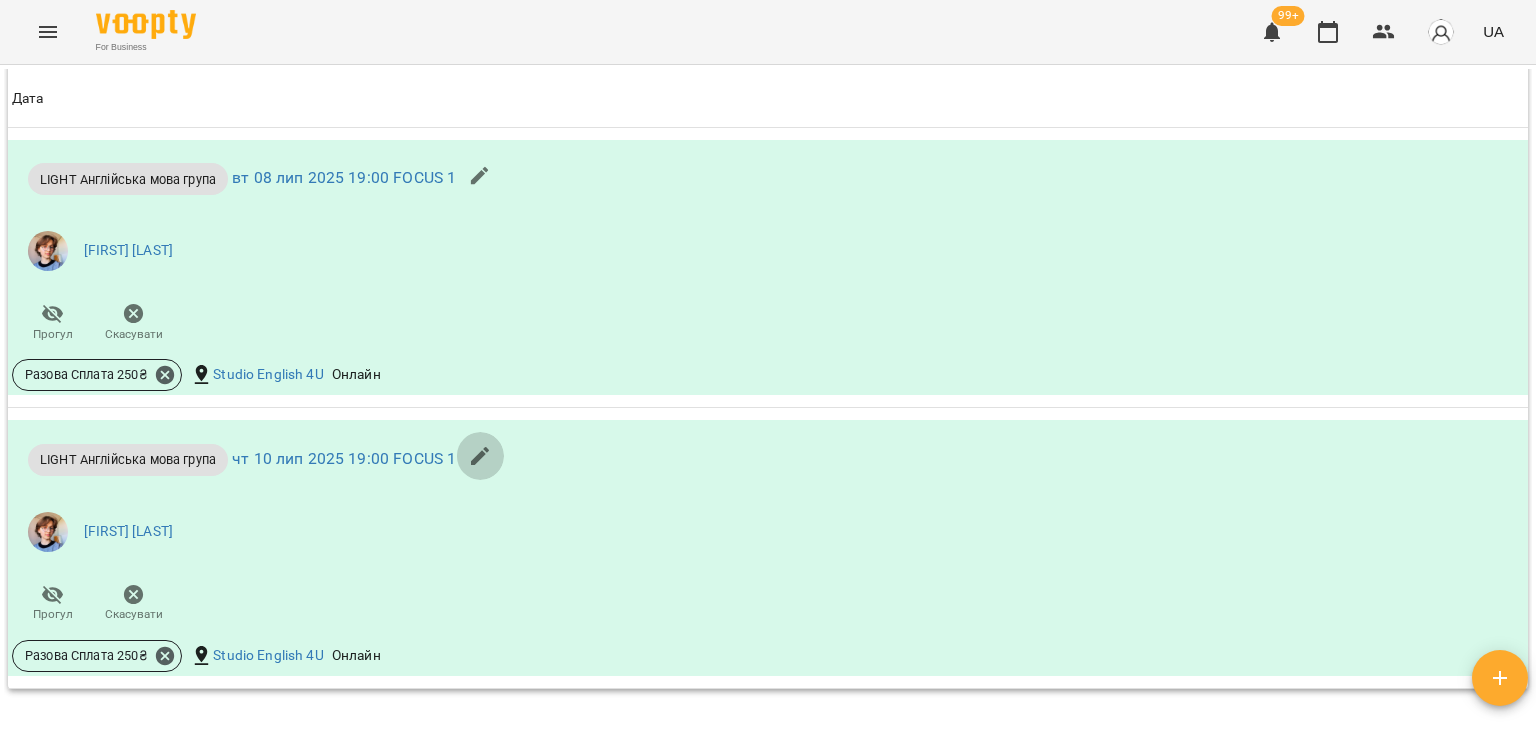 click 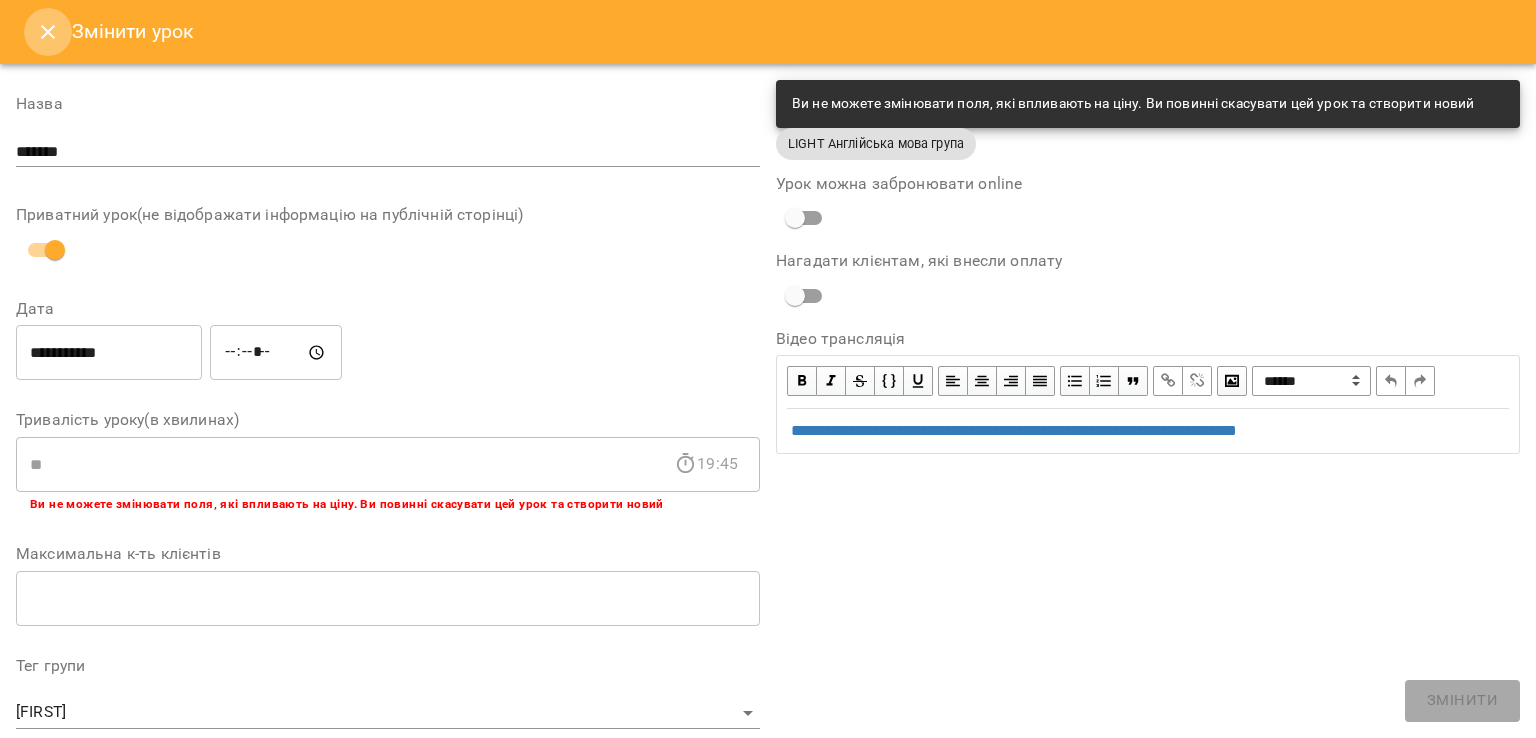 click 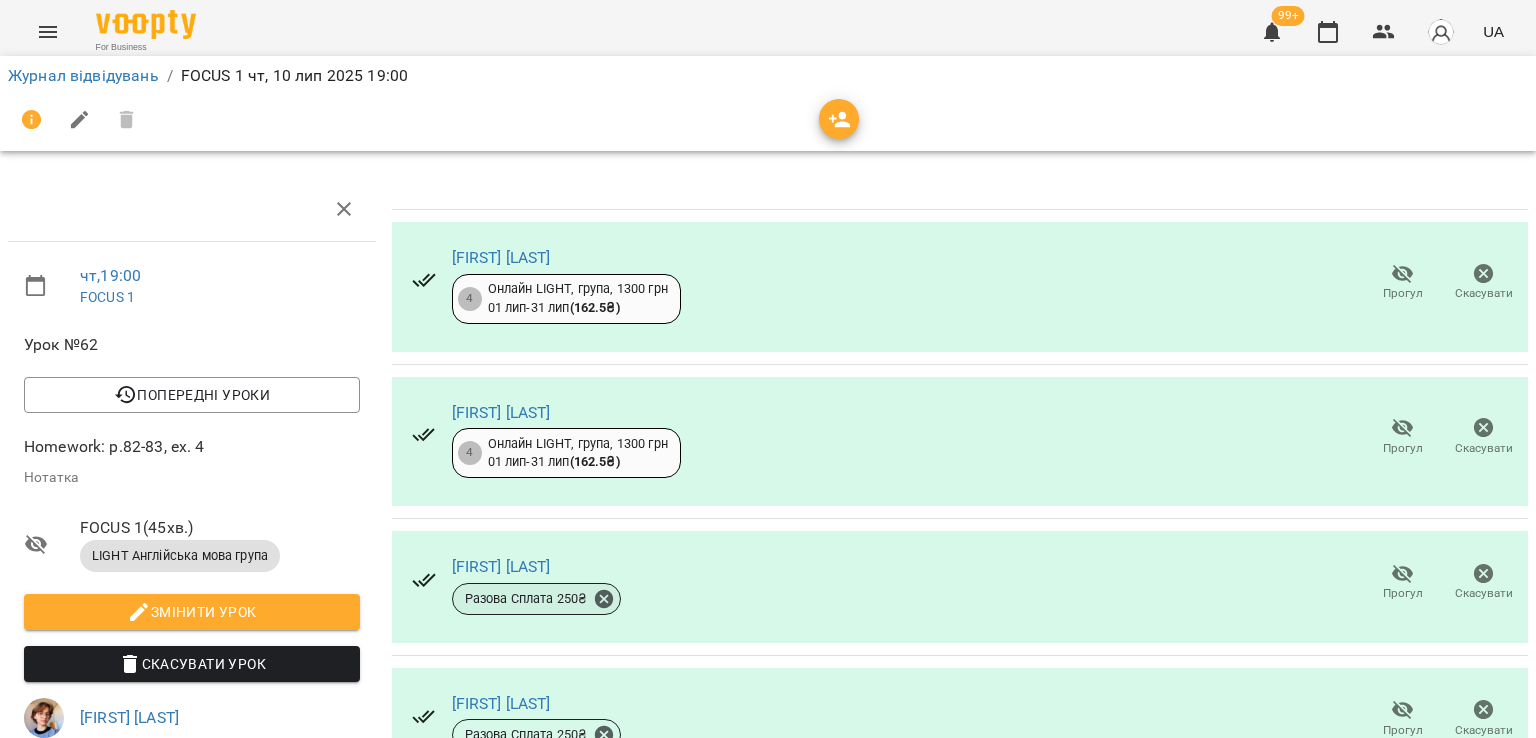 click 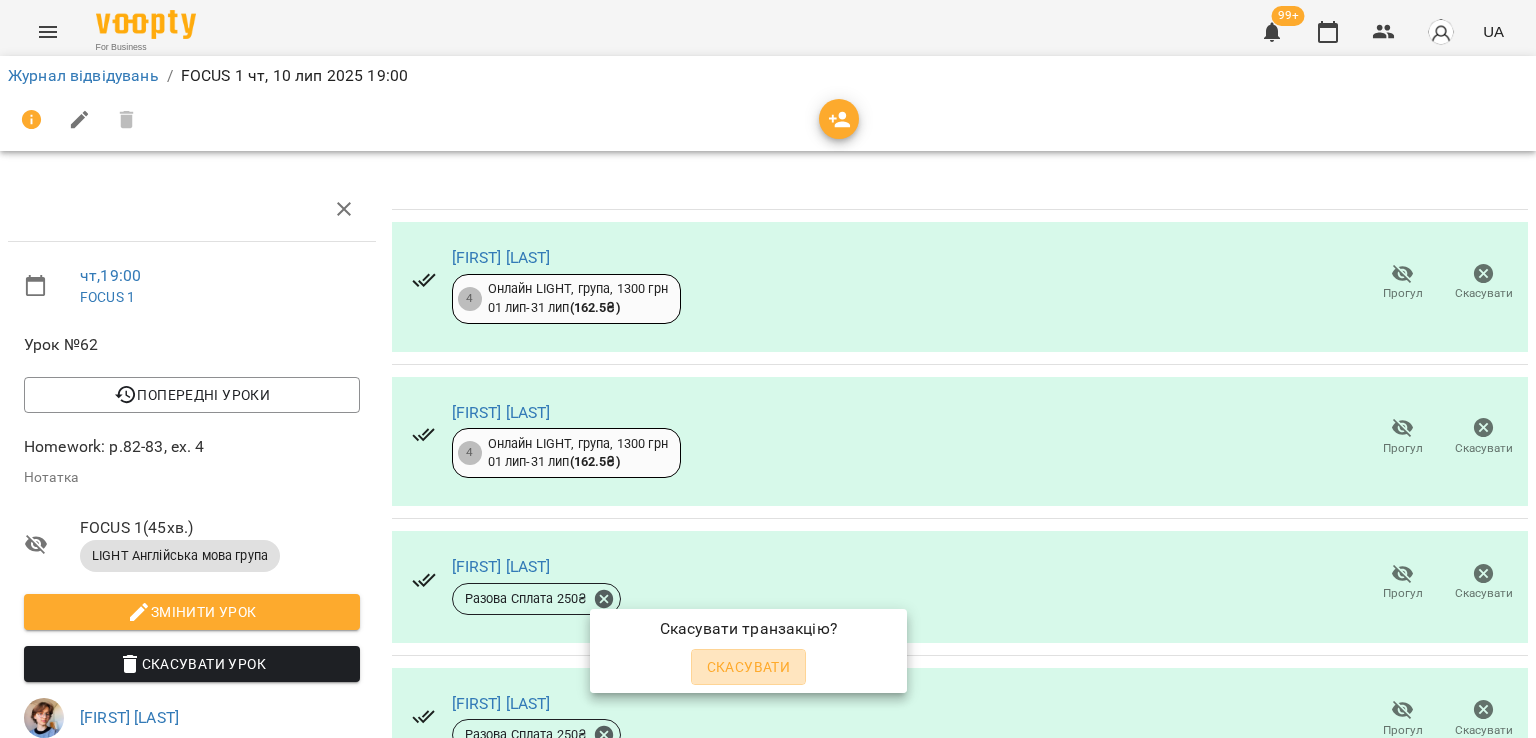 click on "Скасувати" at bounding box center [749, 667] 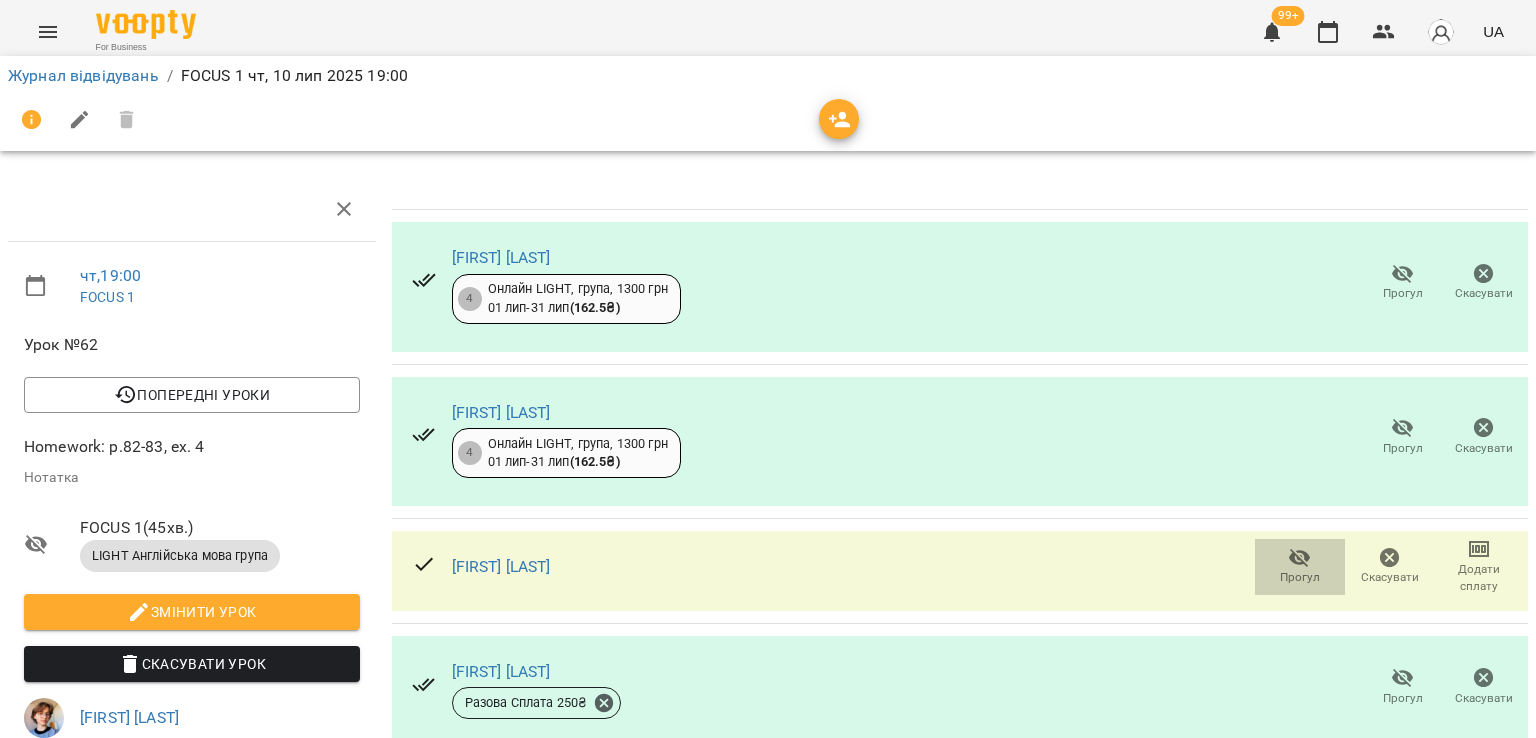 click 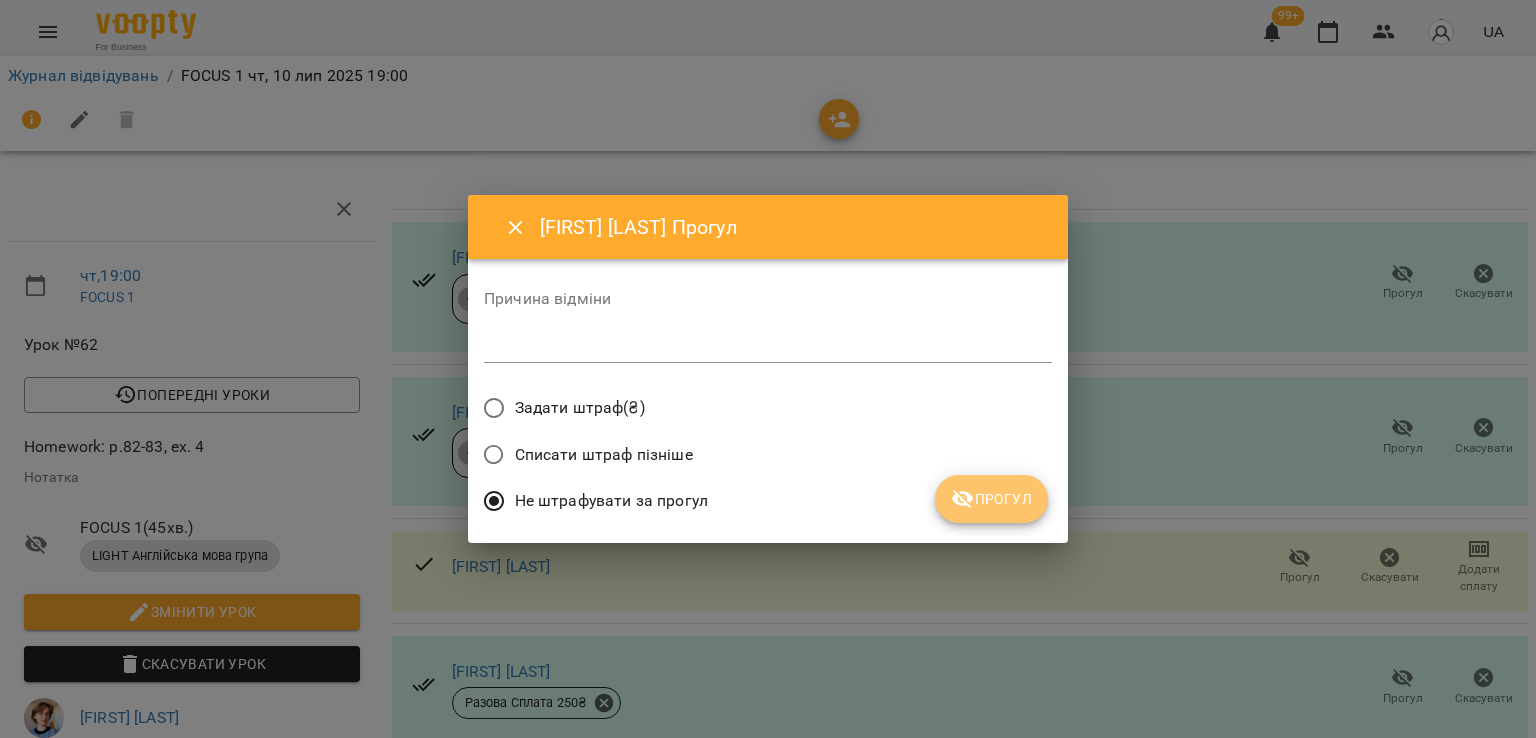 click on "Прогул" at bounding box center (991, 499) 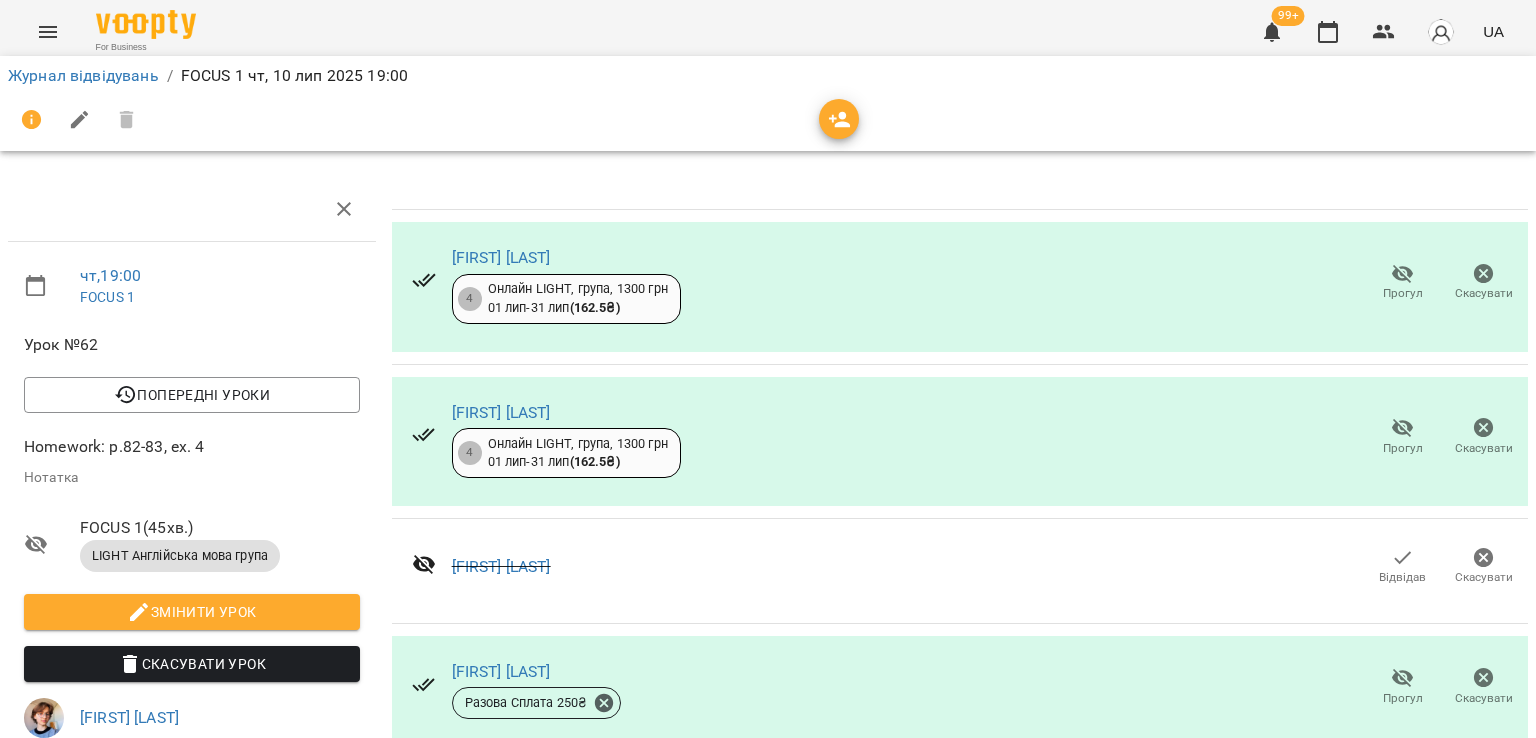 click on "Відвідав" at bounding box center (1402, 566) 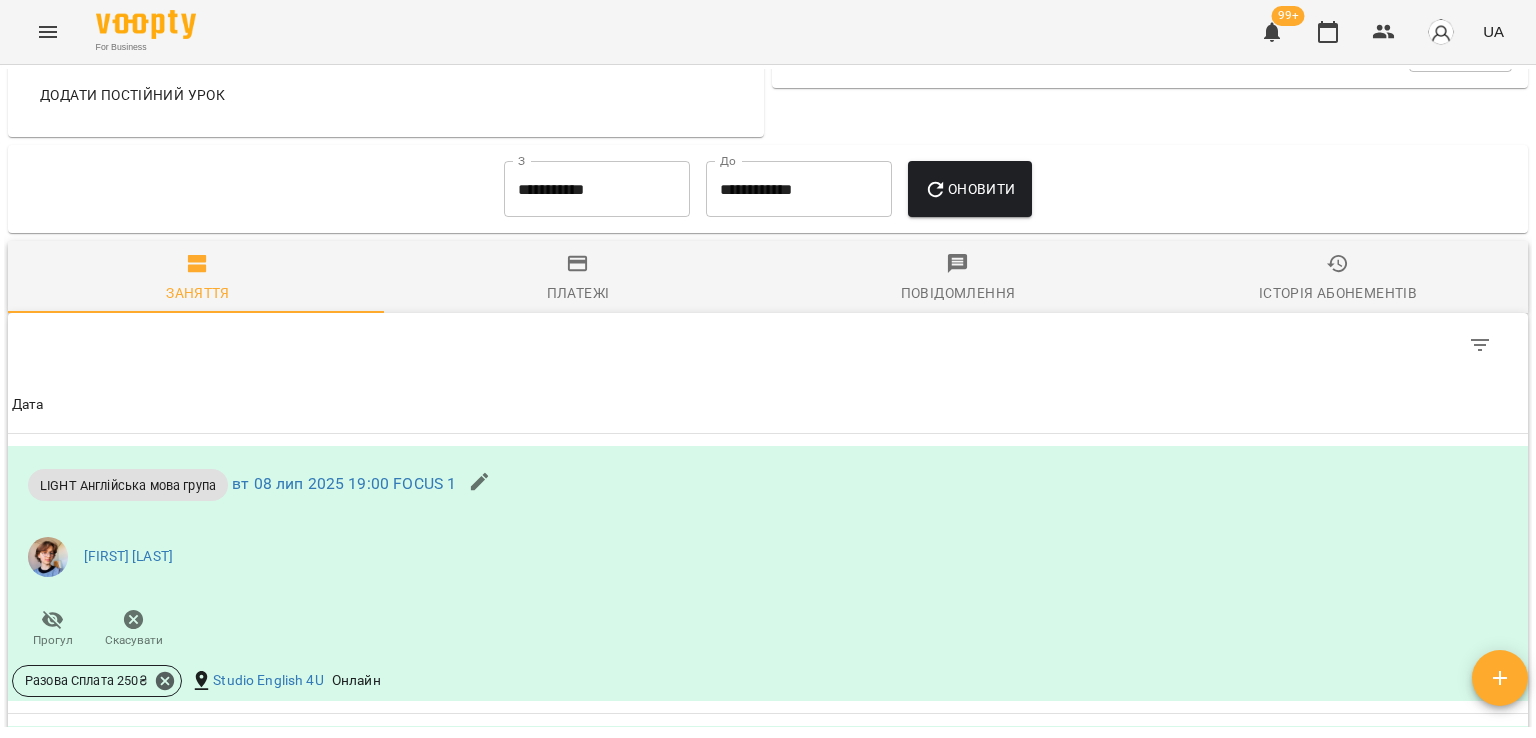 scroll, scrollTop: 1082, scrollLeft: 0, axis: vertical 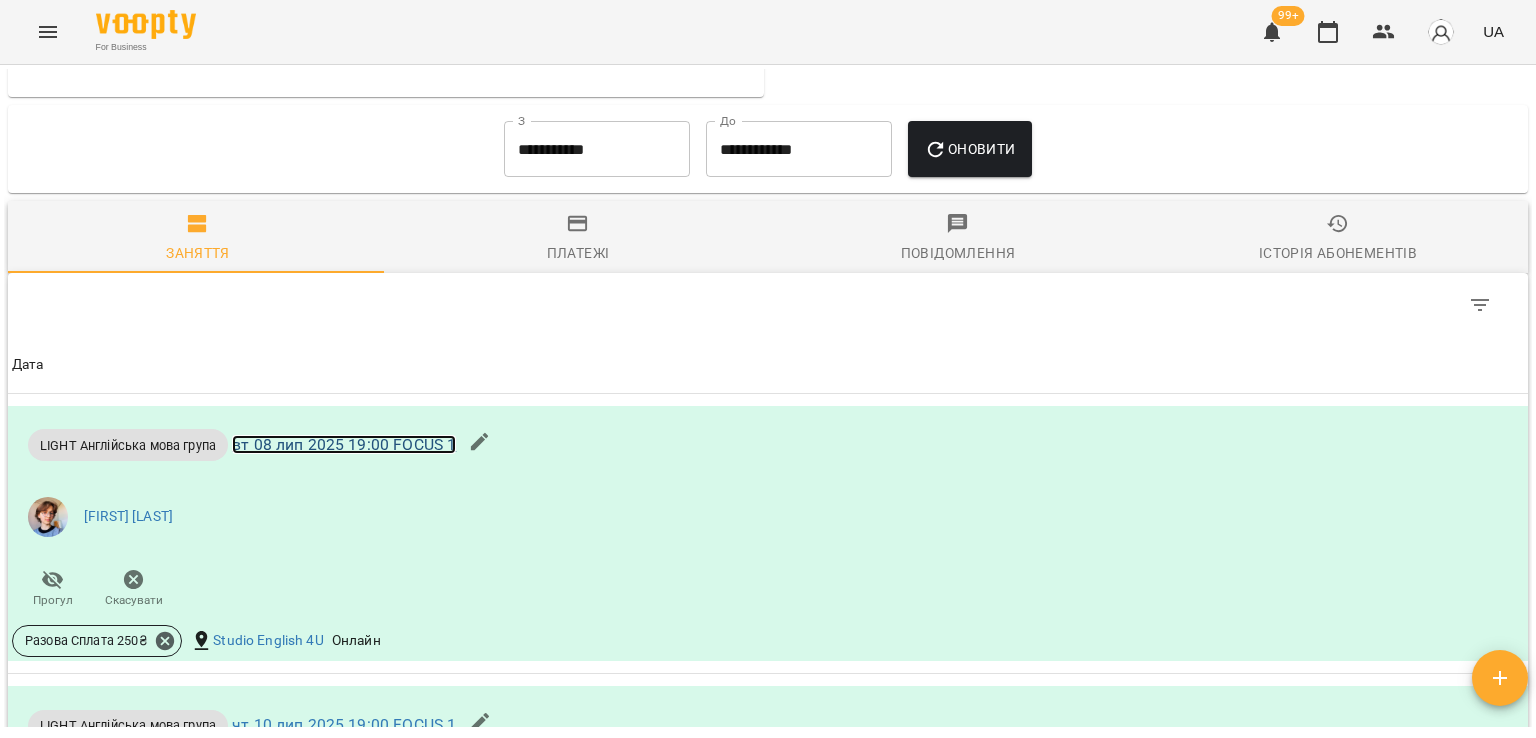 click on "вт 08 лип 2025 19:00 FOCUS 1" at bounding box center [344, 444] 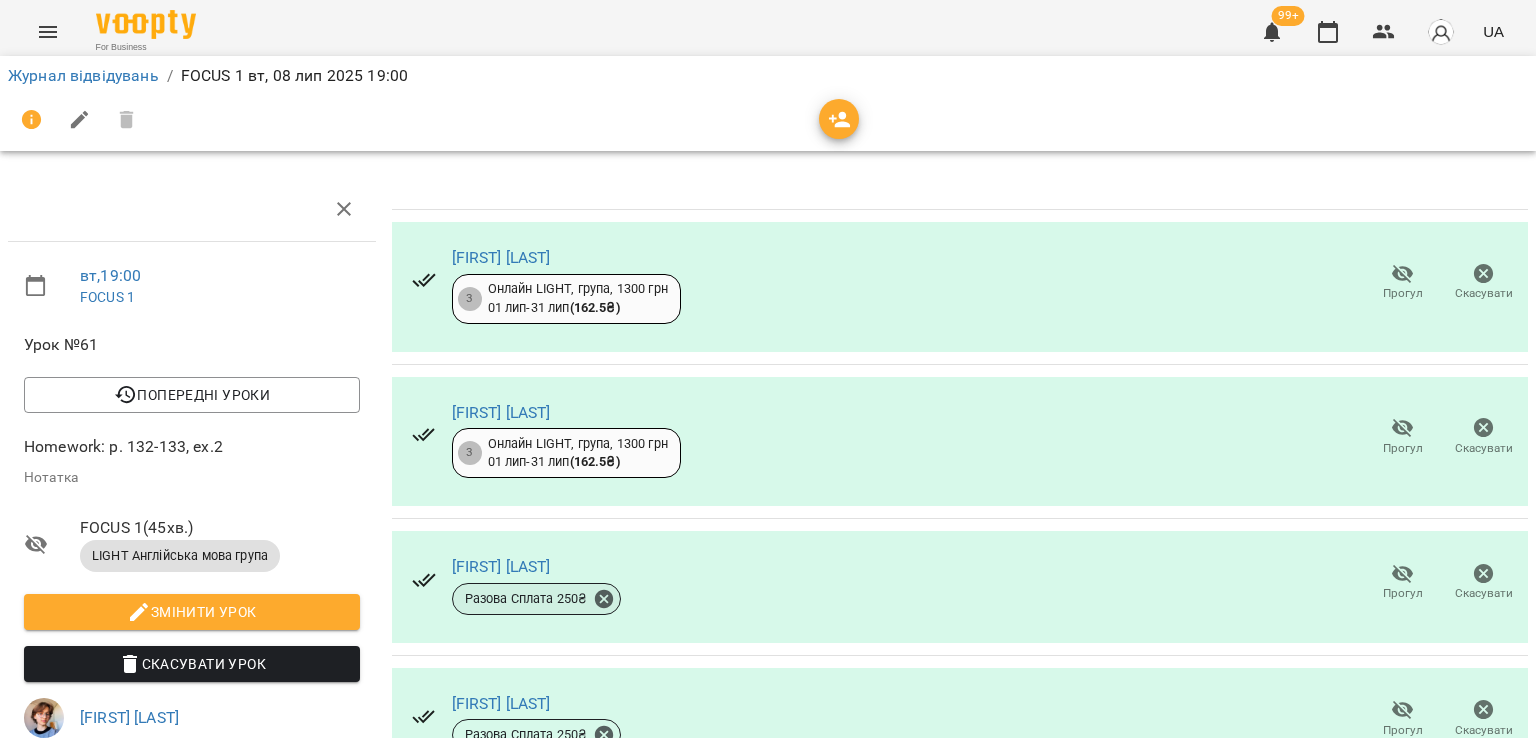 click 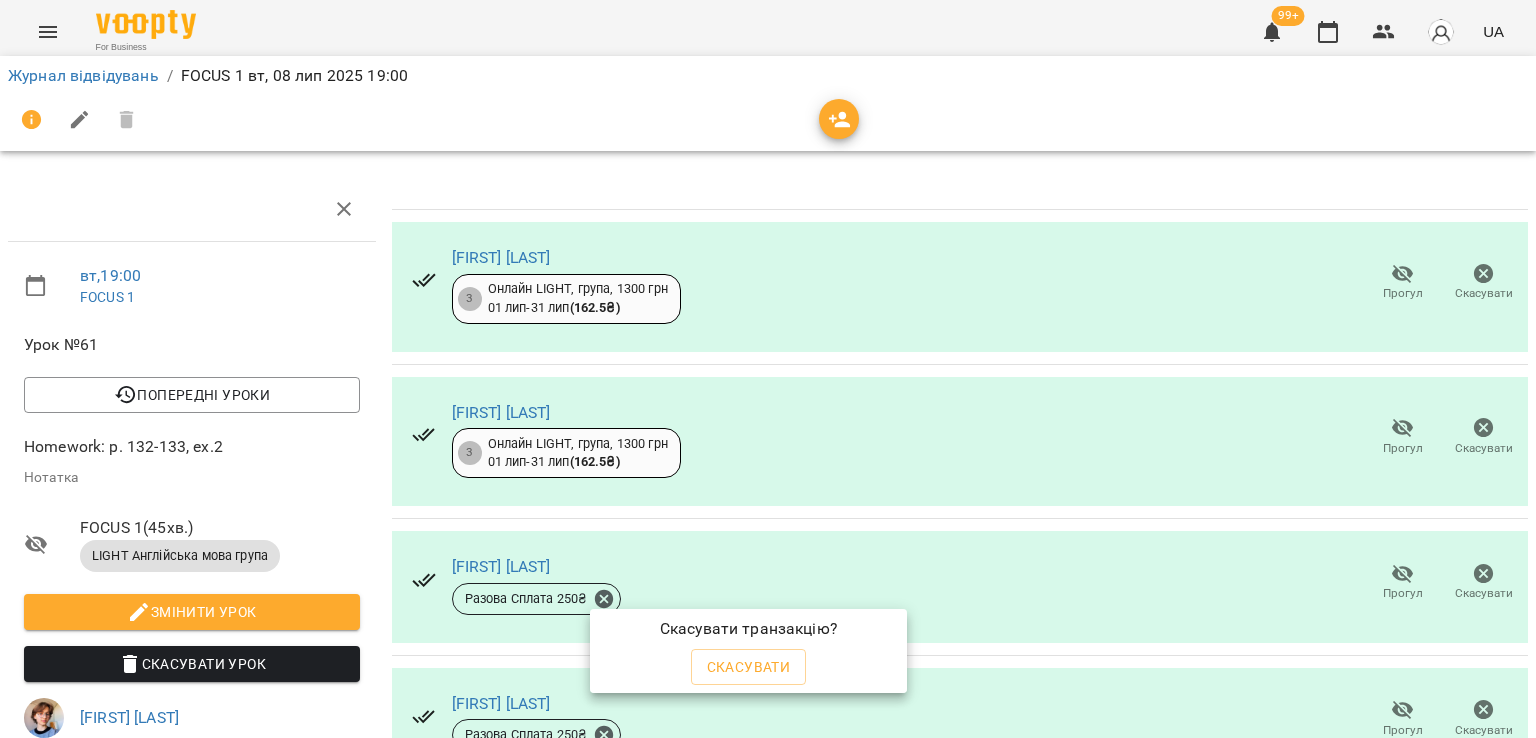click on "Скасувати" at bounding box center (749, 667) 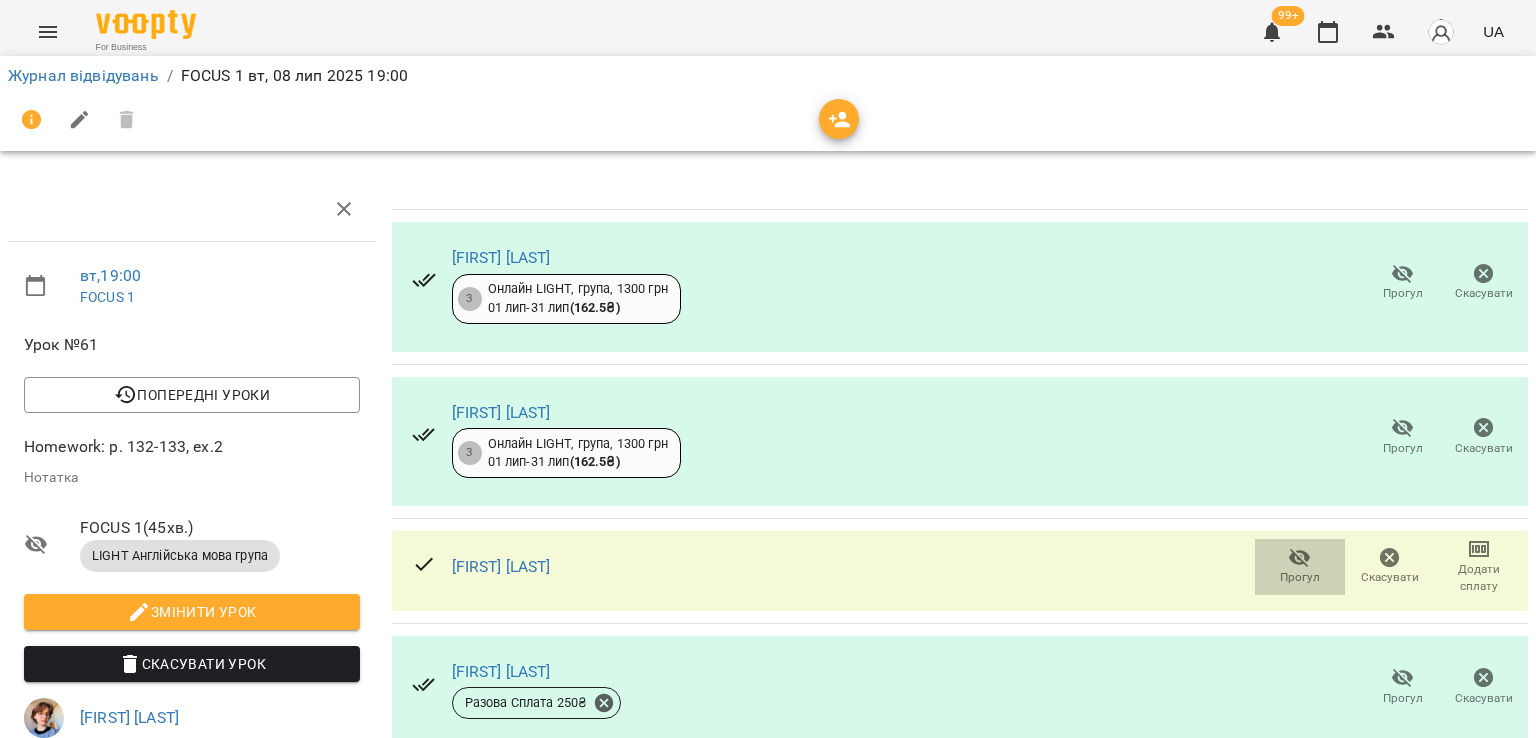 click on "Прогул" at bounding box center [1300, 566] 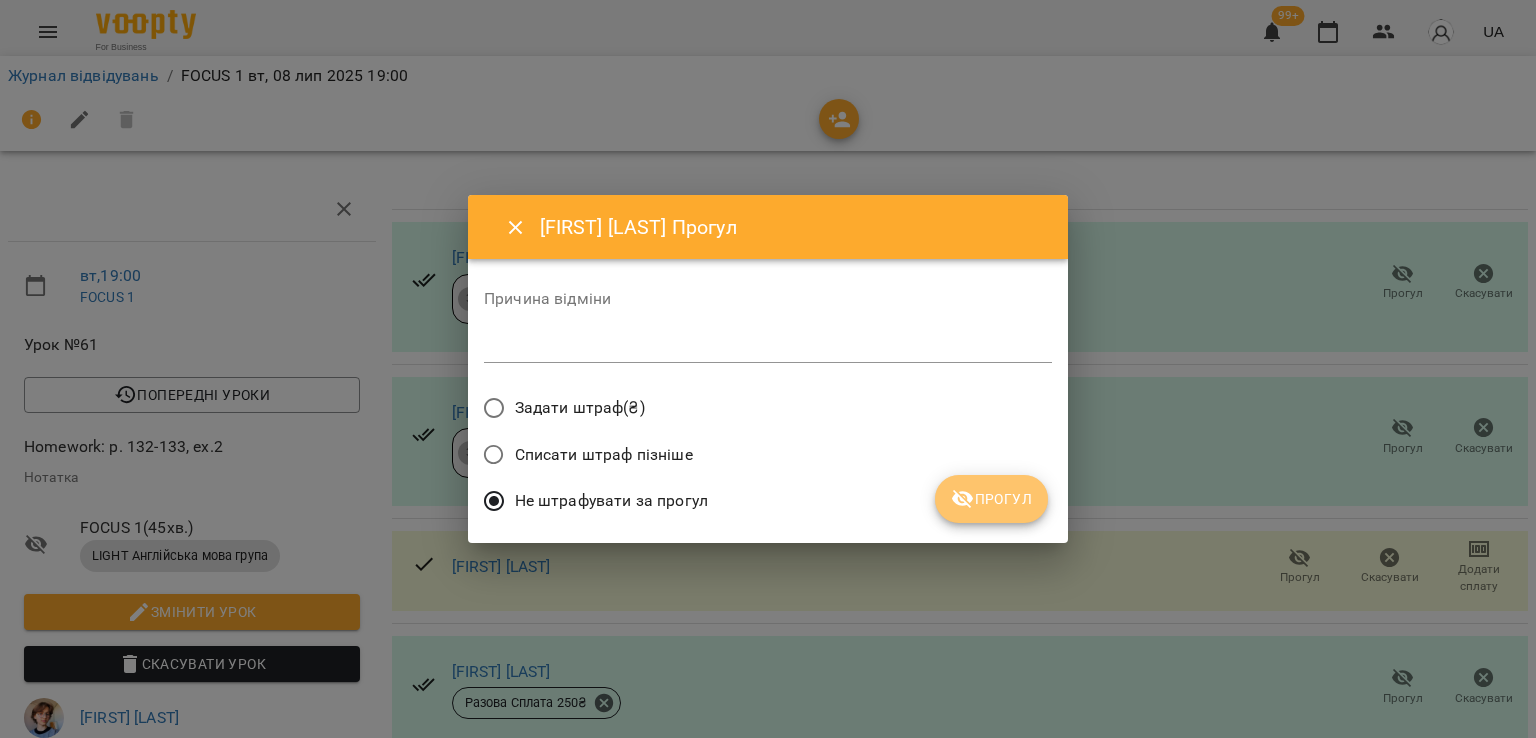 click on "Прогул" at bounding box center [991, 499] 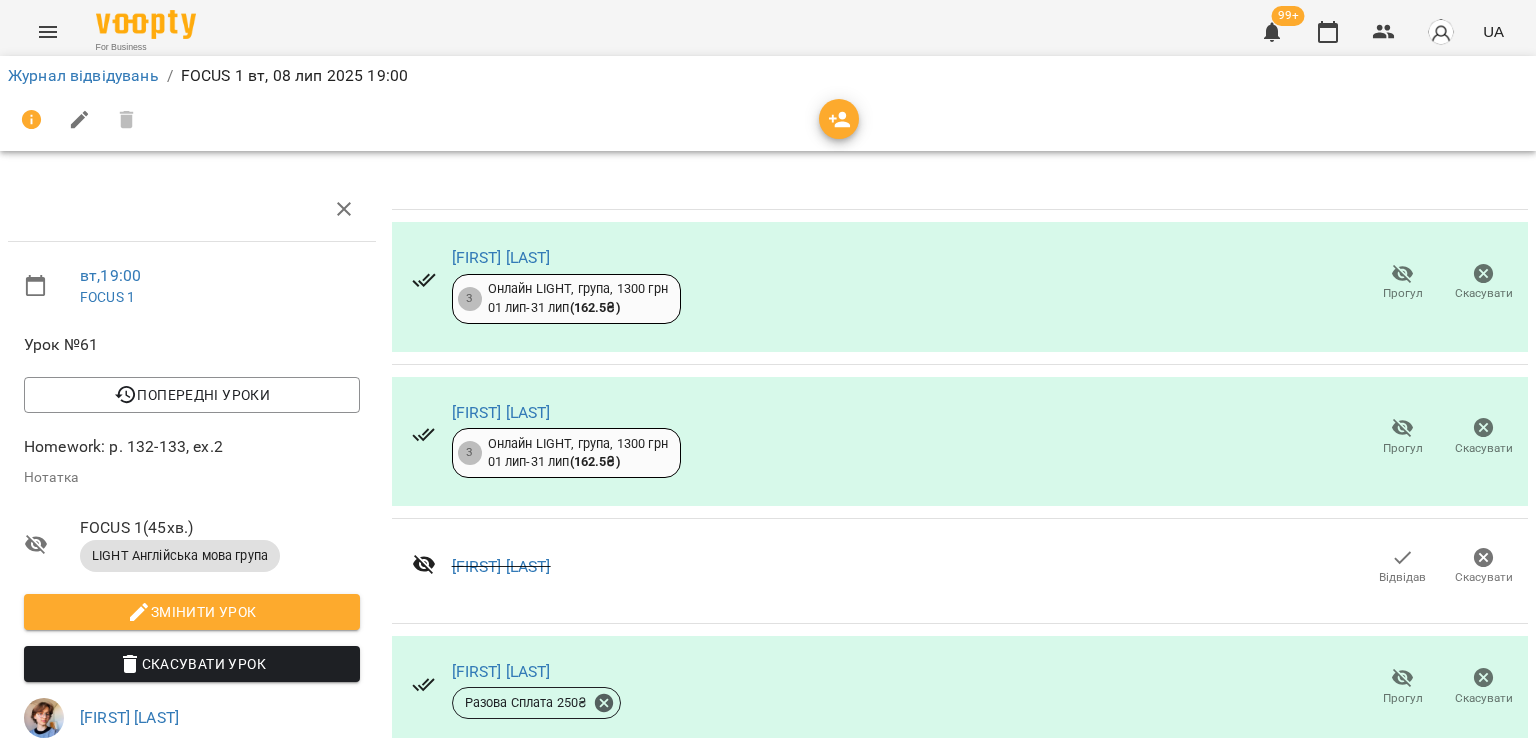 click on "Відвідав" at bounding box center [1402, 566] 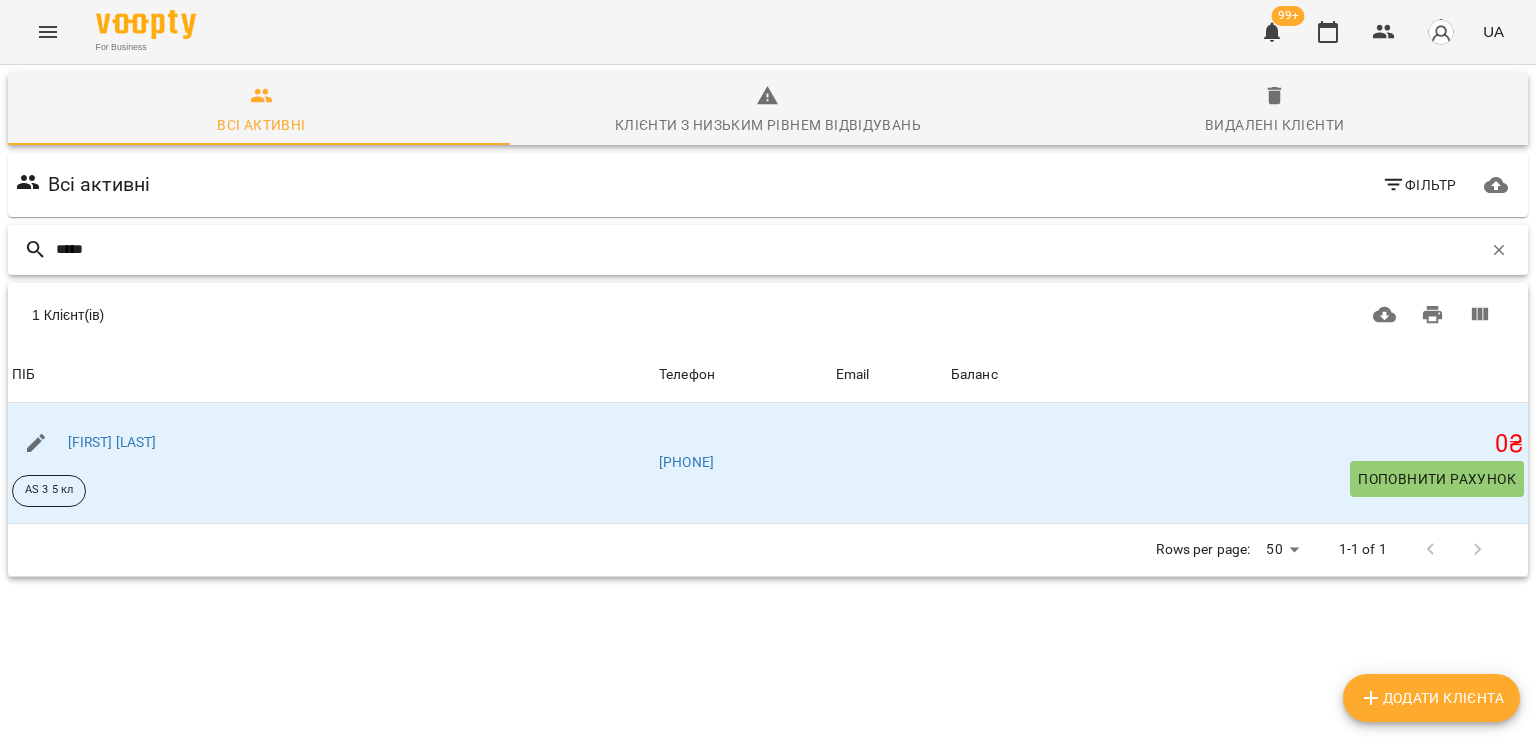type on "*****" 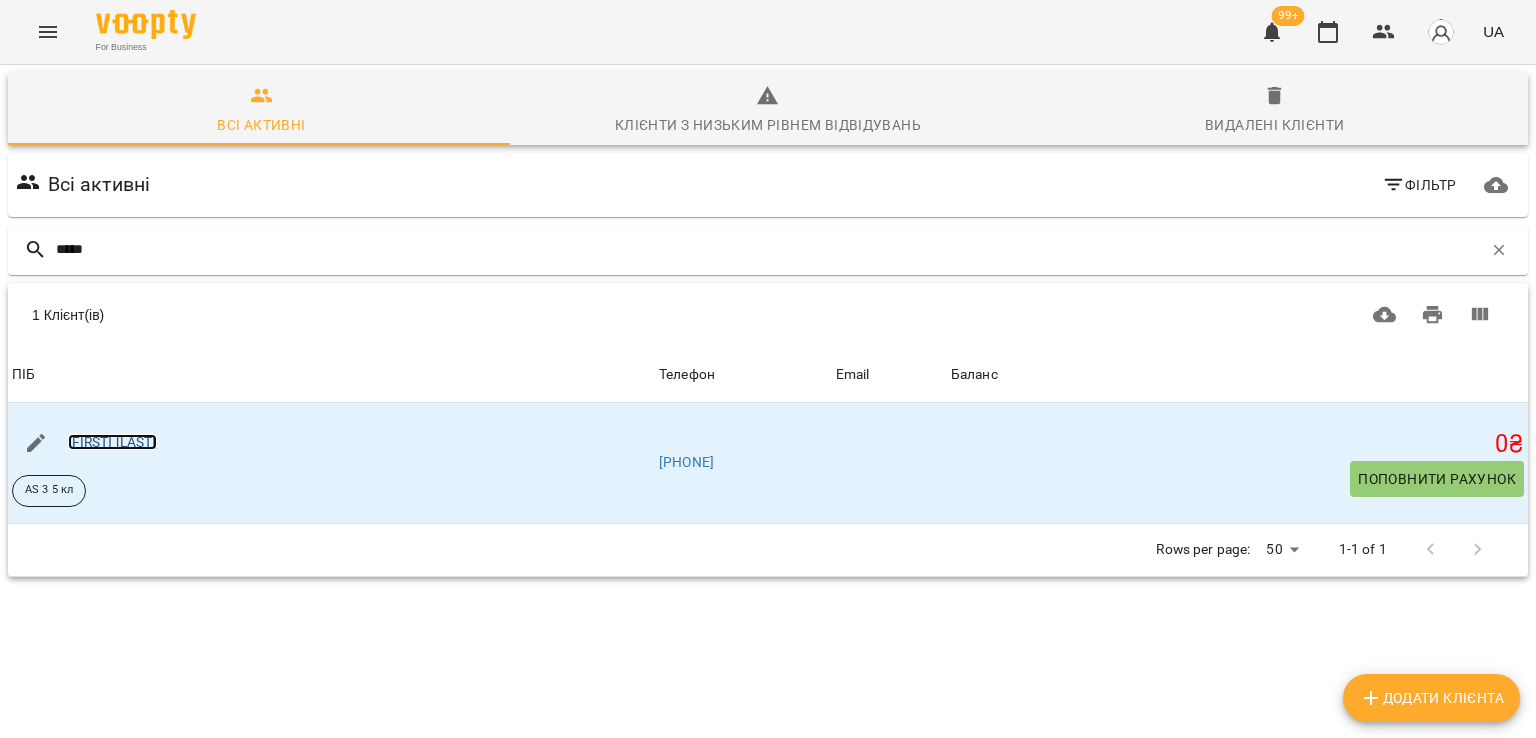 click on "[LAST] [FIRST]" at bounding box center (112, 442) 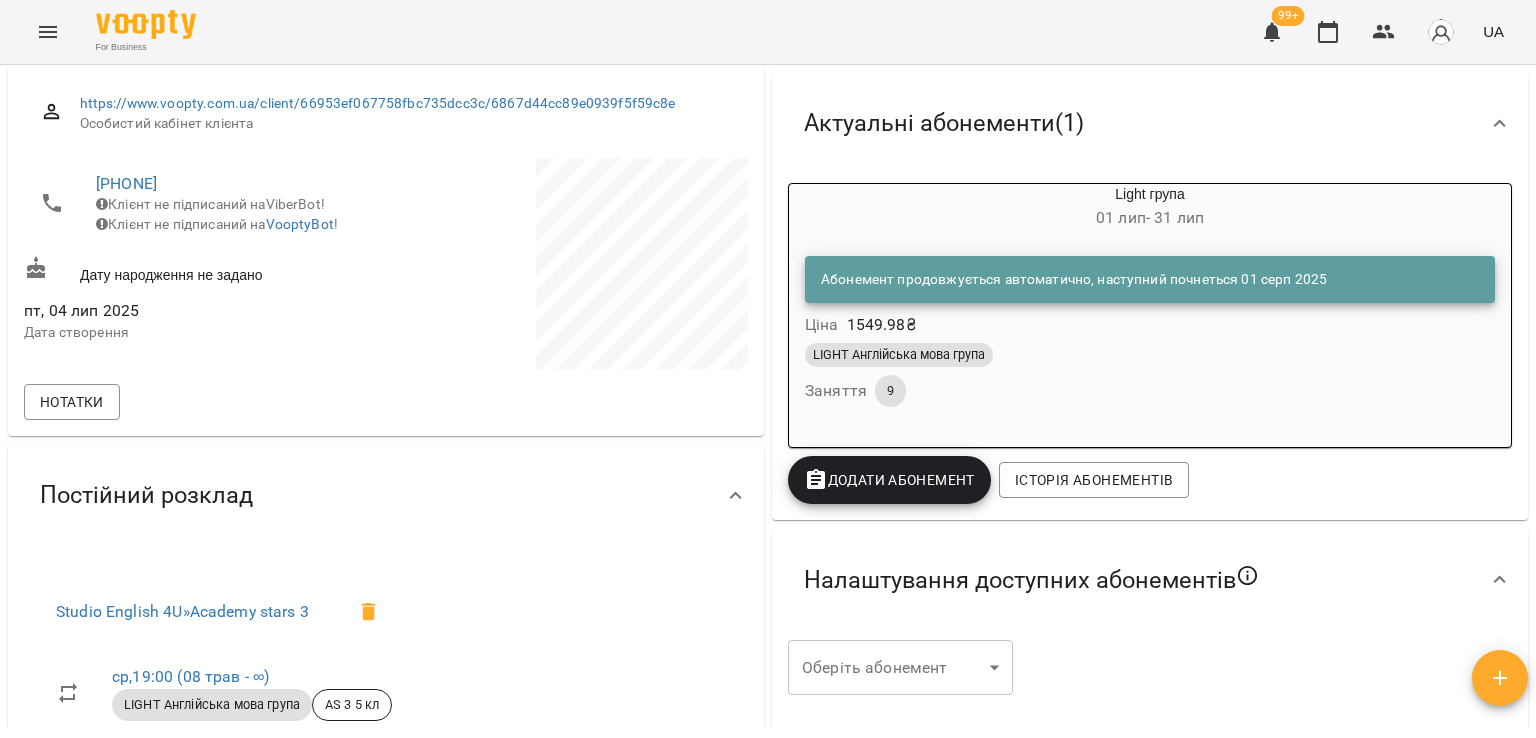 scroll, scrollTop: 260, scrollLeft: 0, axis: vertical 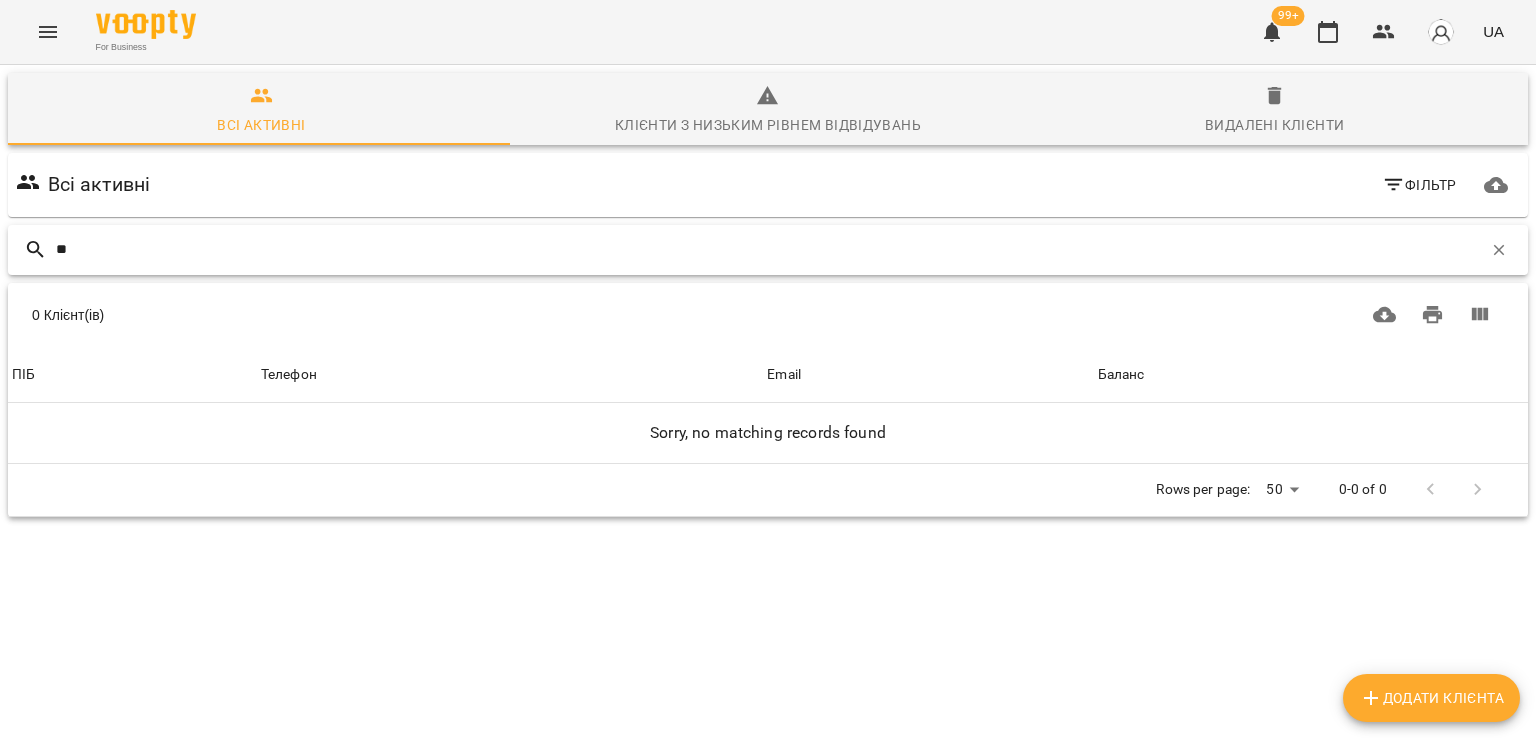 type on "*" 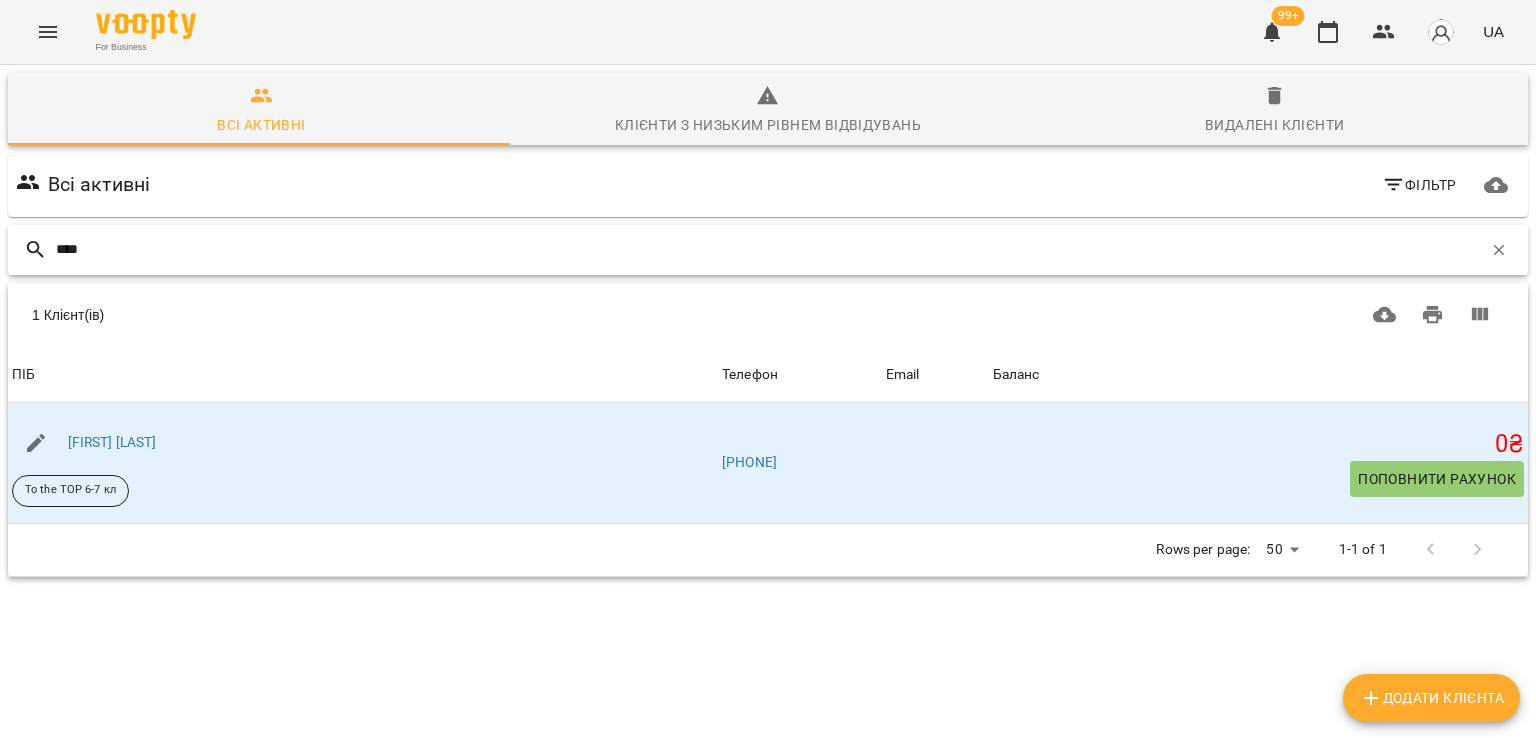 type on "****" 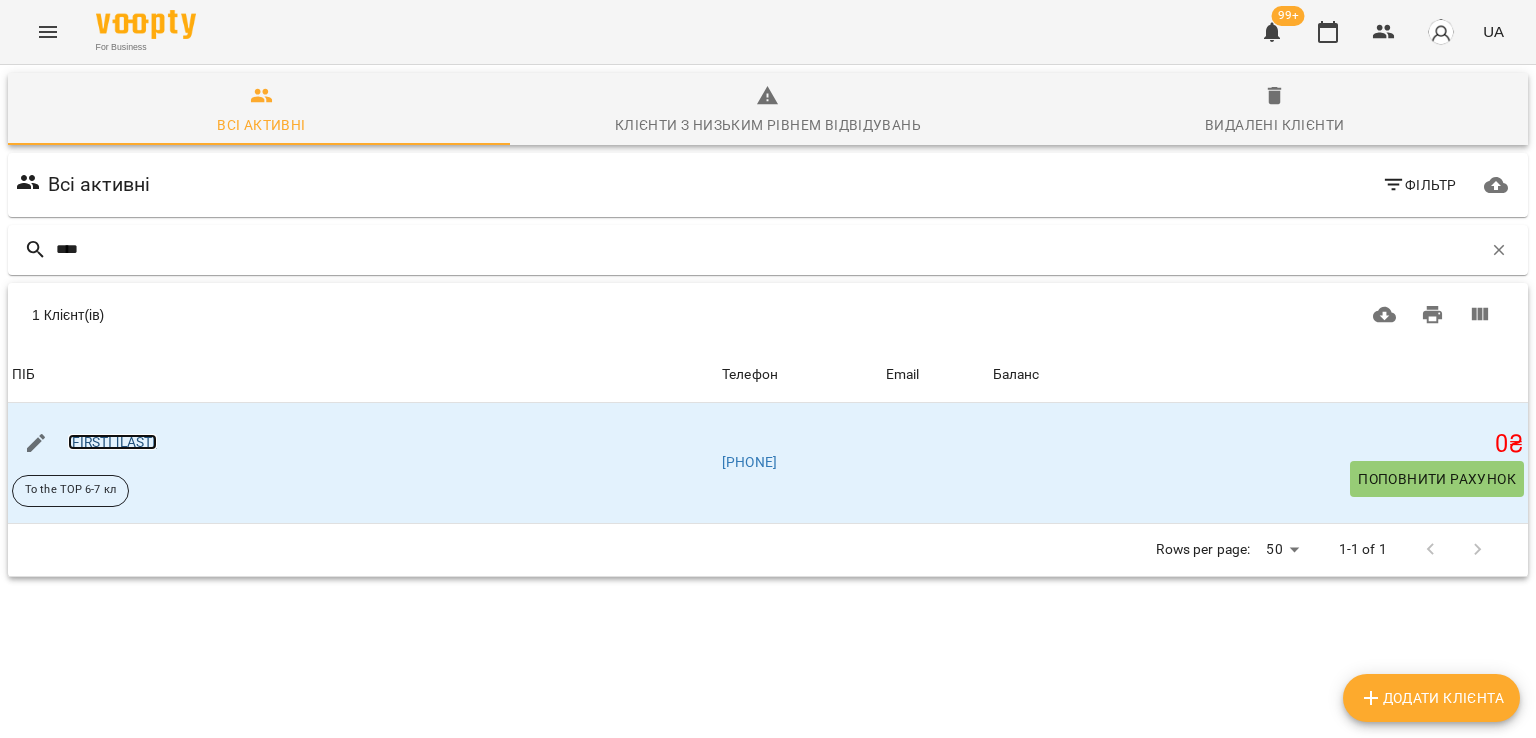click on "[LAST] [FIRST]" at bounding box center [112, 442] 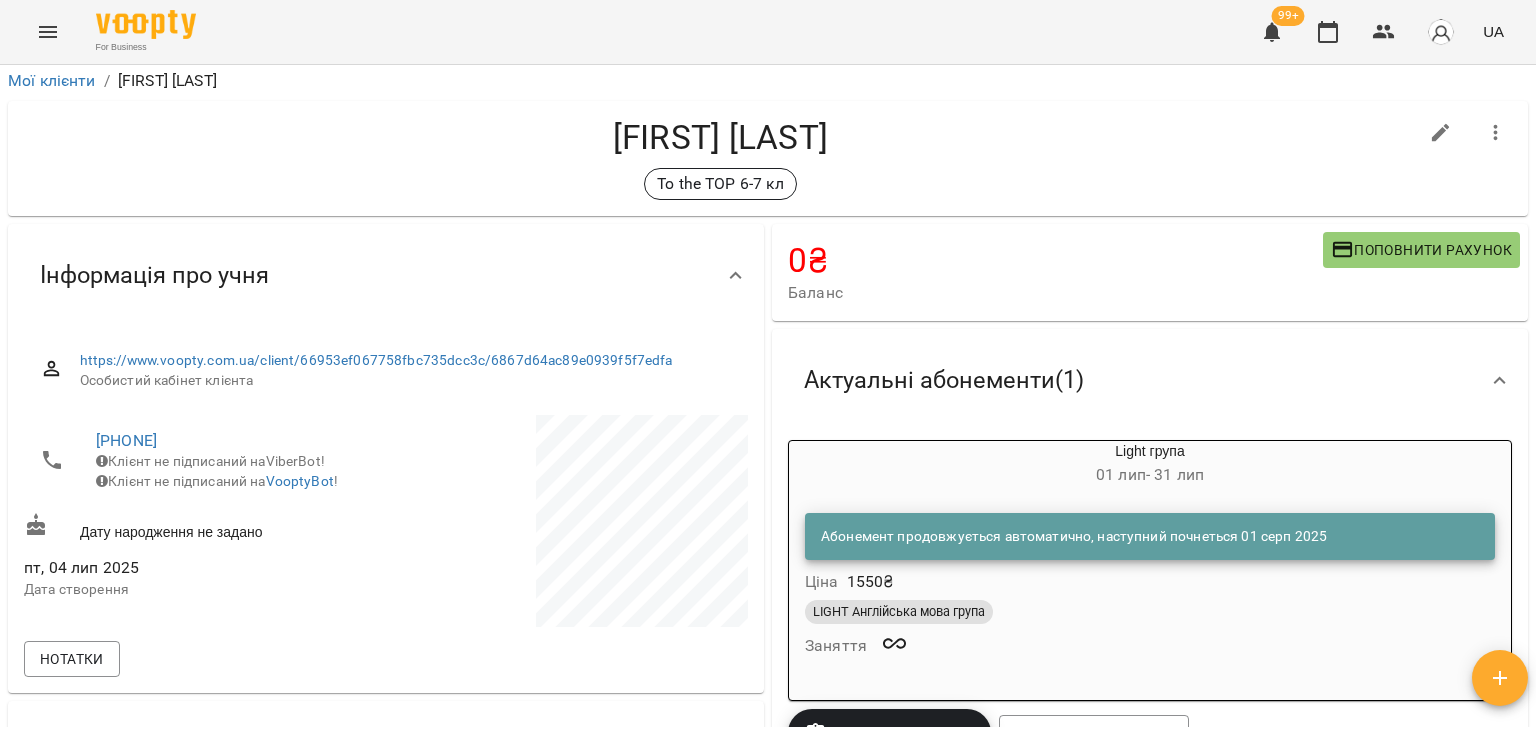 scroll, scrollTop: 0, scrollLeft: 0, axis: both 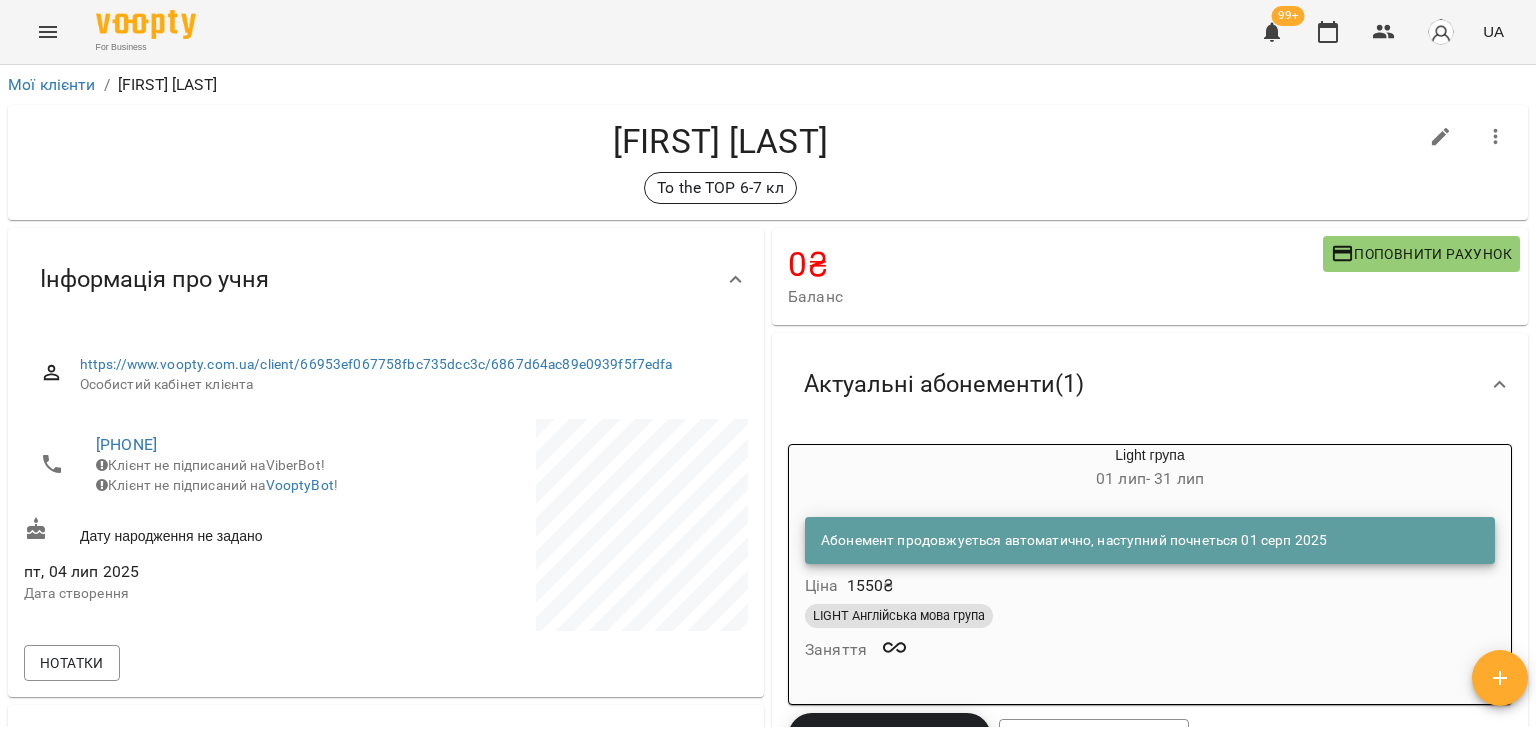 click 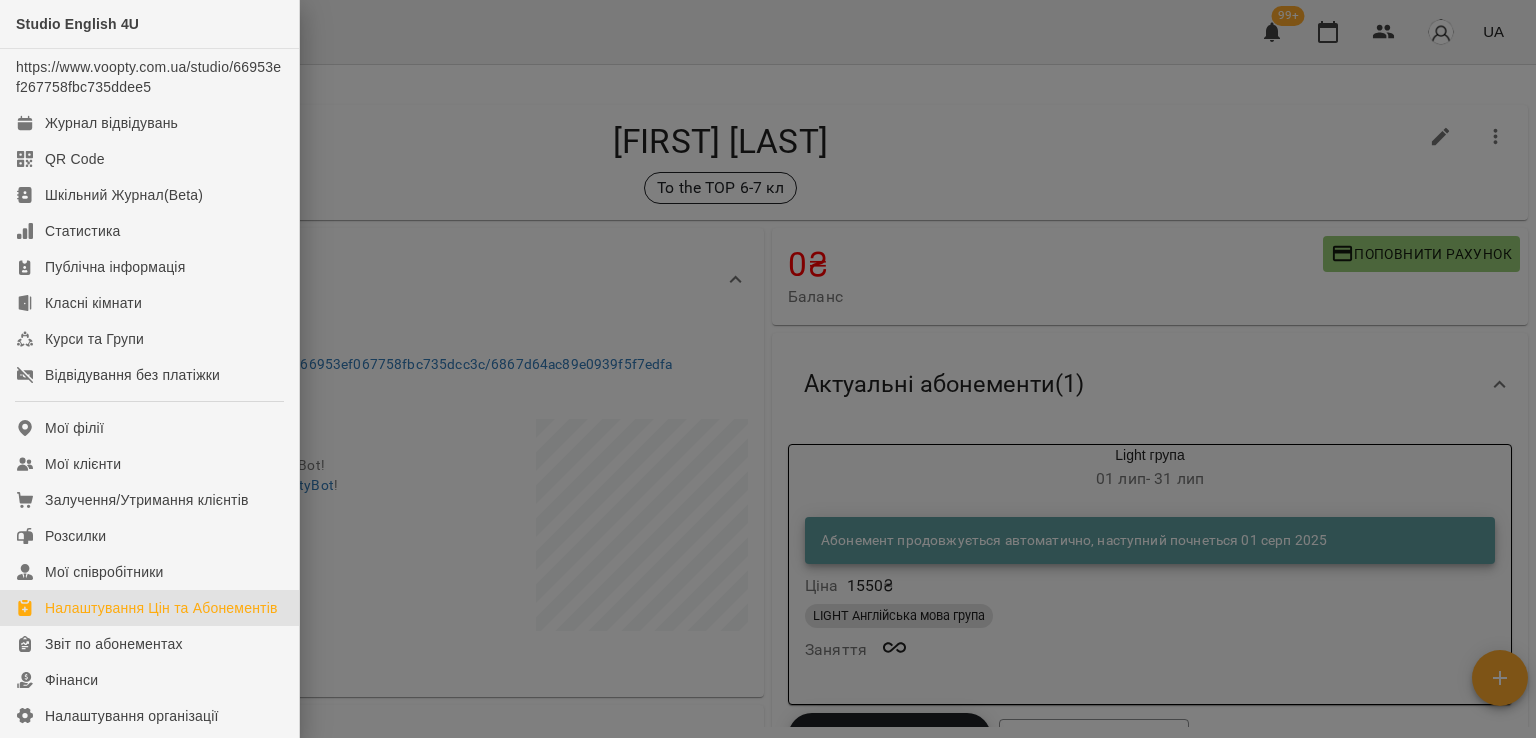 click on "Налаштування Цін та Абонементів" at bounding box center (161, 608) 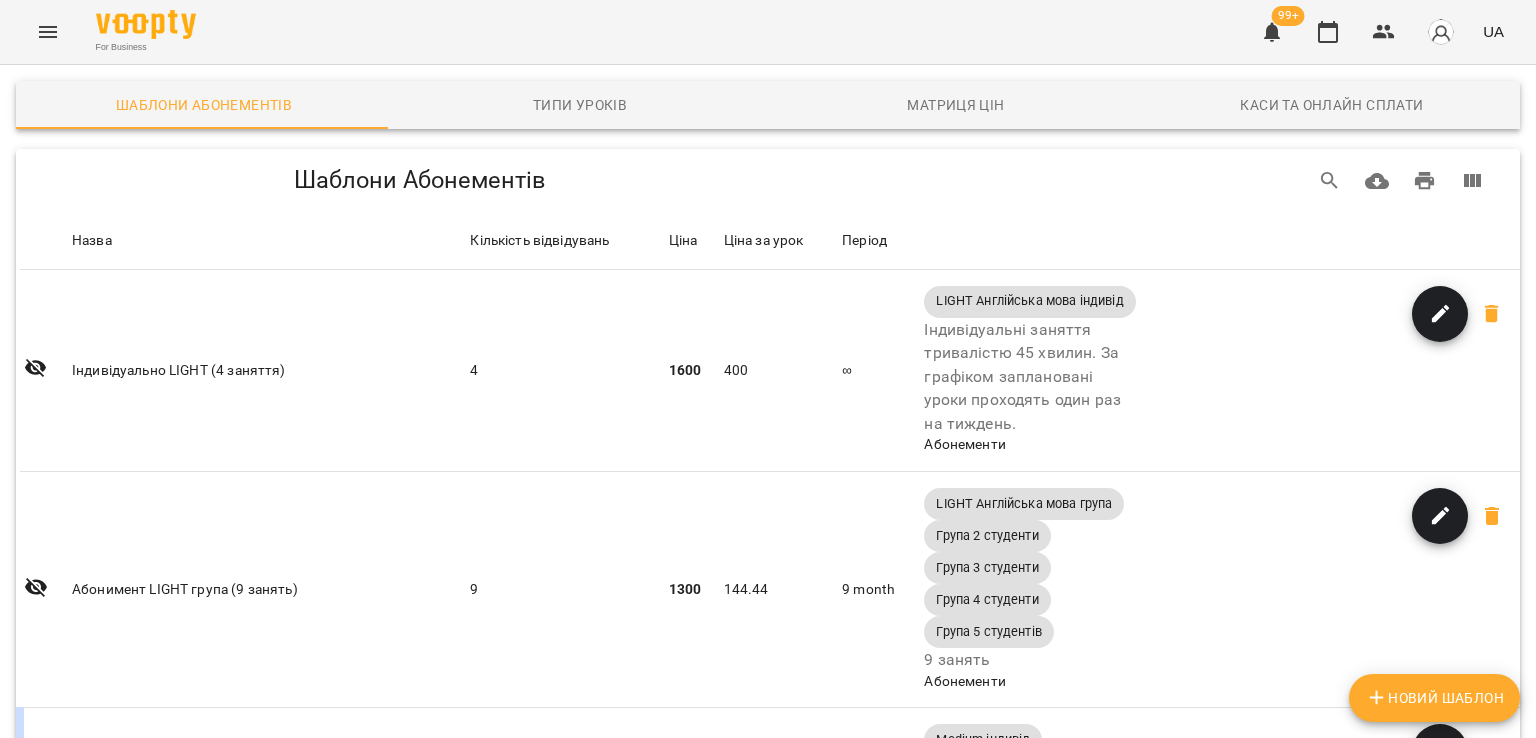 click on "Новий Шаблон" at bounding box center [1434, 698] 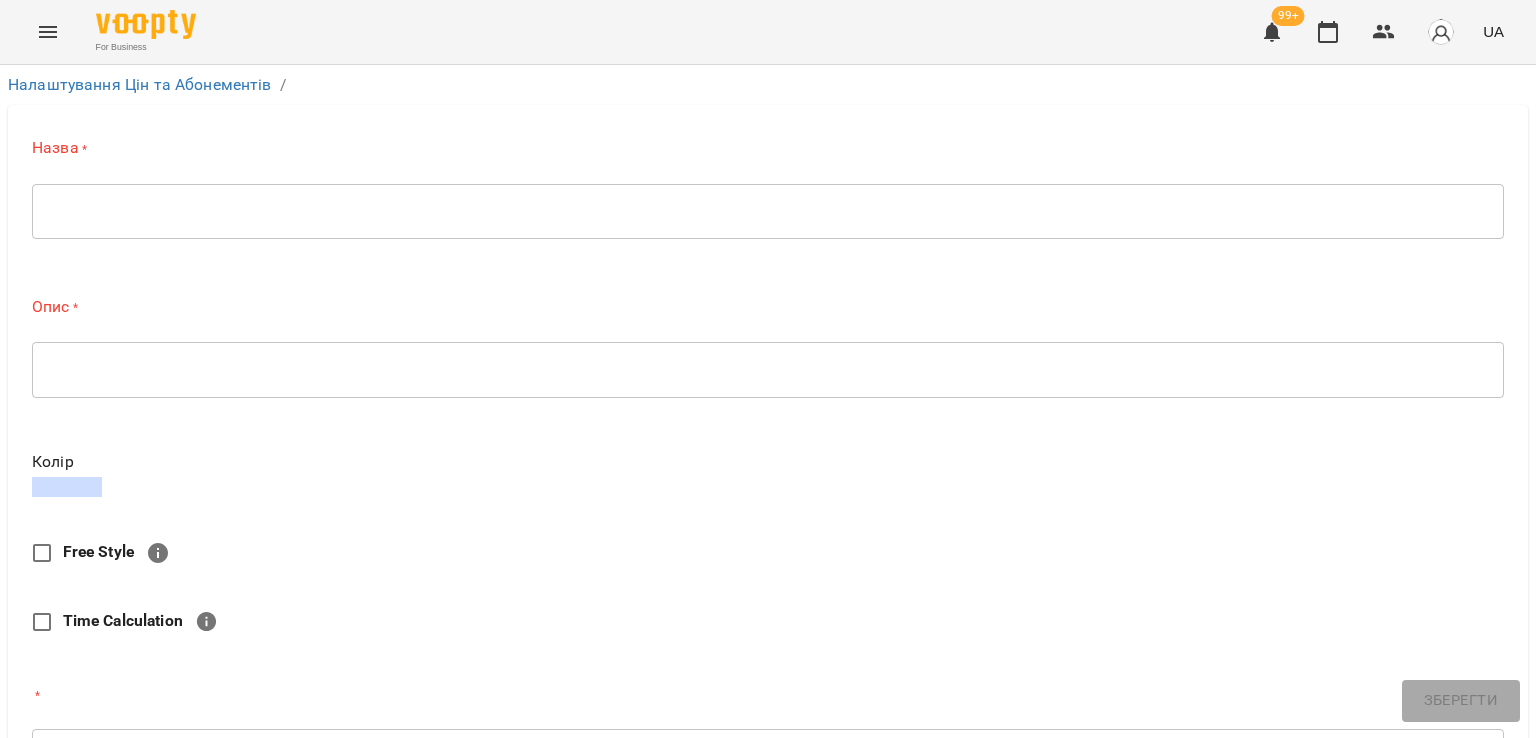 click at bounding box center [768, 211] 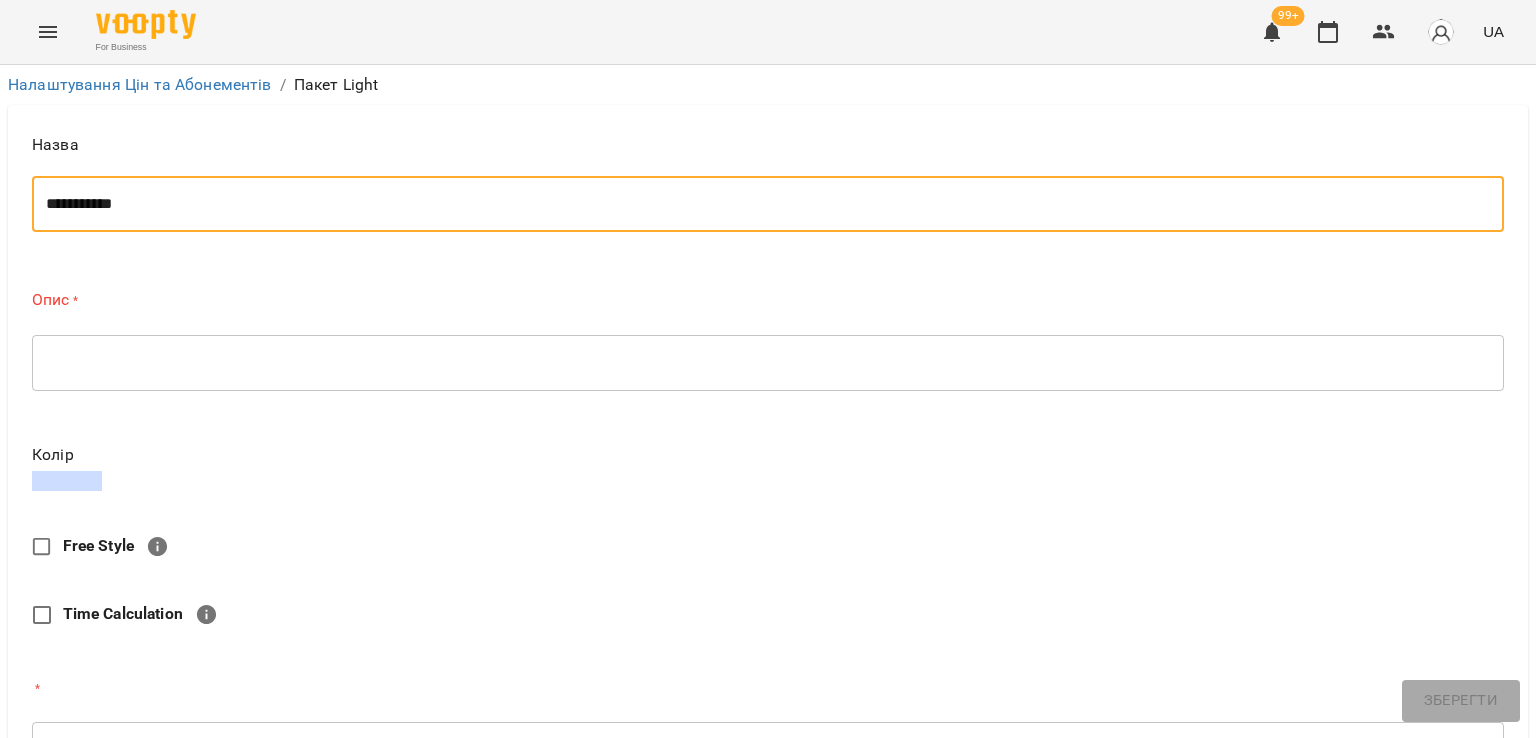type on "**********" 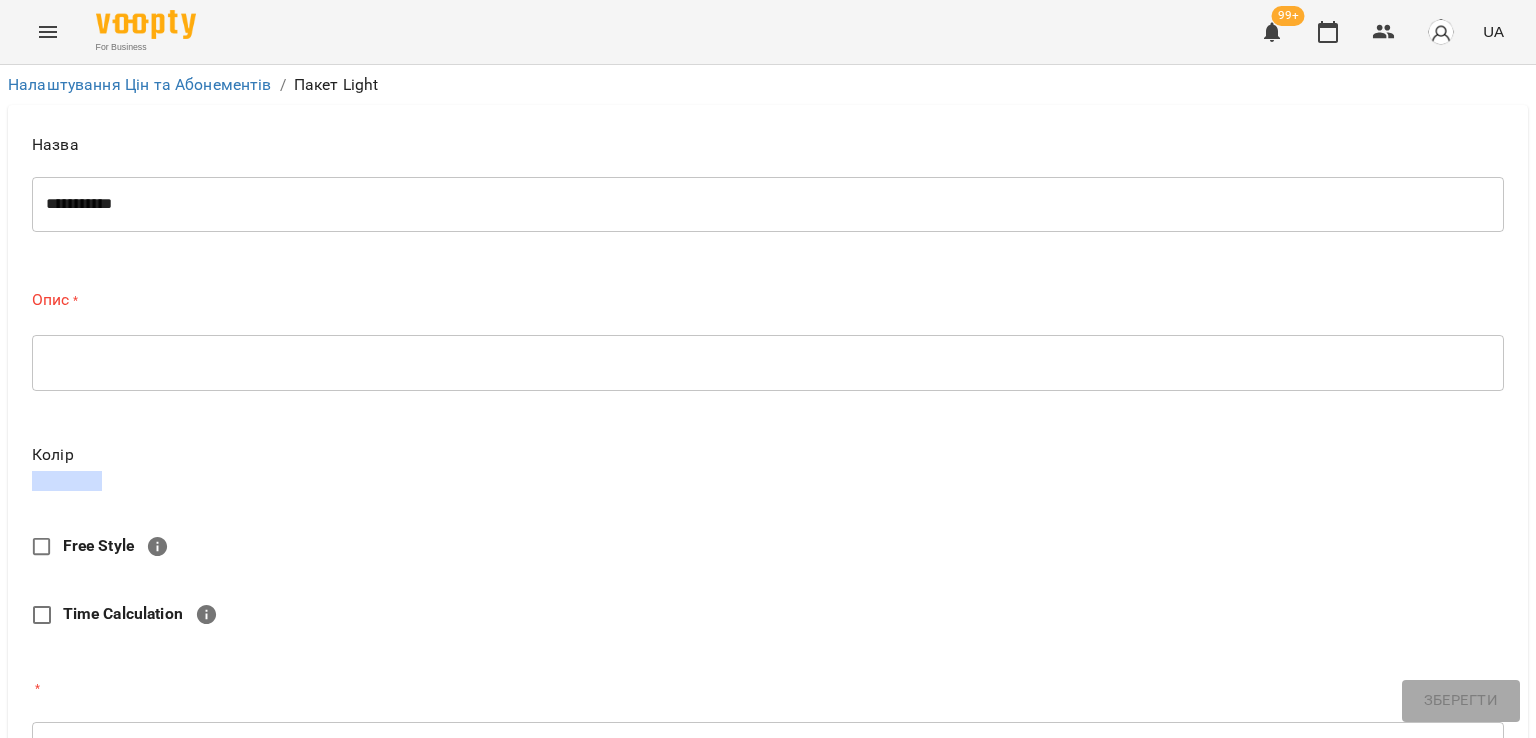click on "* ​" at bounding box center [768, 363] 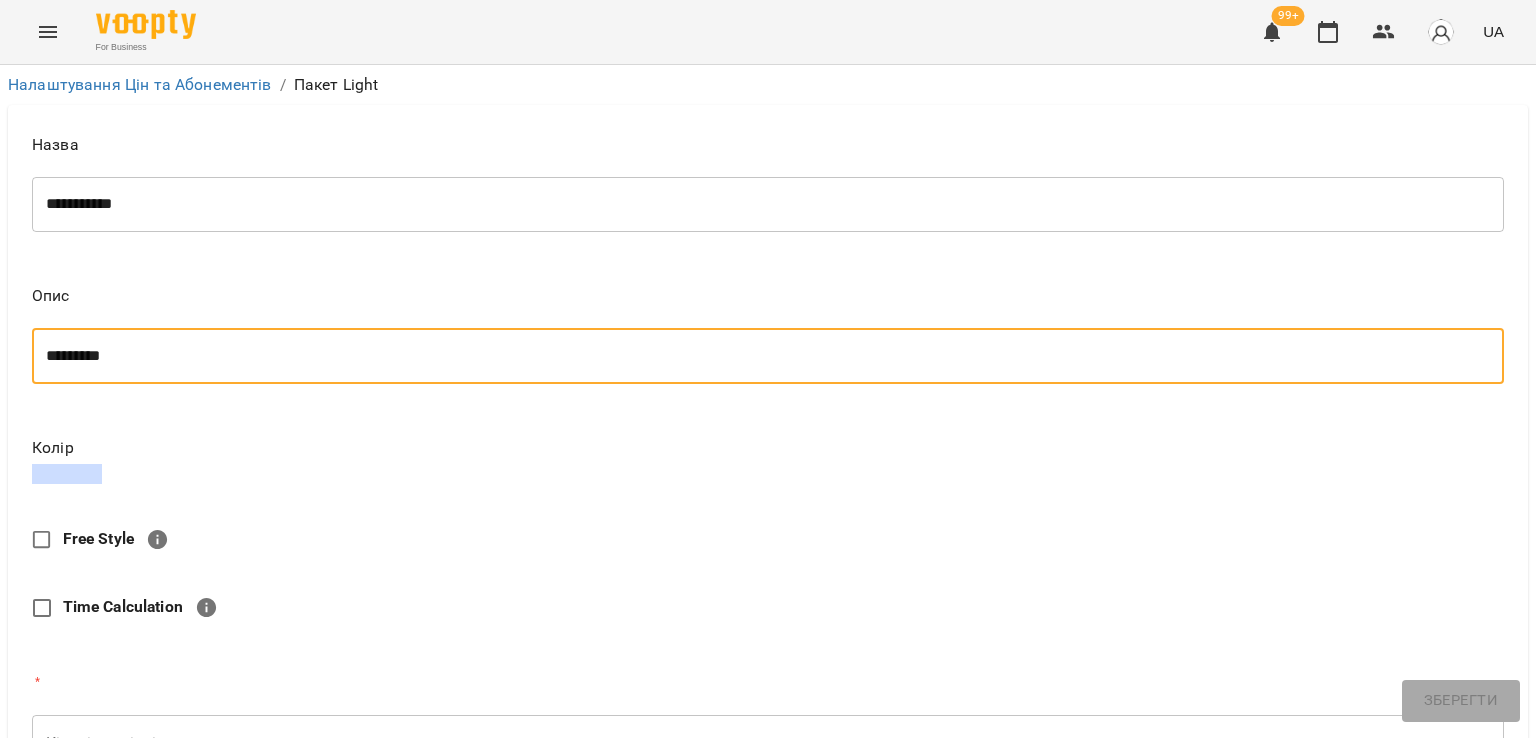 scroll, scrollTop: 341, scrollLeft: 0, axis: vertical 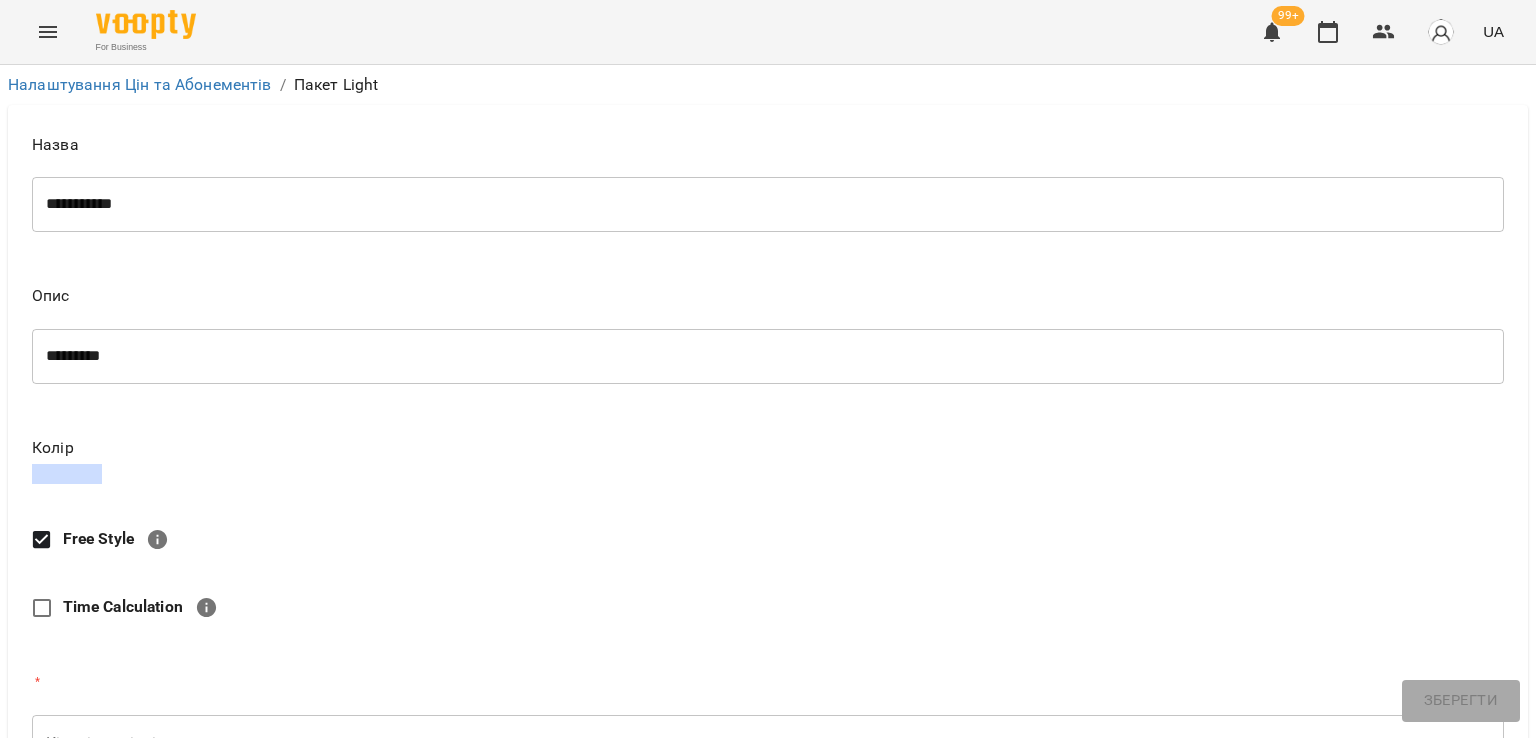 click on "Кількість відвідувань" at bounding box center (768, 743) 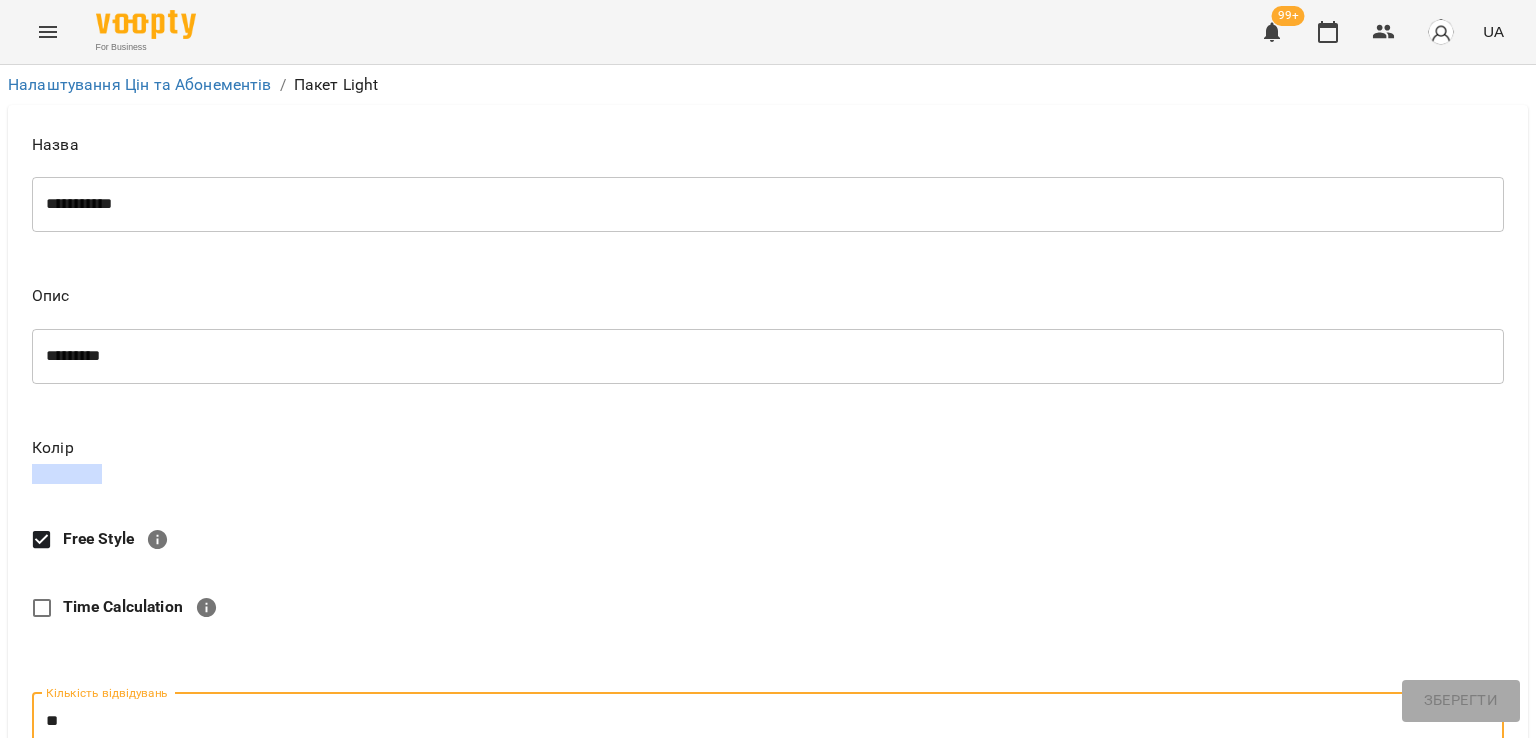 scroll, scrollTop: 723, scrollLeft: 0, axis: vertical 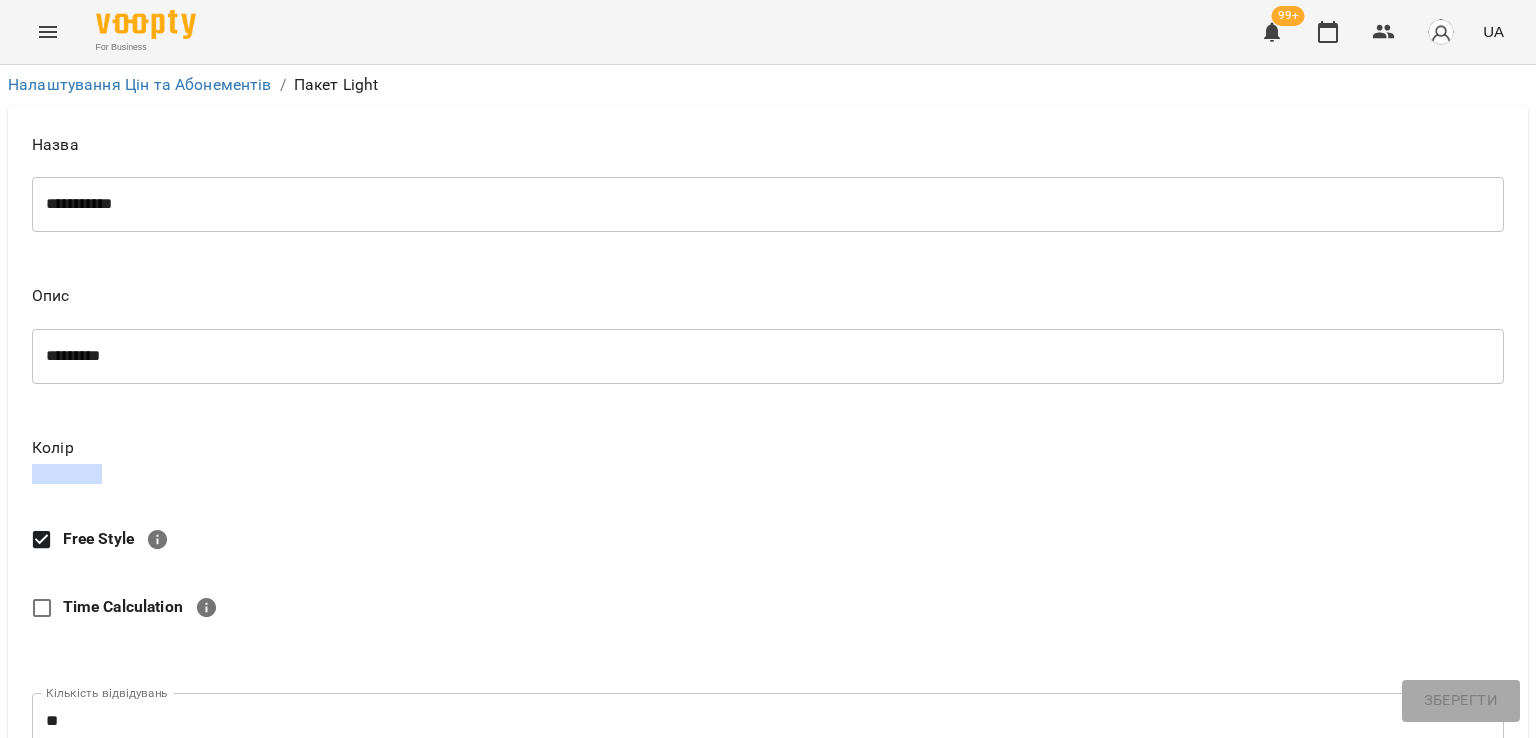 click on "Ціна" at bounding box center (784, 948) 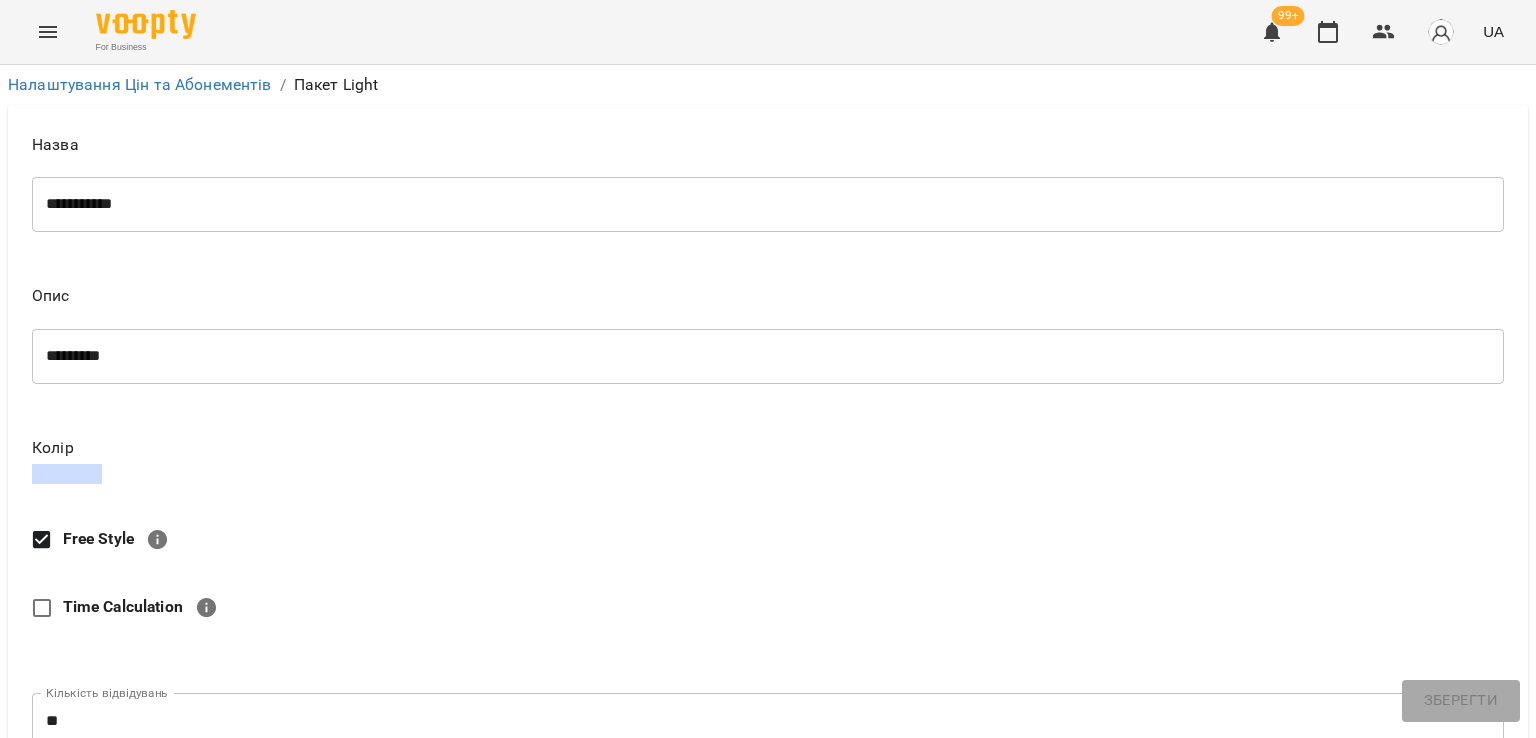 type on "*" 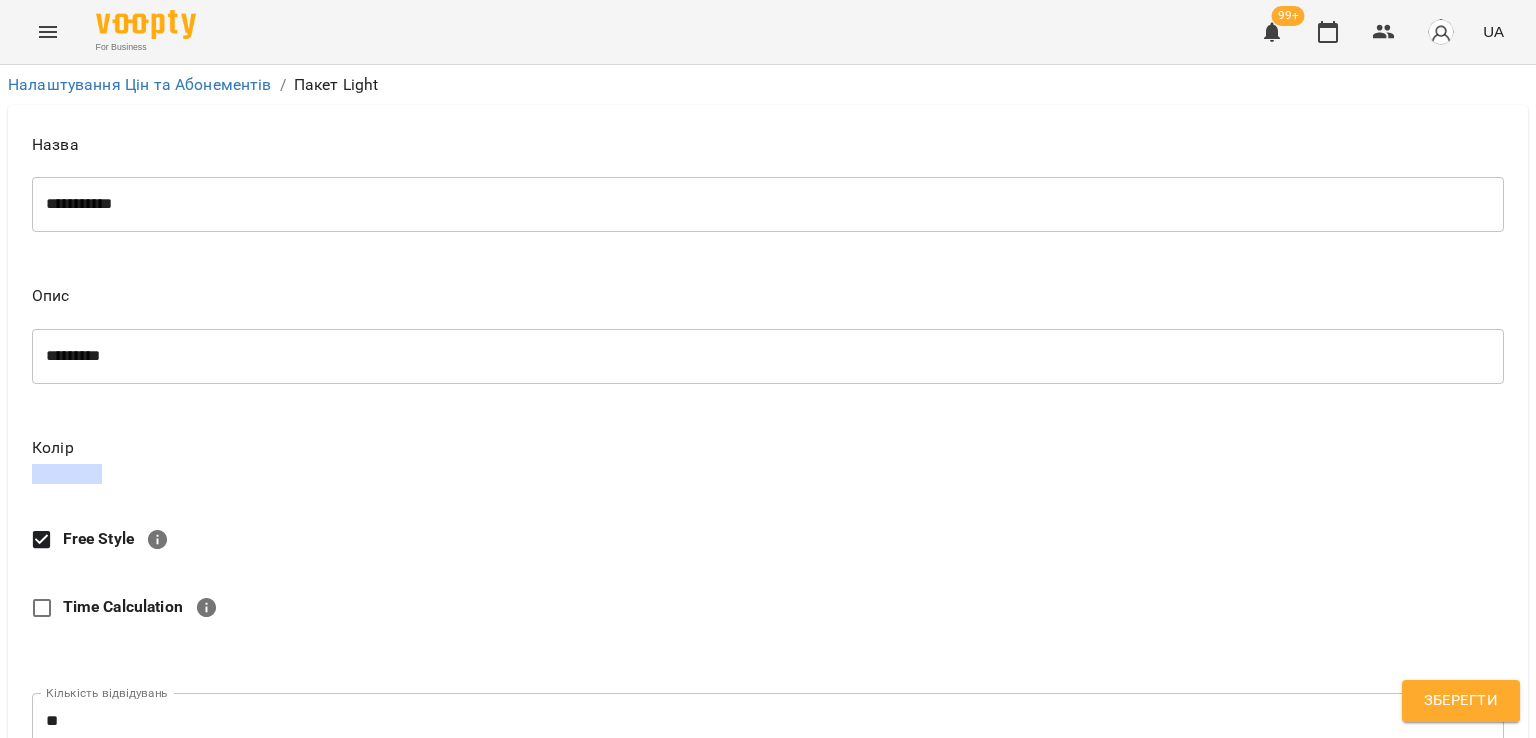 type 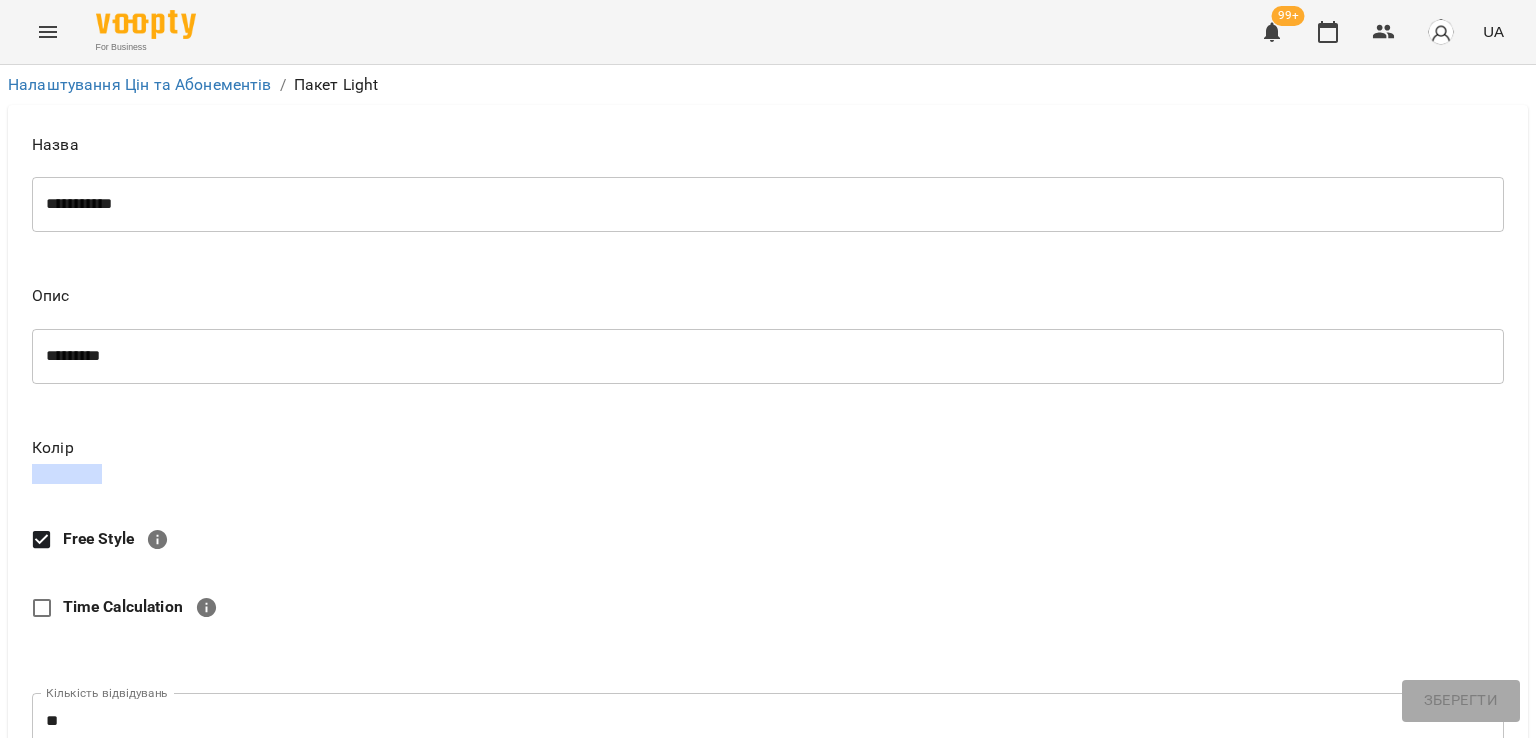 click on "*** **** *****" at bounding box center (1138, 1265) 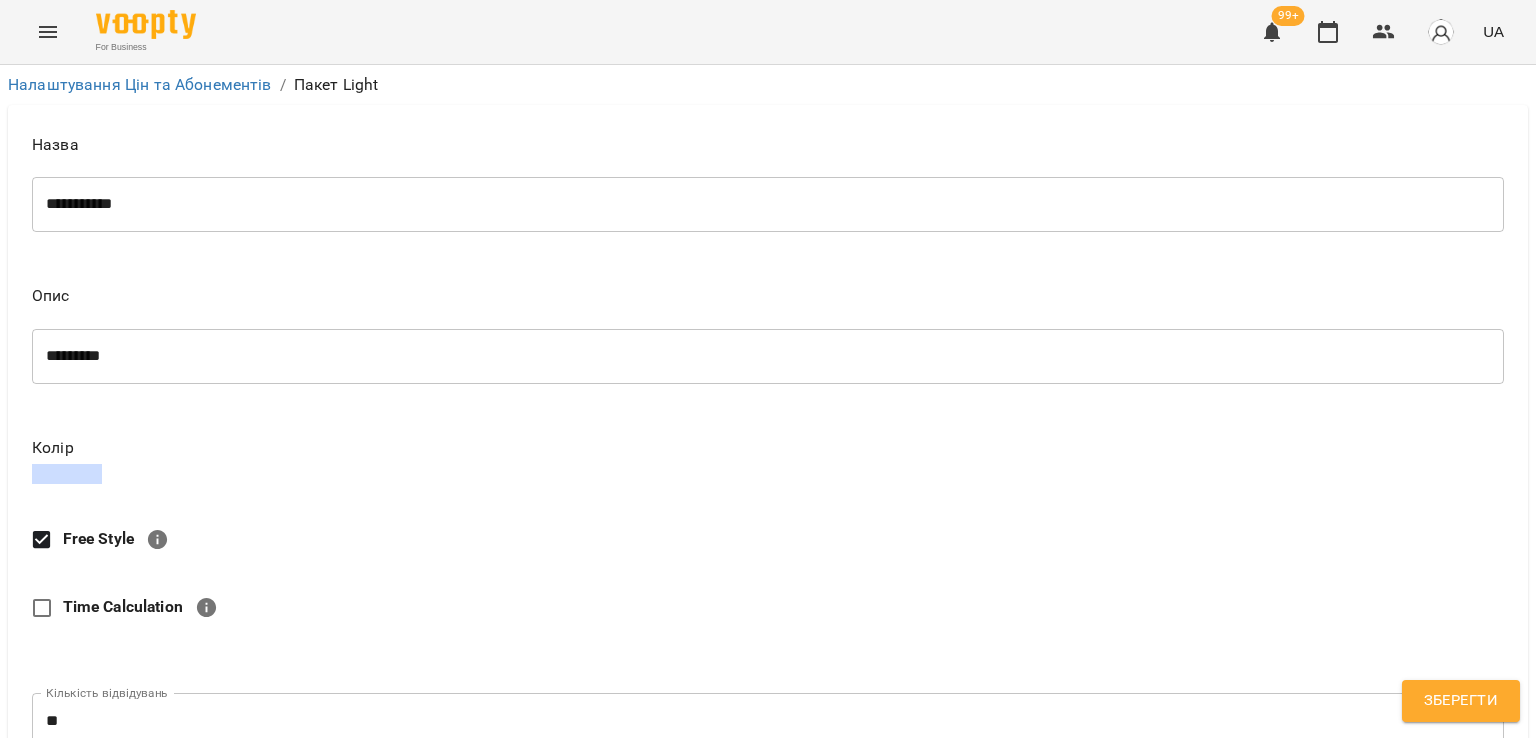 scroll, scrollTop: 1016, scrollLeft: 0, axis: vertical 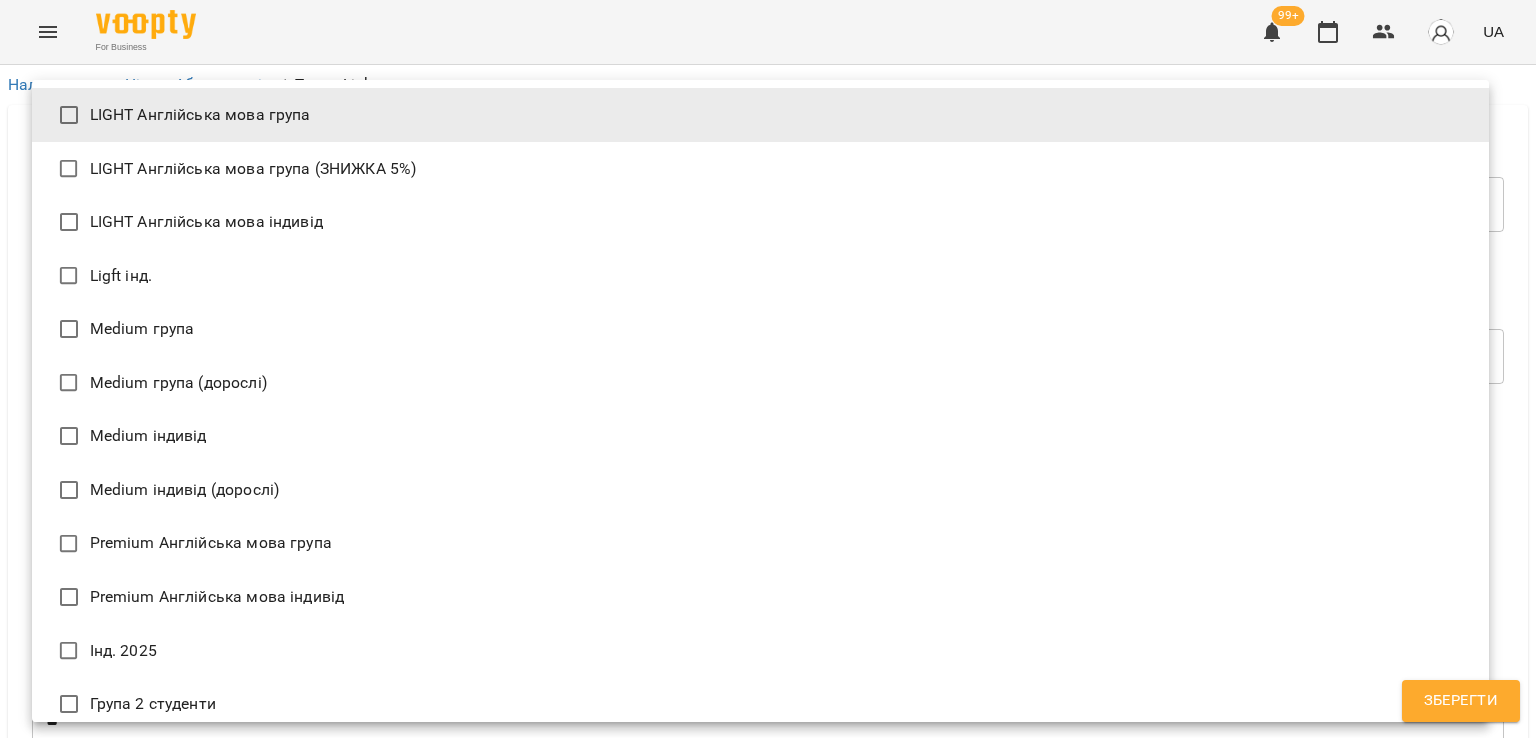 click at bounding box center [768, 369] 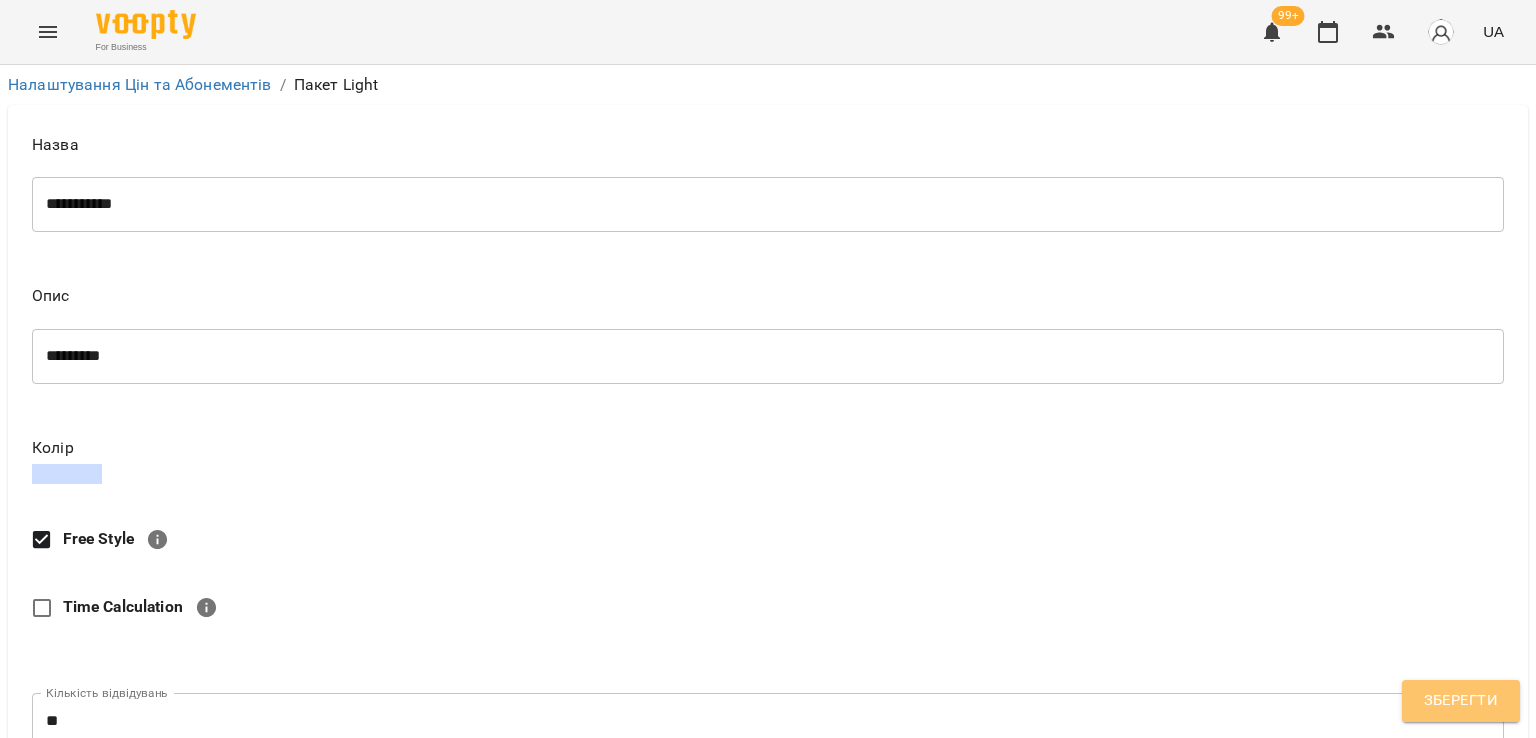 click on "Зберегти" at bounding box center (1461, 701) 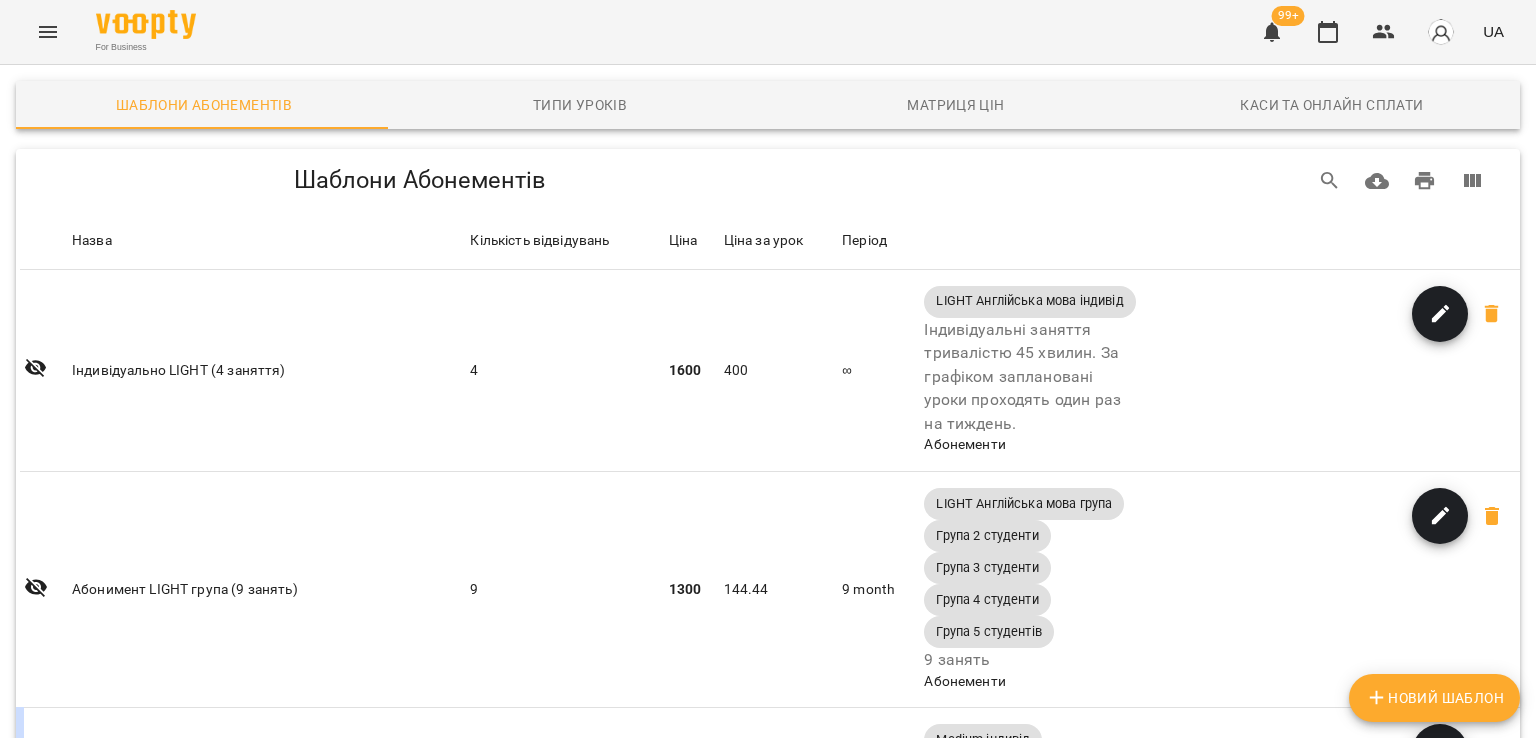 scroll, scrollTop: 0, scrollLeft: 0, axis: both 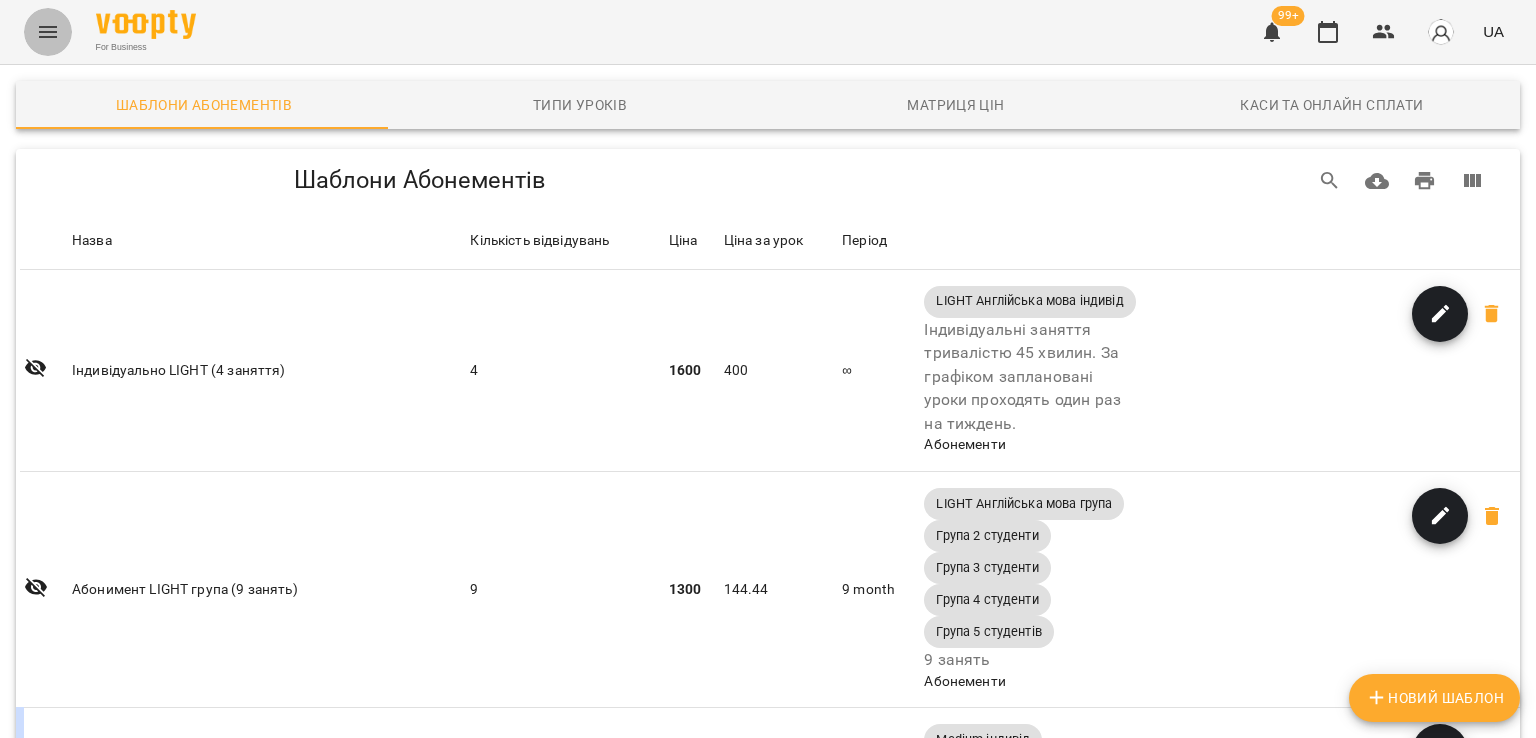 click 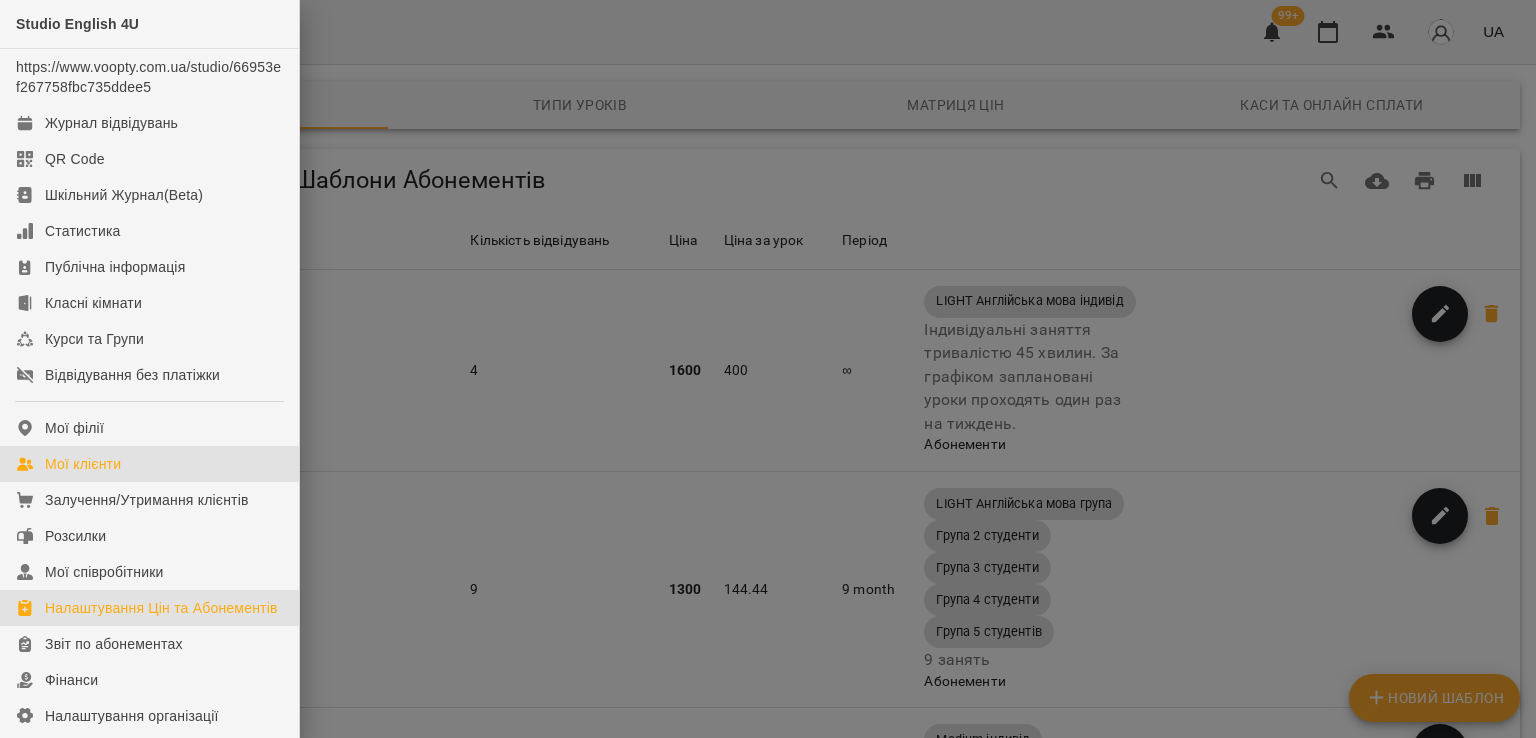 click on "Мої клієнти" at bounding box center [83, 464] 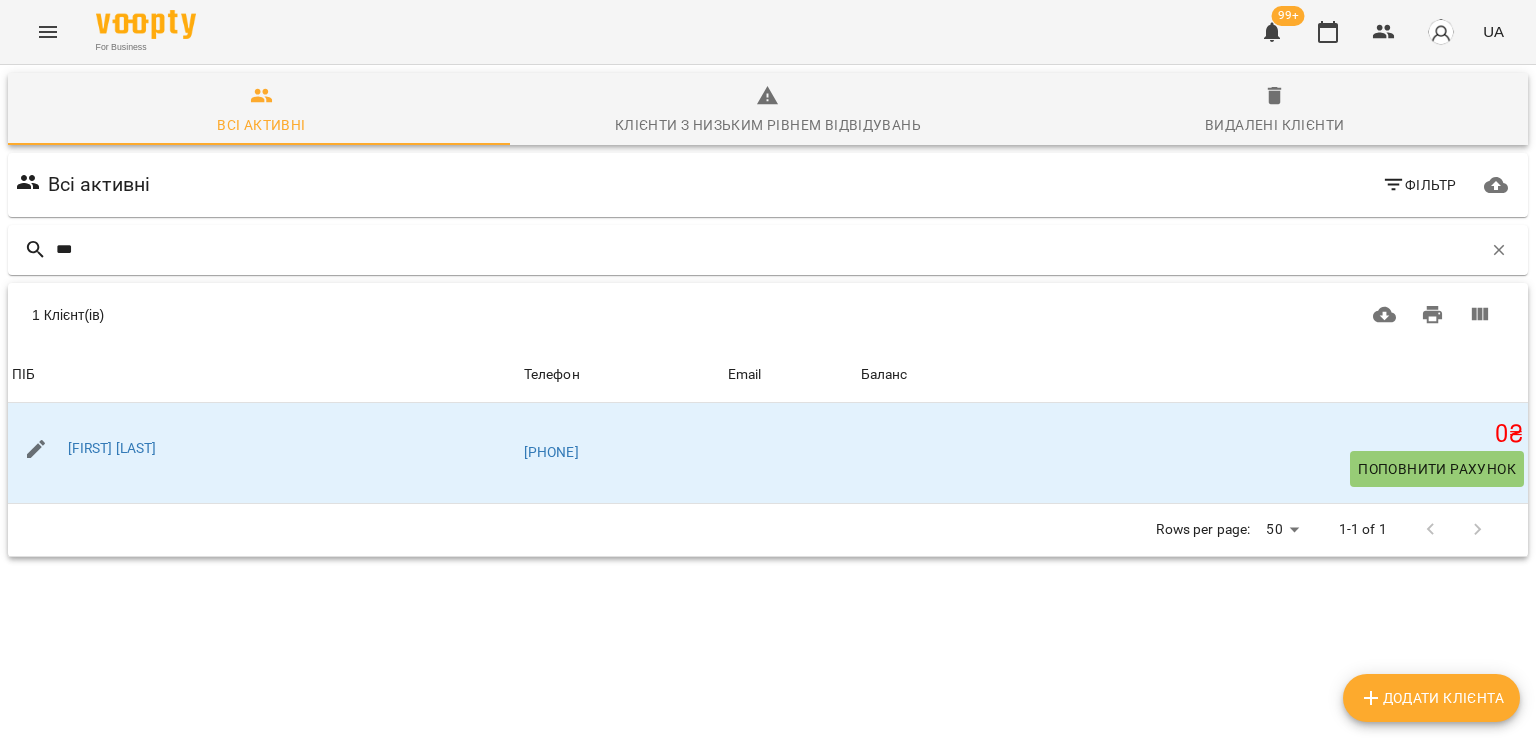 type on "***" 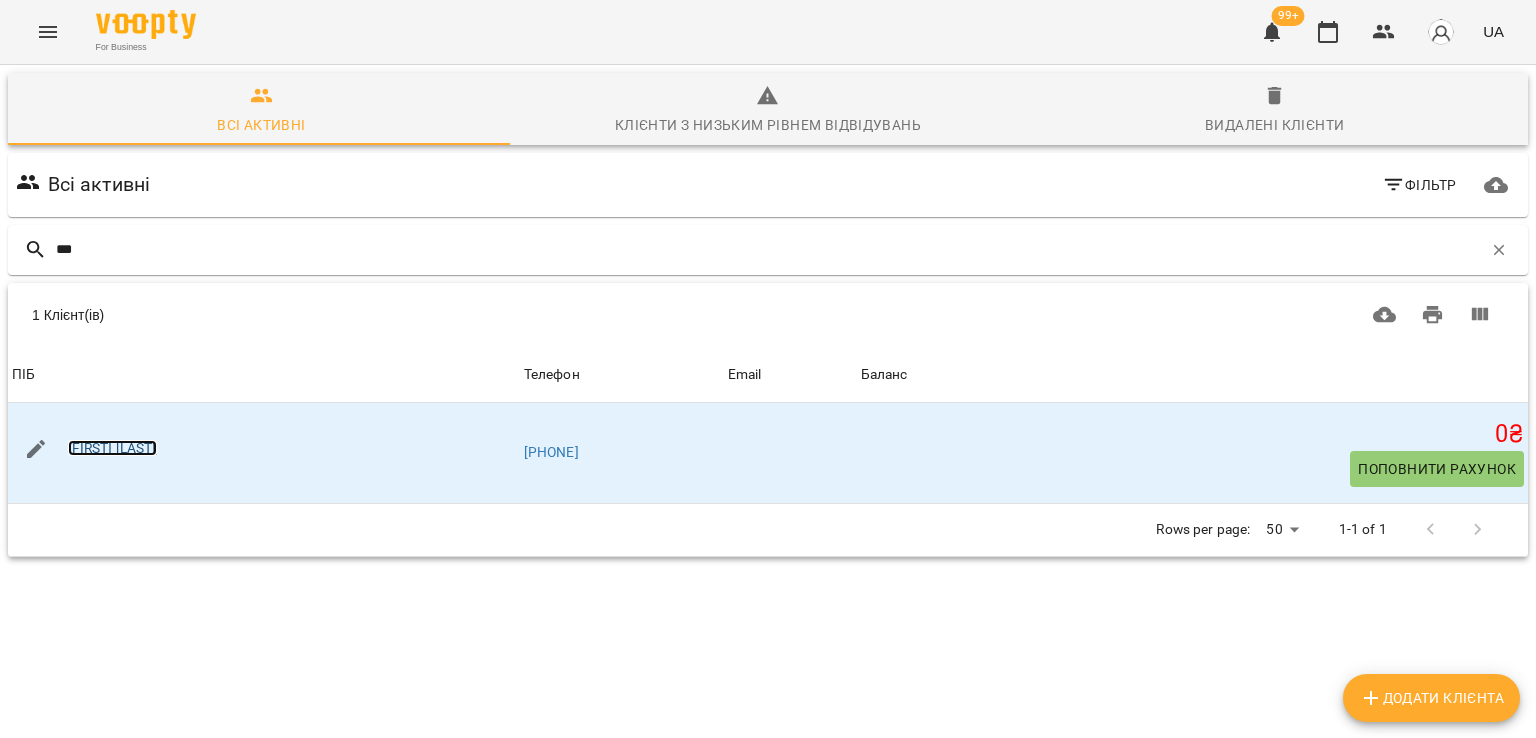 click on "Туз Федір" at bounding box center (112, 448) 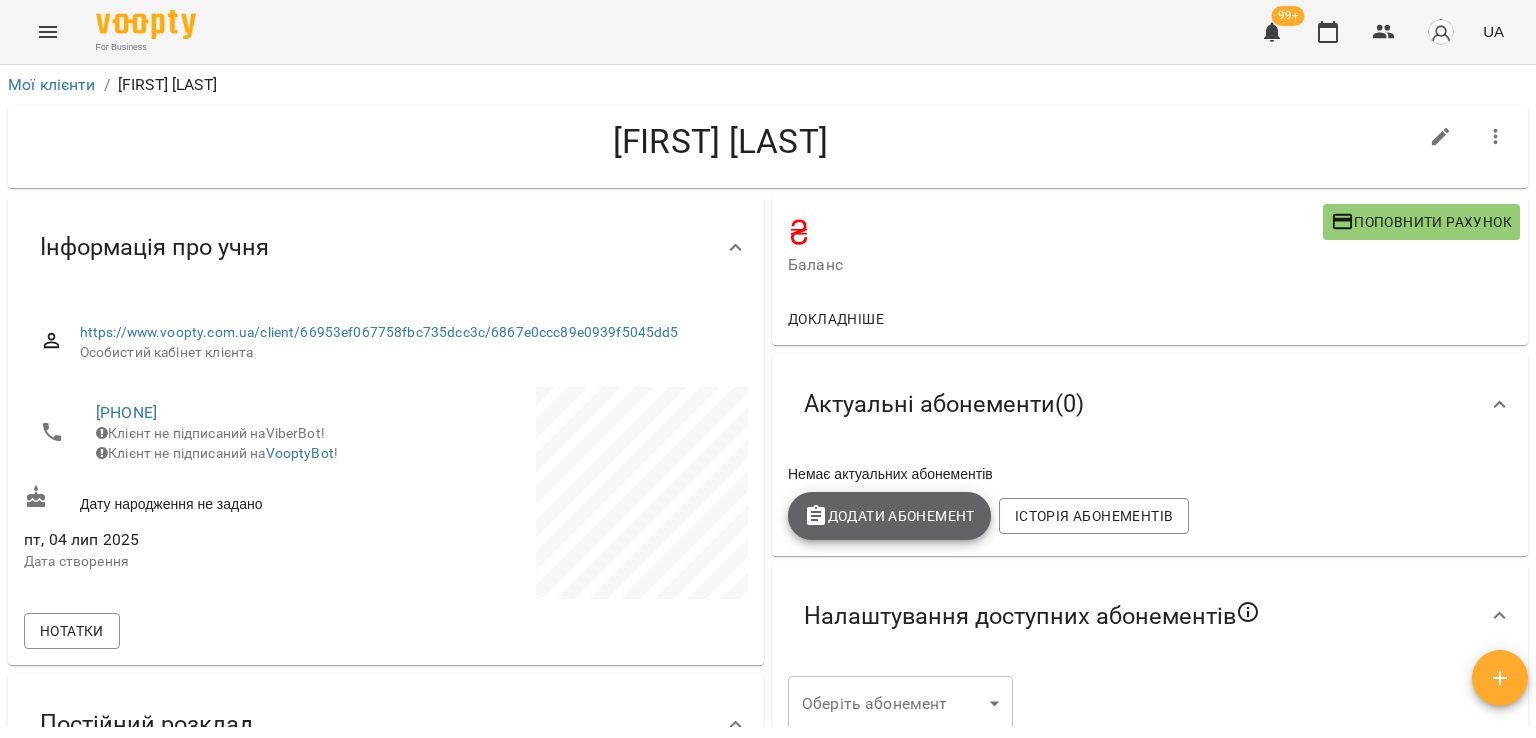 click on "Додати Абонемент" at bounding box center (889, 516) 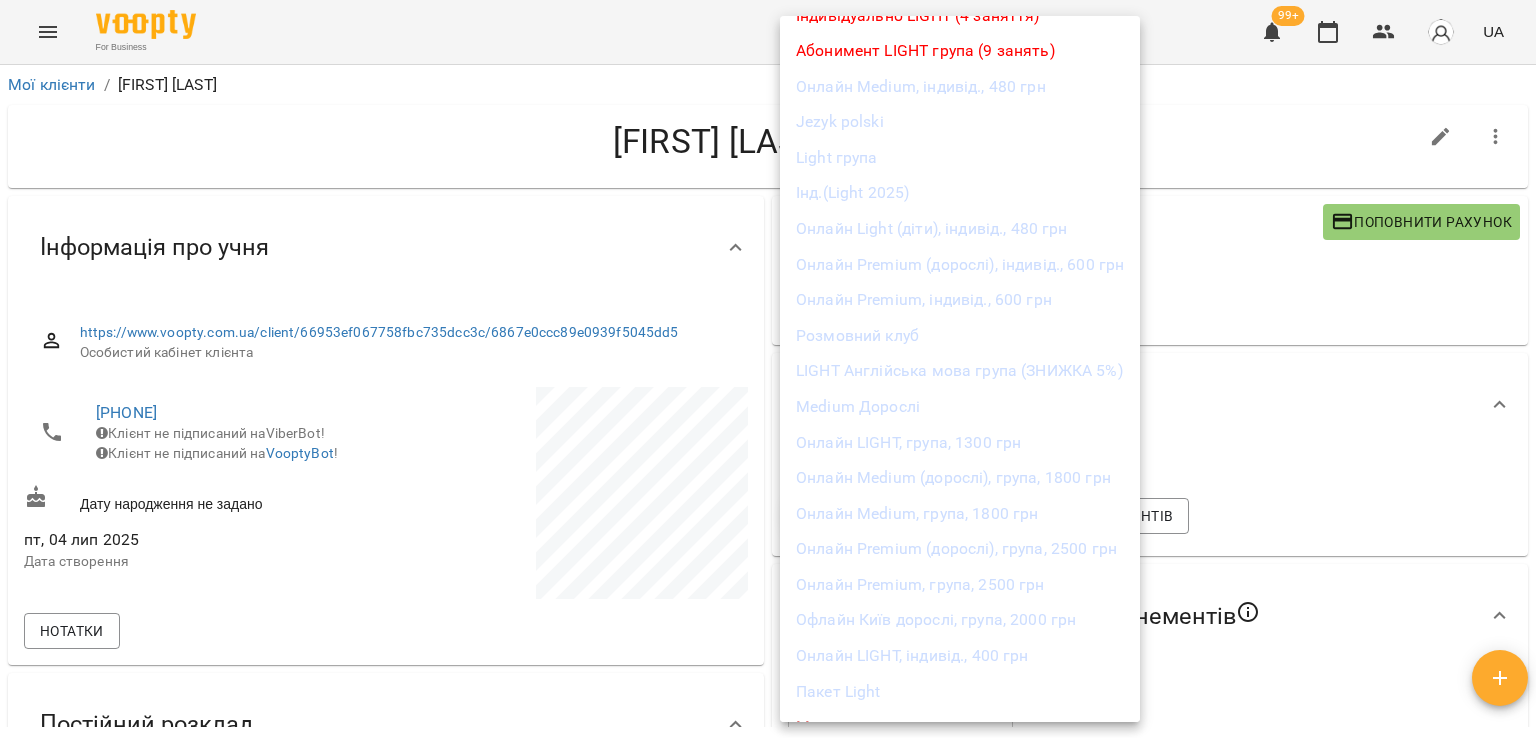 scroll, scrollTop: 134, scrollLeft: 0, axis: vertical 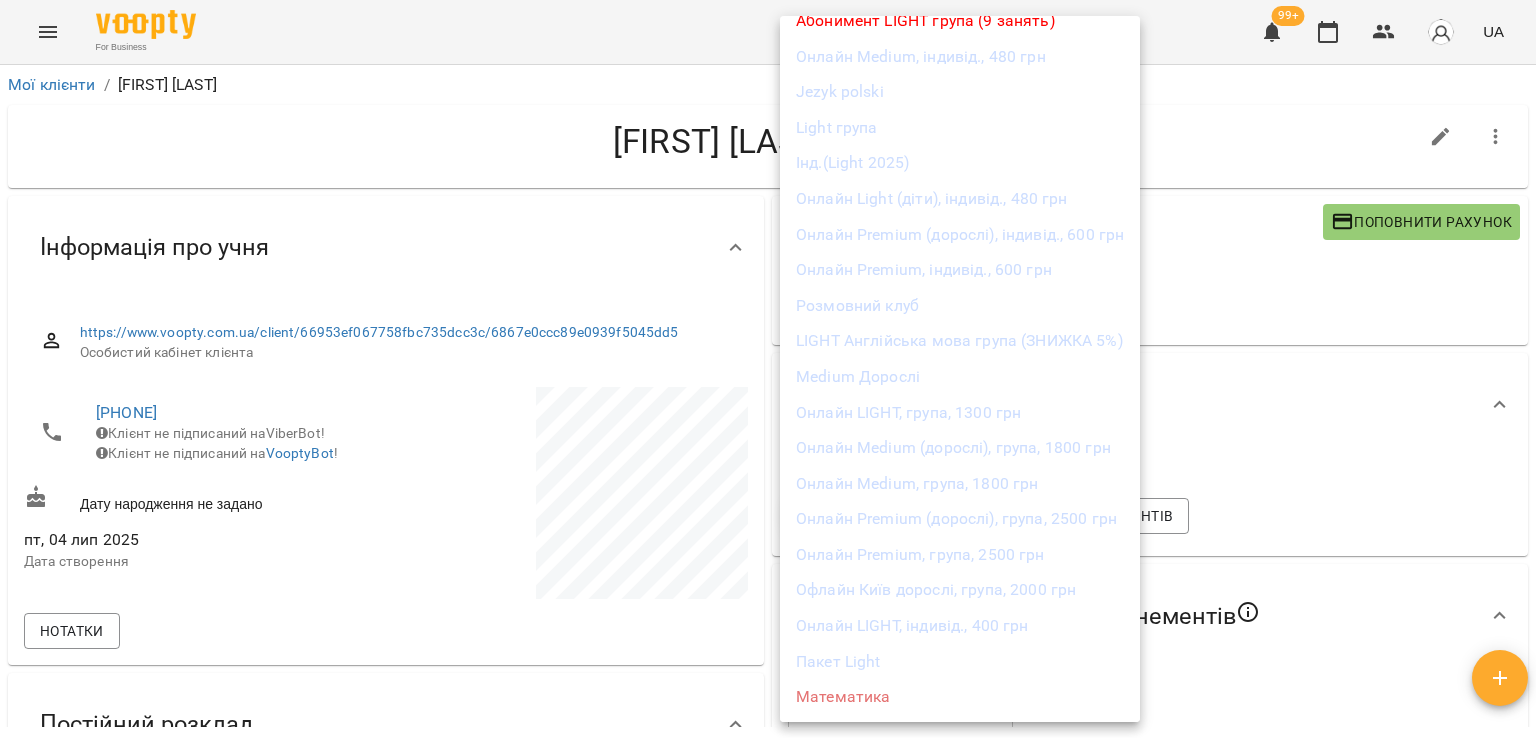 click on "Пакет Light" at bounding box center [960, 662] 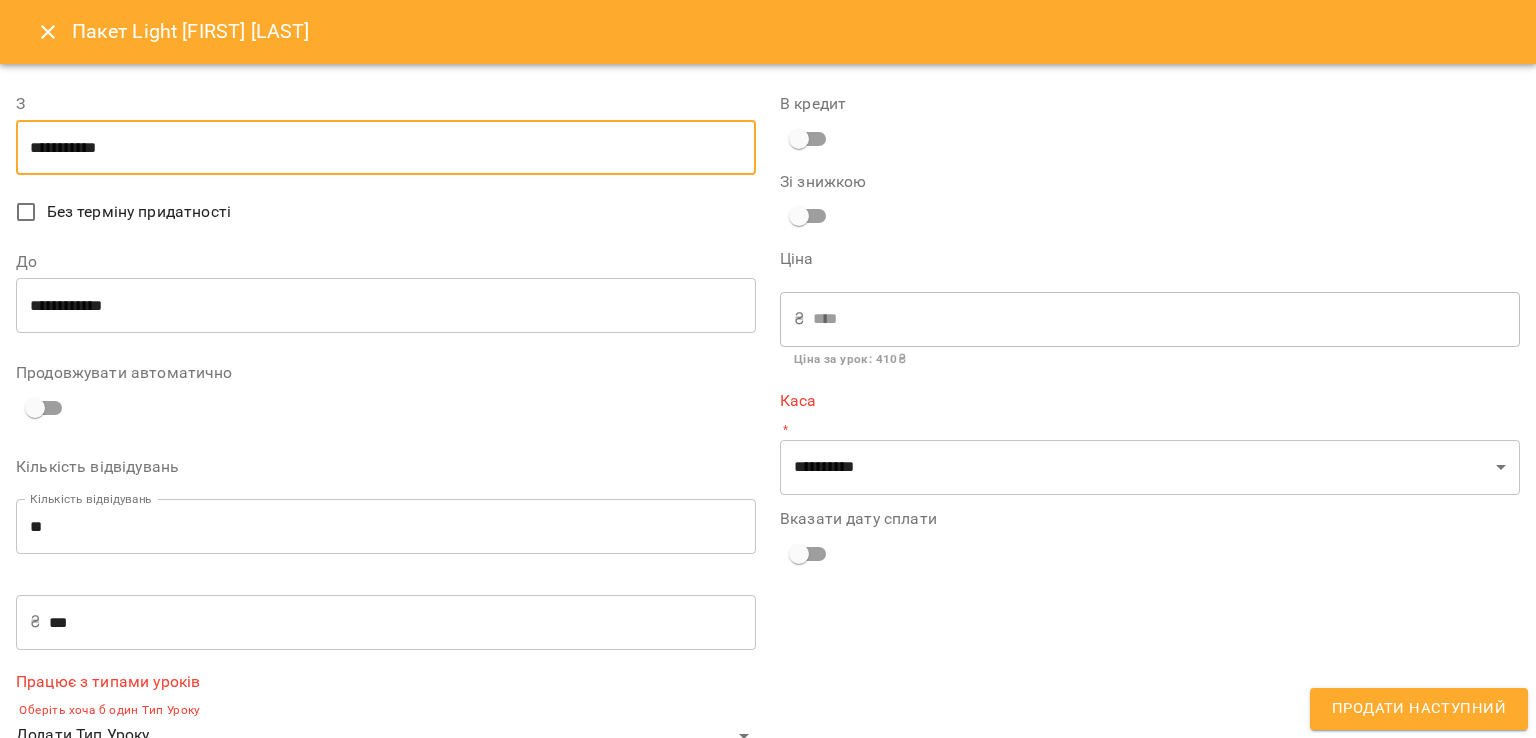 click on "**********" at bounding box center (386, 148) 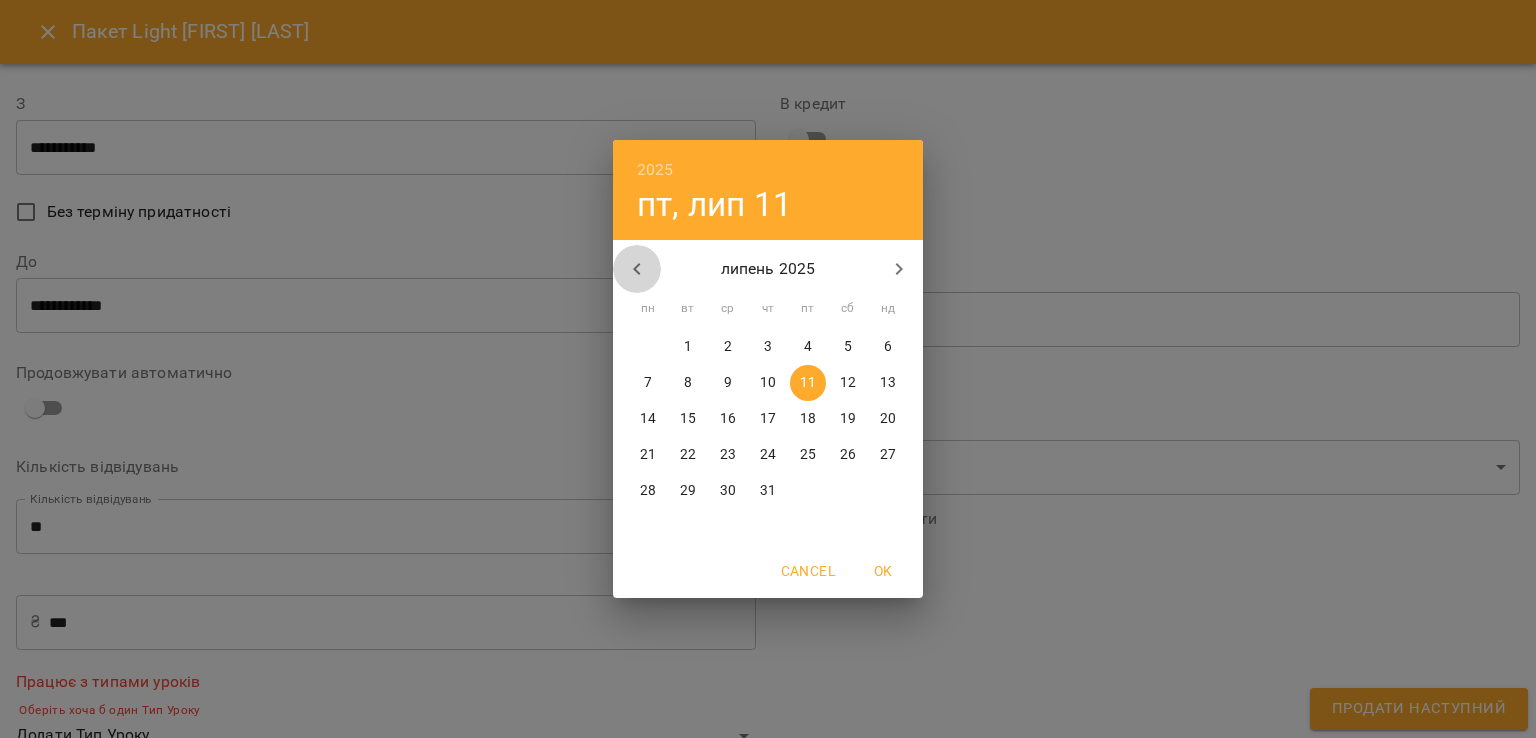 click 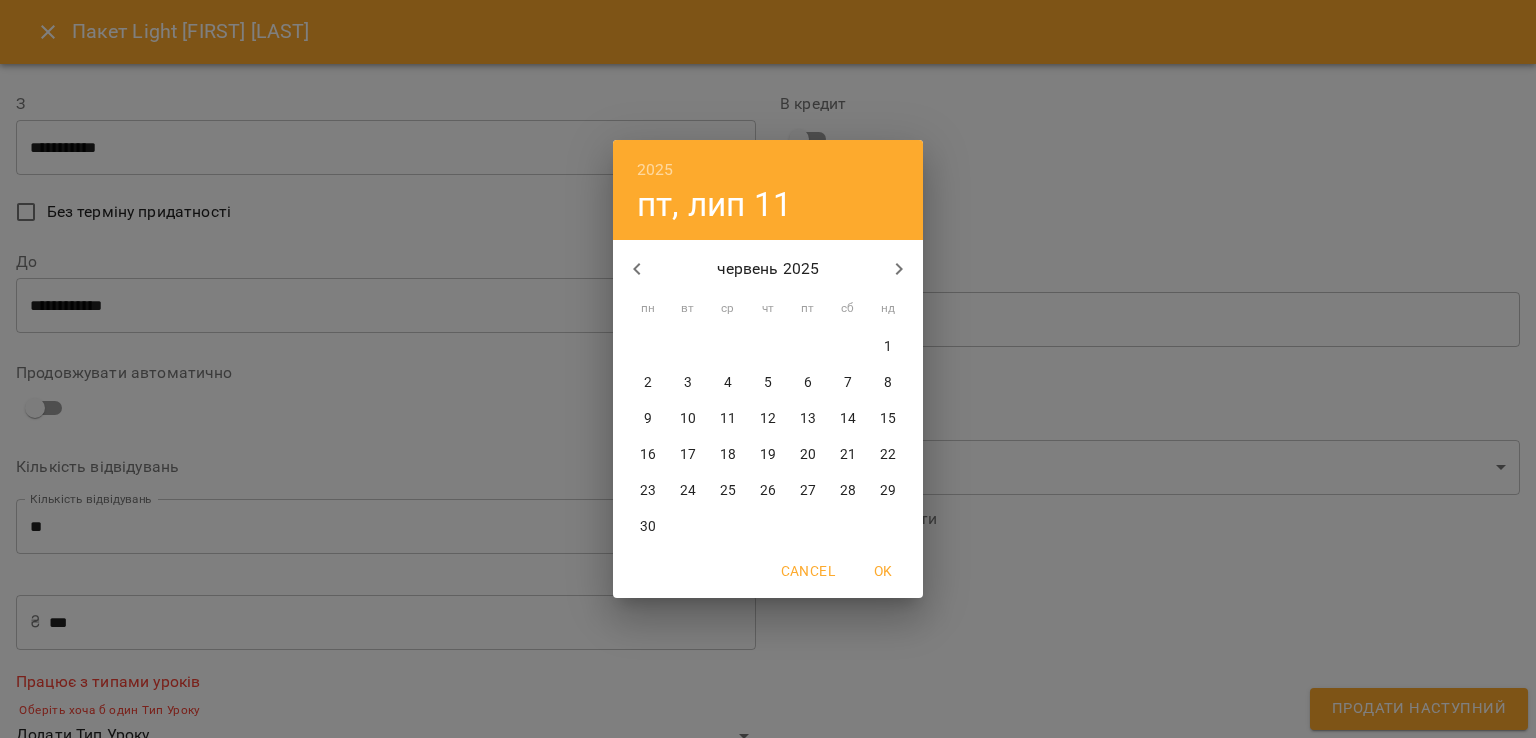click on "23" at bounding box center (648, 491) 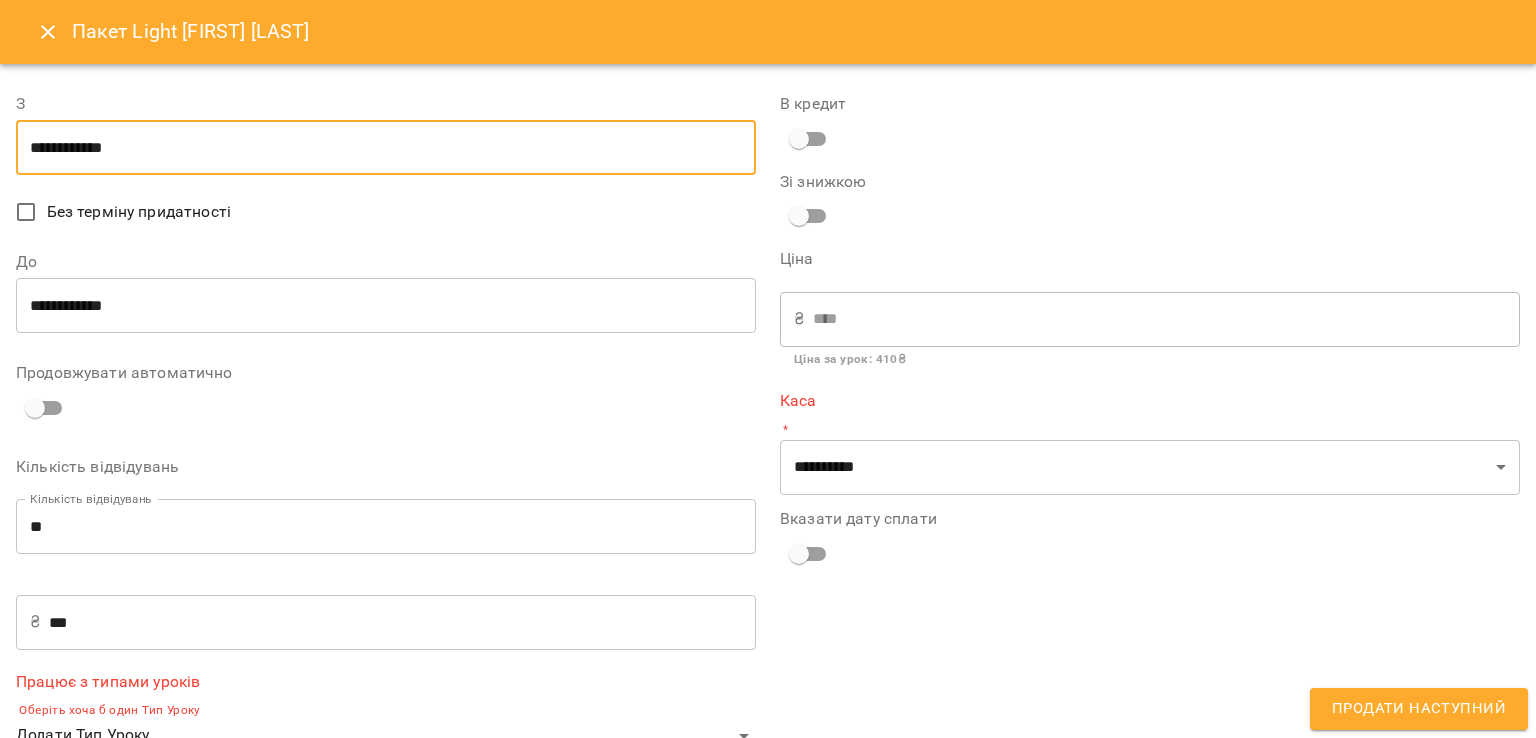 click on "**********" at bounding box center (386, 306) 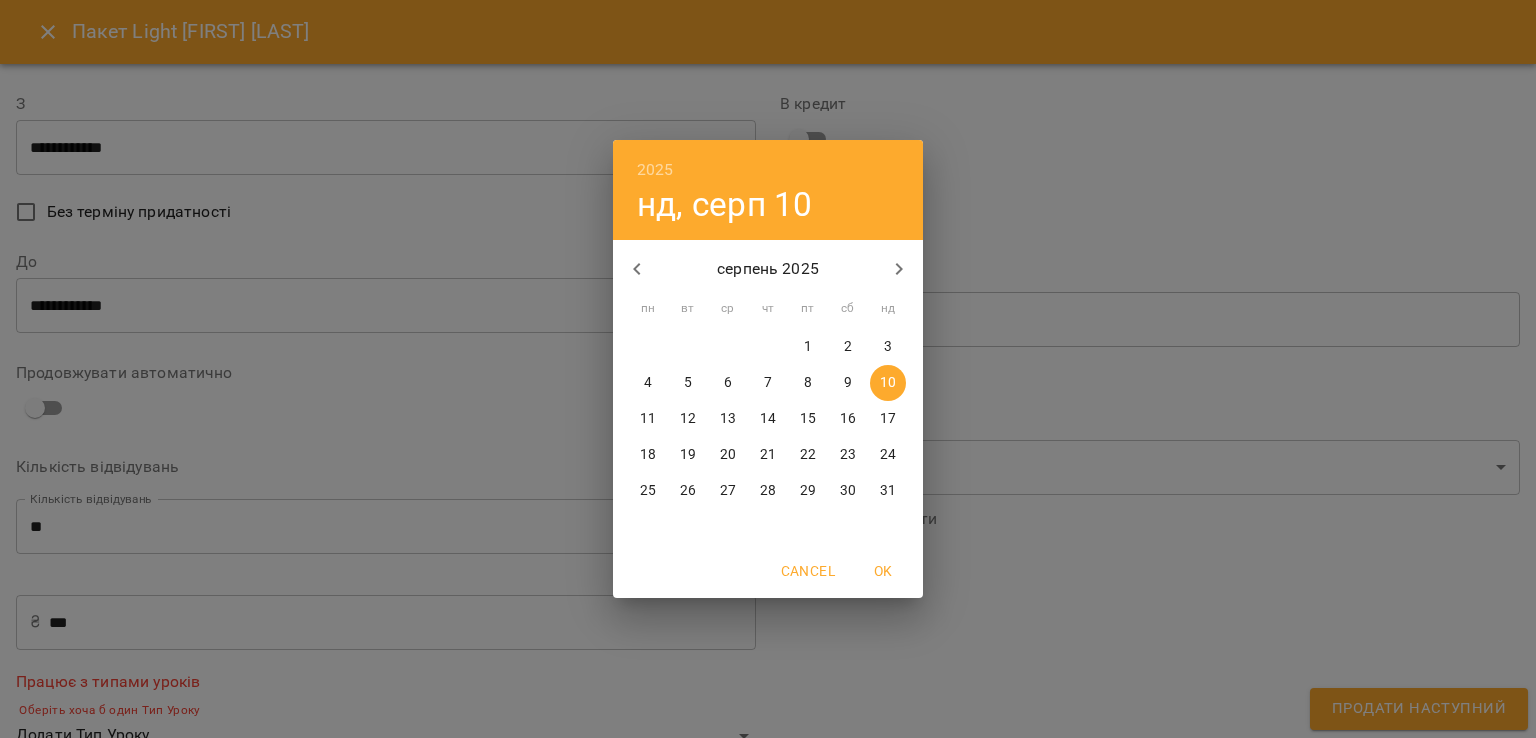 click at bounding box center [637, 269] 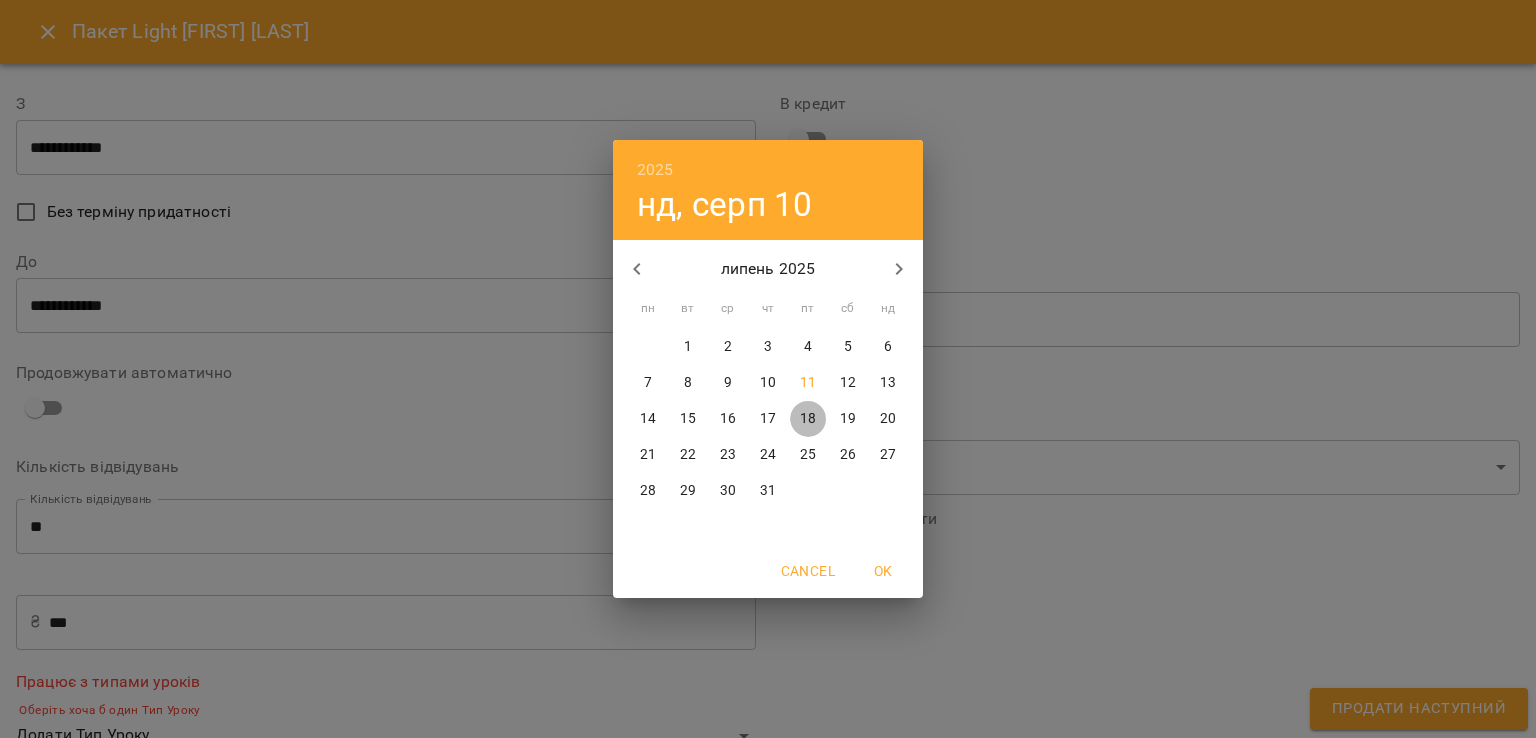 click on "18" at bounding box center [808, 419] 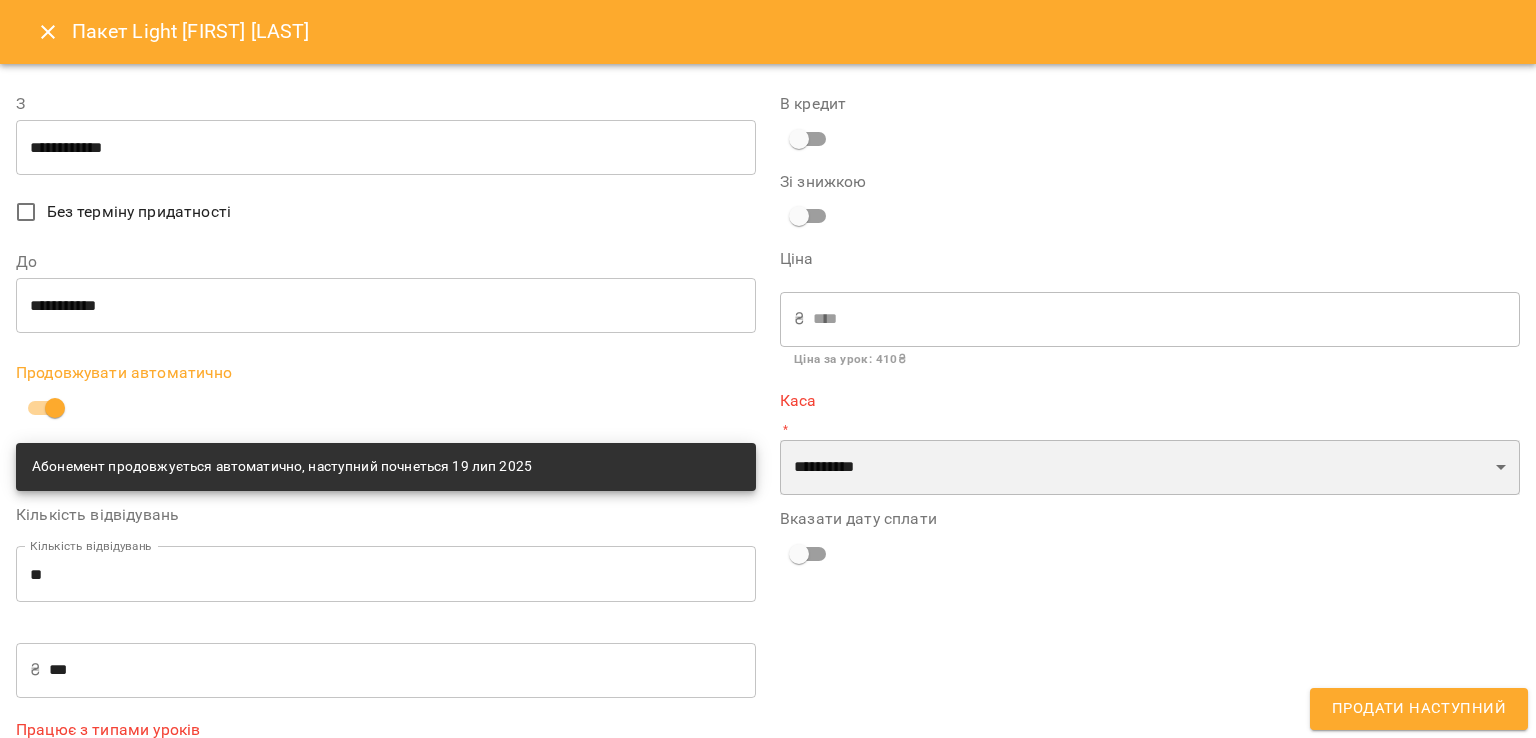 click on "**********" at bounding box center (1150, 468) 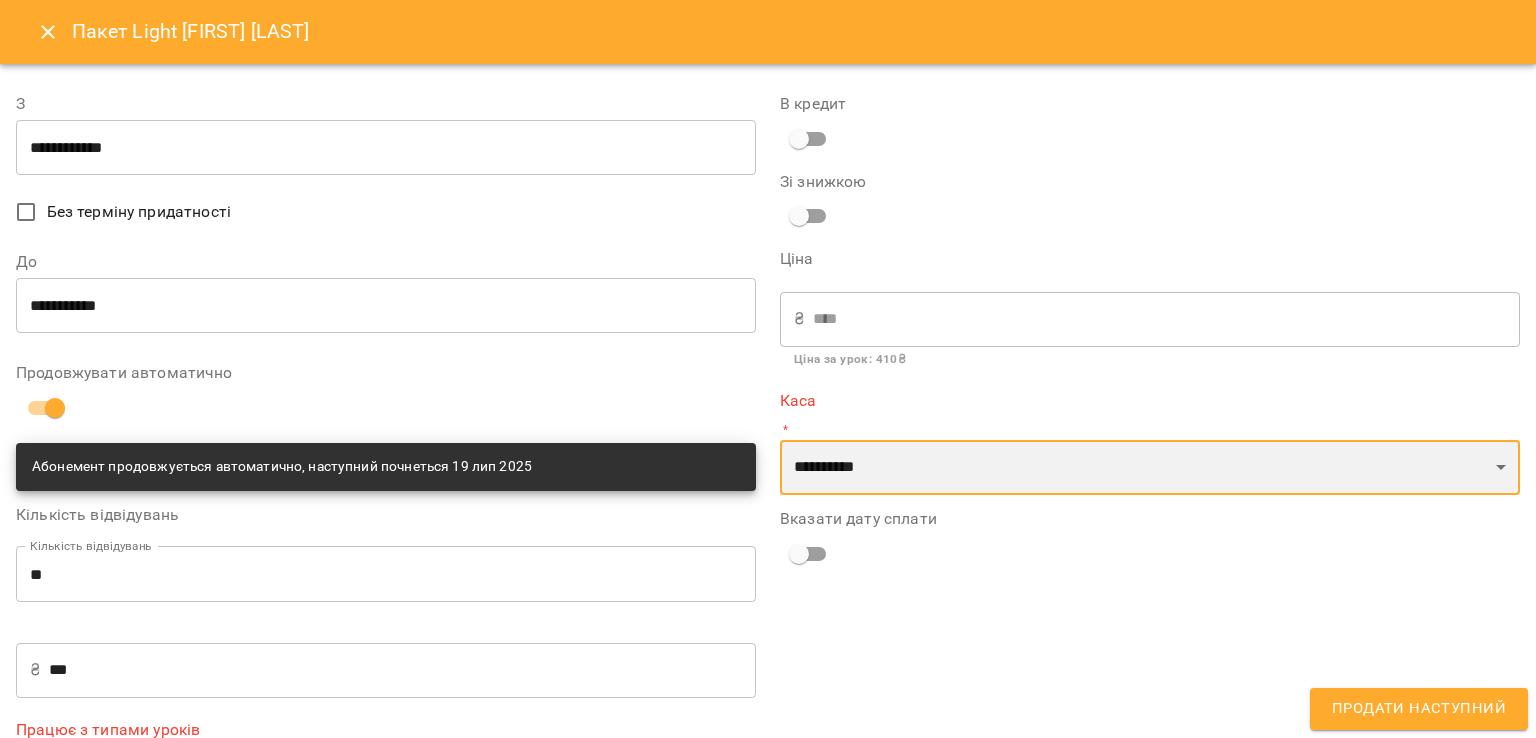 select on "****" 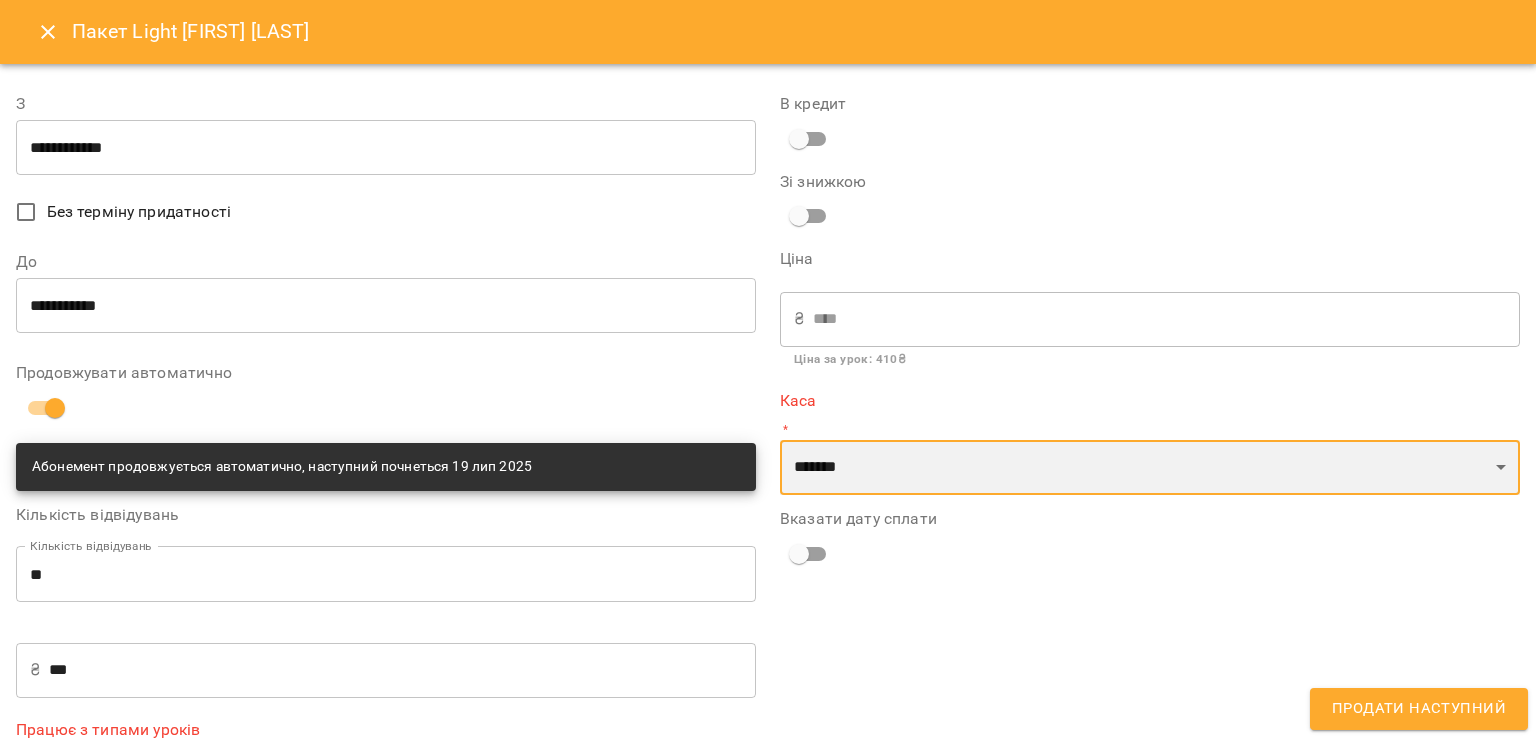 click on "**********" at bounding box center (1150, 468) 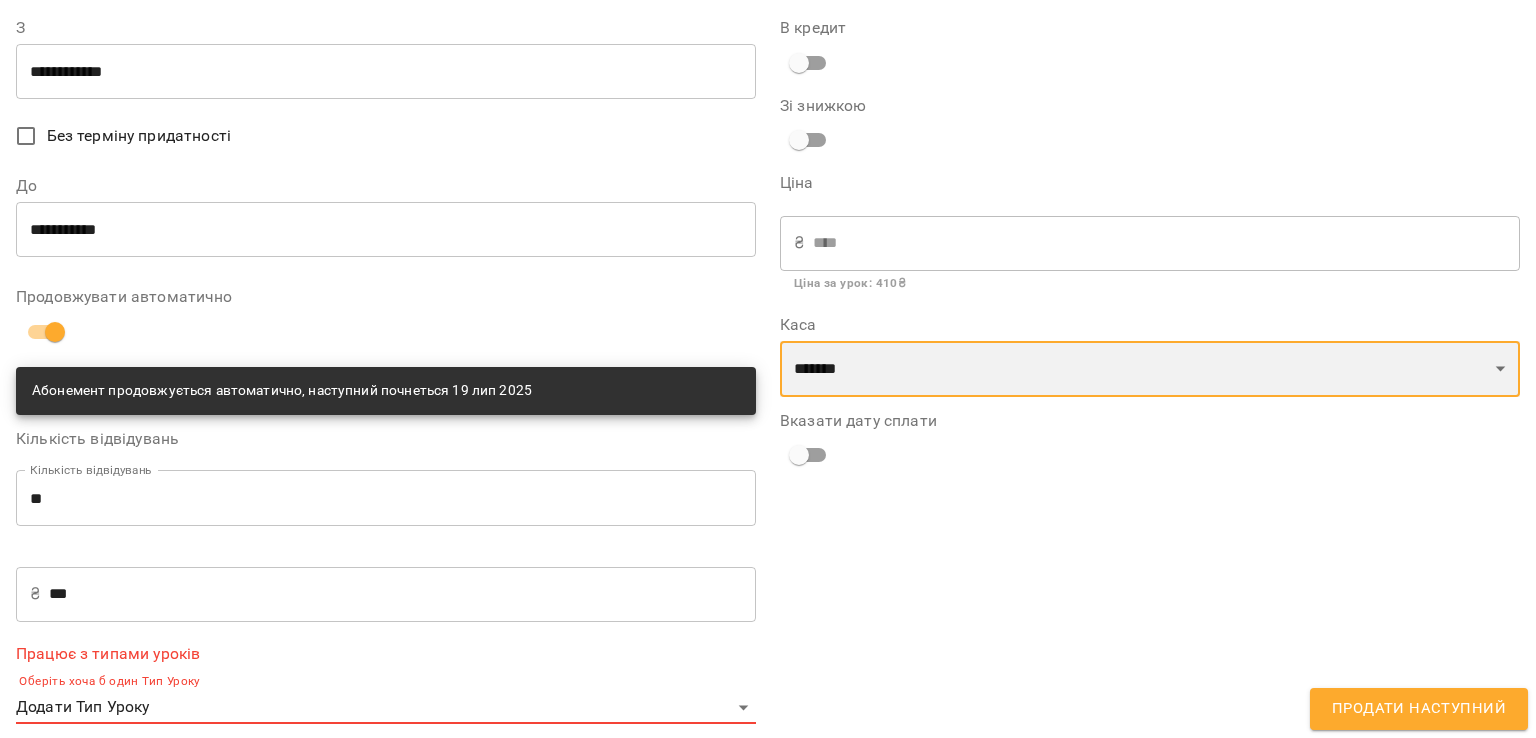 scroll, scrollTop: 94, scrollLeft: 0, axis: vertical 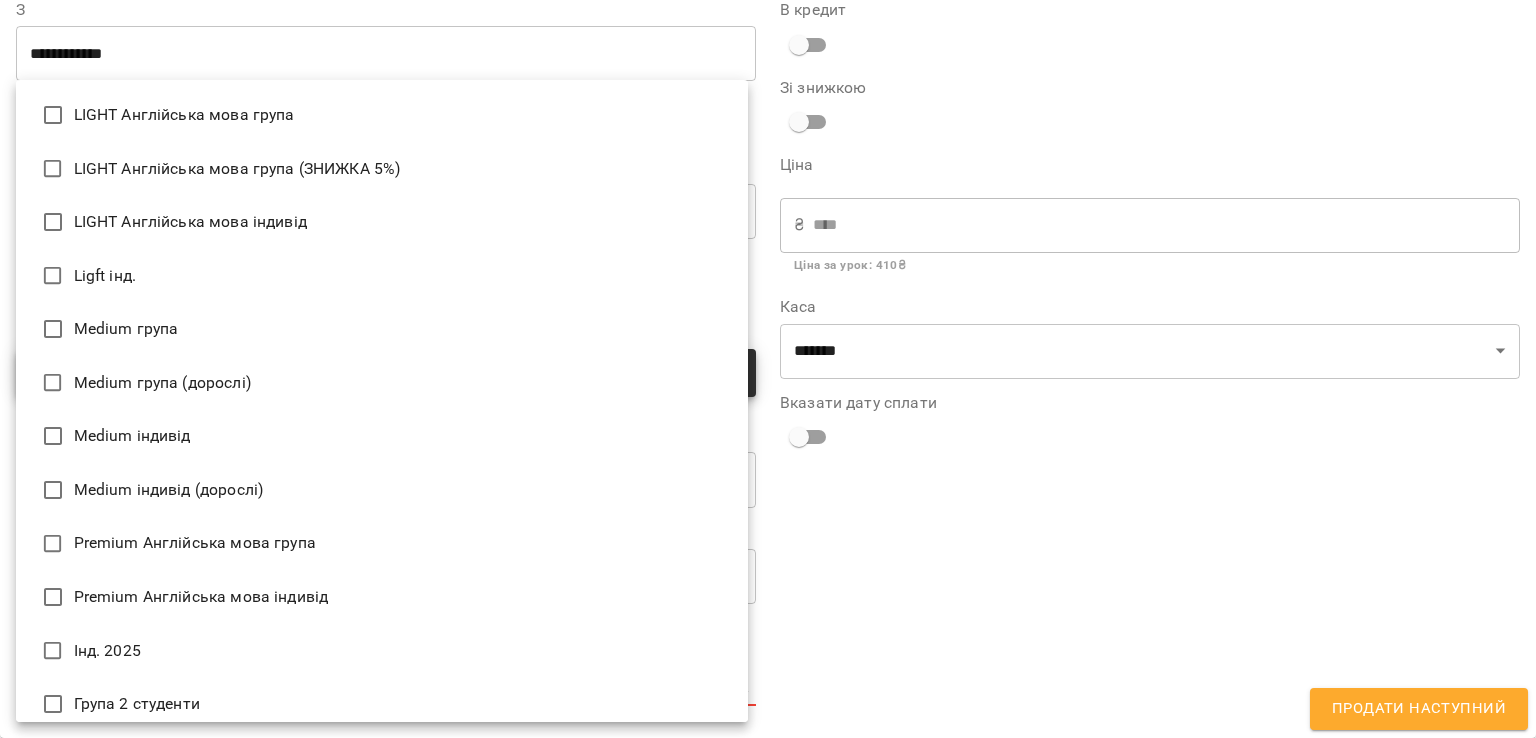 click on "**********" at bounding box center [768, 401] 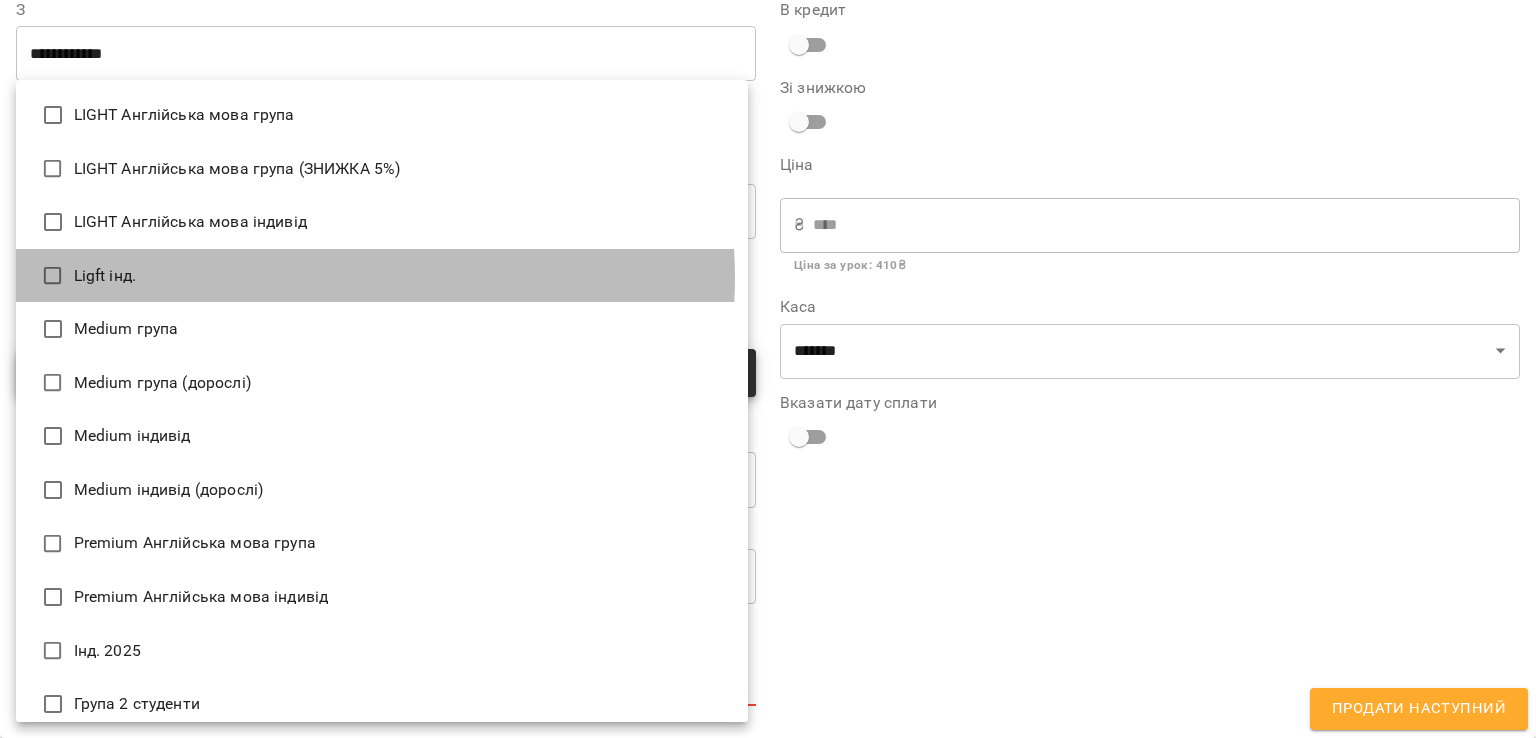 click on "Ligft інд." at bounding box center (382, 276) 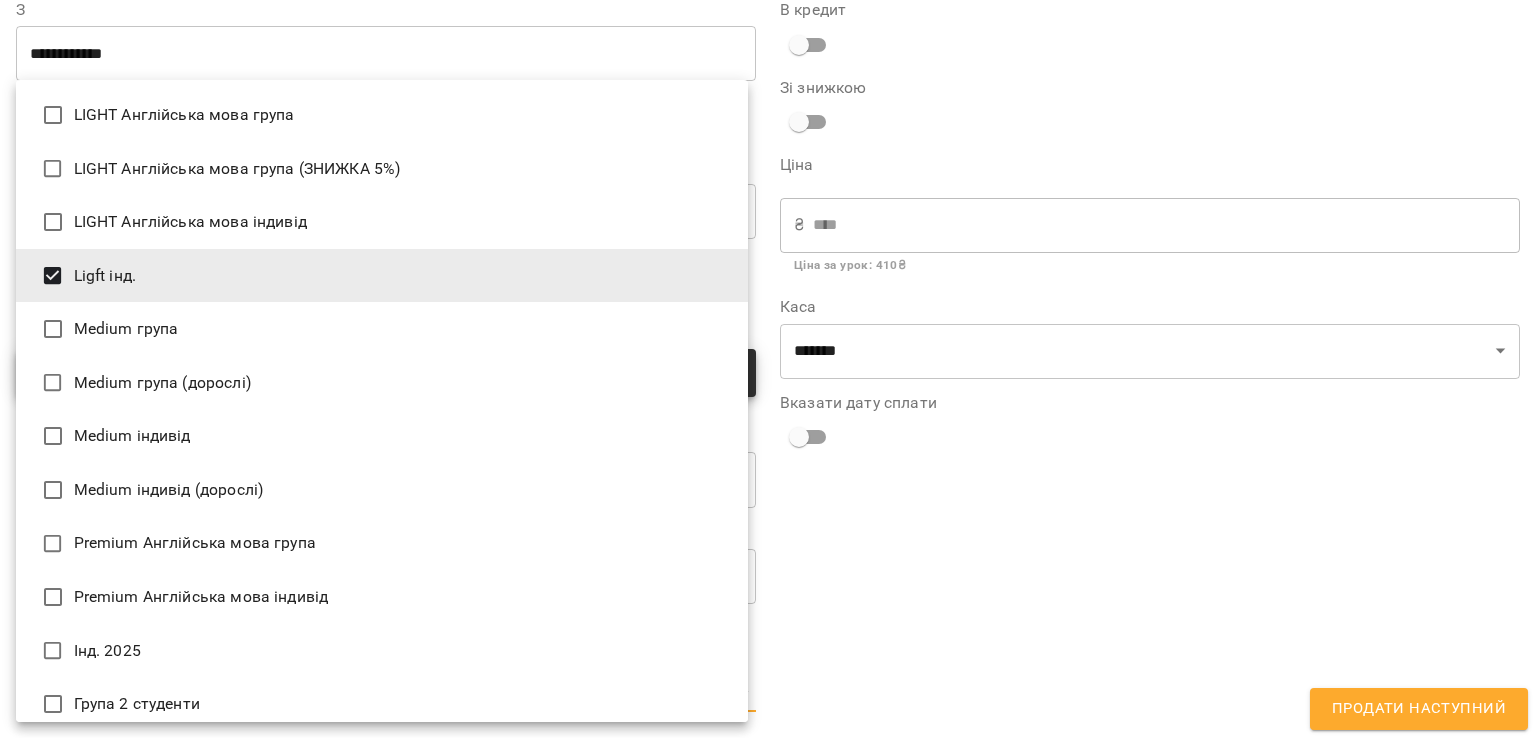click at bounding box center [768, 369] 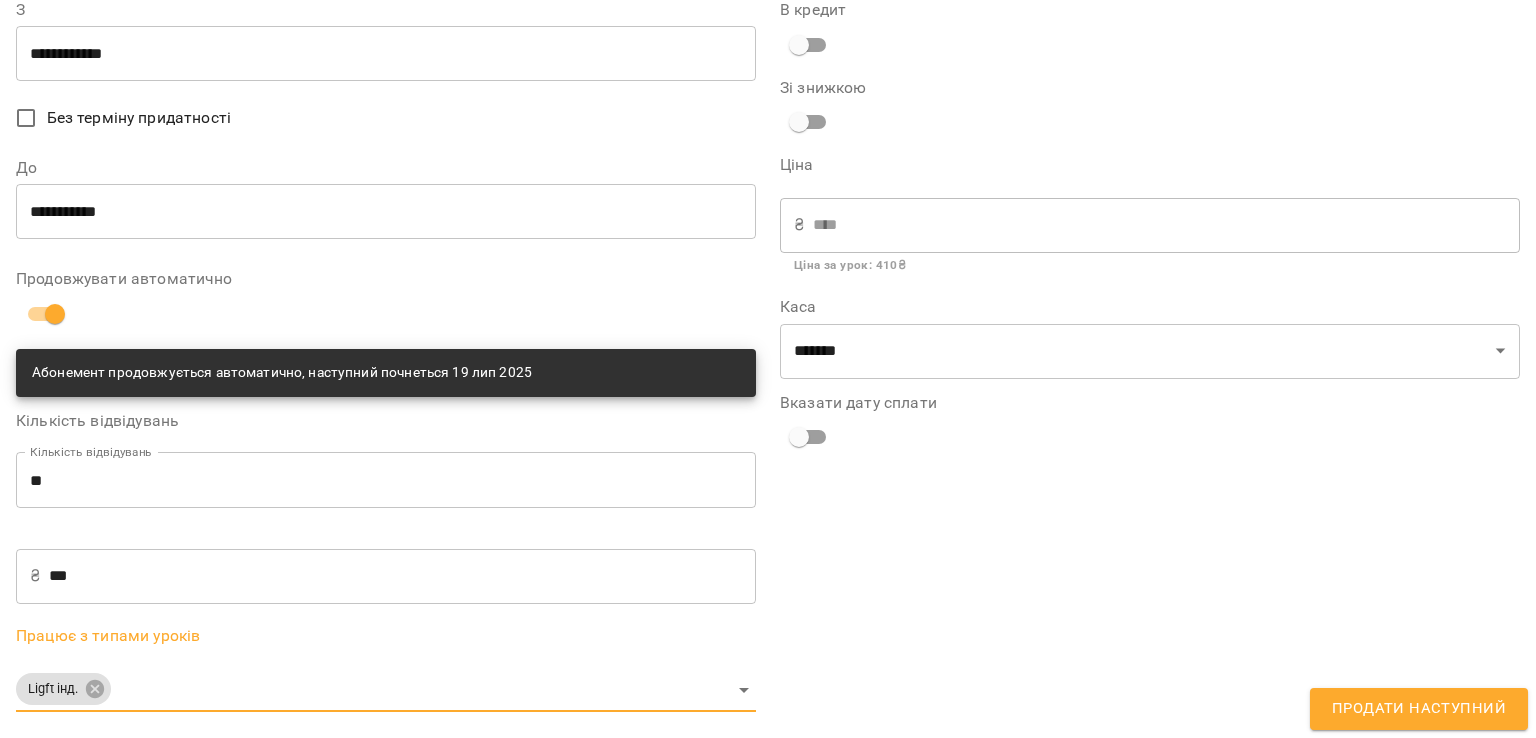 click on "Продати наступний" at bounding box center [1419, 709] 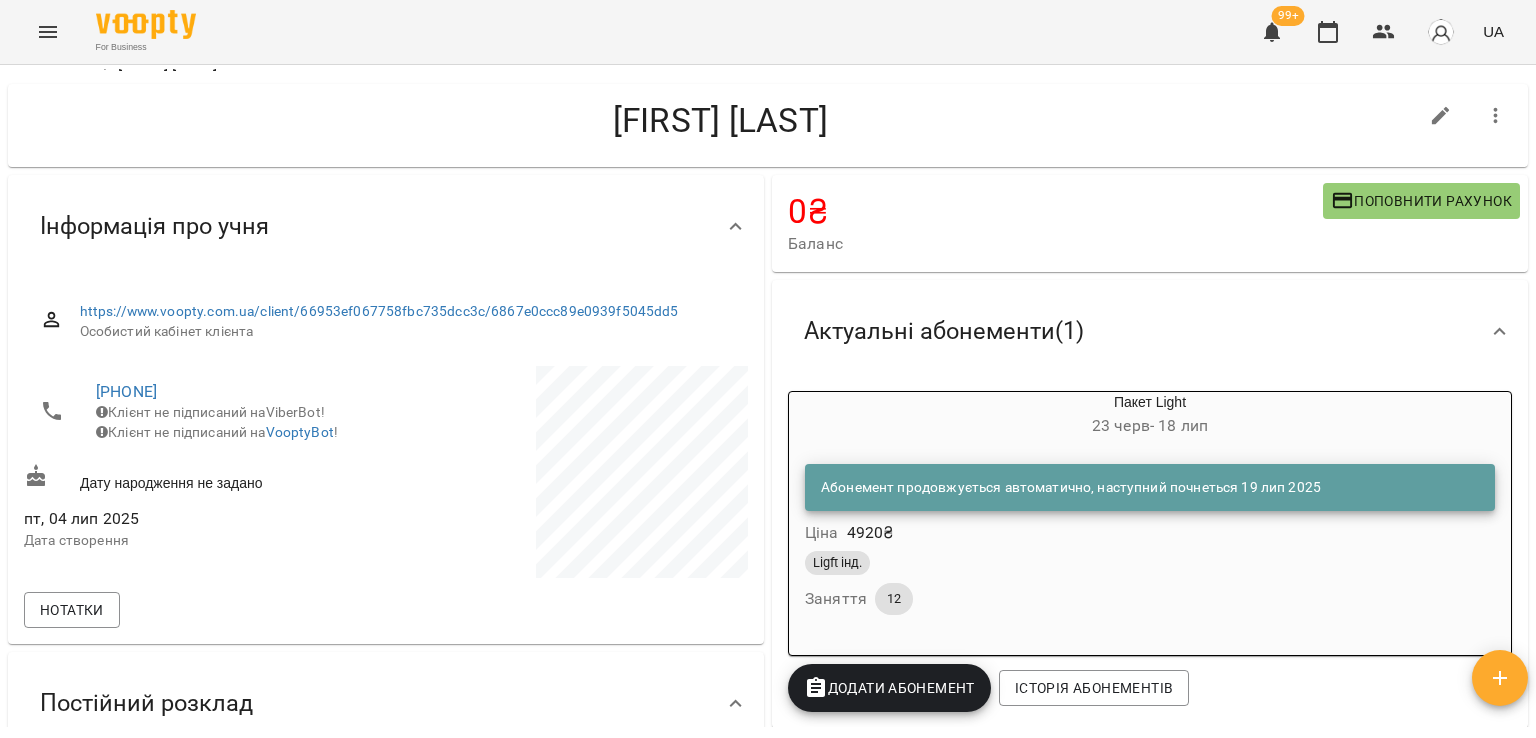 scroll, scrollTop: 0, scrollLeft: 0, axis: both 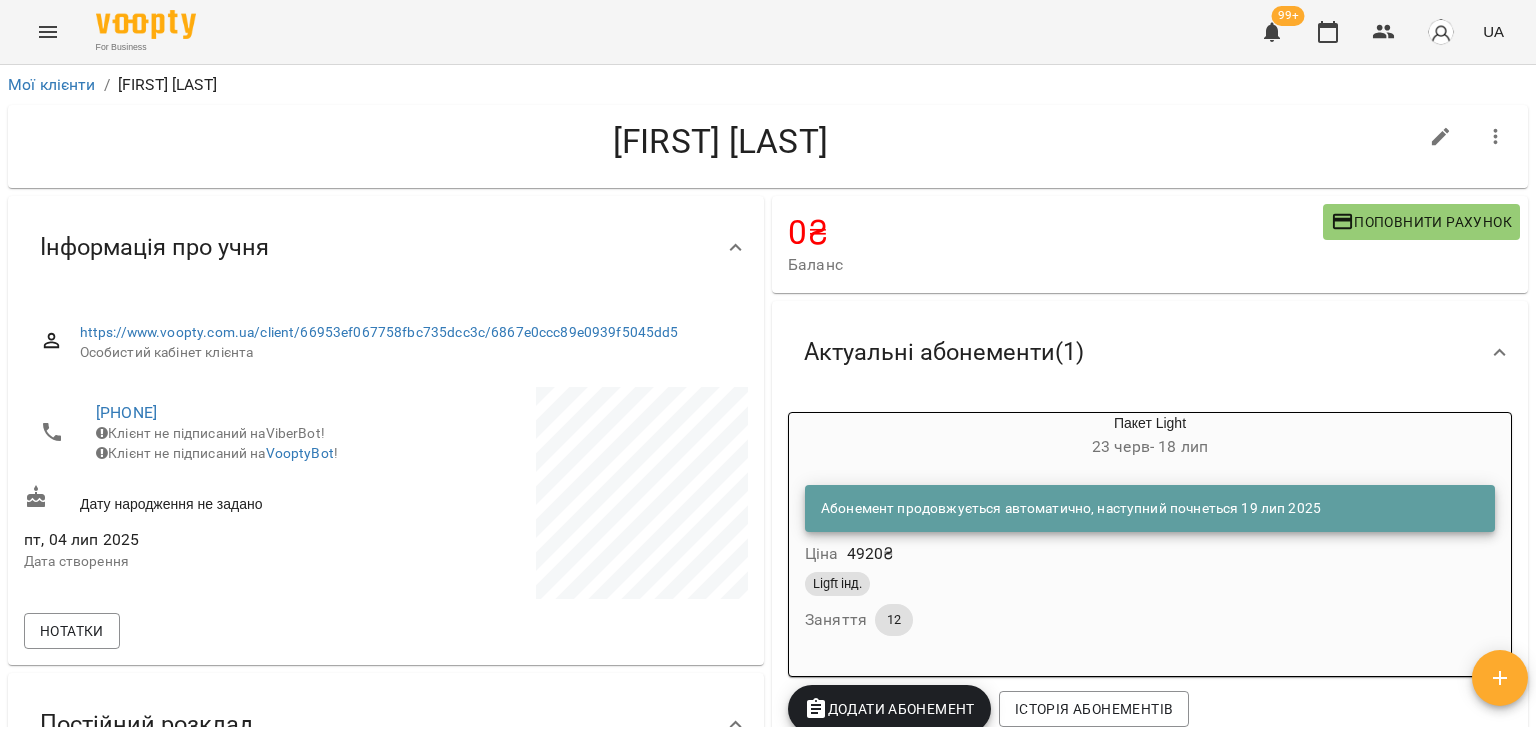 click 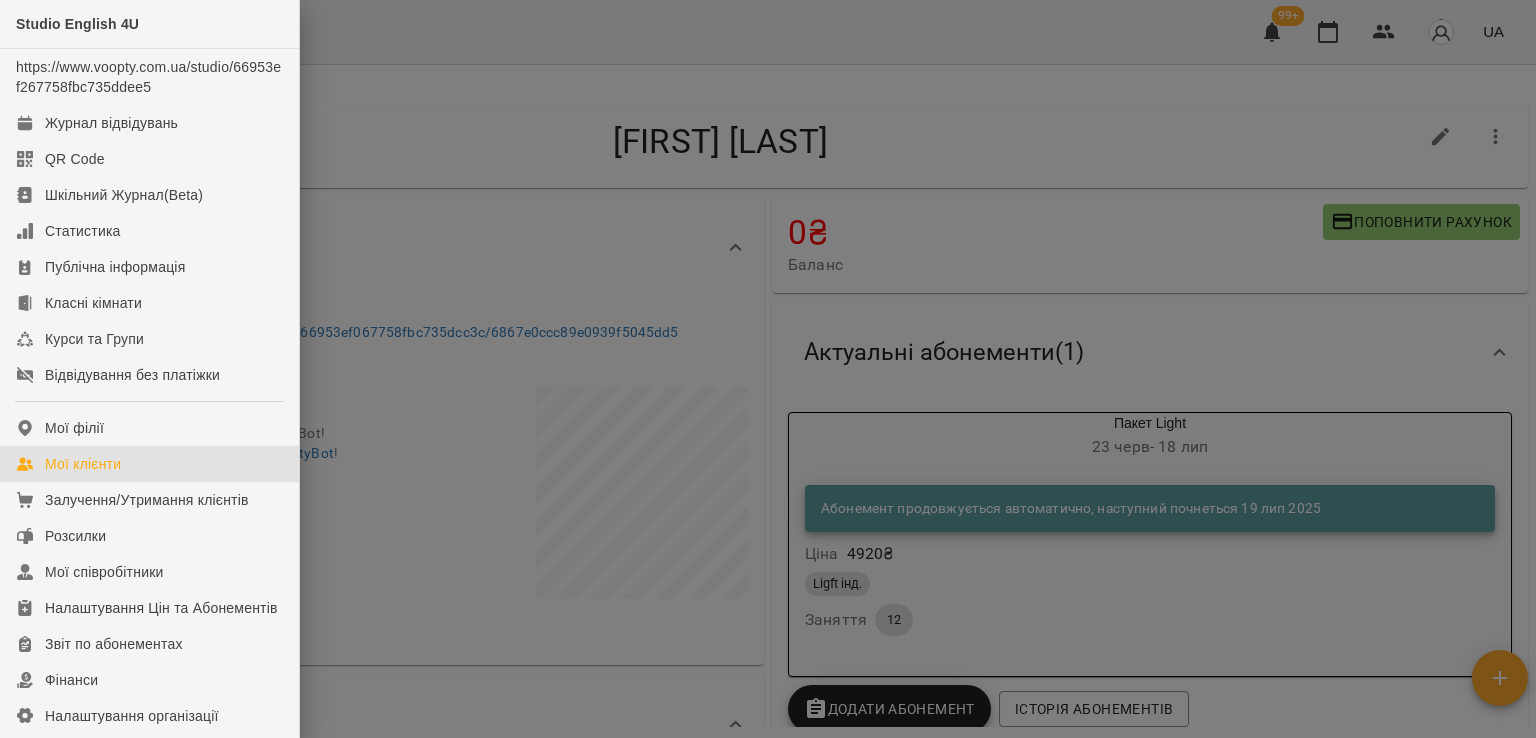 click on "Мої клієнти" at bounding box center (83, 464) 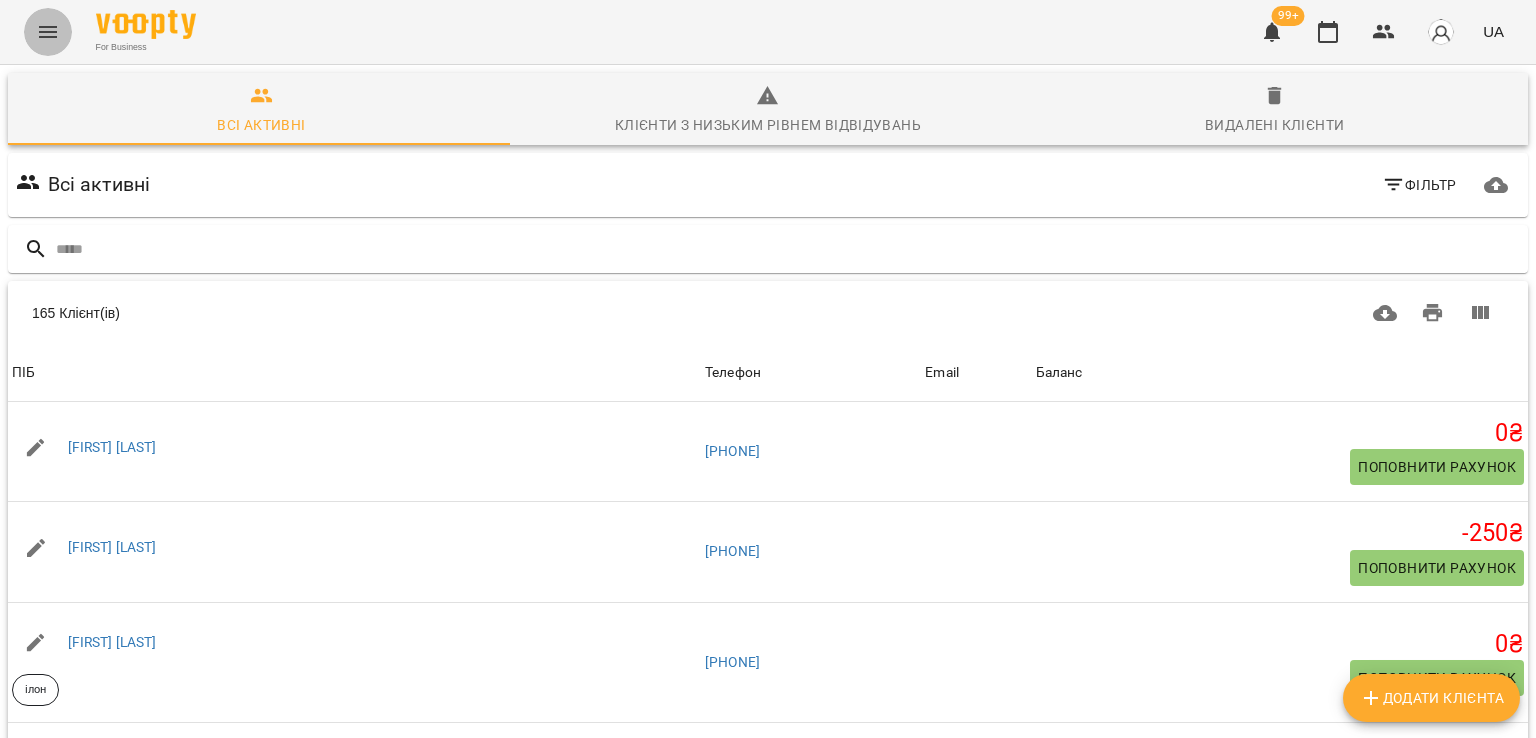 click 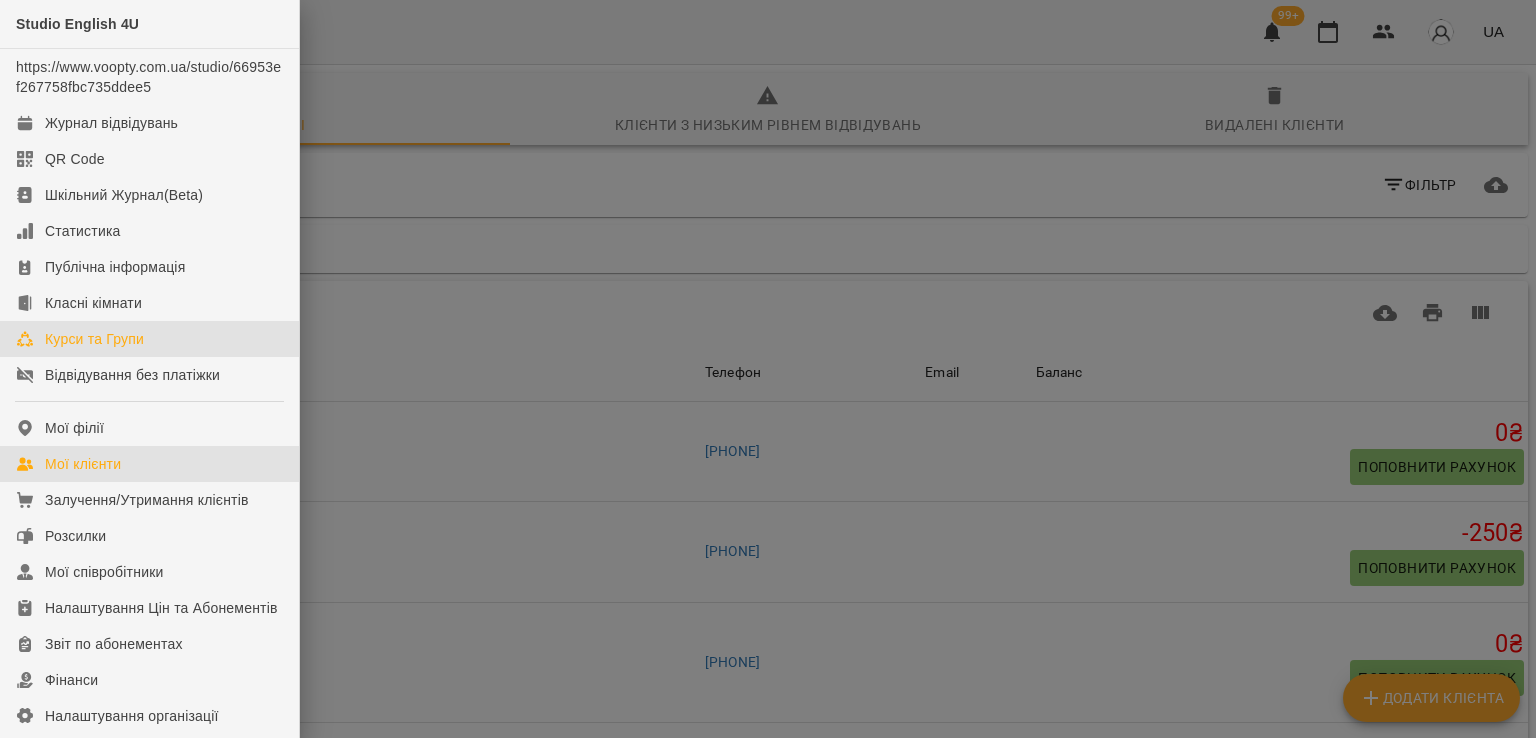 click on "Курси та Групи" at bounding box center [149, 339] 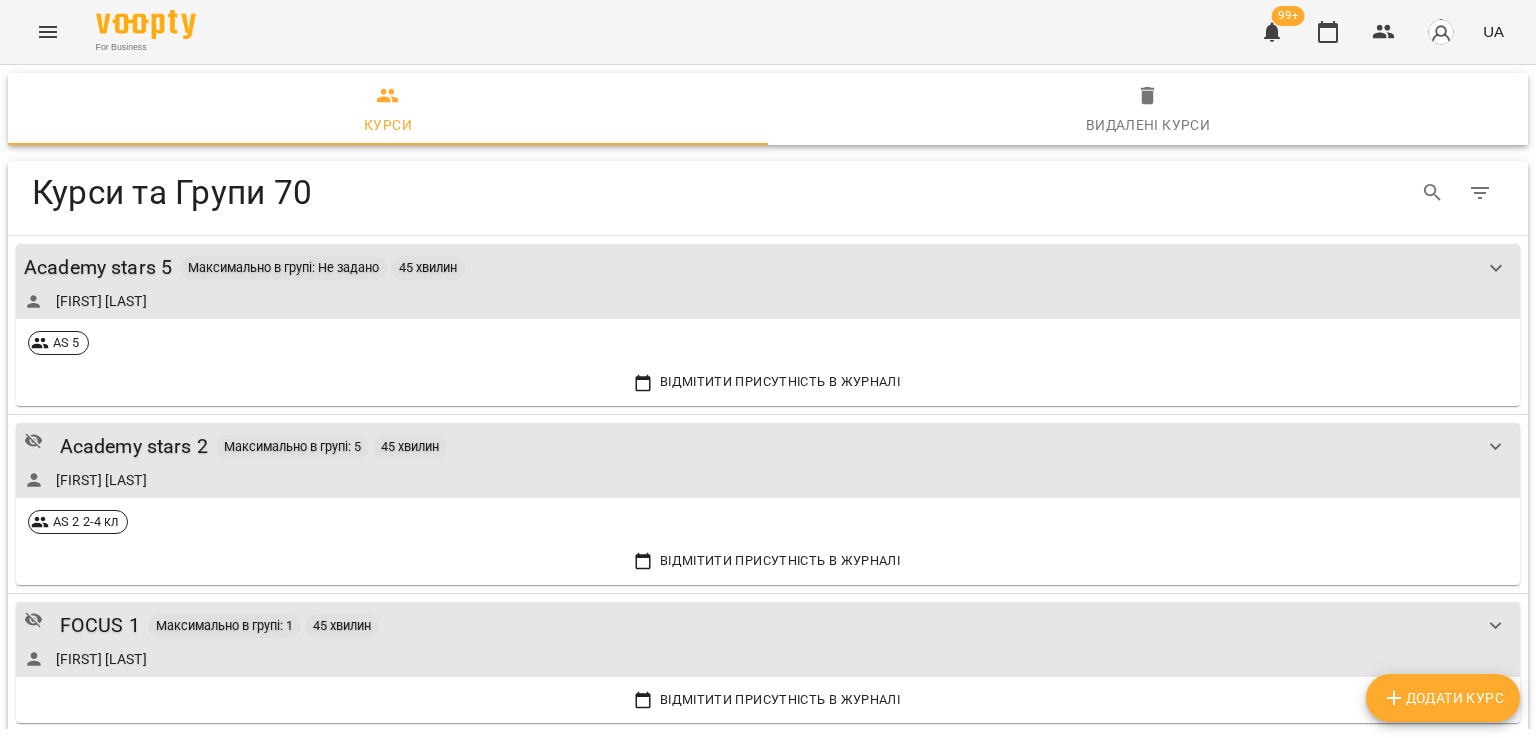 click on "Додати Курс" at bounding box center [1443, 698] 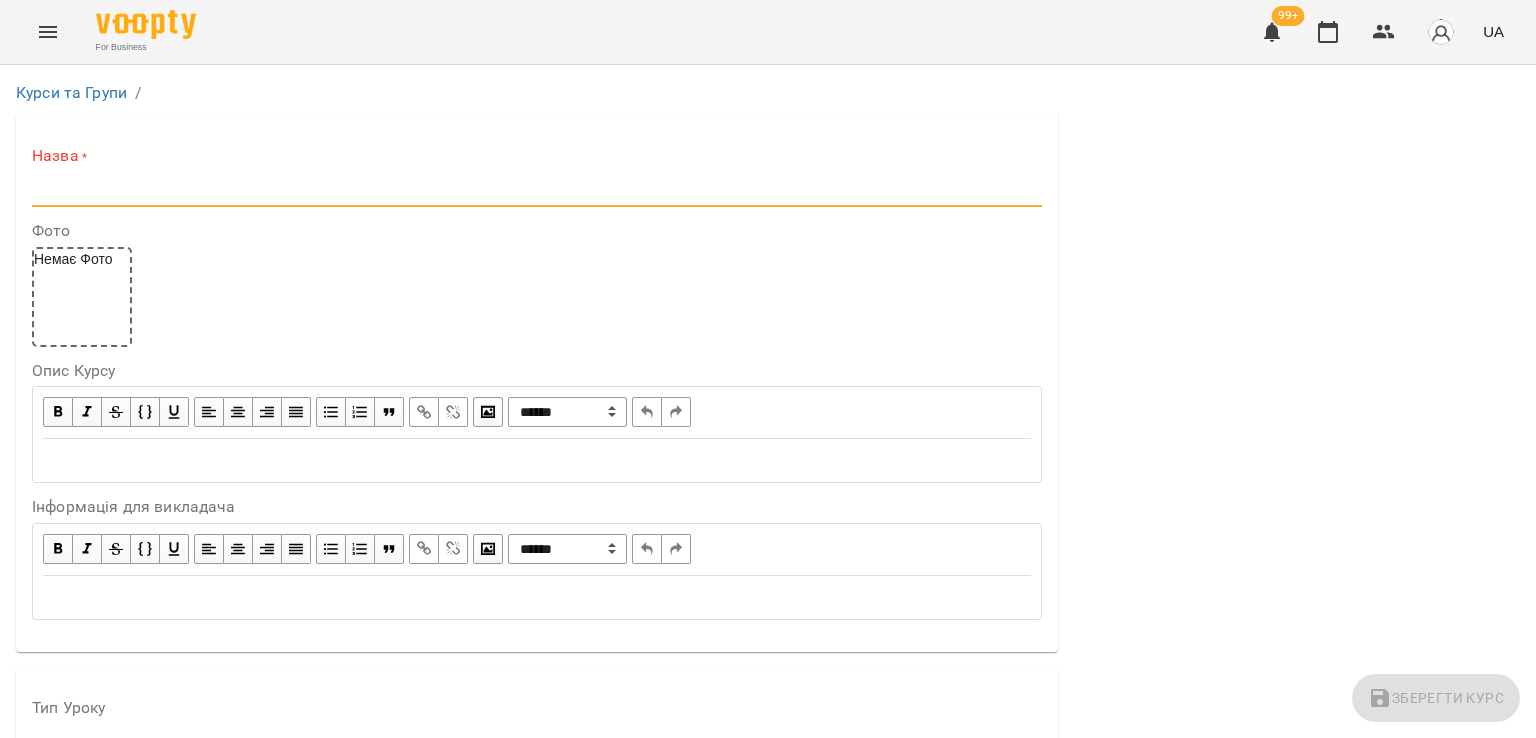 click at bounding box center (537, 191) 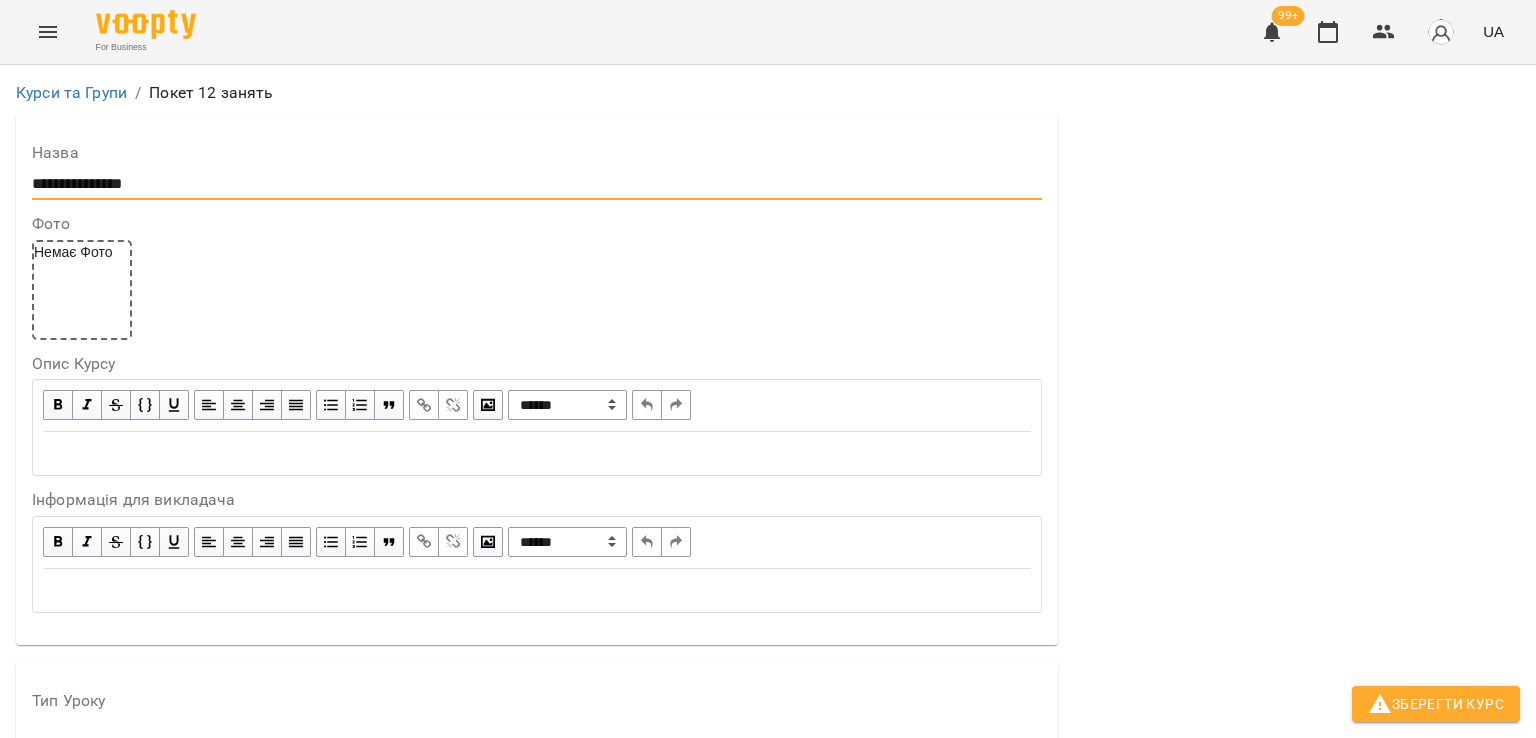click on "**********" at bounding box center [537, 184] 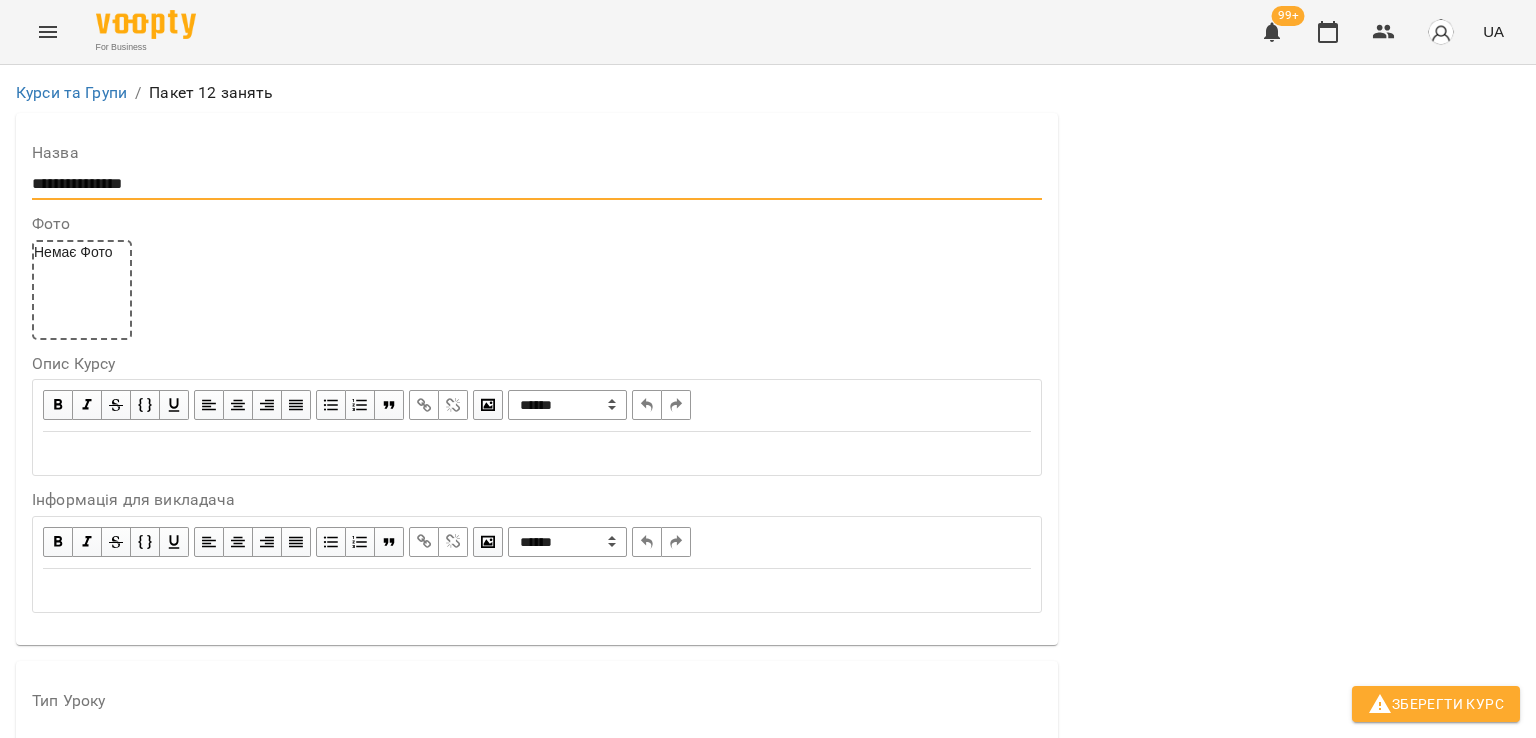 scroll, scrollTop: 528, scrollLeft: 0, axis: vertical 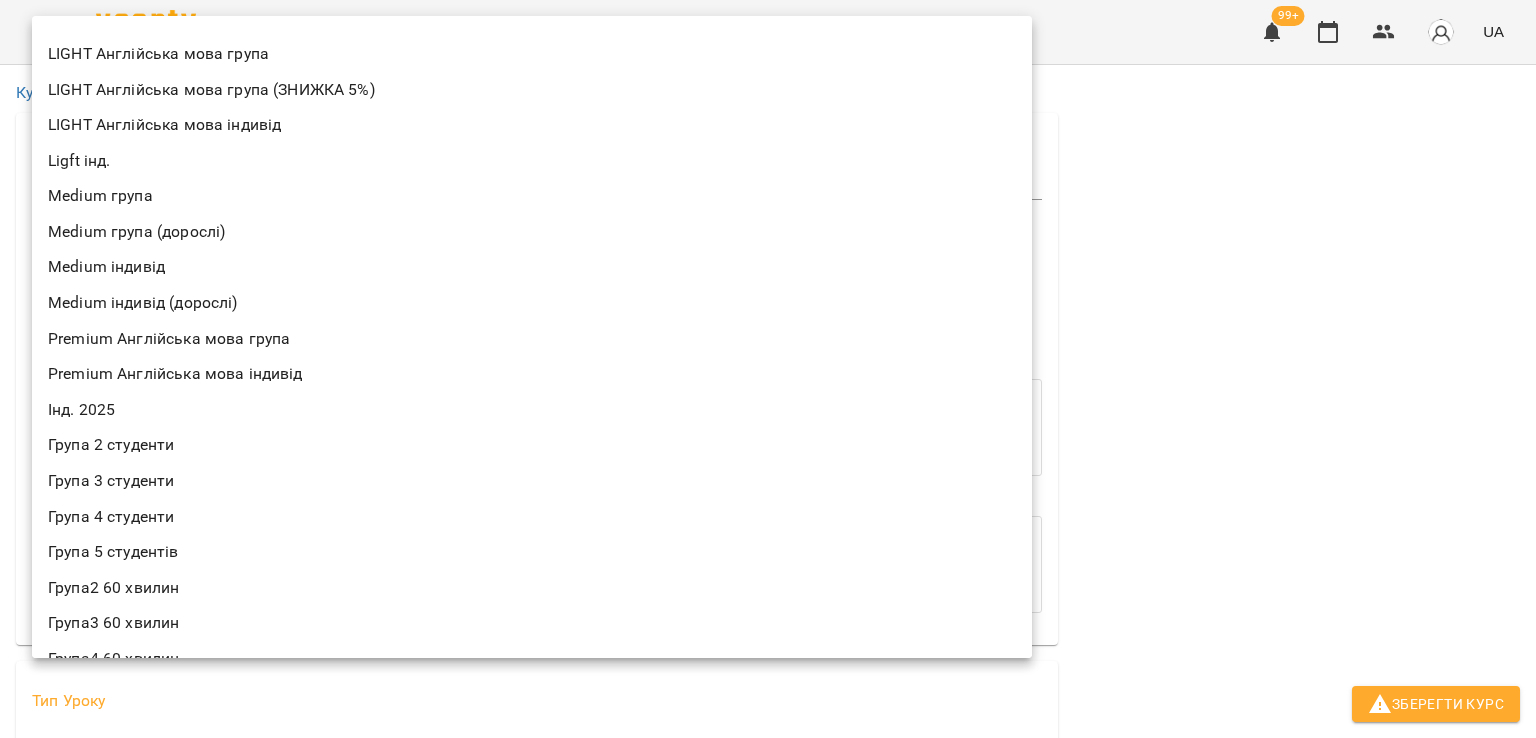 click on "**********" at bounding box center [768, 1156] 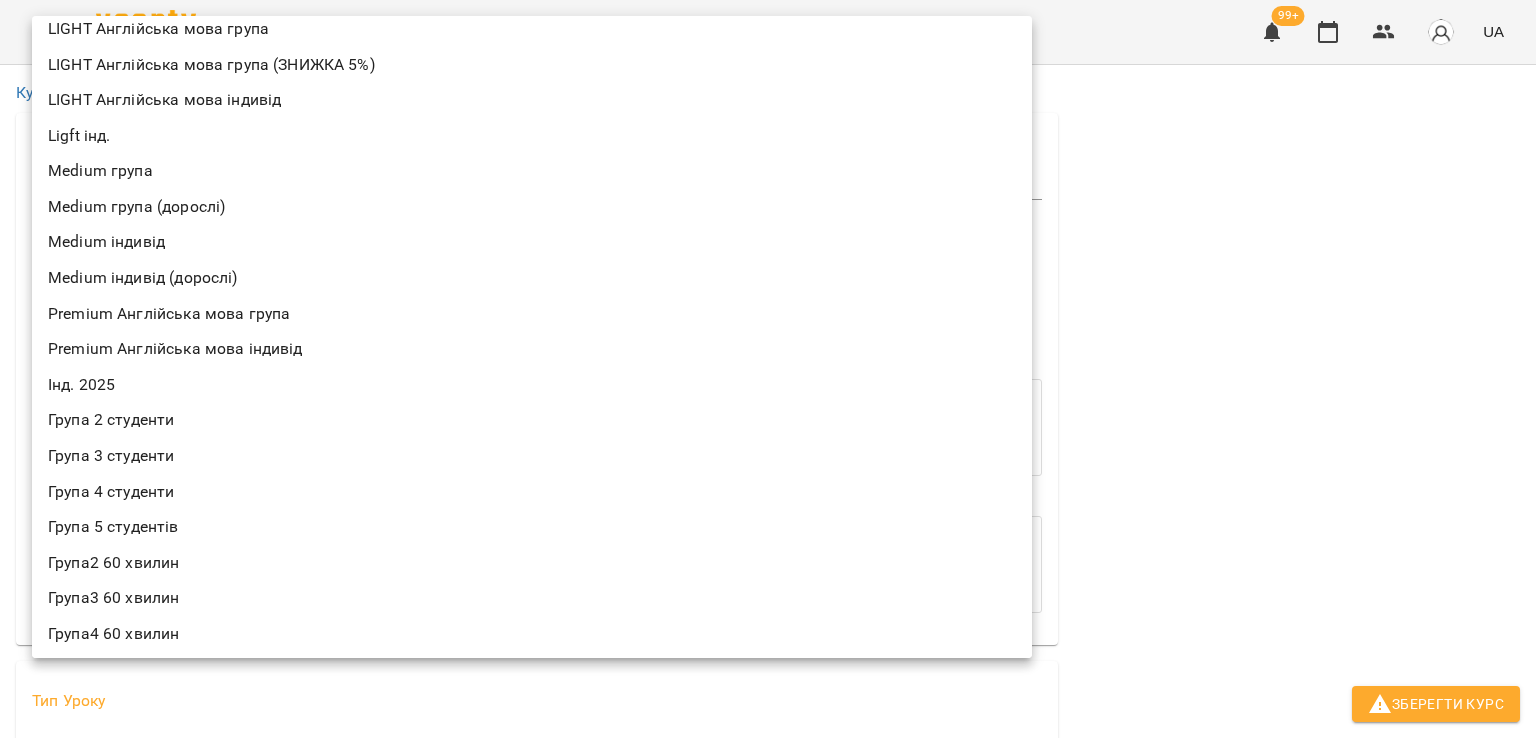 scroll, scrollTop: 0, scrollLeft: 0, axis: both 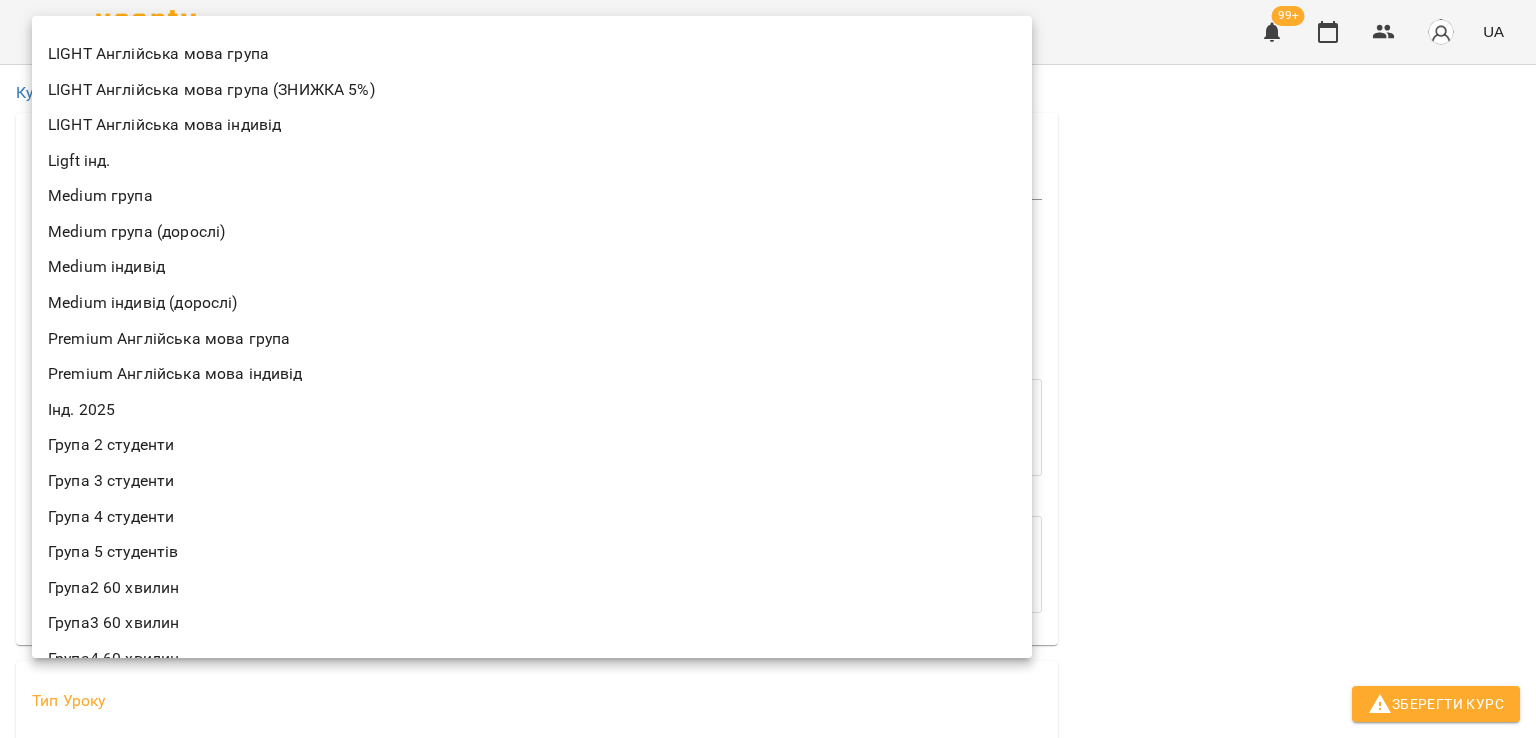 click on "Ligft інд." at bounding box center [532, 161] 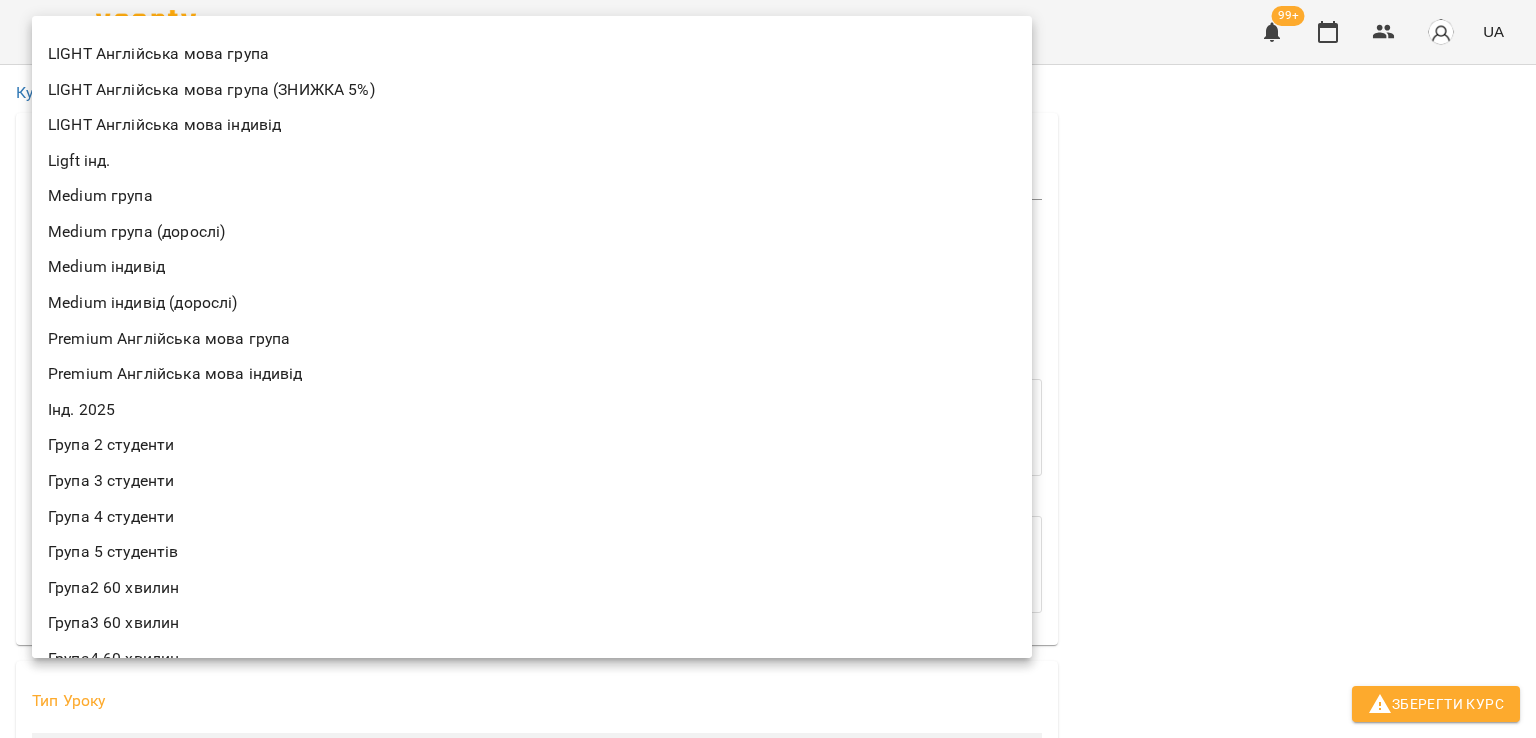 type on "**********" 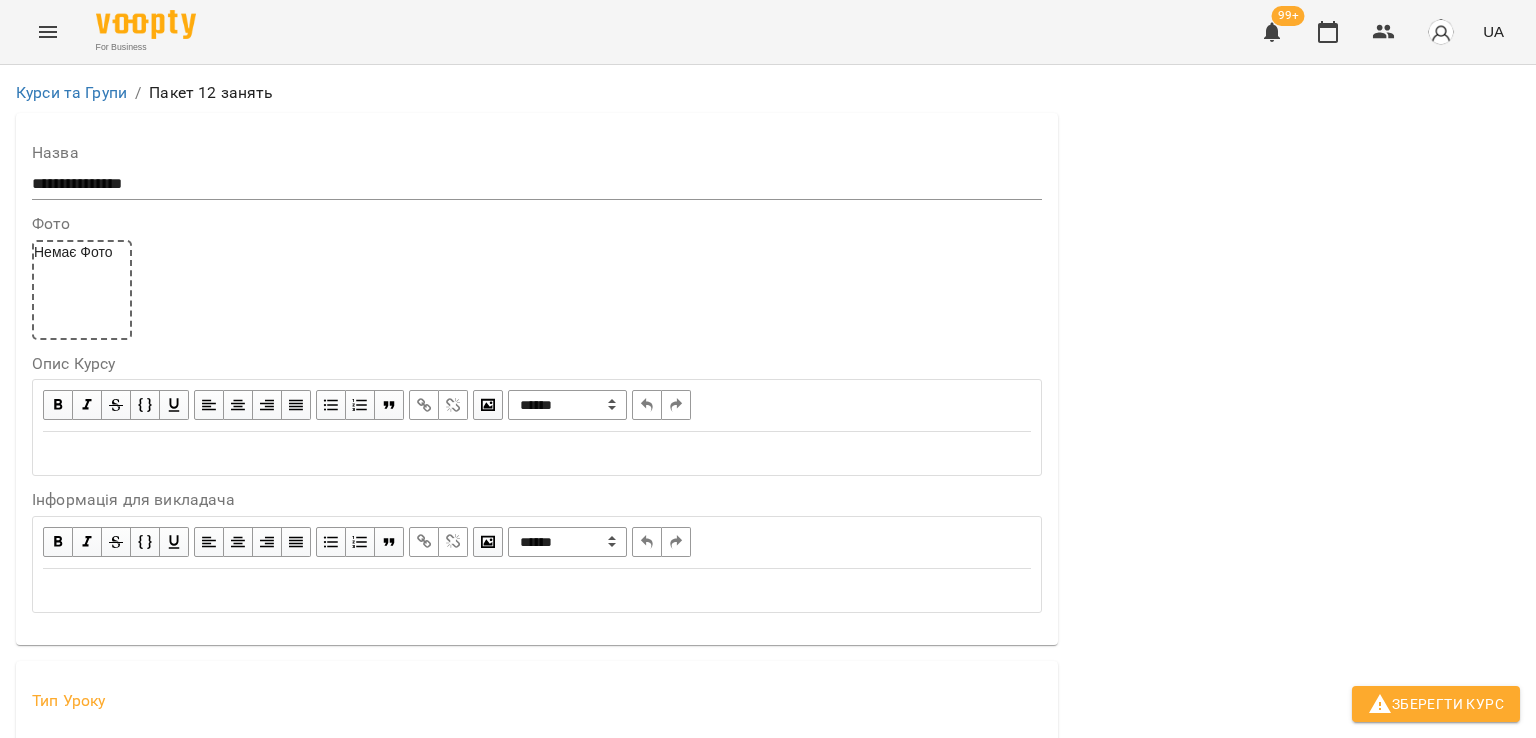 click on "**********" at bounding box center (768, 1156) 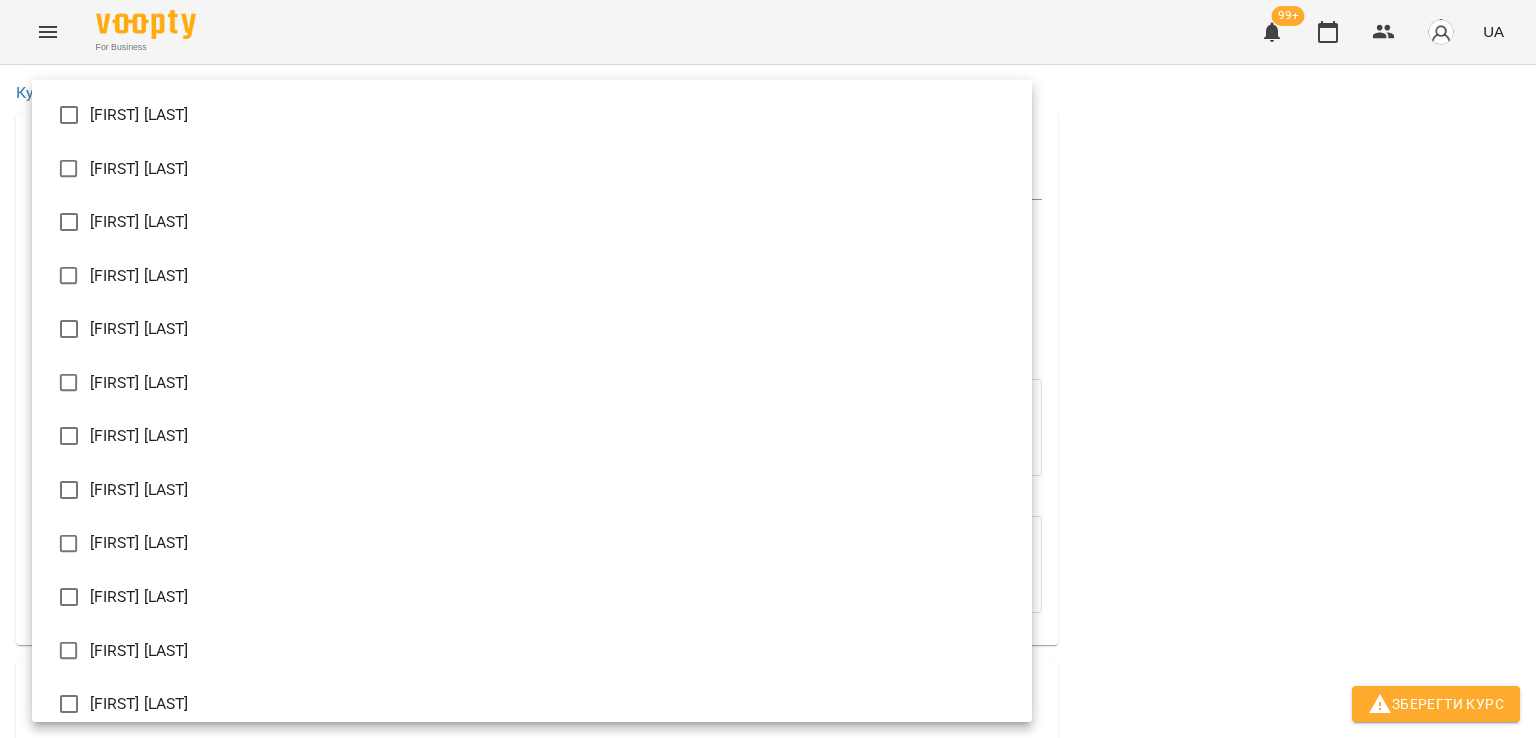 click on "[FIRST] [LAST]" at bounding box center [532, 222] 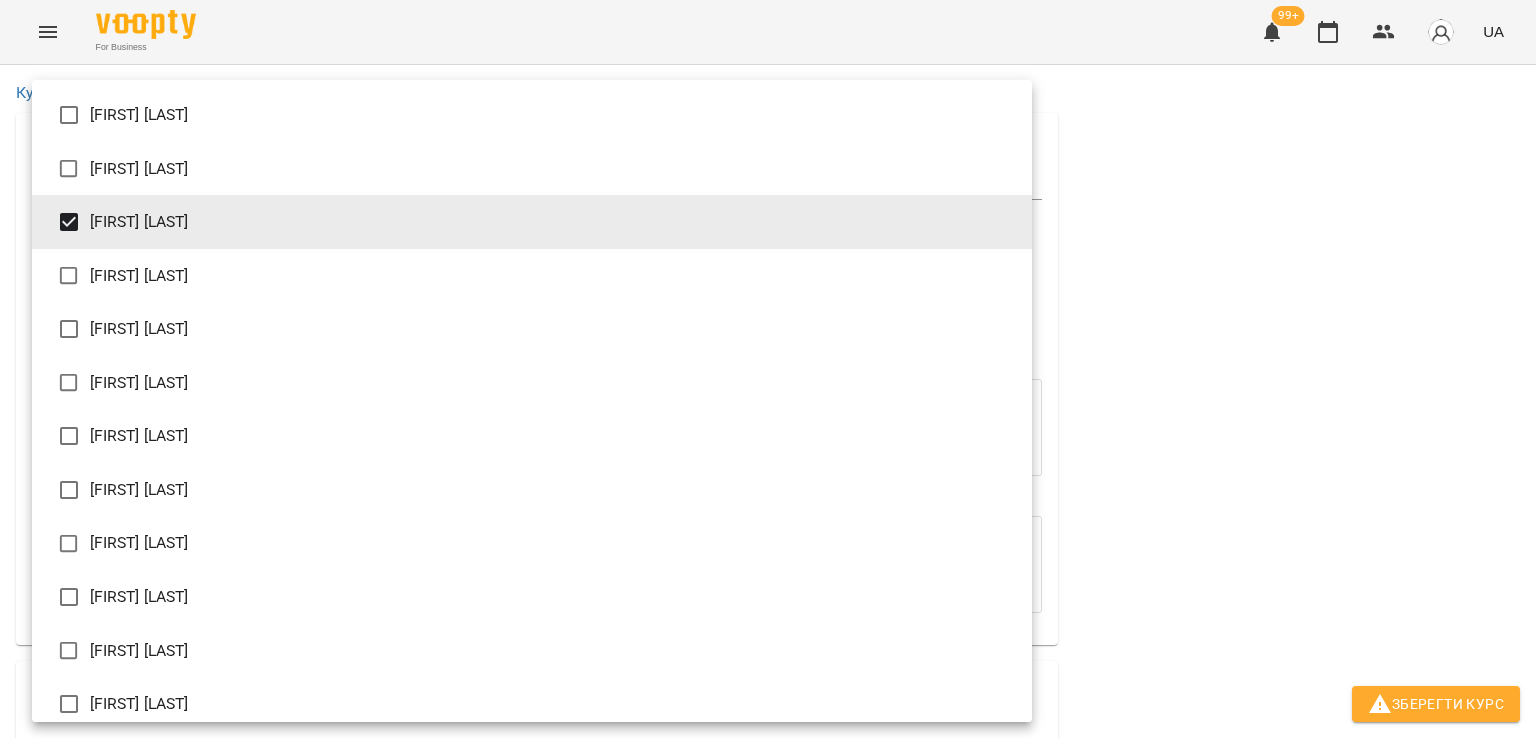 click at bounding box center [768, 369] 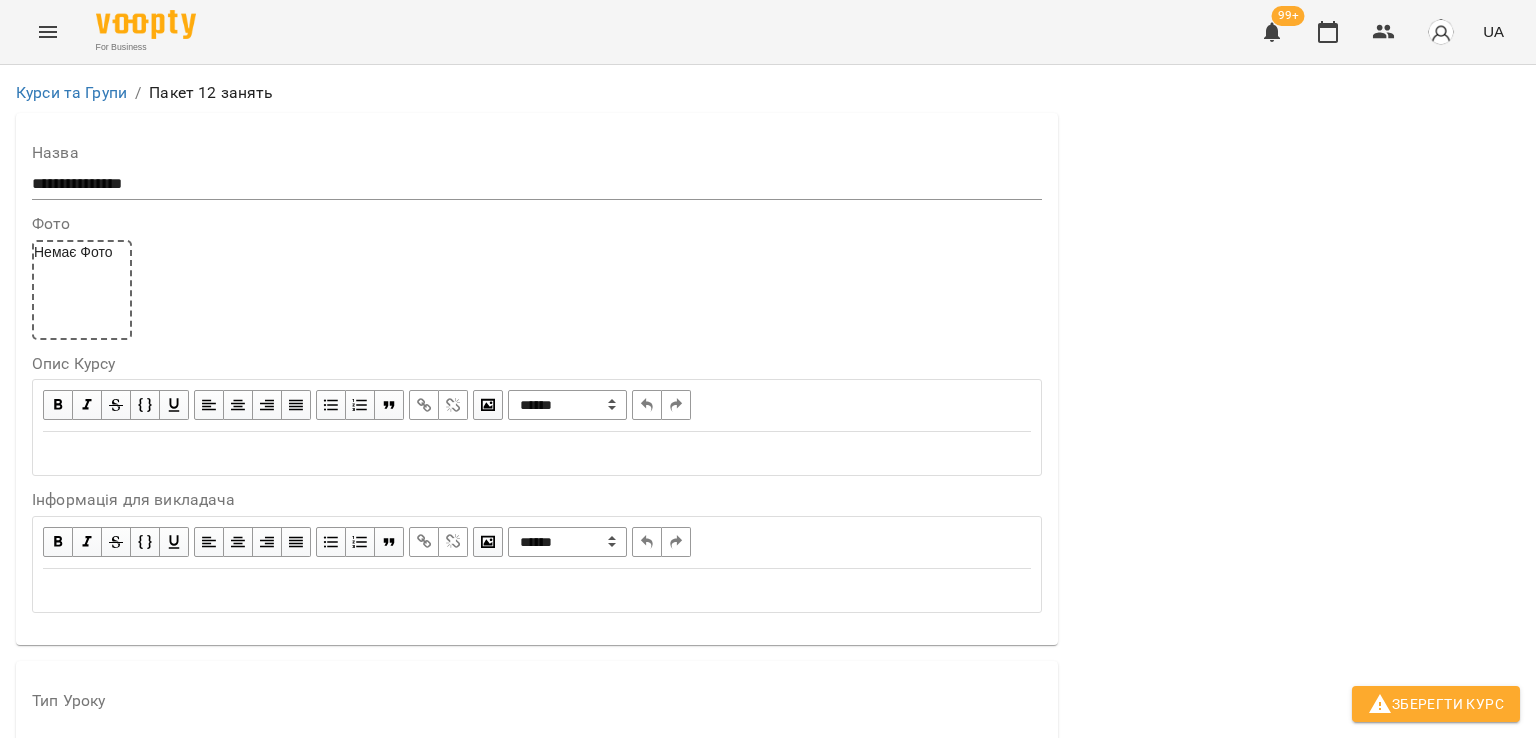 scroll, scrollTop: 1230, scrollLeft: 0, axis: vertical 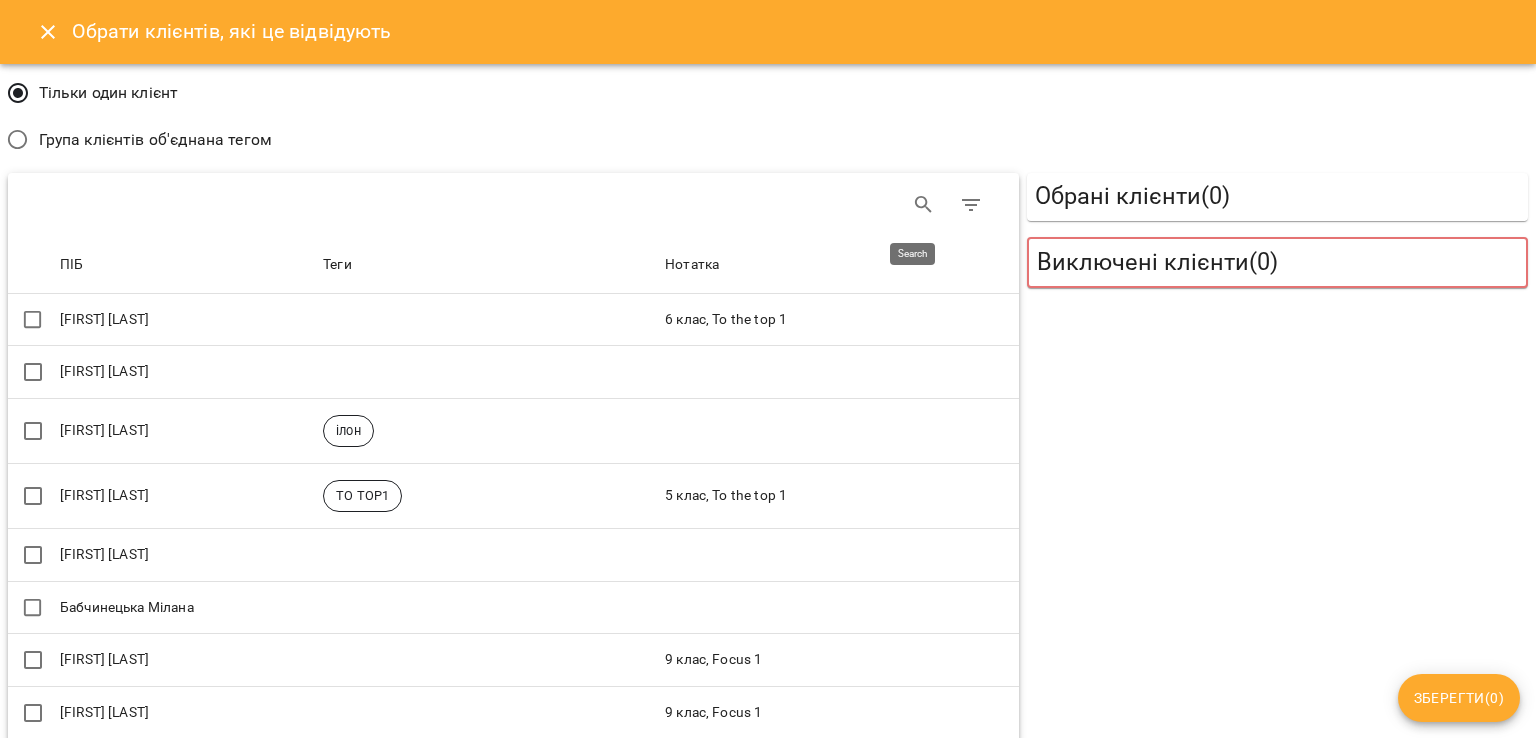 click at bounding box center (924, 205) 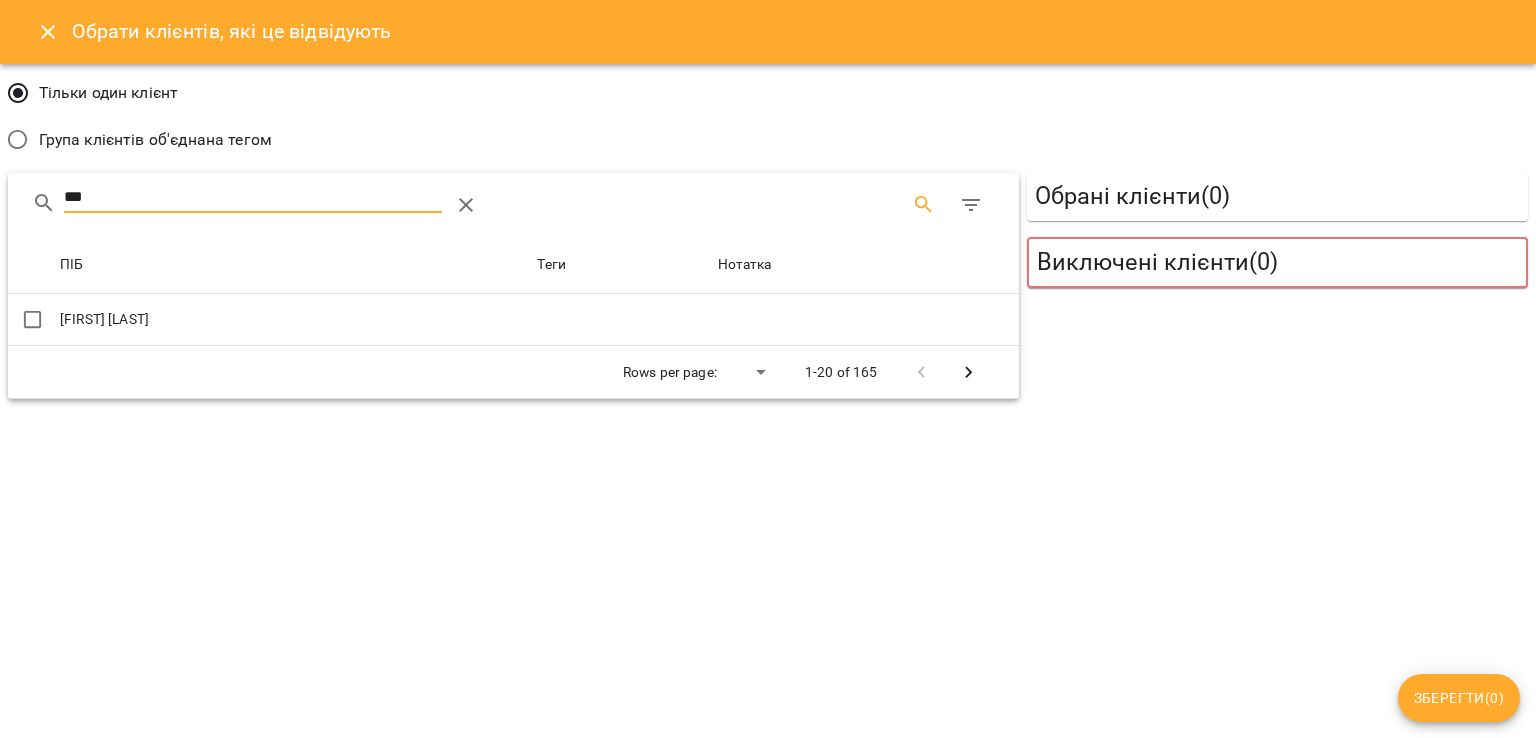 type on "***" 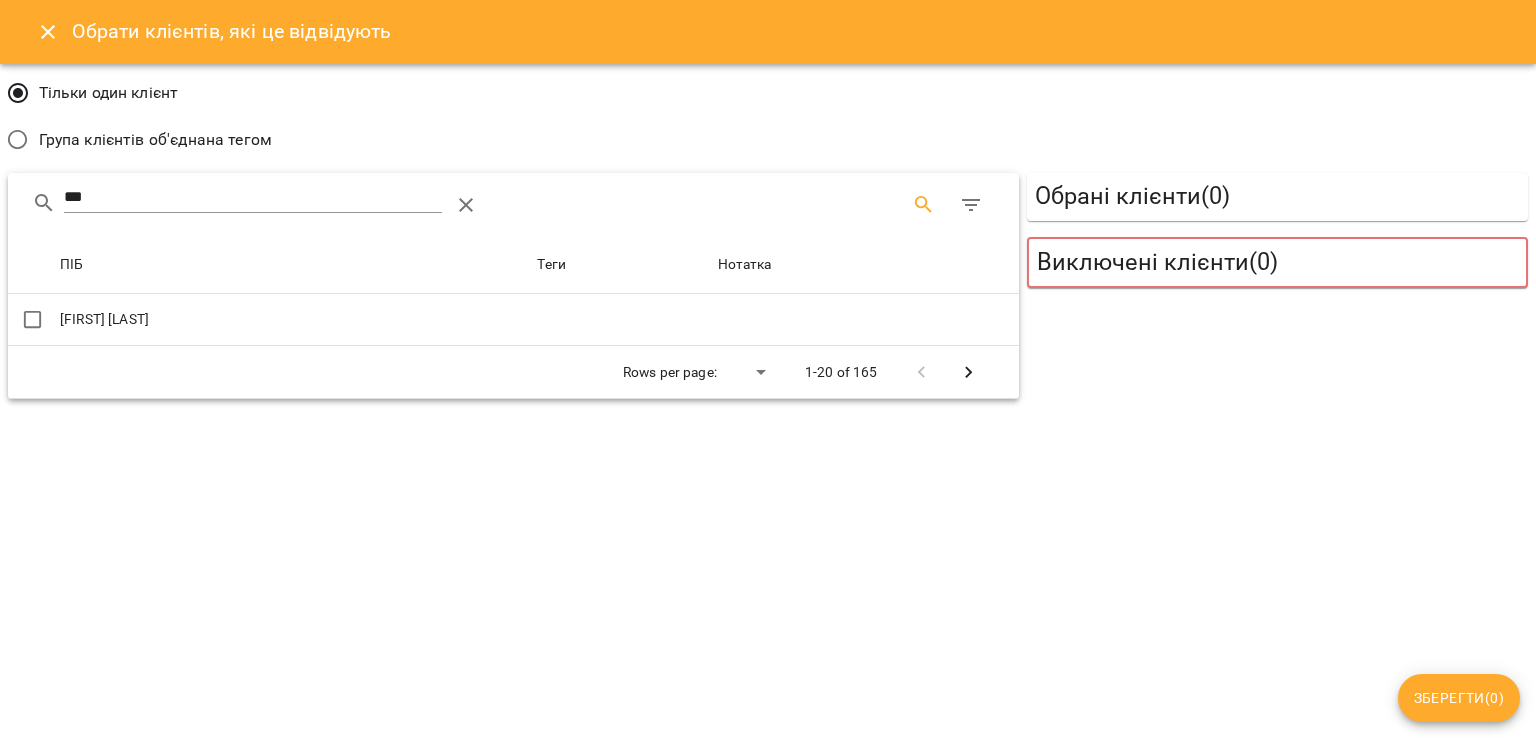 click on "Туз Федір" at bounding box center [294, 320] 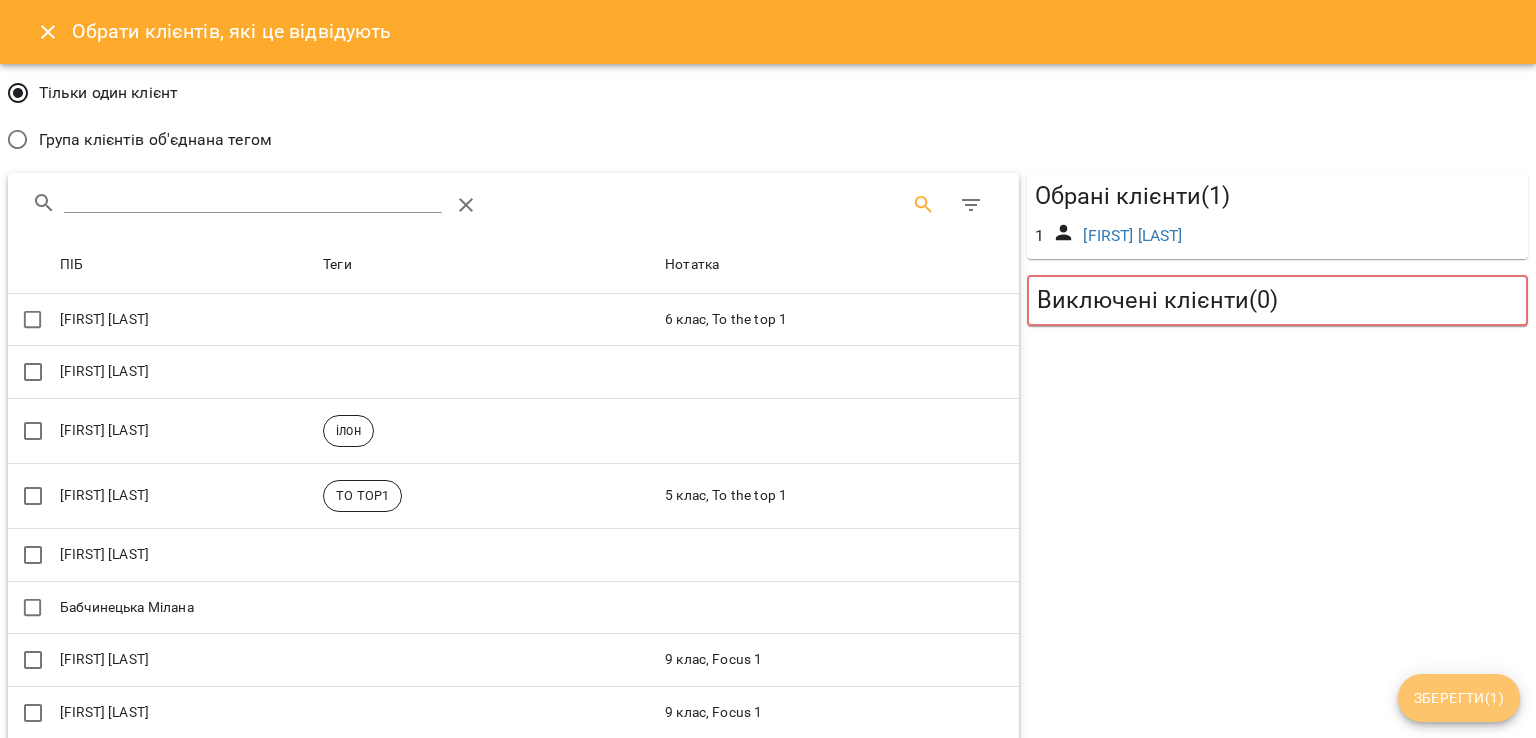 click on "Зберегти ( 1 )" at bounding box center [1459, 698] 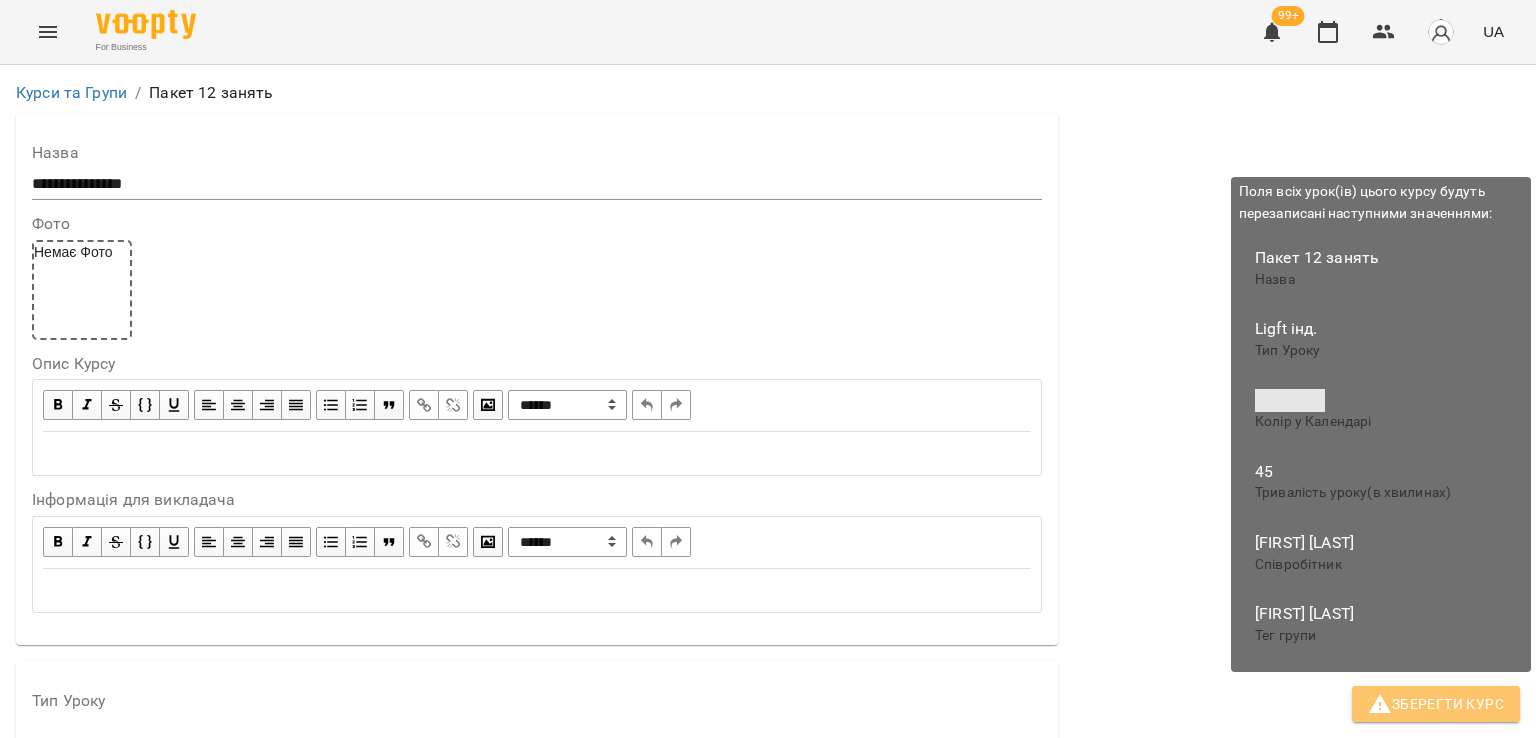 click on "Зберегти Курс" at bounding box center (1436, 704) 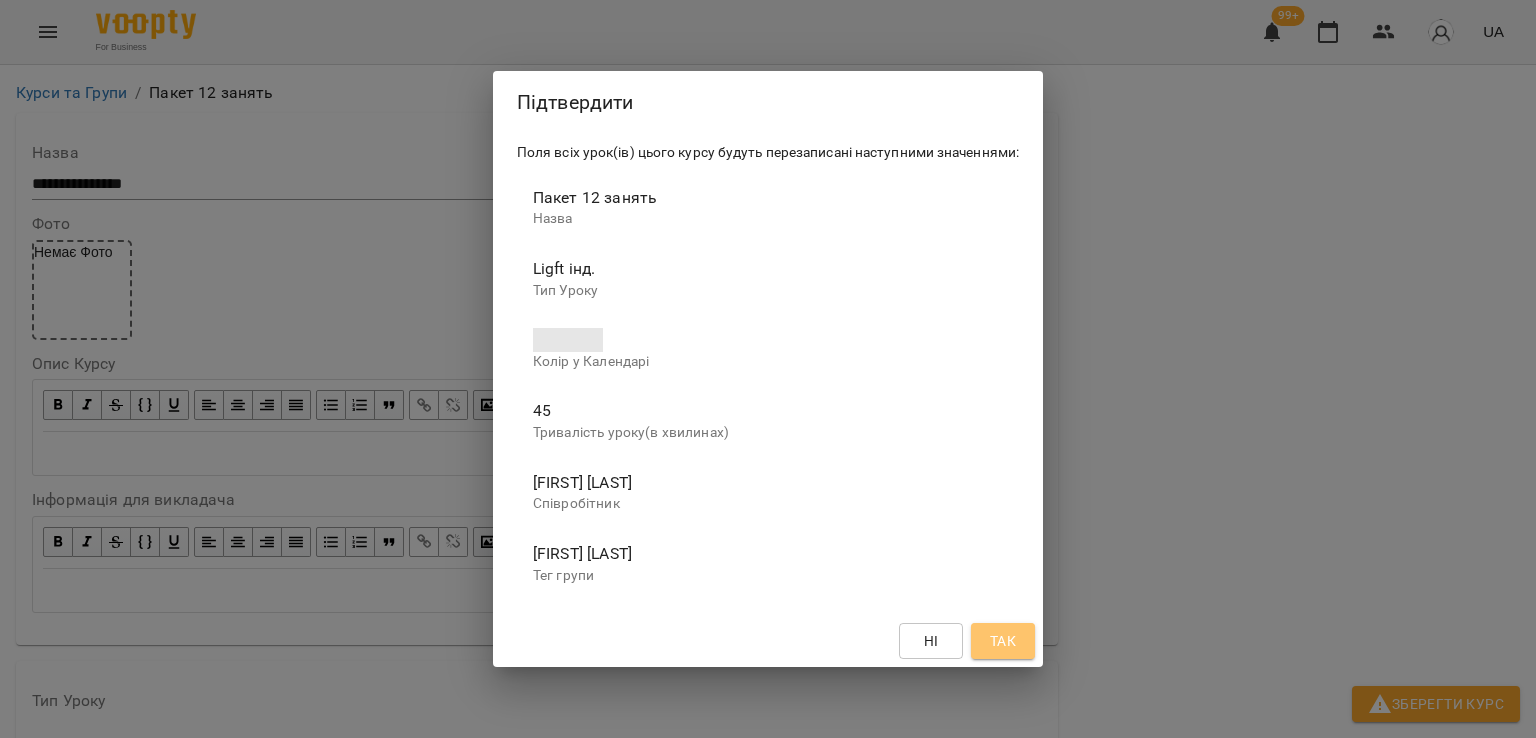 click on "Так" at bounding box center [1003, 641] 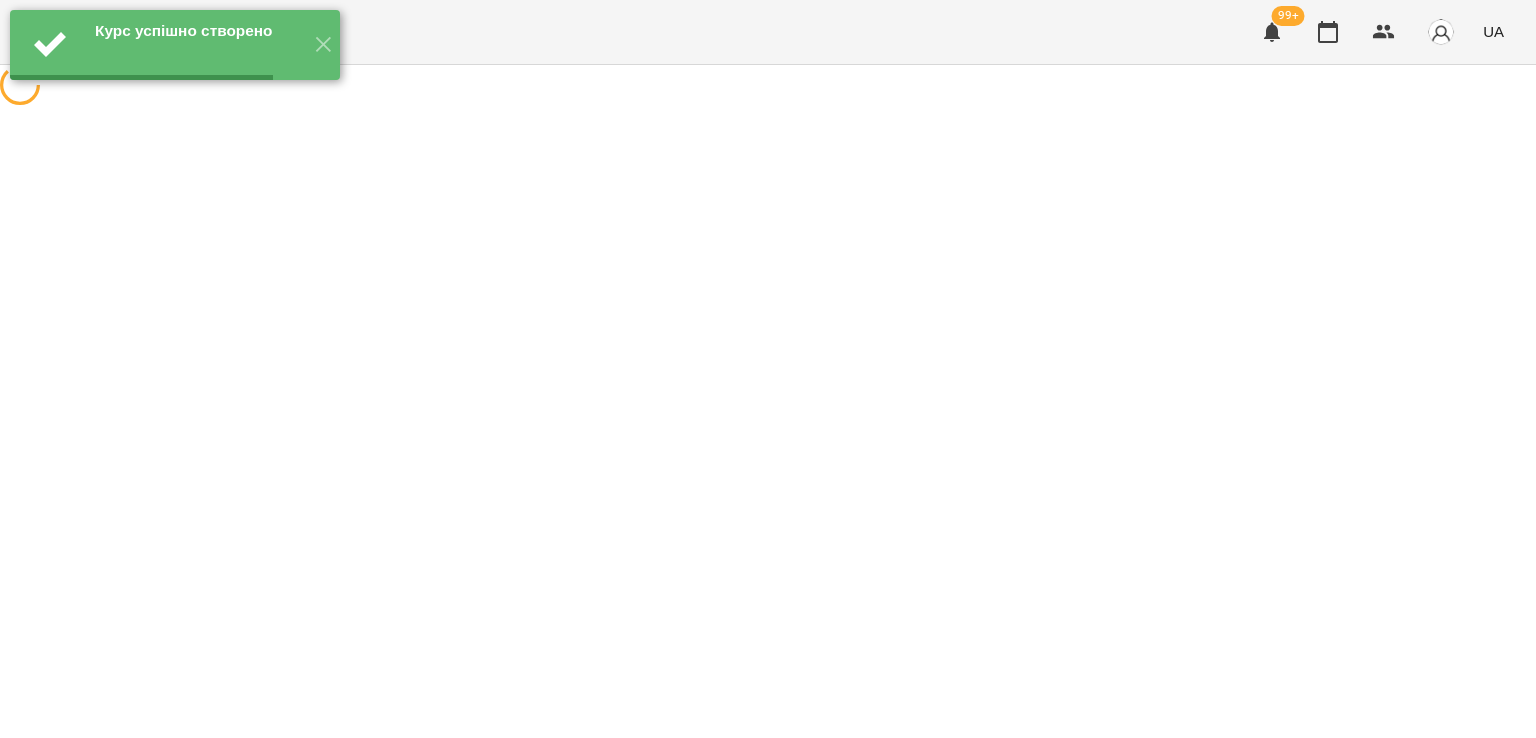 scroll, scrollTop: 0, scrollLeft: 0, axis: both 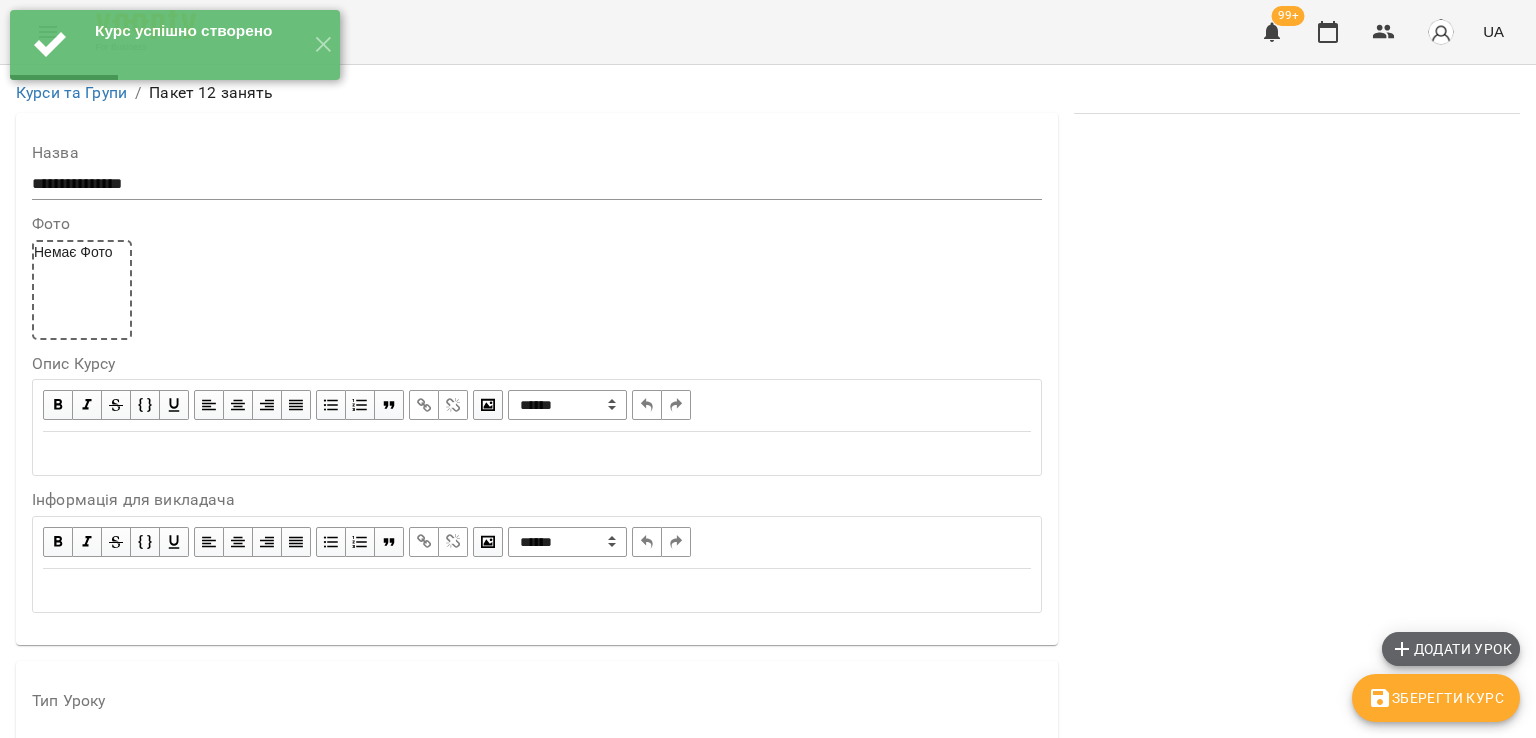 click on "Додати урок" at bounding box center [1451, 649] 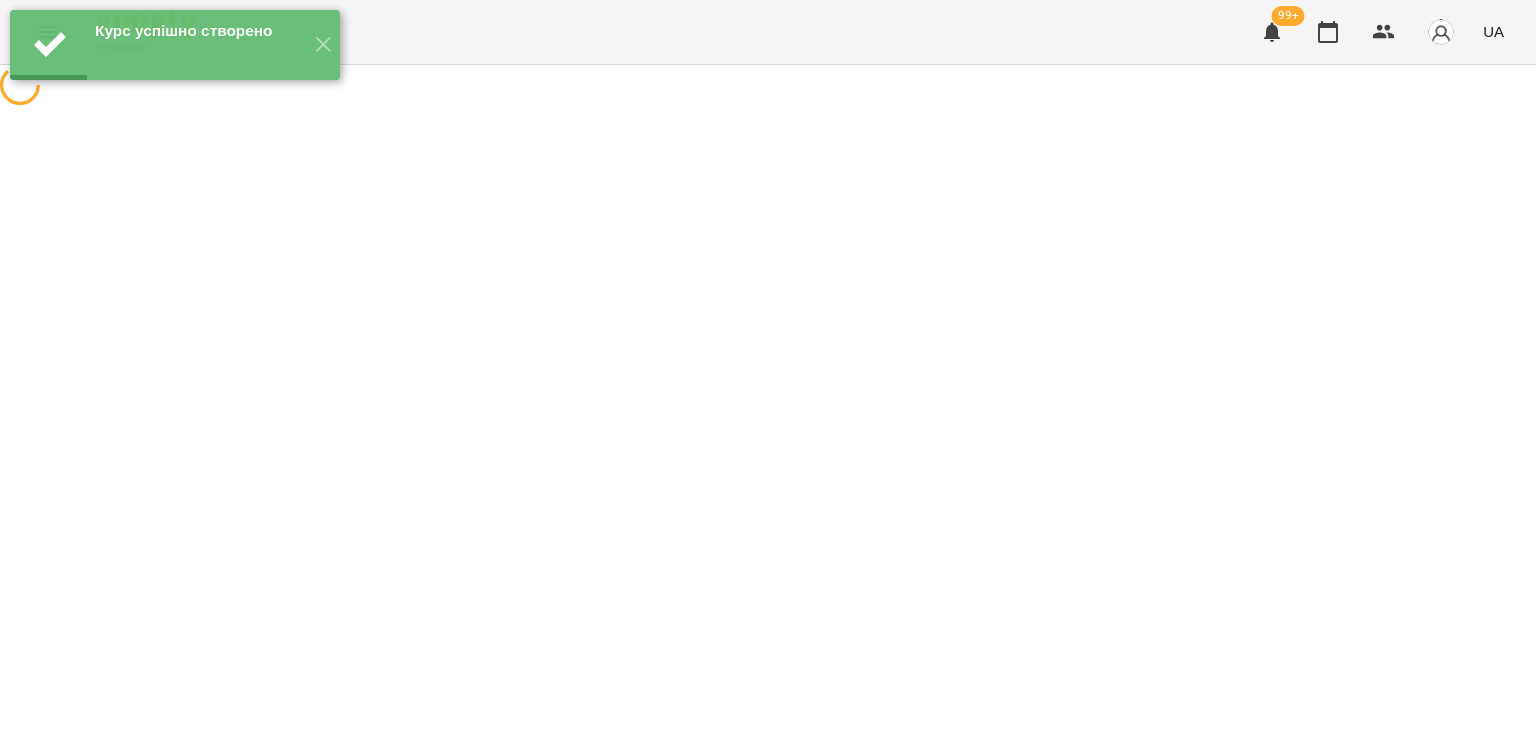 select on "**********" 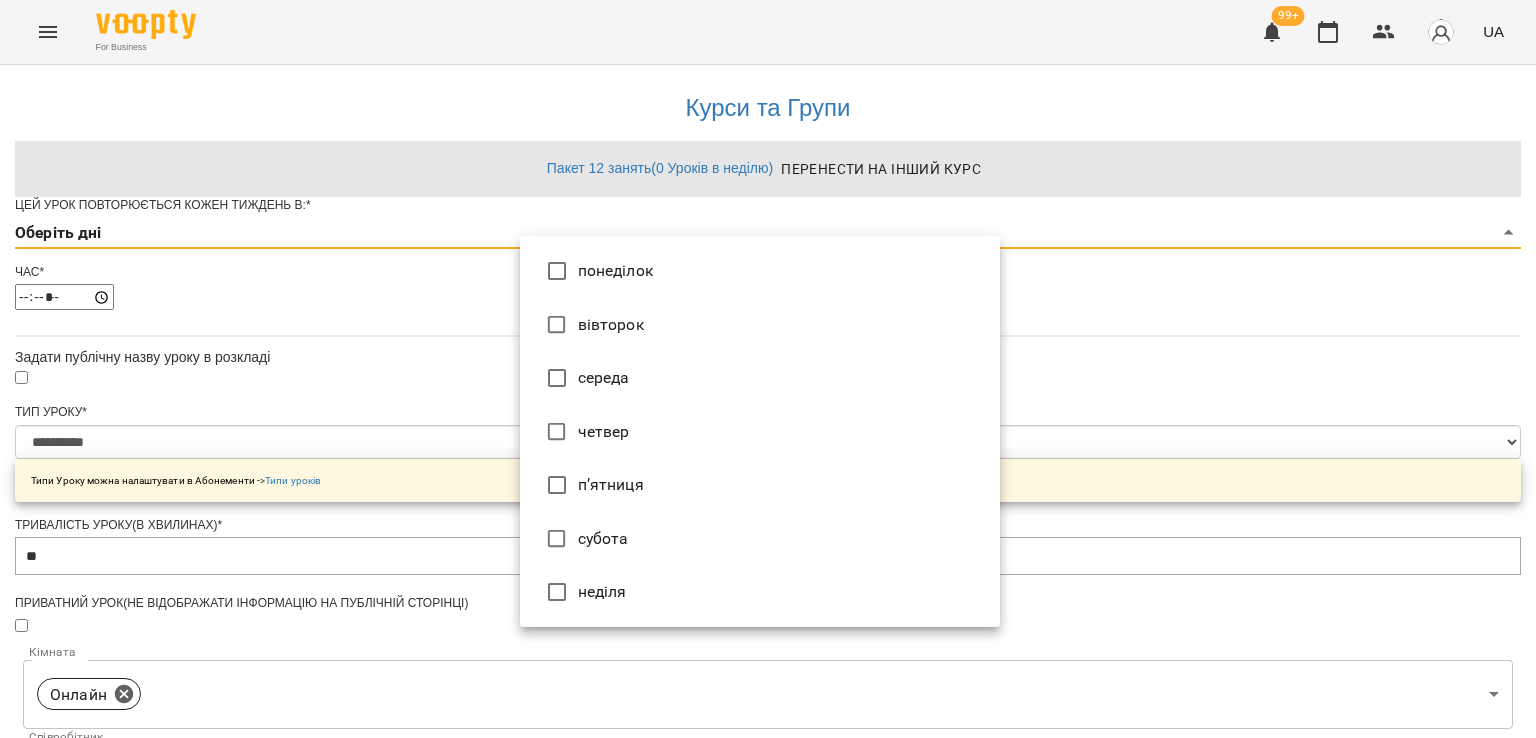 click on "**********" at bounding box center [768, 642] 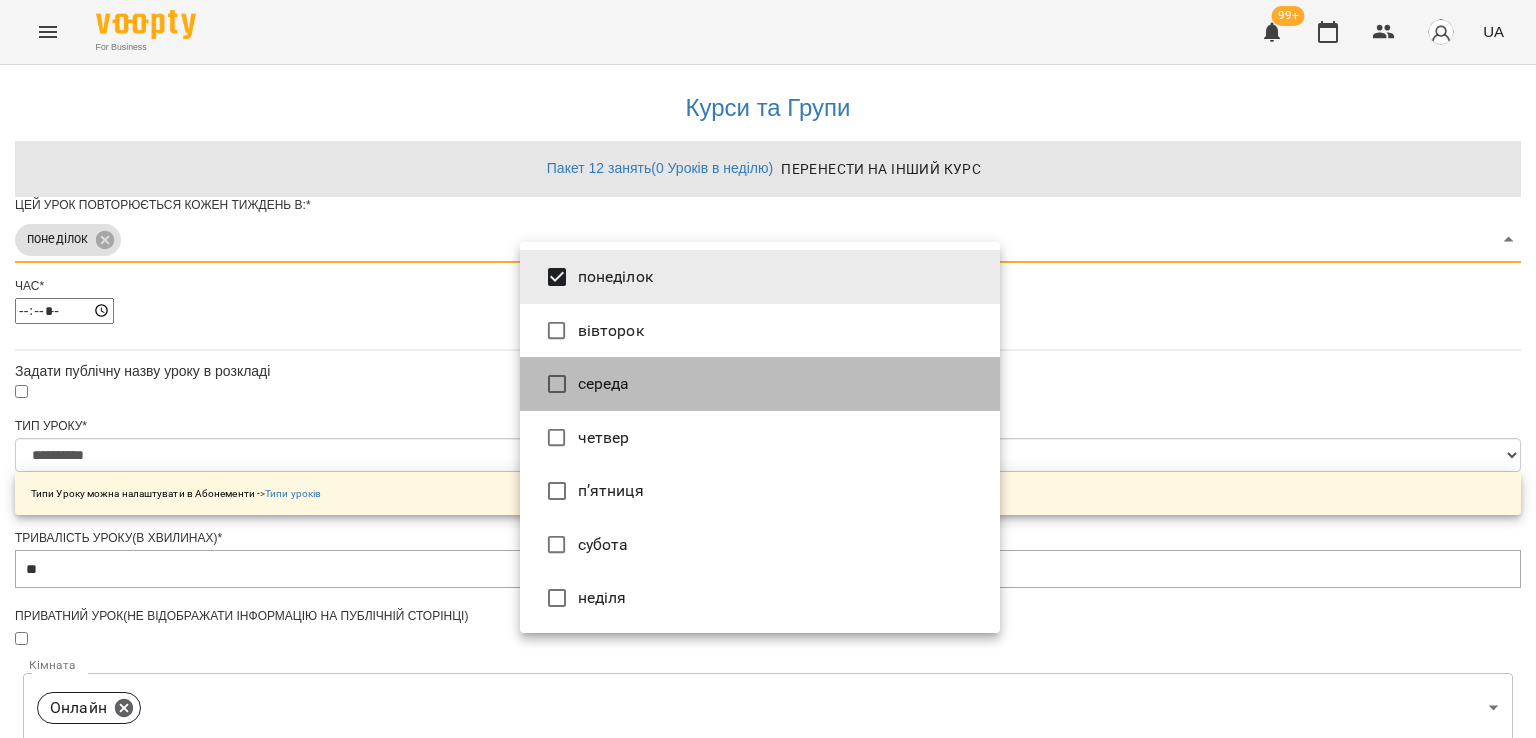 click on "середа" at bounding box center [760, 384] 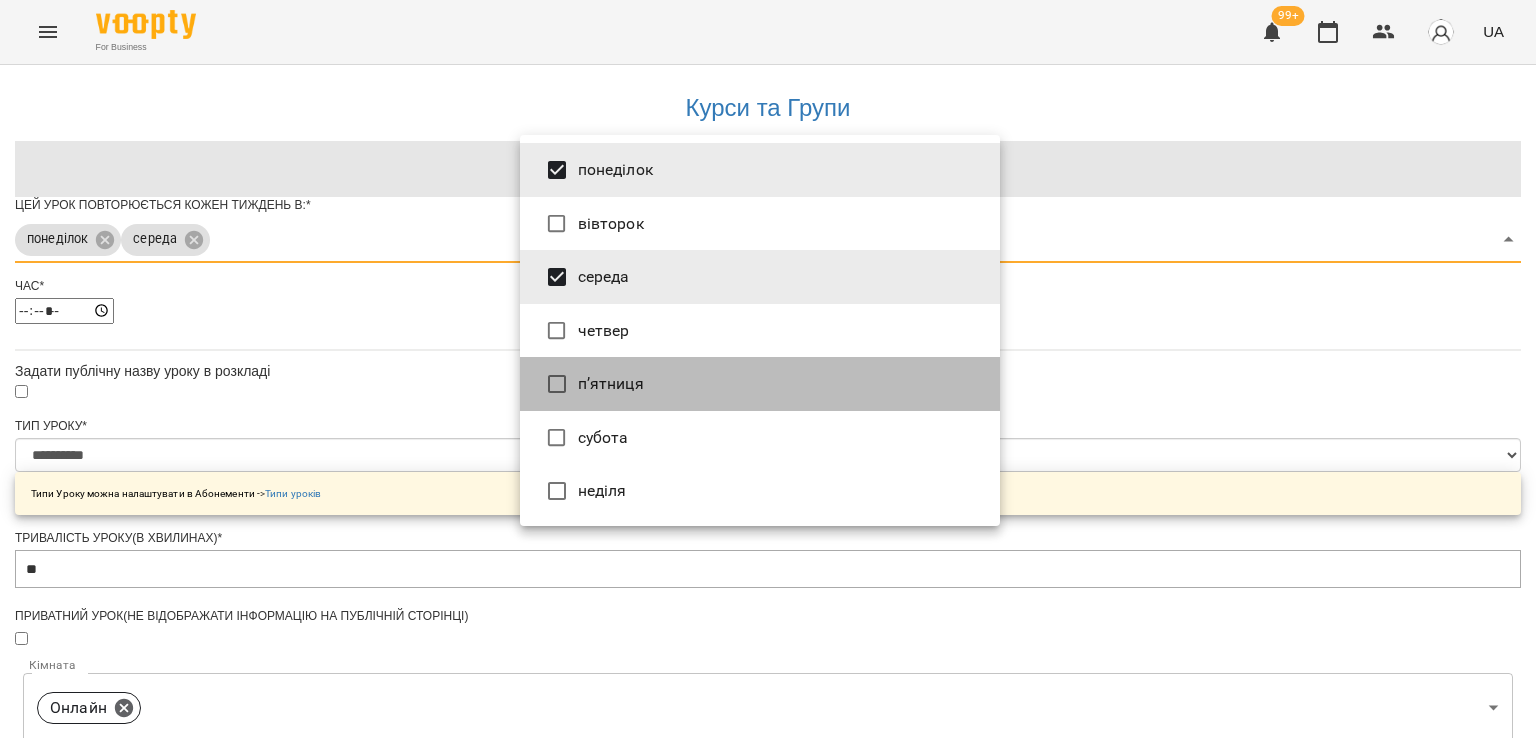 click on "п’ятниця" at bounding box center [760, 384] 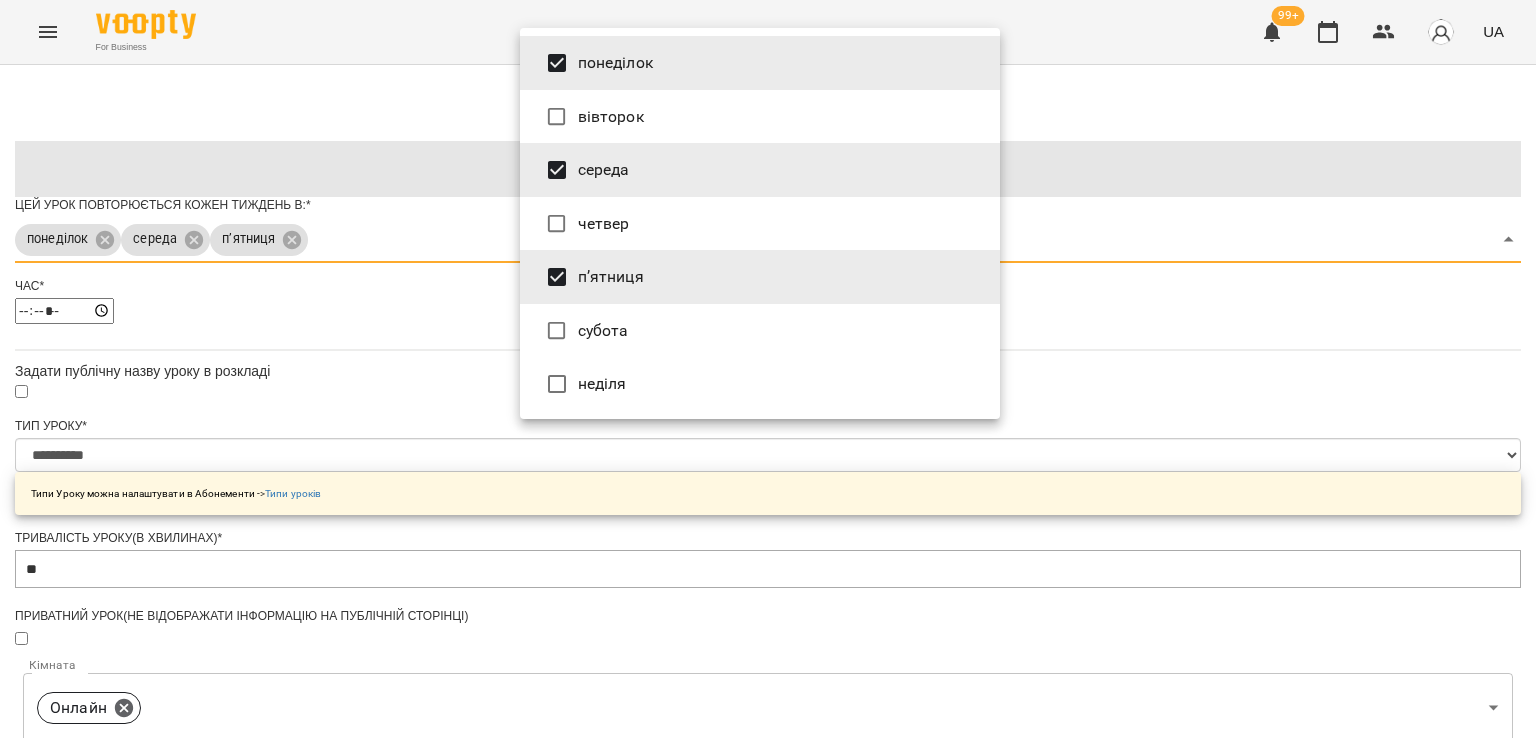 click at bounding box center [768, 369] 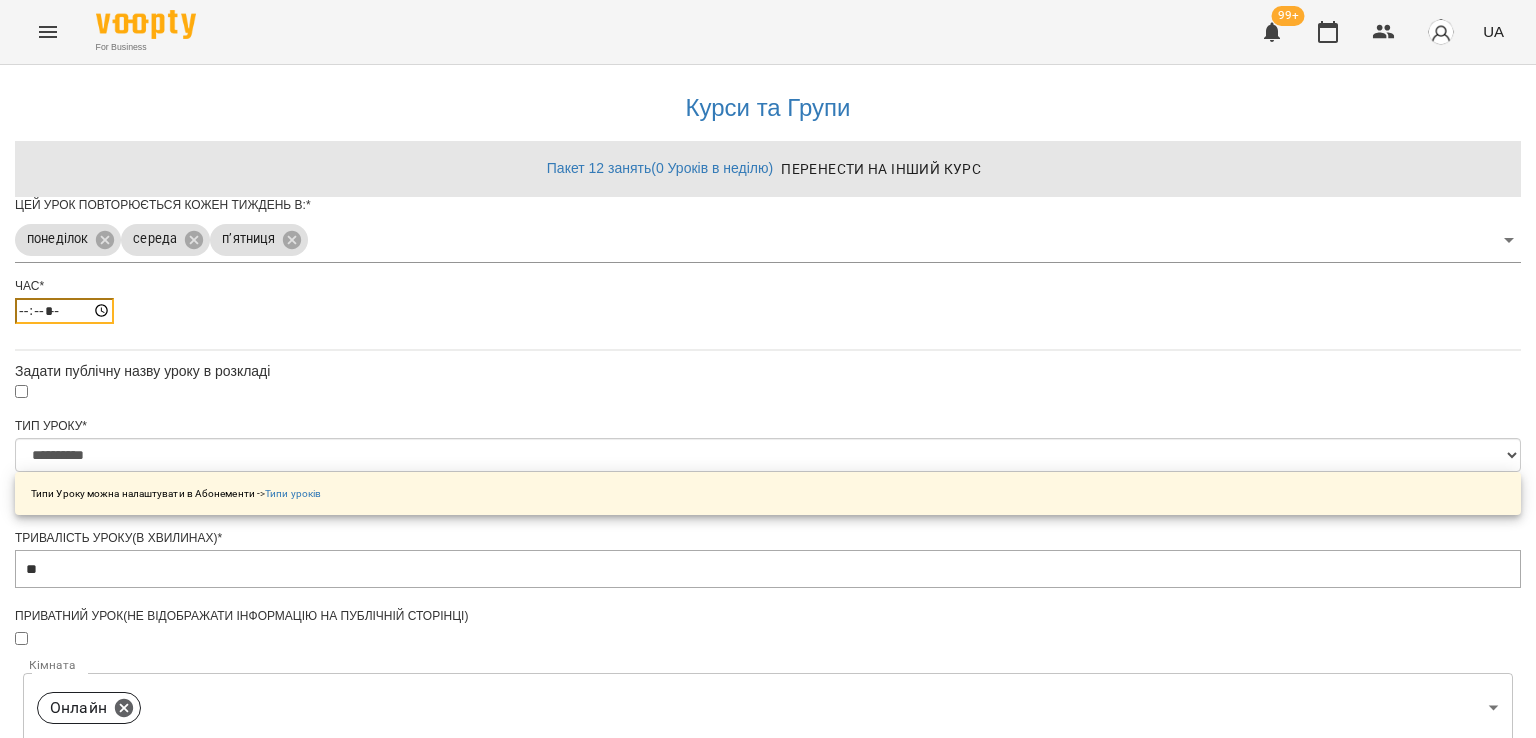 click on "*****" at bounding box center (64, 311) 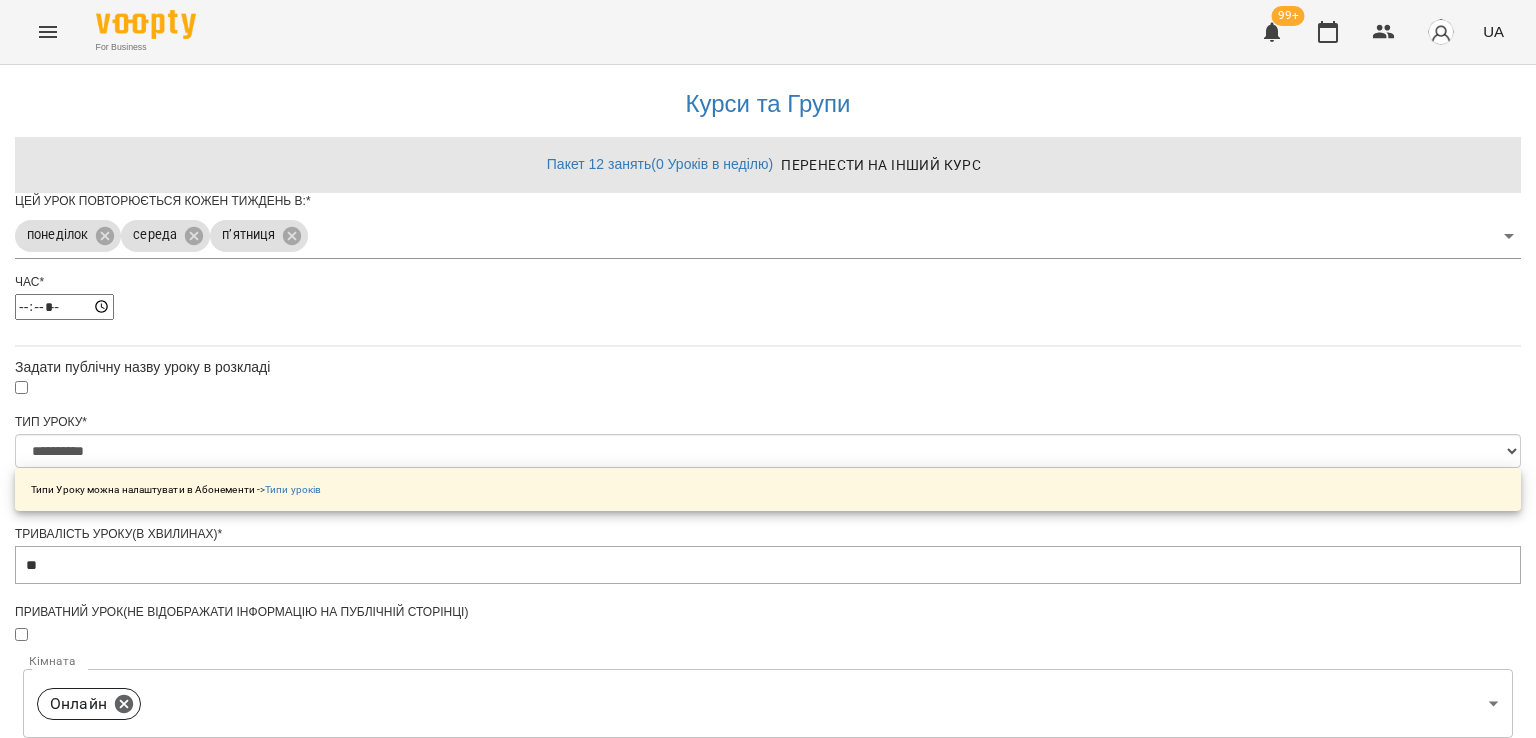 click on "Зберегти" at bounding box center (768, 1268) 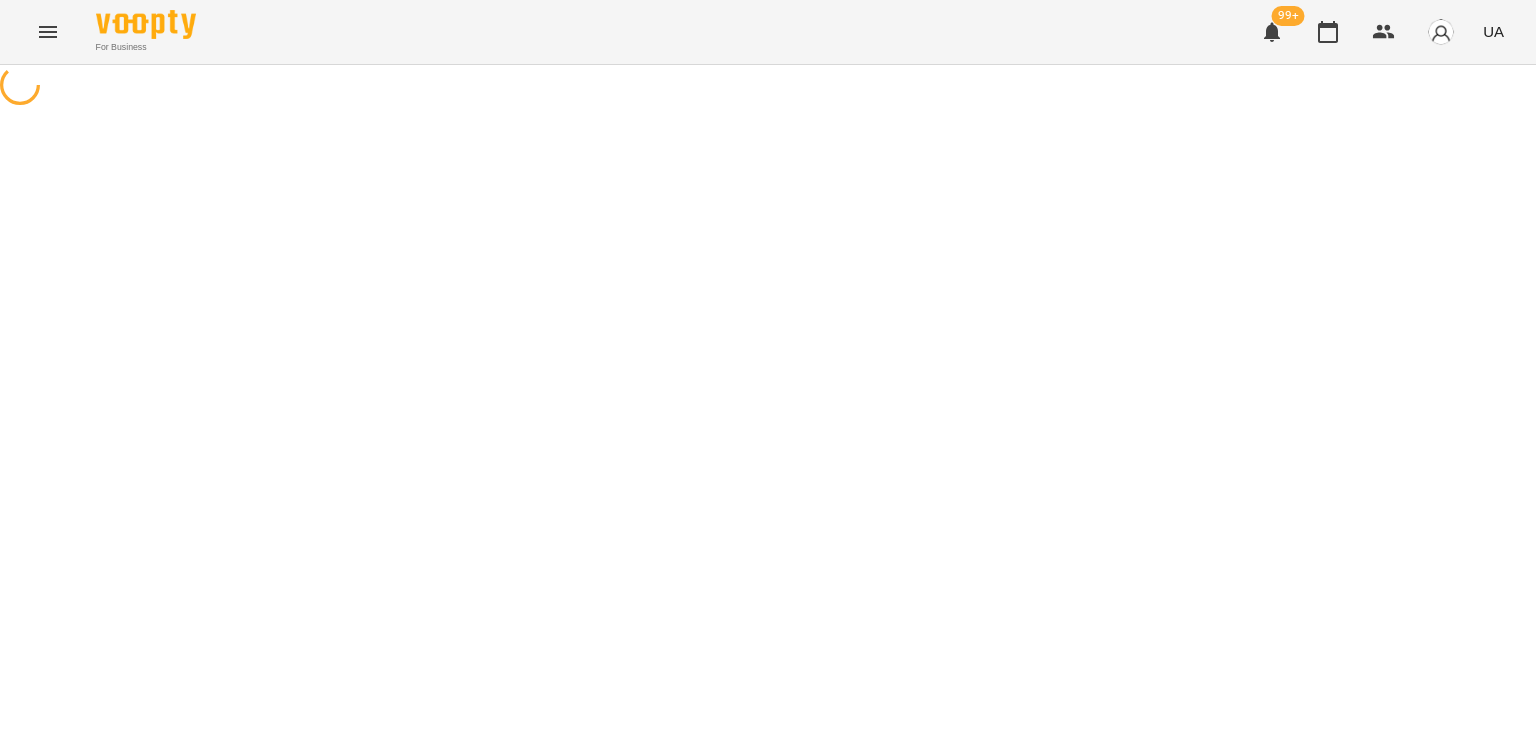 scroll, scrollTop: 0, scrollLeft: 0, axis: both 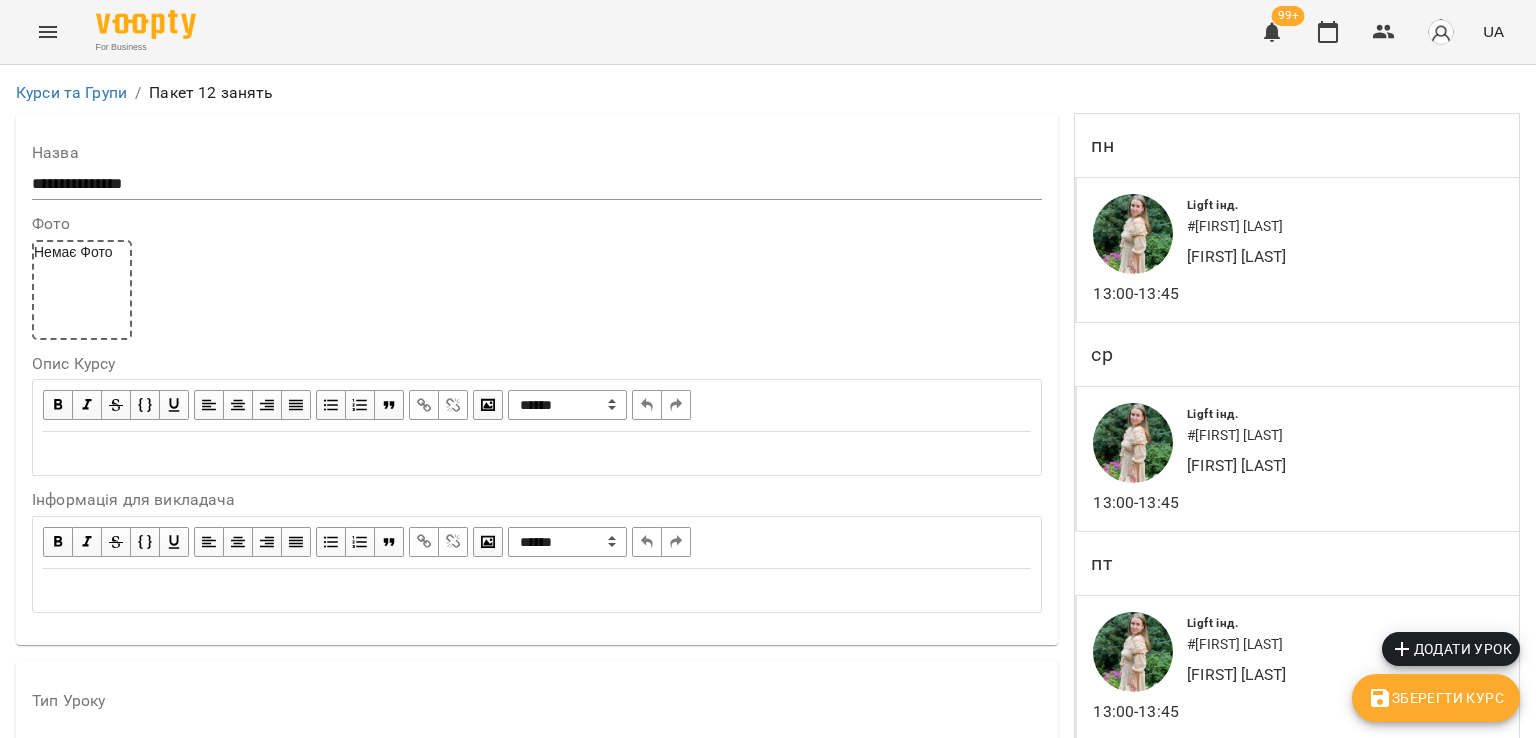 click on "Зберегти Курс" at bounding box center [1436, 698] 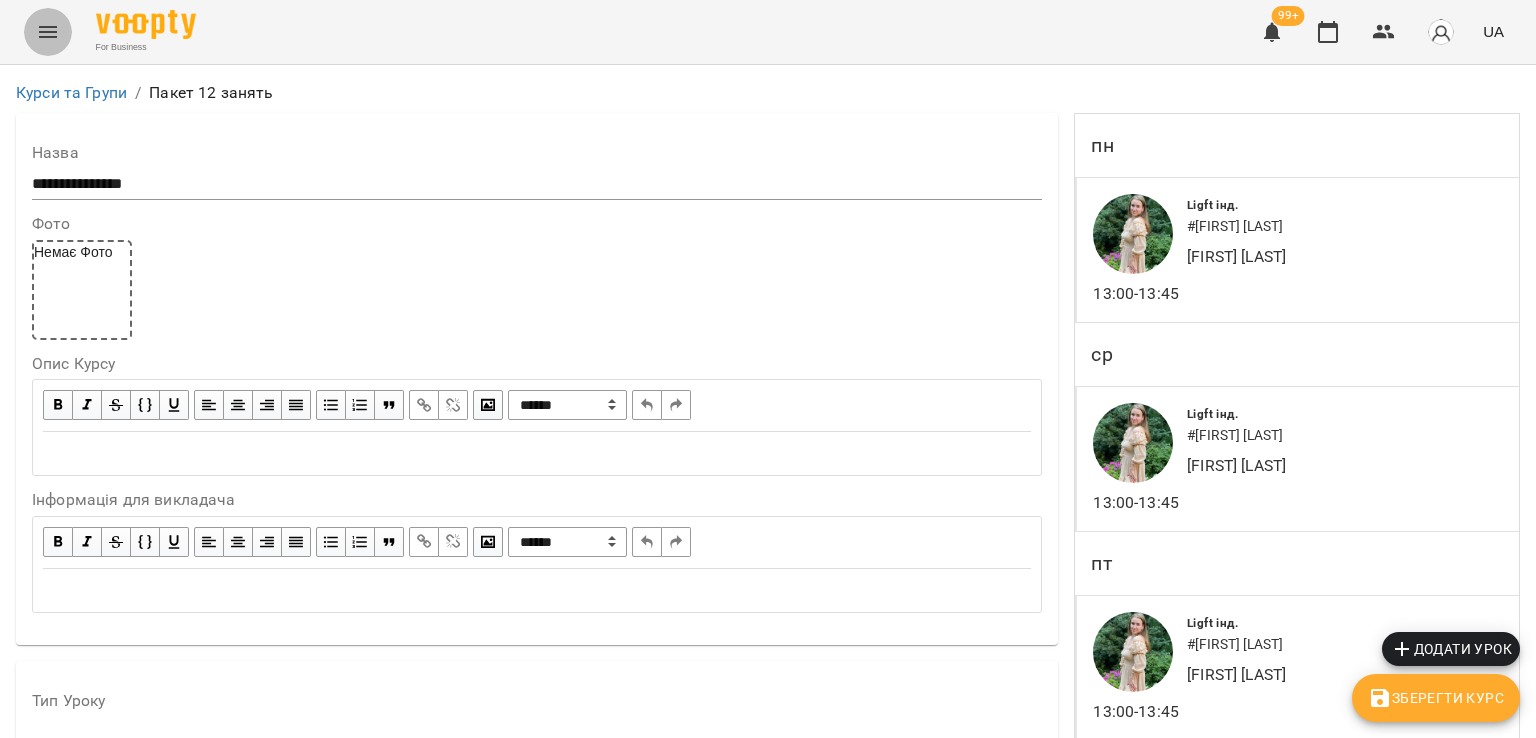 click 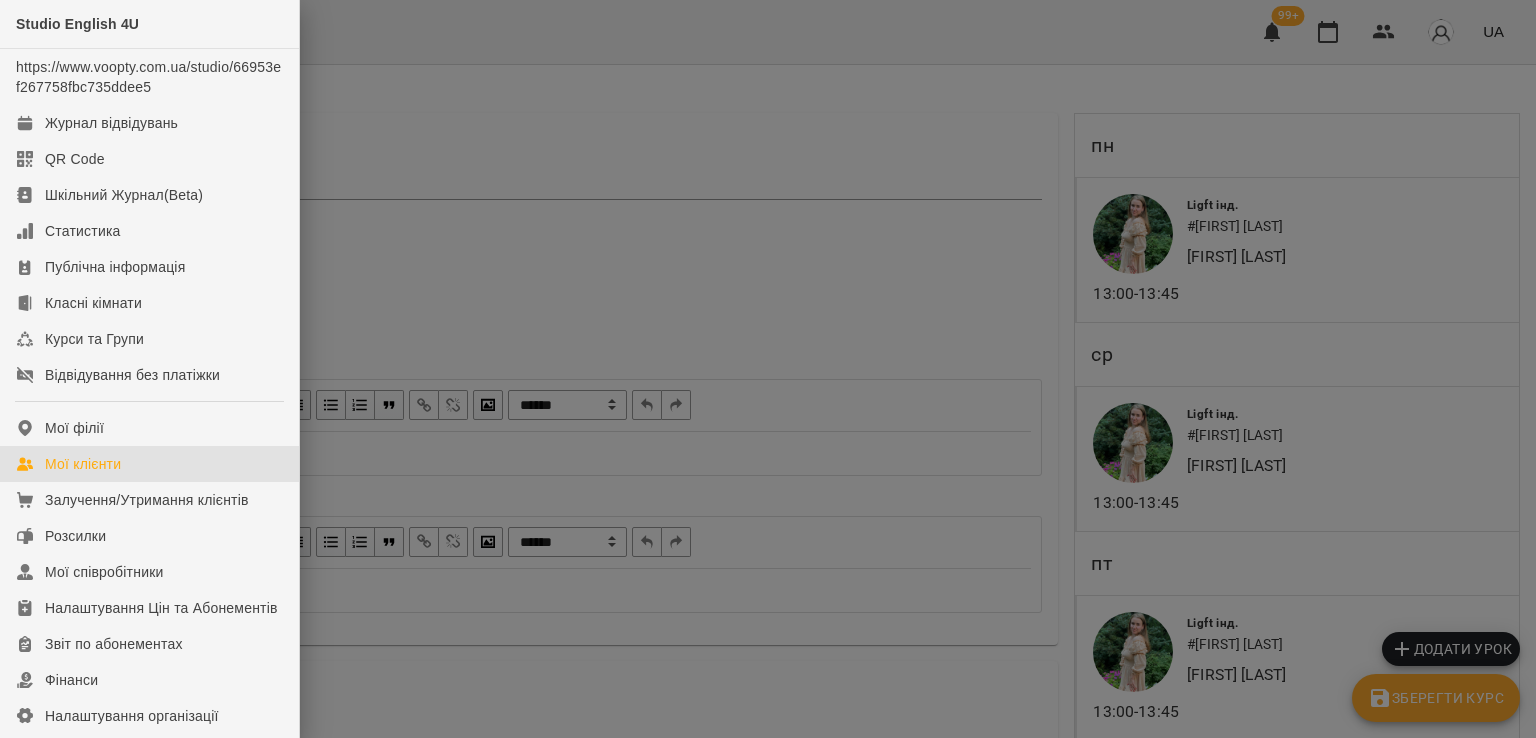 click on "Мої клієнти" at bounding box center [83, 464] 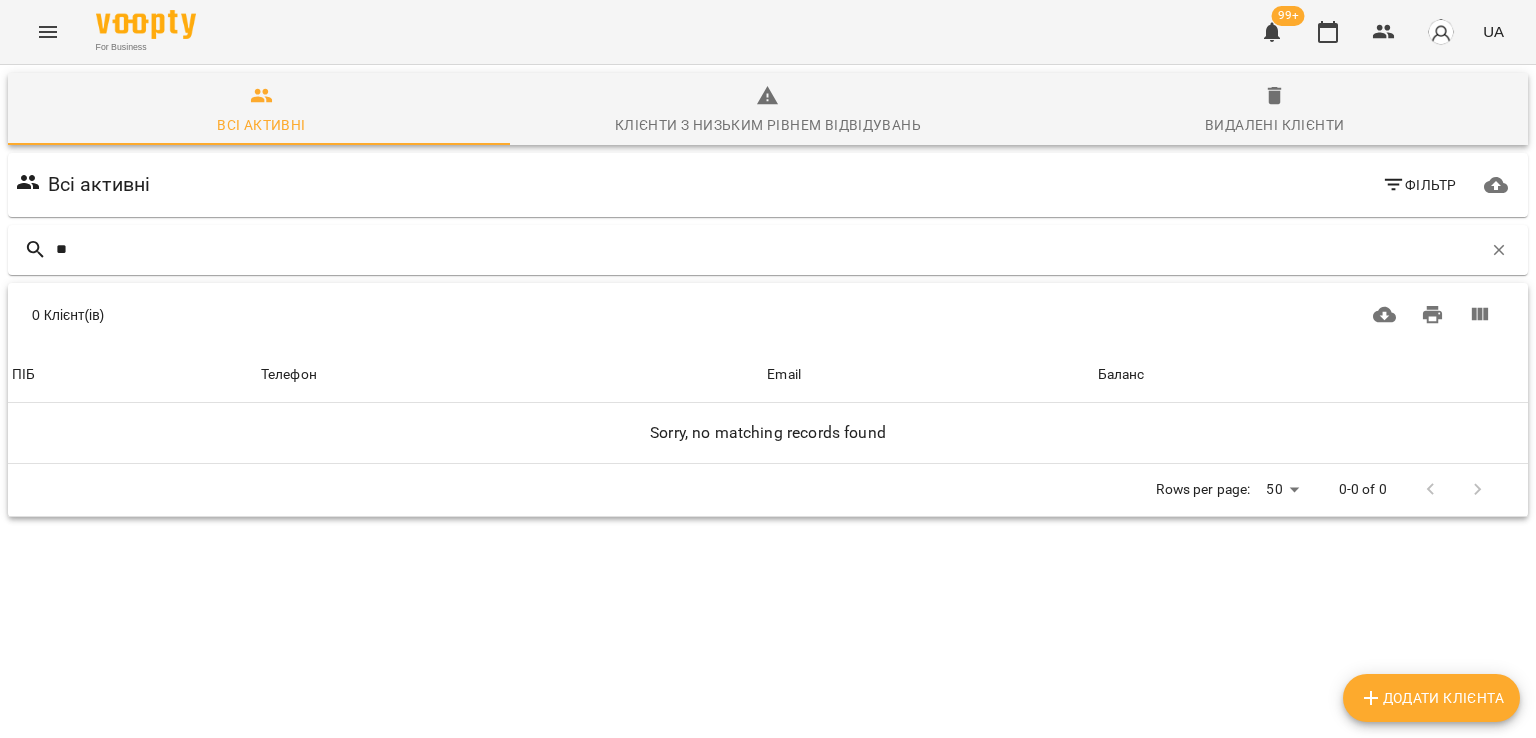 type on "*" 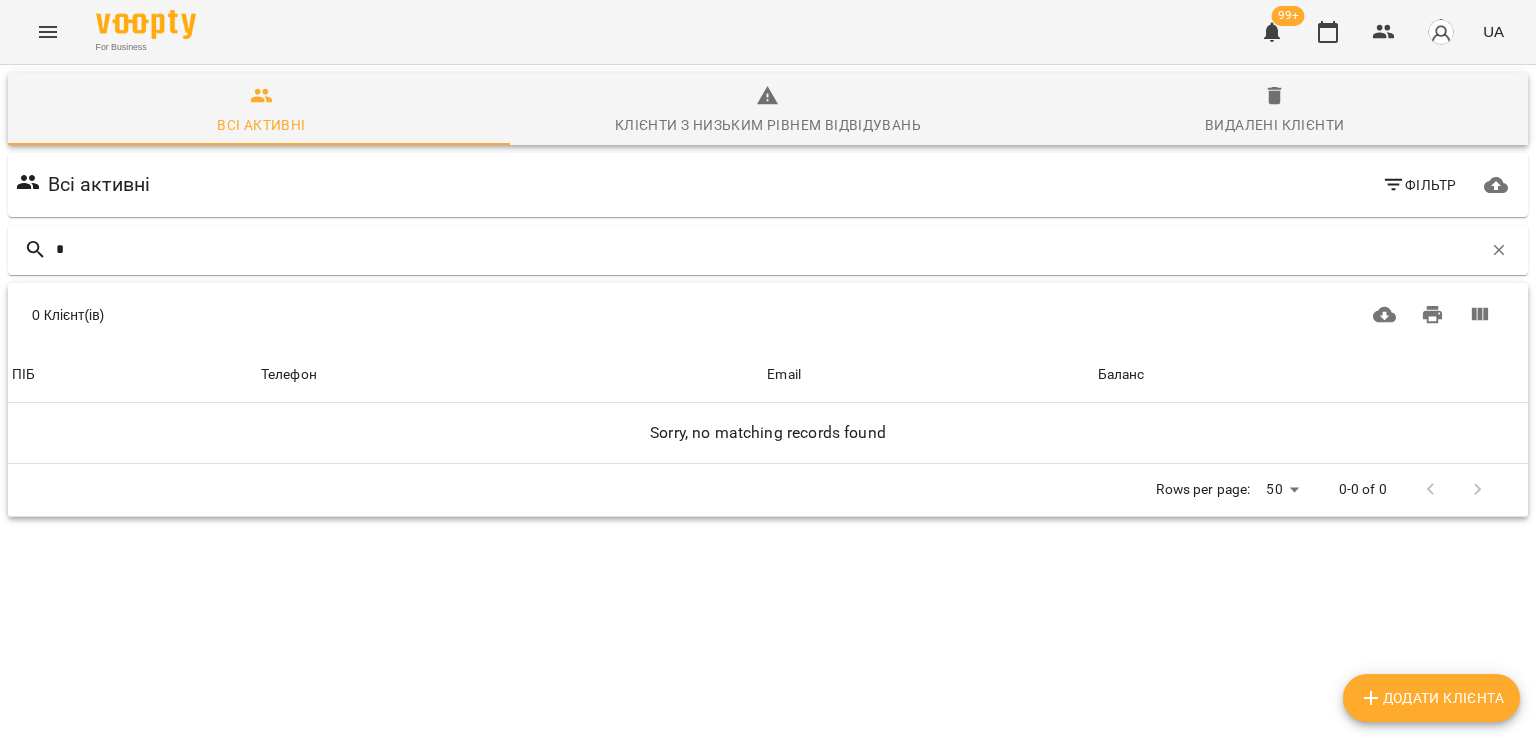 type 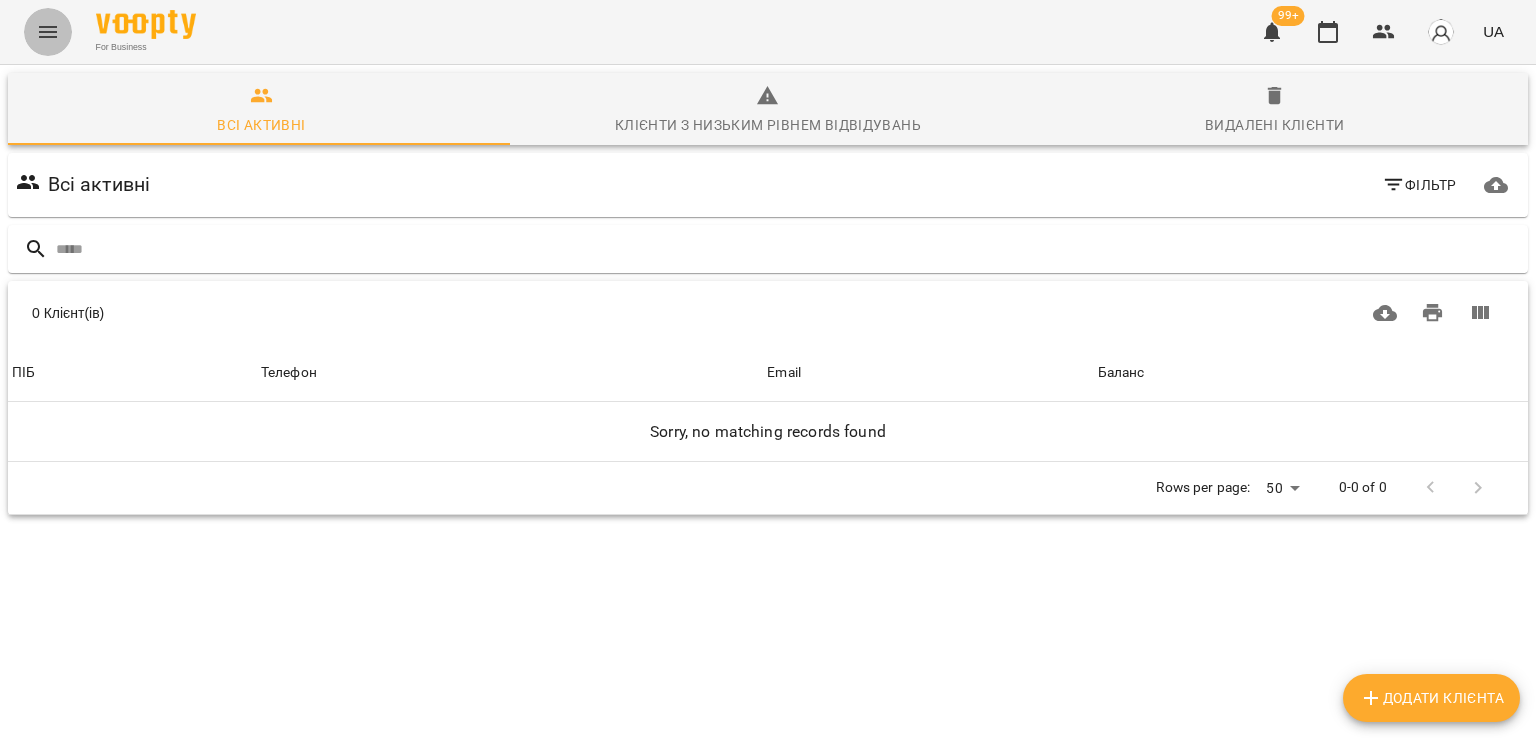 click 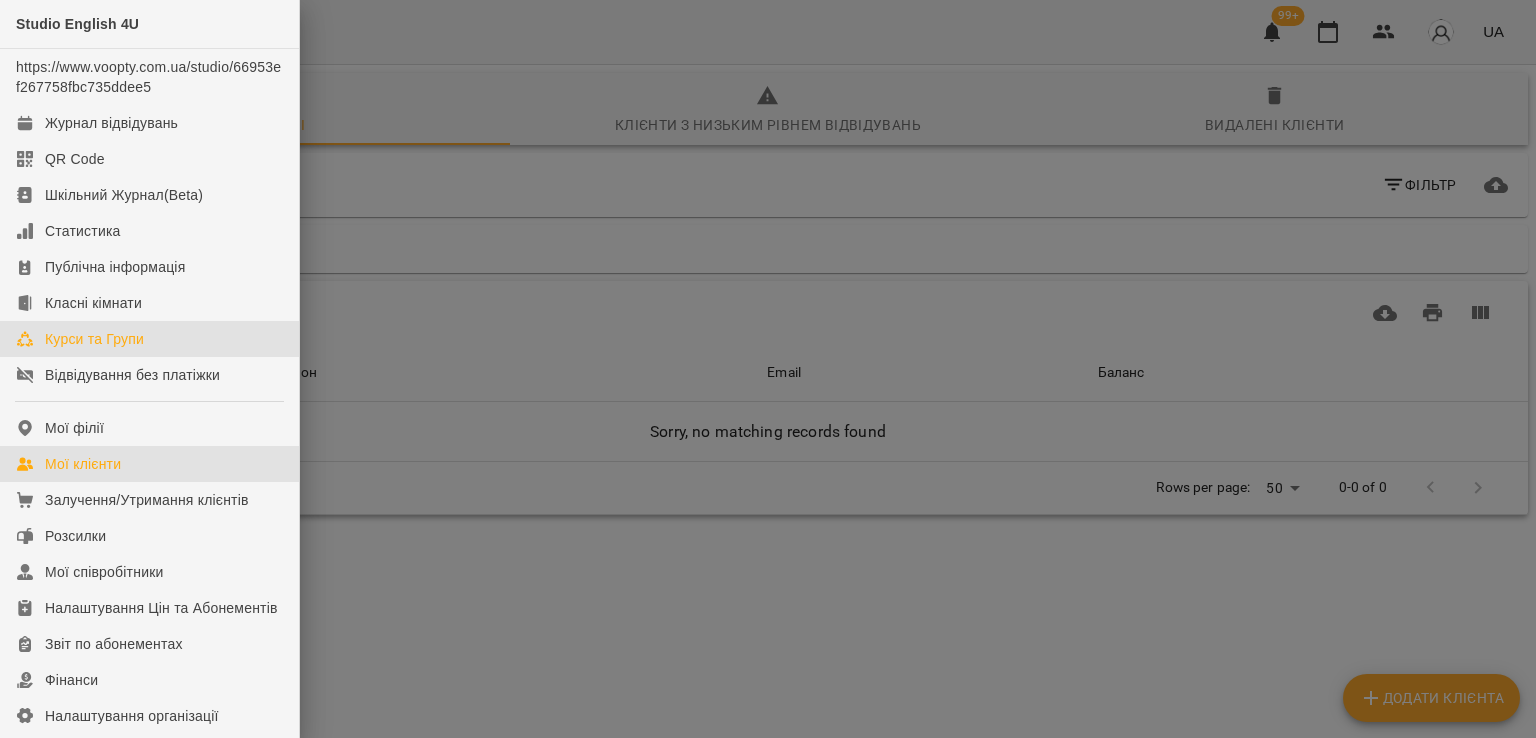 click on "Курси та Групи" at bounding box center [94, 339] 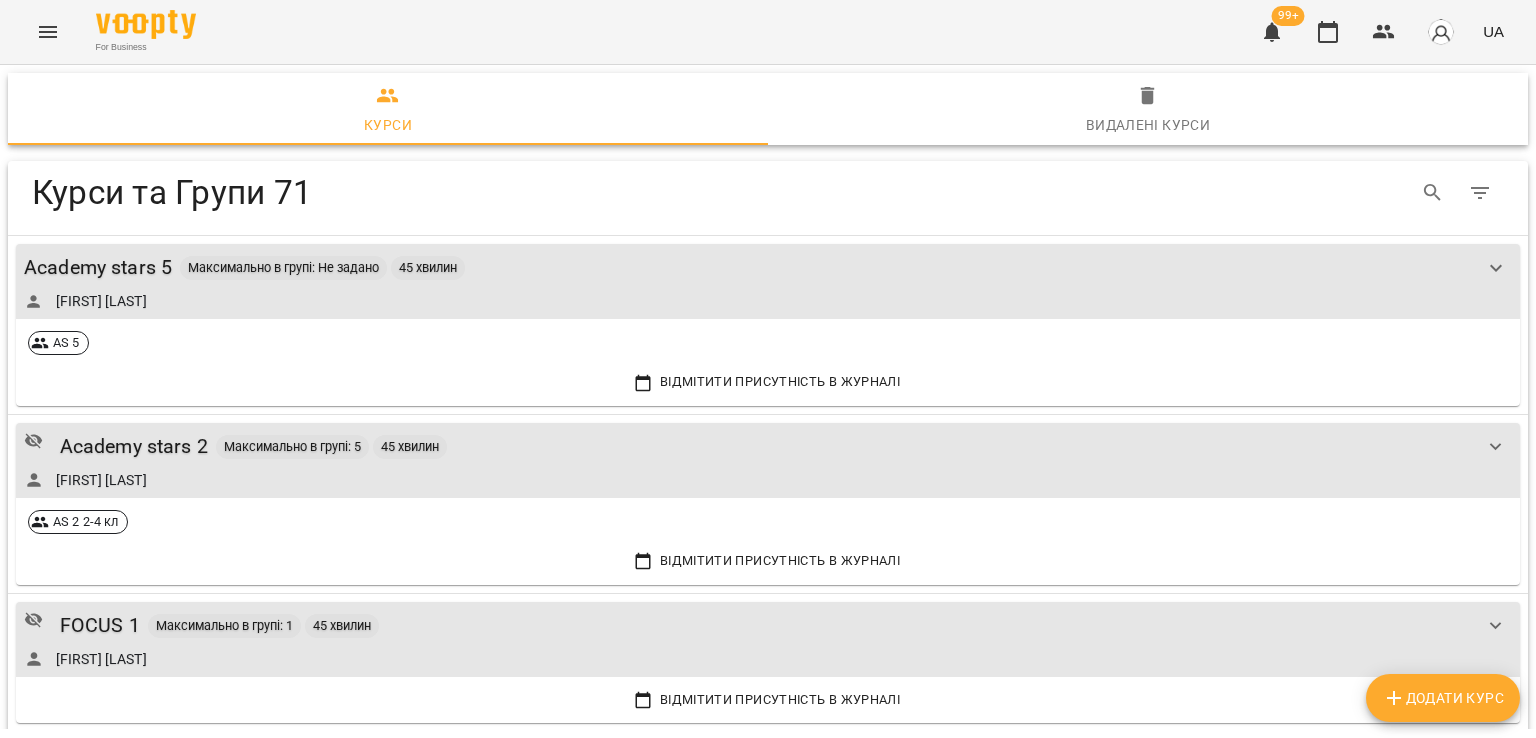 click on "Додати Курс" at bounding box center (1443, 698) 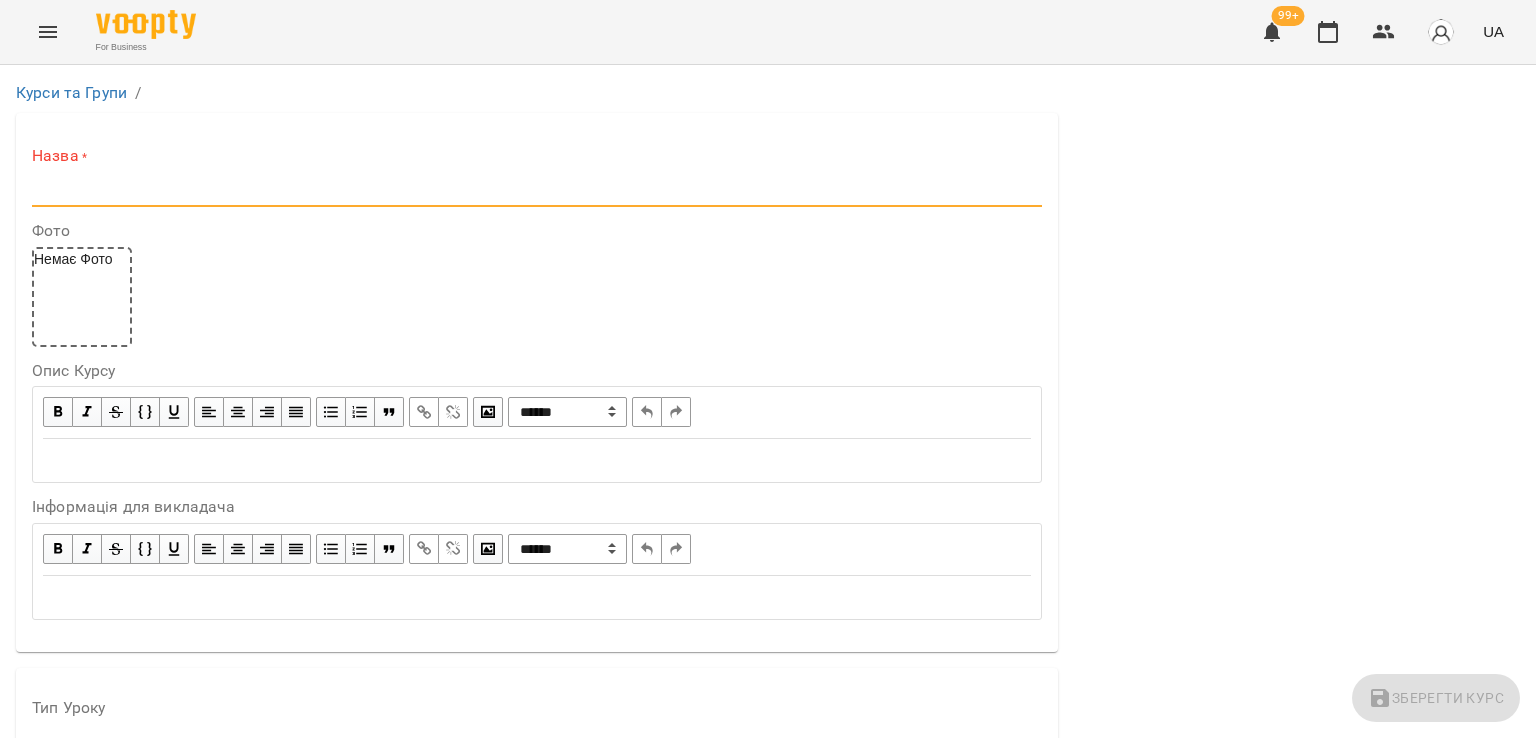 click at bounding box center [537, 191] 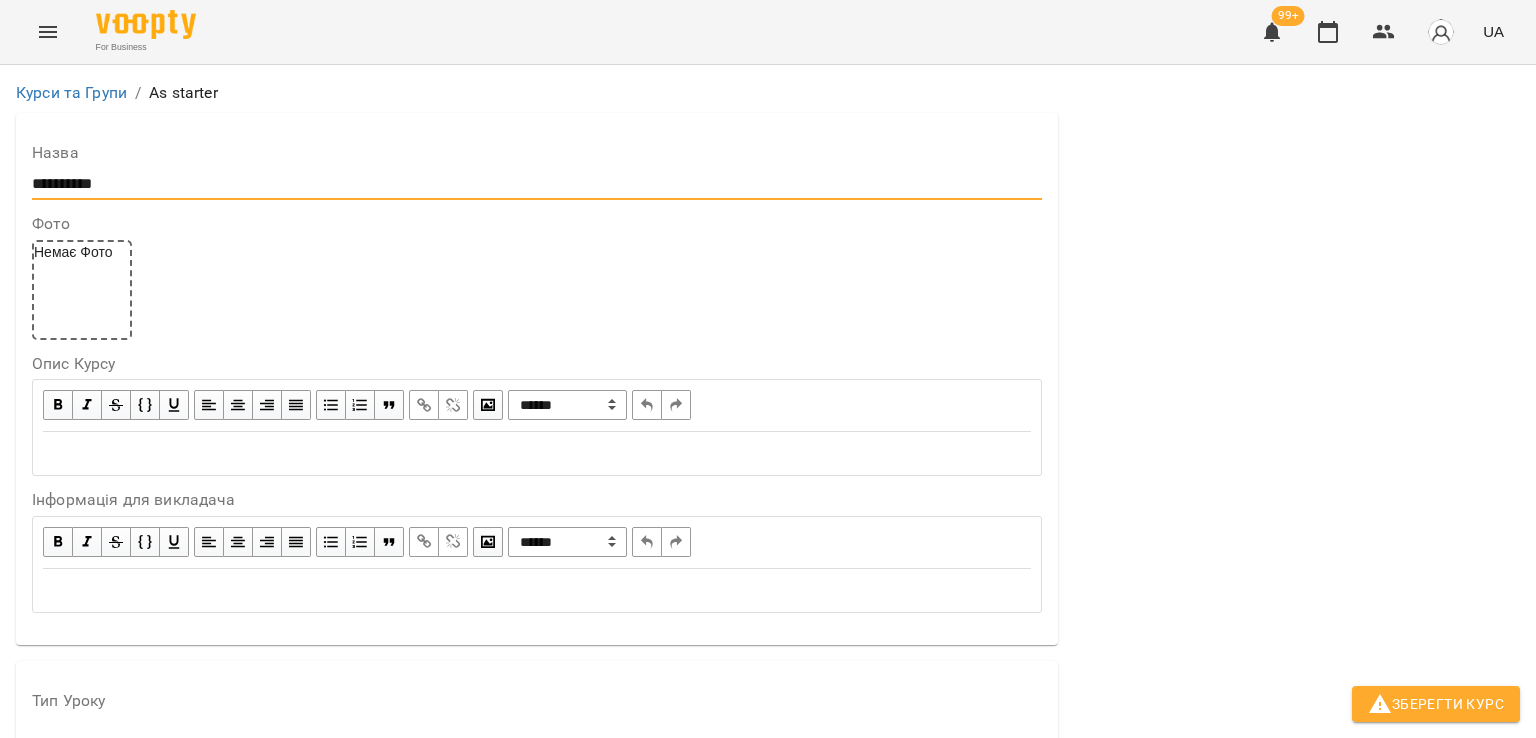 scroll, scrollTop: 382, scrollLeft: 0, axis: vertical 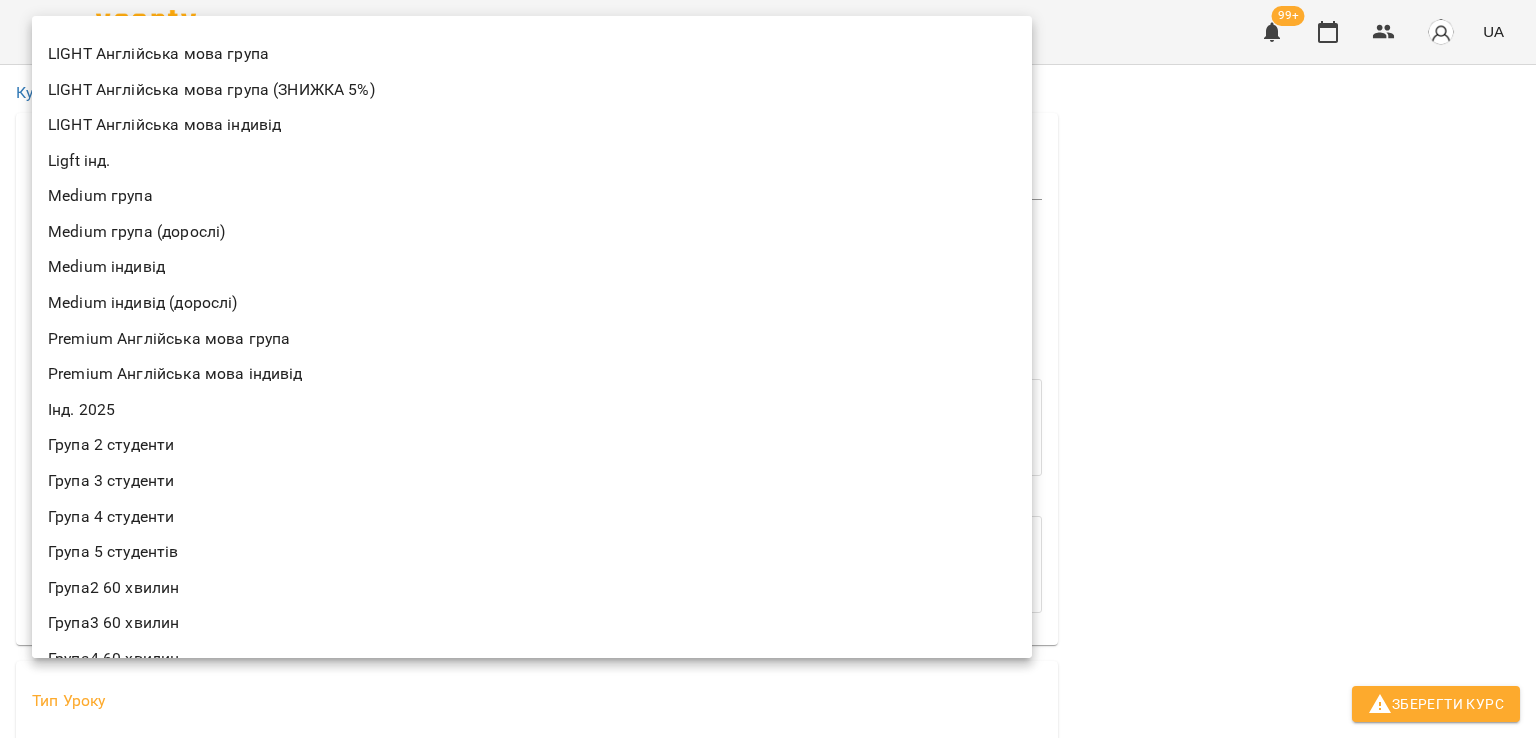 click on "**********" at bounding box center (768, 1156) 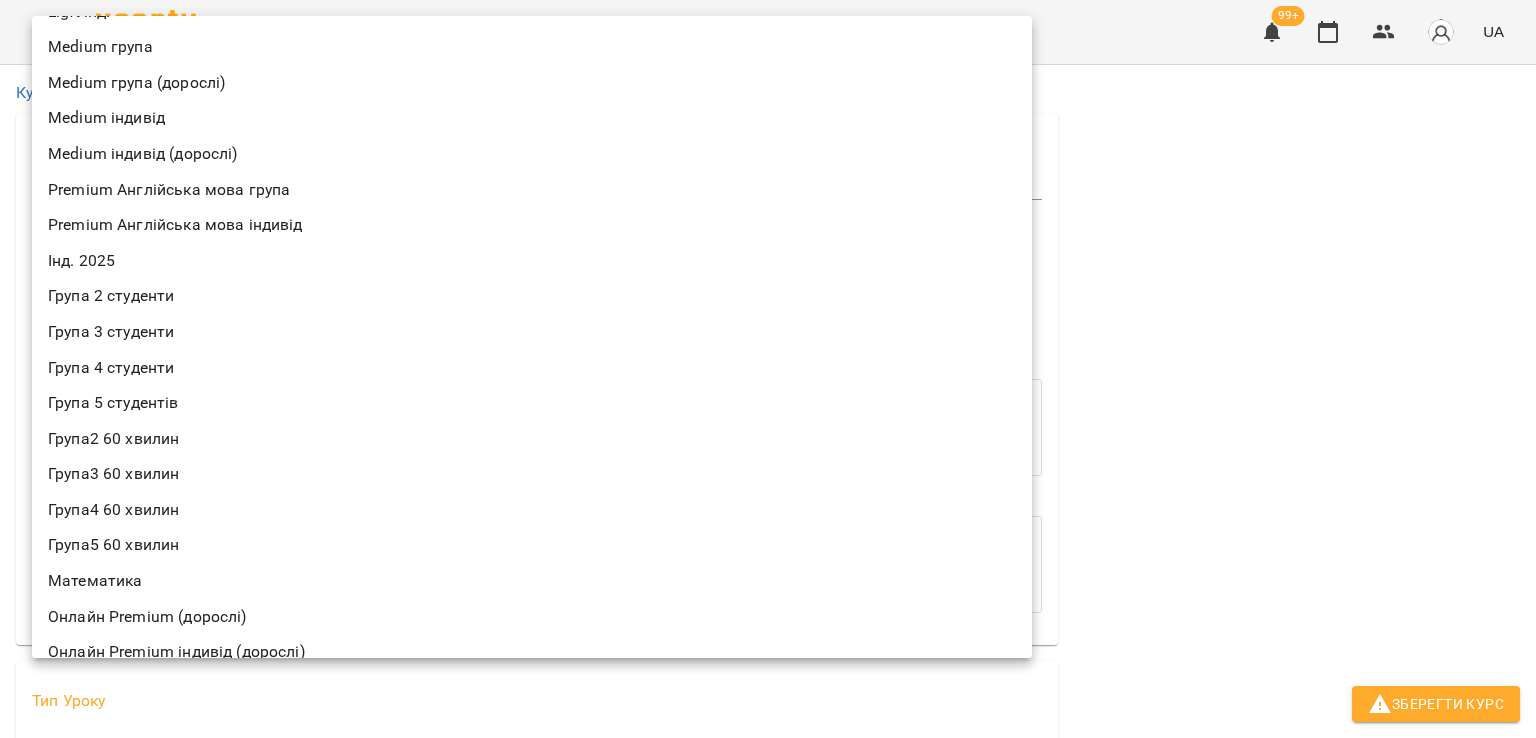 scroll, scrollTop: 275, scrollLeft: 0, axis: vertical 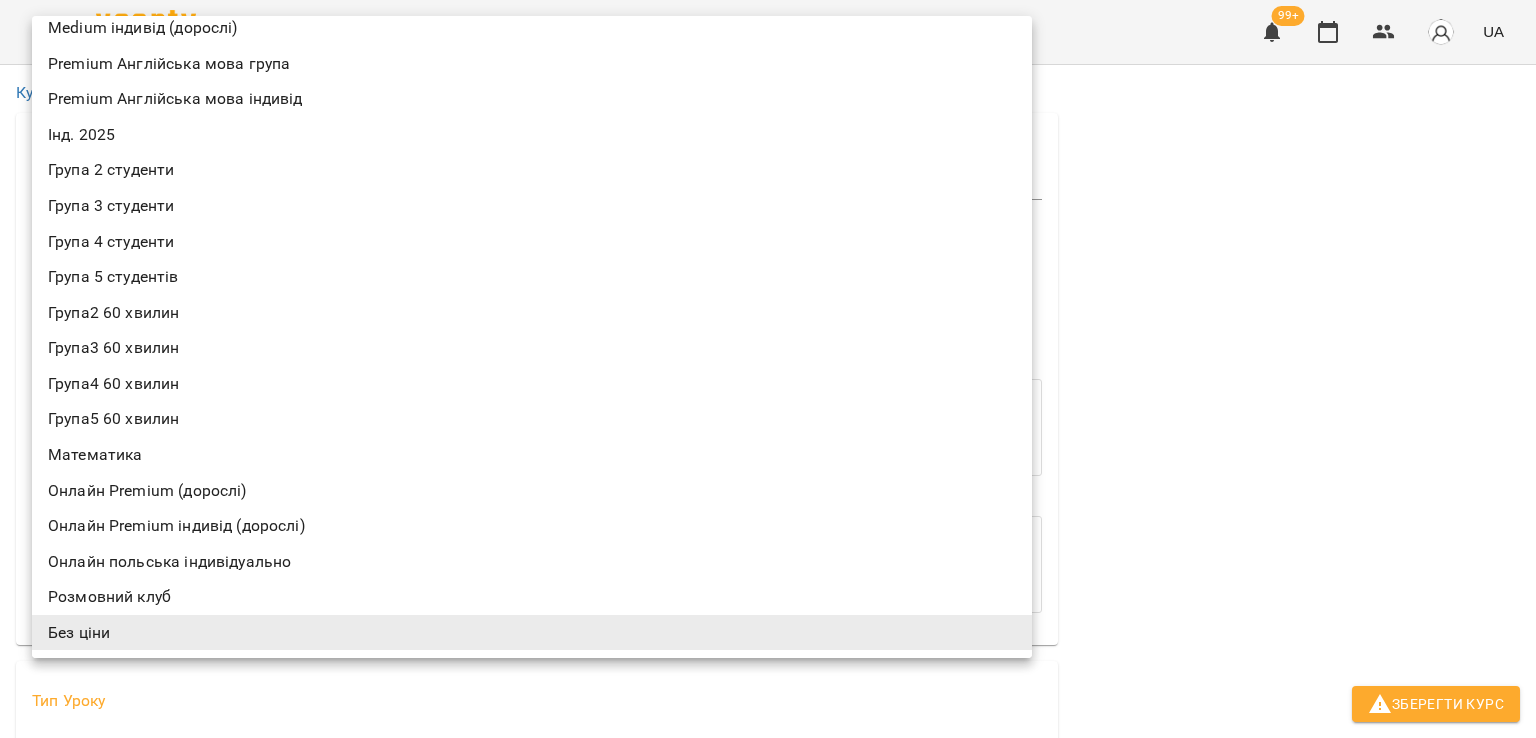 click at bounding box center (768, 369) 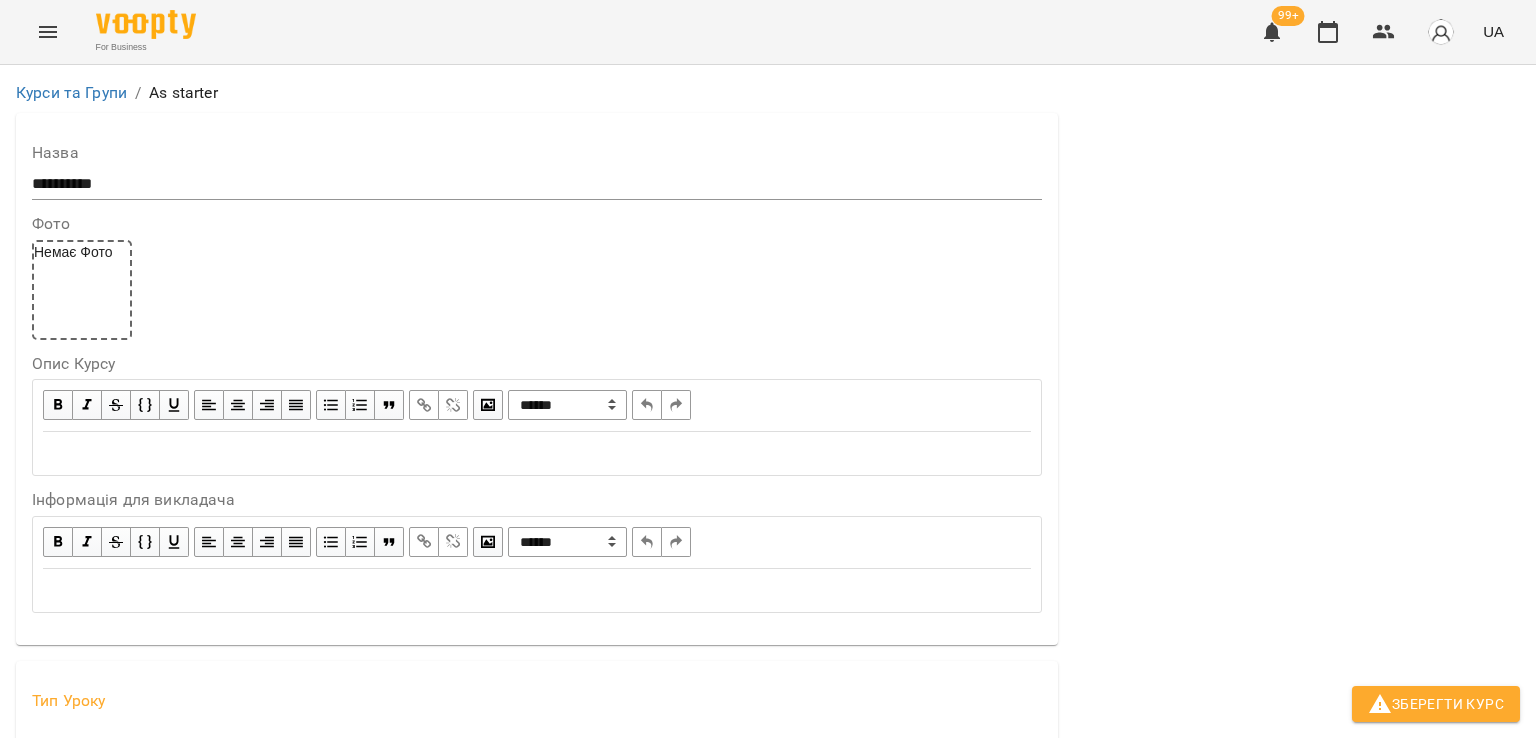 click on "**********" at bounding box center [768, 1156] 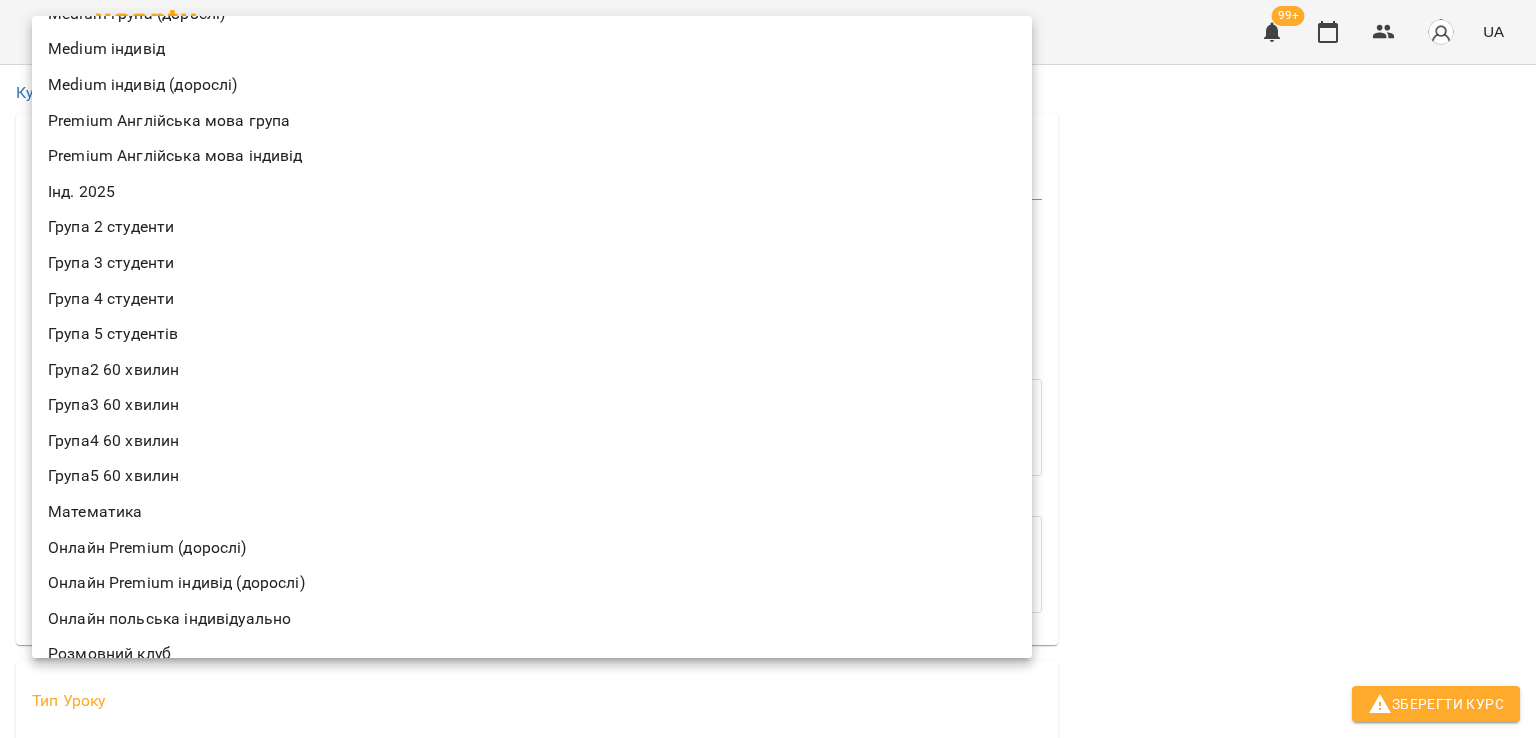 scroll, scrollTop: 275, scrollLeft: 0, axis: vertical 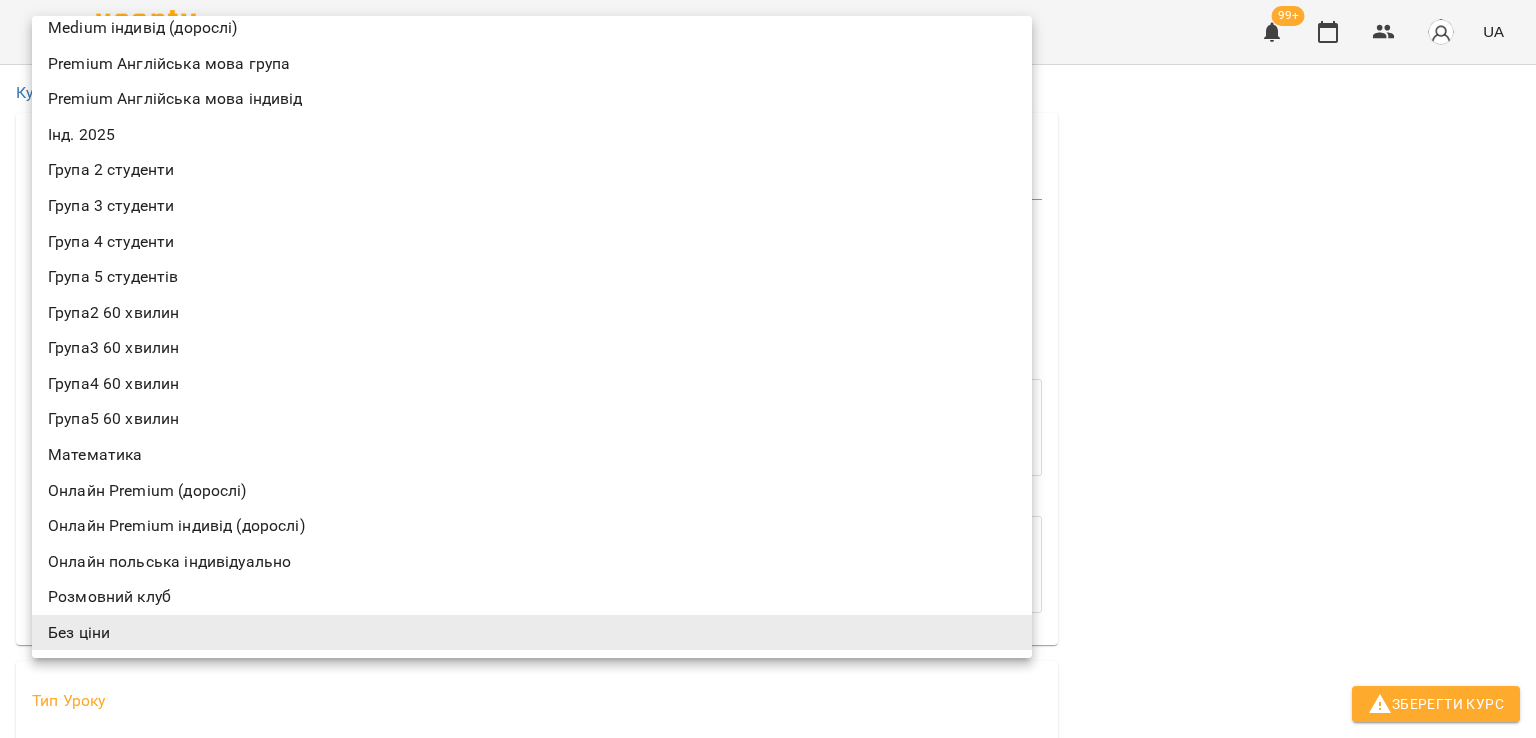 click at bounding box center [768, 369] 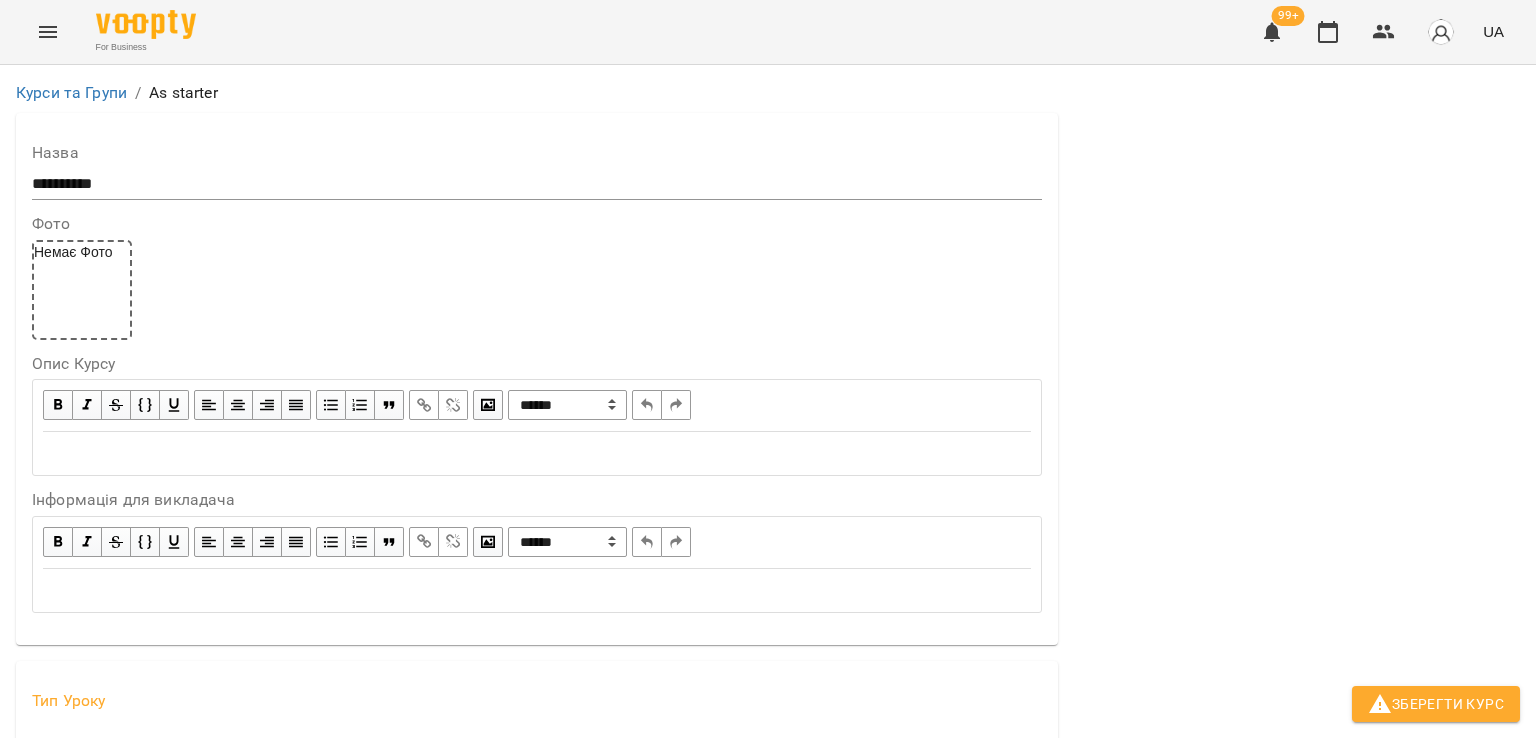 click on "**********" at bounding box center (768, 1156) 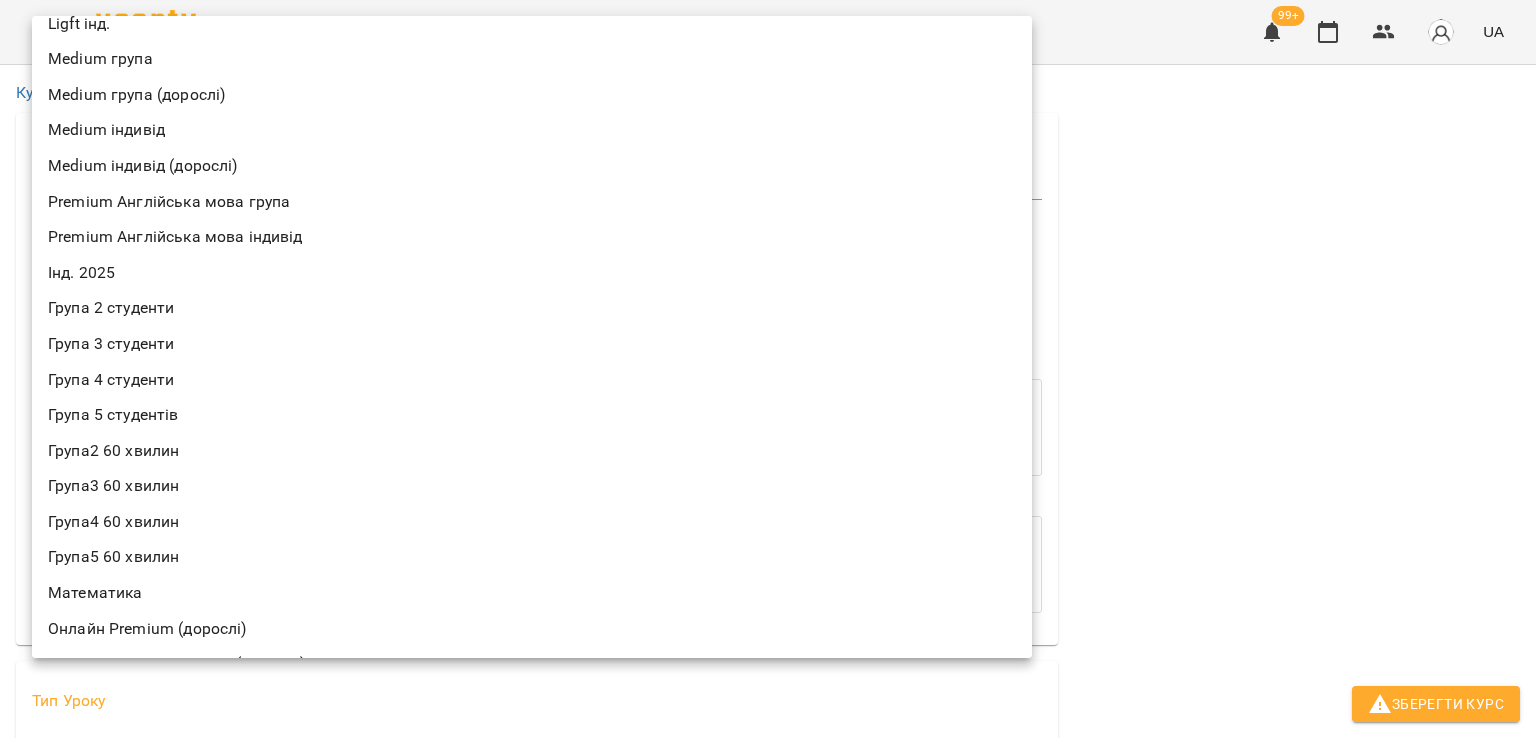 scroll, scrollTop: 0, scrollLeft: 0, axis: both 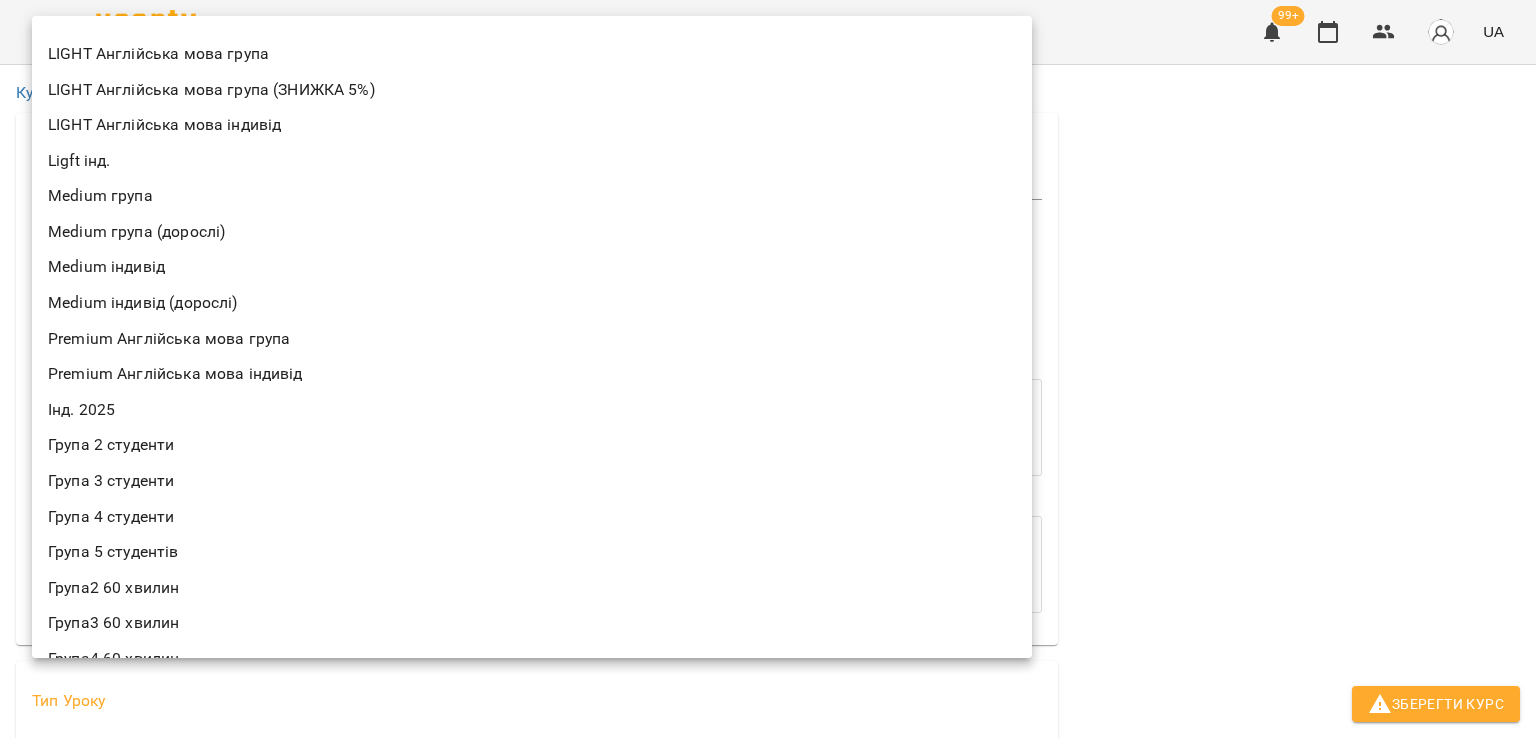 click at bounding box center [768, 369] 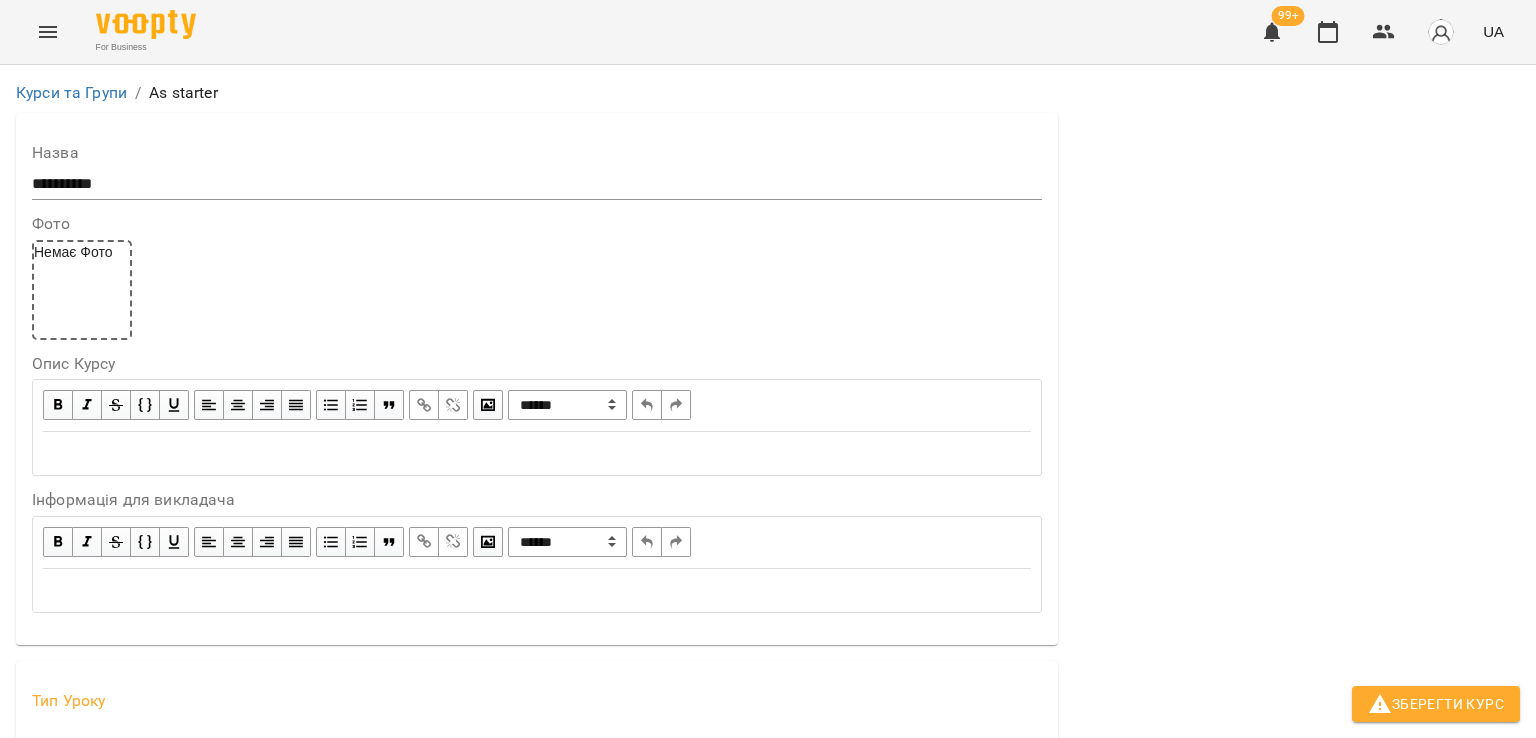 click on "**********" at bounding box center [768, 1156] 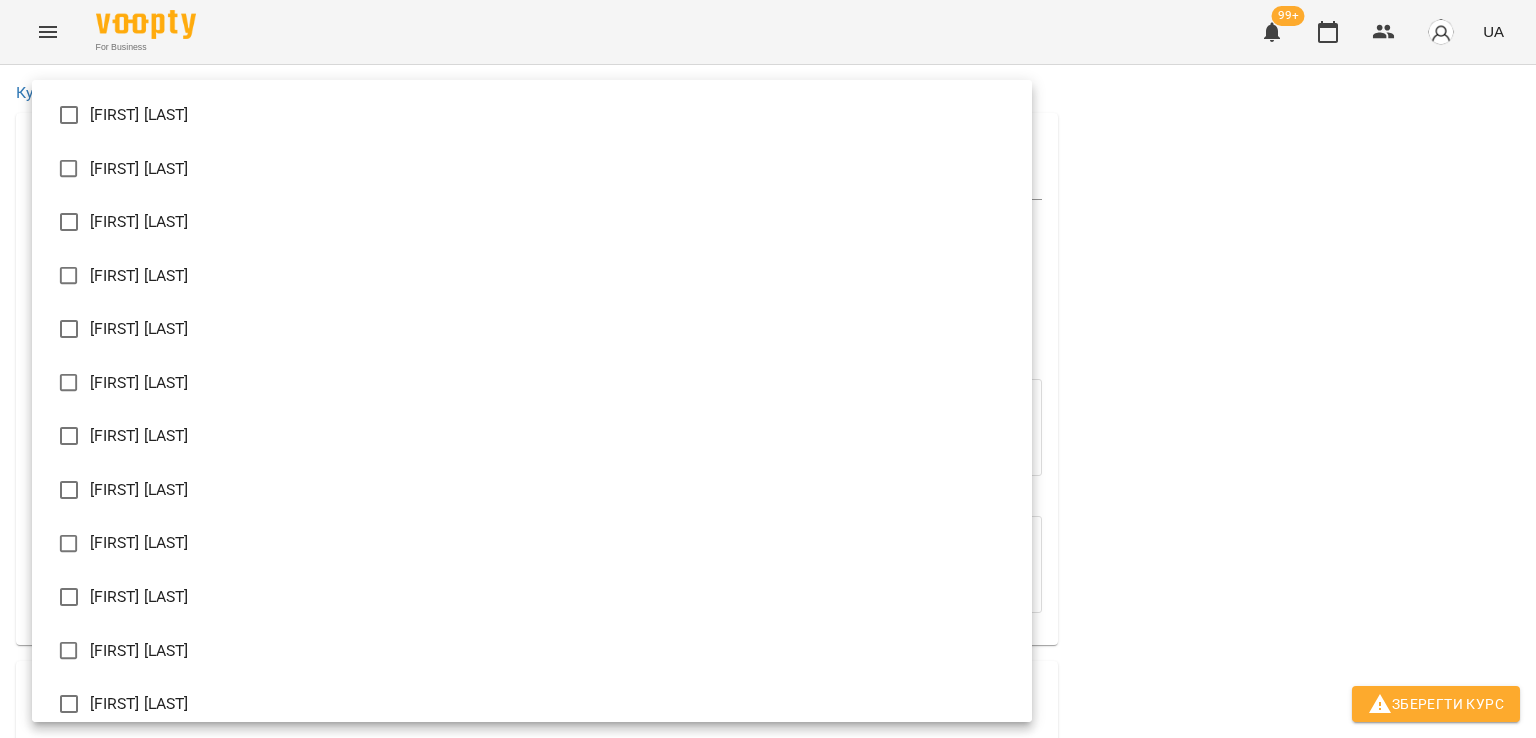 click on "[FIRST] [LAST]" at bounding box center [532, 383] 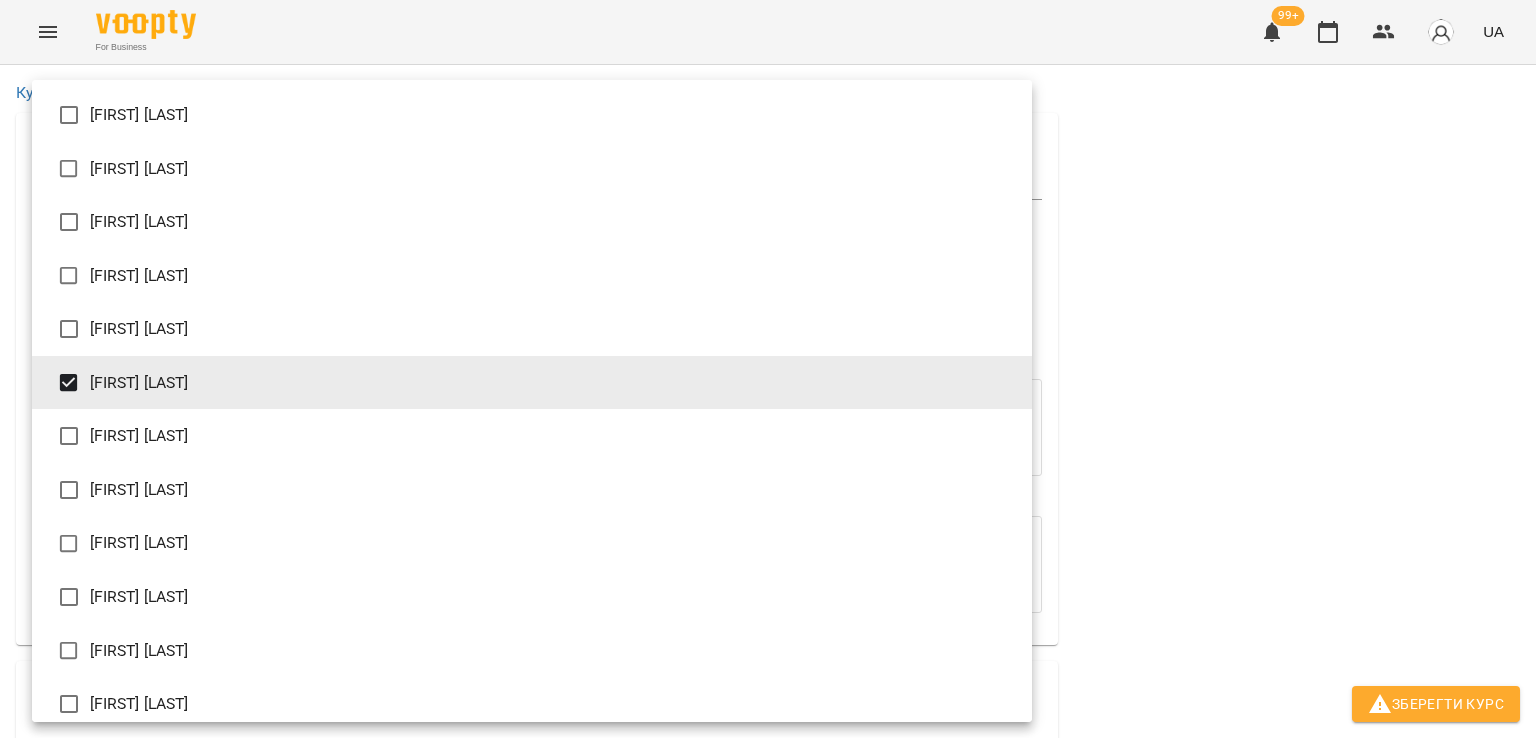 click at bounding box center [768, 369] 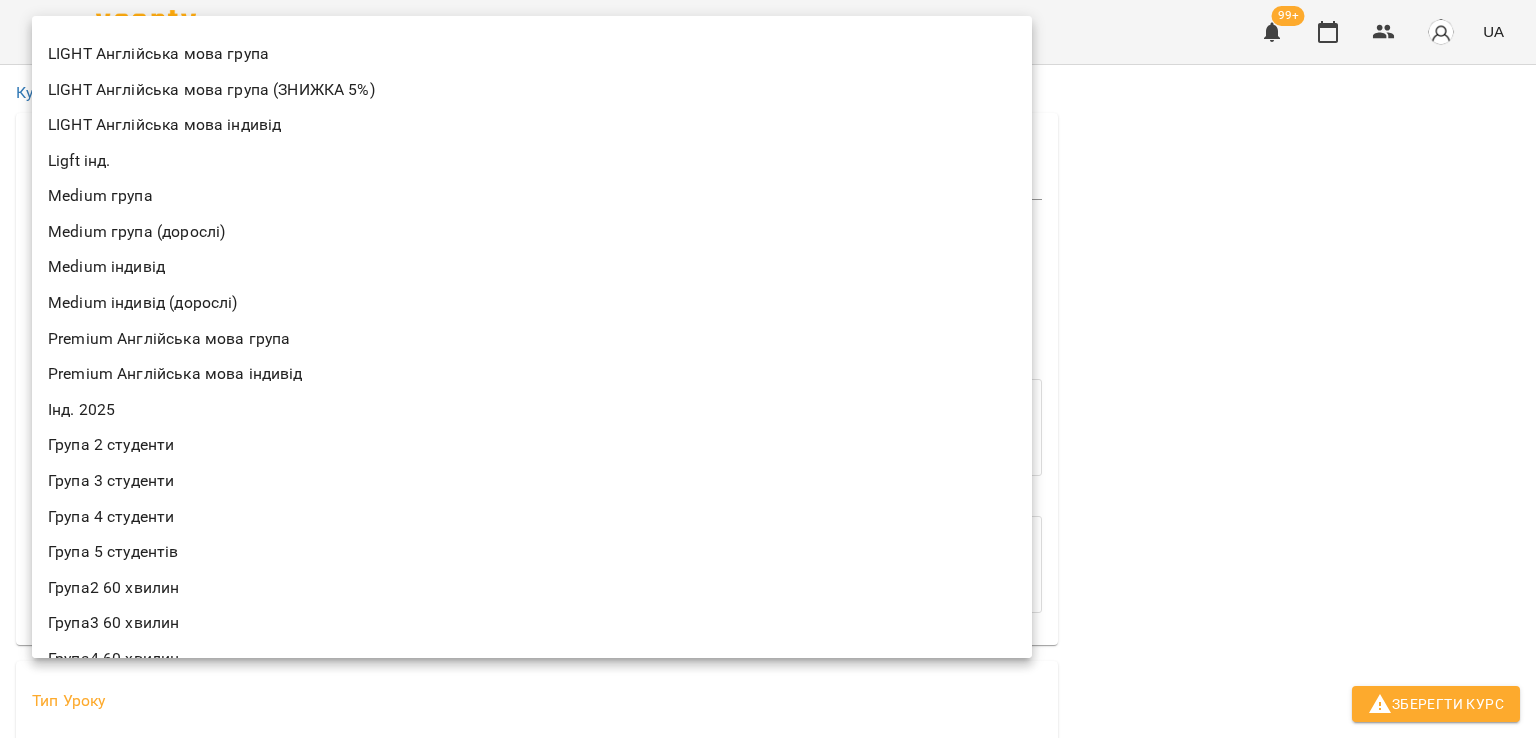 click on "**********" at bounding box center (768, 1163) 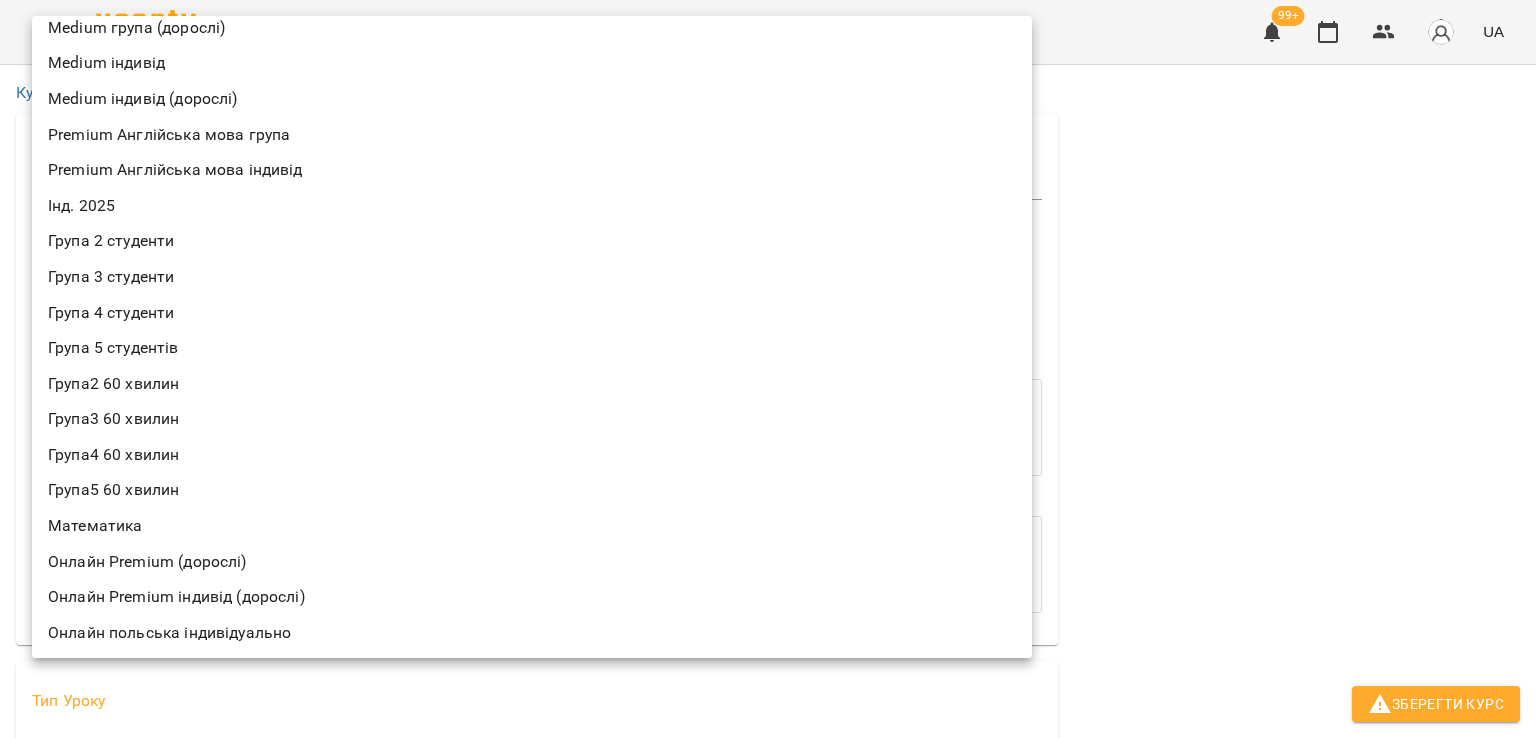 scroll, scrollTop: 275, scrollLeft: 0, axis: vertical 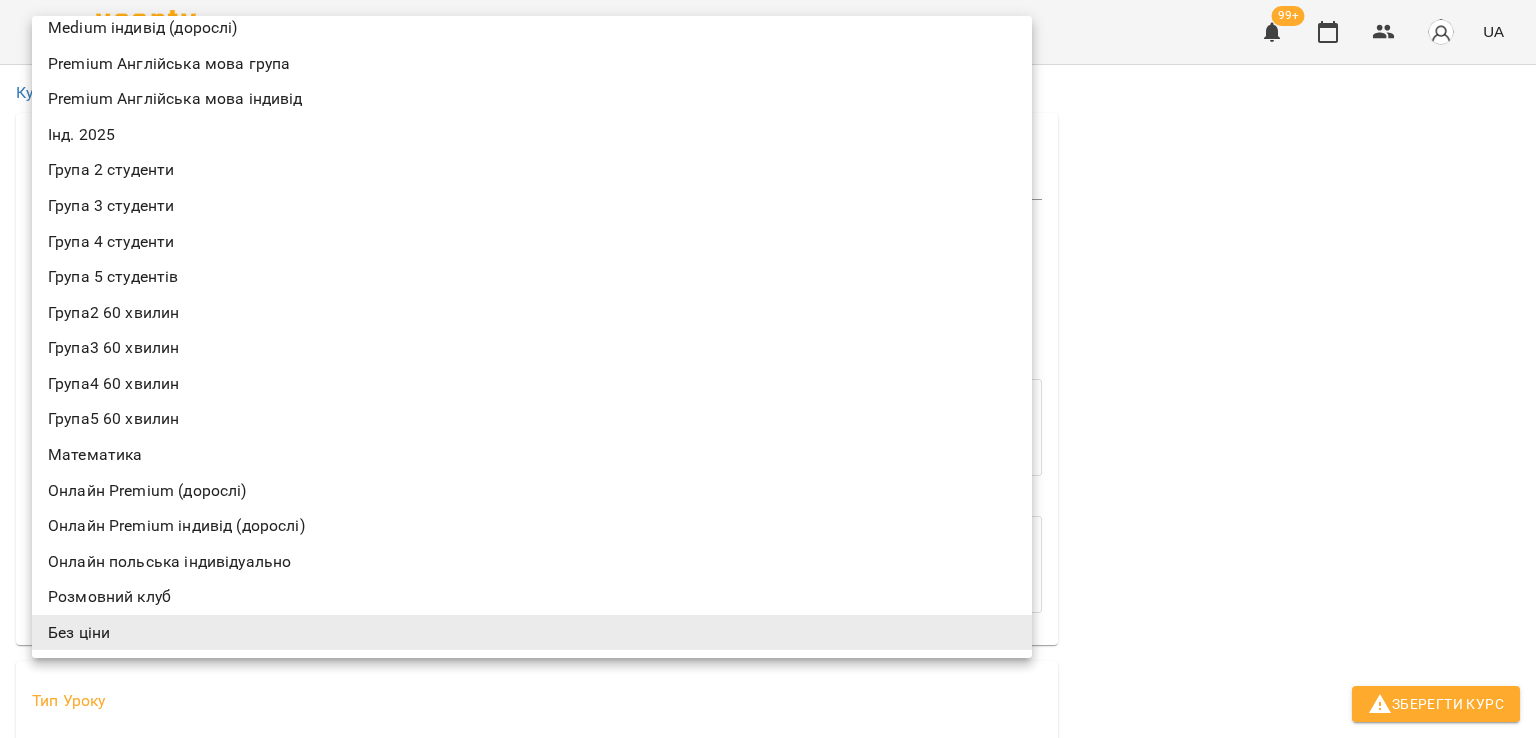 click at bounding box center [768, 369] 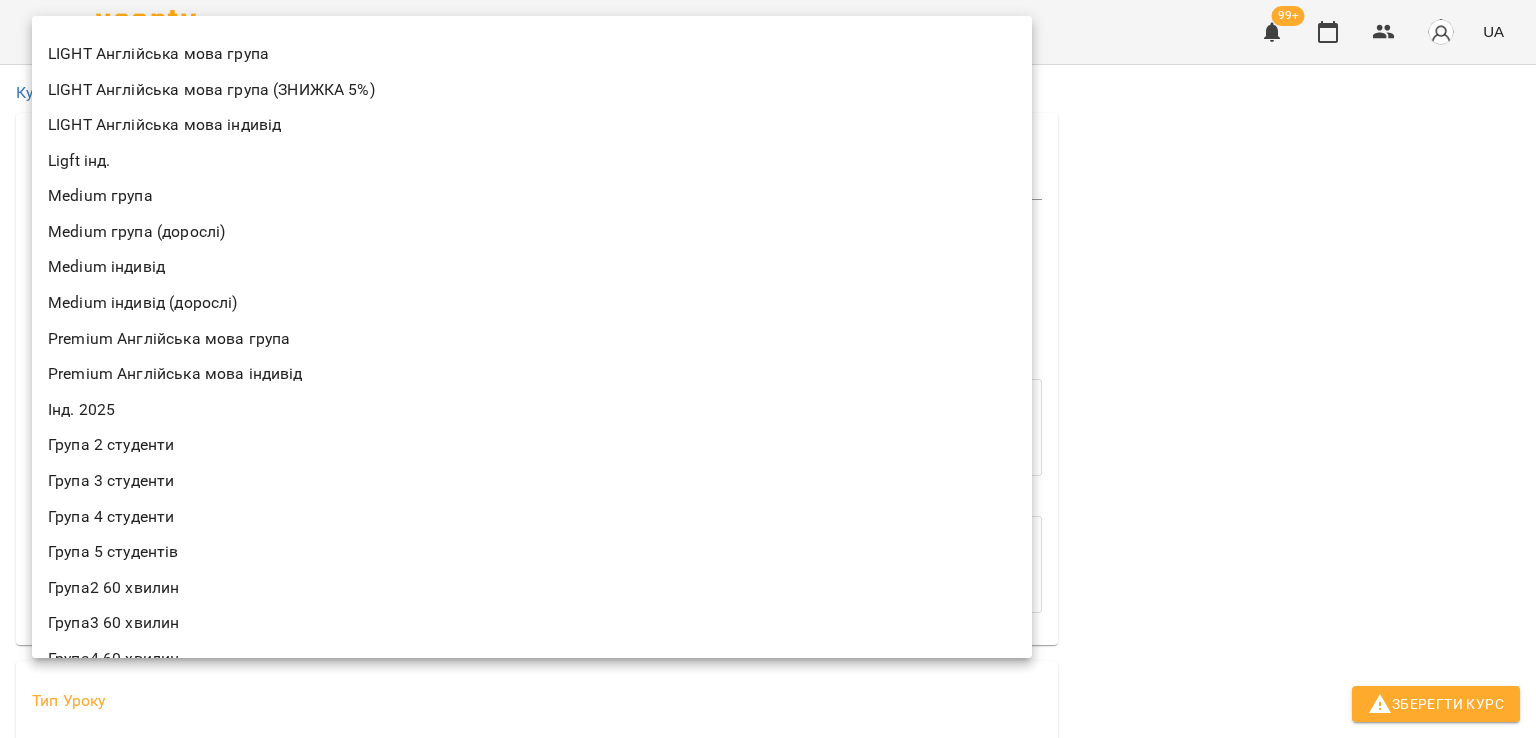 click on "**********" at bounding box center (768, 1163) 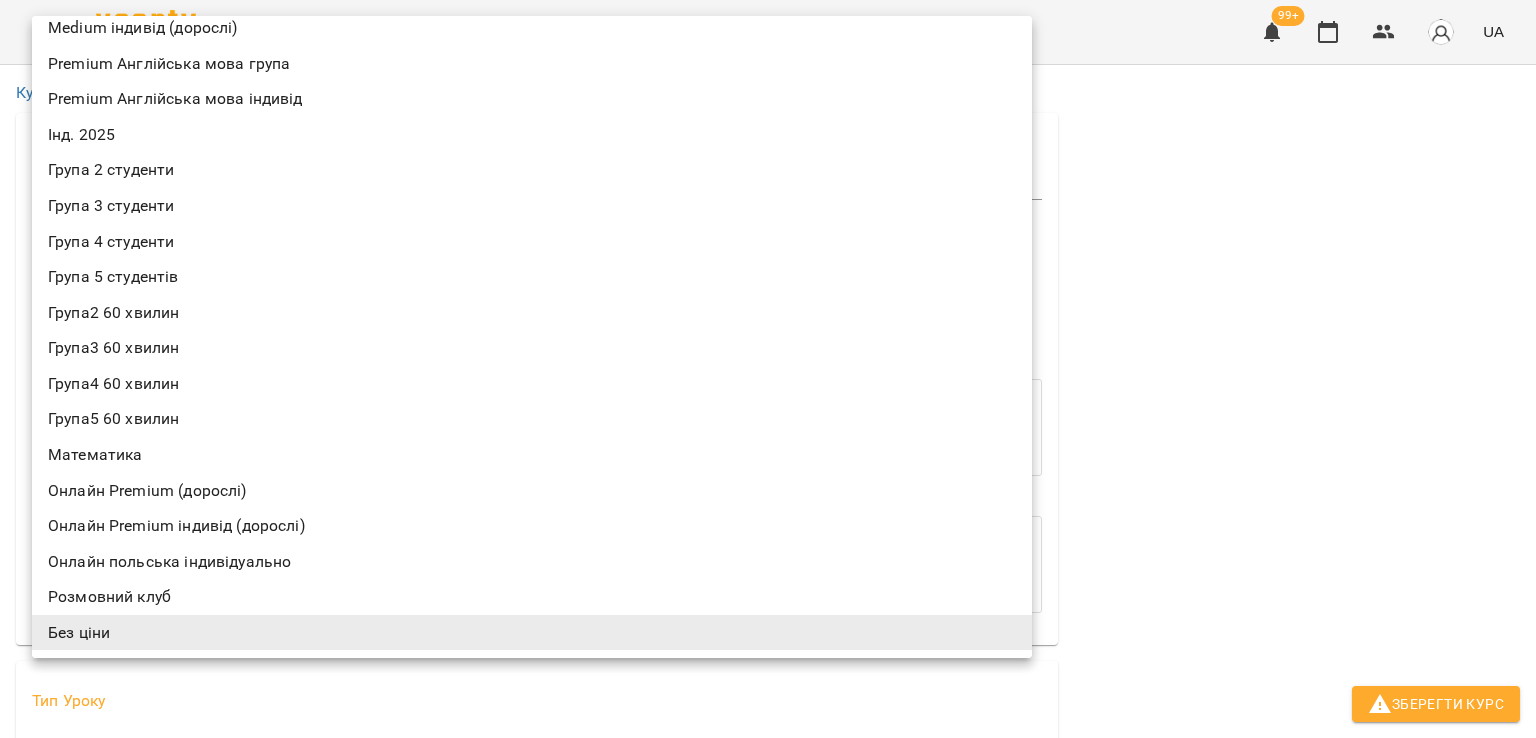 scroll, scrollTop: 0, scrollLeft: 0, axis: both 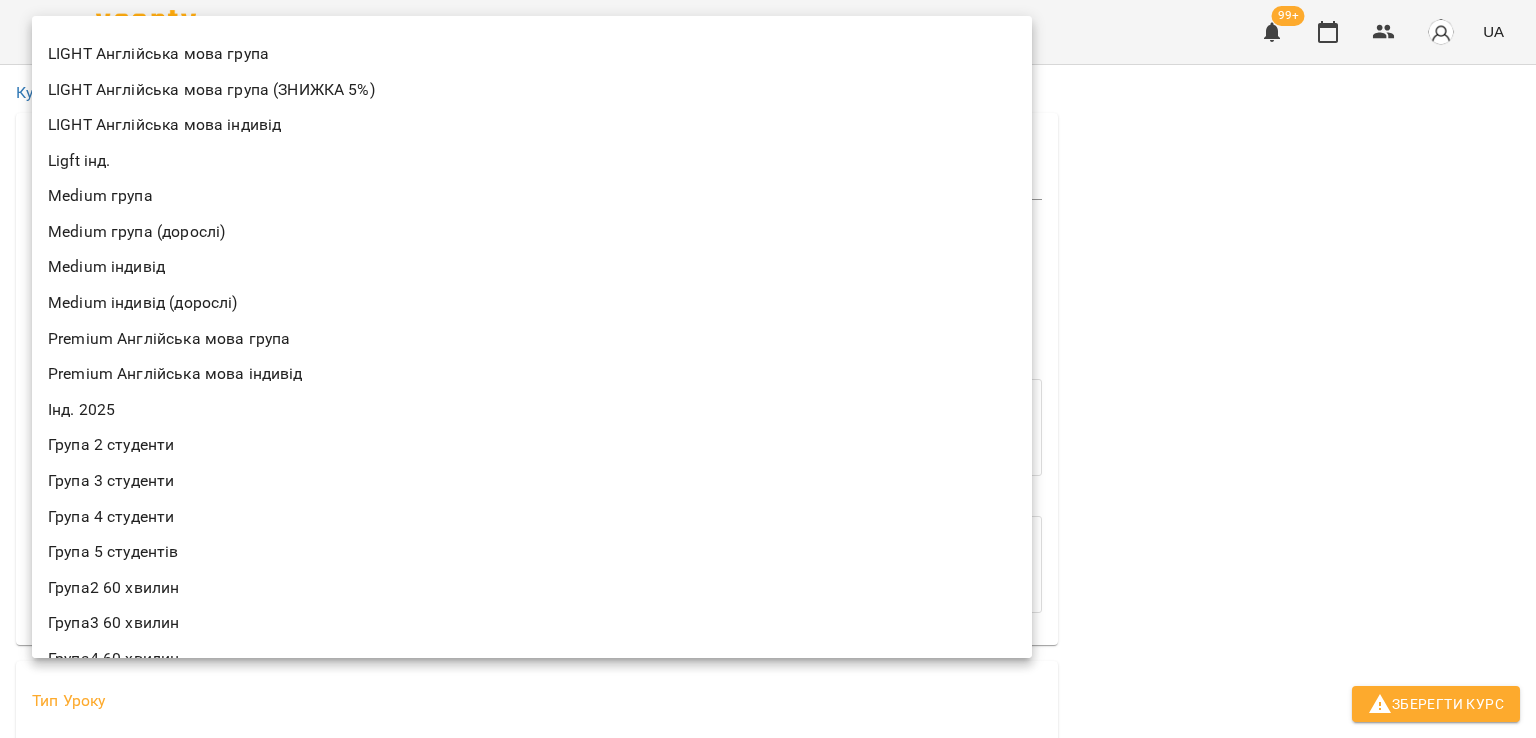click at bounding box center [768, 369] 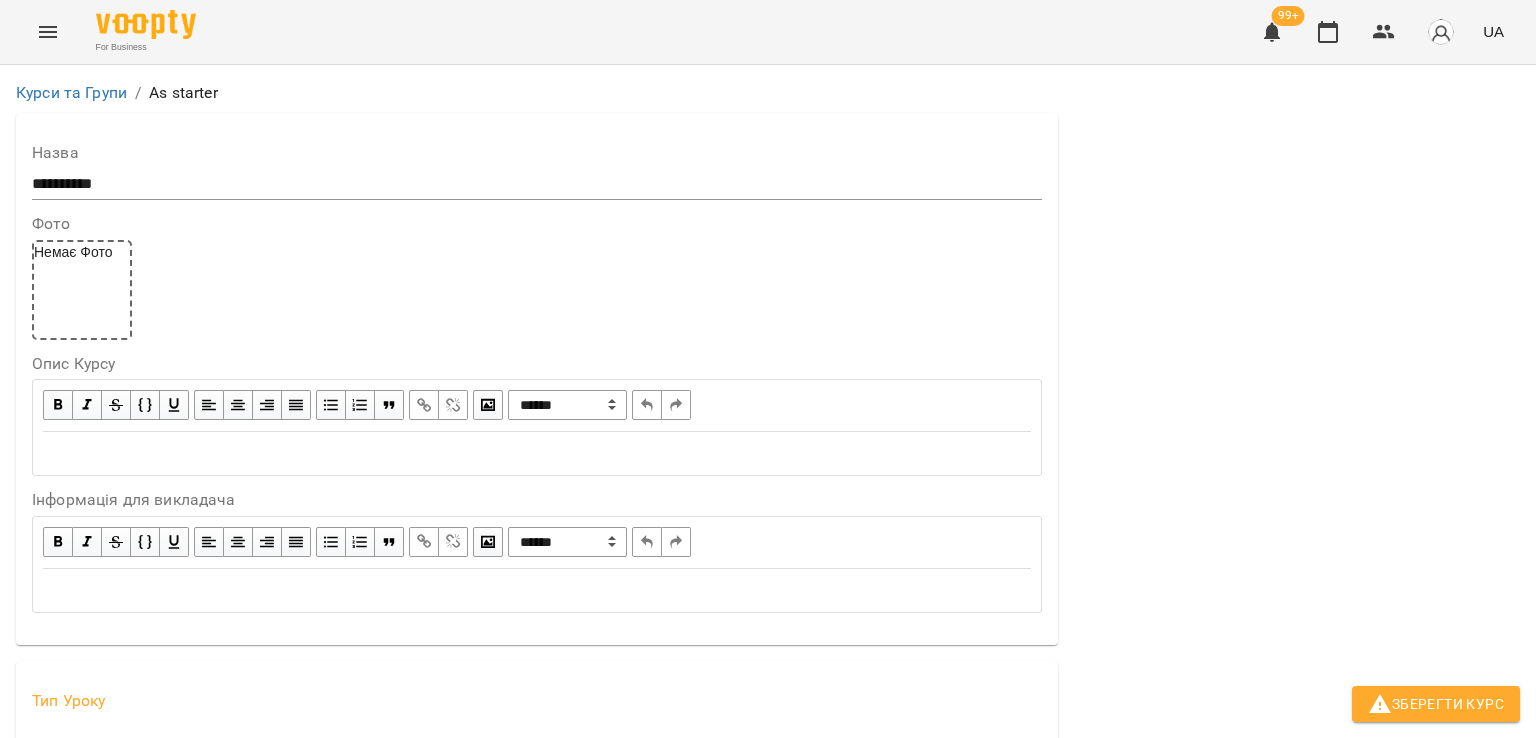 click on "**********" at bounding box center [768, 1163] 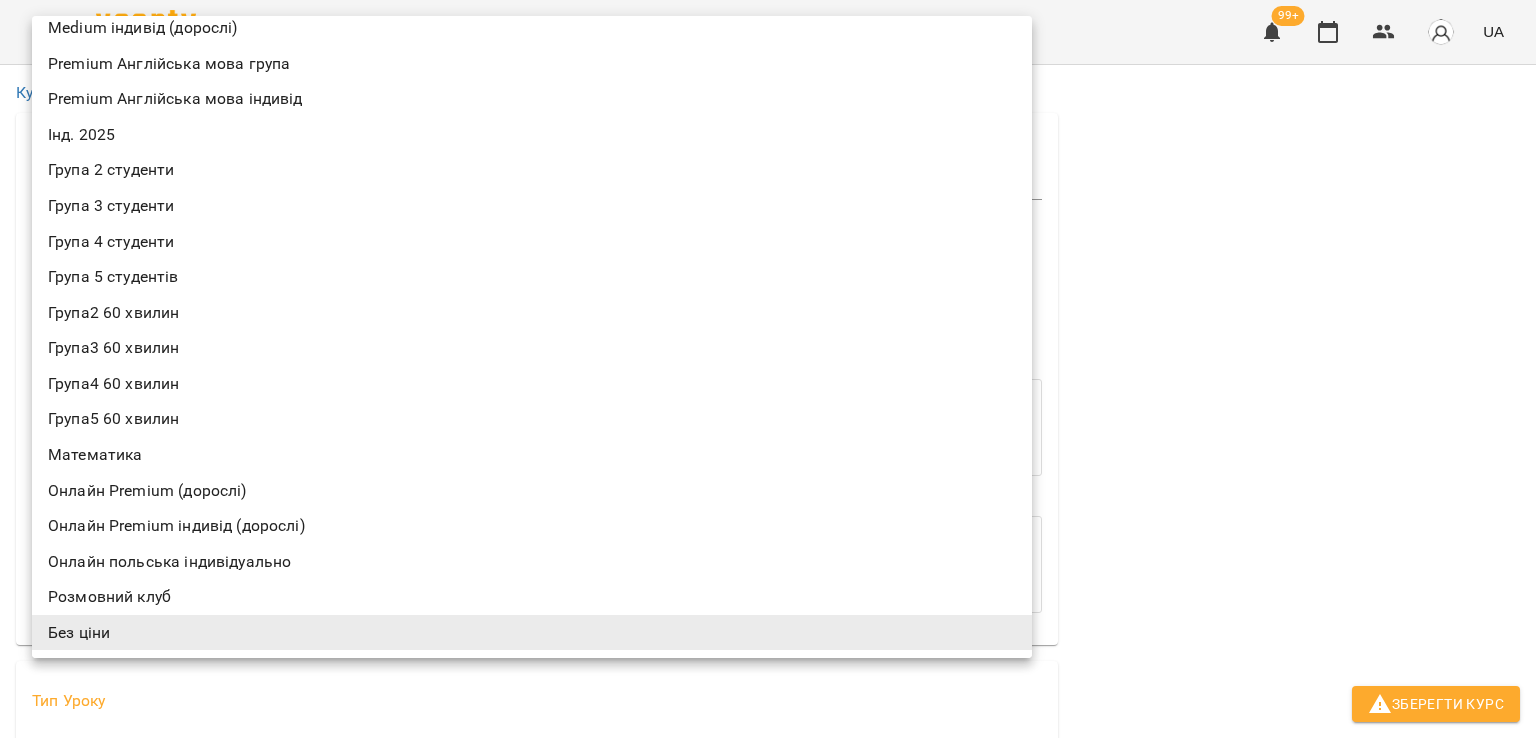 scroll, scrollTop: 0, scrollLeft: 0, axis: both 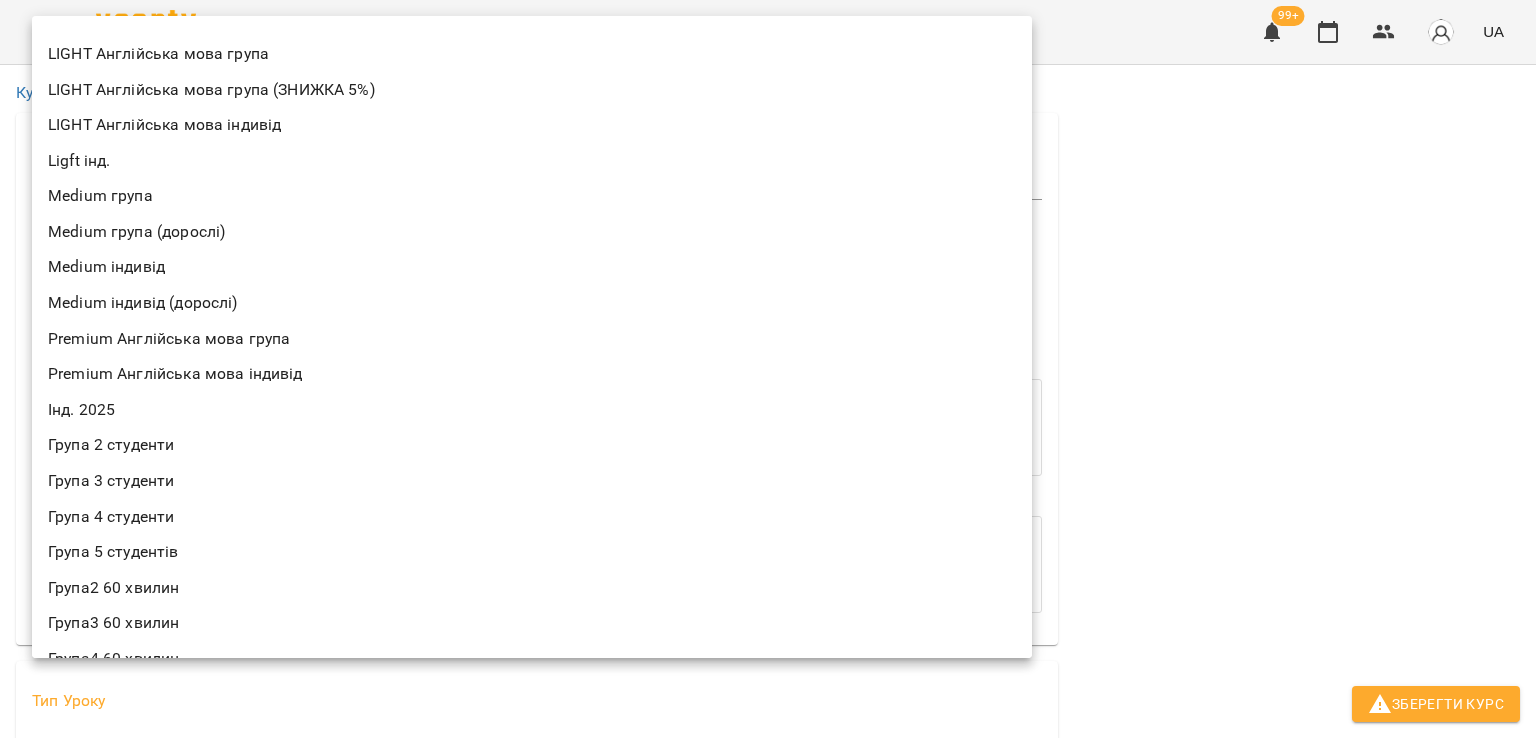 click at bounding box center [768, 369] 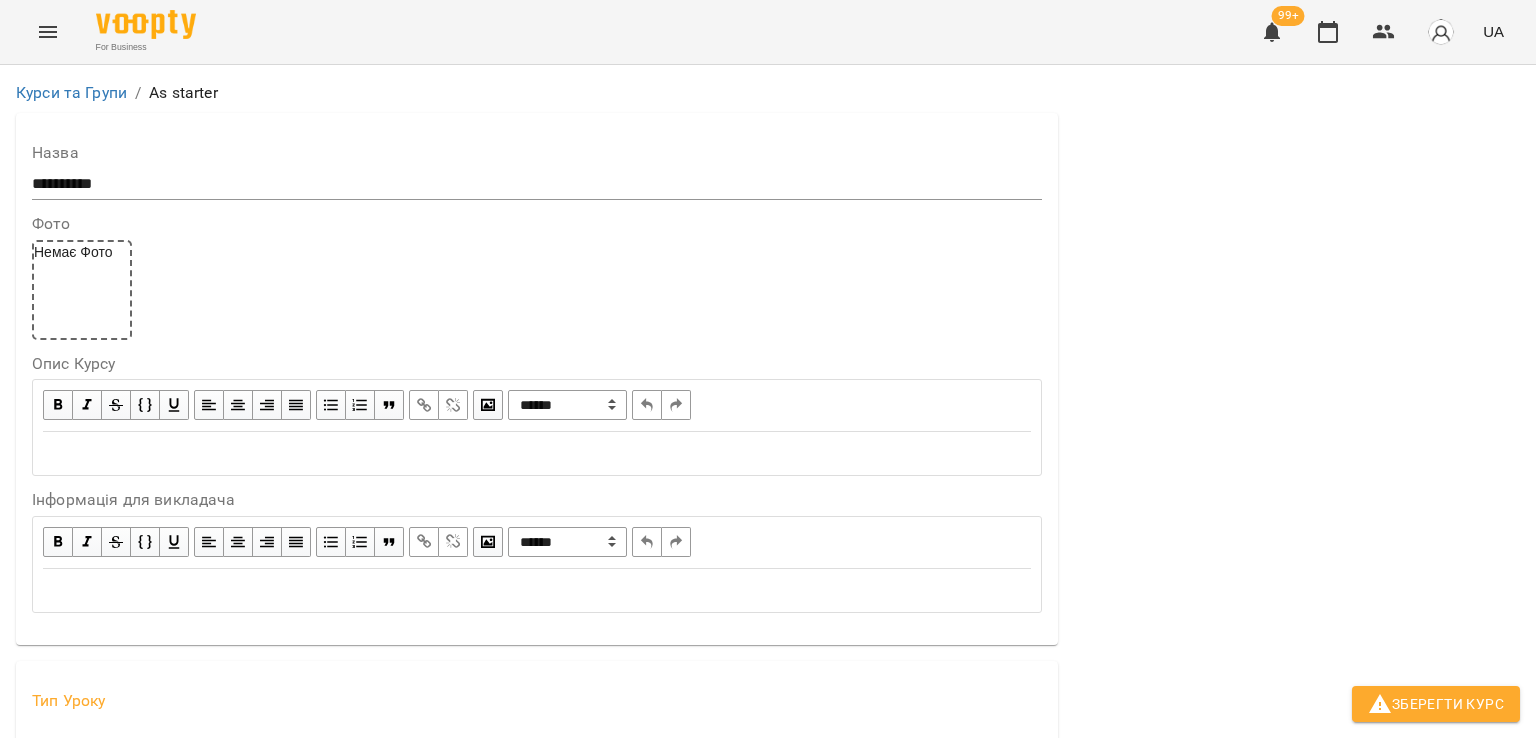click at bounding box center (48, 32) 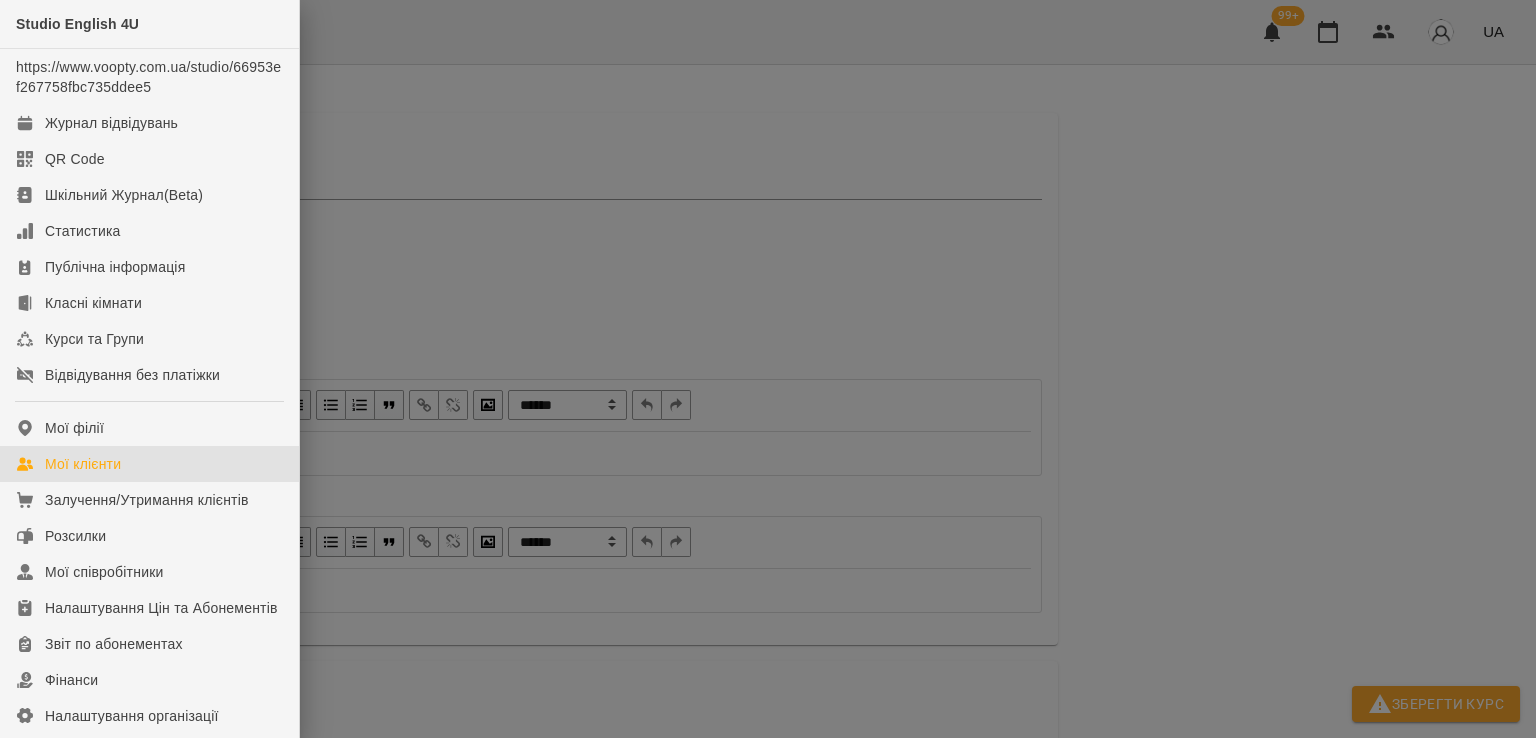 click on "Мої клієнти" at bounding box center [149, 464] 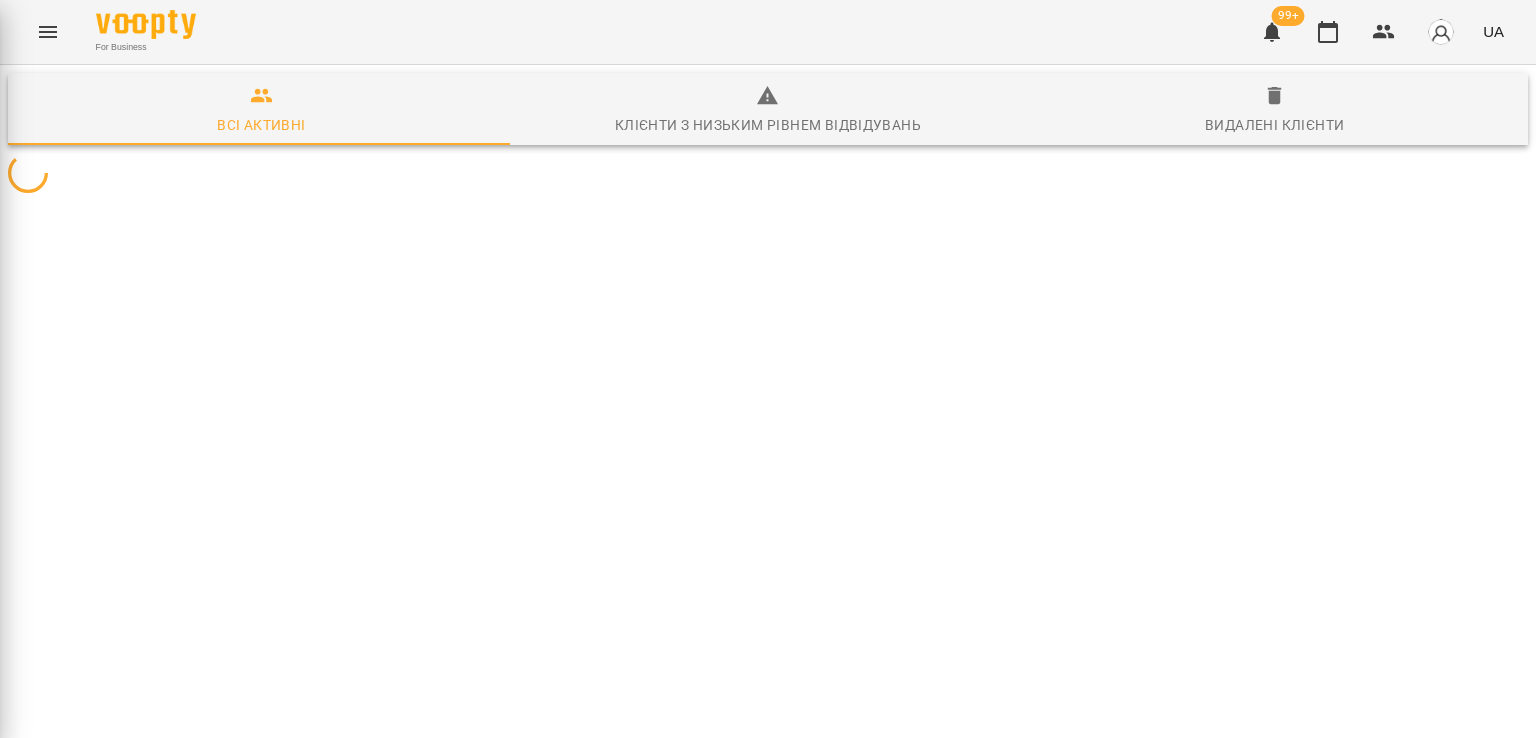 scroll, scrollTop: 0, scrollLeft: 0, axis: both 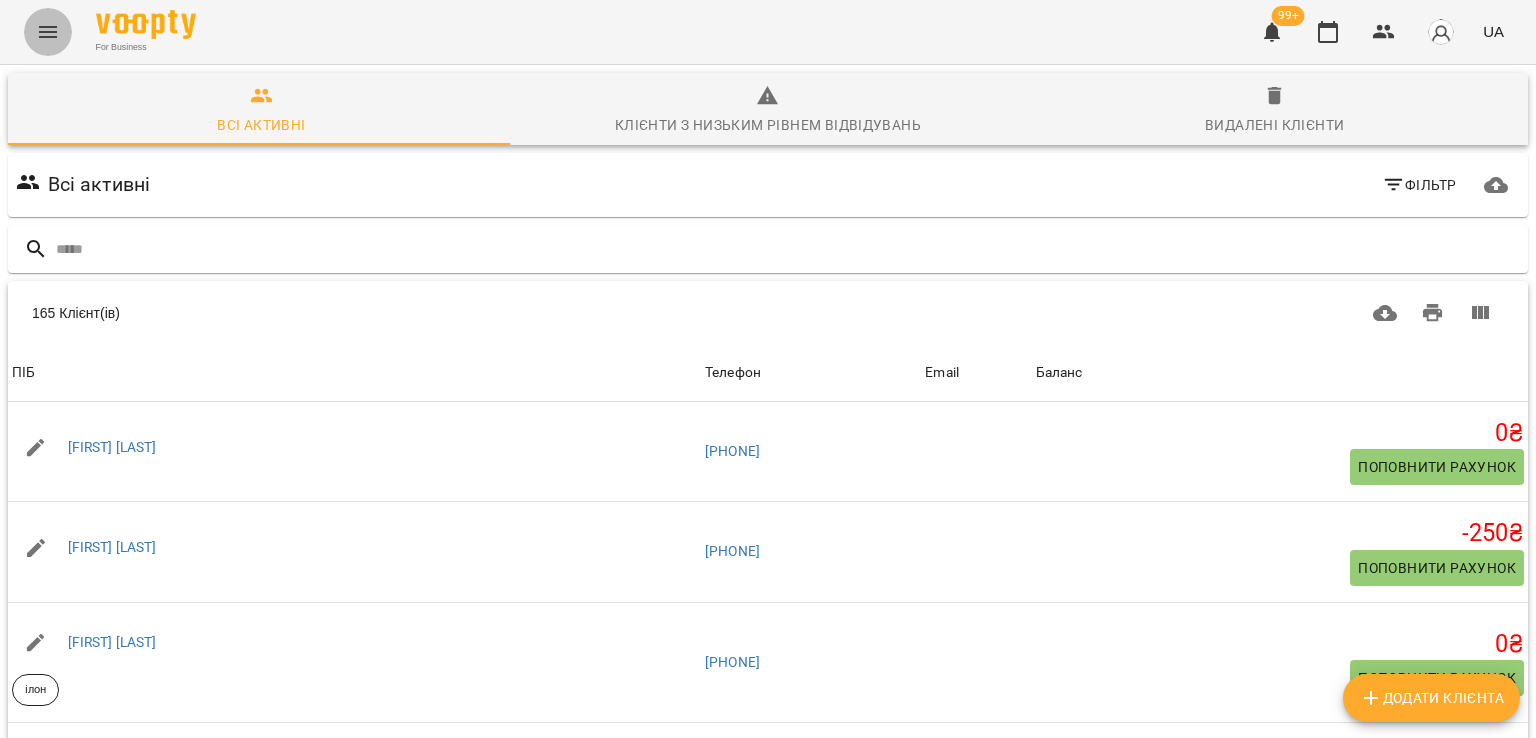 click at bounding box center [48, 32] 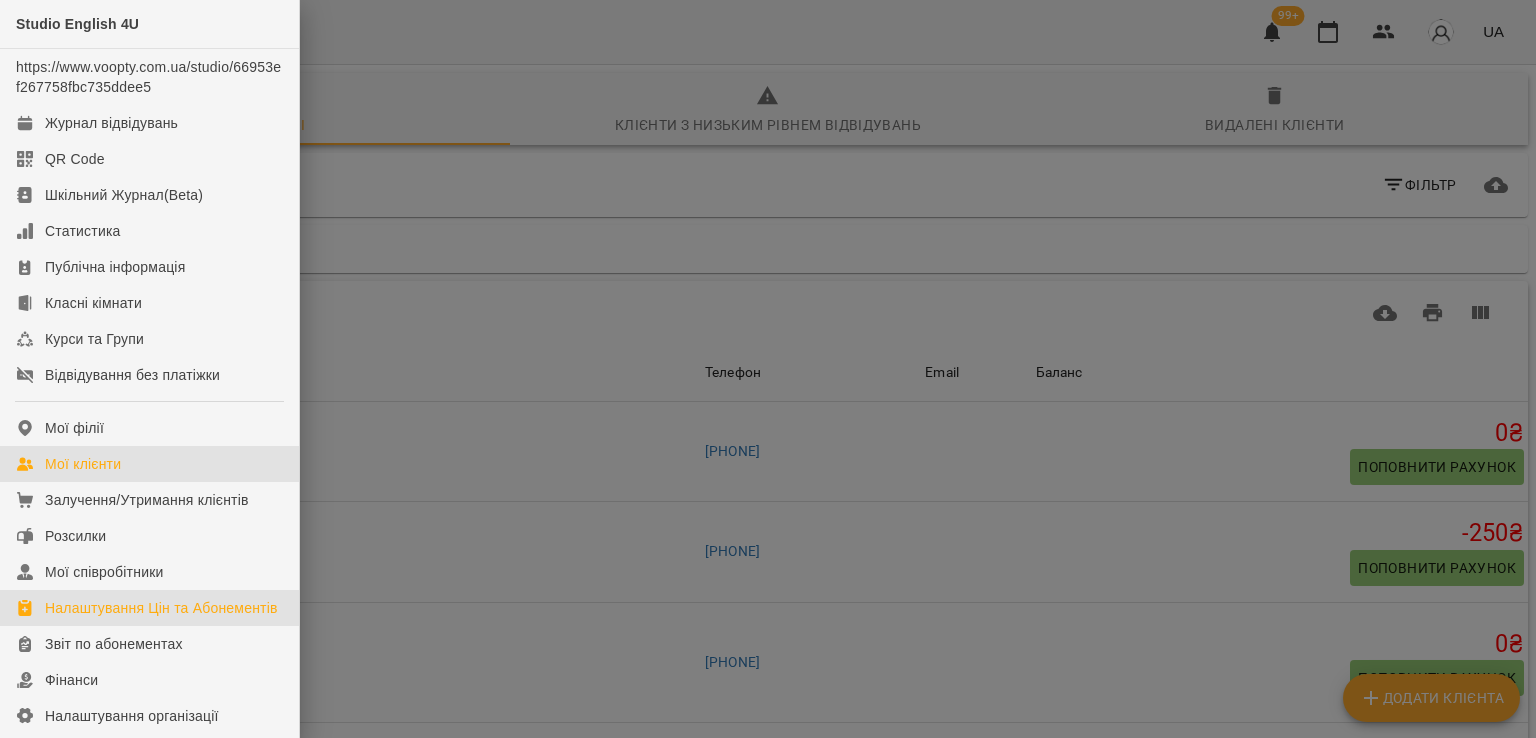 click on "Налаштування Цін та Абонементів" at bounding box center (161, 608) 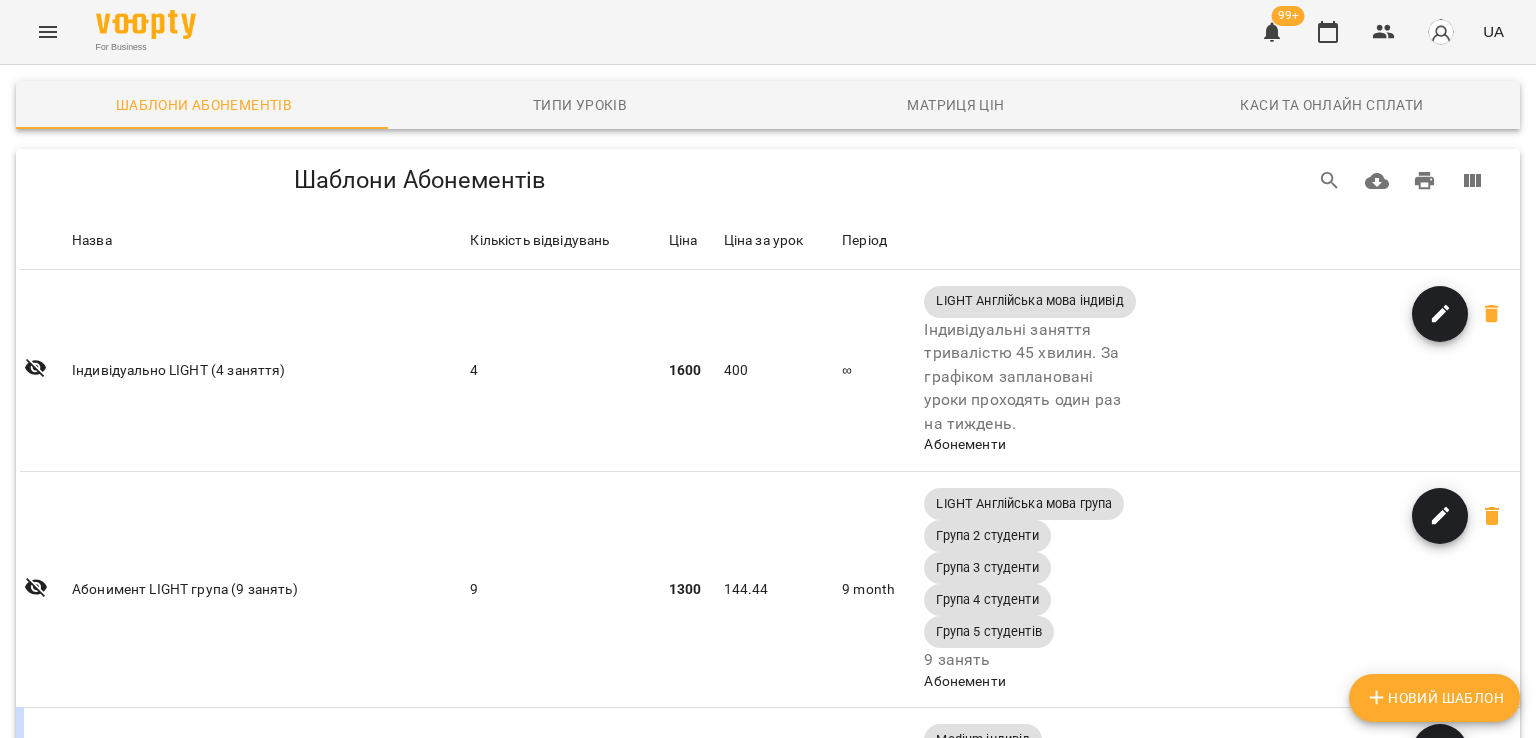 scroll, scrollTop: 516, scrollLeft: 0, axis: vertical 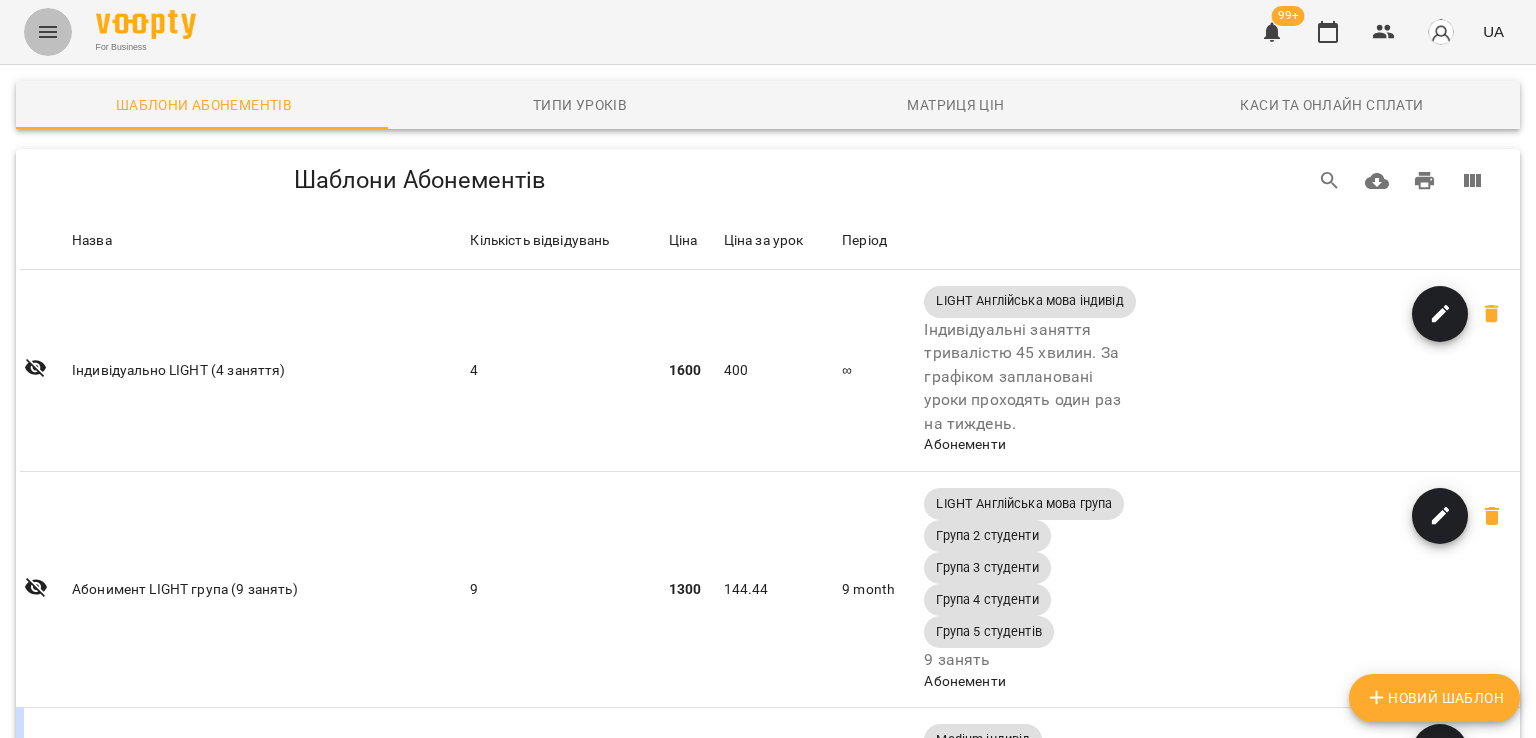 click at bounding box center (48, 32) 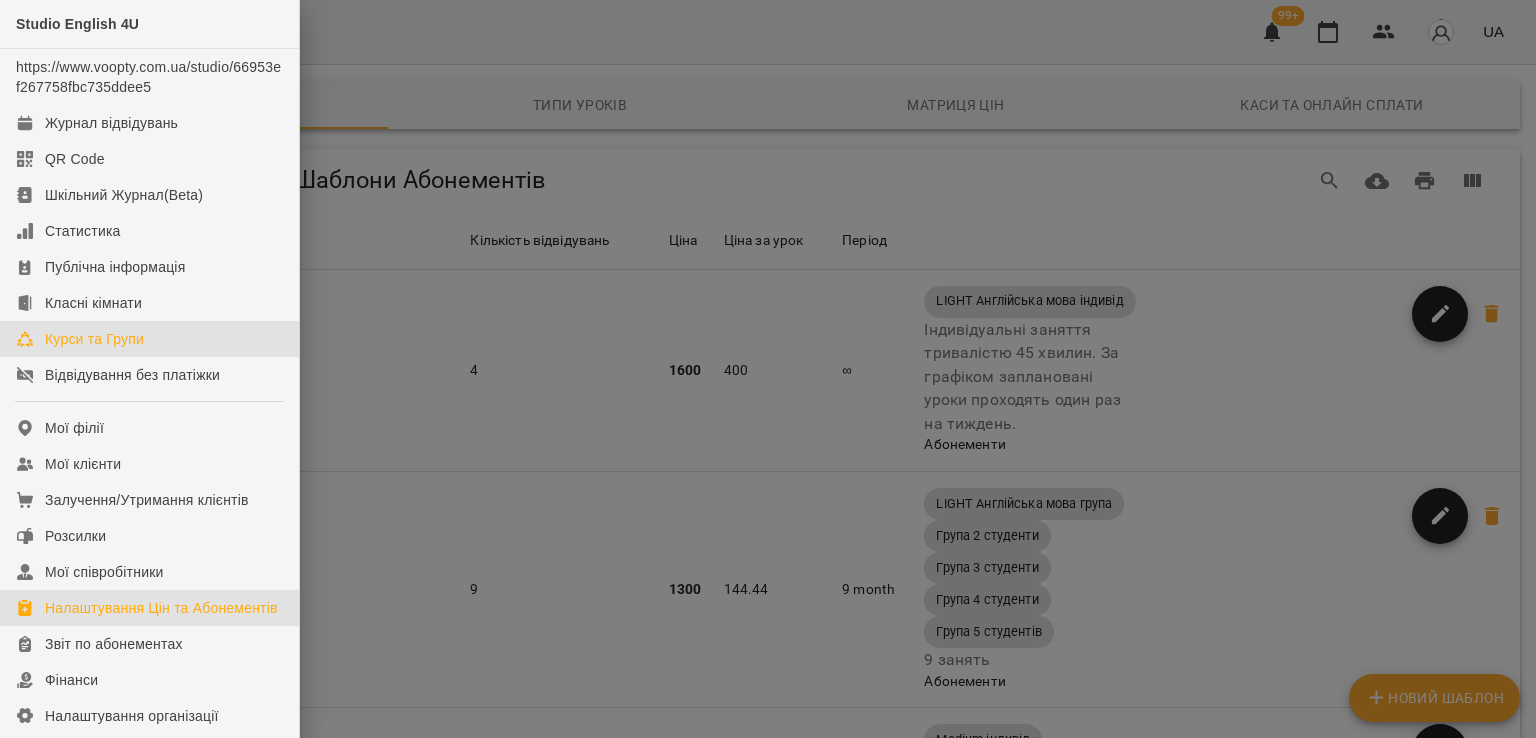 click on "Курси та Групи" at bounding box center [149, 339] 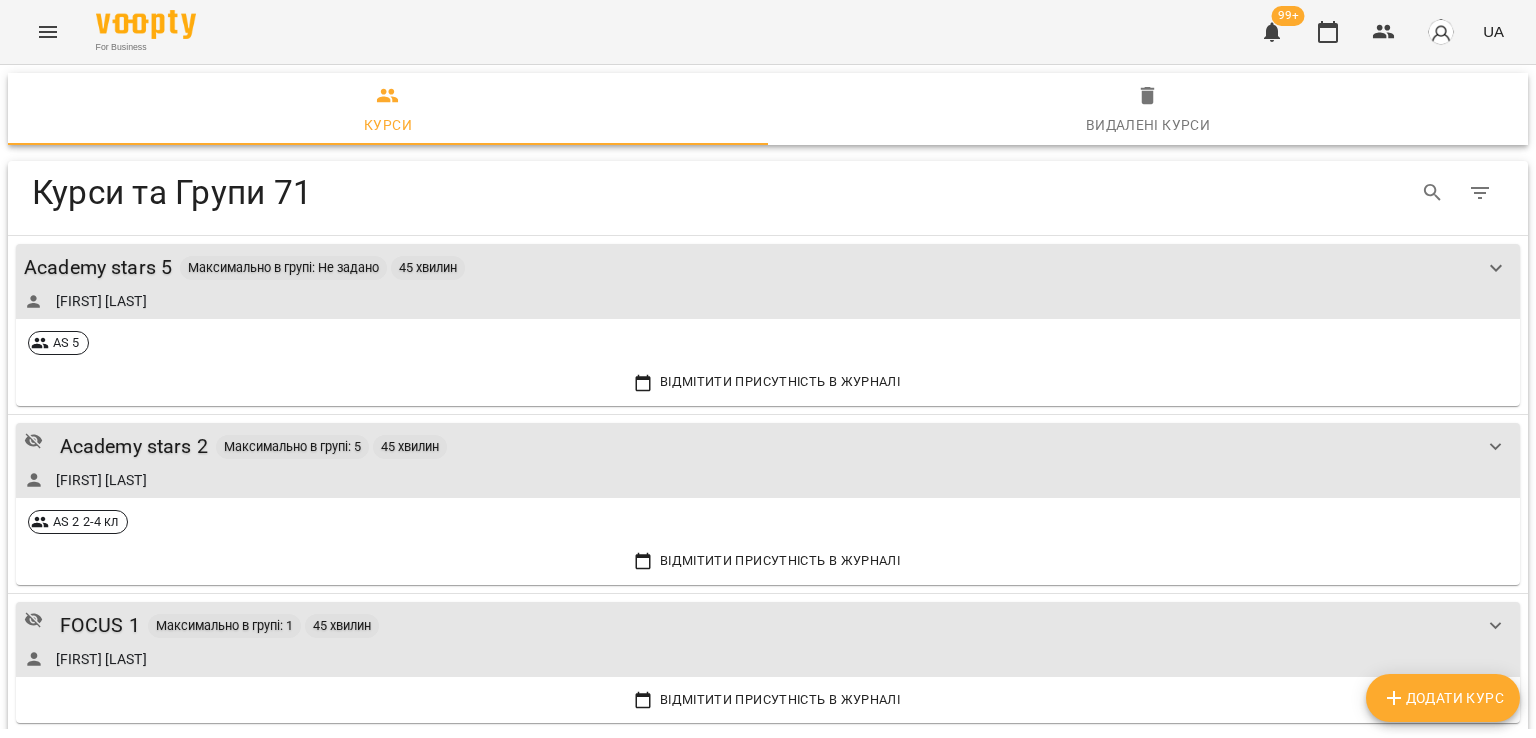 click on "Додати Курс" at bounding box center [1443, 698] 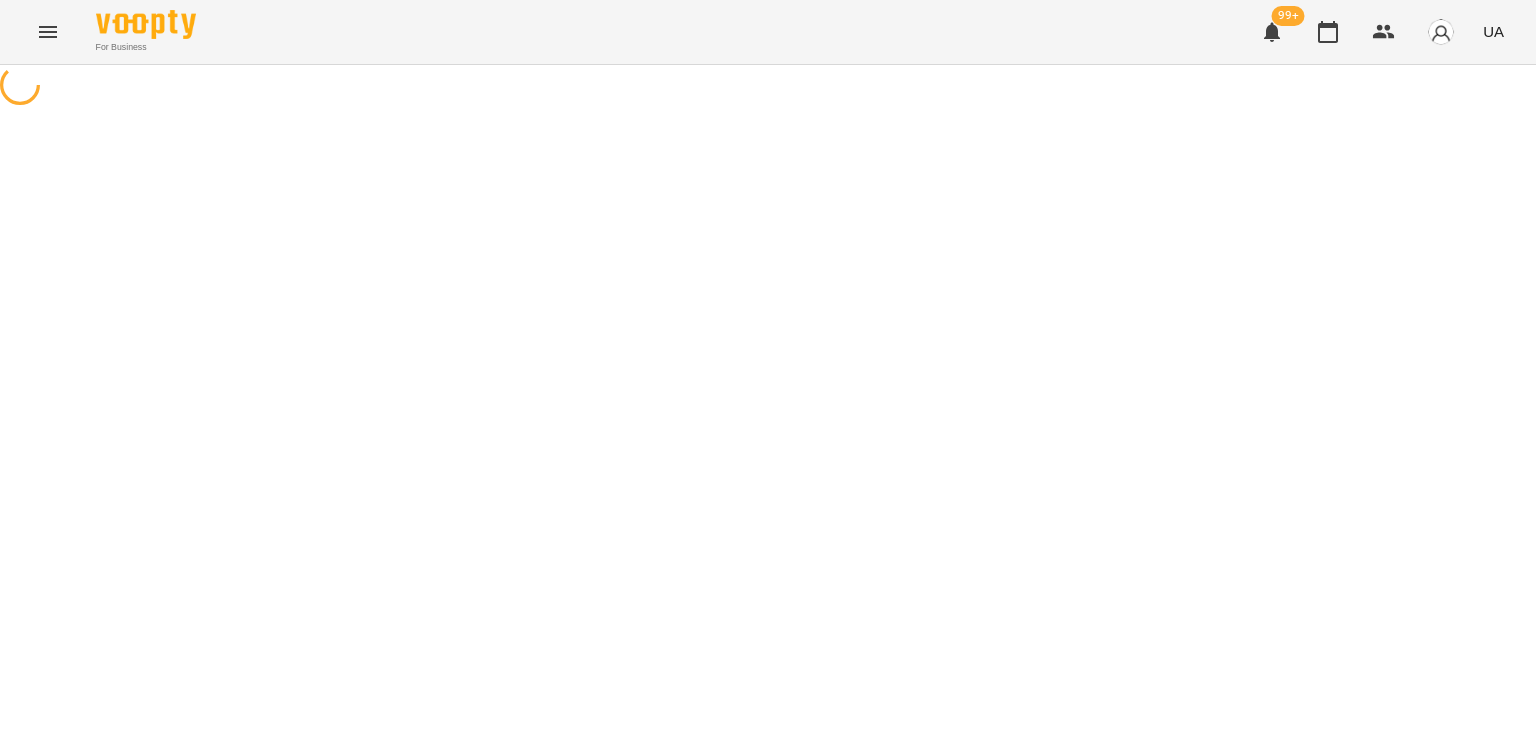 scroll, scrollTop: 0, scrollLeft: 0, axis: both 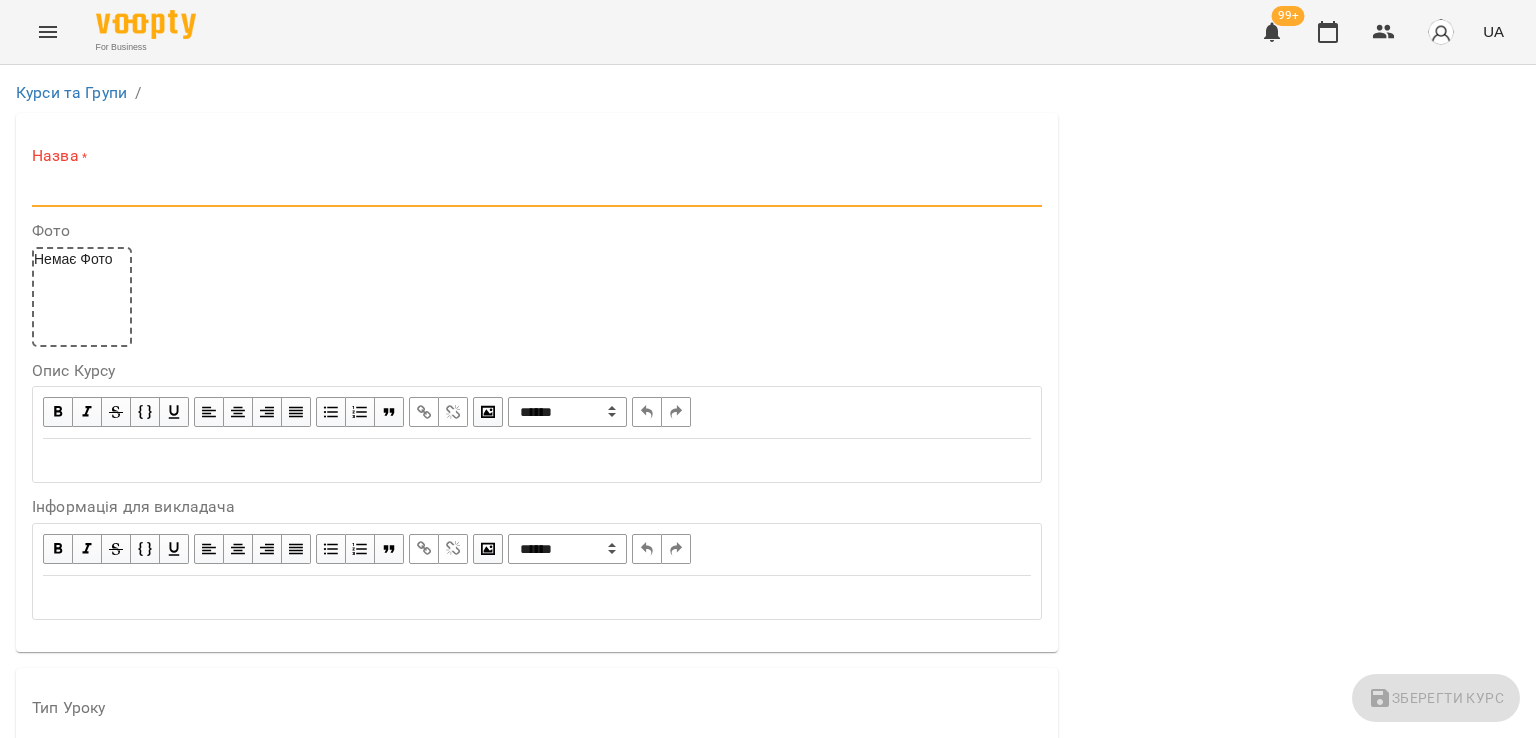 click at bounding box center [537, 191] 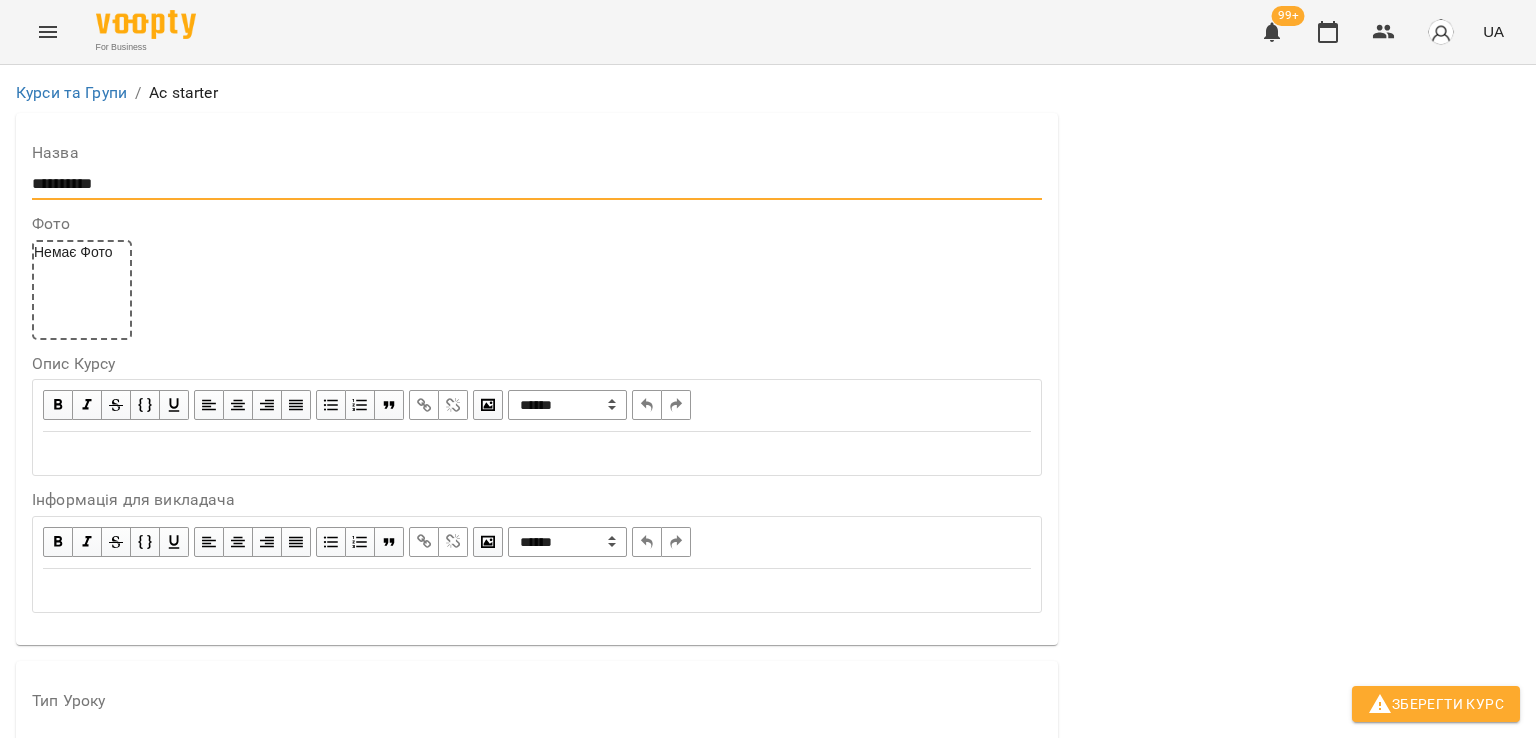 scroll, scrollTop: 342, scrollLeft: 0, axis: vertical 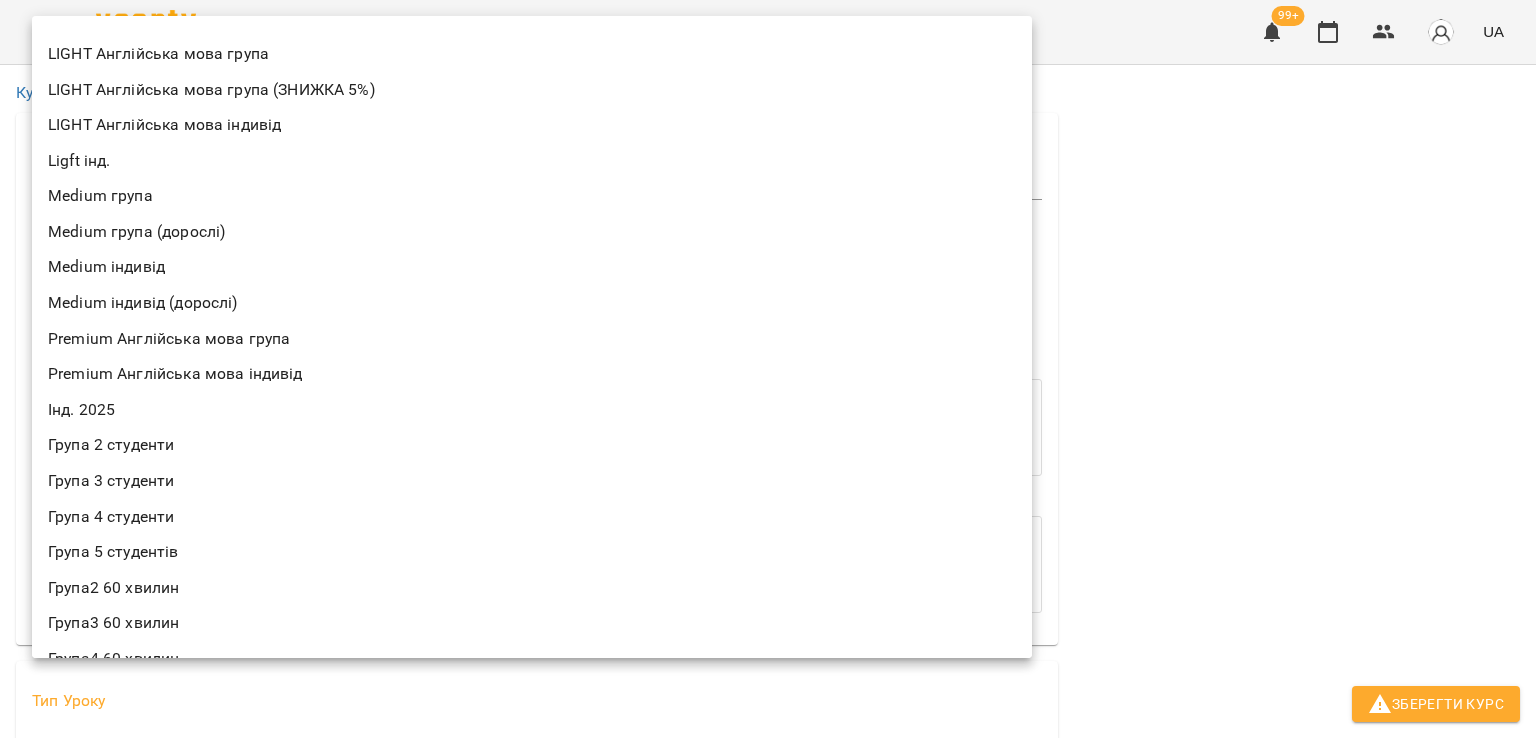 click on "**********" at bounding box center (768, 1156) 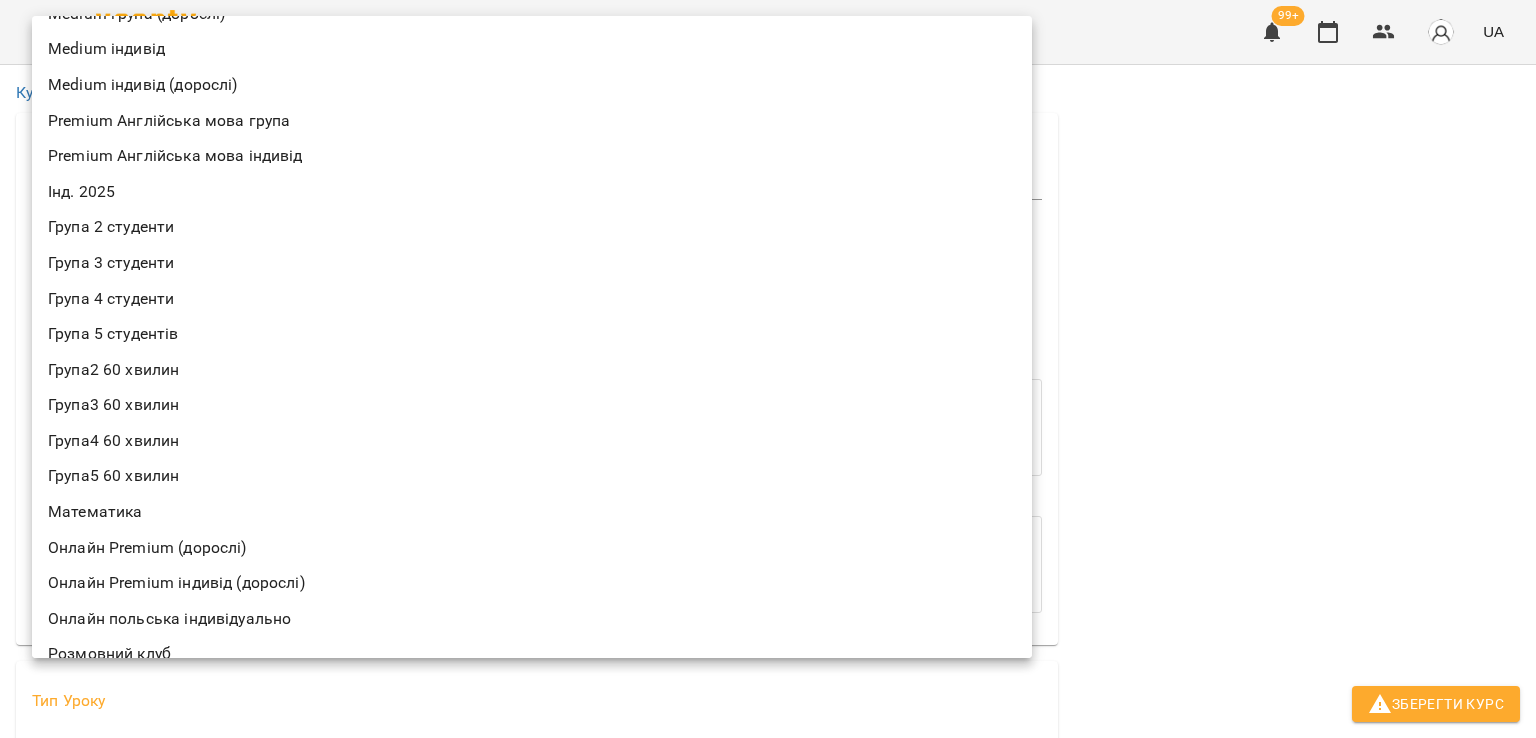 scroll, scrollTop: 275, scrollLeft: 0, axis: vertical 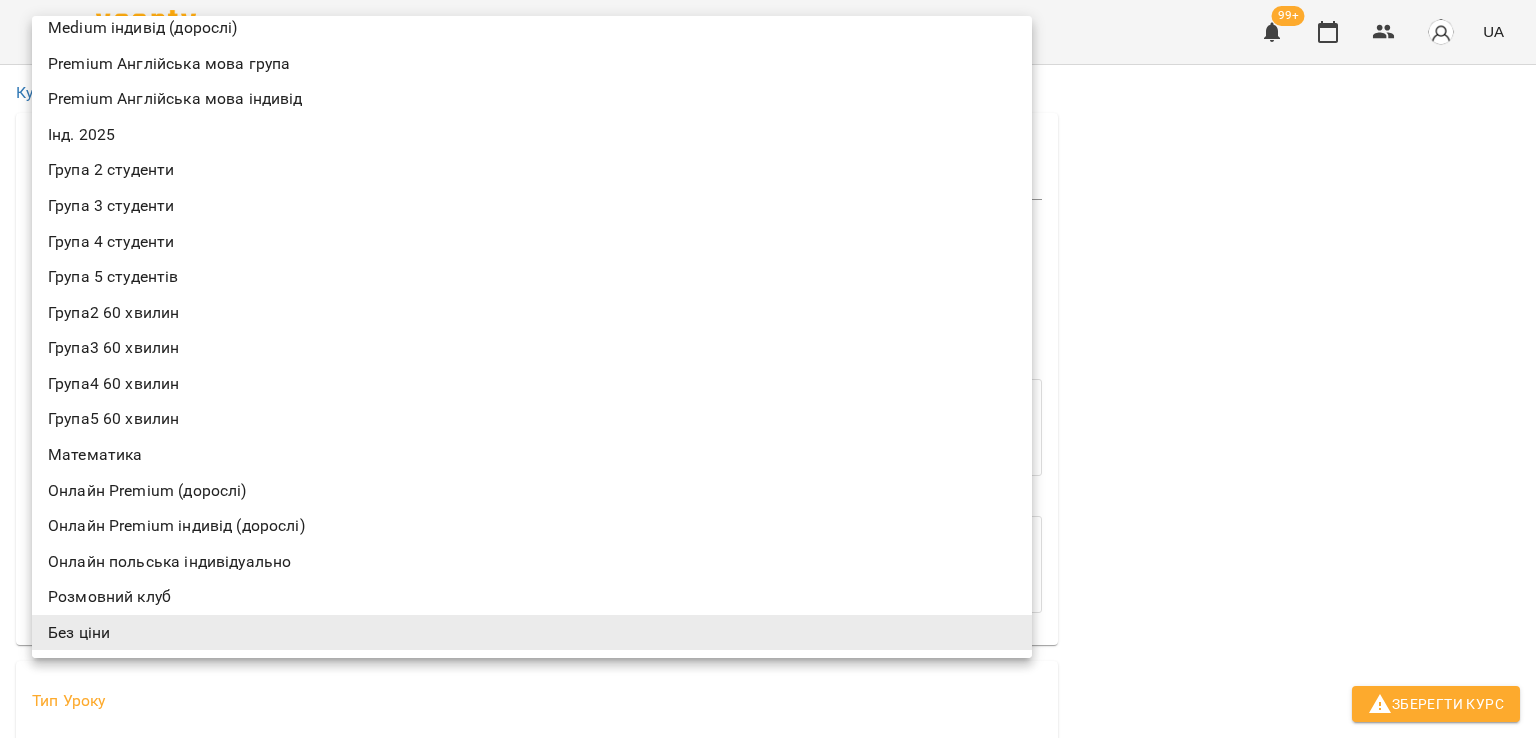 click at bounding box center (768, 369) 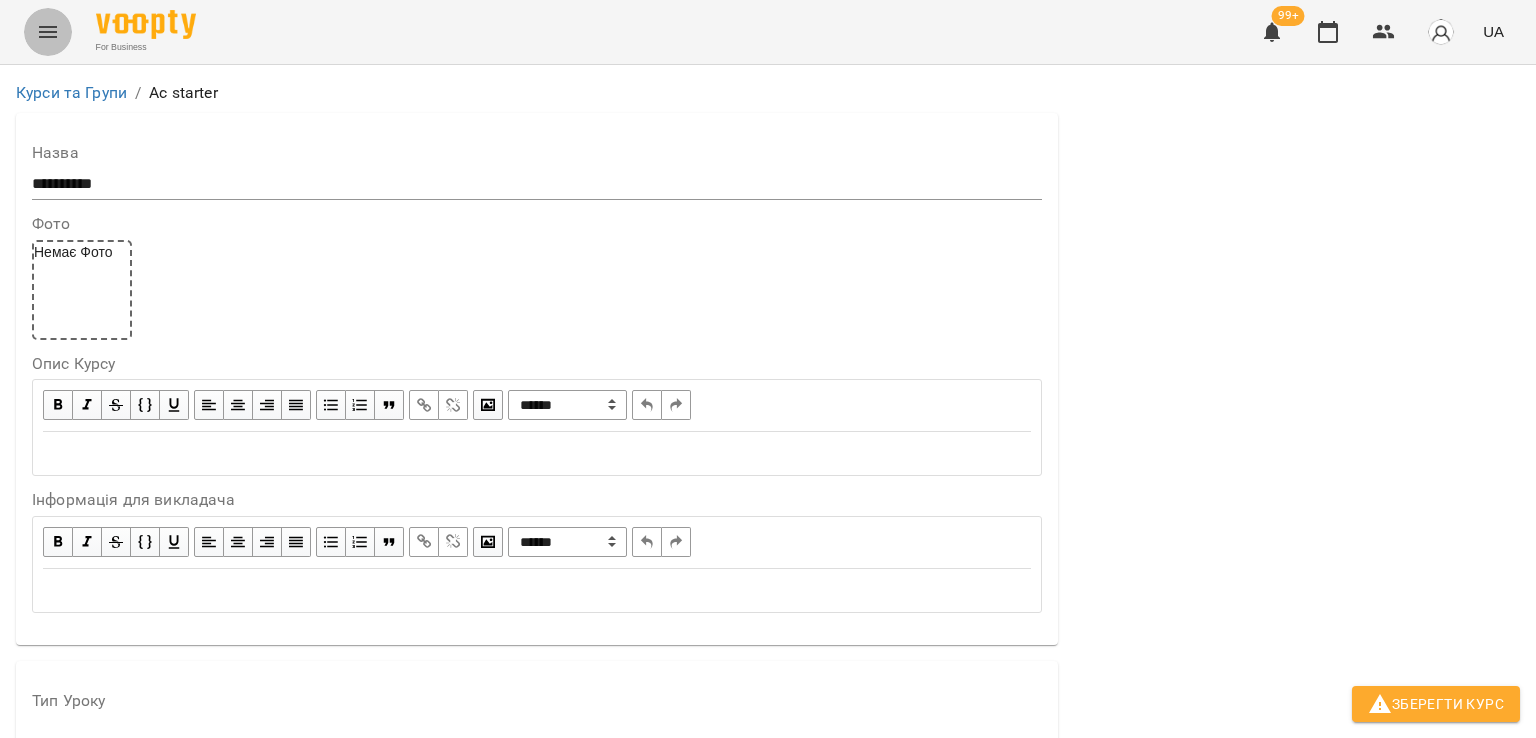 click at bounding box center [48, 32] 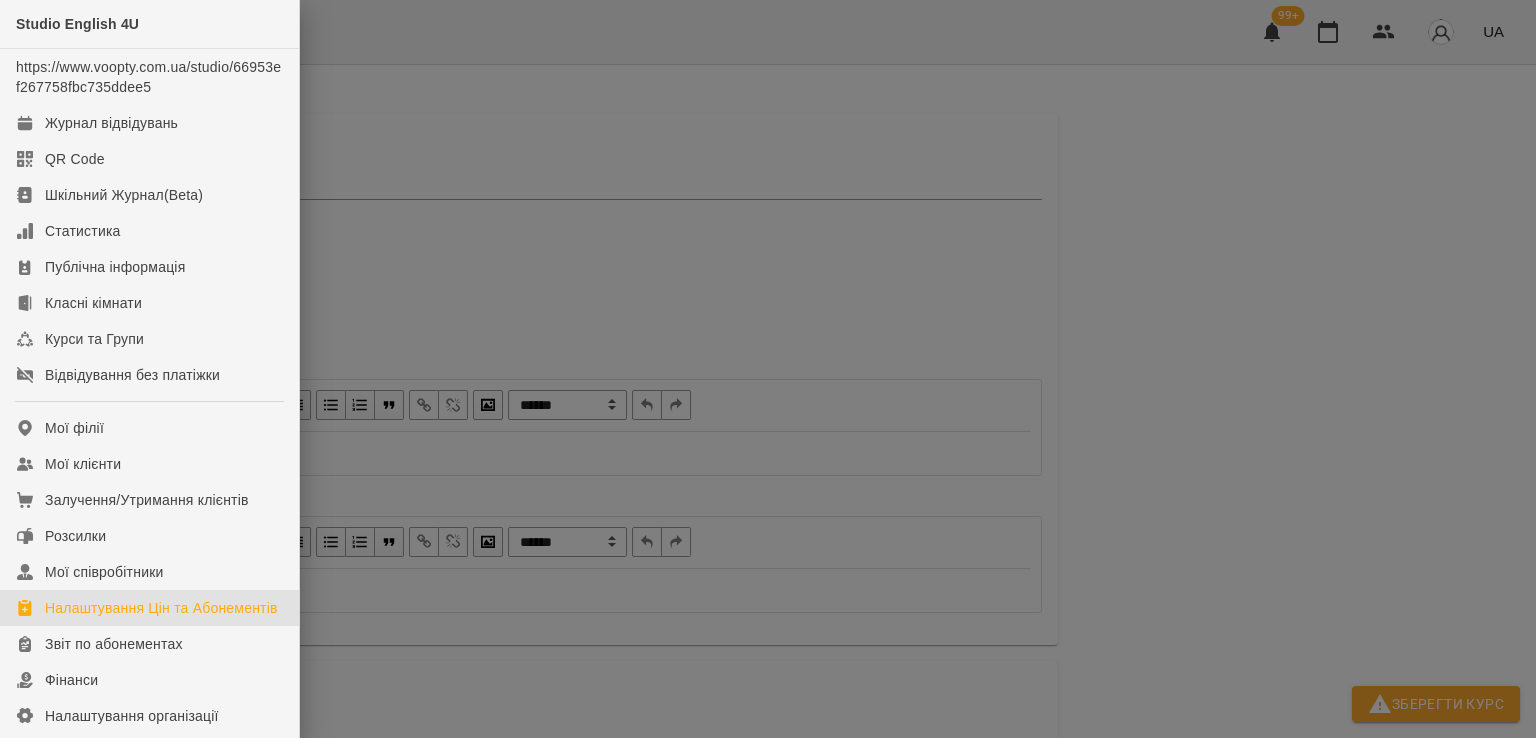 click on "Налаштування Цін та Абонементів" at bounding box center (161, 608) 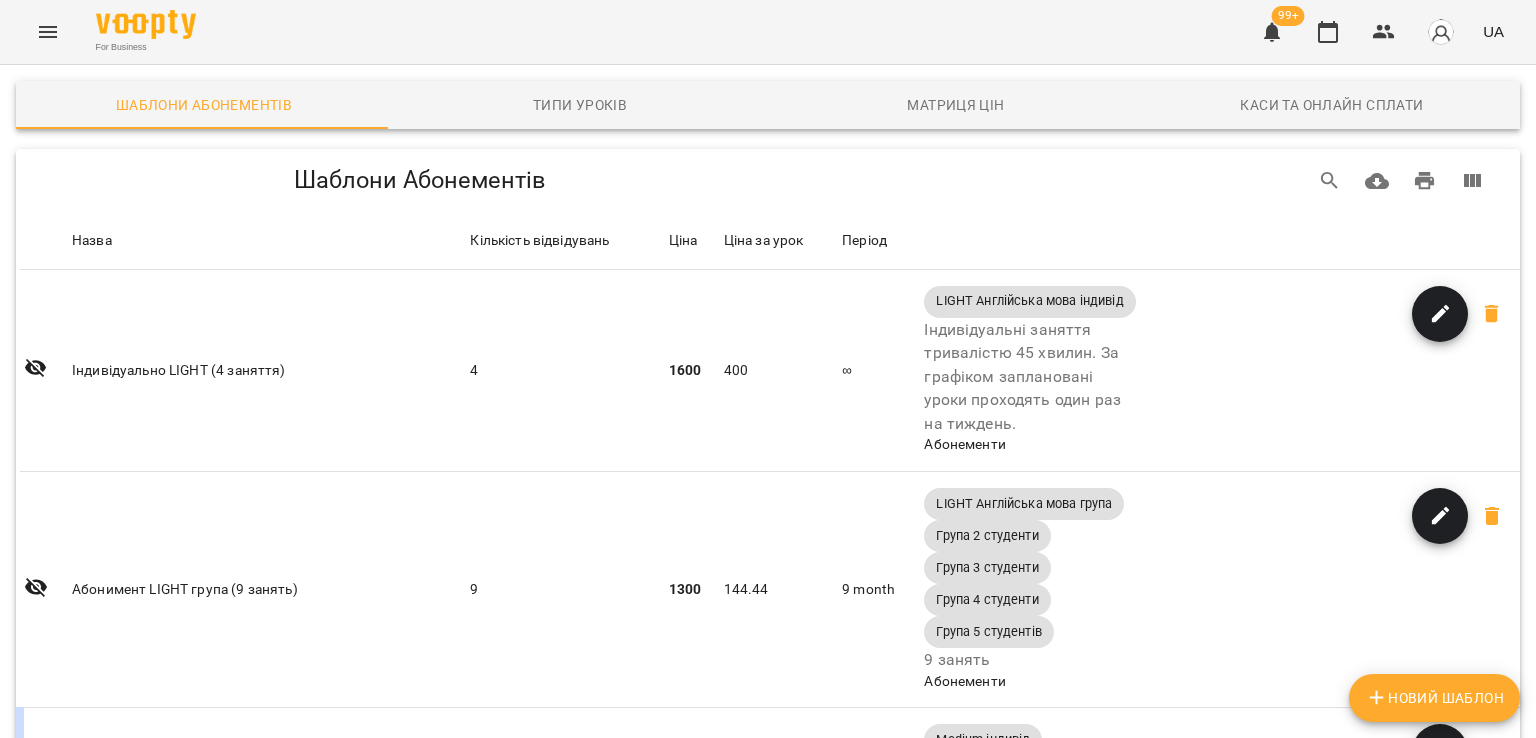 scroll, scrollTop: 653, scrollLeft: 0, axis: vertical 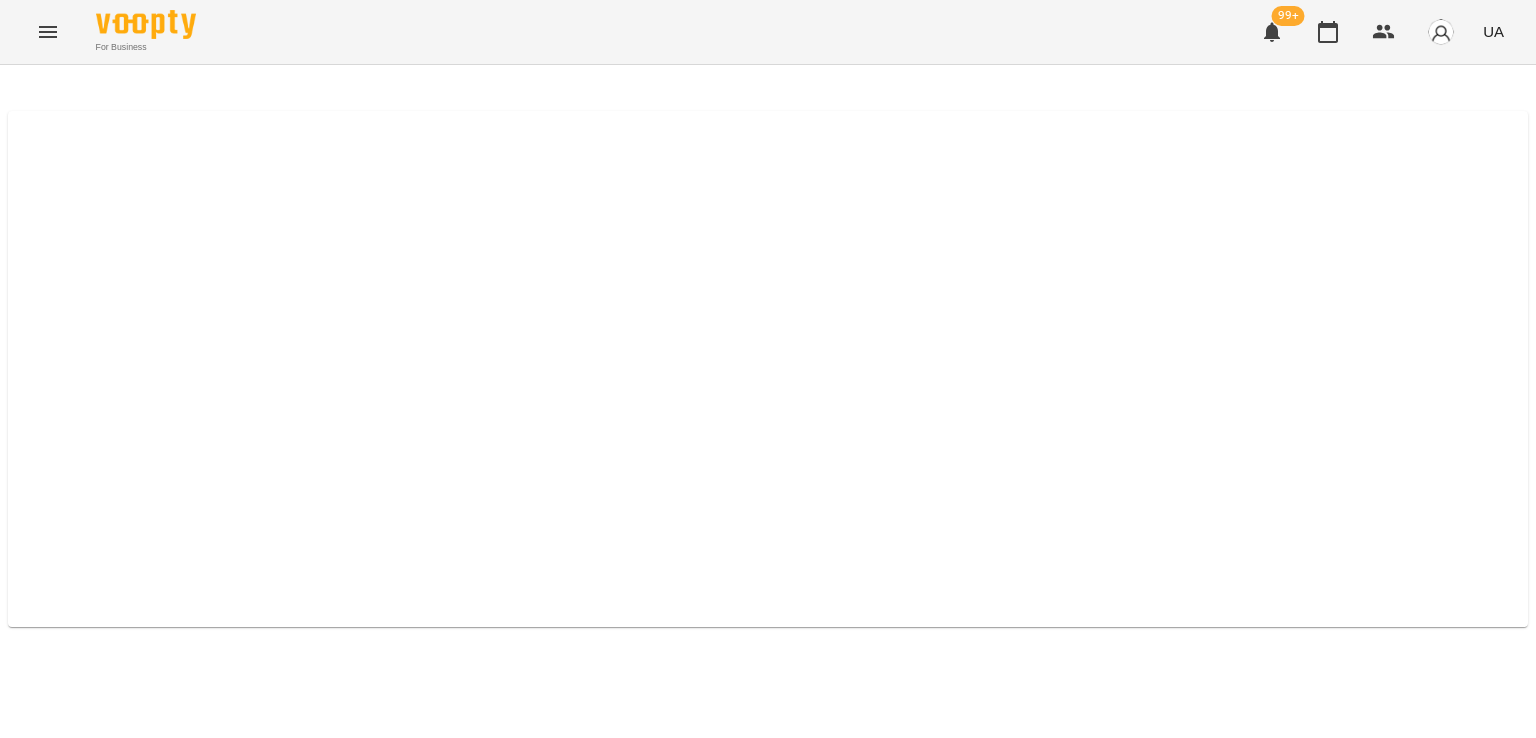select on "*****" 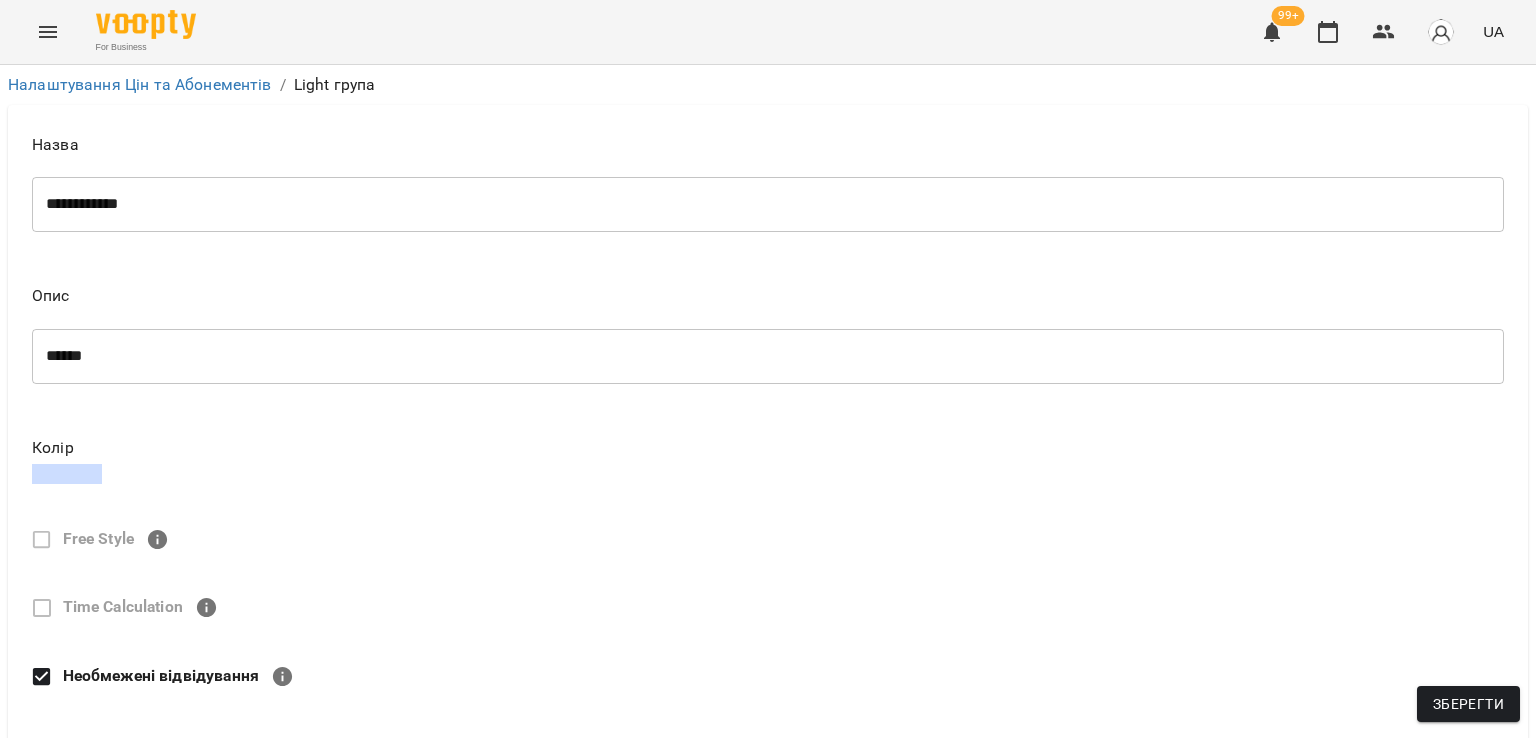 scroll, scrollTop: 759, scrollLeft: 0, axis: vertical 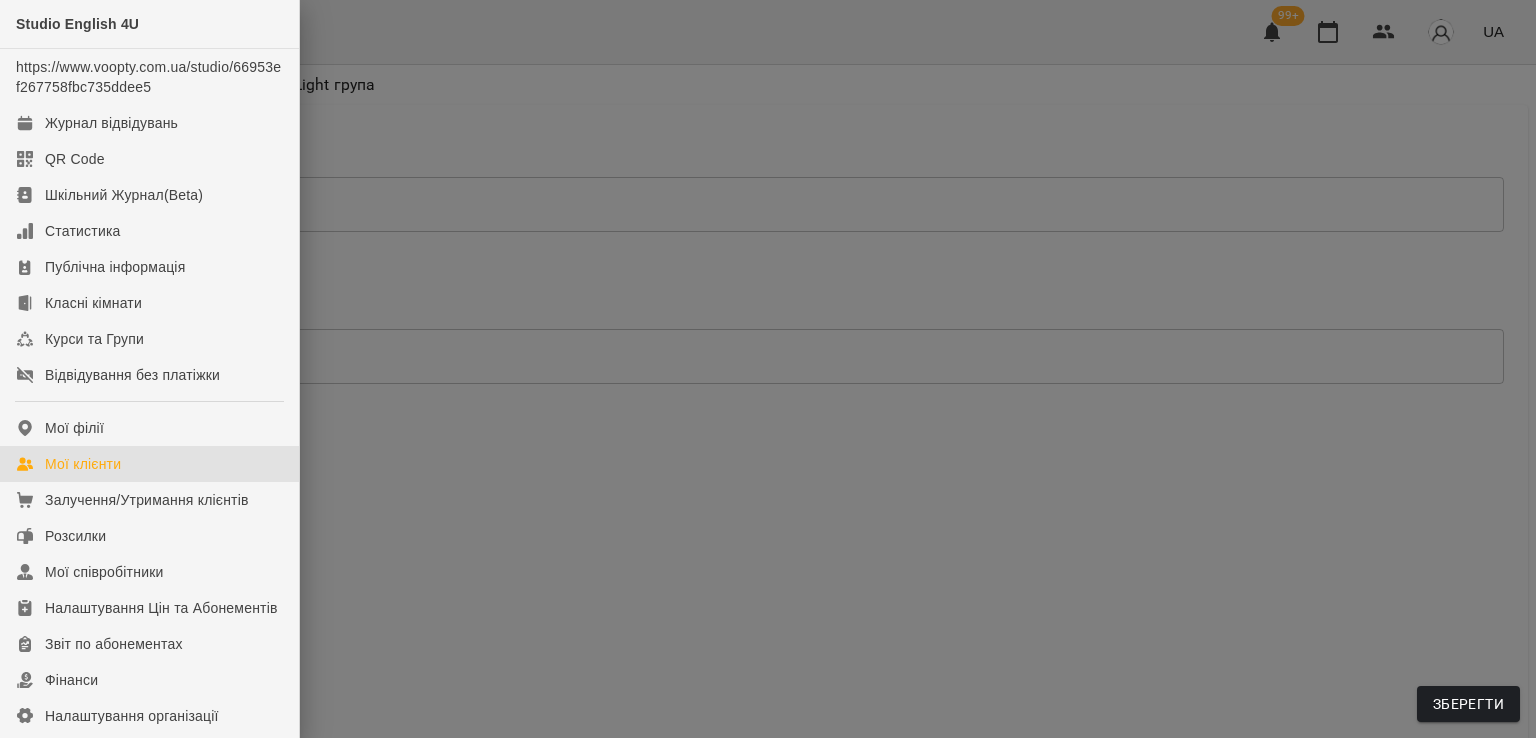click on "Мої клієнти" at bounding box center [83, 464] 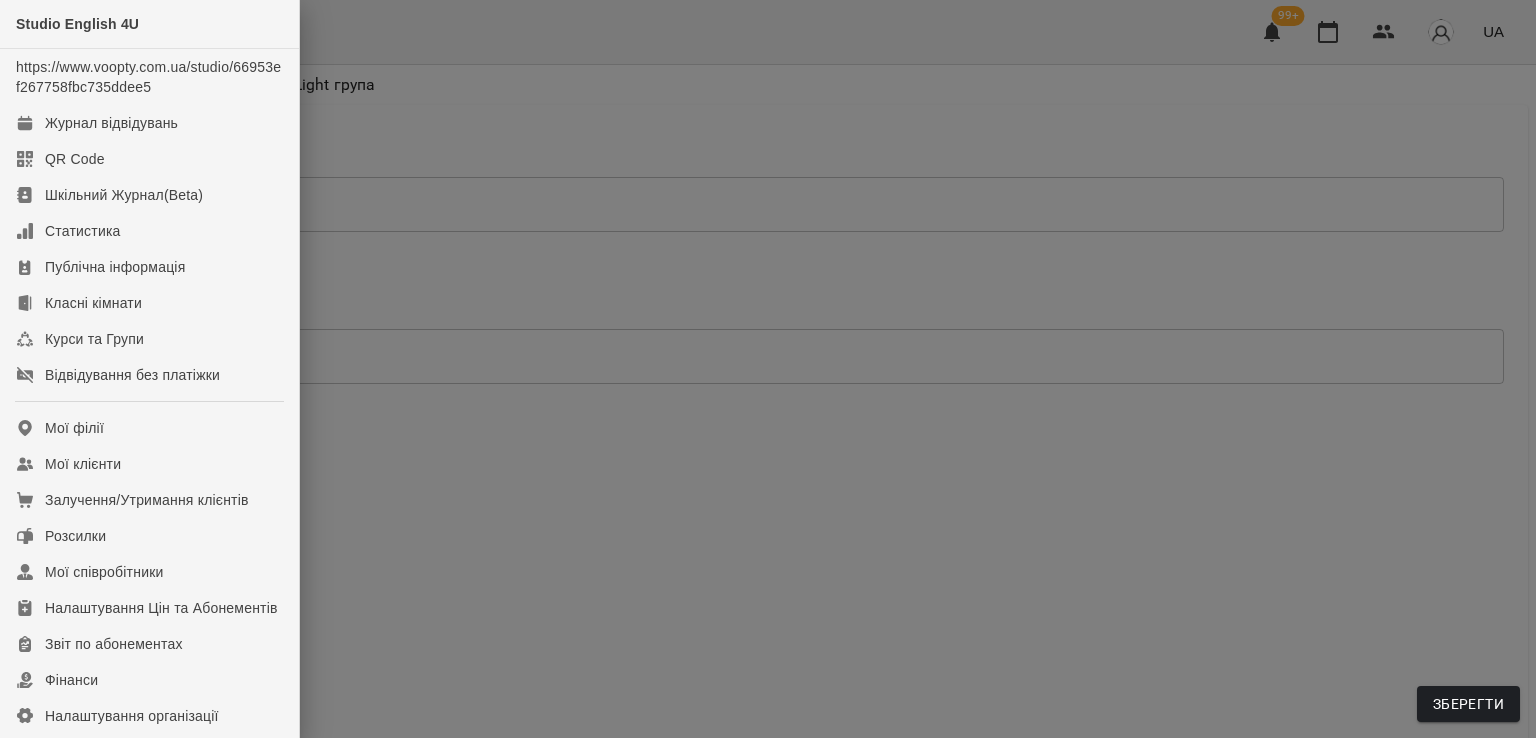 scroll, scrollTop: 0, scrollLeft: 0, axis: both 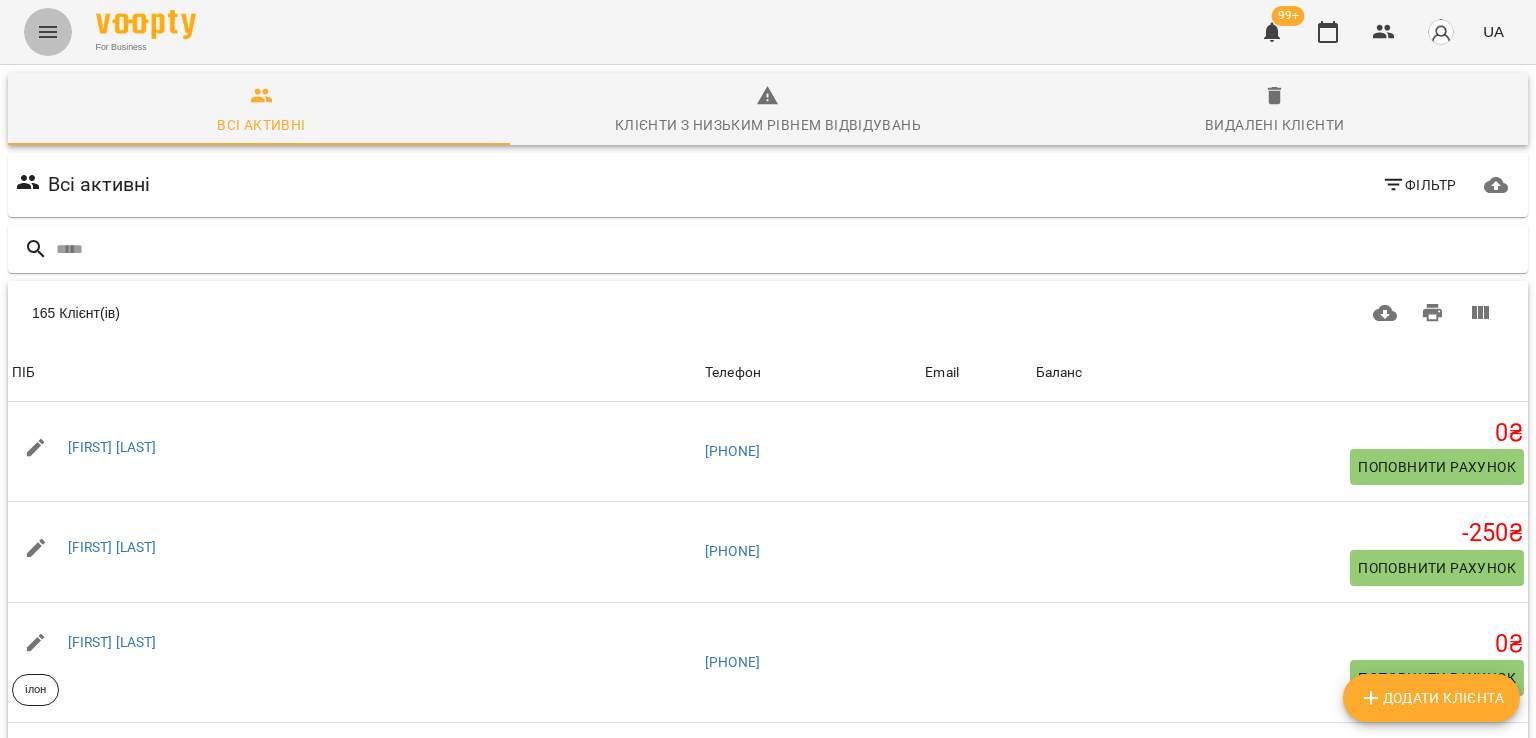 click 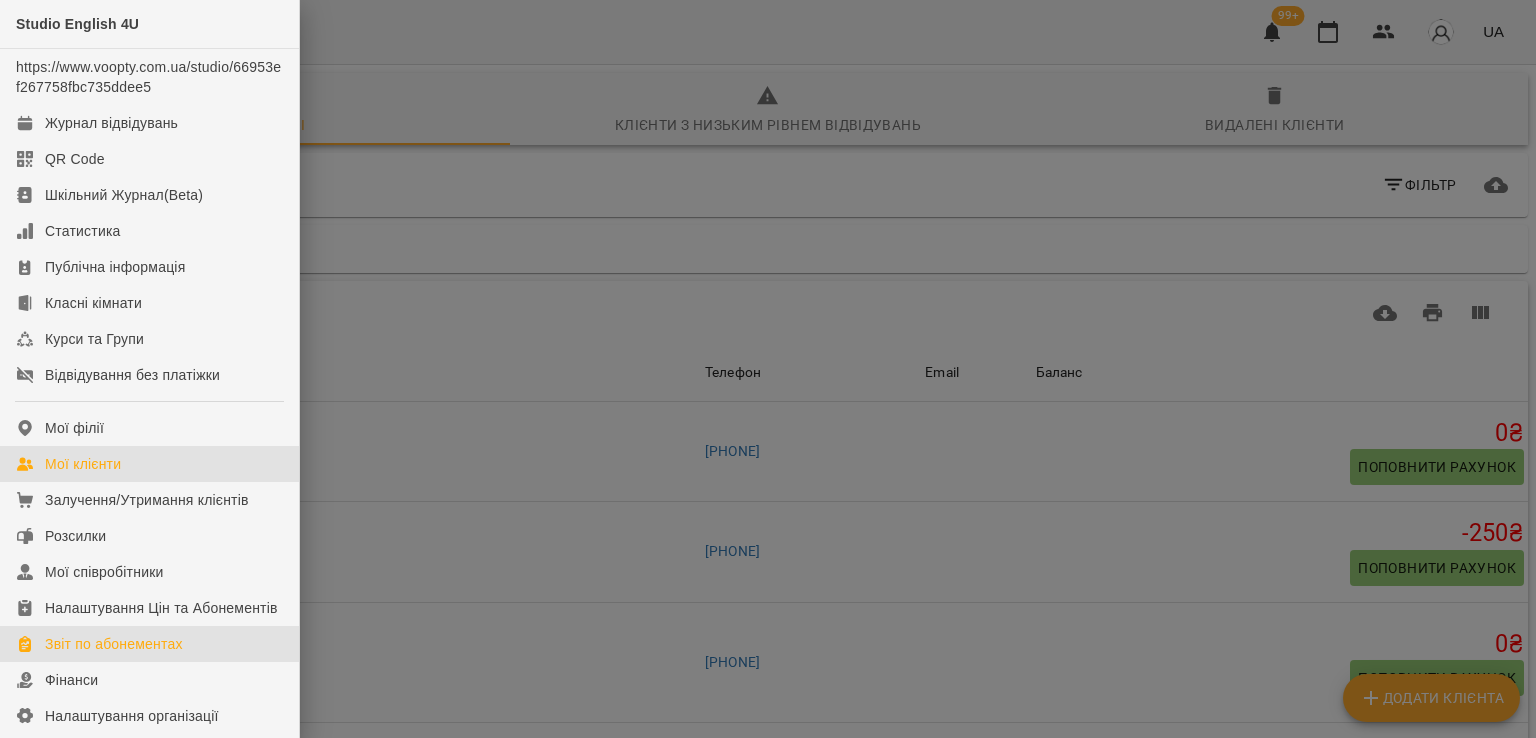 click on "Звіт по абонементах" at bounding box center [114, 644] 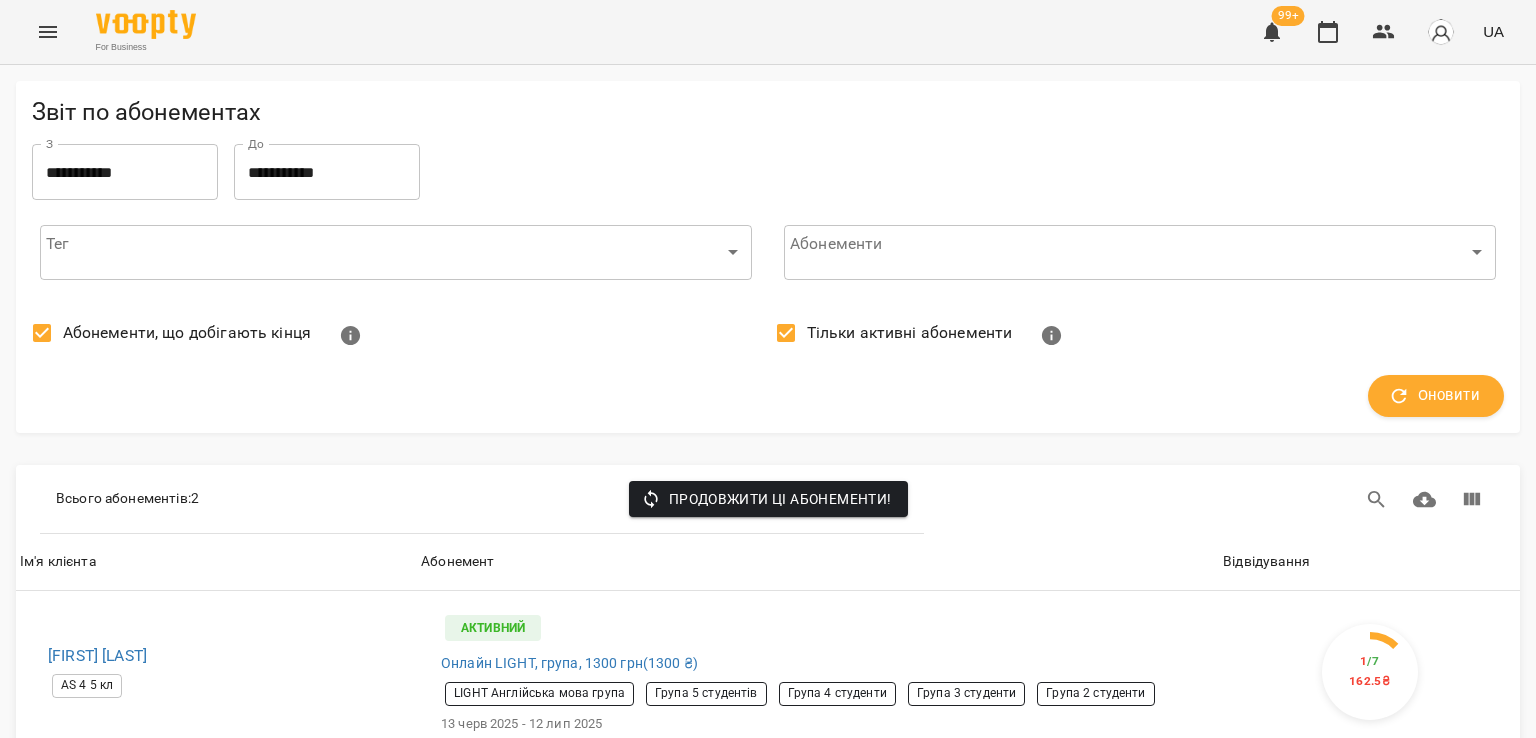 click on "For Business 99+ UA" at bounding box center [768, 32] 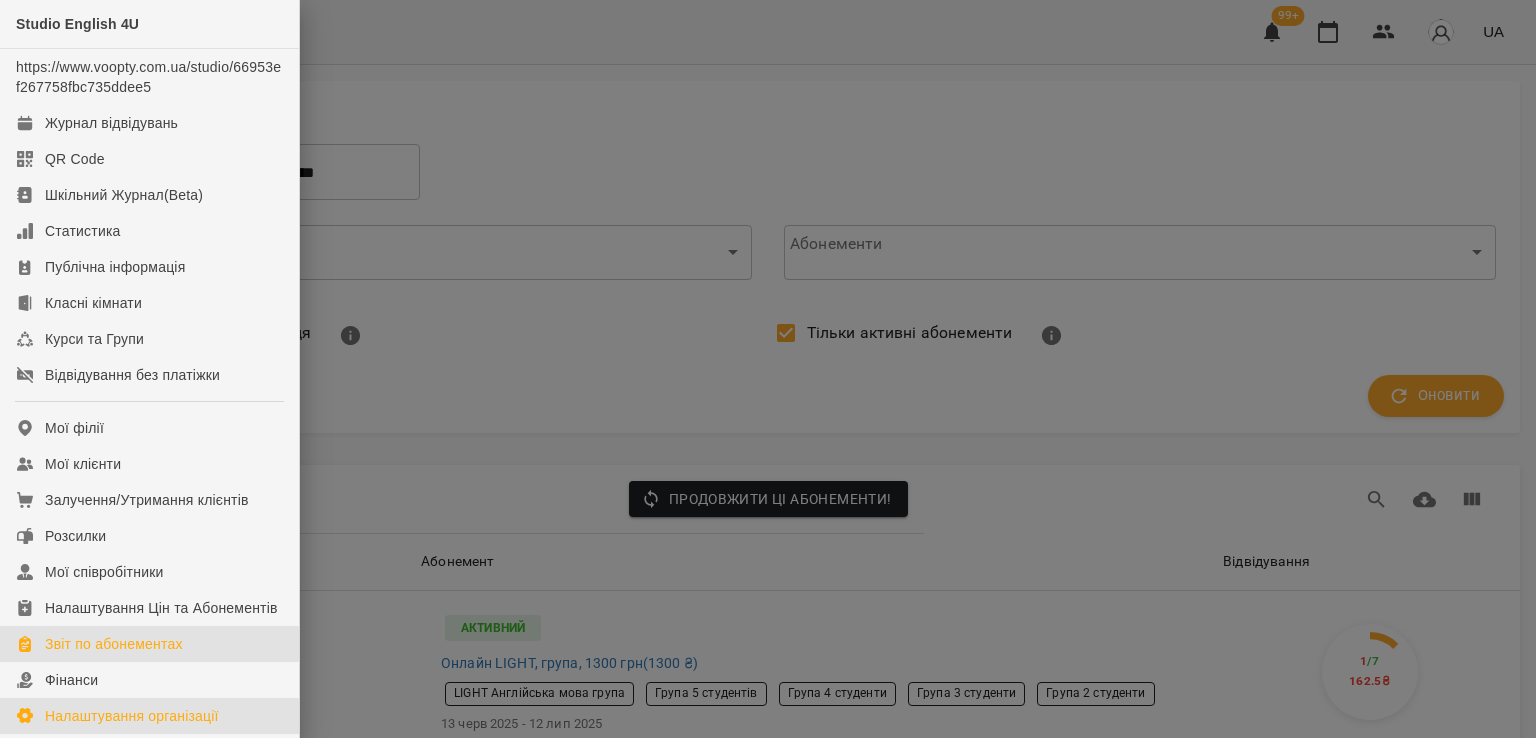 click on "Налаштування організації" at bounding box center (132, 716) 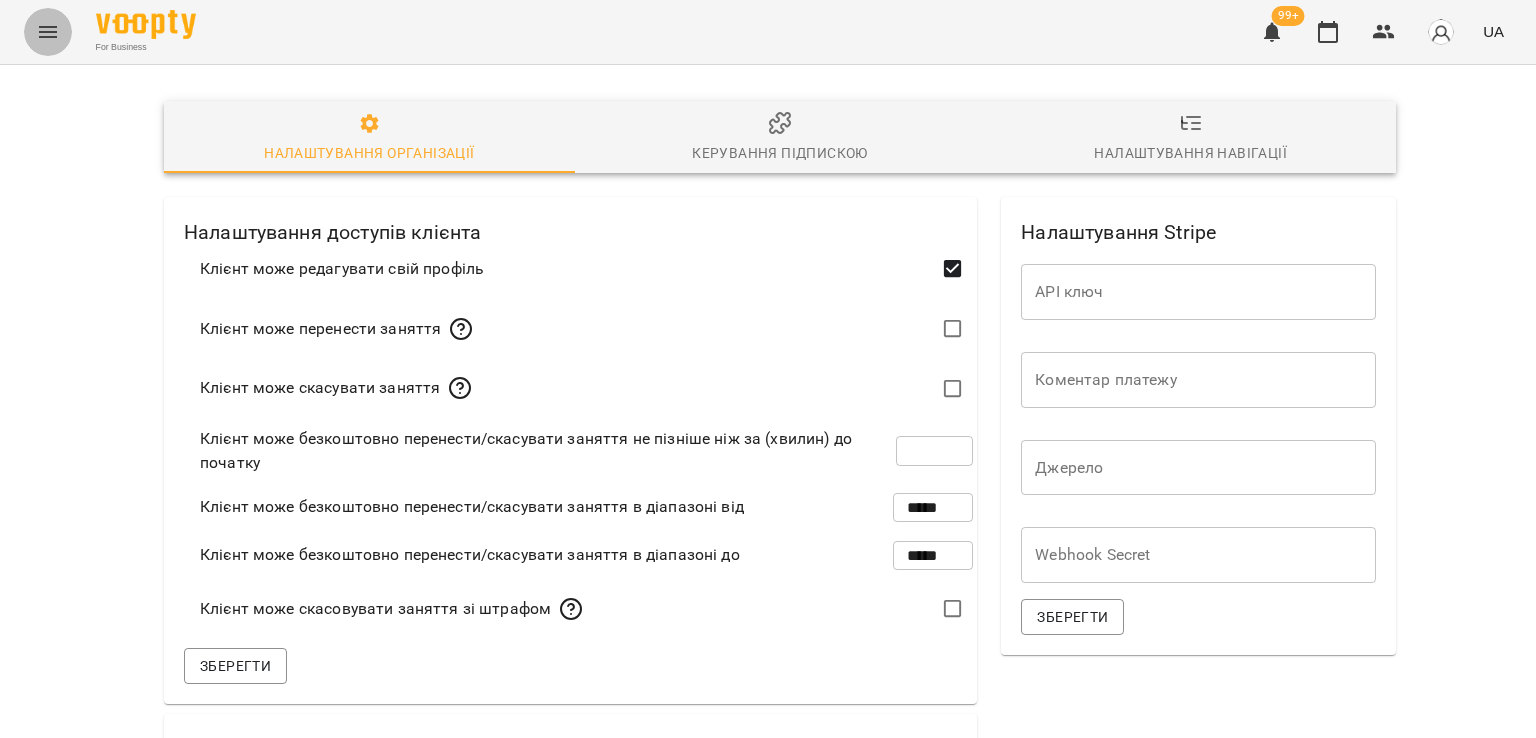 click at bounding box center (48, 32) 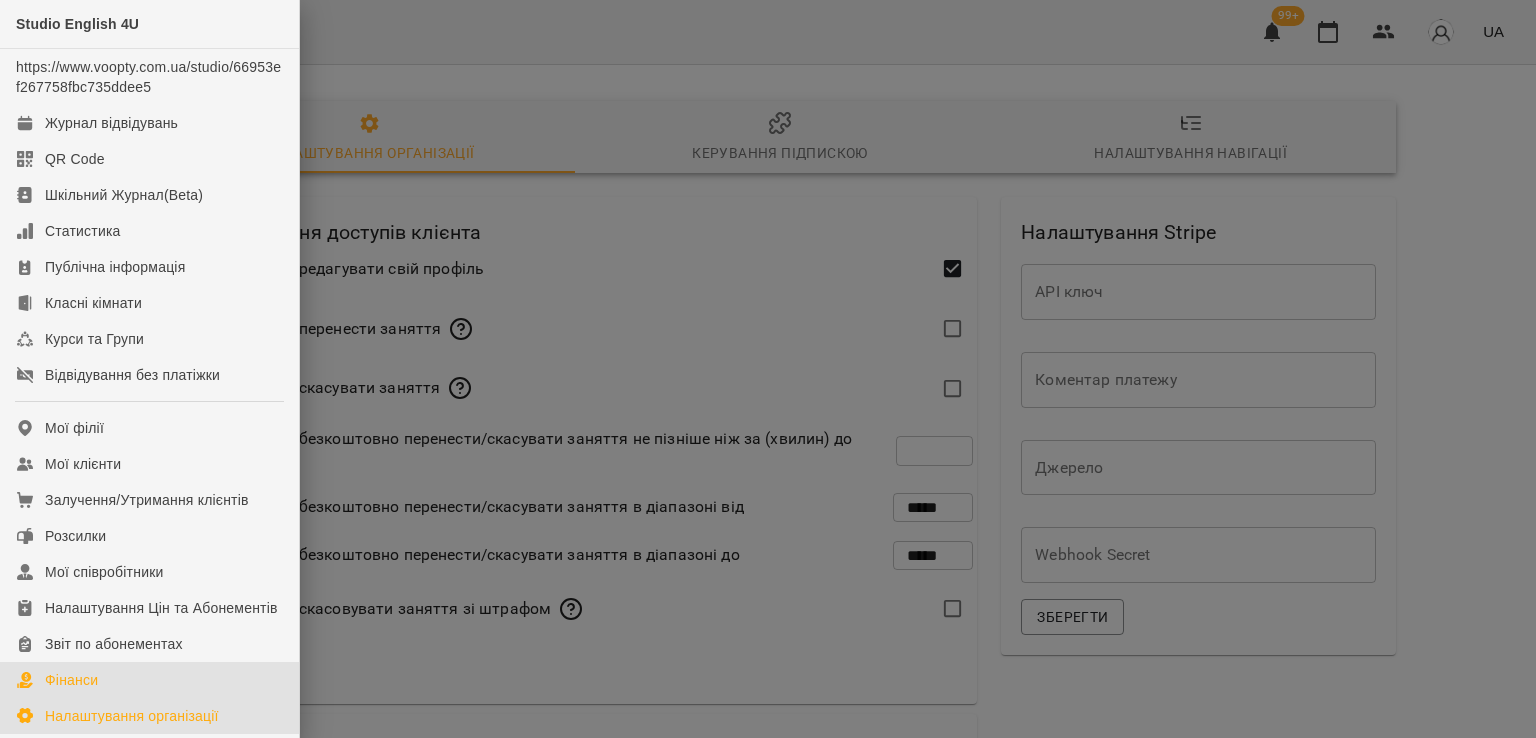 click on "Фінанси" at bounding box center (149, 680) 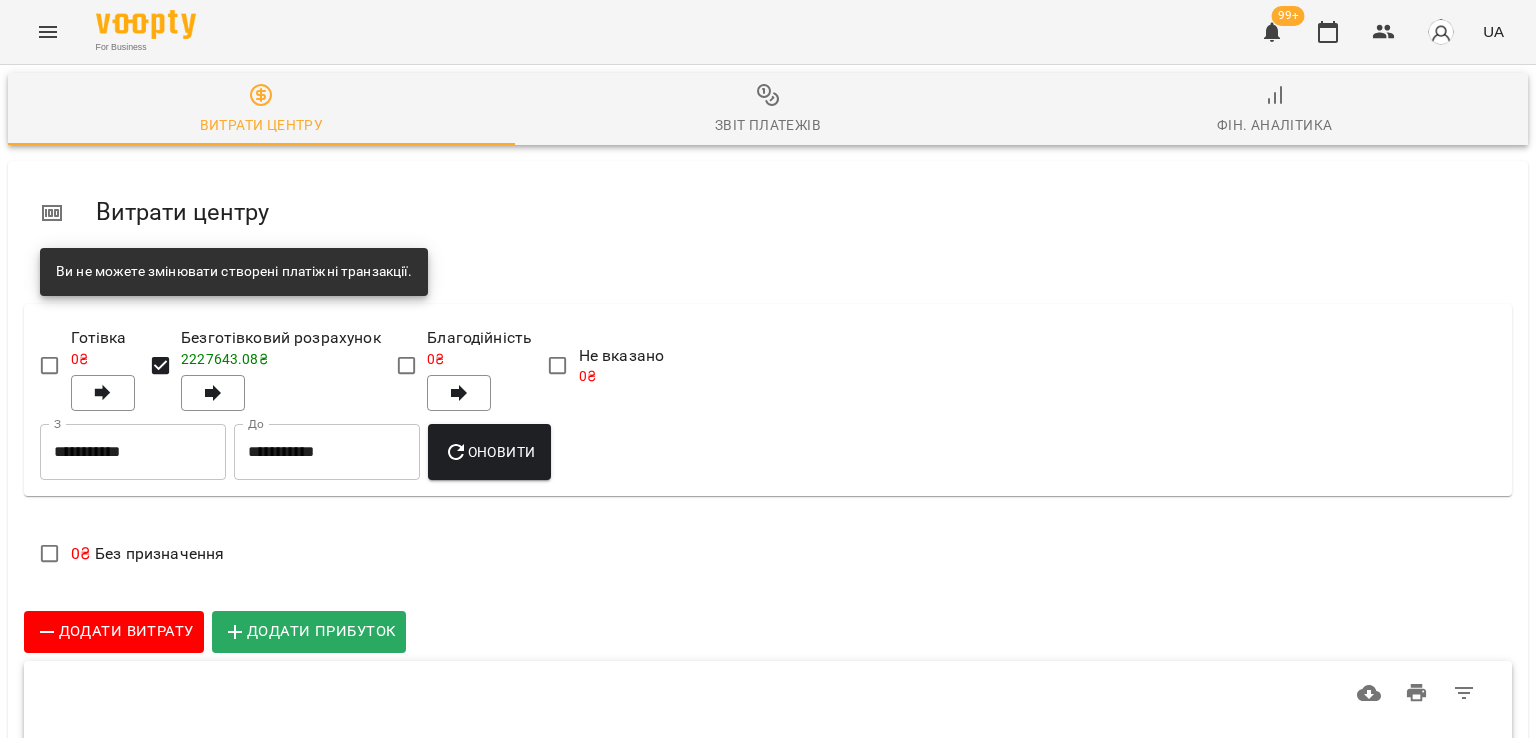 click on "**********" at bounding box center (768, 494) 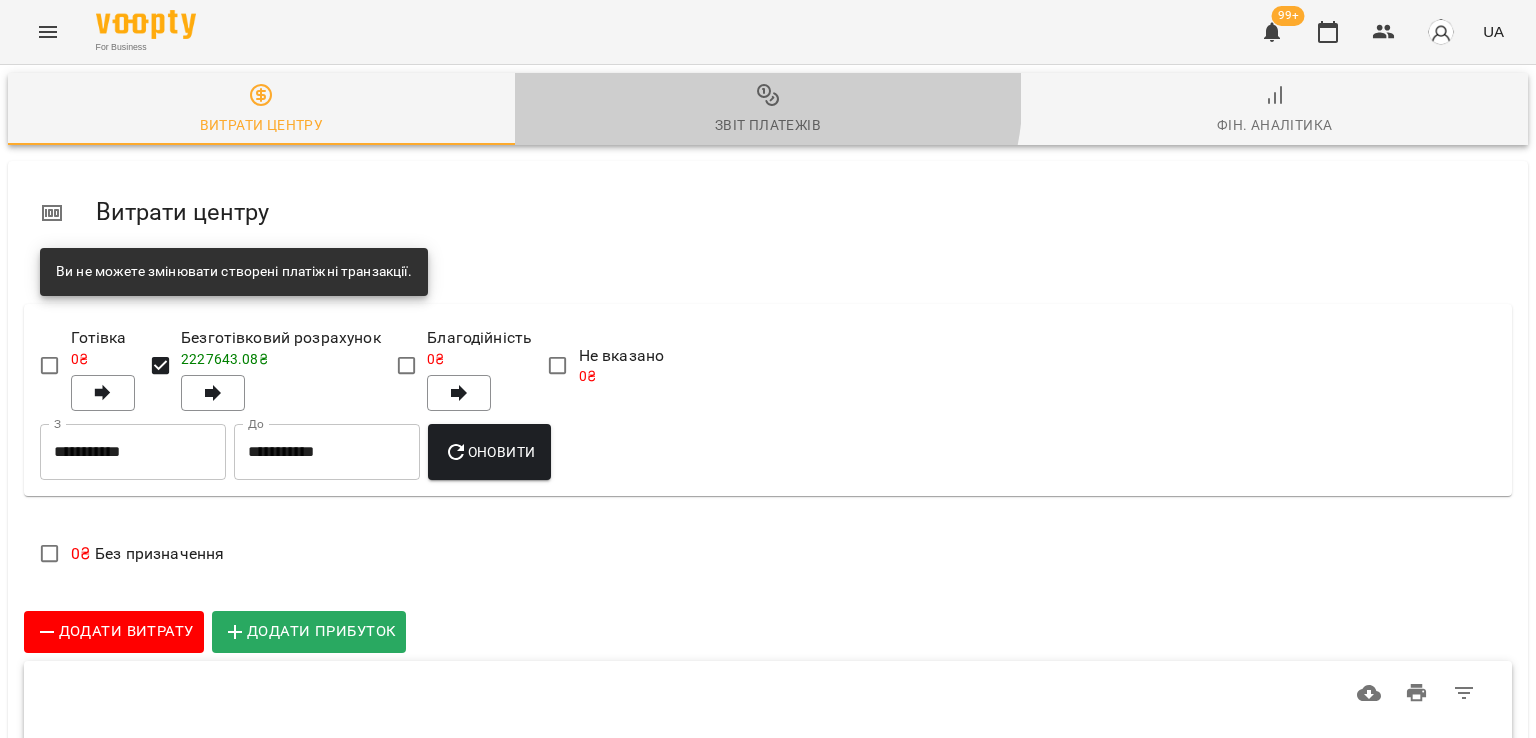 click on "Звіт платежів" at bounding box center (768, 110) 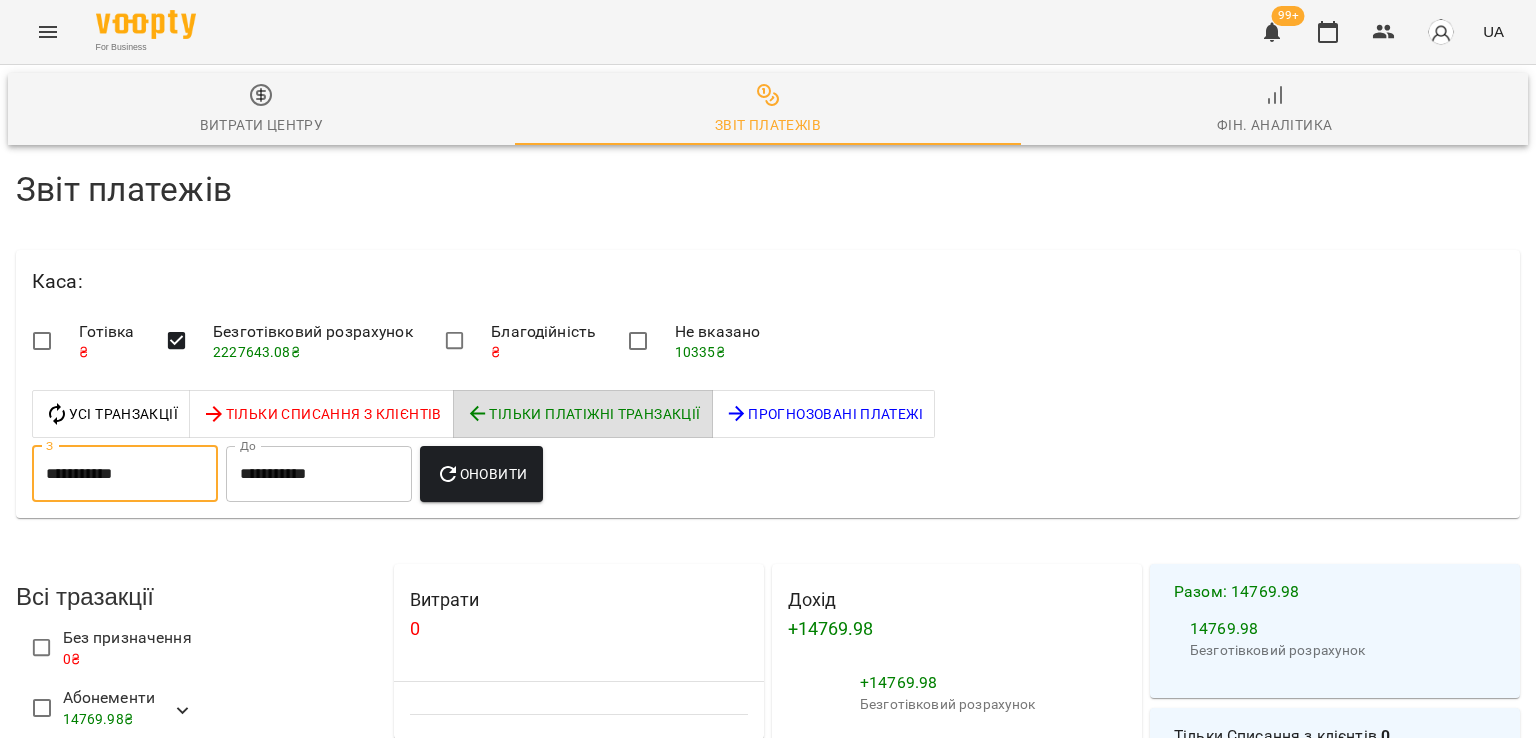 click on "**********" at bounding box center (125, 474) 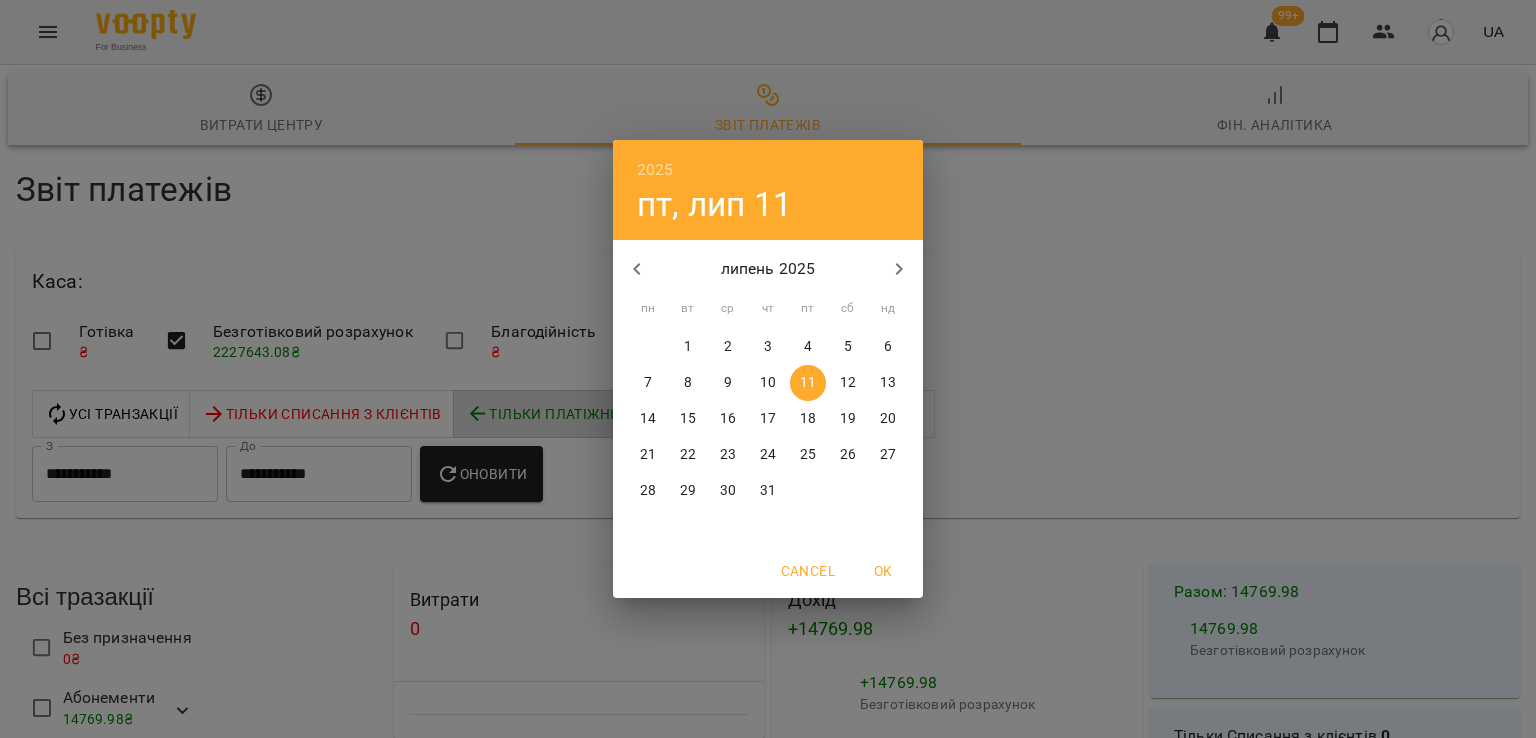 click on "7" at bounding box center (648, 383) 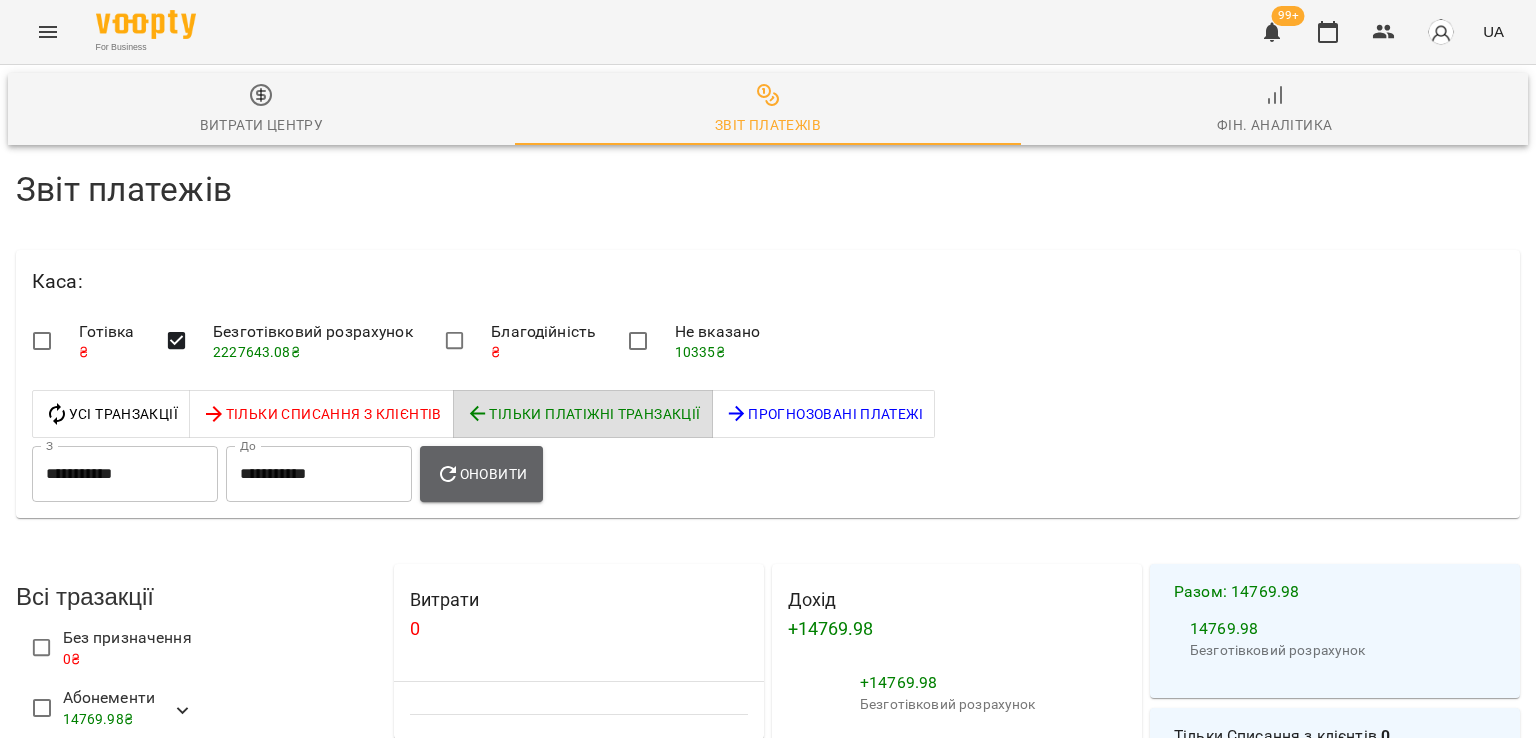 click on "Оновити" at bounding box center (481, 474) 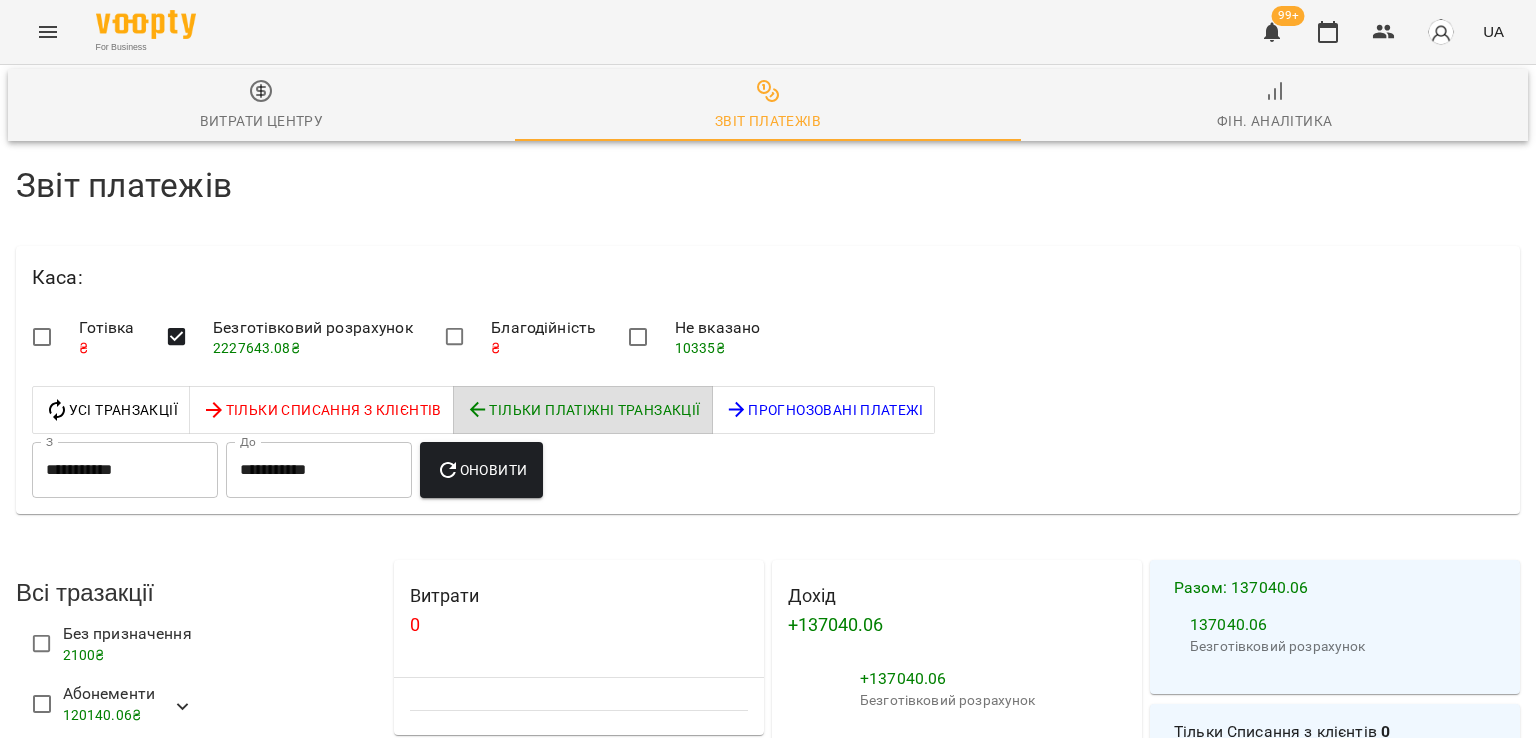 scroll, scrollTop: 1187, scrollLeft: 0, axis: vertical 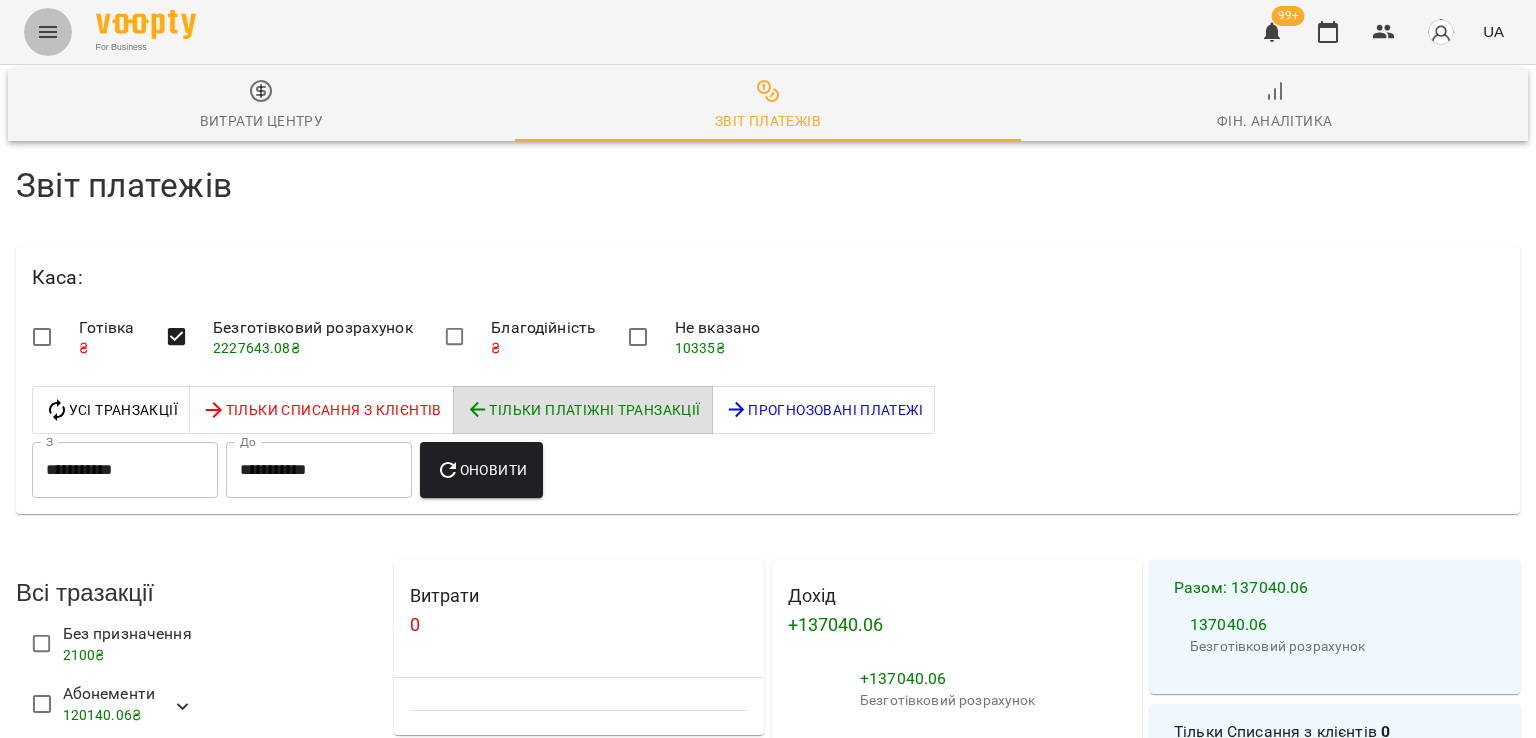 click at bounding box center (48, 32) 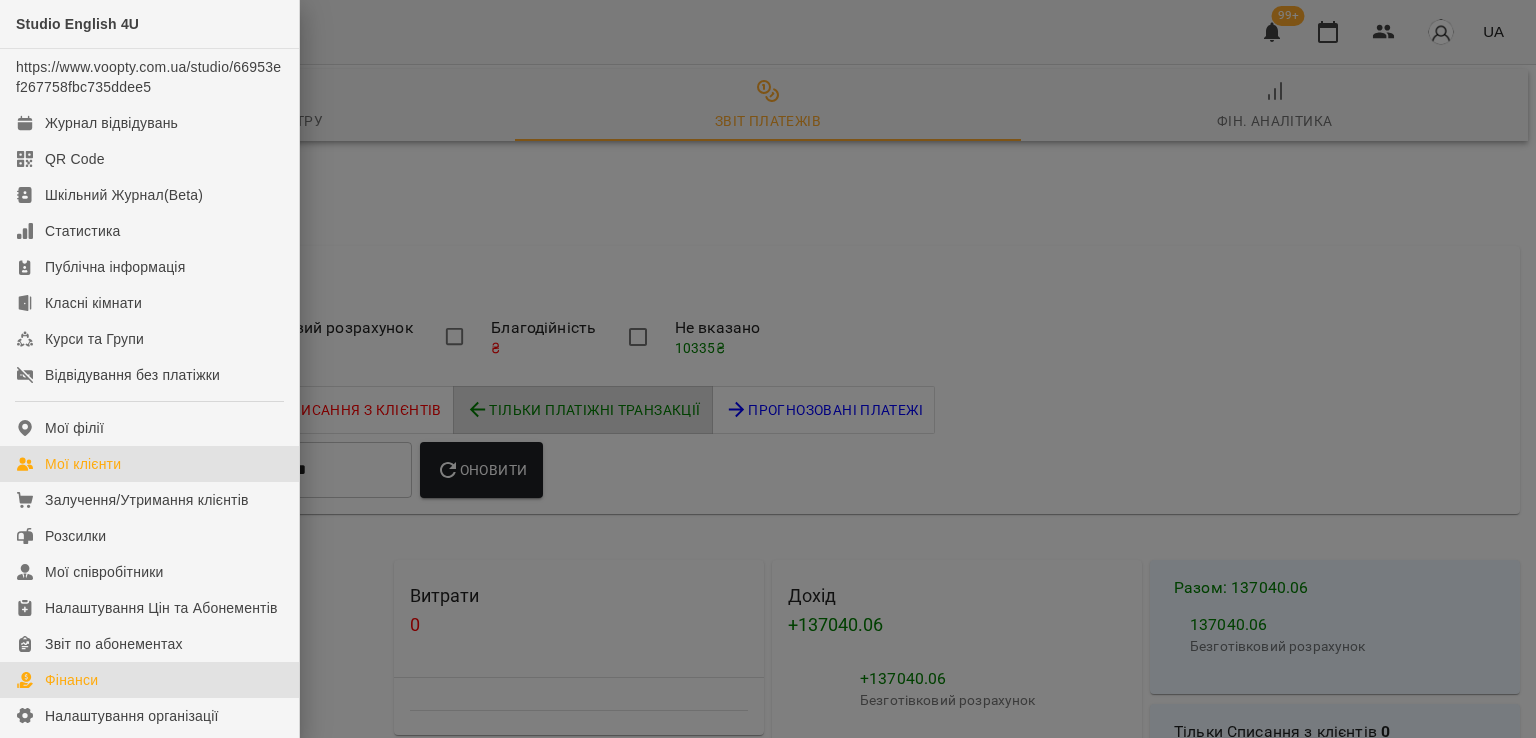 click on "Мої клієнти" at bounding box center (83, 464) 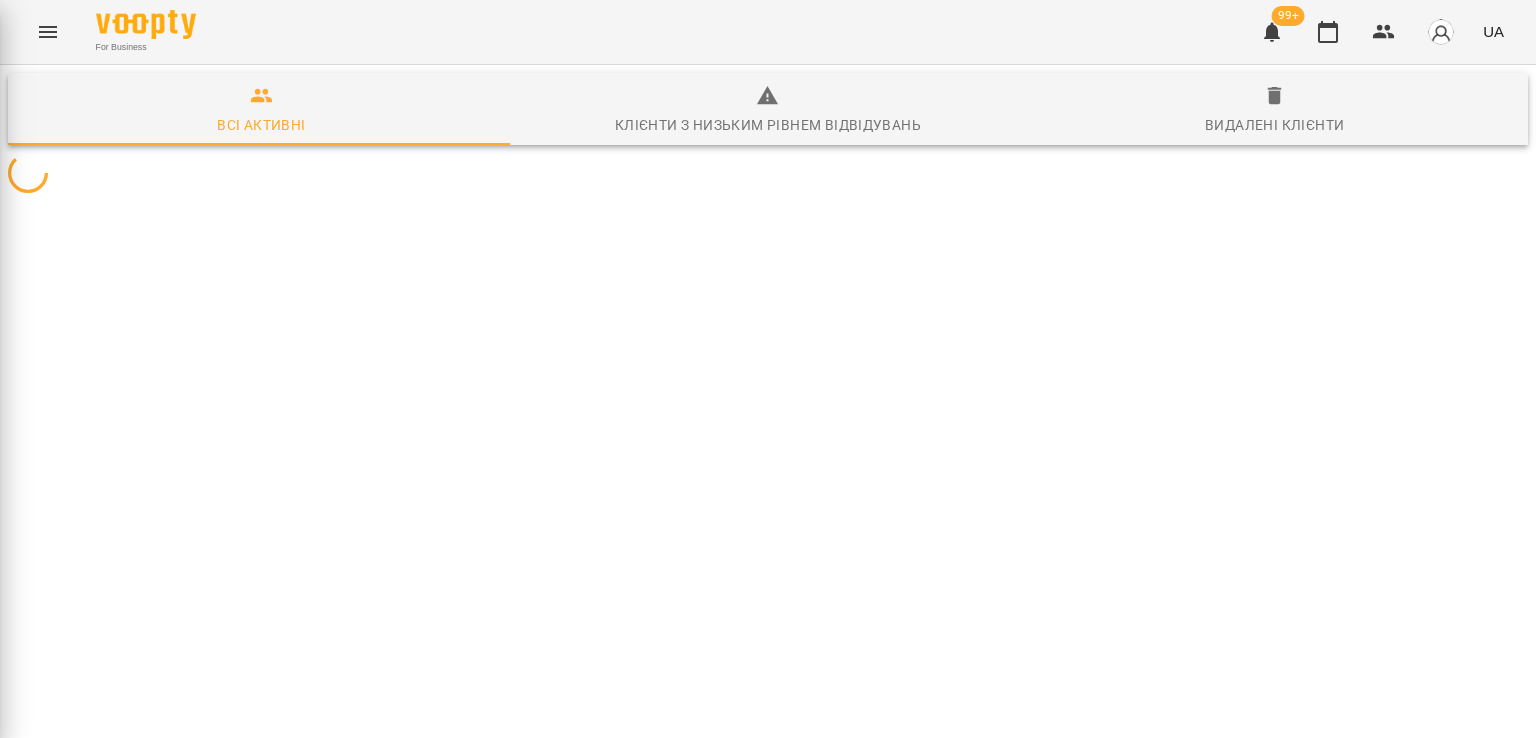 scroll, scrollTop: 0, scrollLeft: 0, axis: both 